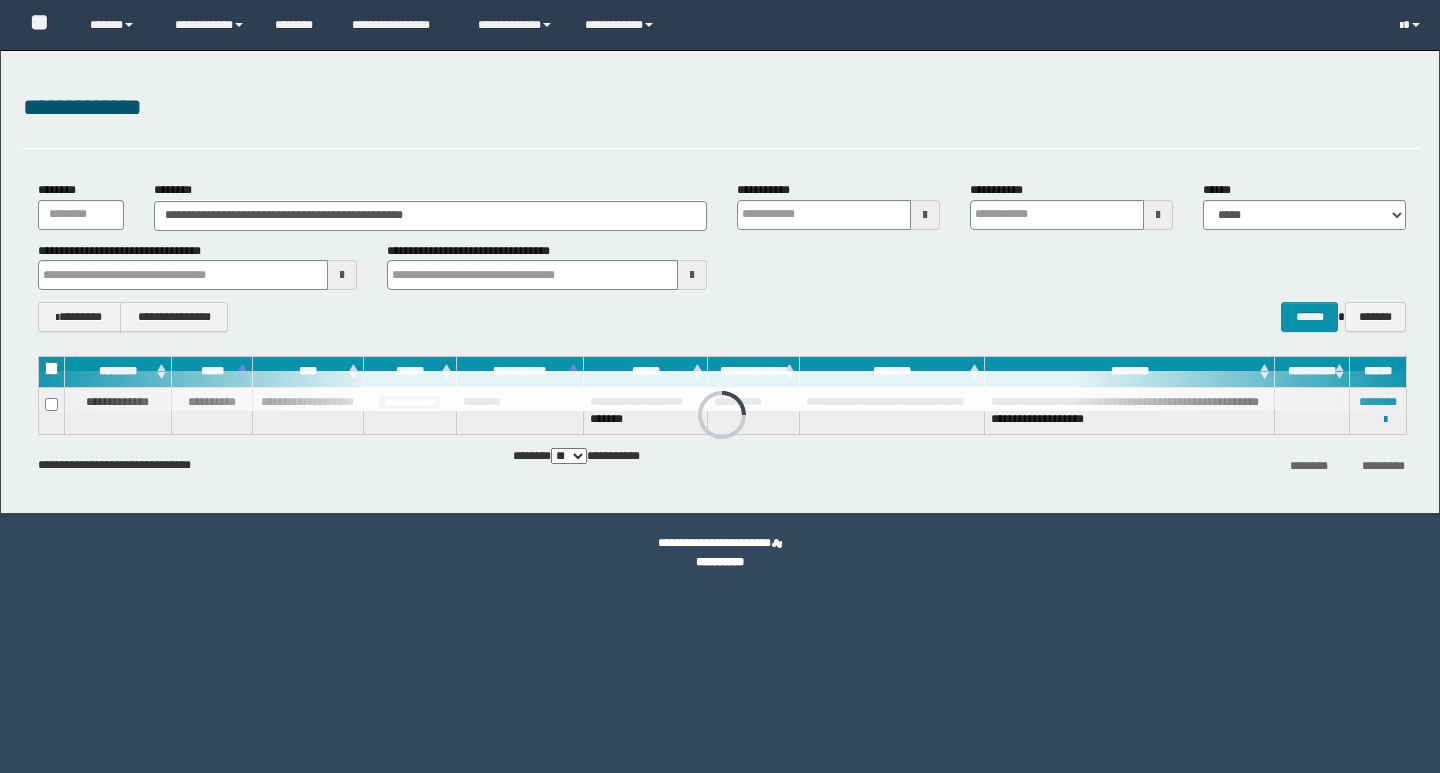 scroll, scrollTop: 0, scrollLeft: 0, axis: both 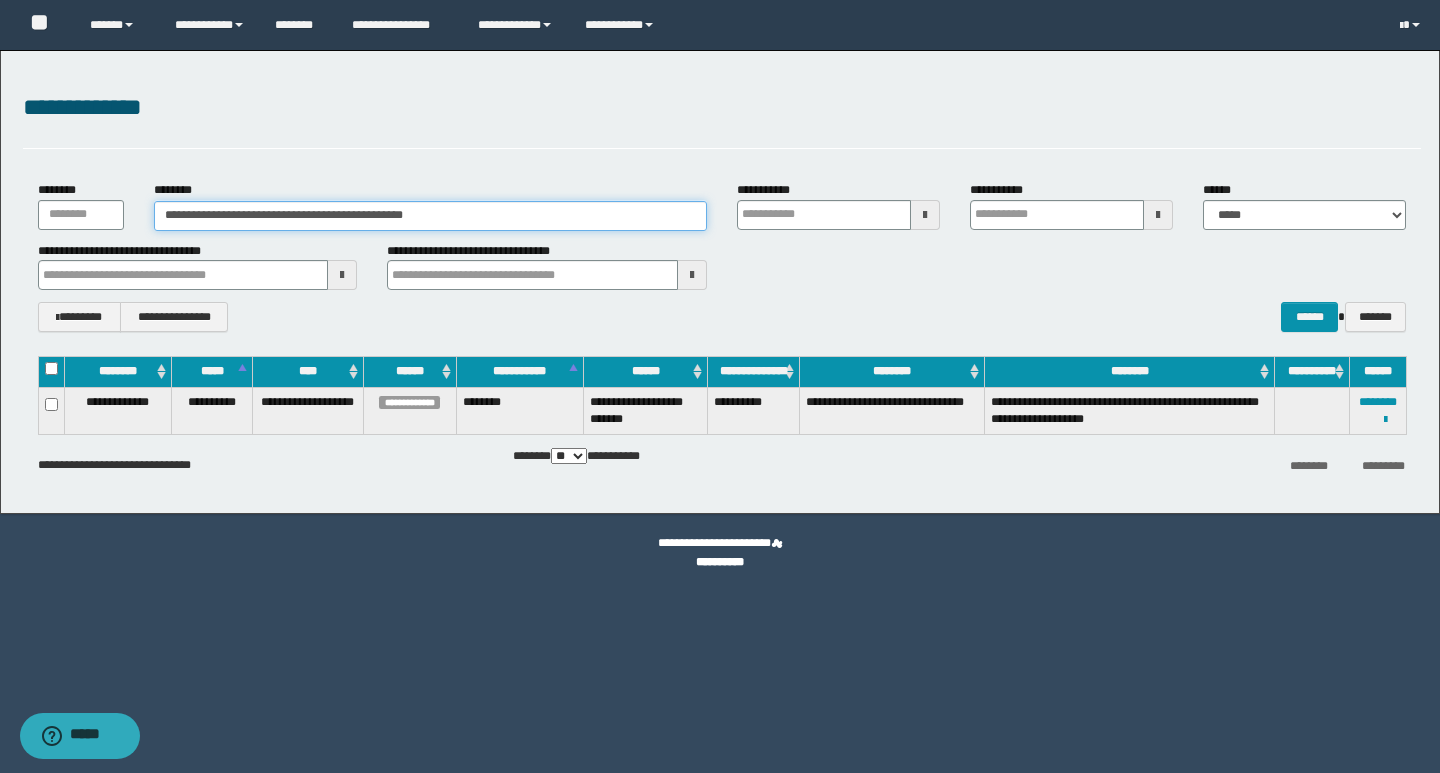 click on "**********" at bounding box center [430, 216] 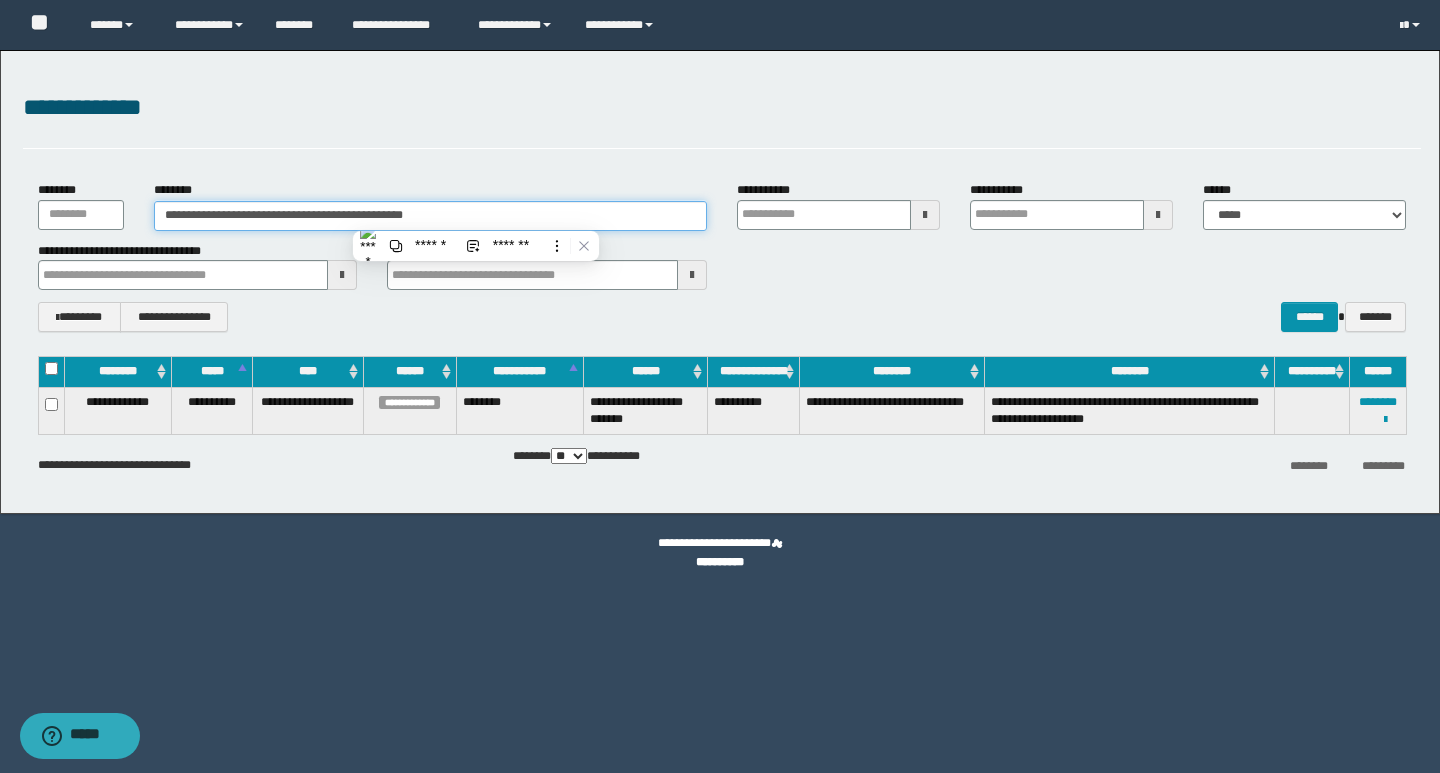 click on "**********" at bounding box center (430, 216) 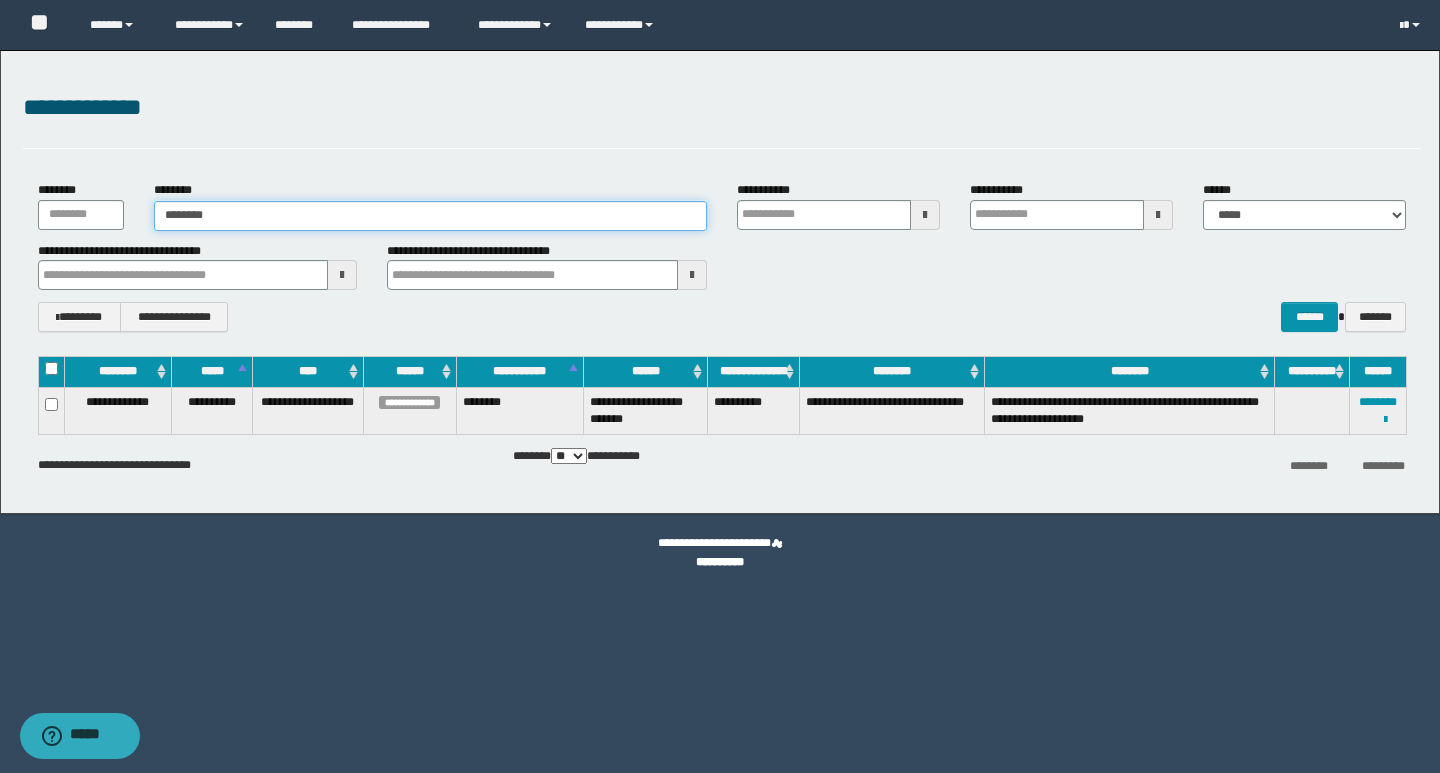 type on "********" 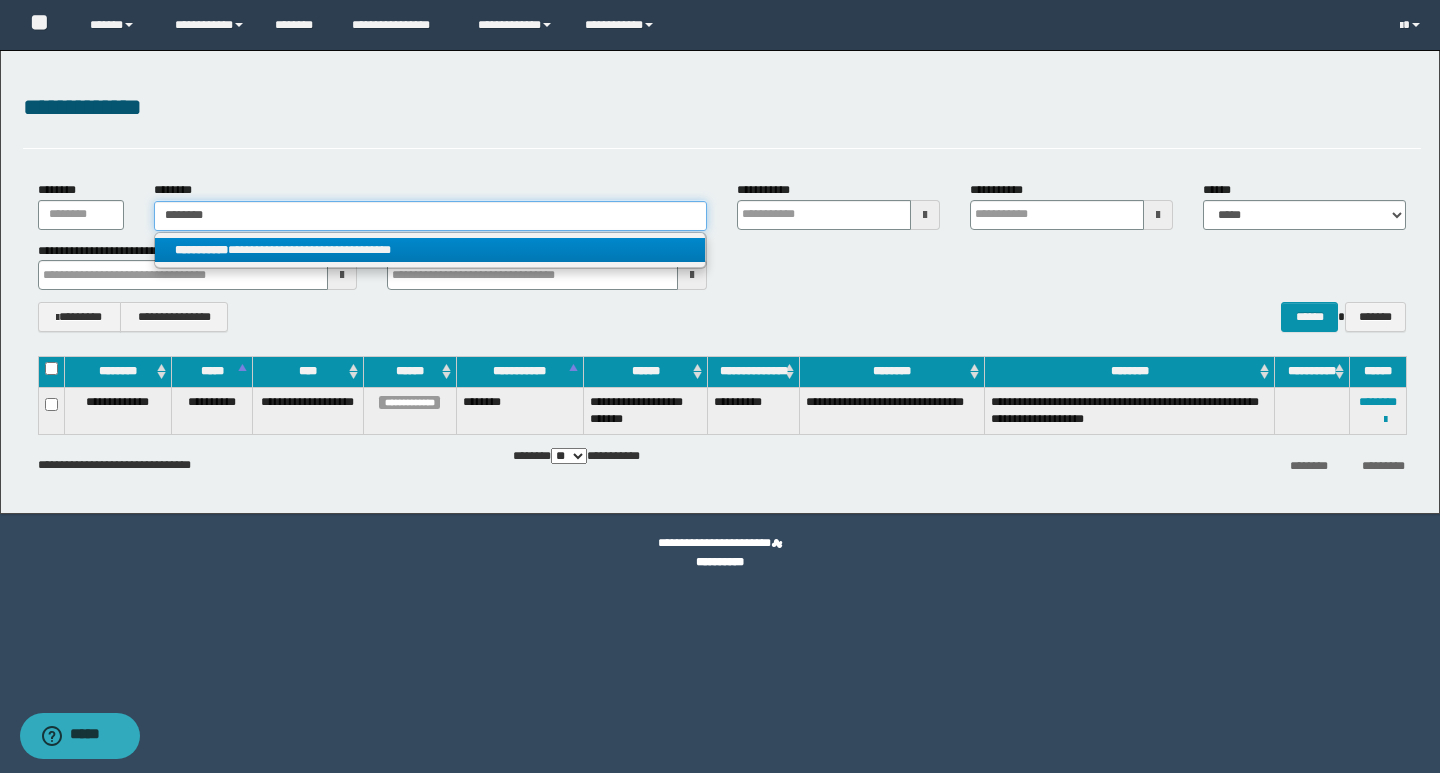 type on "********" 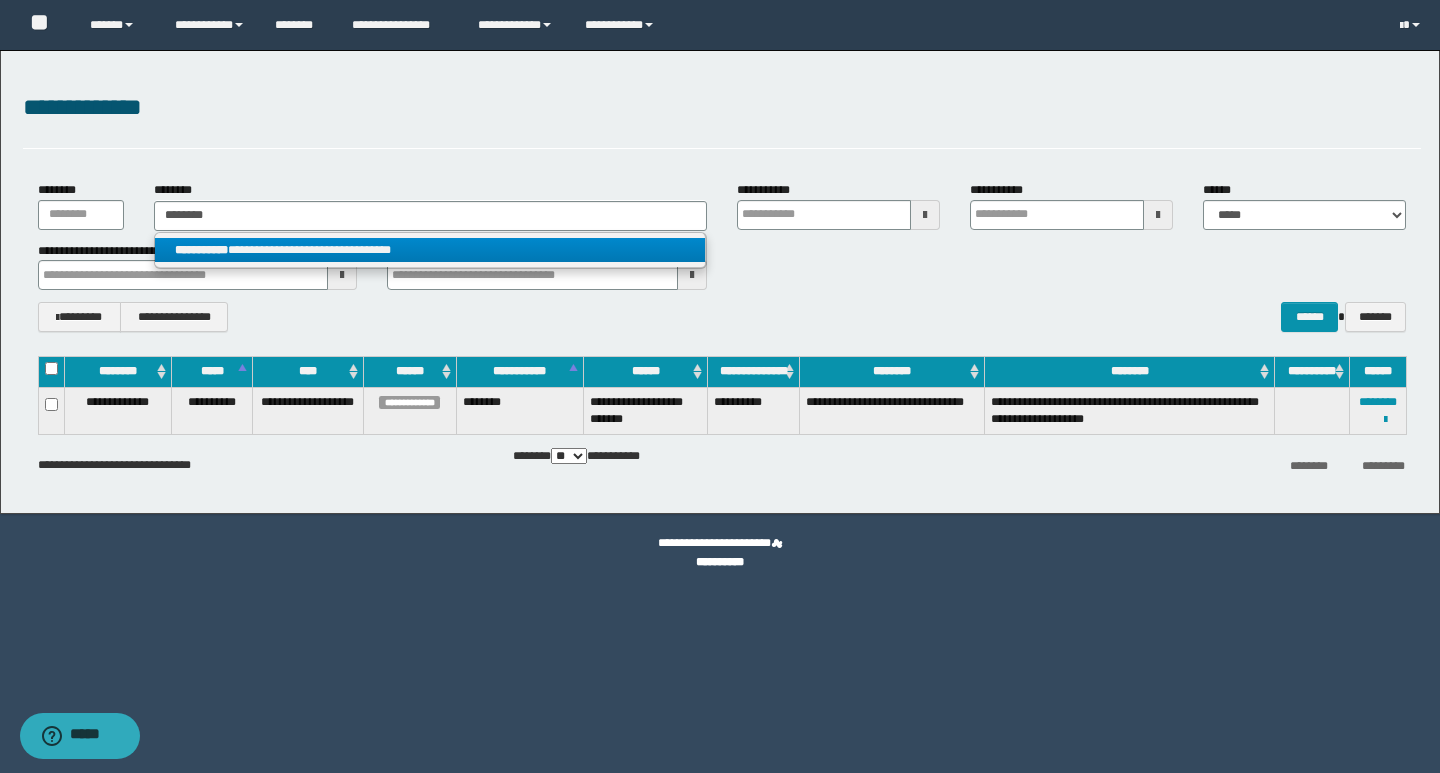 click on "**********" at bounding box center [430, 250] 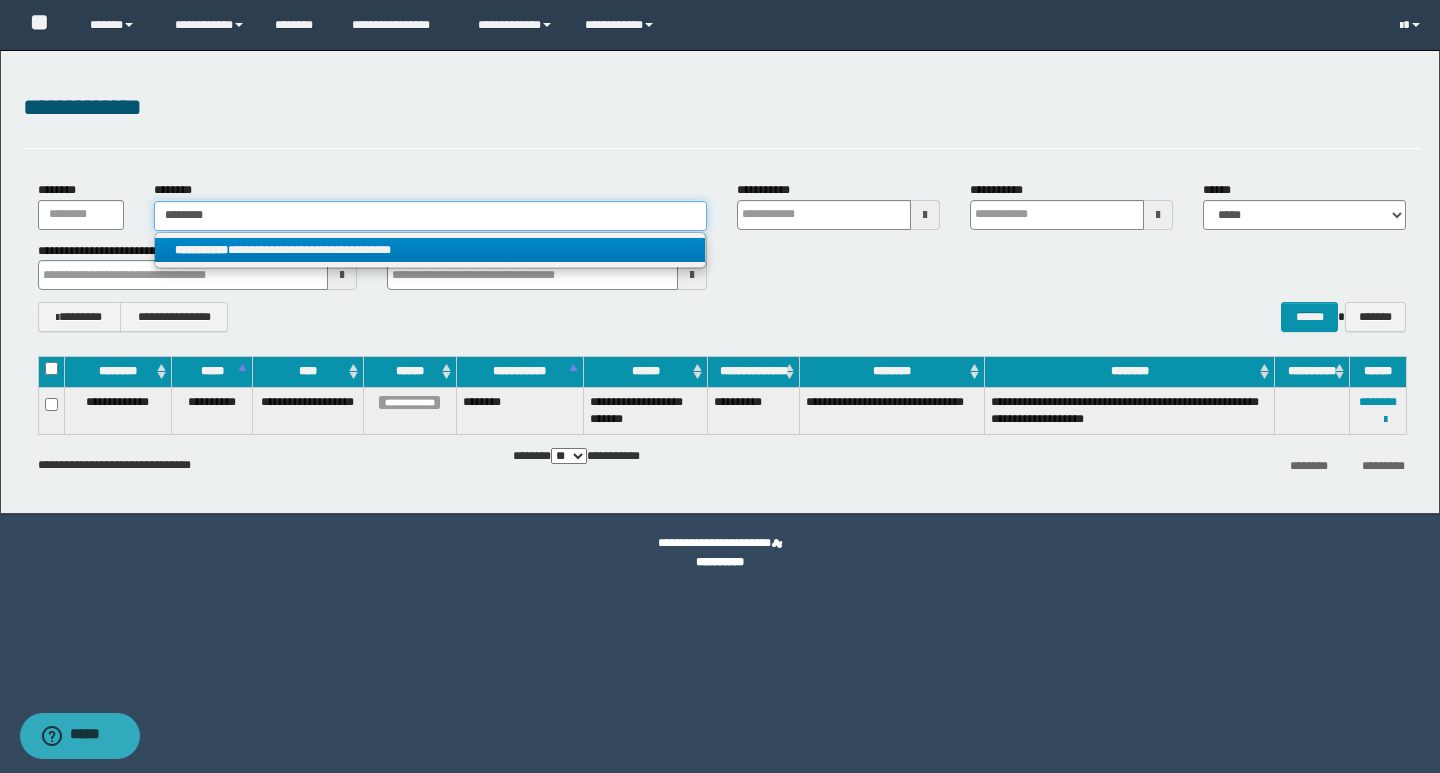 type 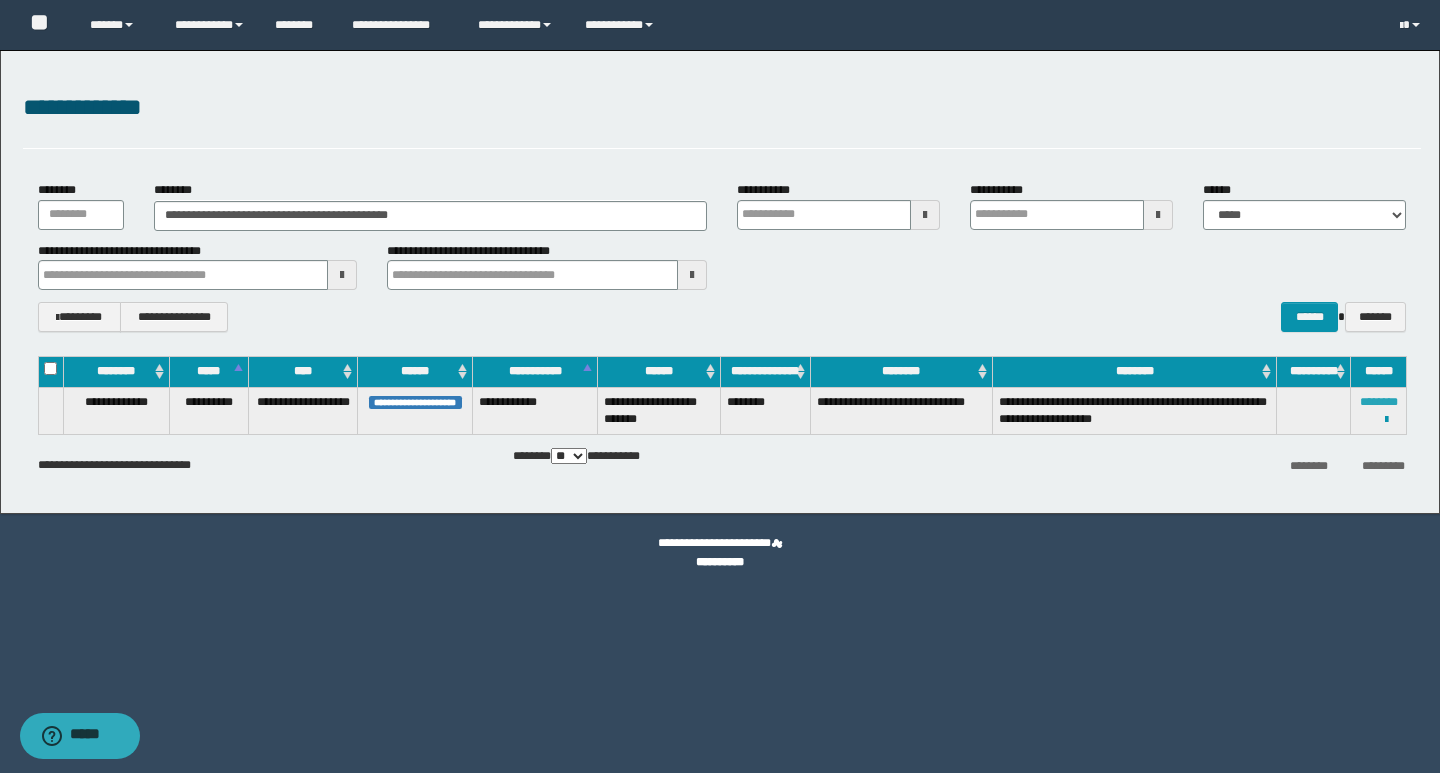 click on "********" at bounding box center [1379, 402] 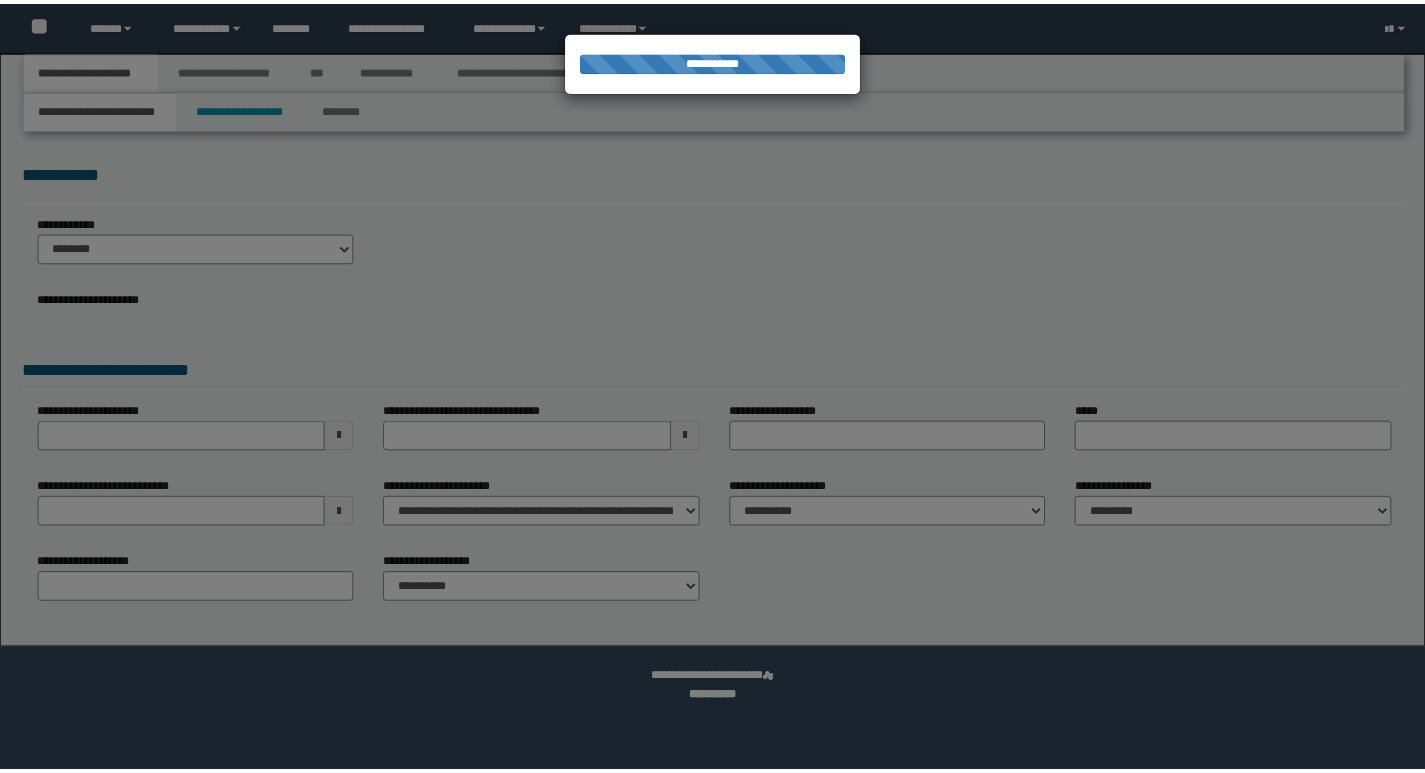 scroll, scrollTop: 0, scrollLeft: 0, axis: both 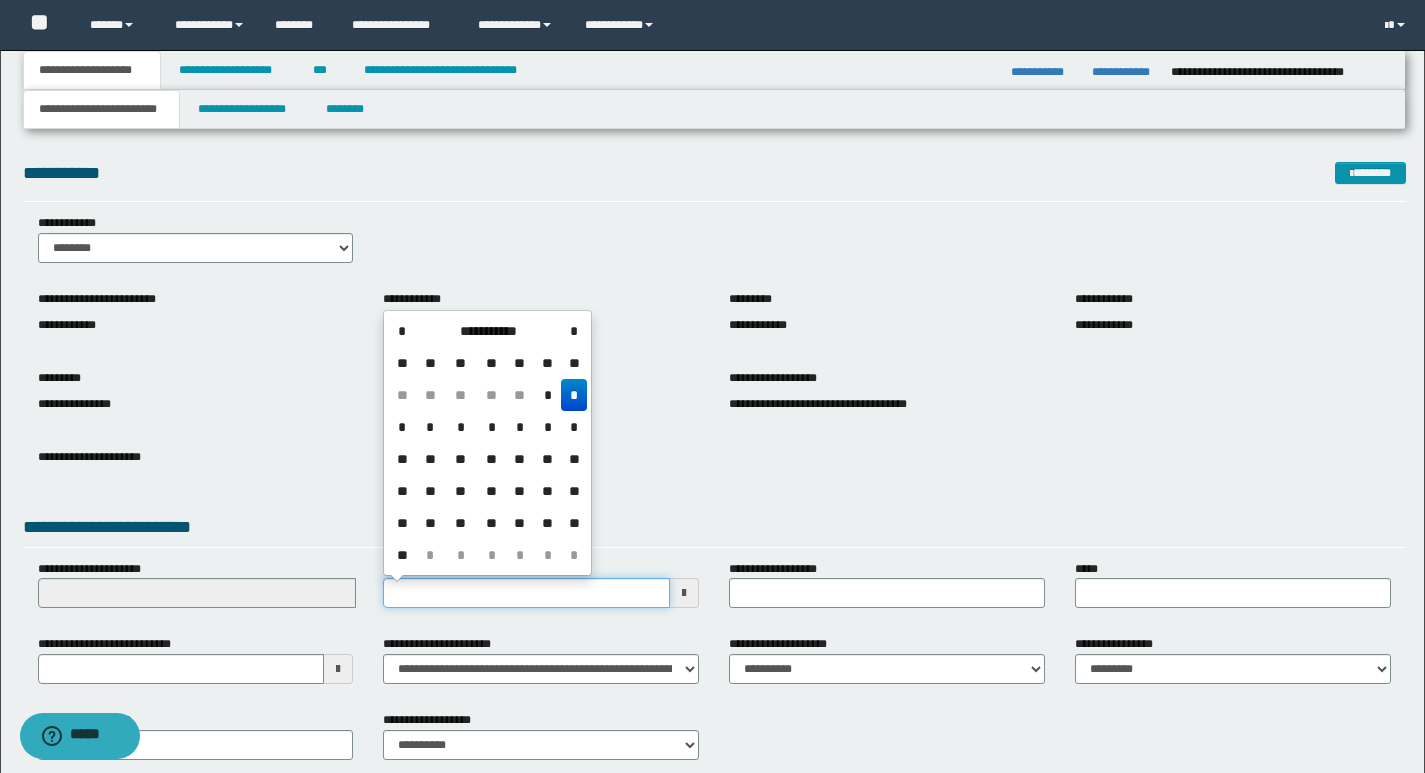drag, startPoint x: 390, startPoint y: 594, endPoint x: 411, endPoint y: 607, distance: 24.698177 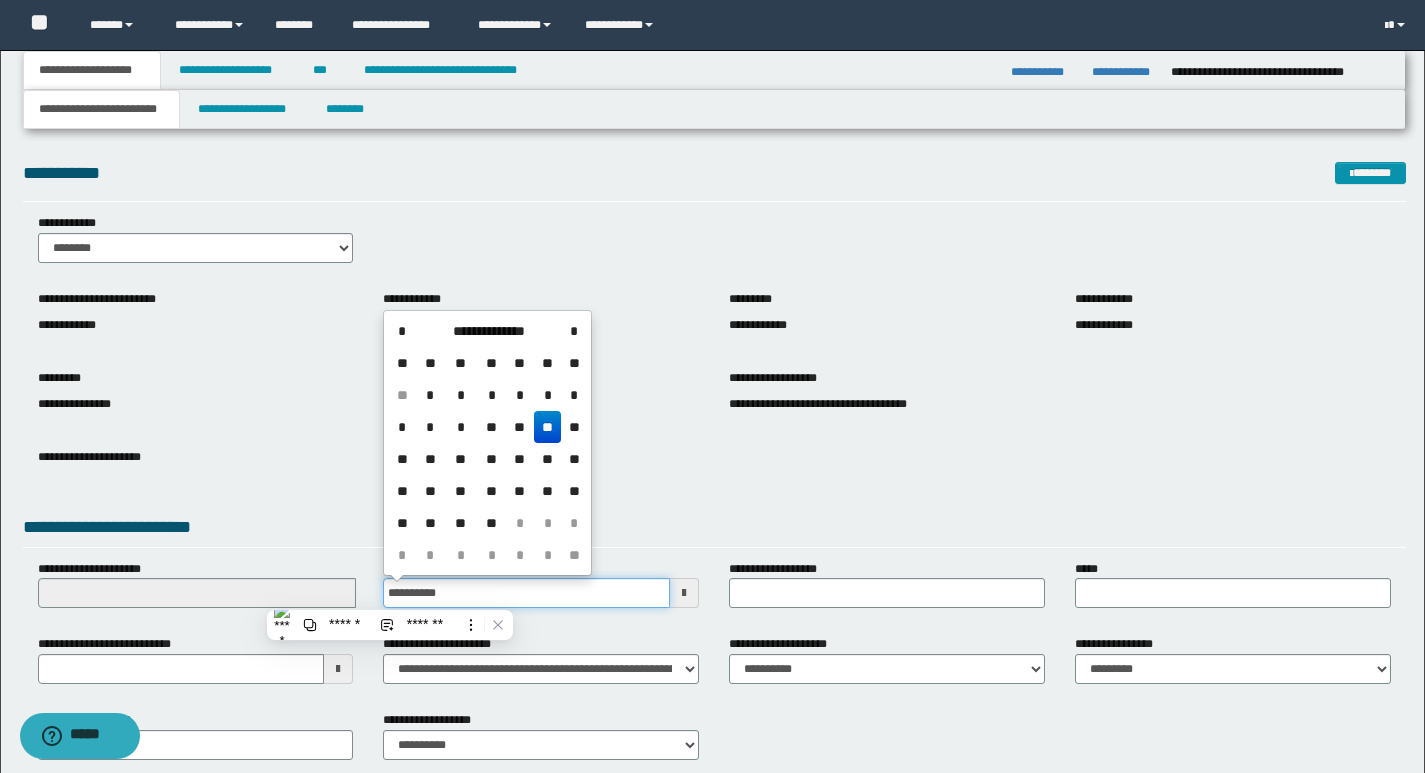type on "**********" 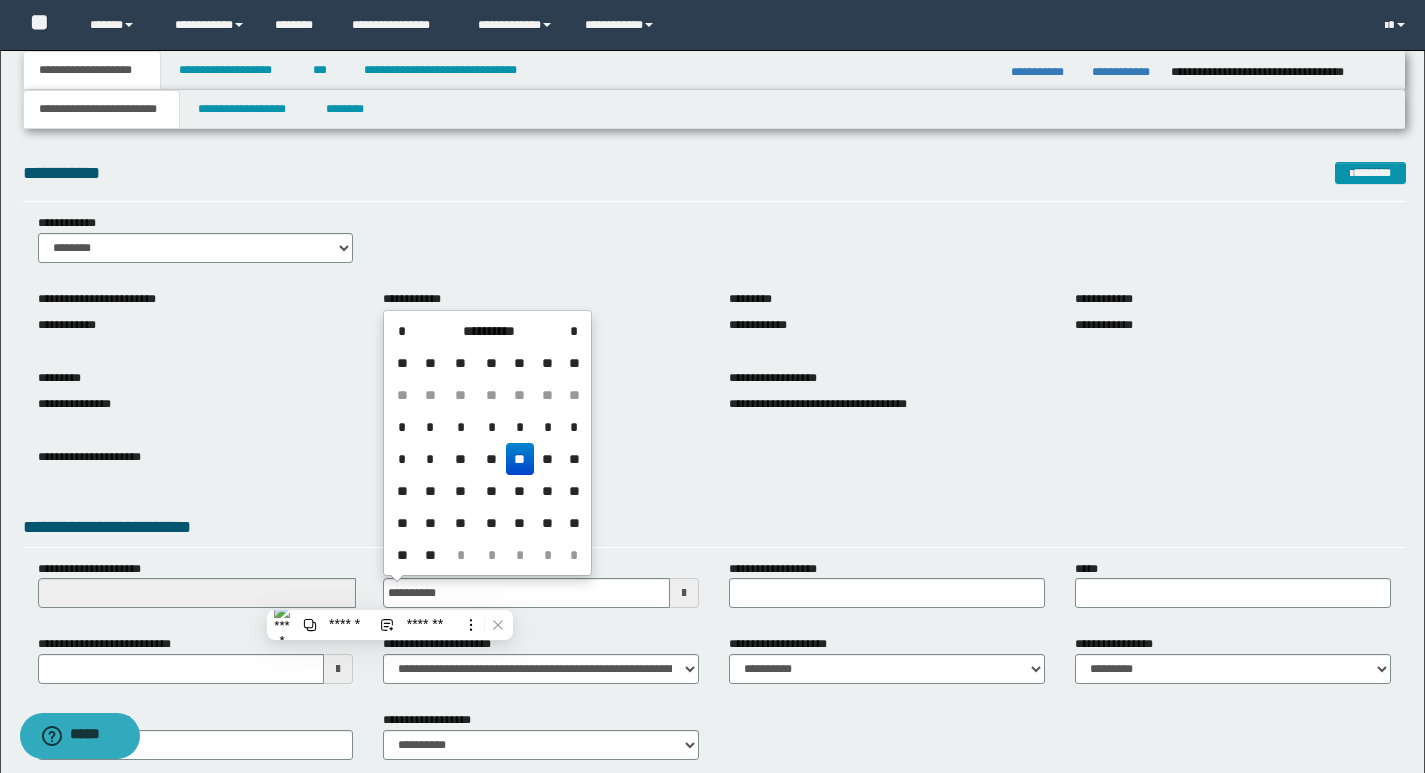 click on "**" at bounding box center (520, 459) 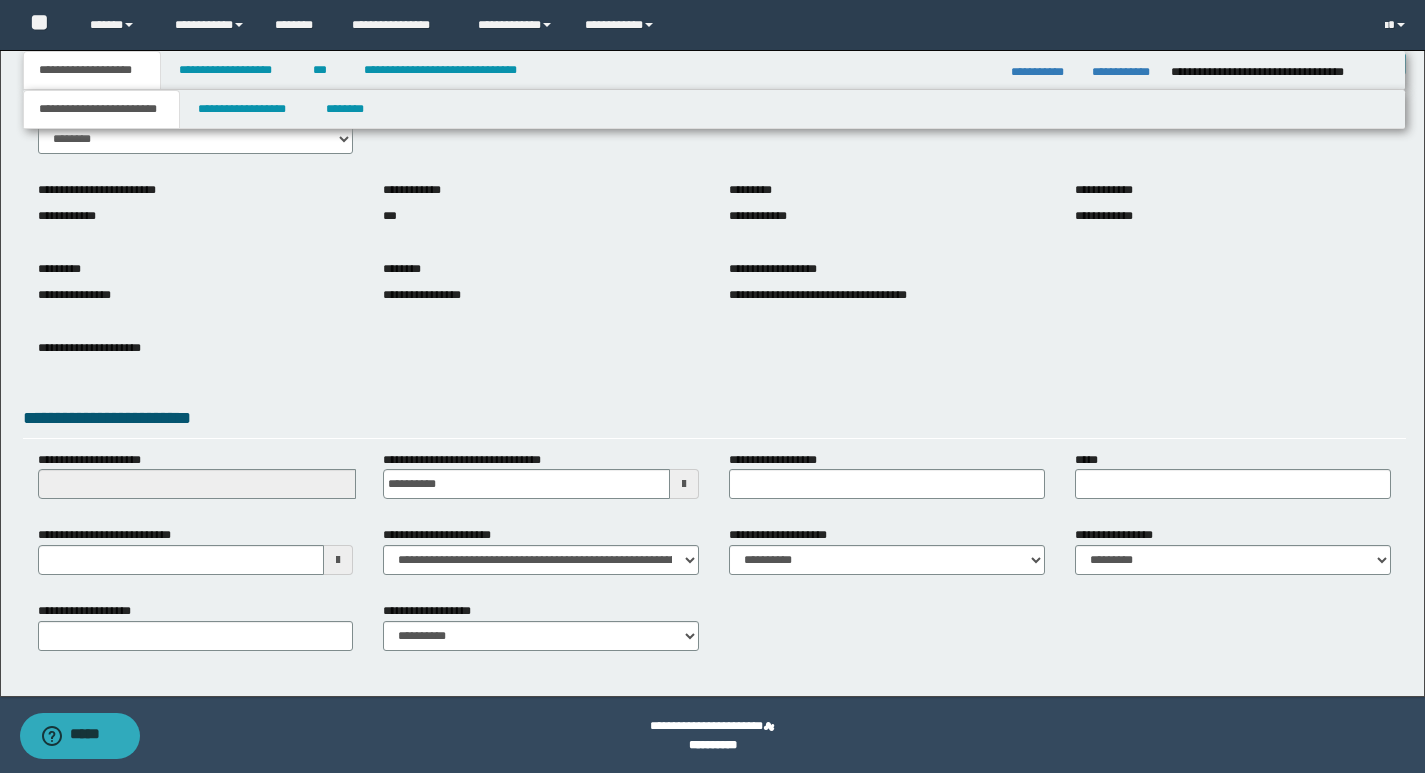 scroll, scrollTop: 111, scrollLeft: 0, axis: vertical 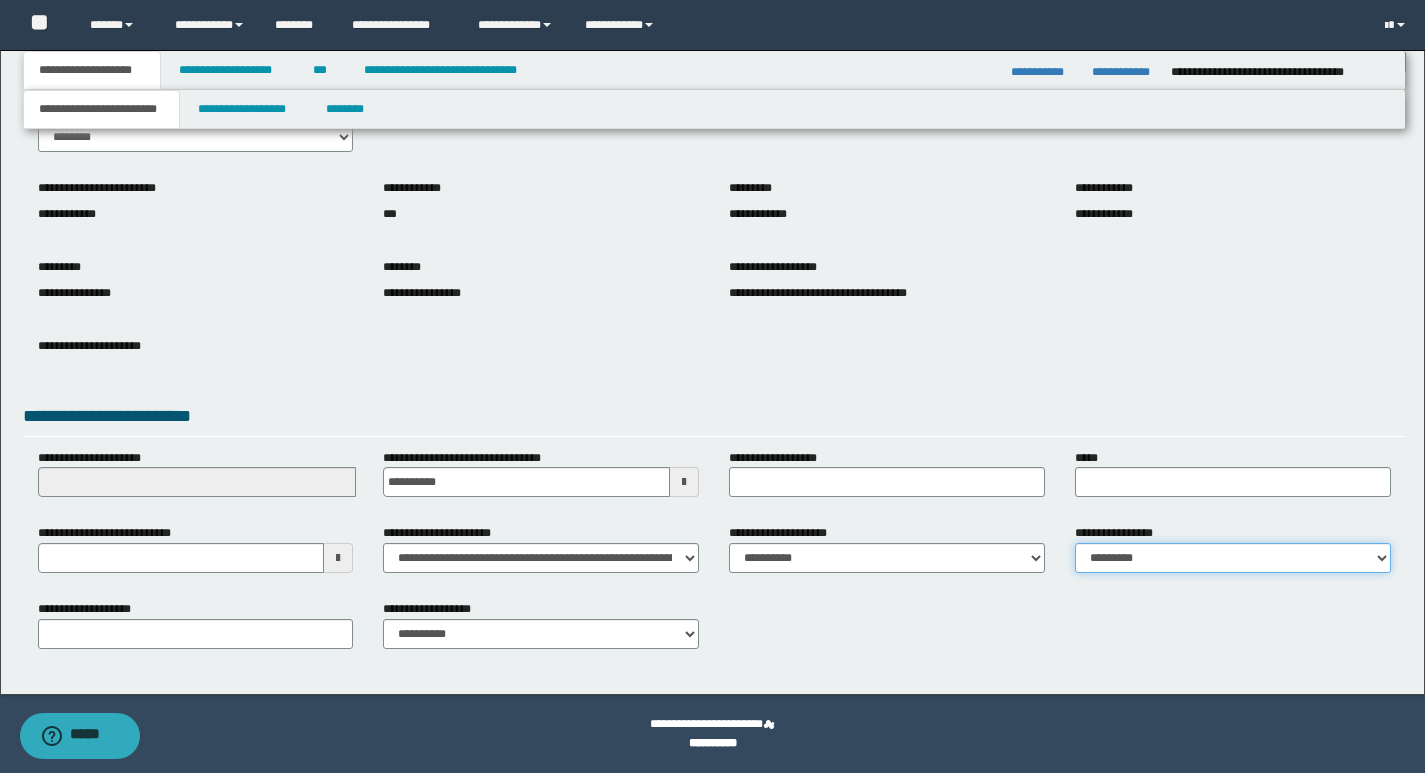 click on "**********" at bounding box center (1233, 558) 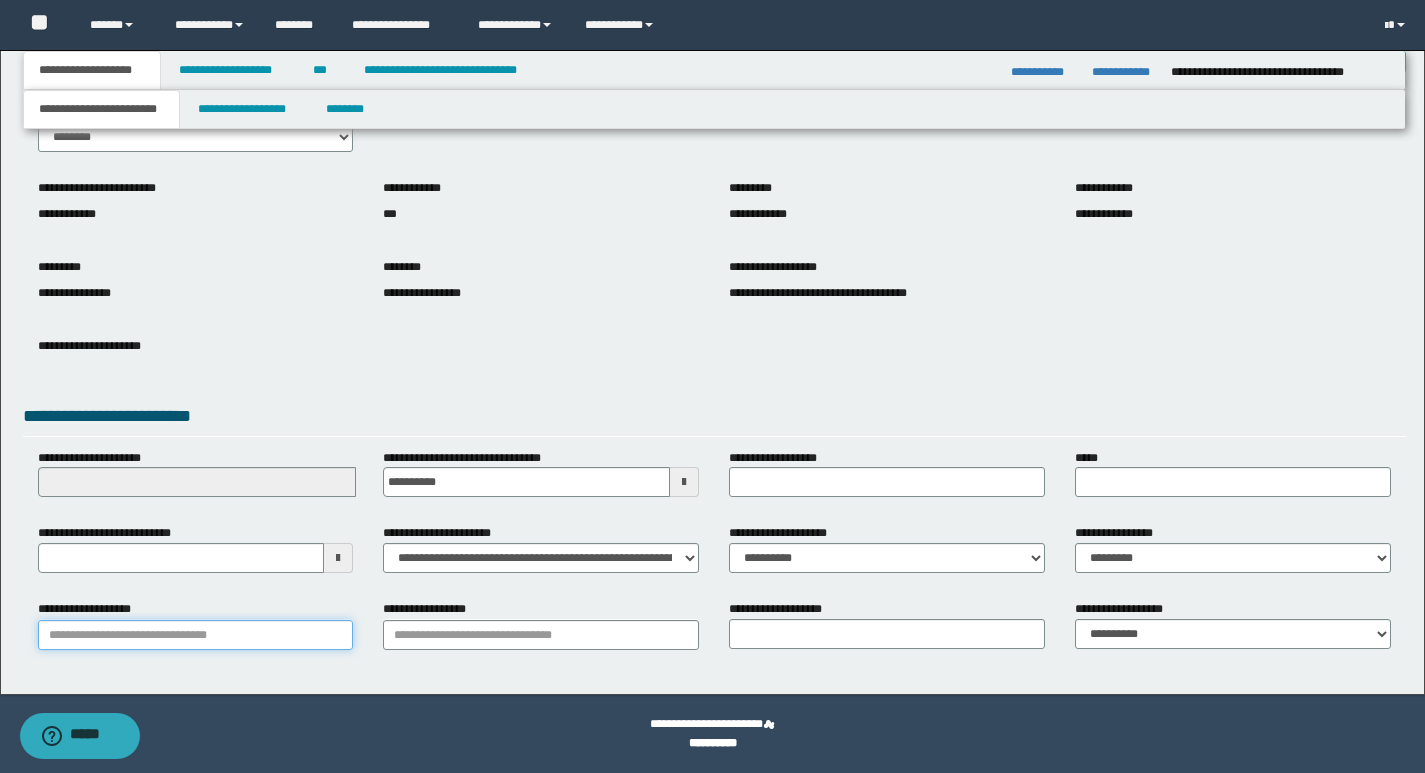click on "**********" at bounding box center [196, 635] 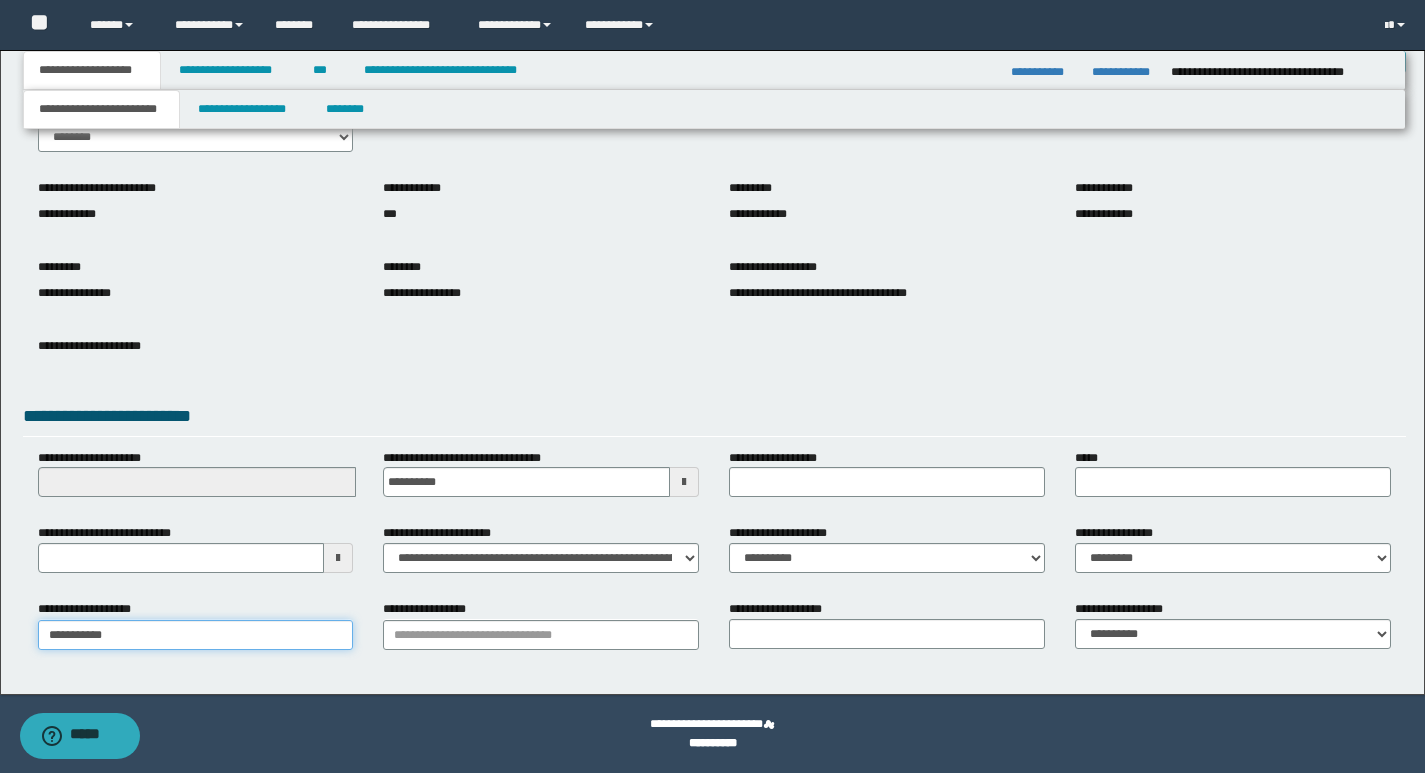 type on "**********" 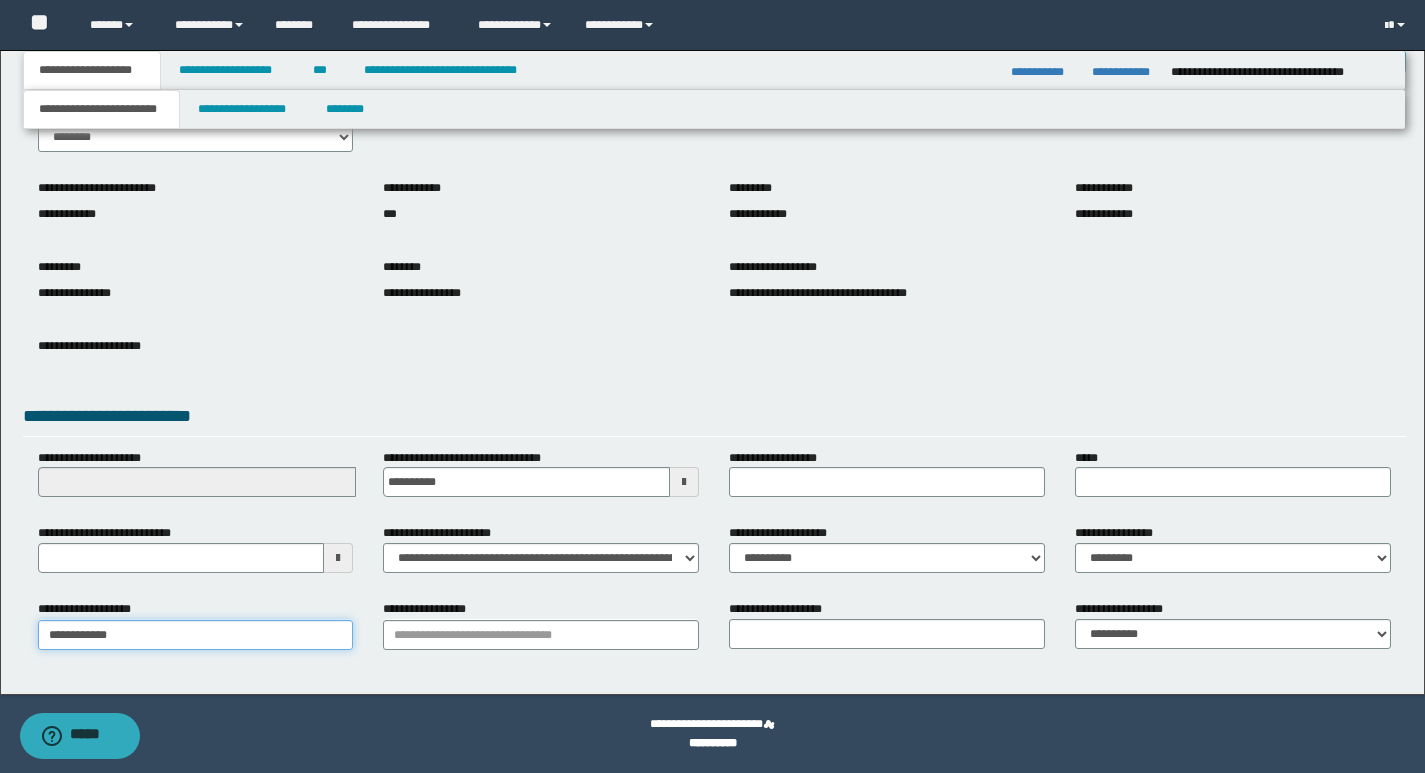 type on "**********" 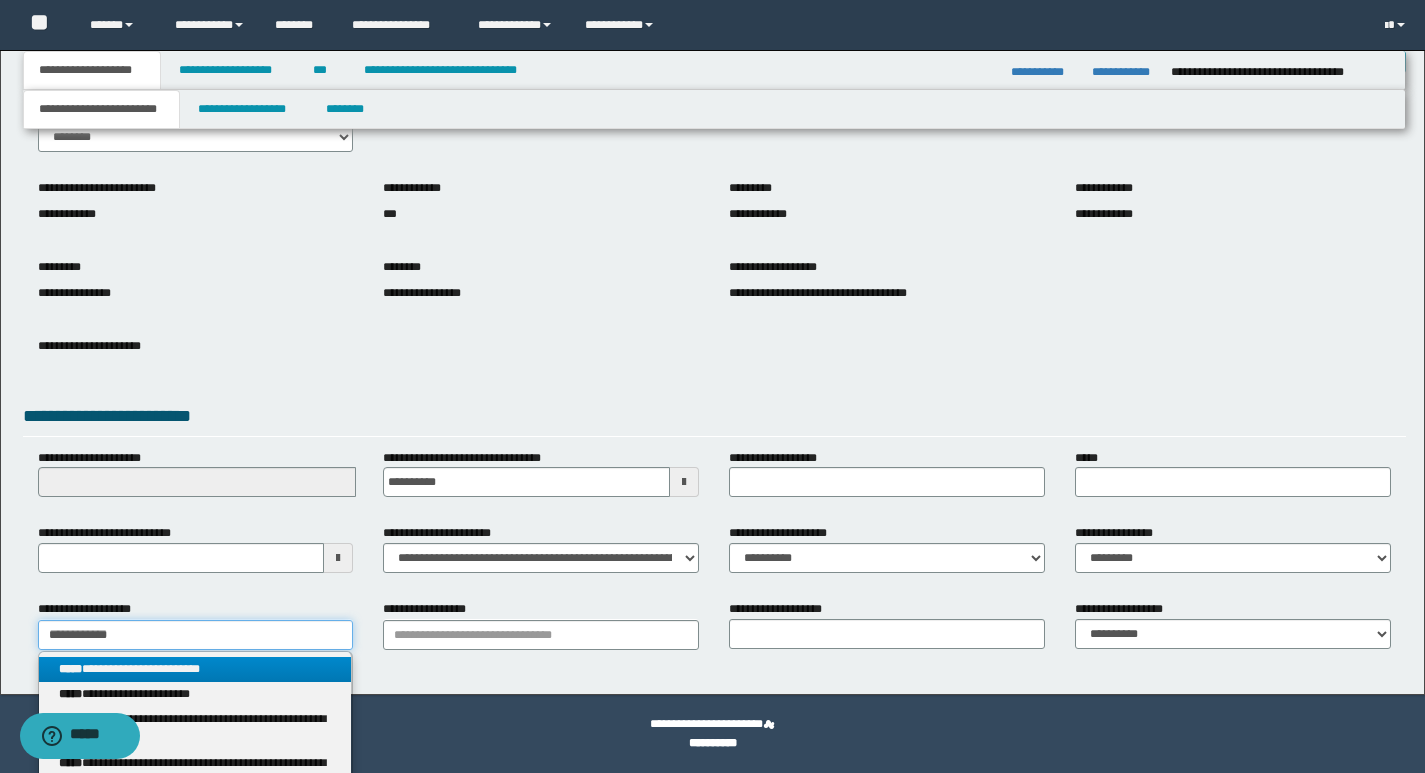 type on "**********" 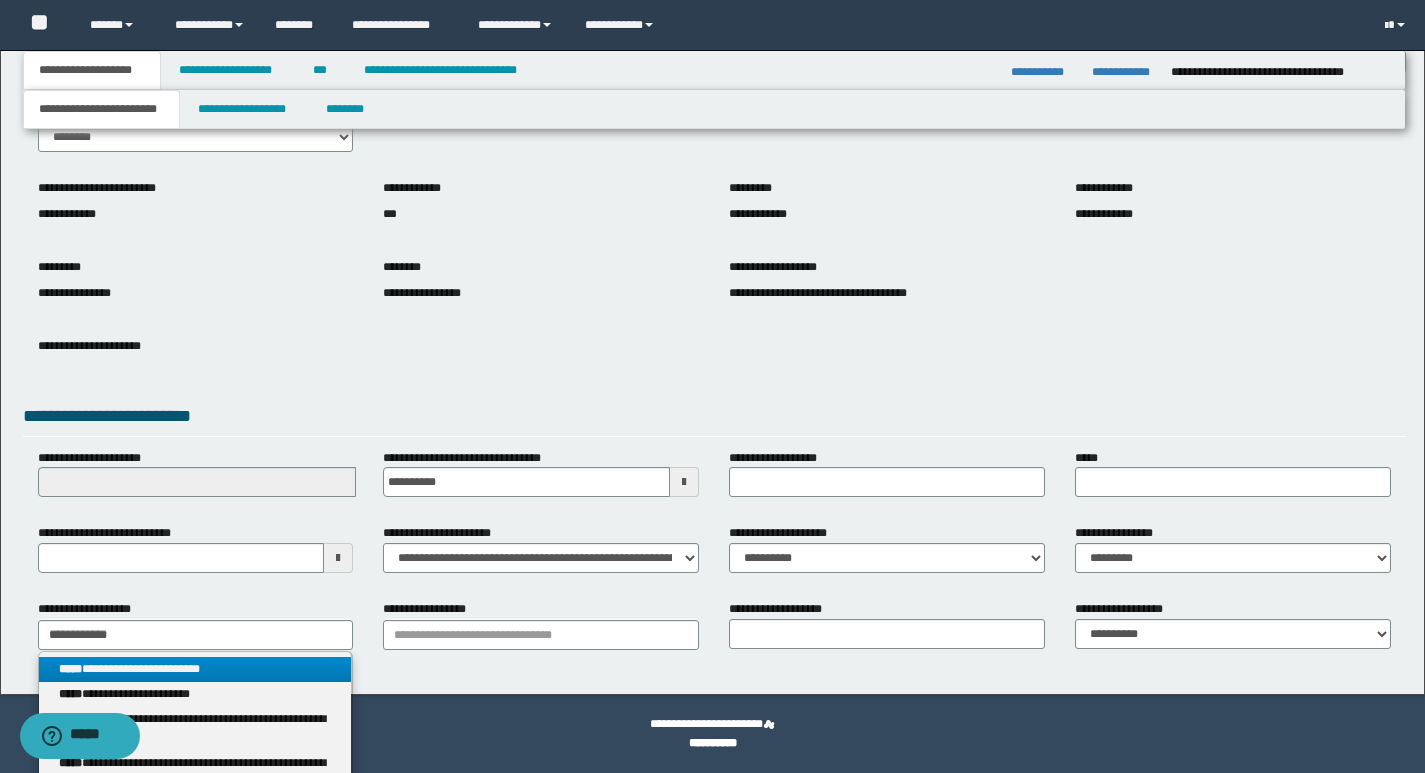 click on "**********" at bounding box center (195, 669) 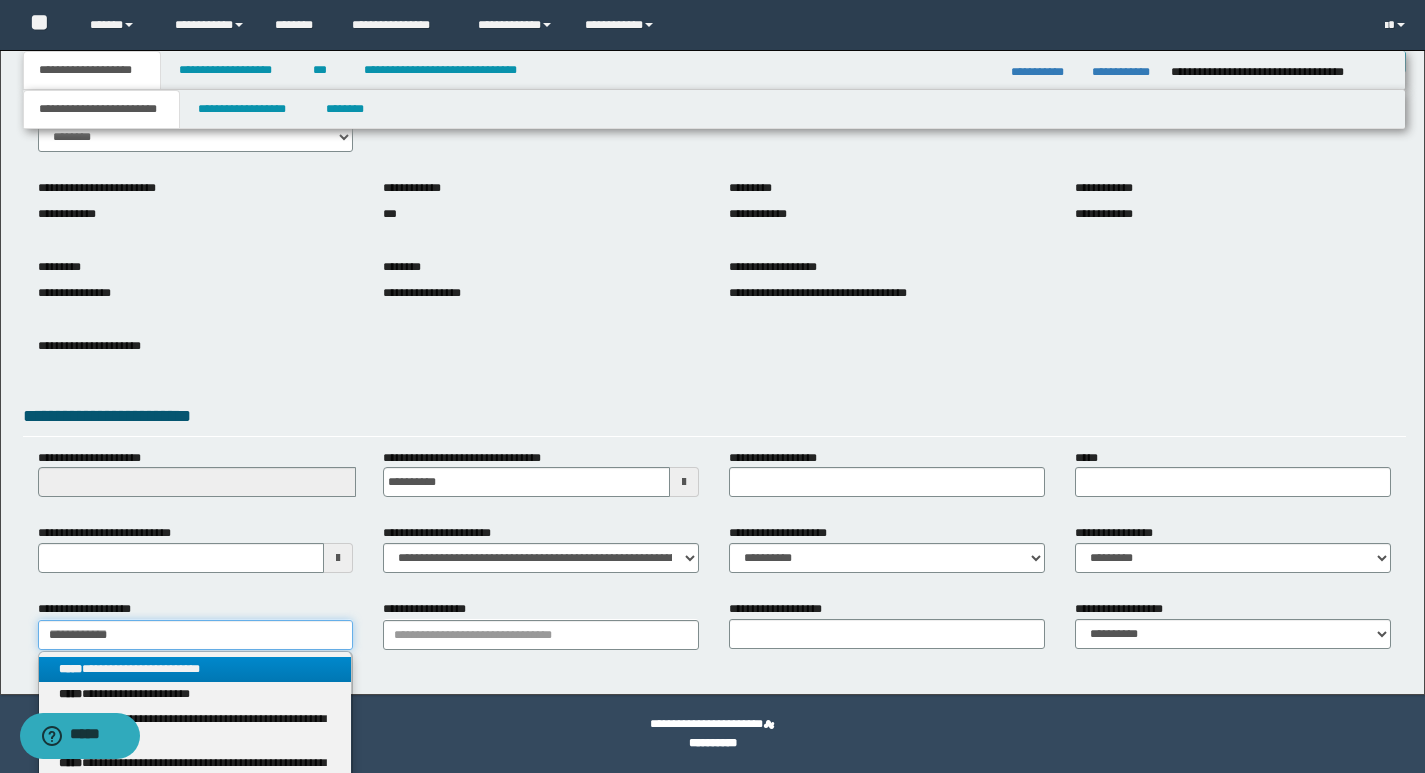 type 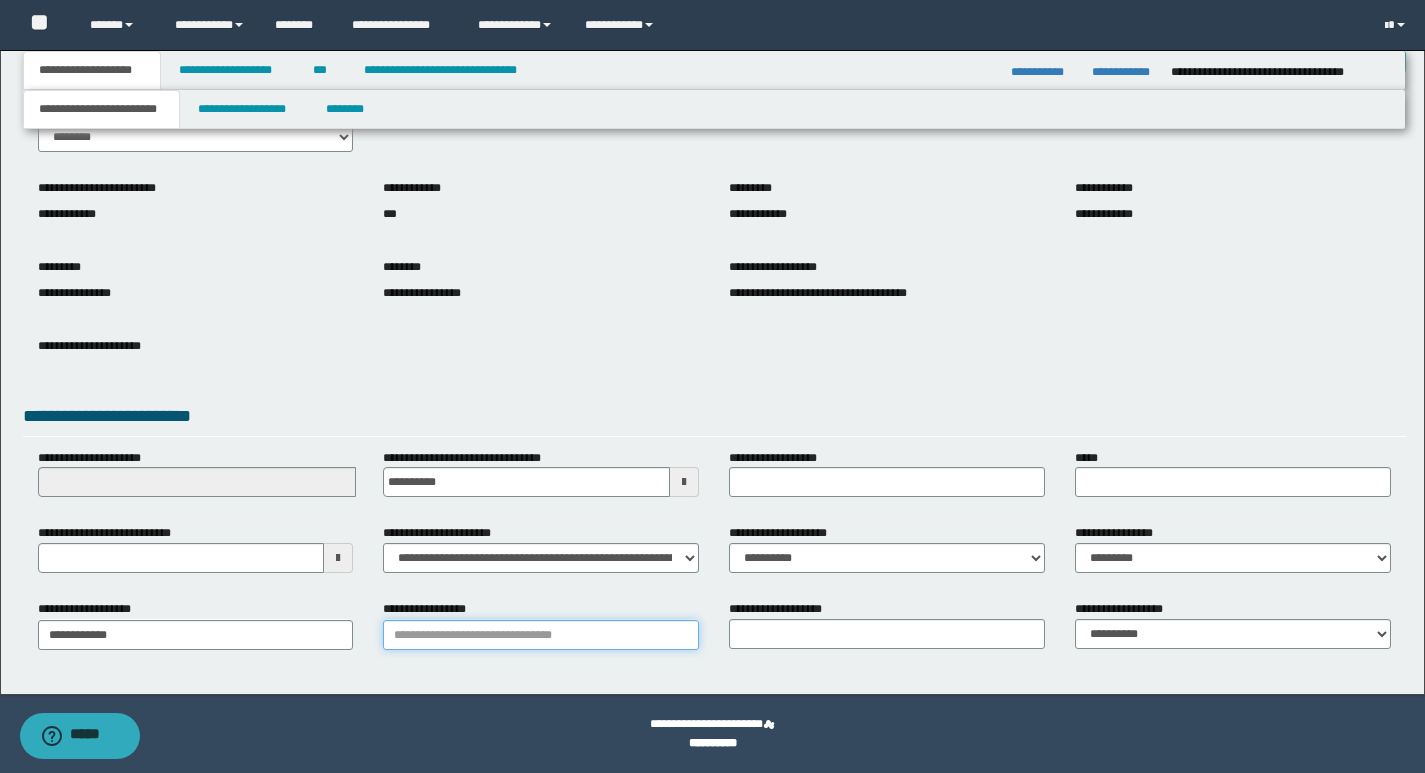 click on "**********" at bounding box center (541, 635) 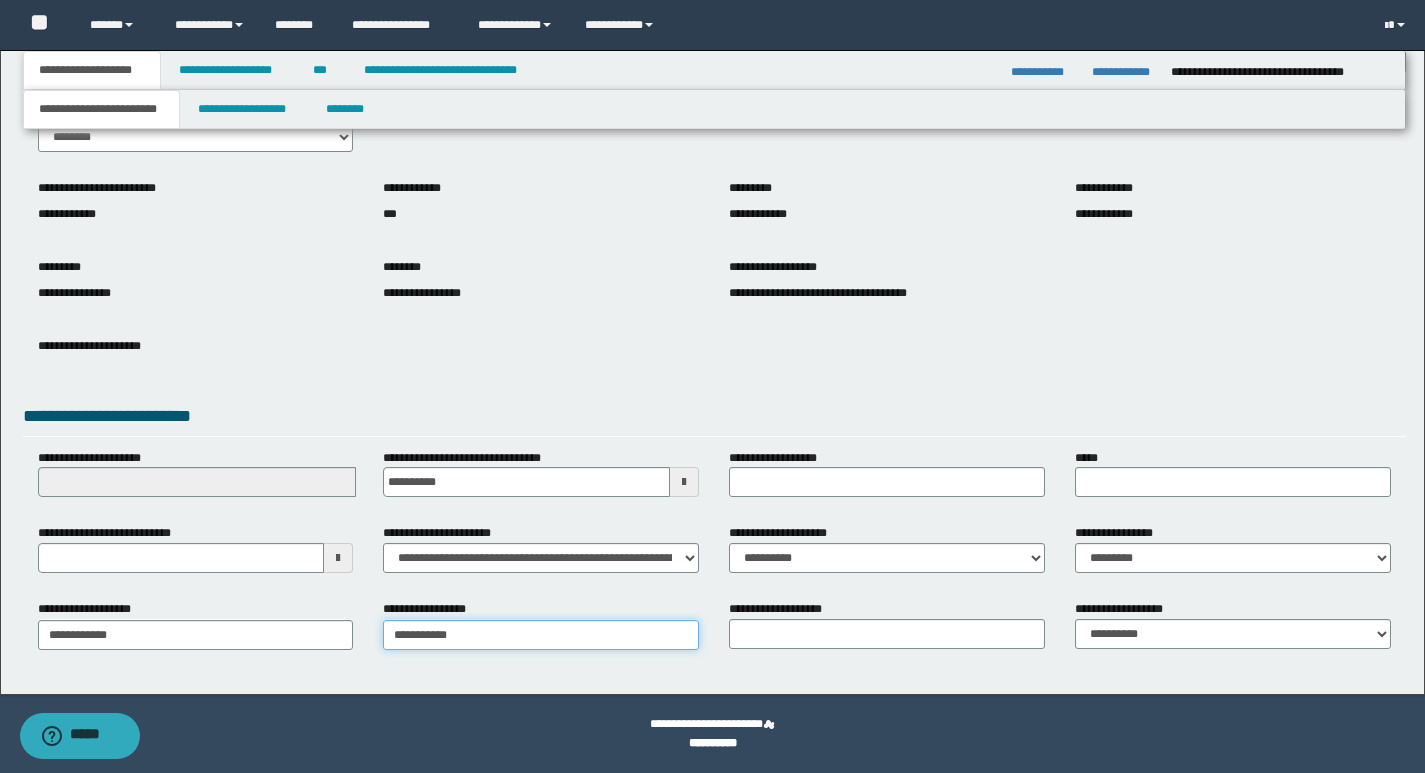 type on "**********" 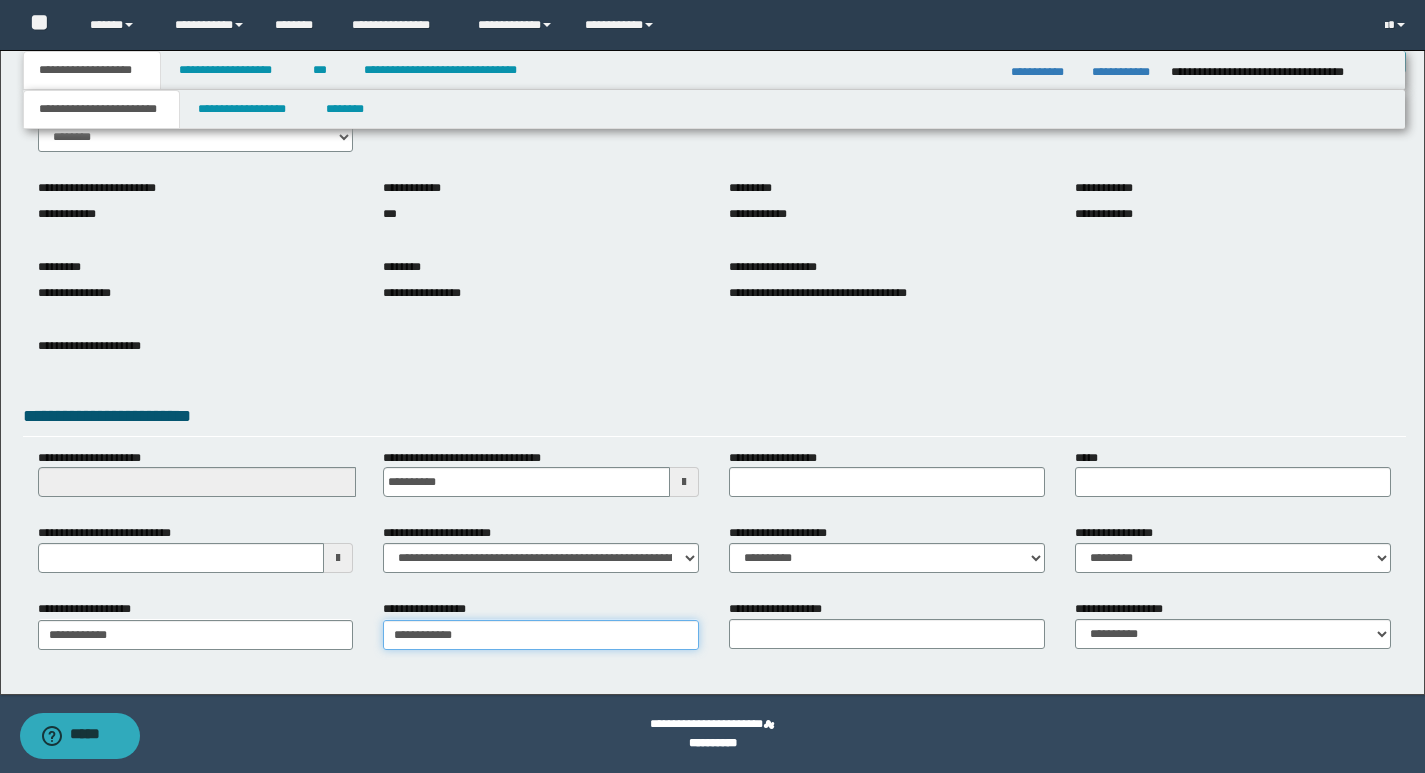 type on "**********" 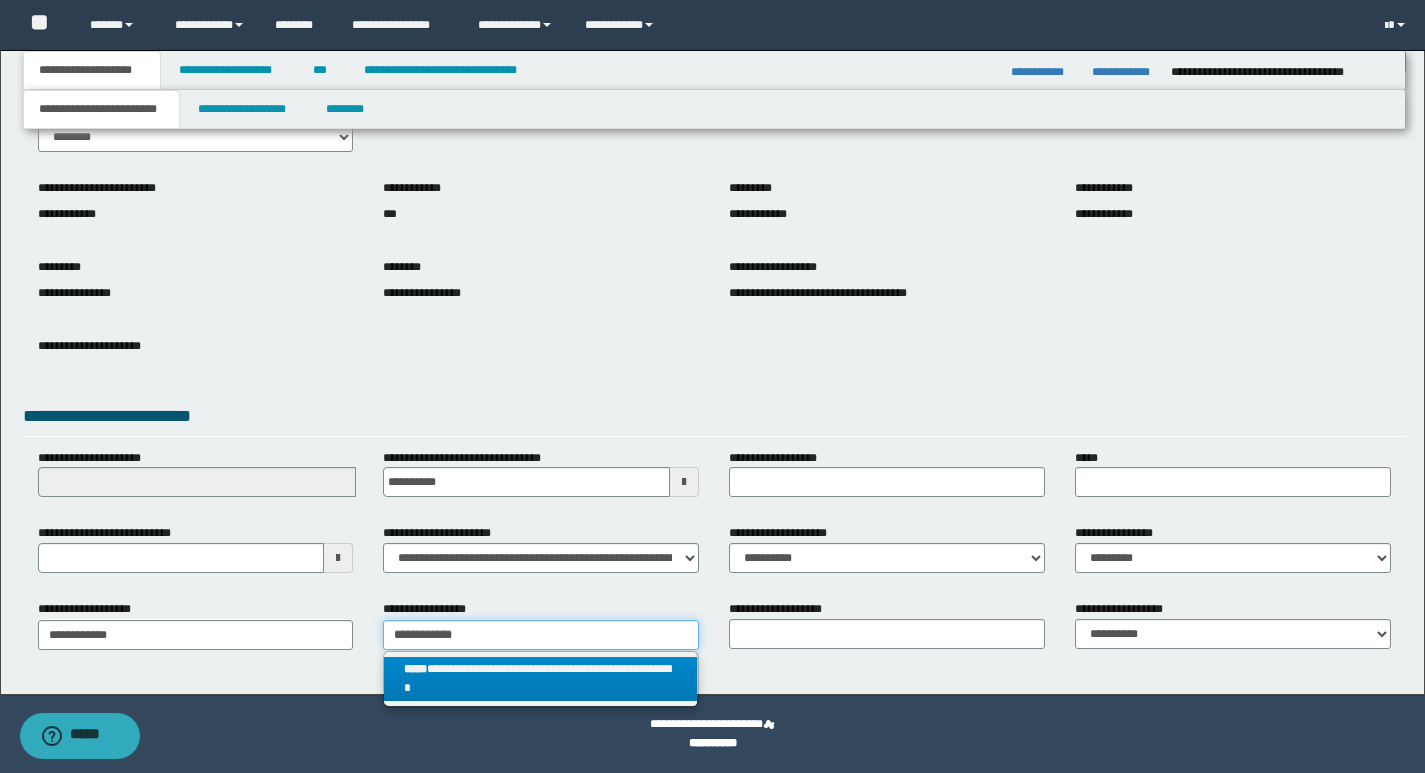 type on "**********" 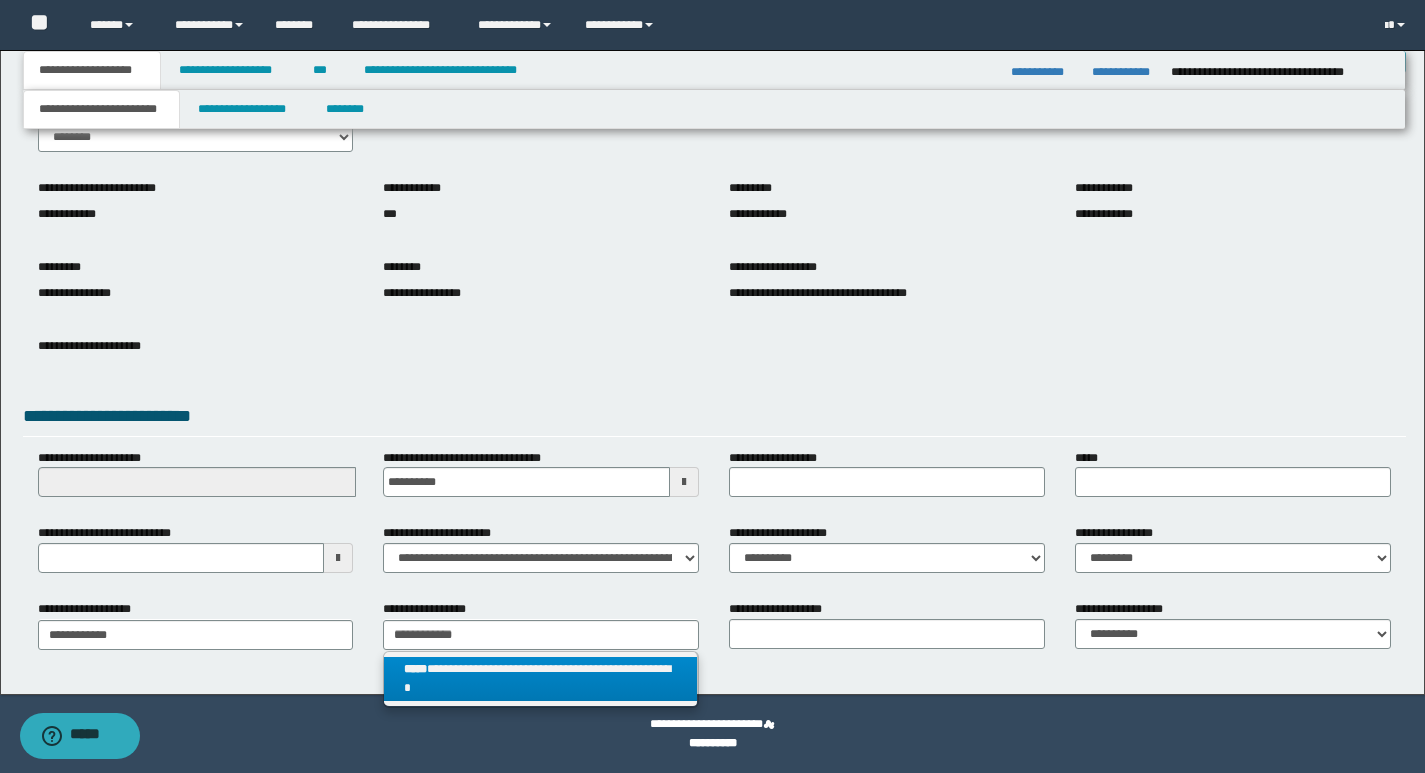 click on "**********" at bounding box center [540, 679] 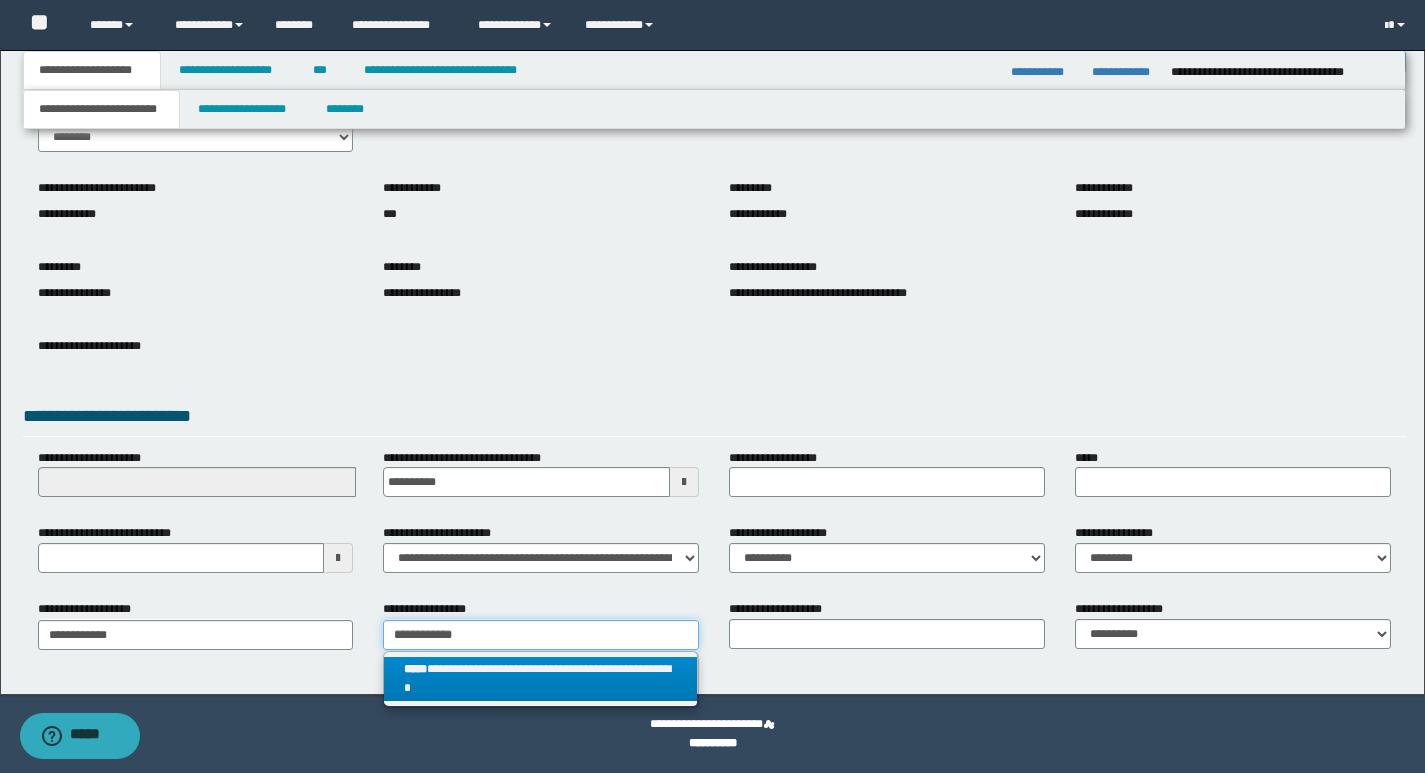 type 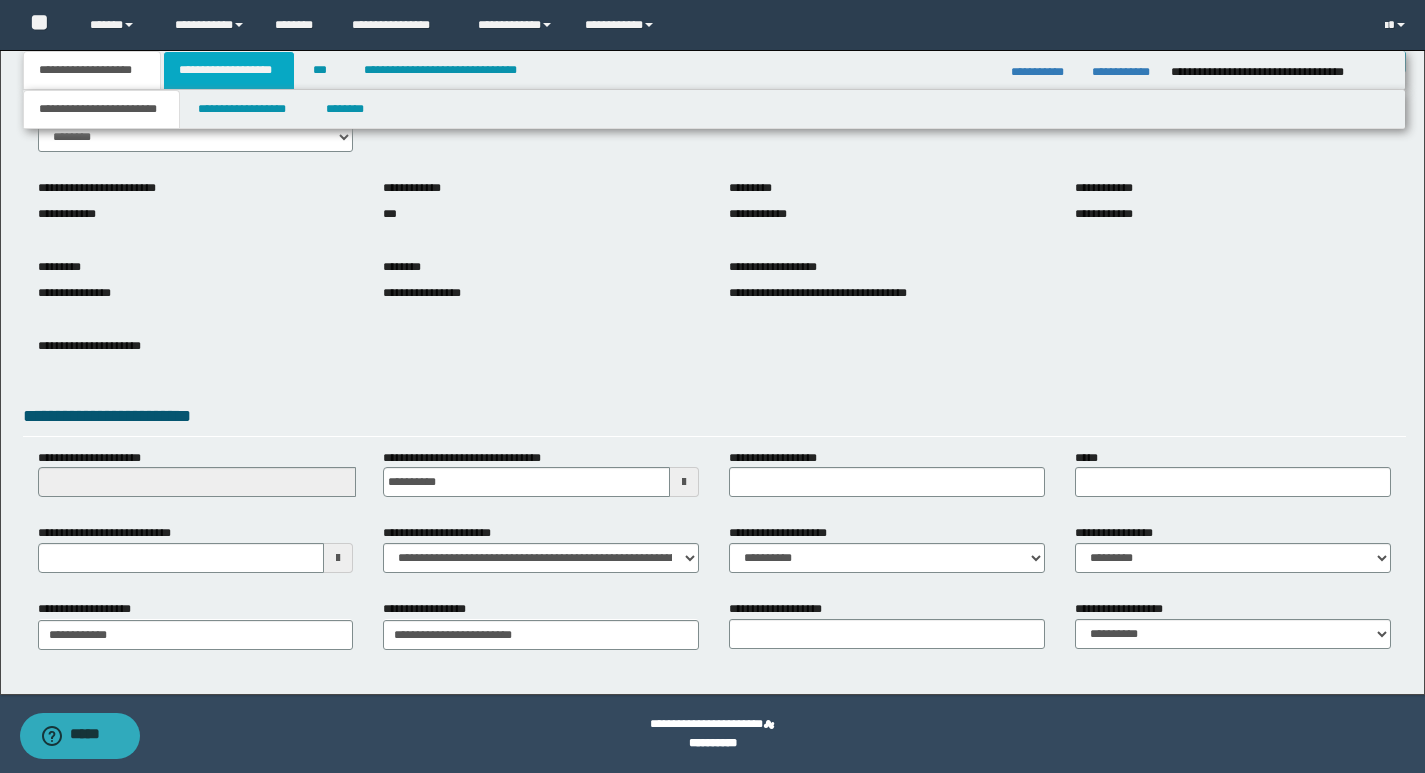 click on "**********" at bounding box center (229, 70) 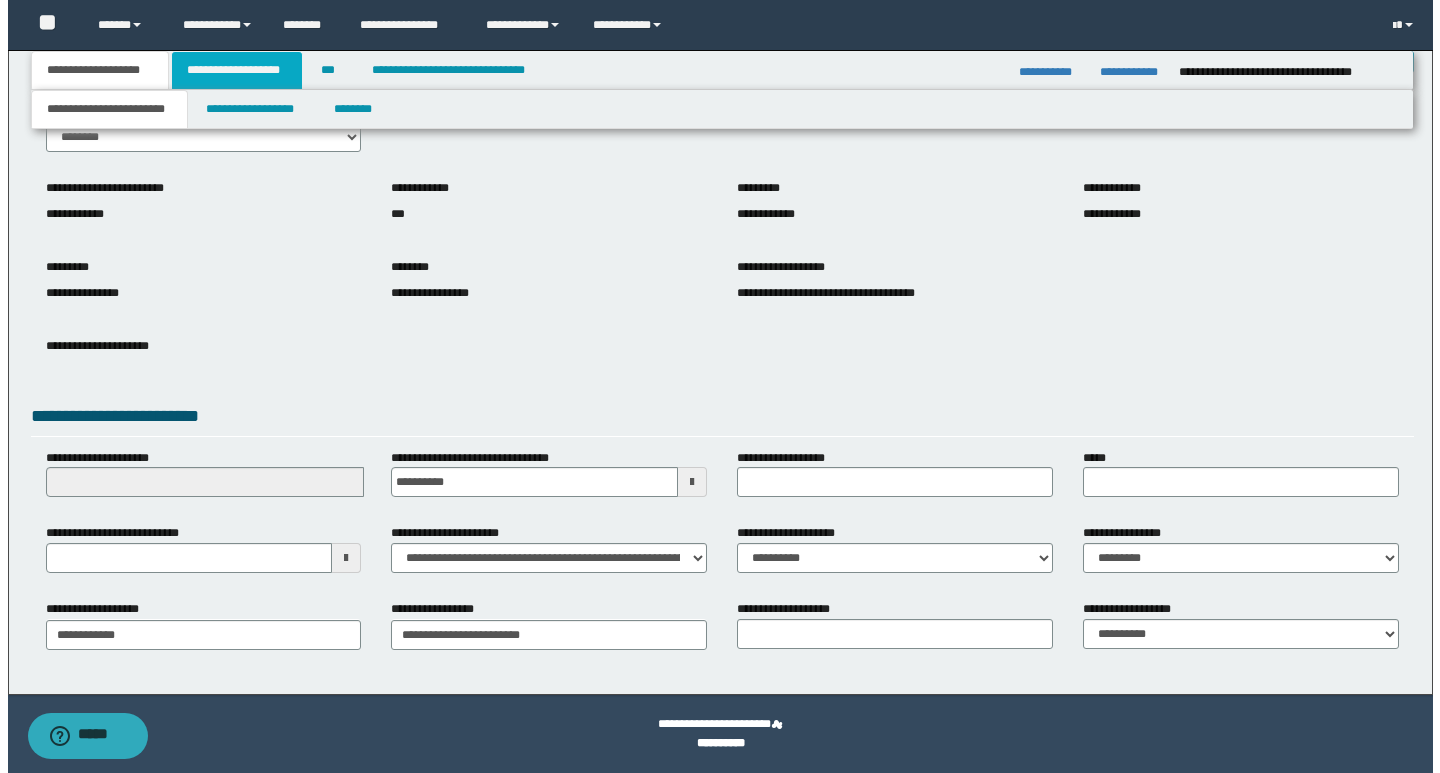scroll, scrollTop: 0, scrollLeft: 0, axis: both 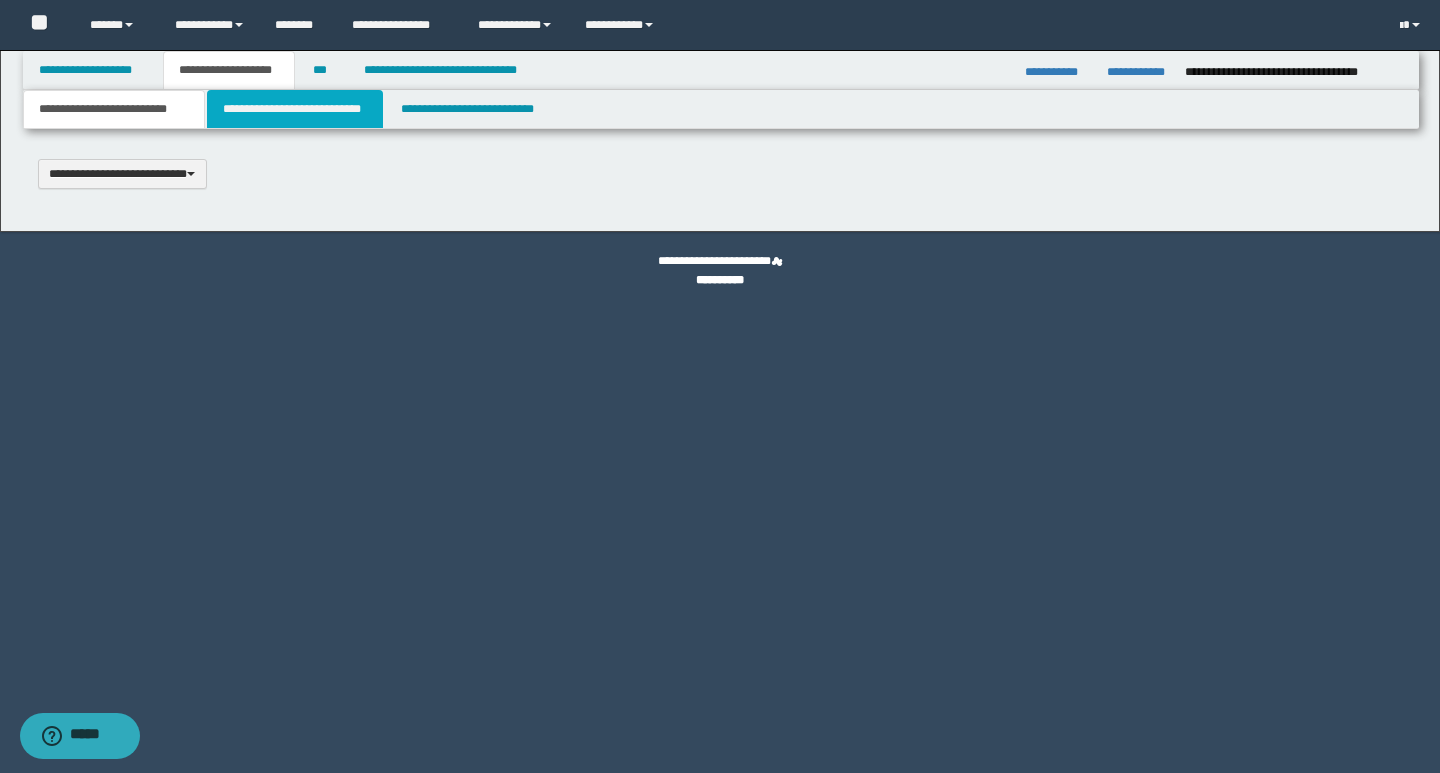 click on "**********" at bounding box center [295, 109] 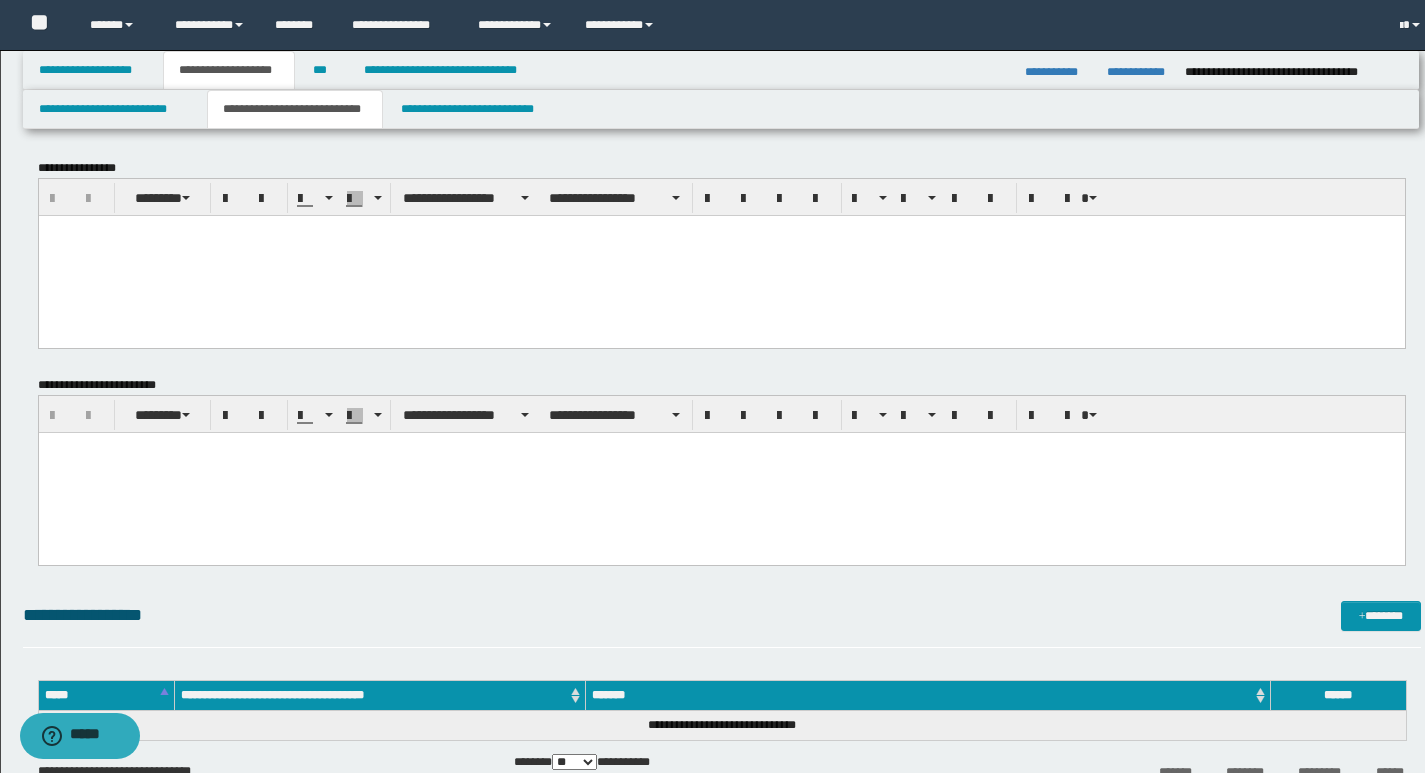 scroll, scrollTop: 0, scrollLeft: 0, axis: both 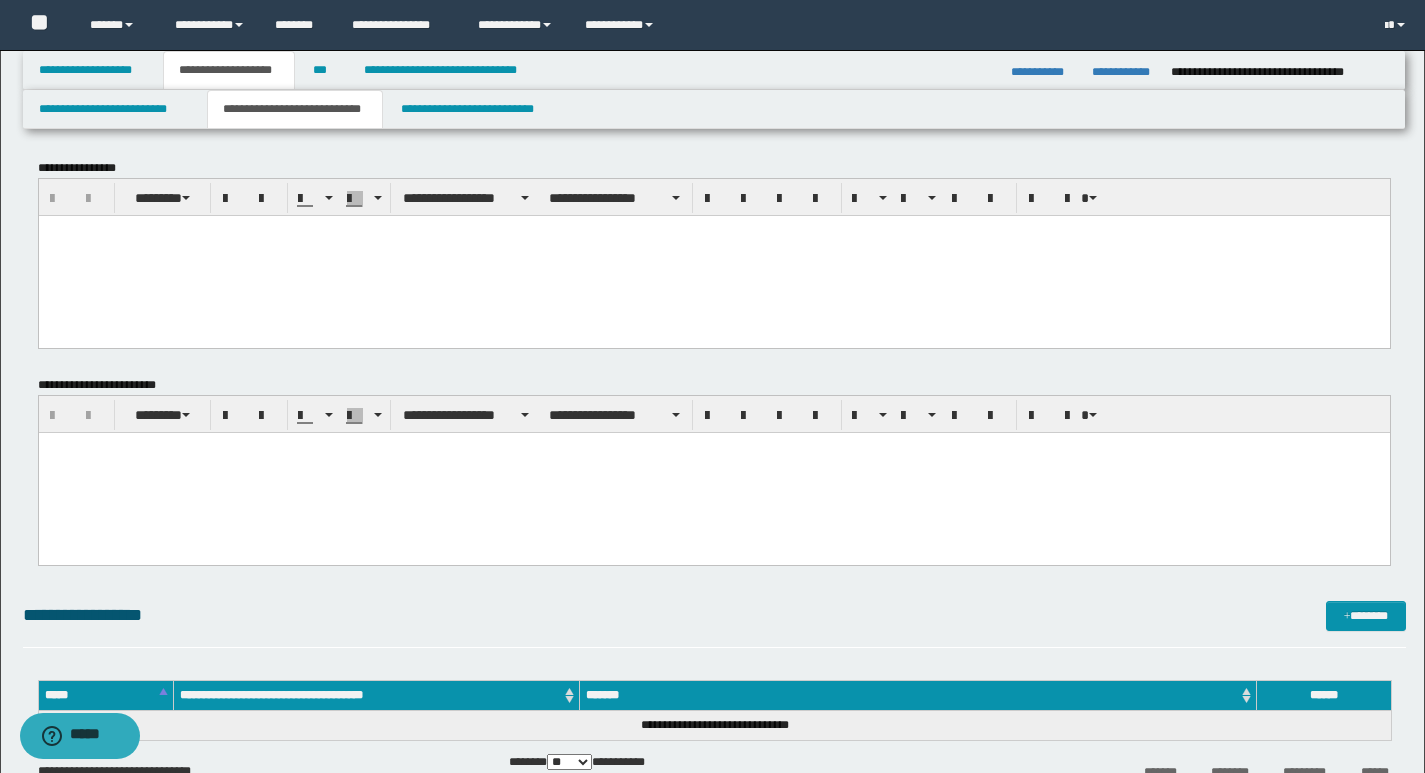 click at bounding box center [713, 255] 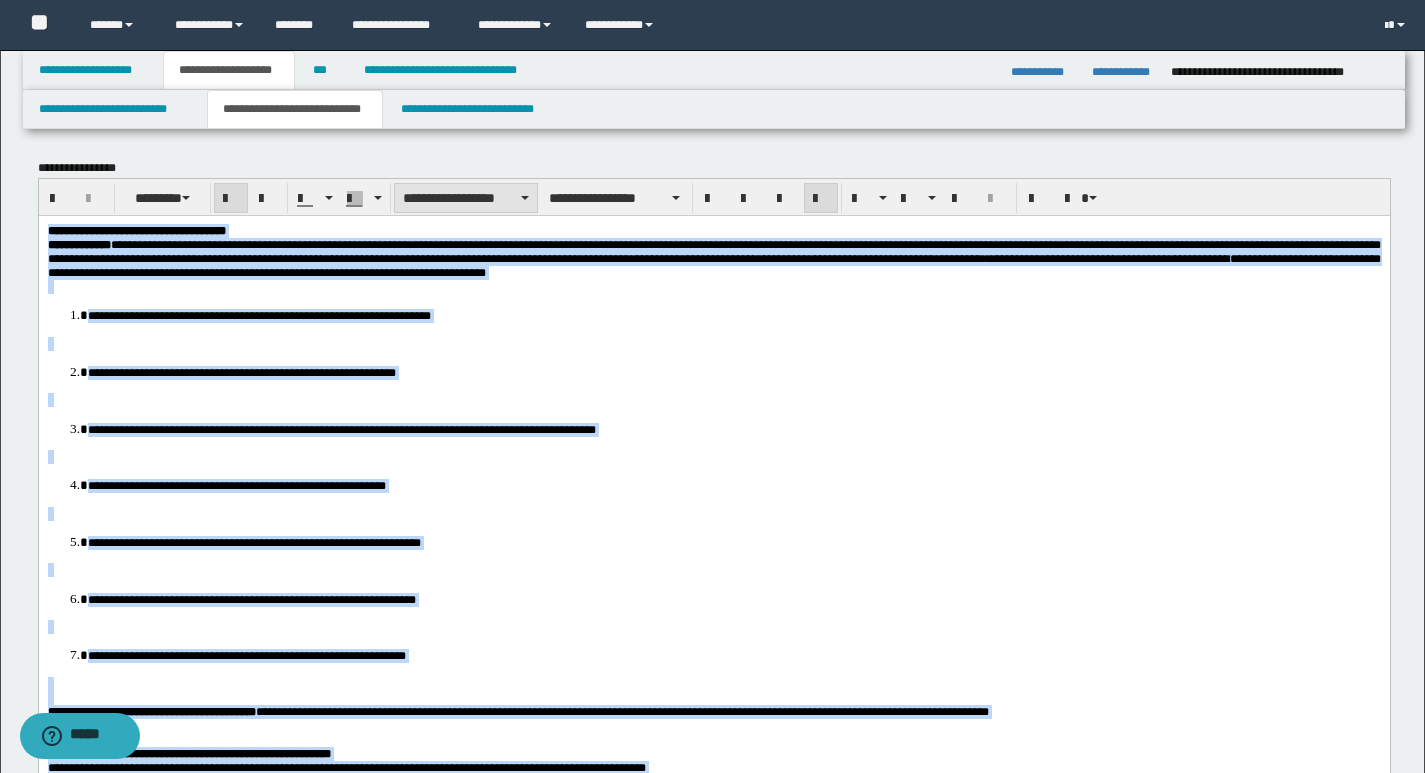 click at bounding box center (525, 198) 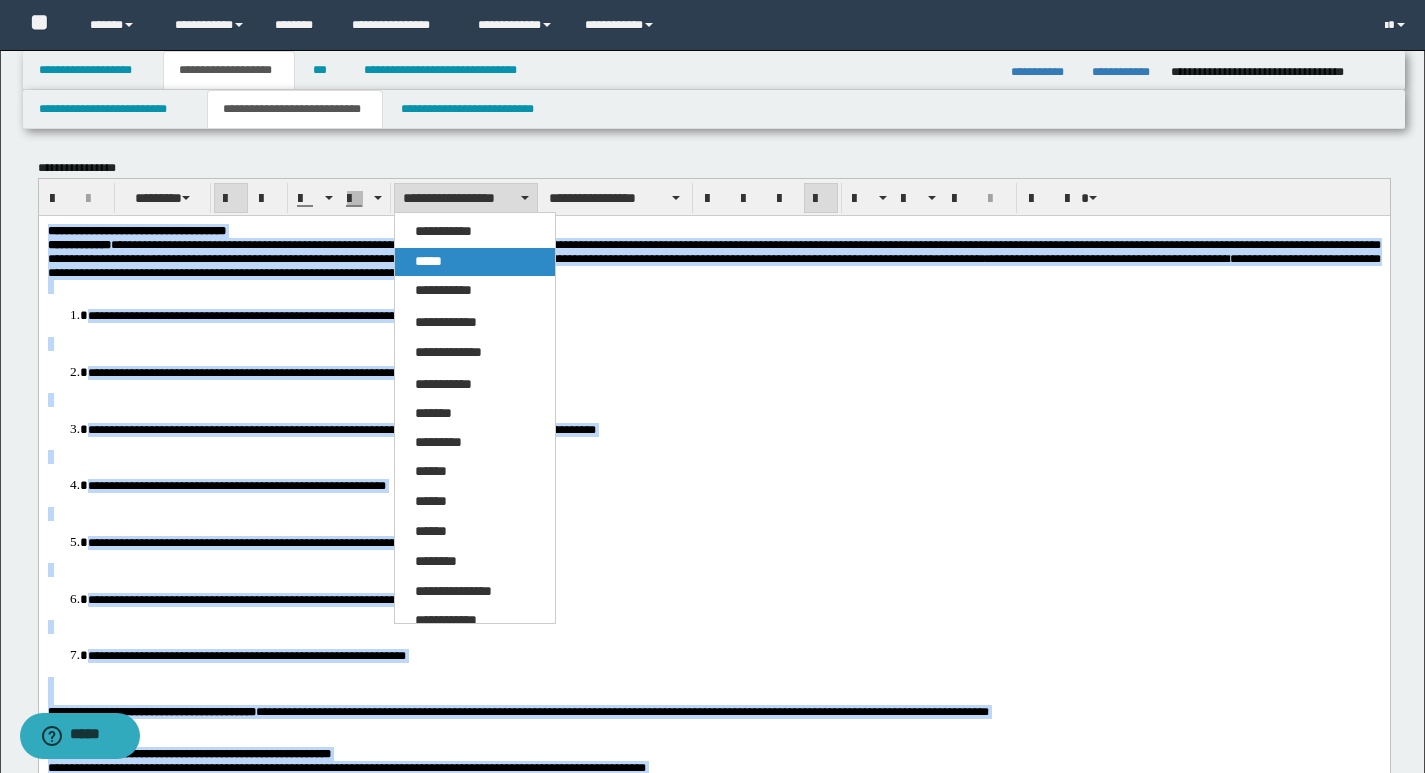 click on "*****" at bounding box center (428, 261) 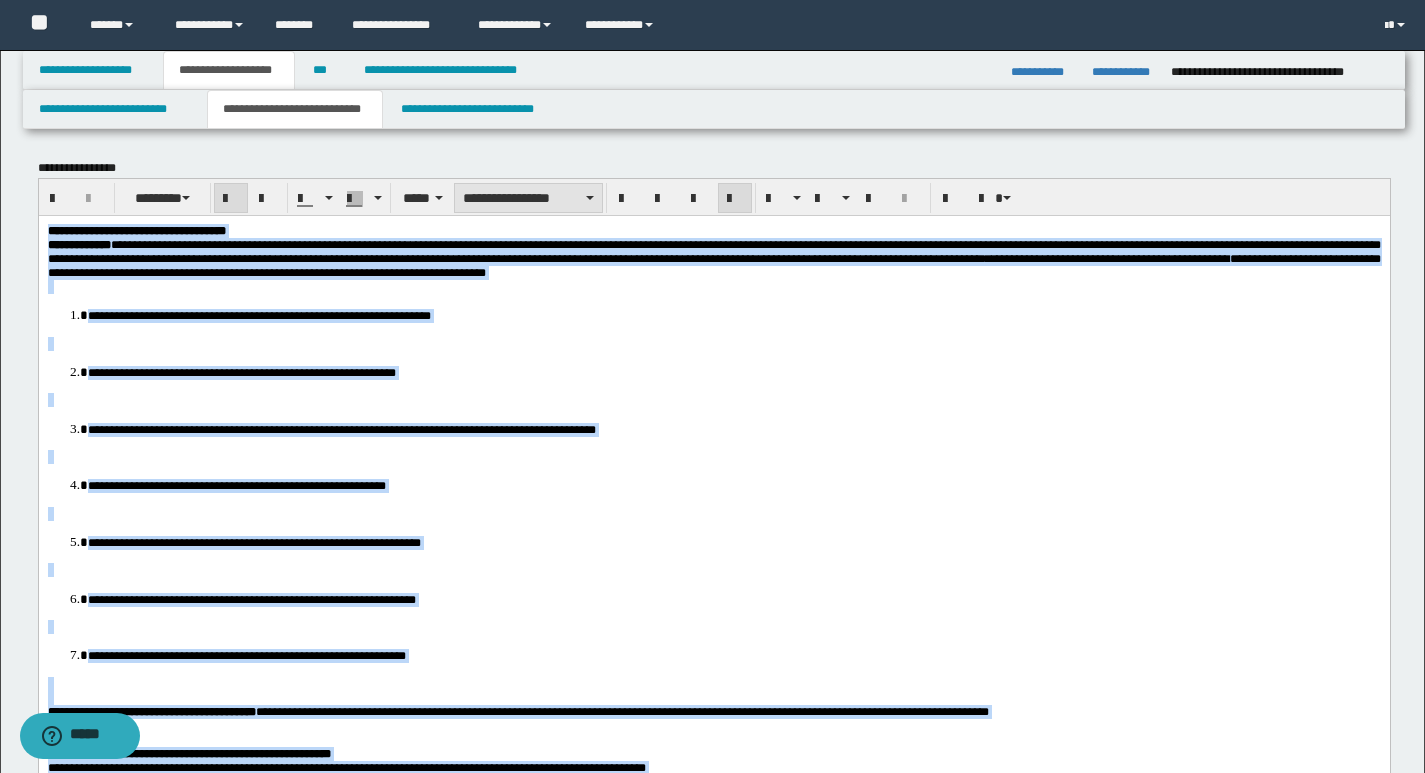 click on "**********" at bounding box center [528, 198] 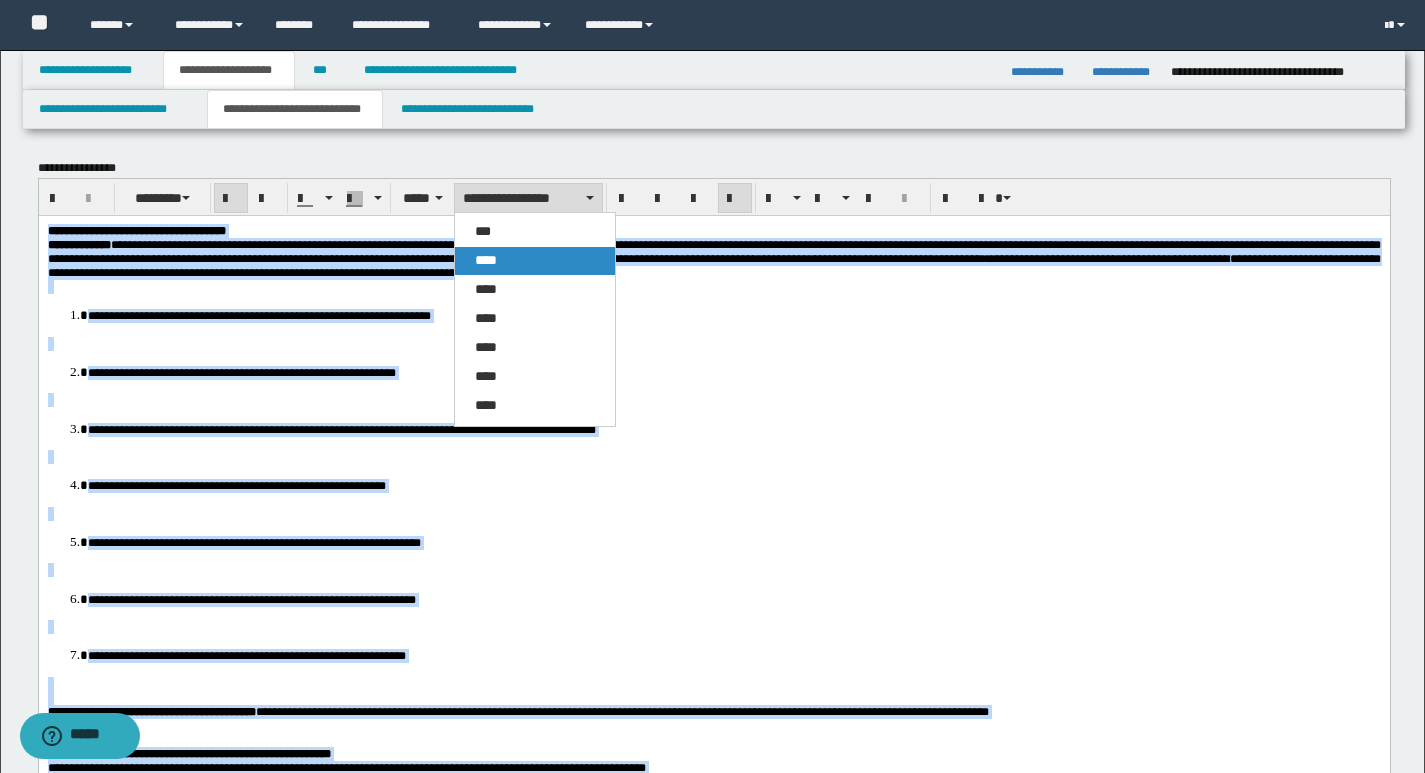 click on "****" at bounding box center (535, 261) 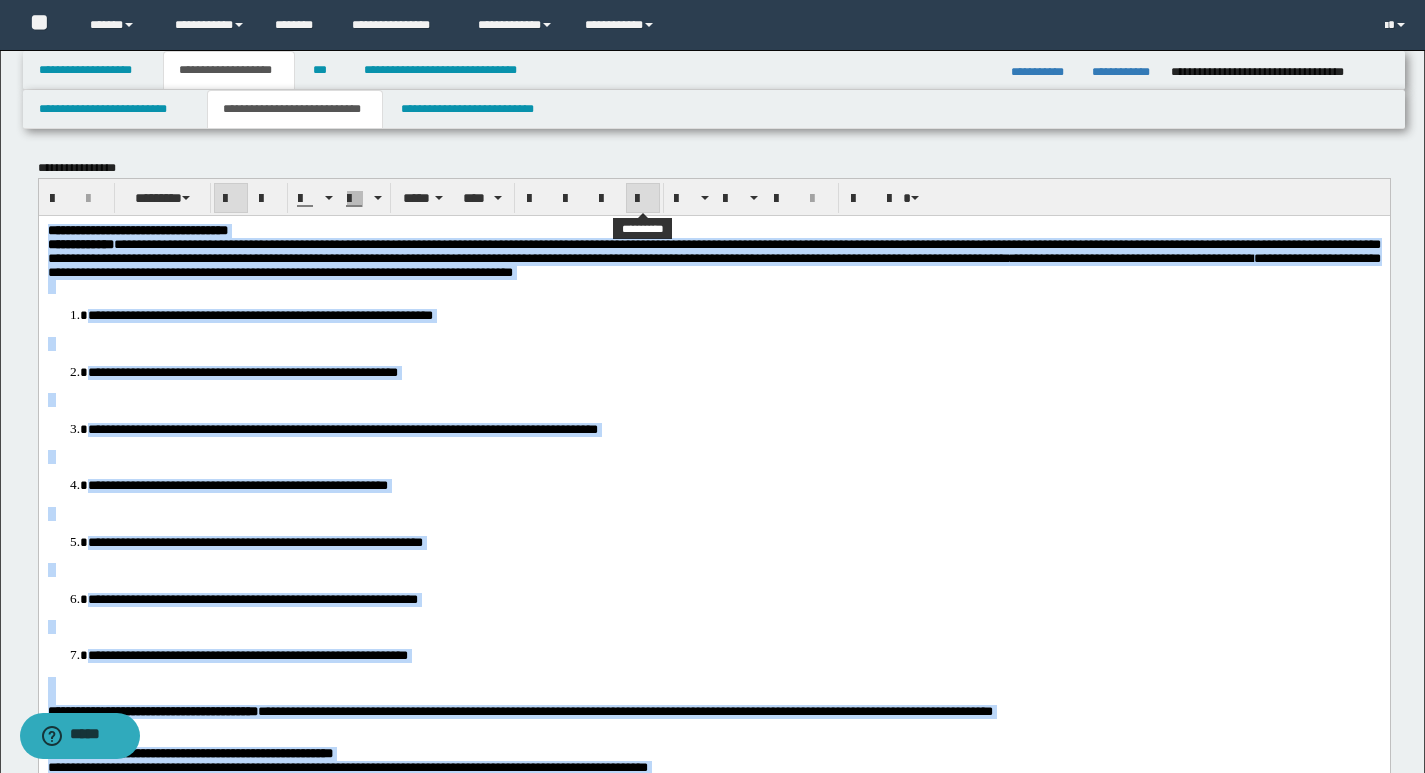 click at bounding box center (643, 199) 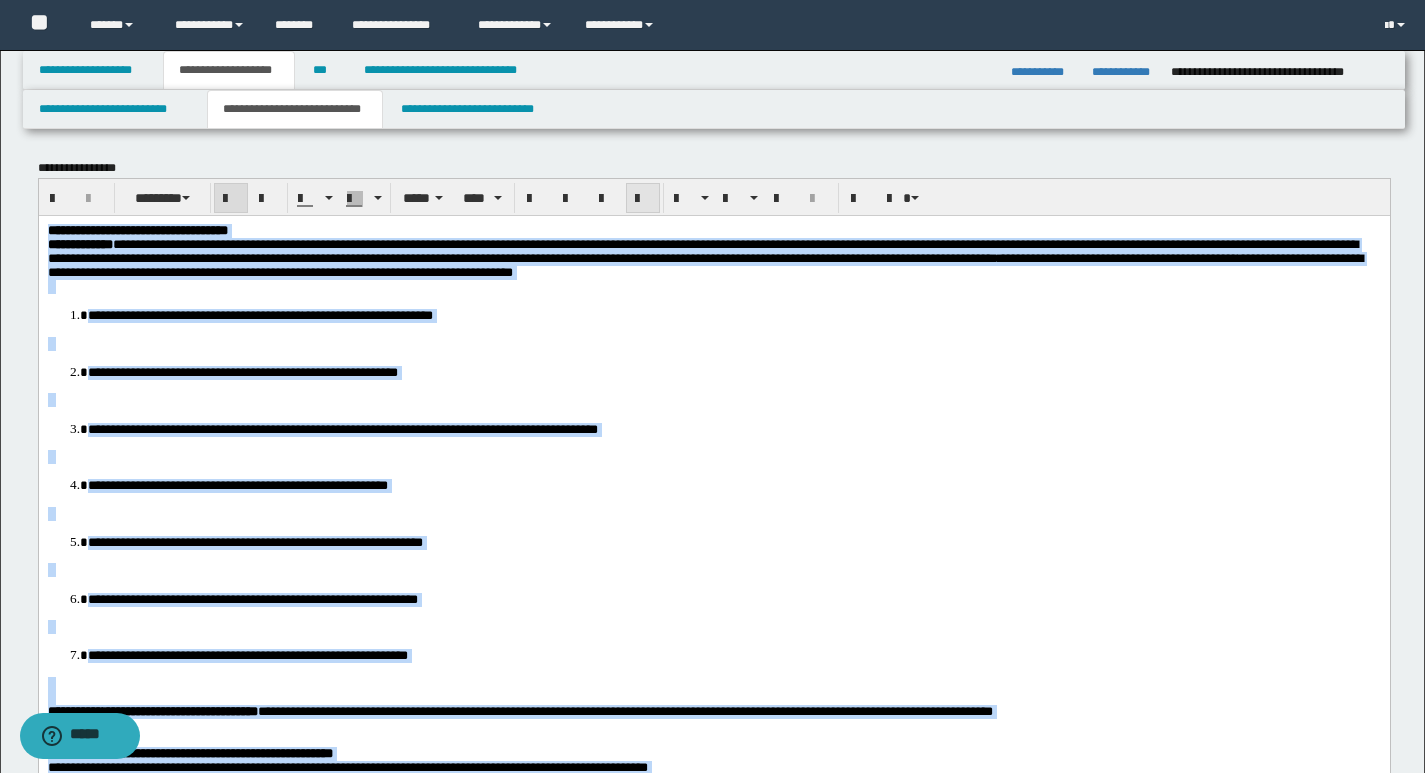click at bounding box center (643, 199) 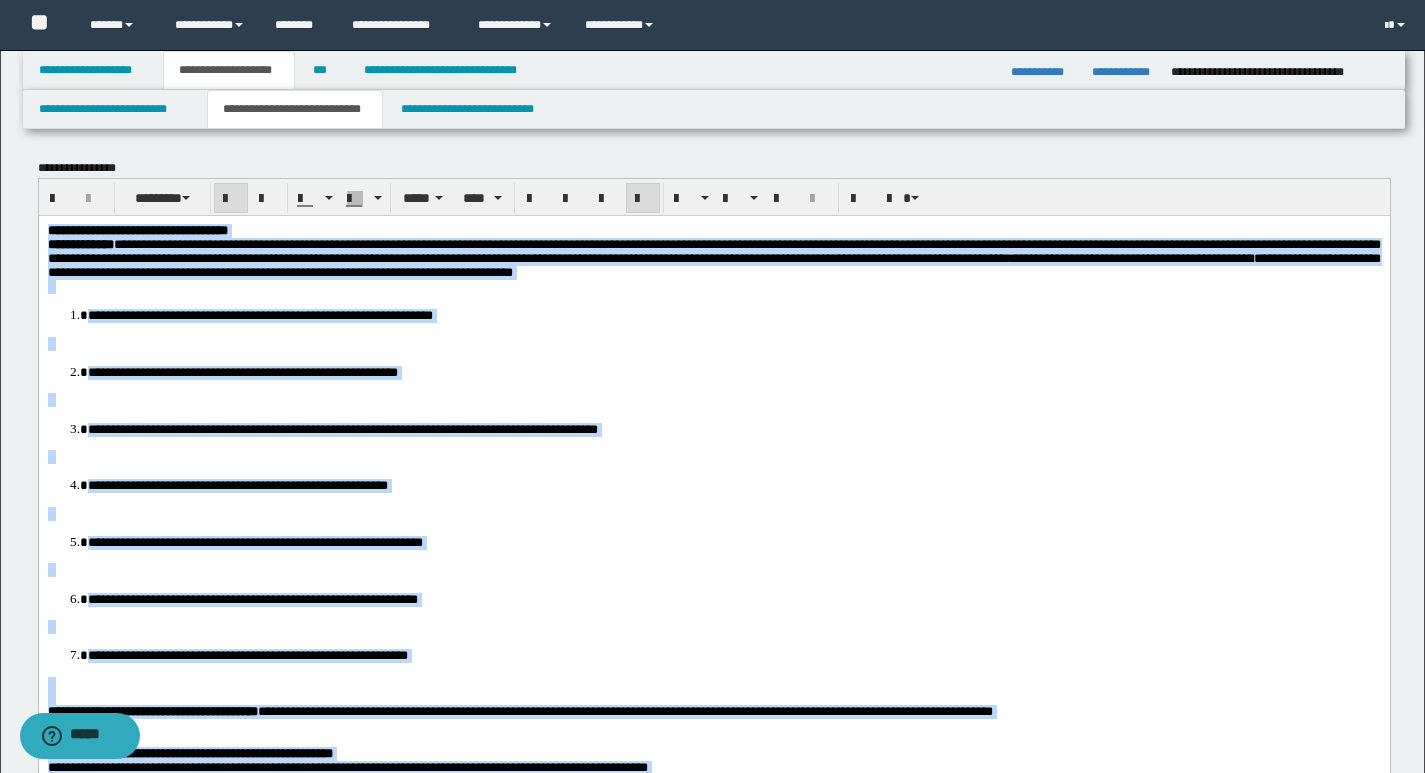 click on "**********" at bounding box center [733, 371] 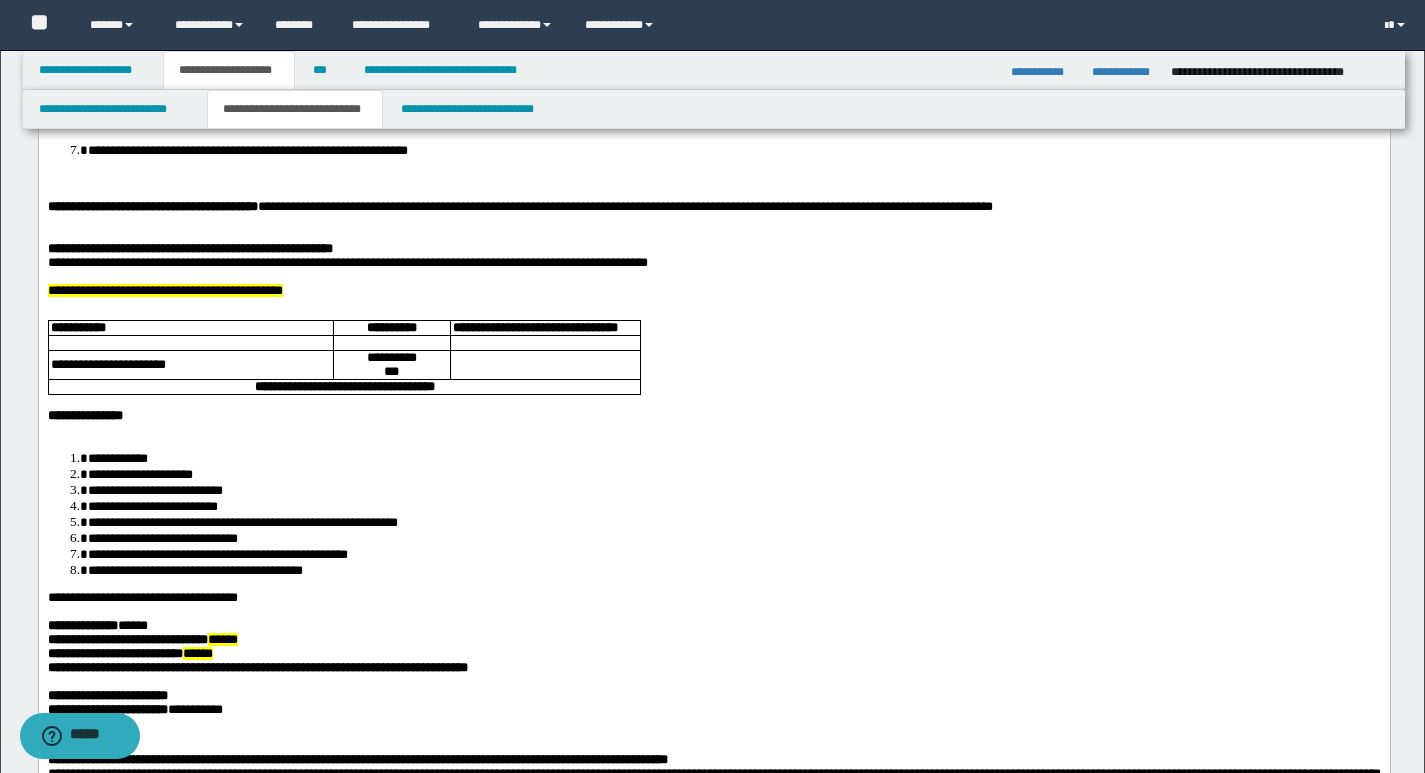 scroll, scrollTop: 0, scrollLeft: 0, axis: both 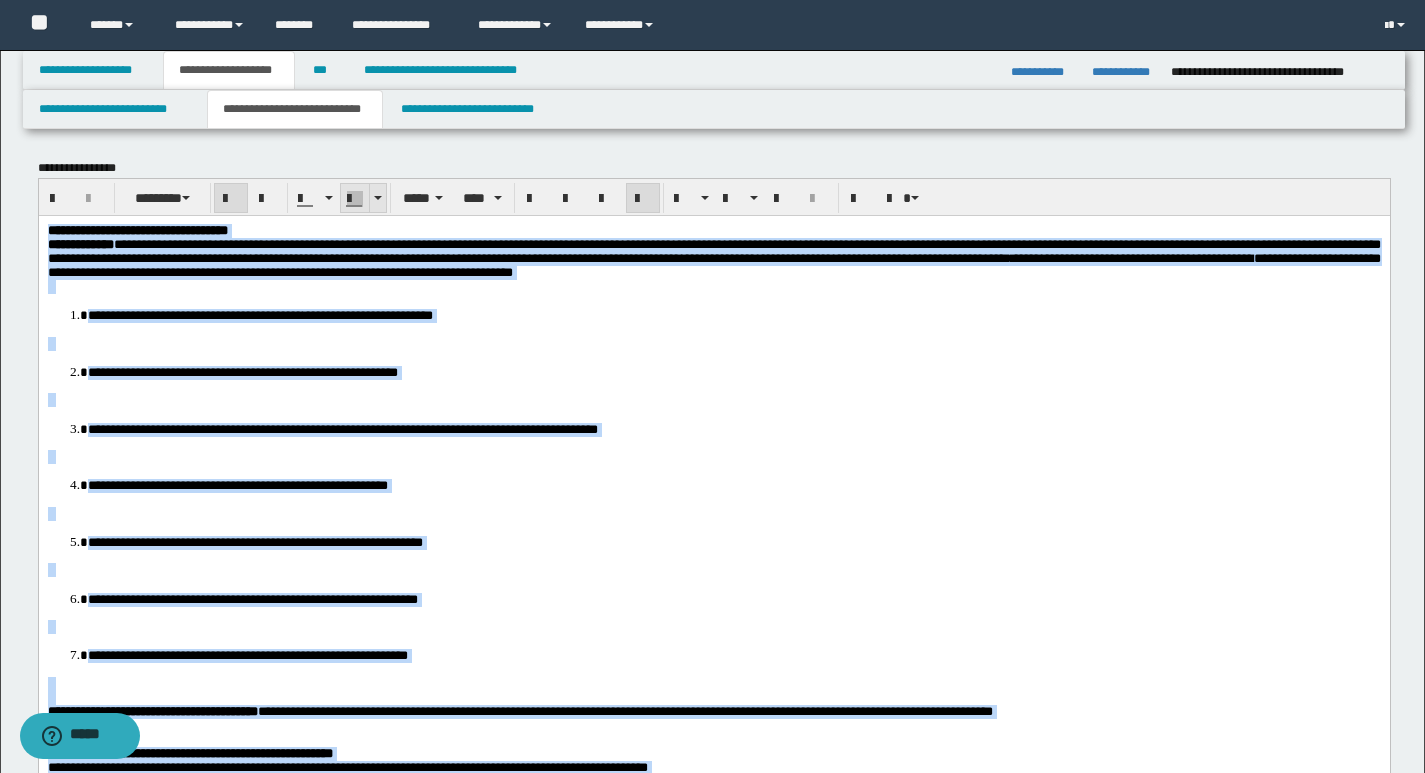 click at bounding box center (378, 198) 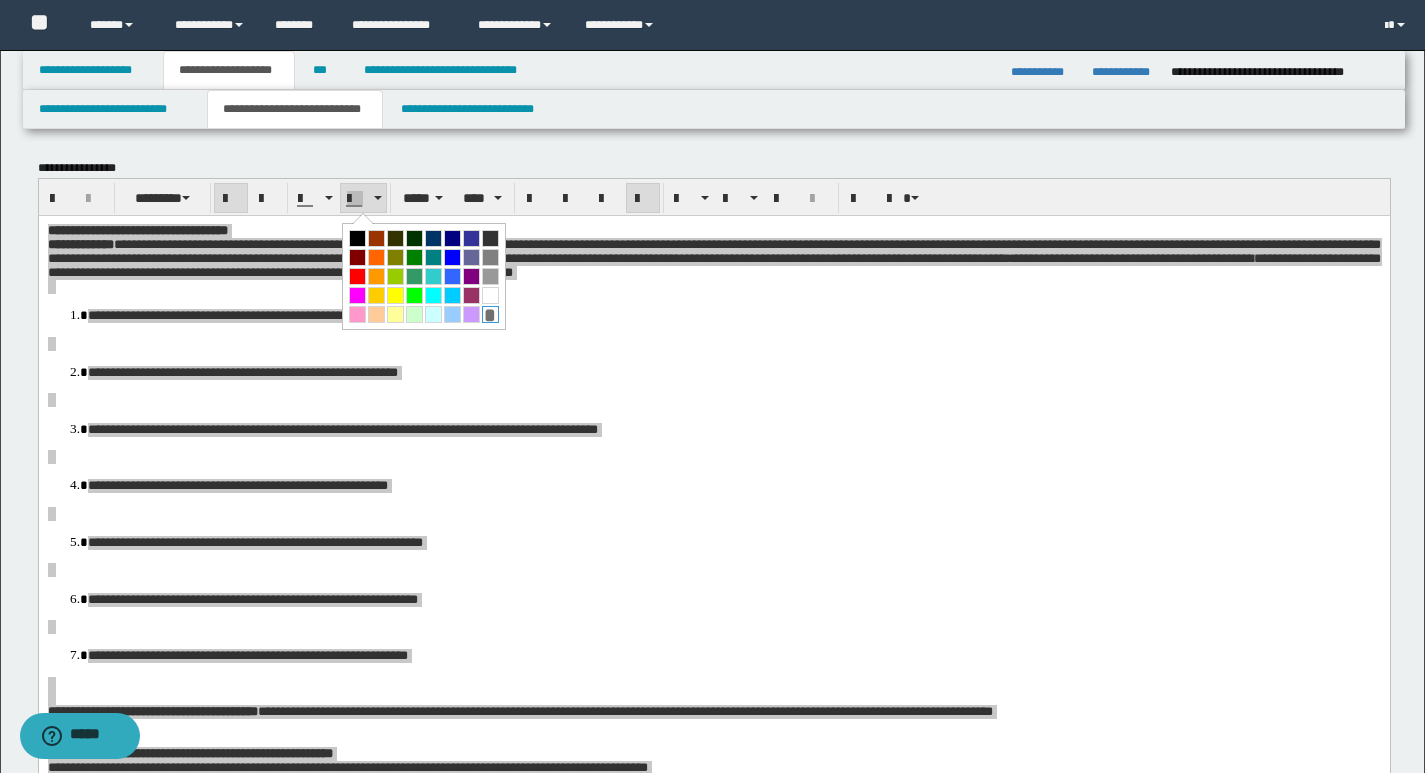 click on "*" at bounding box center [490, 314] 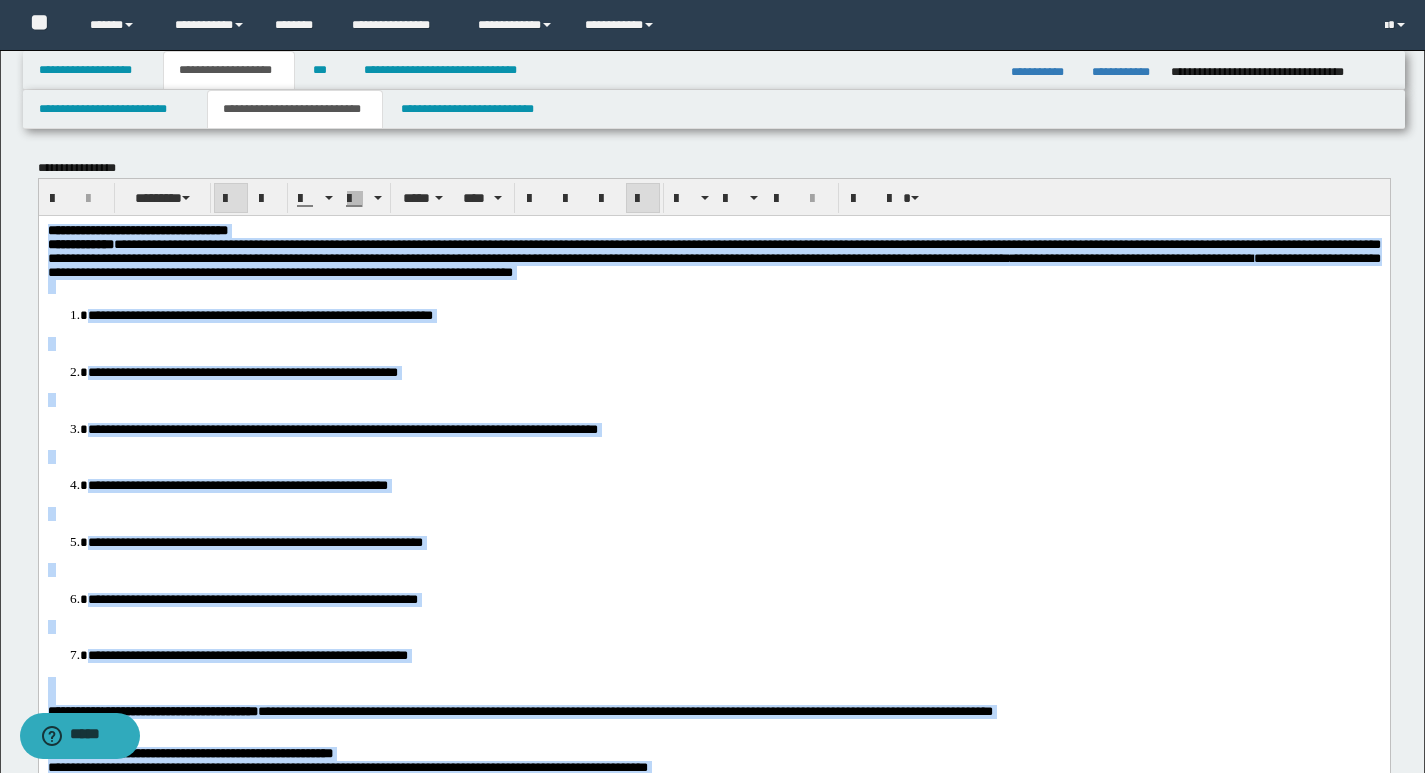 click at bounding box center (713, 456) 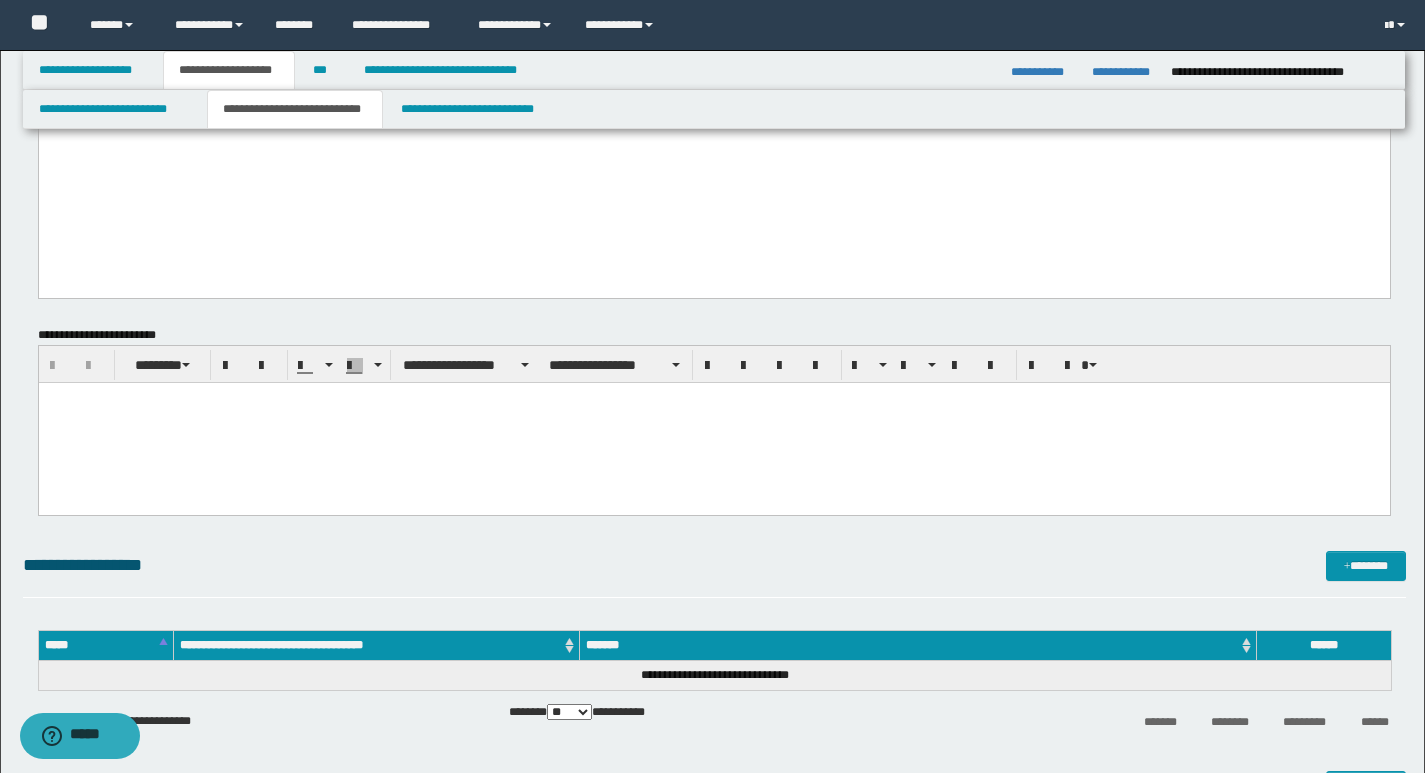 scroll, scrollTop: 6900, scrollLeft: 0, axis: vertical 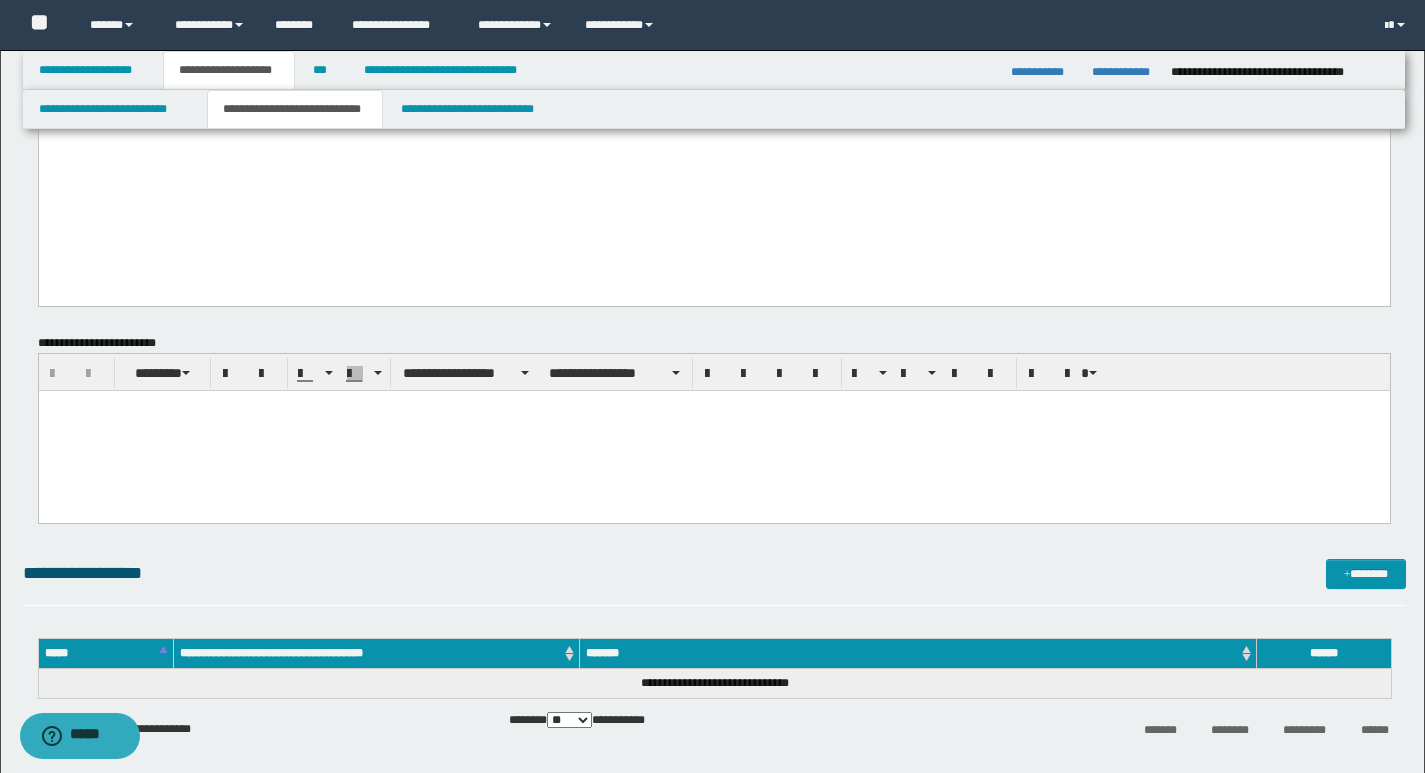 click at bounding box center (713, 430) 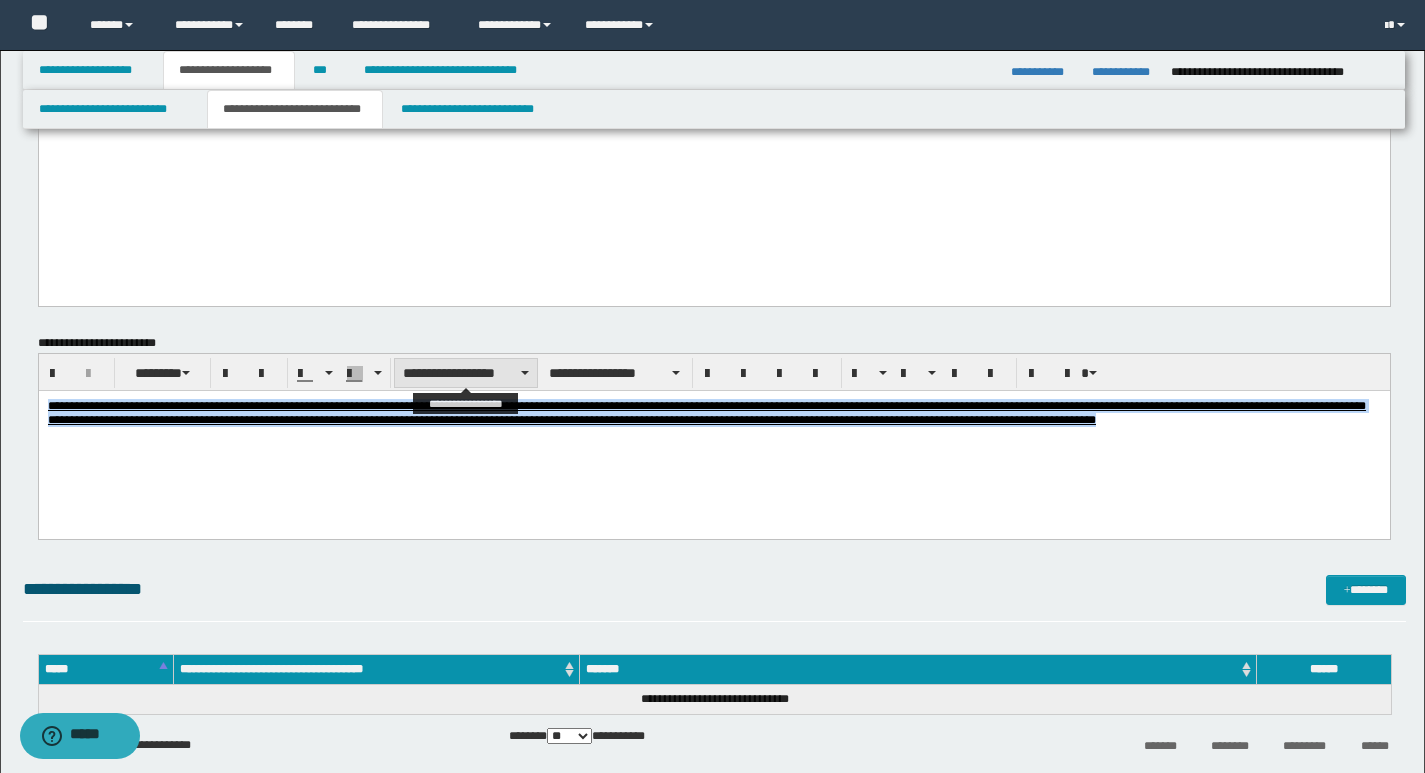 click on "**********" at bounding box center (466, 373) 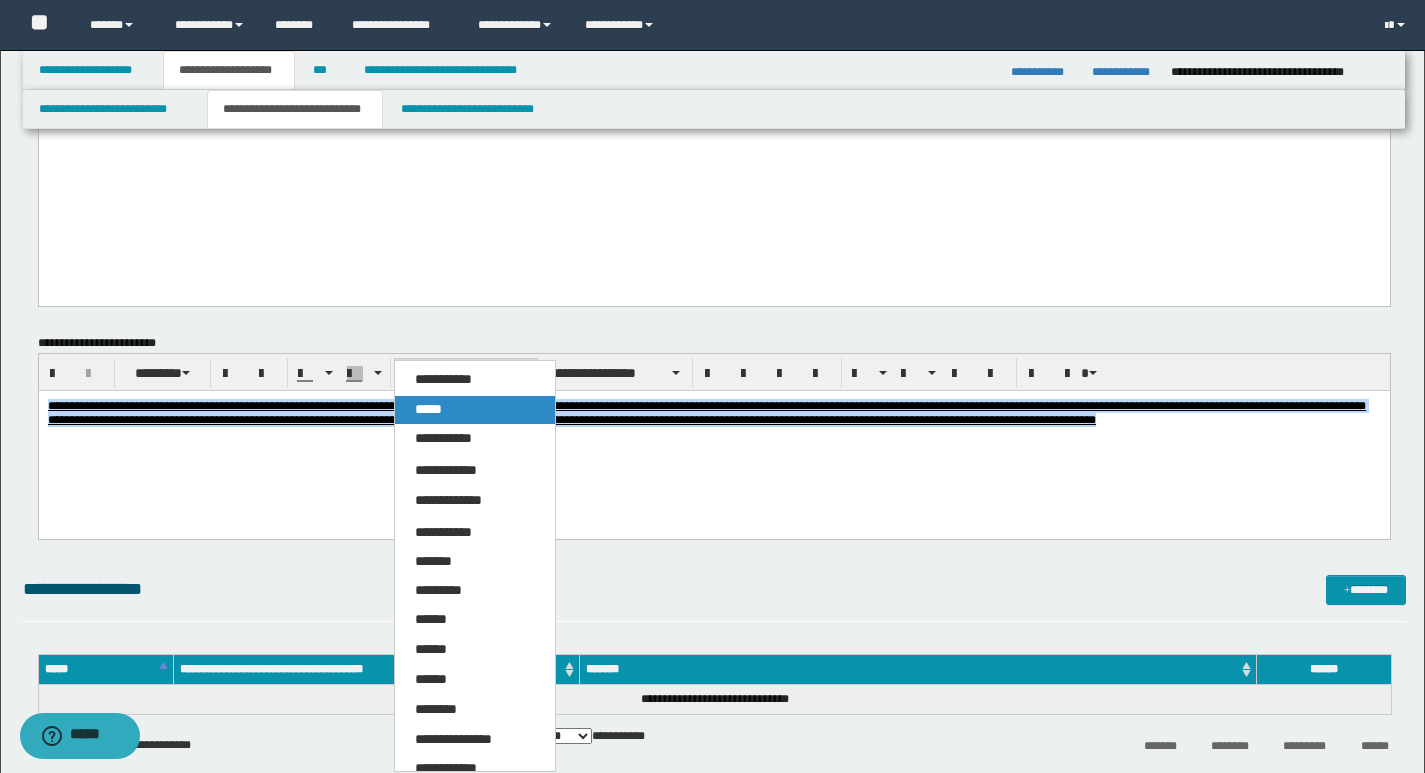 click on "*****" at bounding box center [475, 410] 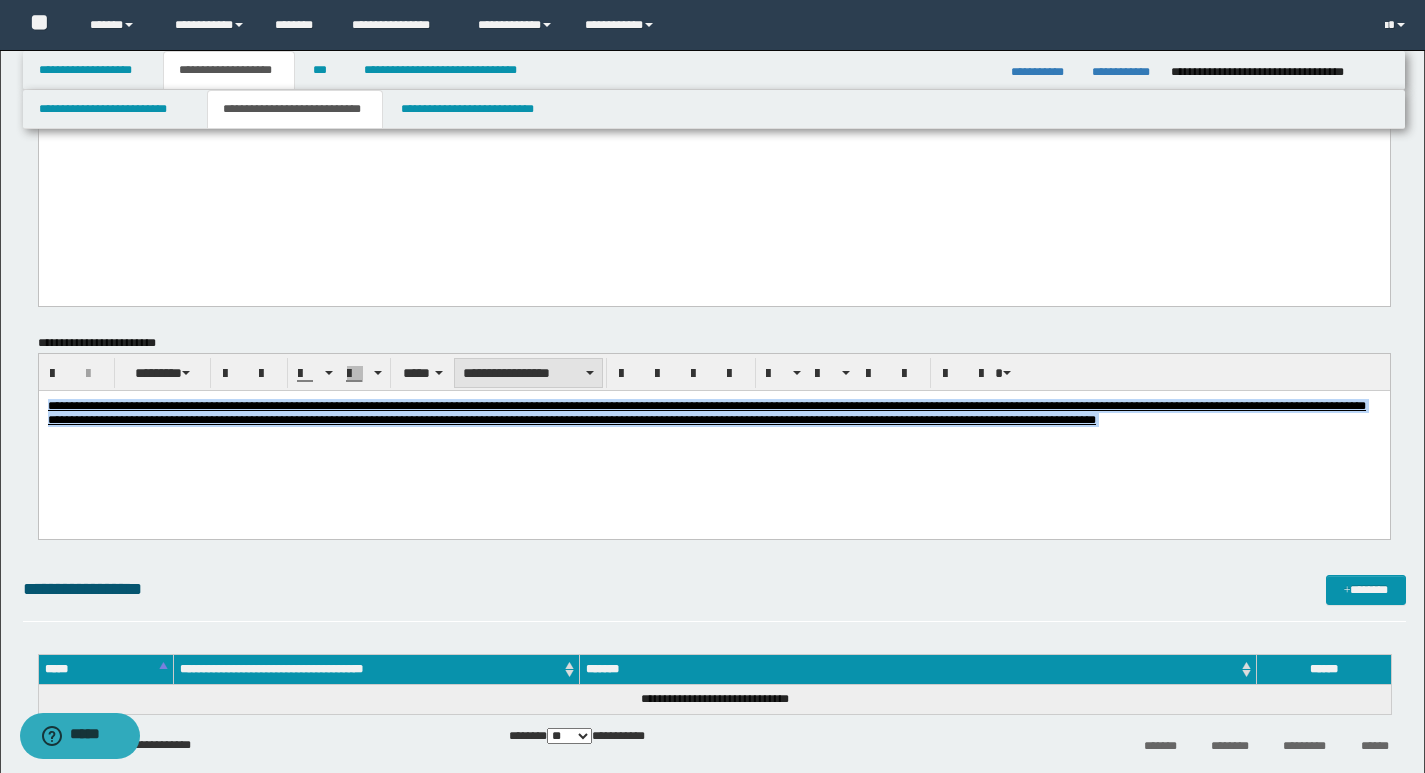 click on "**********" at bounding box center [528, 373] 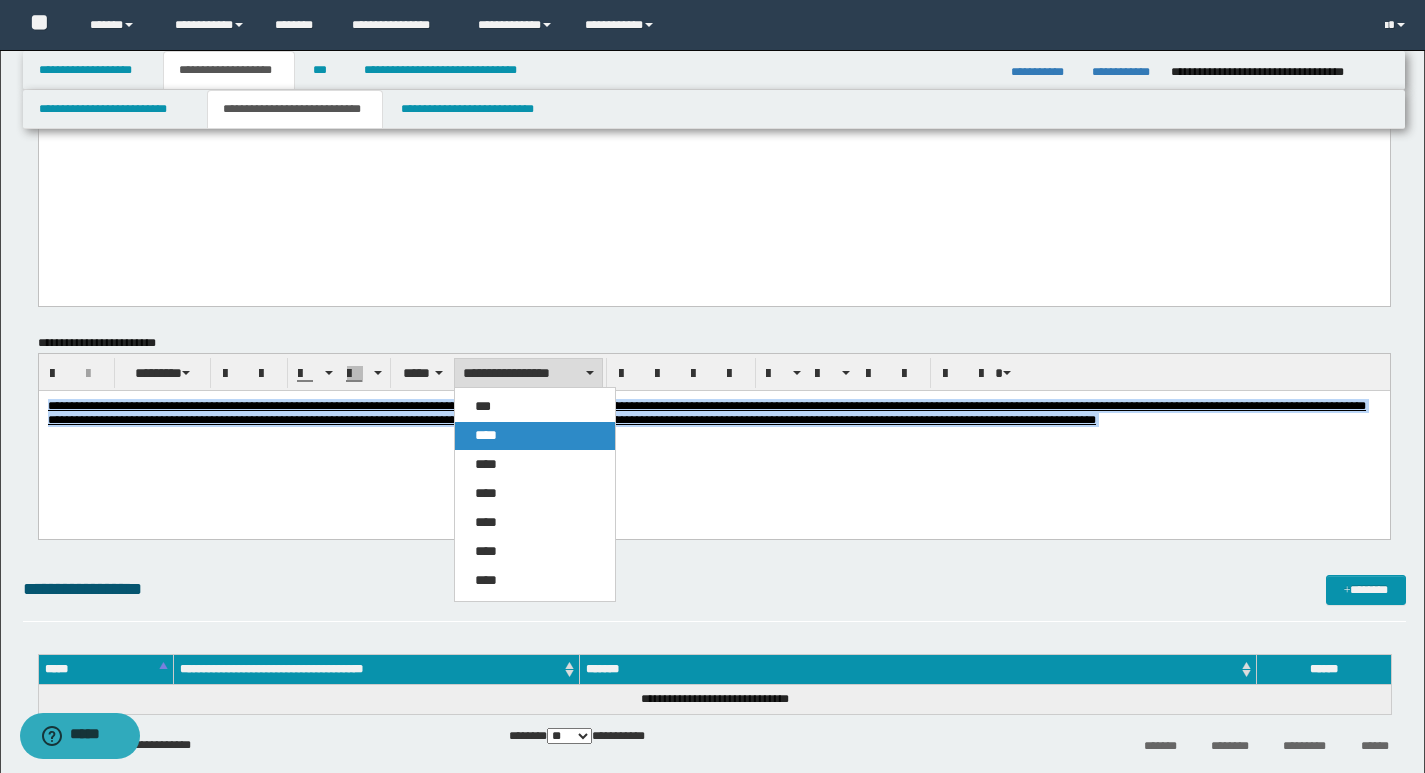 click on "****" at bounding box center (535, 436) 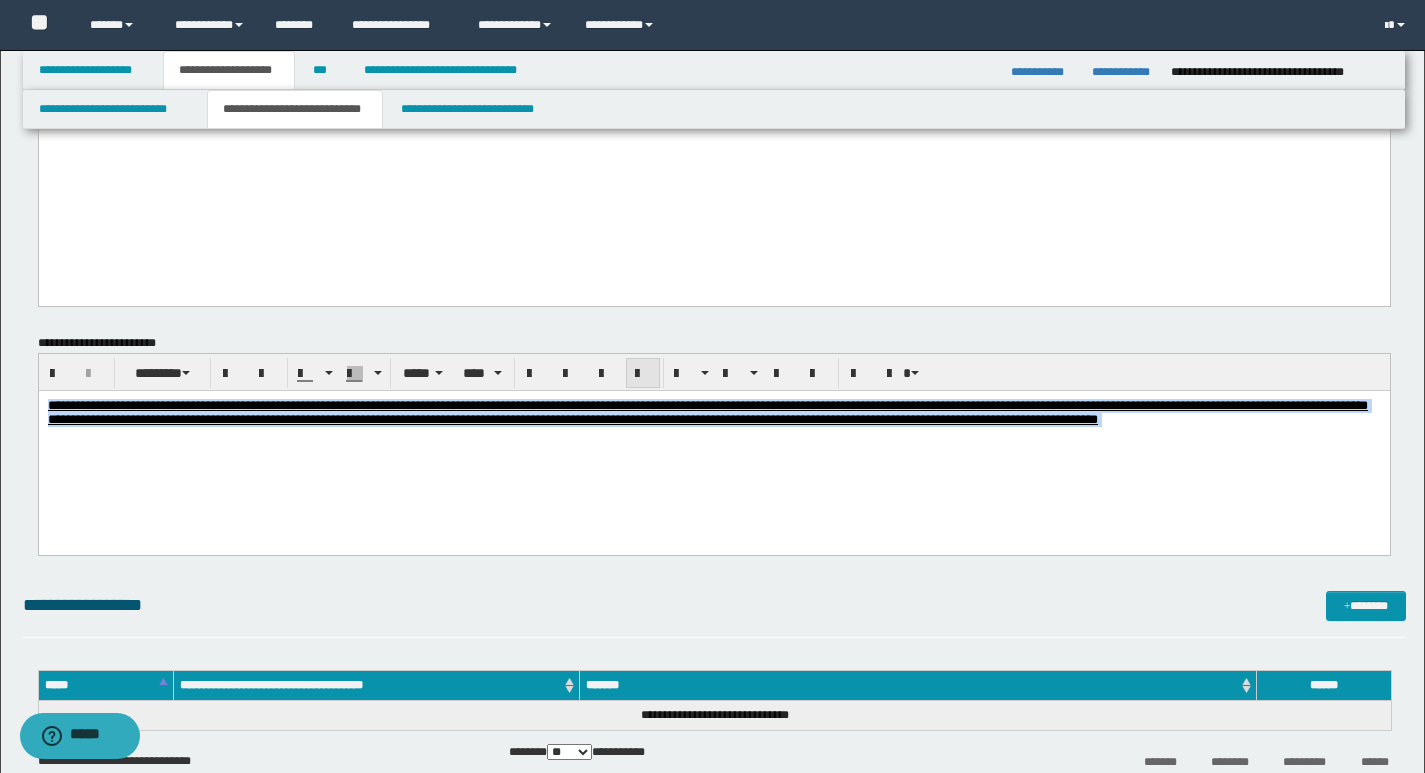 drag, startPoint x: 640, startPoint y: 379, endPoint x: 643, endPoint y: 93, distance: 286.01575 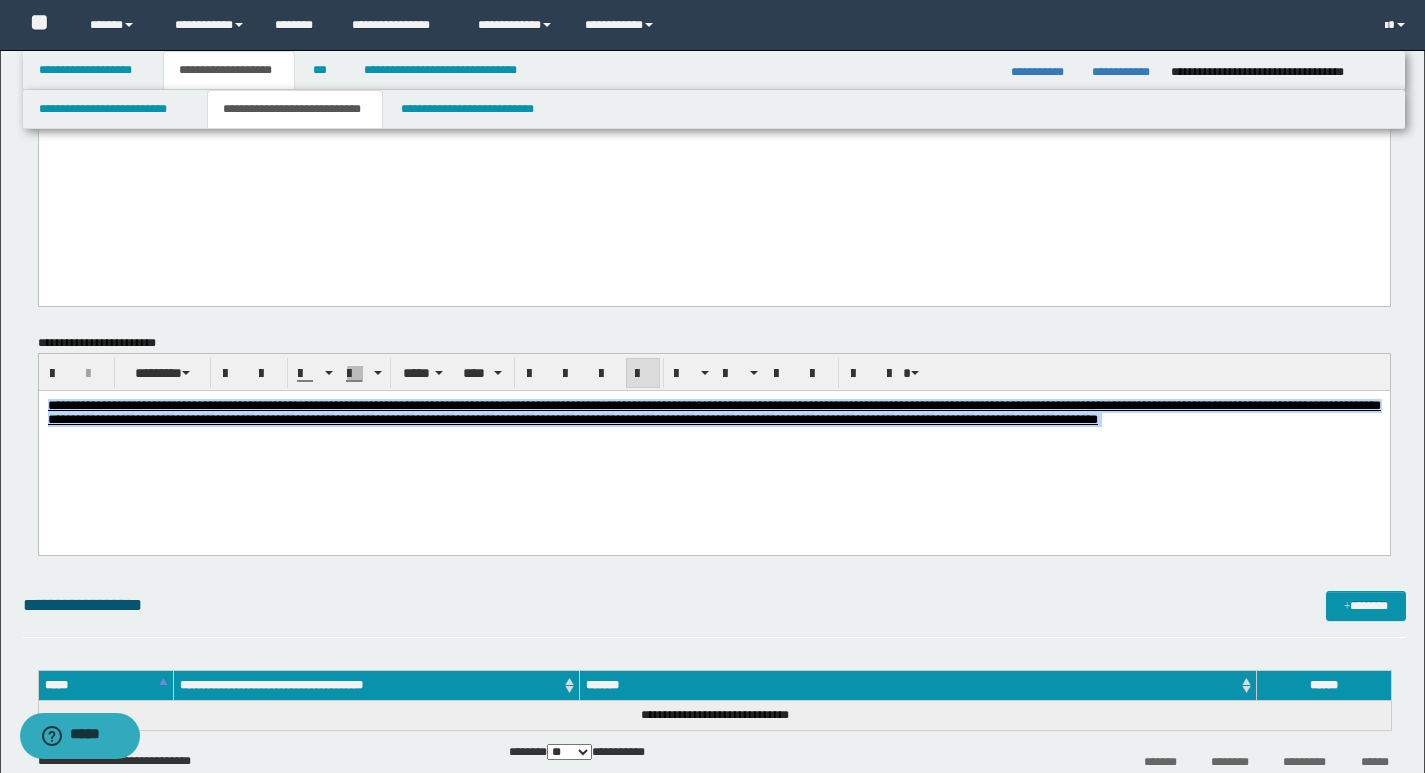 click on "**********" at bounding box center (713, 437) 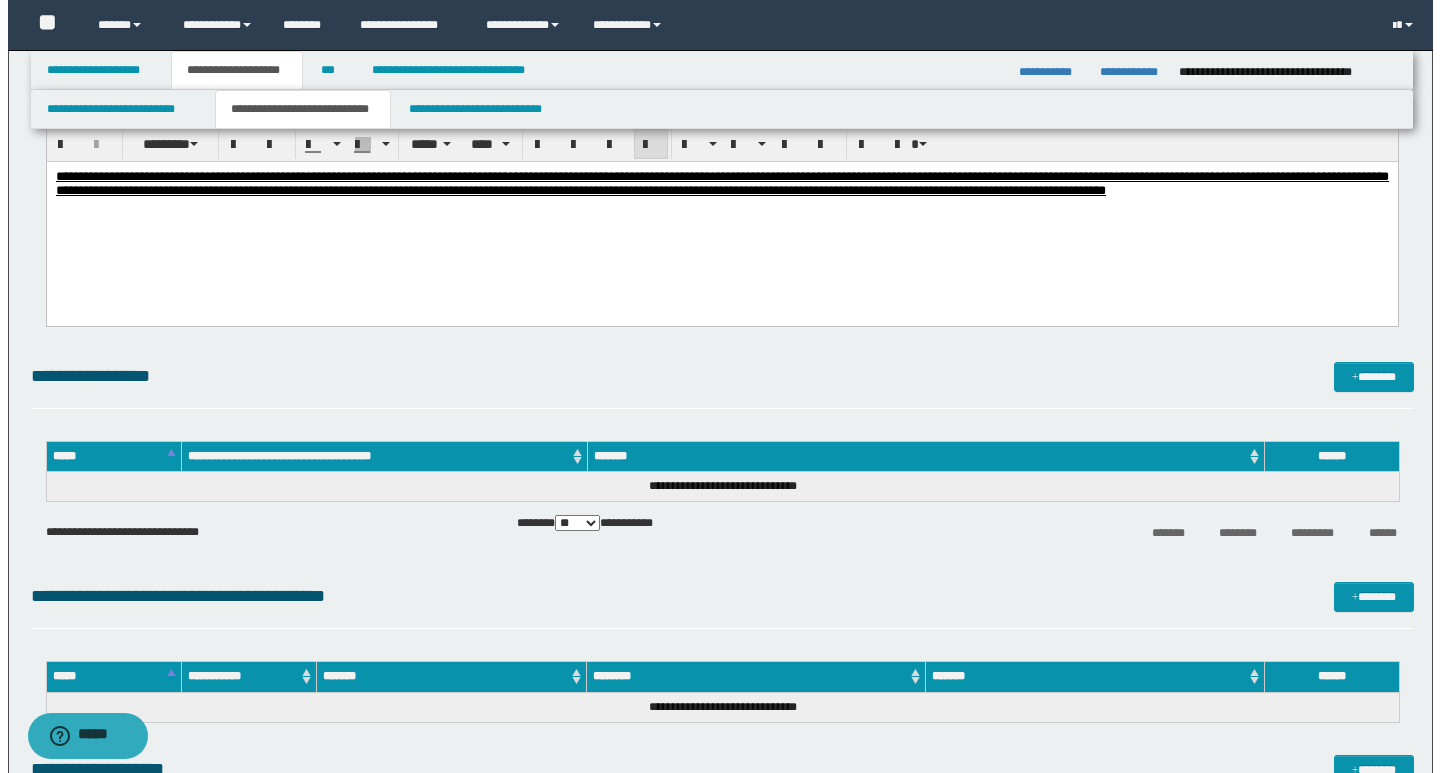 scroll, scrollTop: 7200, scrollLeft: 0, axis: vertical 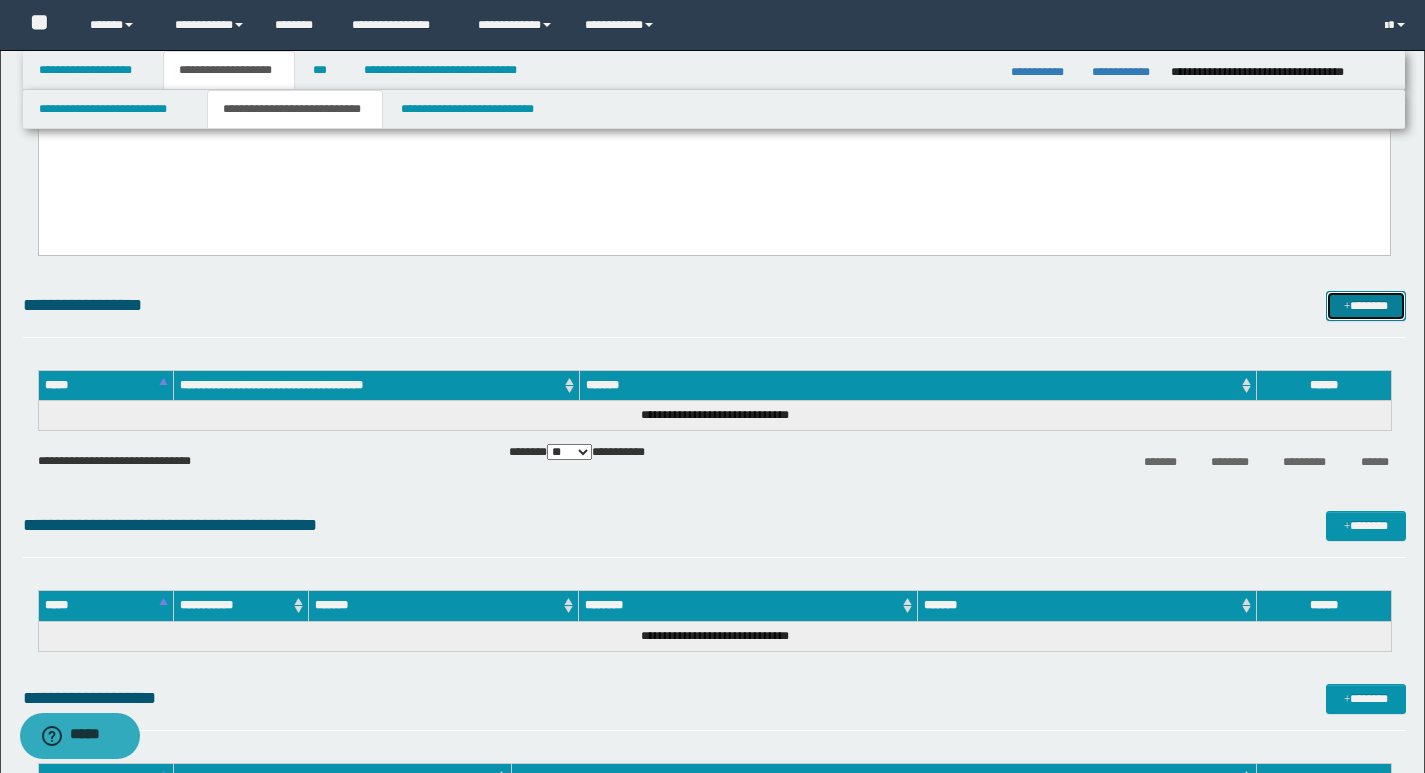 click on "*******" at bounding box center (1366, 306) 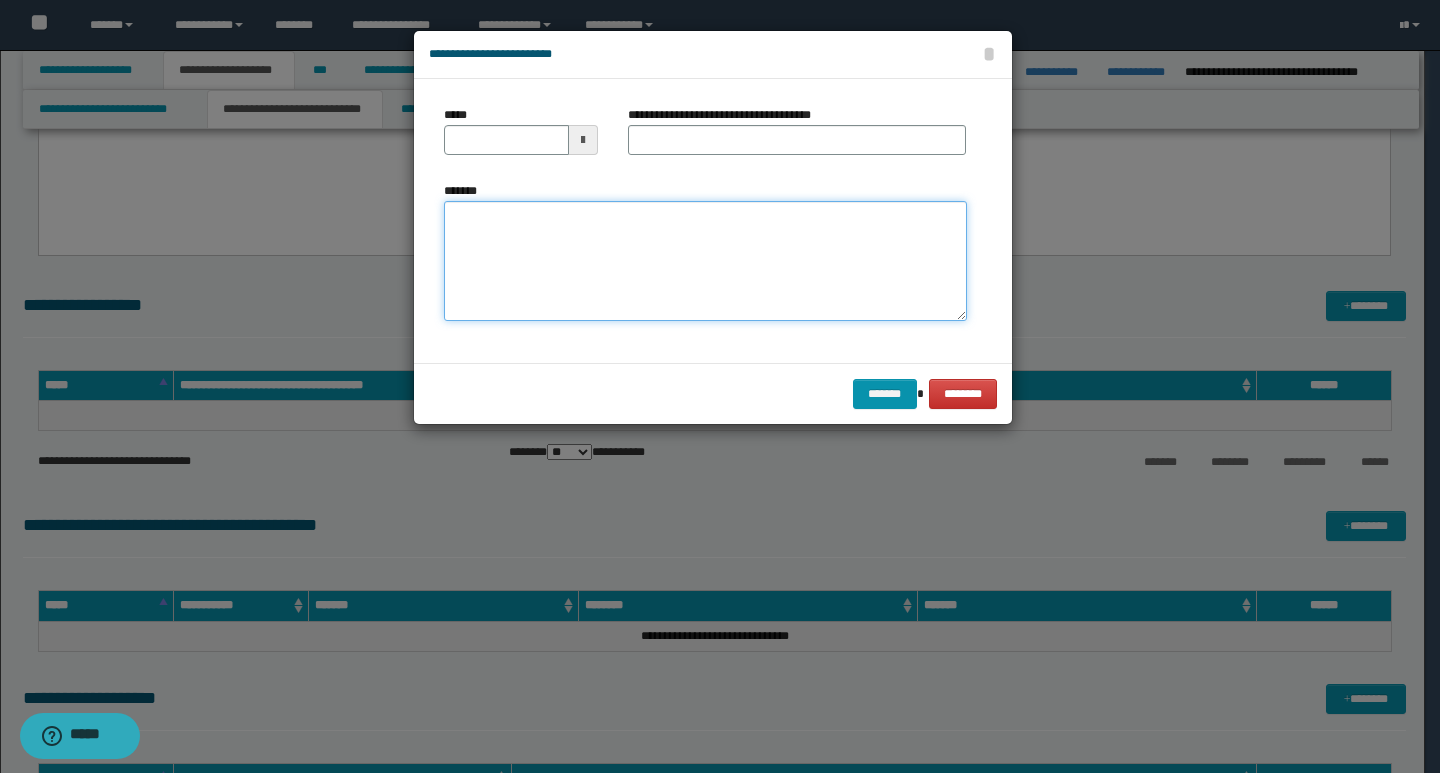 click on "*******" at bounding box center [705, 261] 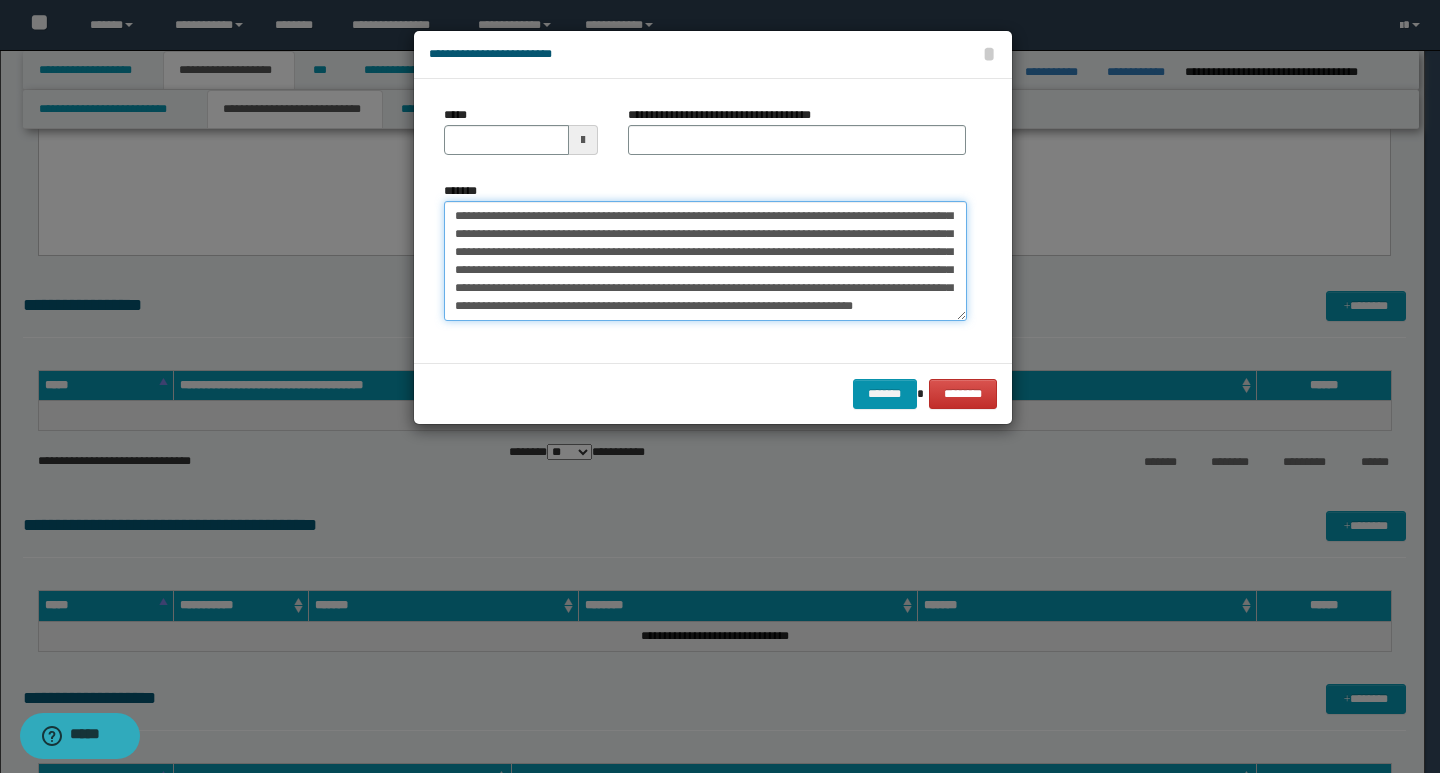 scroll, scrollTop: 0, scrollLeft: 0, axis: both 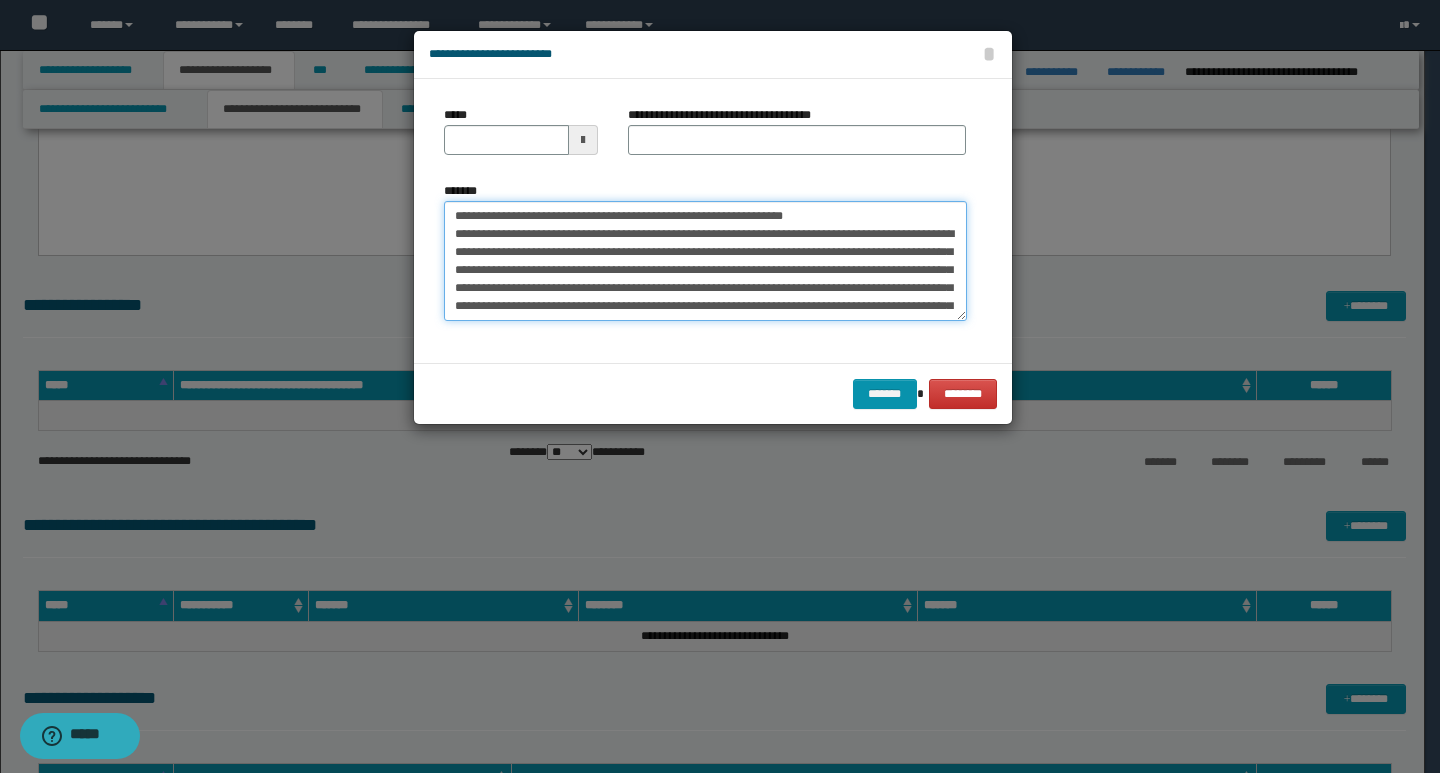 drag, startPoint x: 449, startPoint y: 215, endPoint x: 519, endPoint y: 212, distance: 70.064255 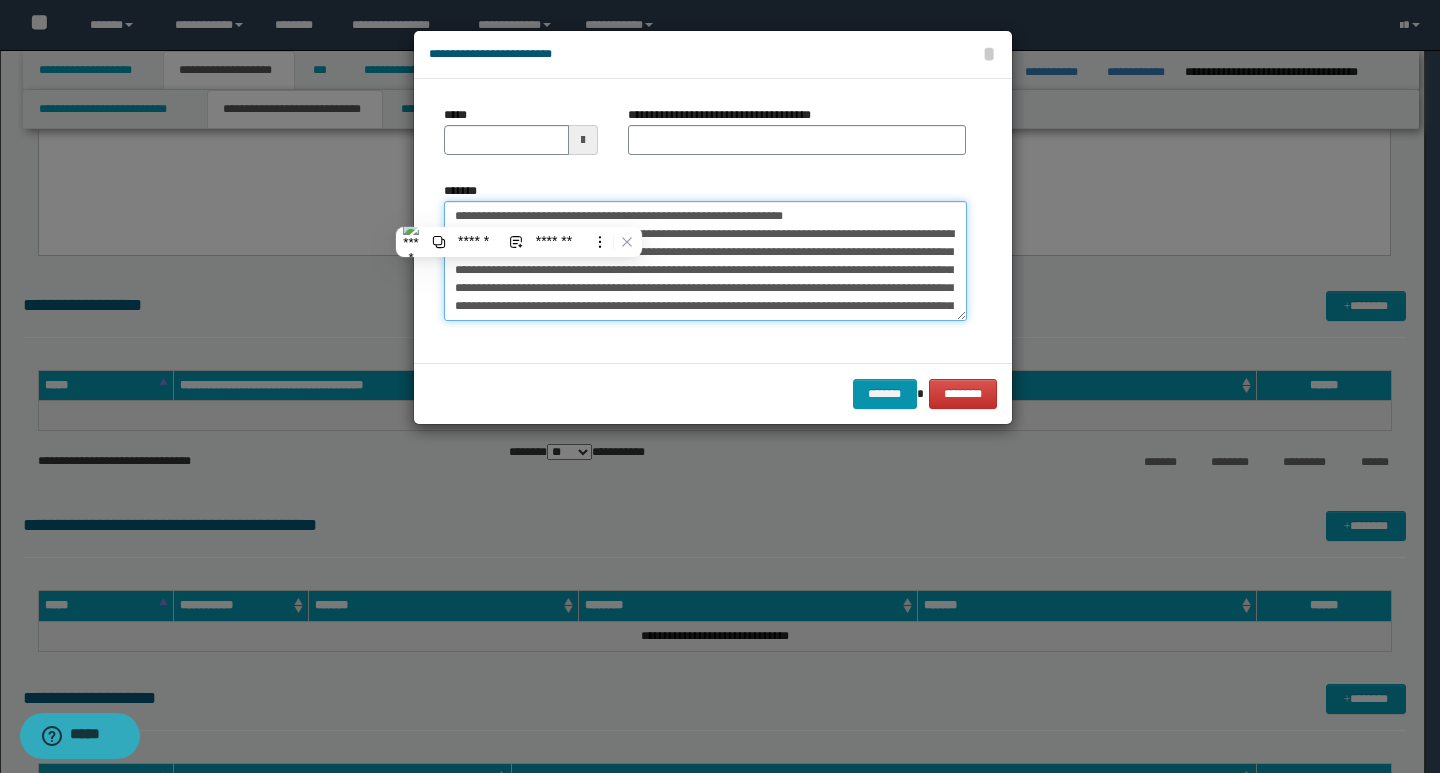 type on "**********" 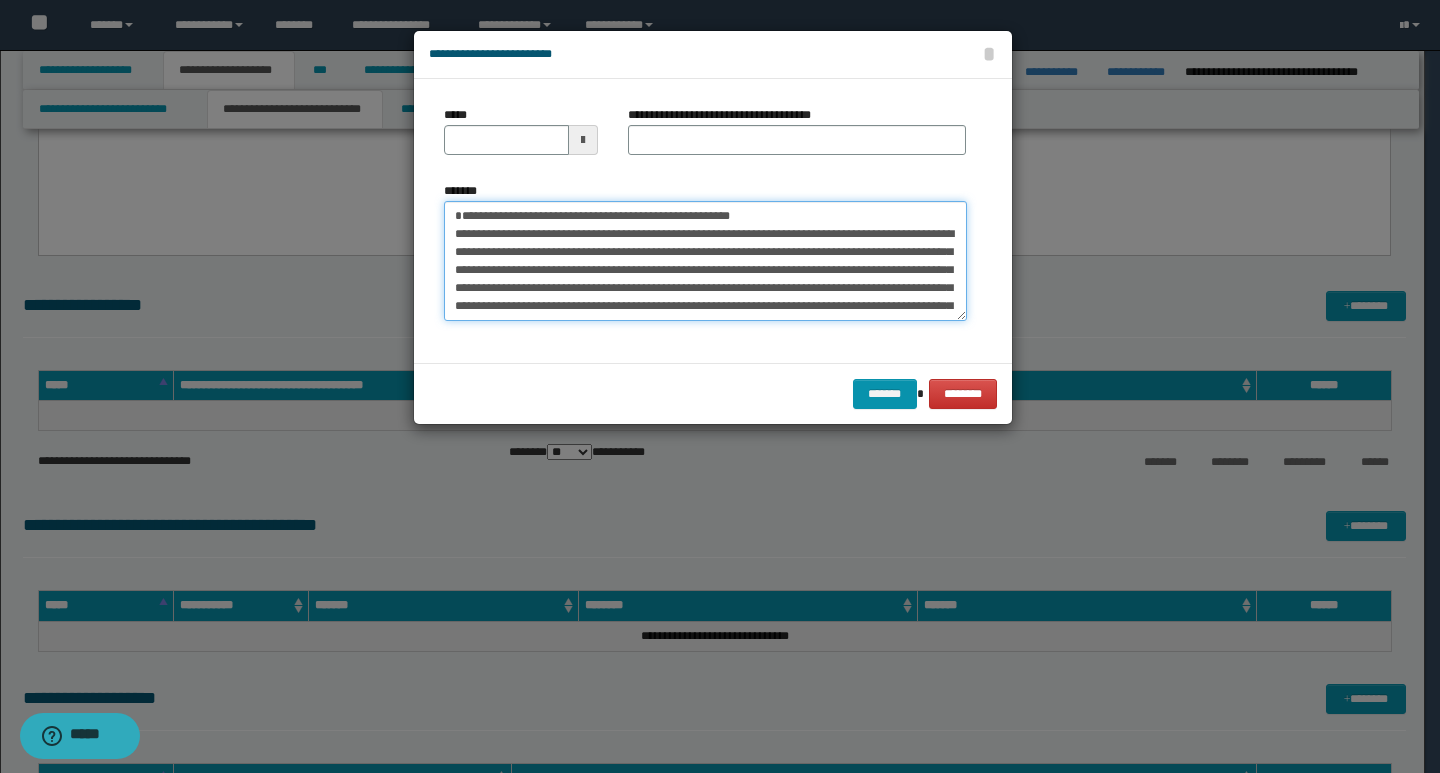 type 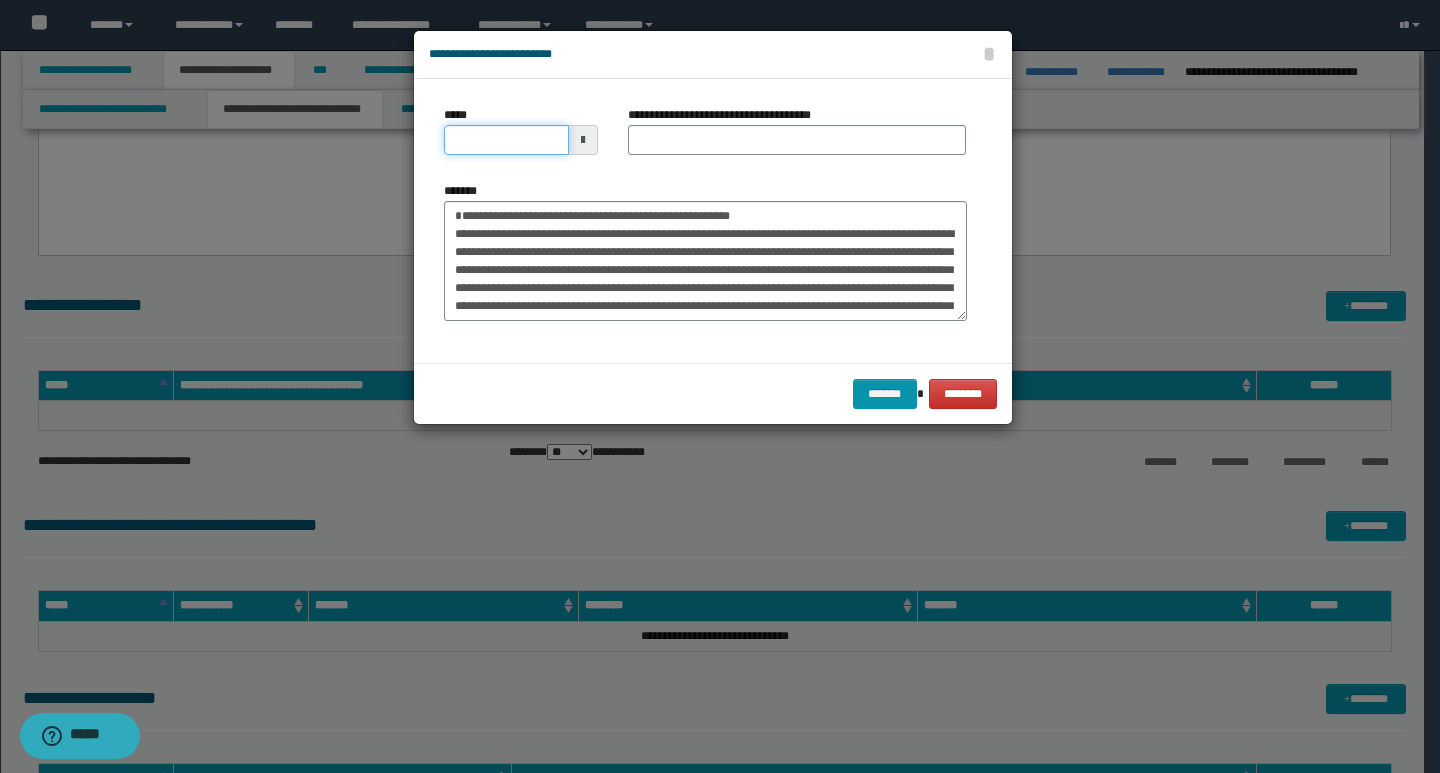 click on "*****" at bounding box center (506, 140) 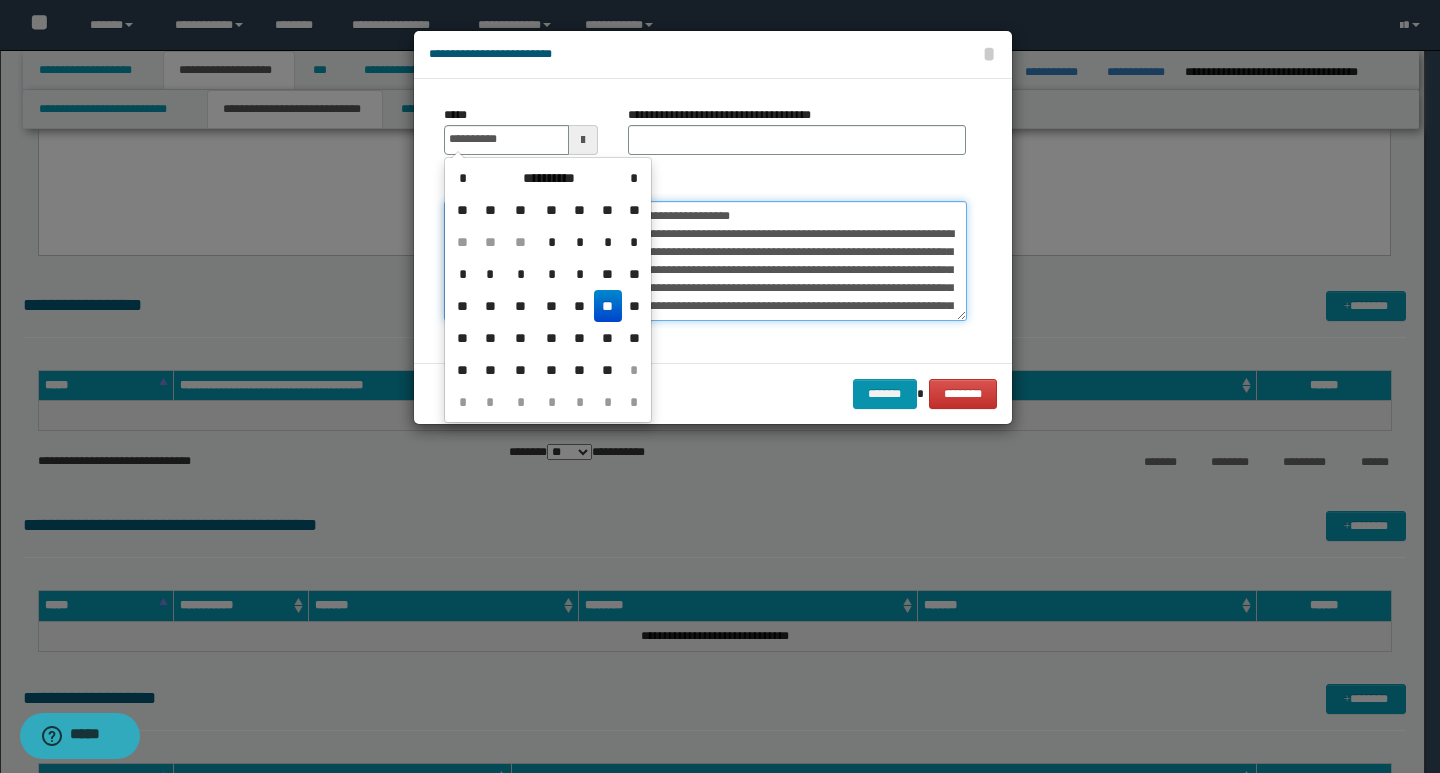 type on "**********" 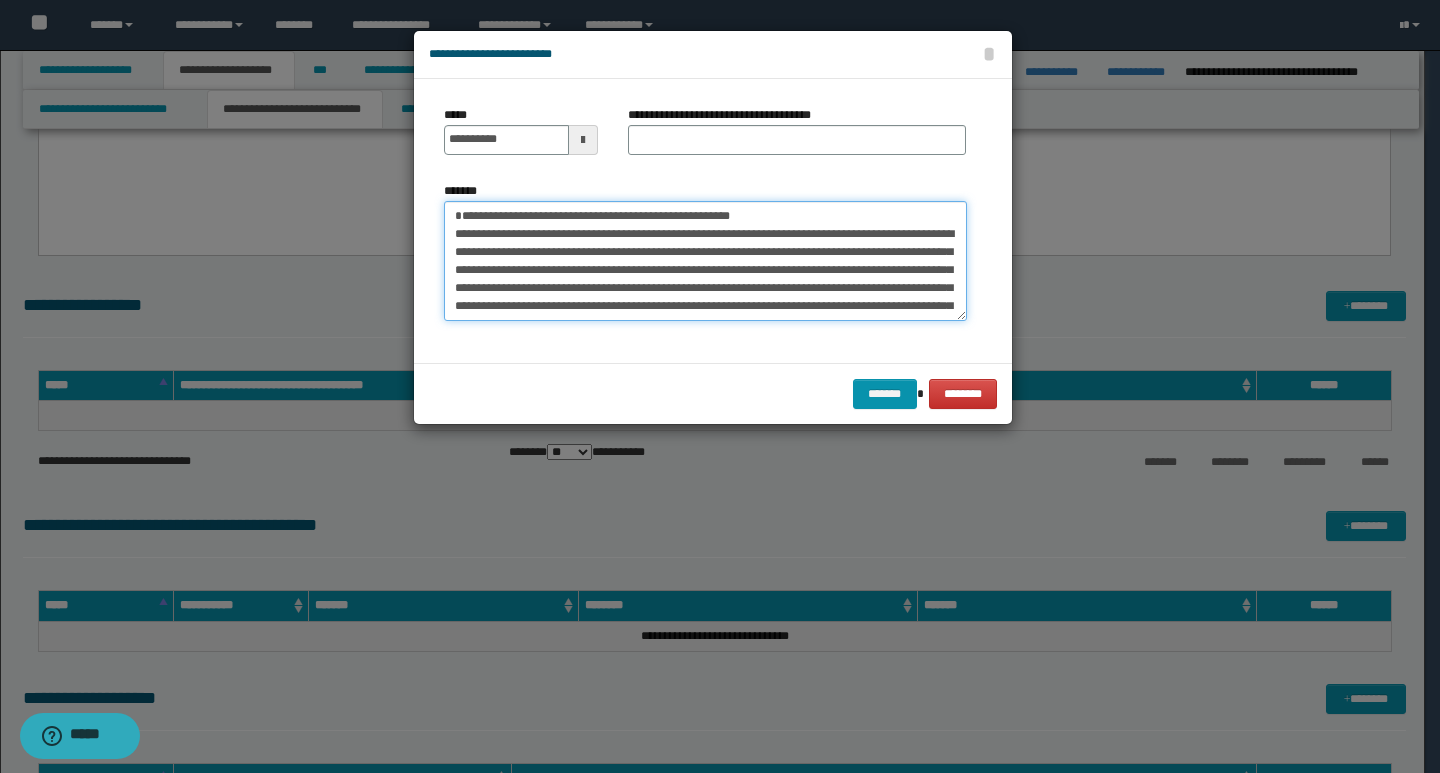 drag, startPoint x: 767, startPoint y: 215, endPoint x: 441, endPoint y: 224, distance: 326.1242 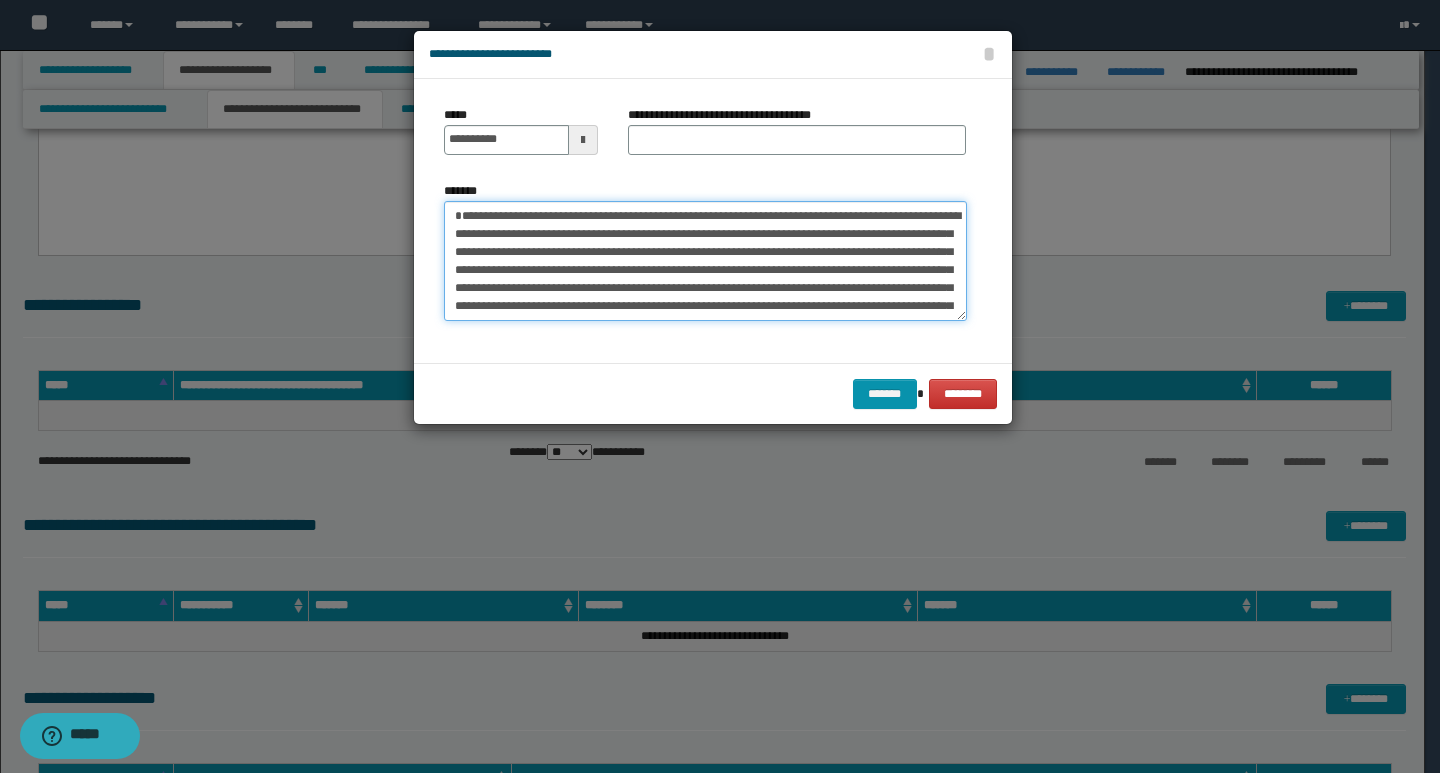 type on "**********" 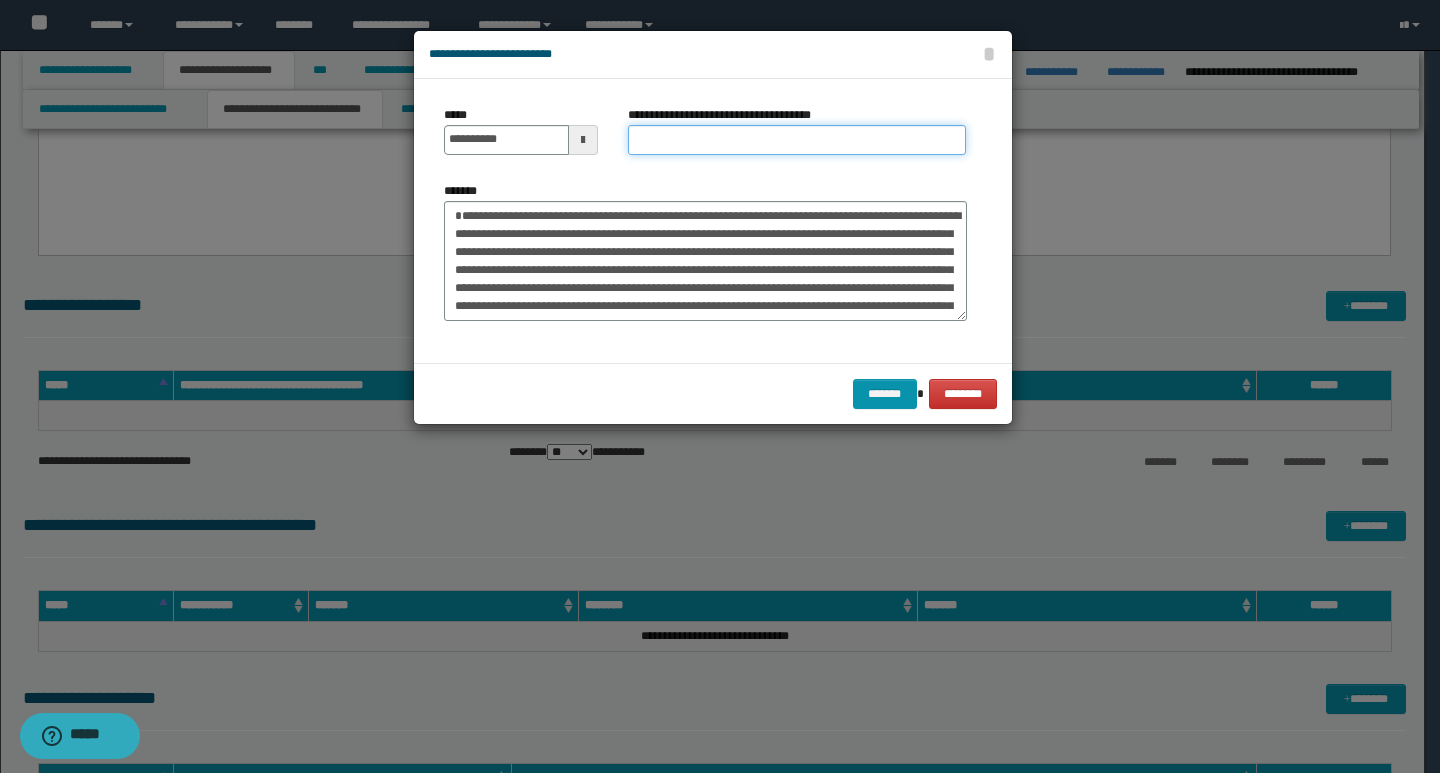 click on "**********" at bounding box center [797, 140] 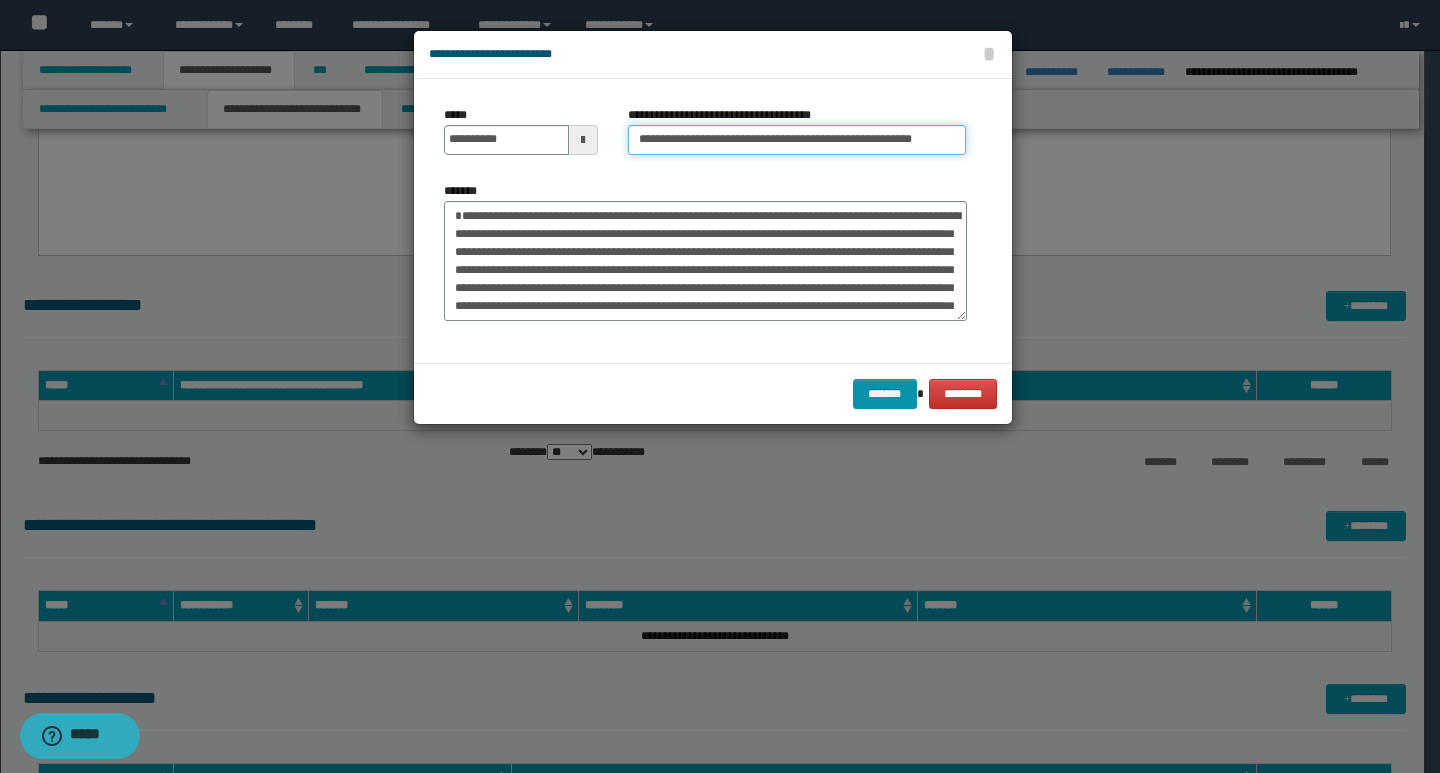 type on "**********" 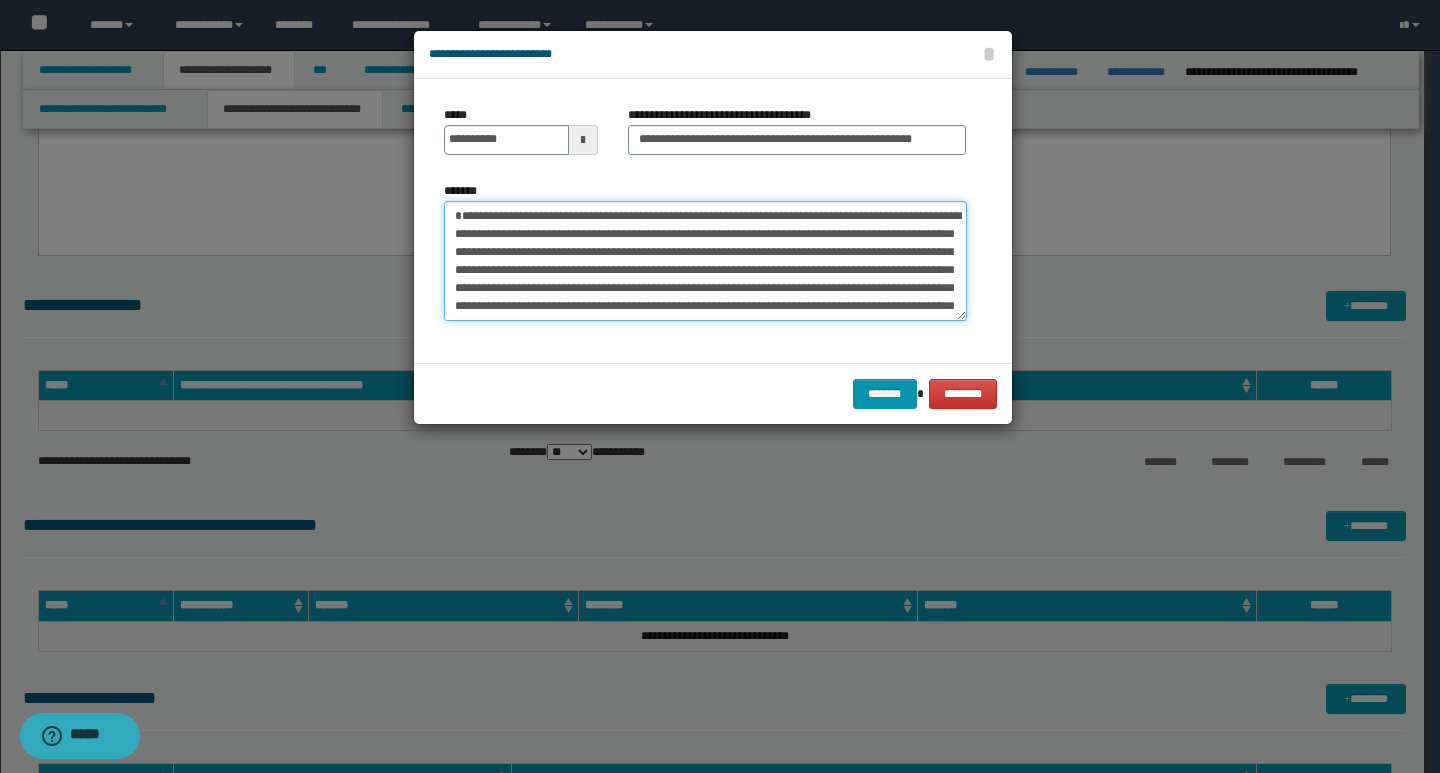 drag, startPoint x: 453, startPoint y: 217, endPoint x: 557, endPoint y: 228, distance: 104.58012 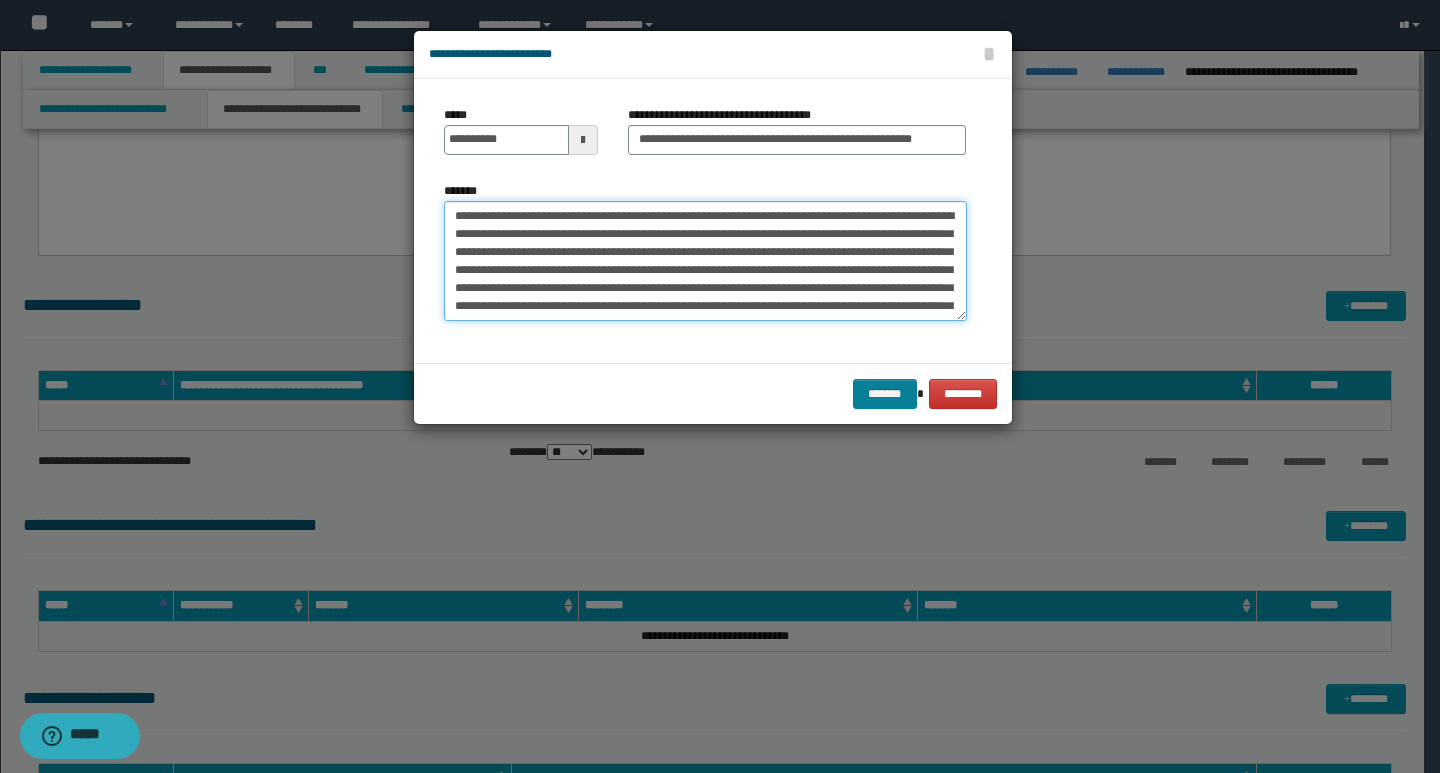 type on "**********" 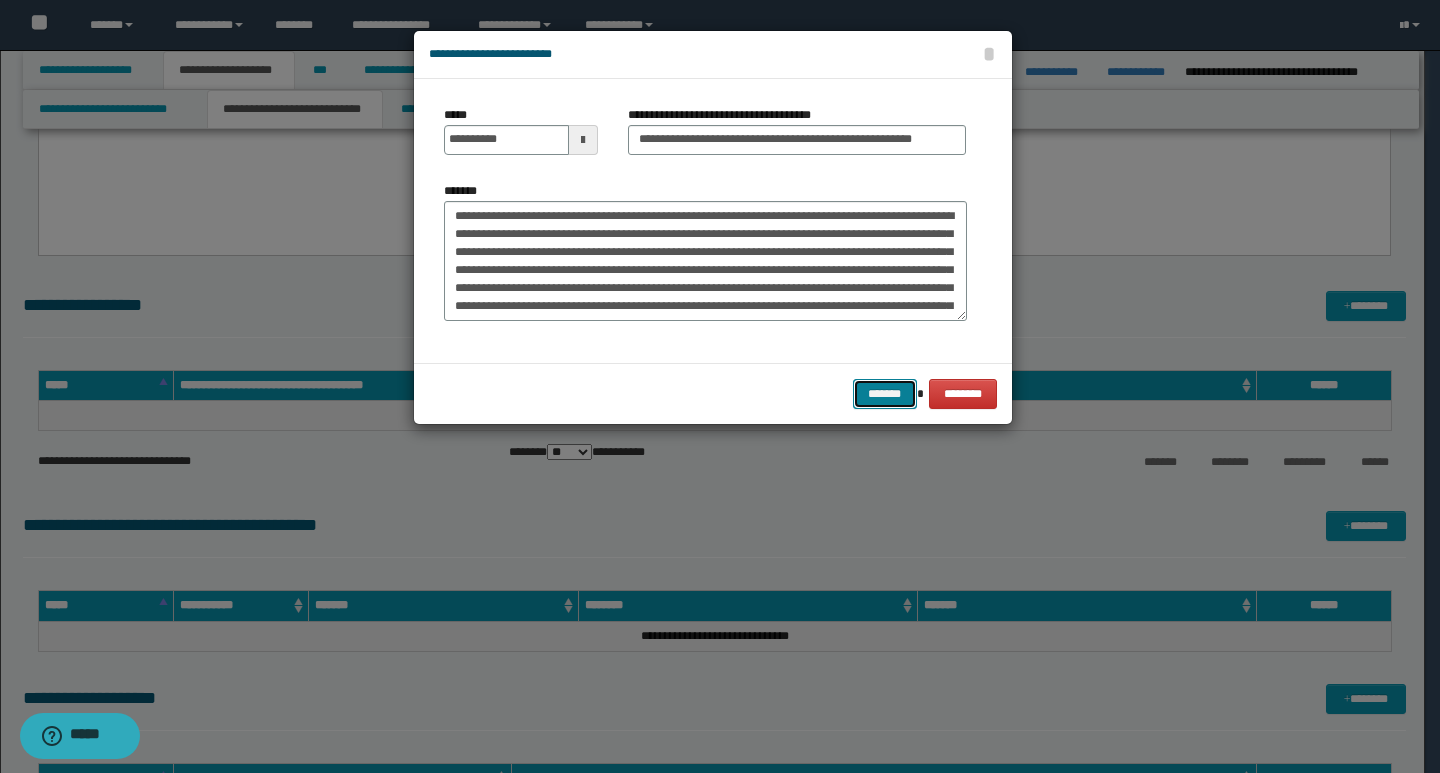 click on "*******" at bounding box center [885, 394] 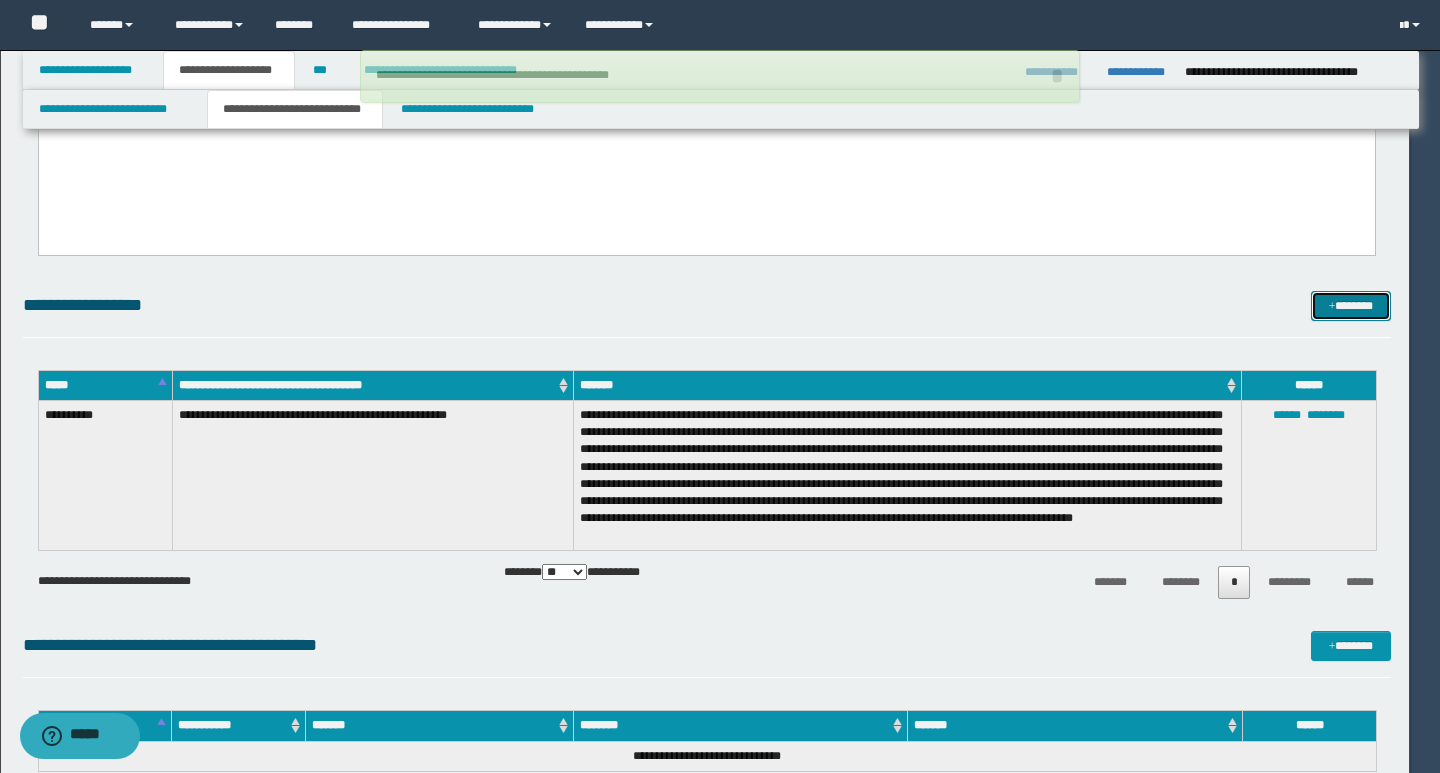 type 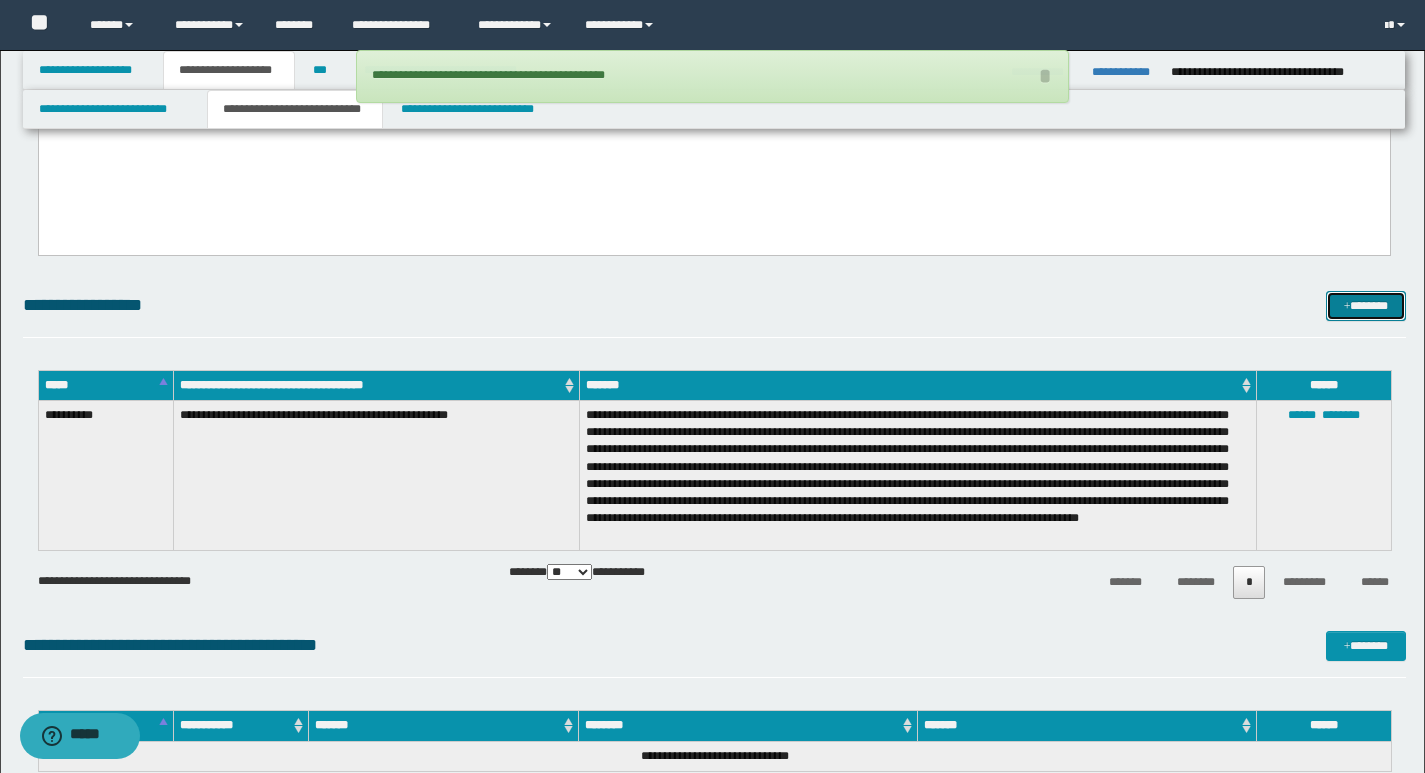 click on "*******" at bounding box center (1366, 306) 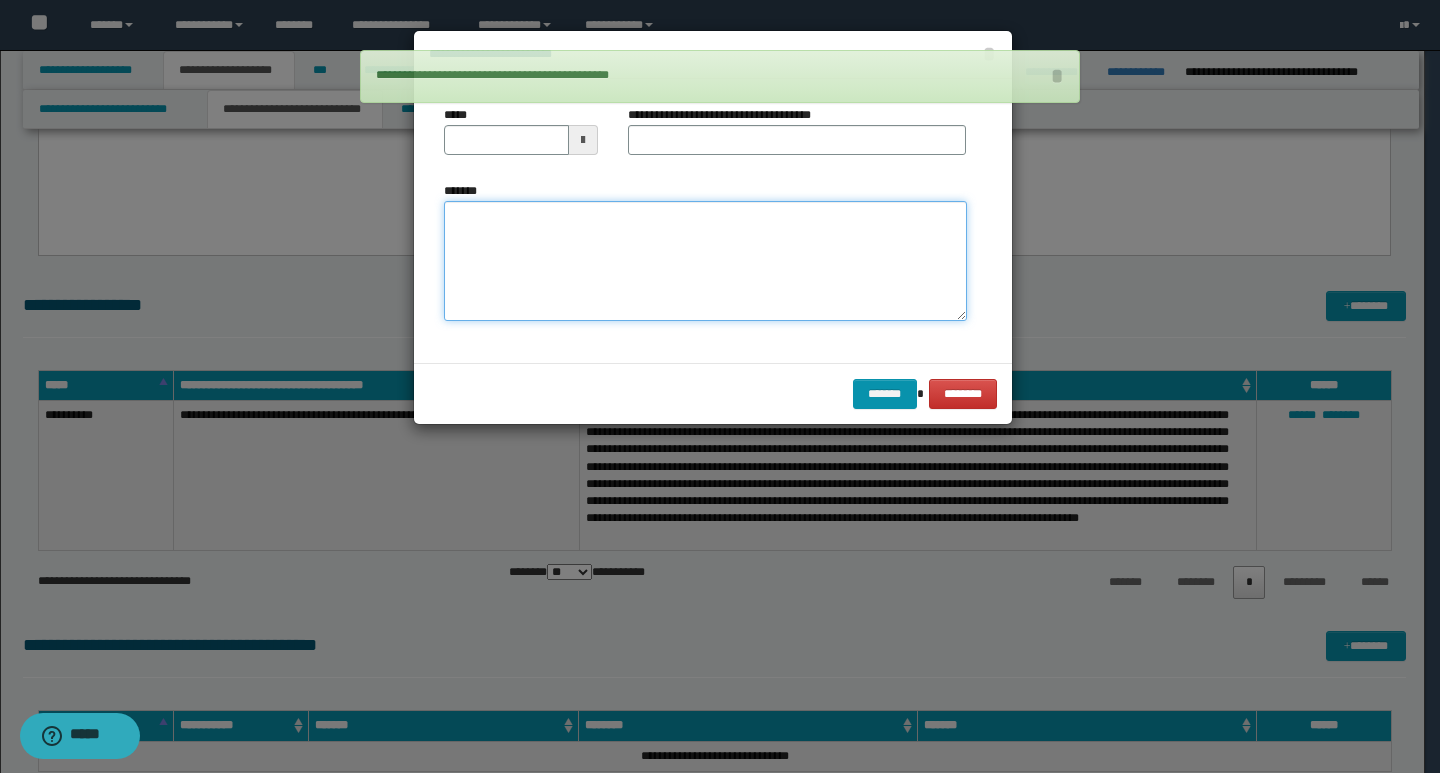 click on "*******" at bounding box center [705, 261] 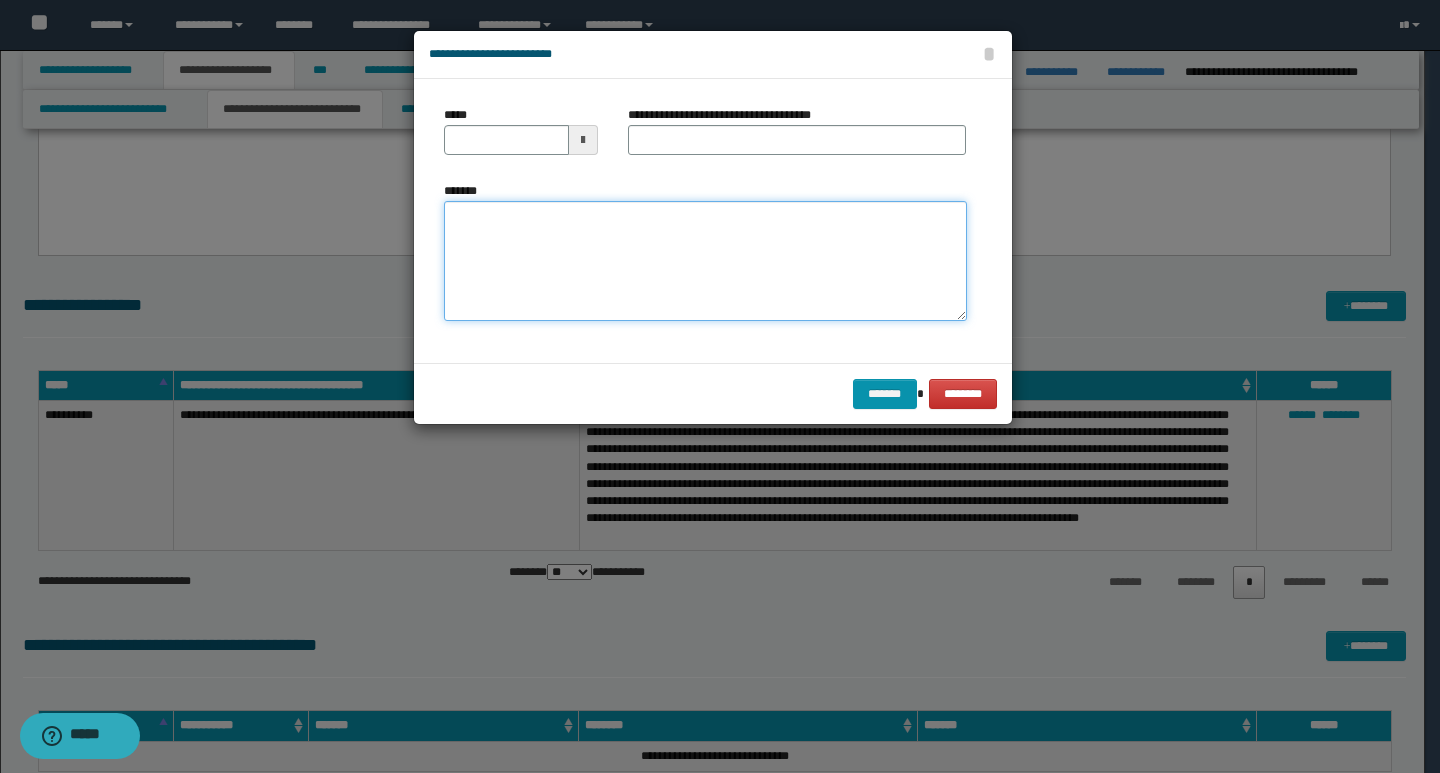 click on "*******" at bounding box center [705, 261] 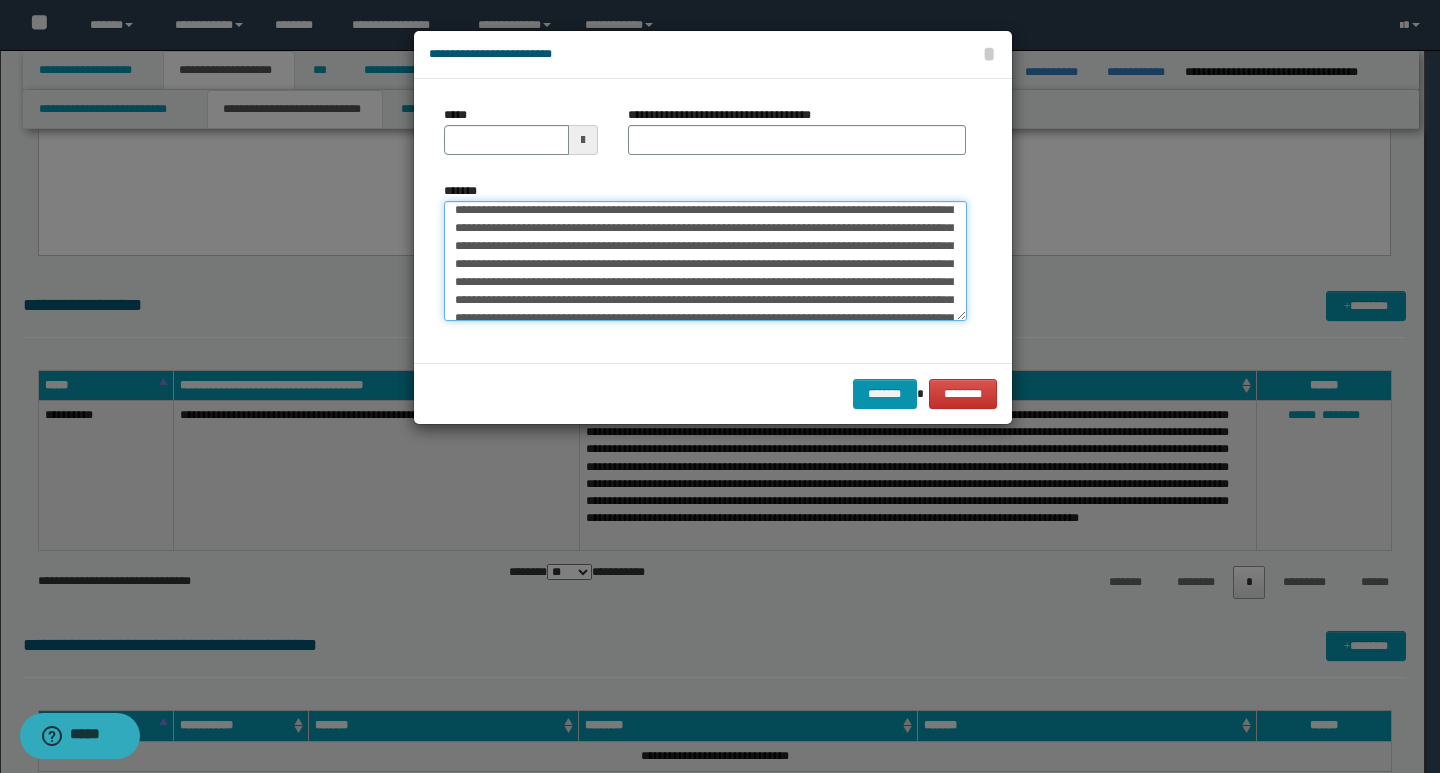 scroll, scrollTop: 0, scrollLeft: 0, axis: both 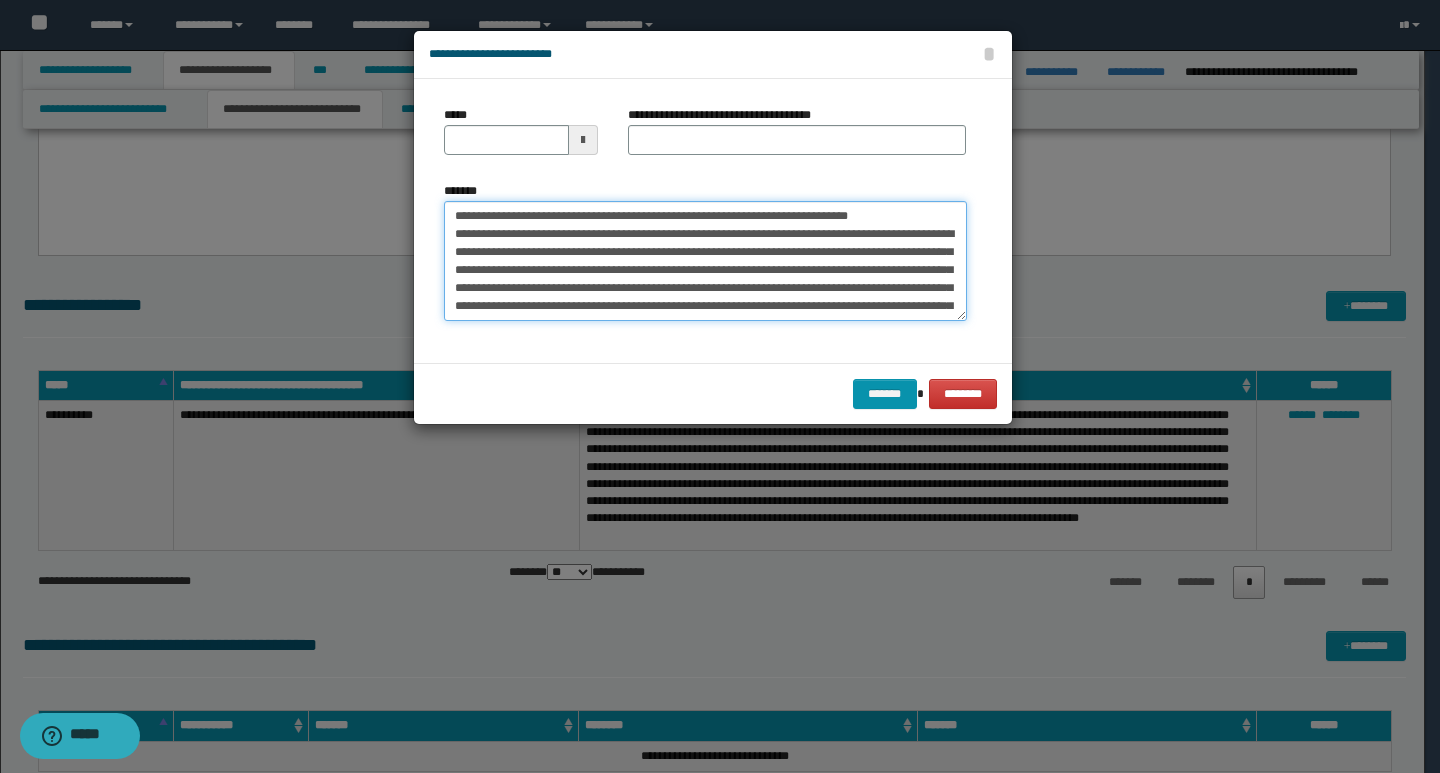 drag, startPoint x: 451, startPoint y: 218, endPoint x: 521, endPoint y: 219, distance: 70.00714 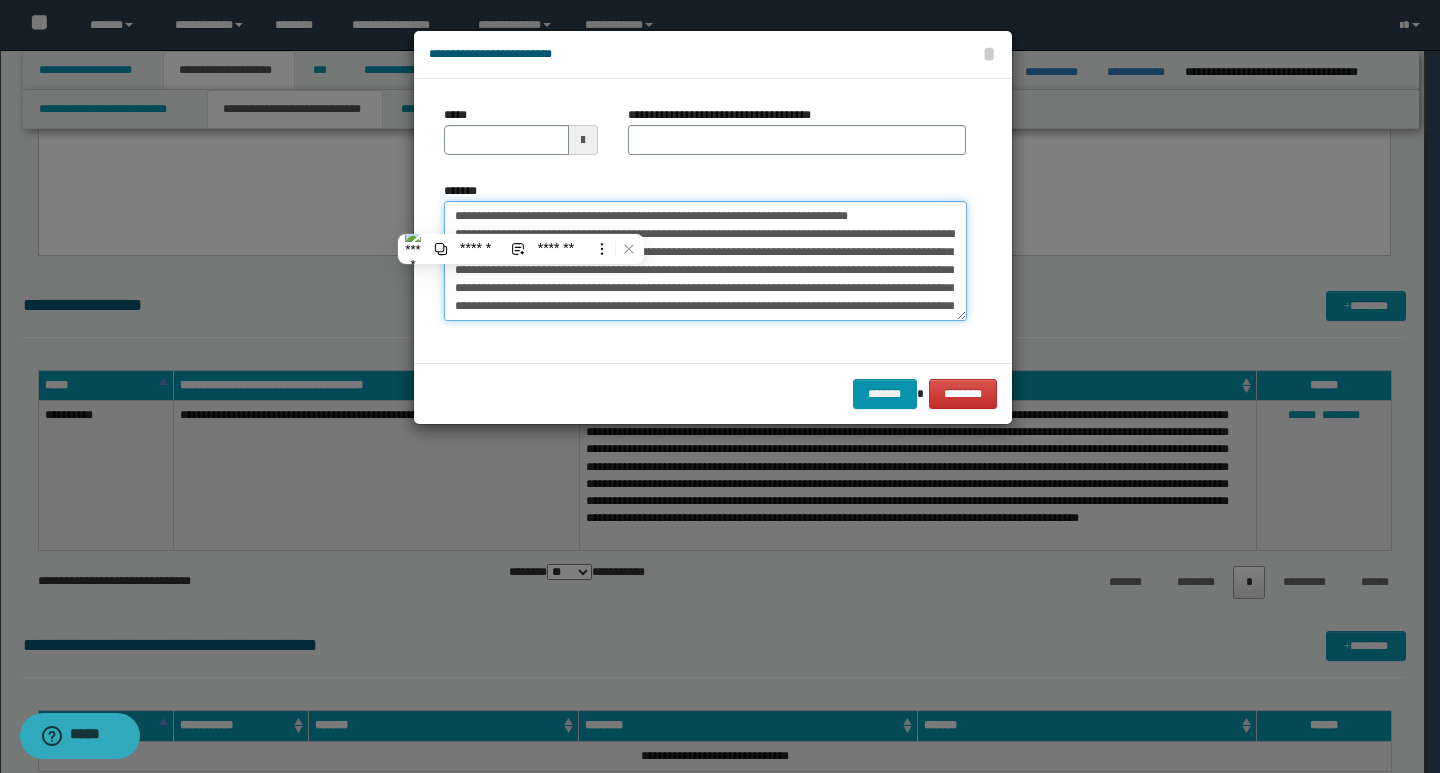 type on "**********" 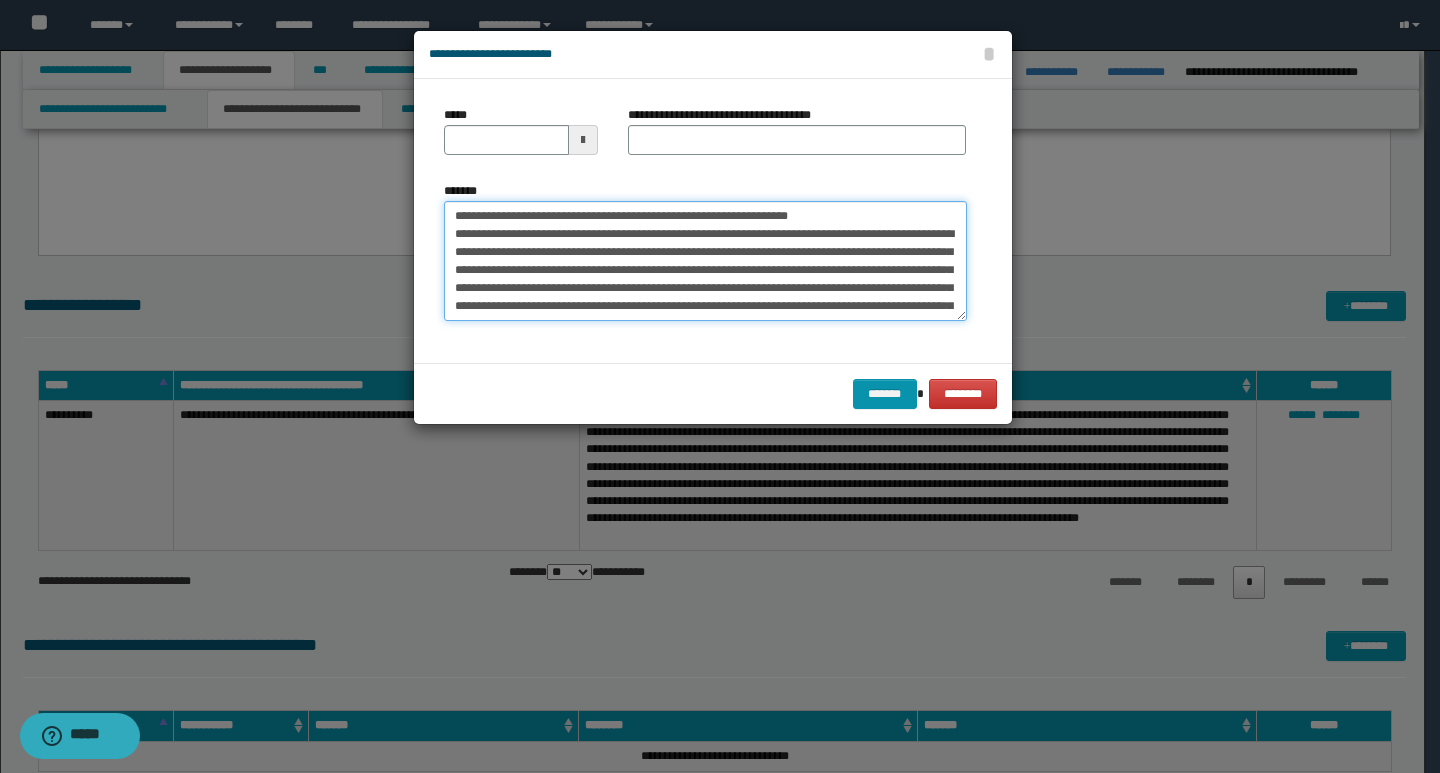 type 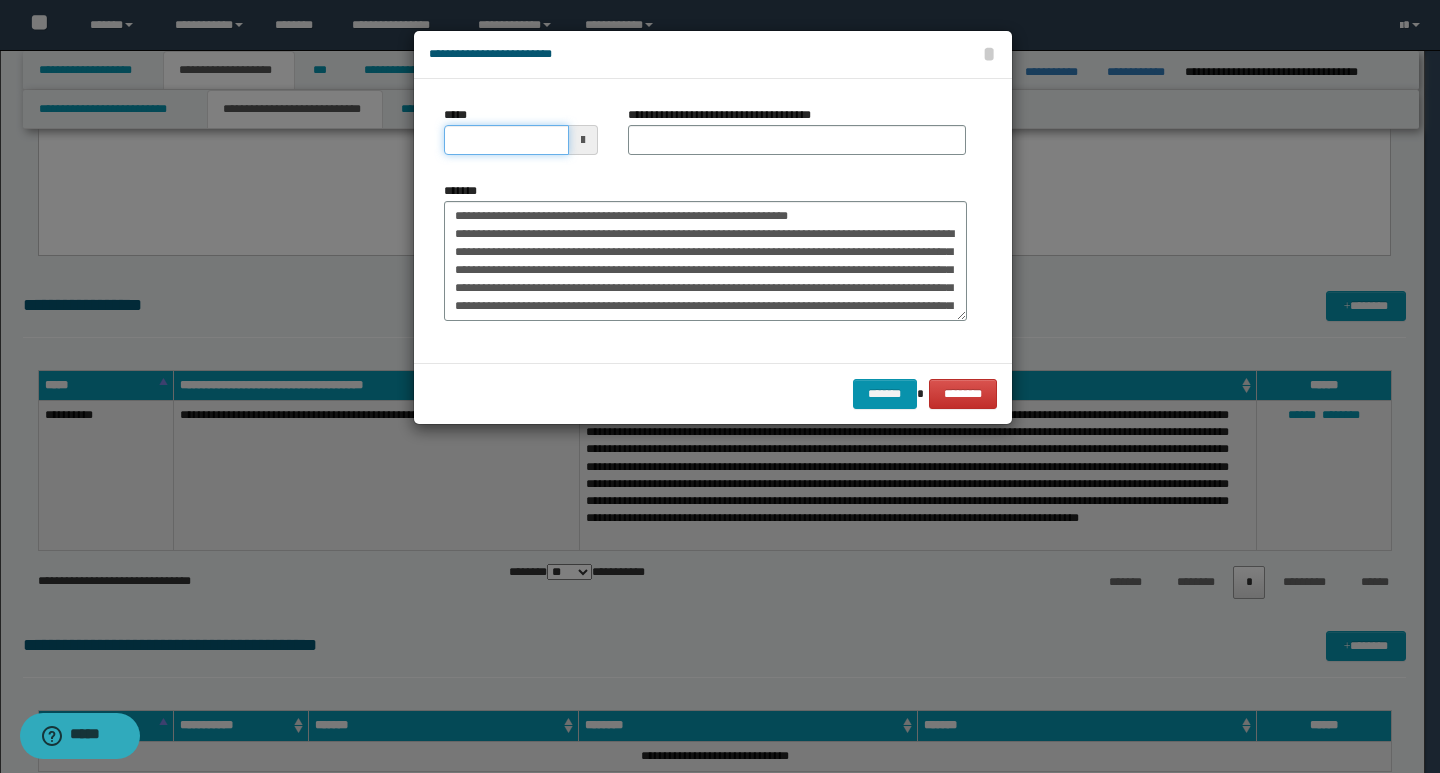 click on "*****" at bounding box center (506, 140) 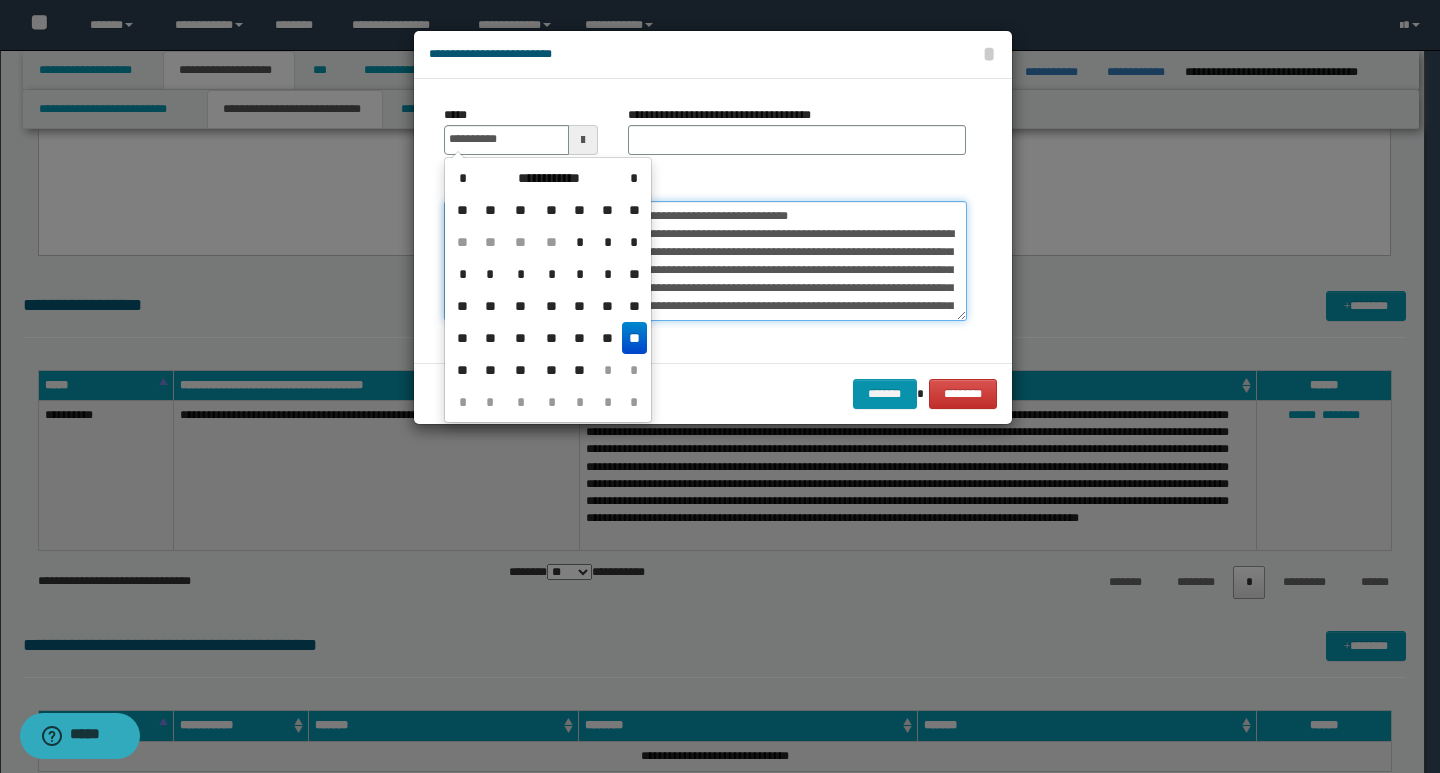 type on "**********" 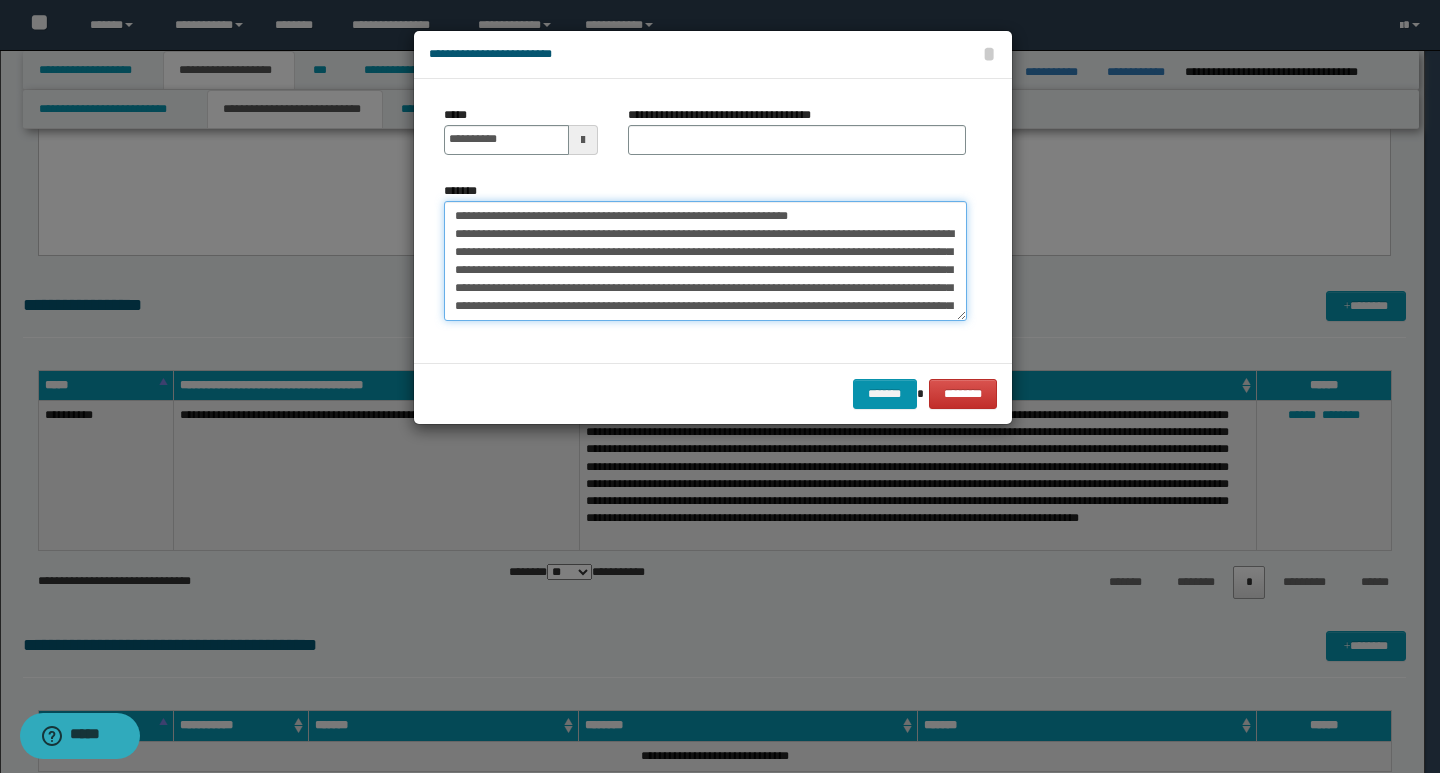 drag, startPoint x: 835, startPoint y: 213, endPoint x: 419, endPoint y: 213, distance: 416 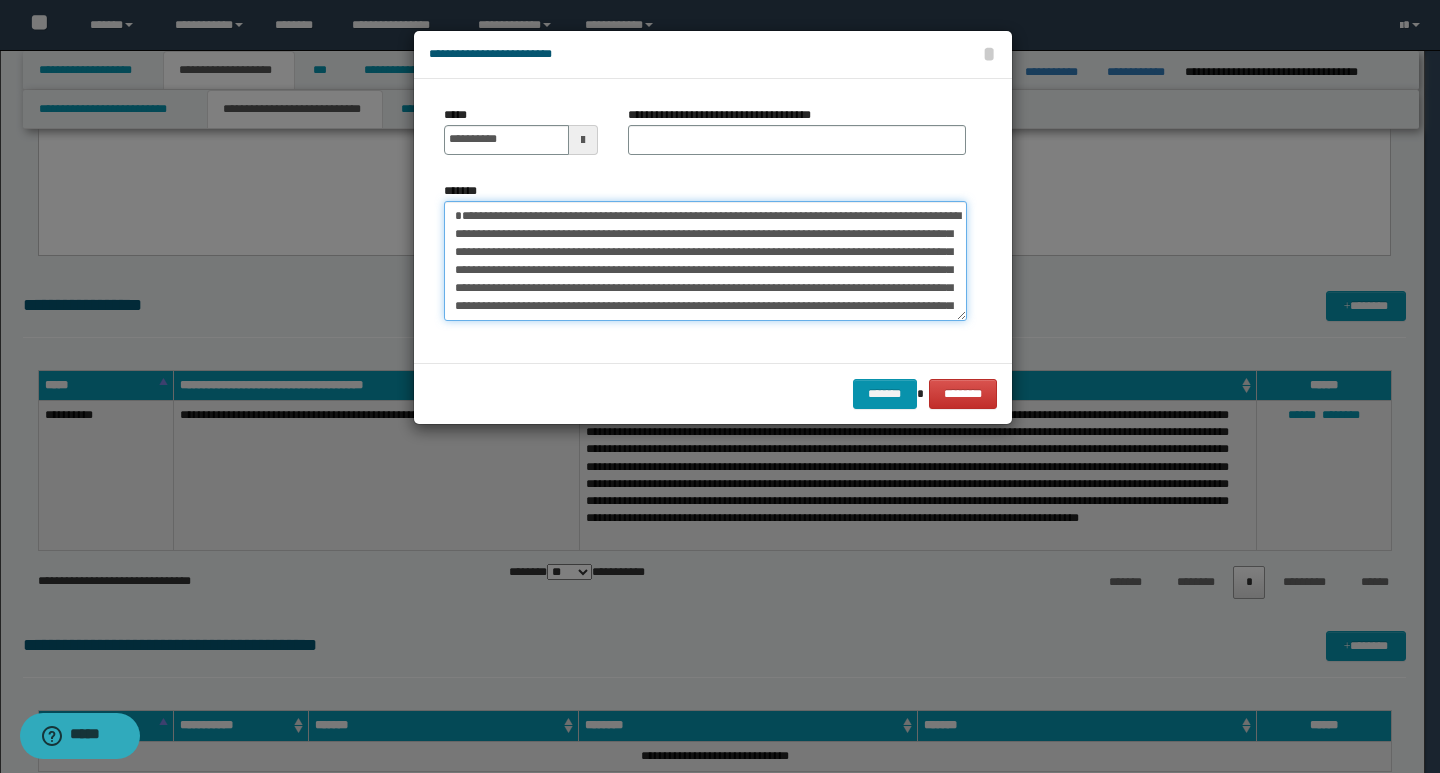 type on "**********" 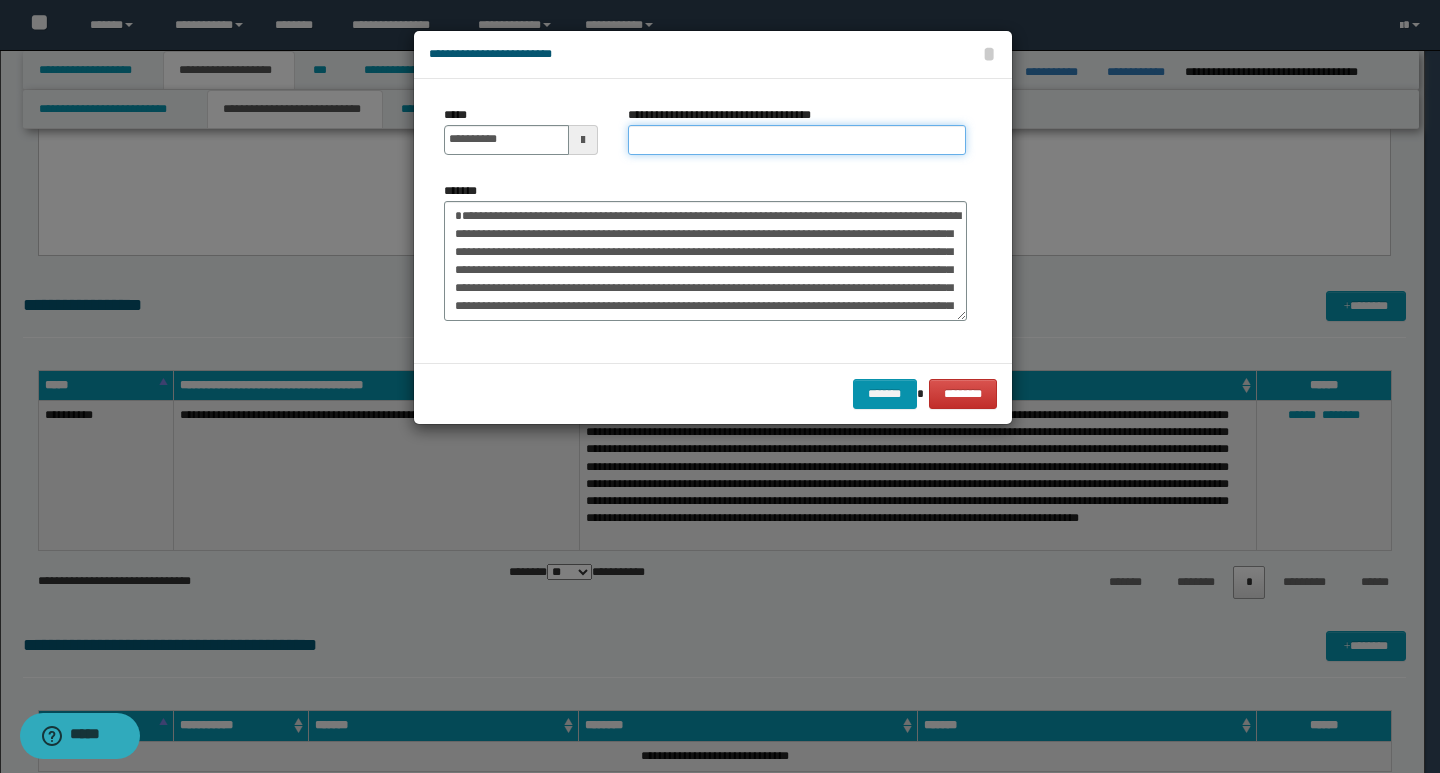 click on "**********" at bounding box center [797, 140] 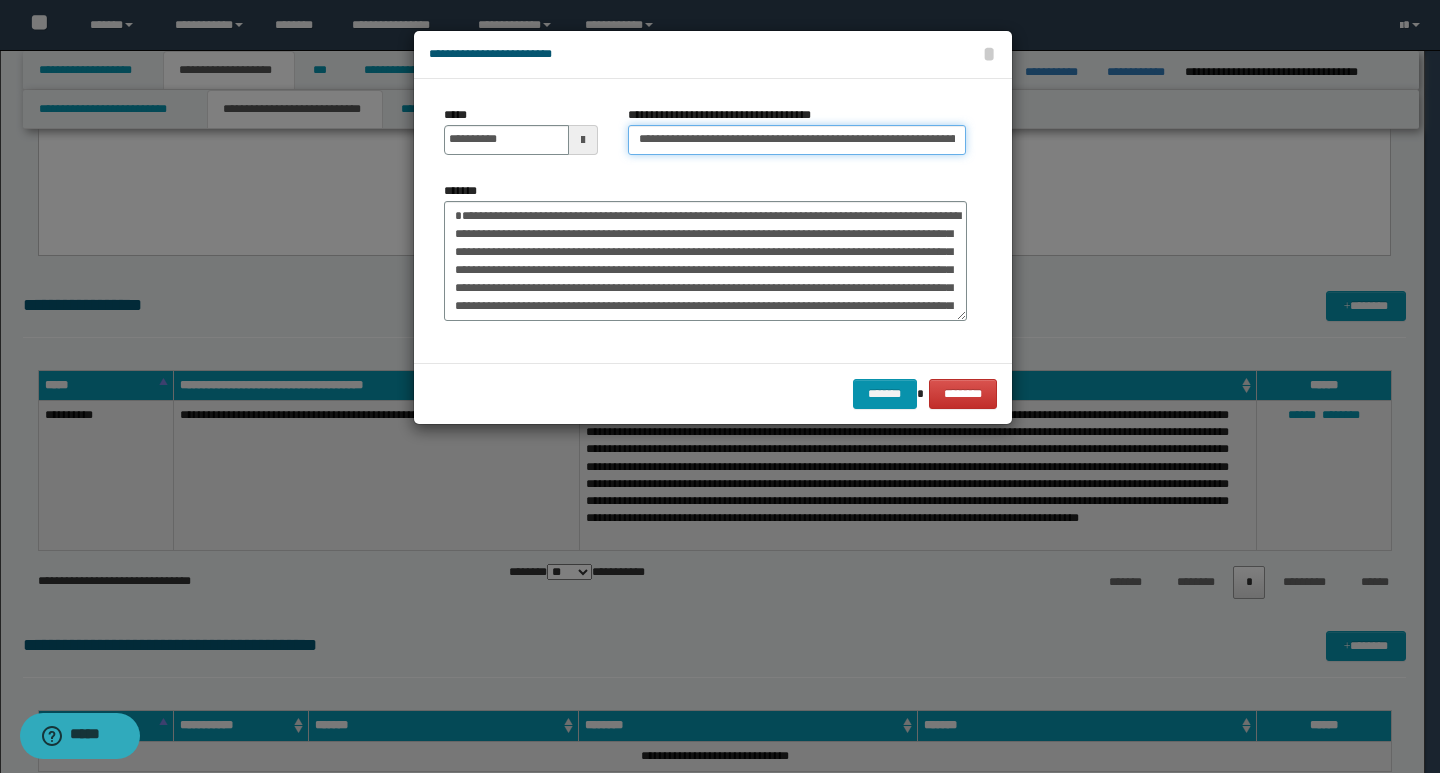 scroll, scrollTop: 0, scrollLeft: 43, axis: horizontal 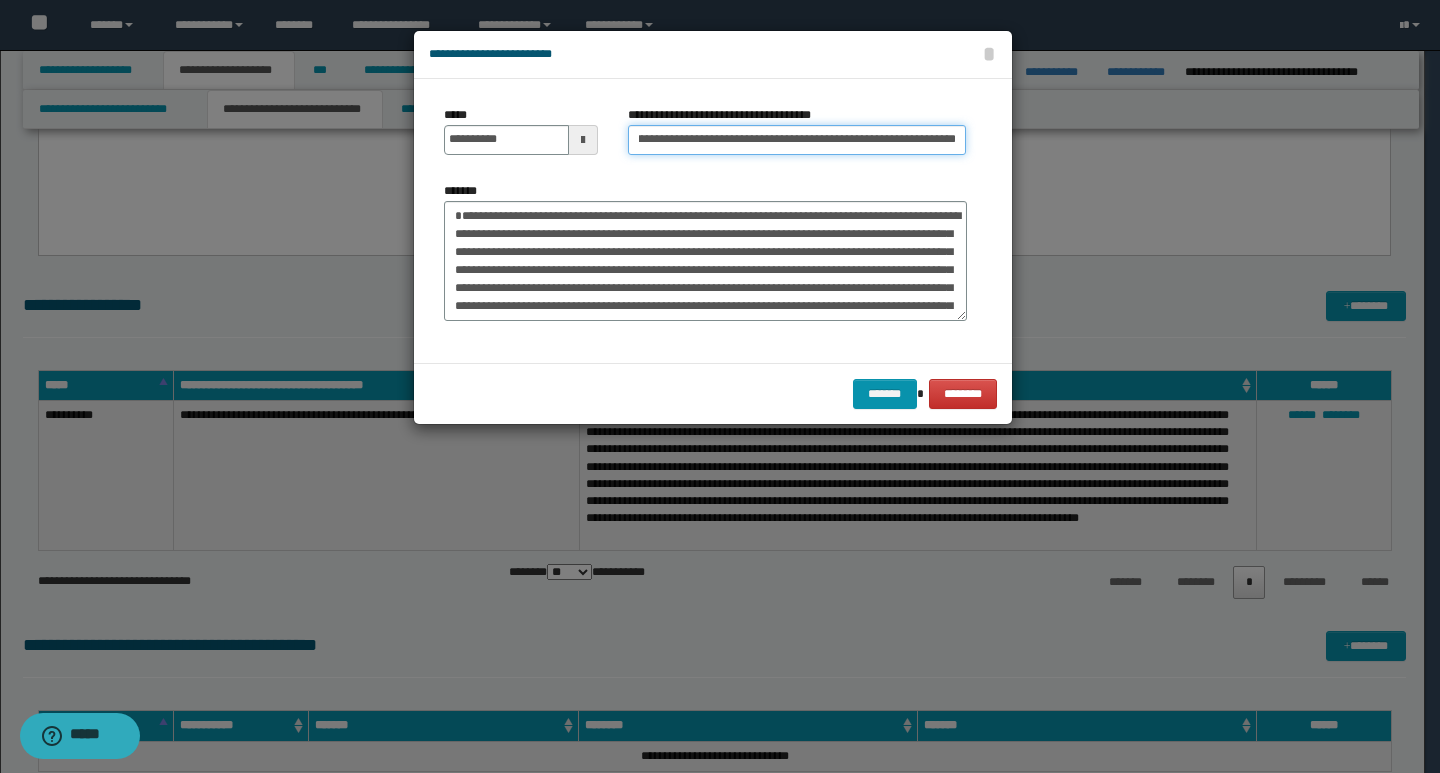type on "**********" 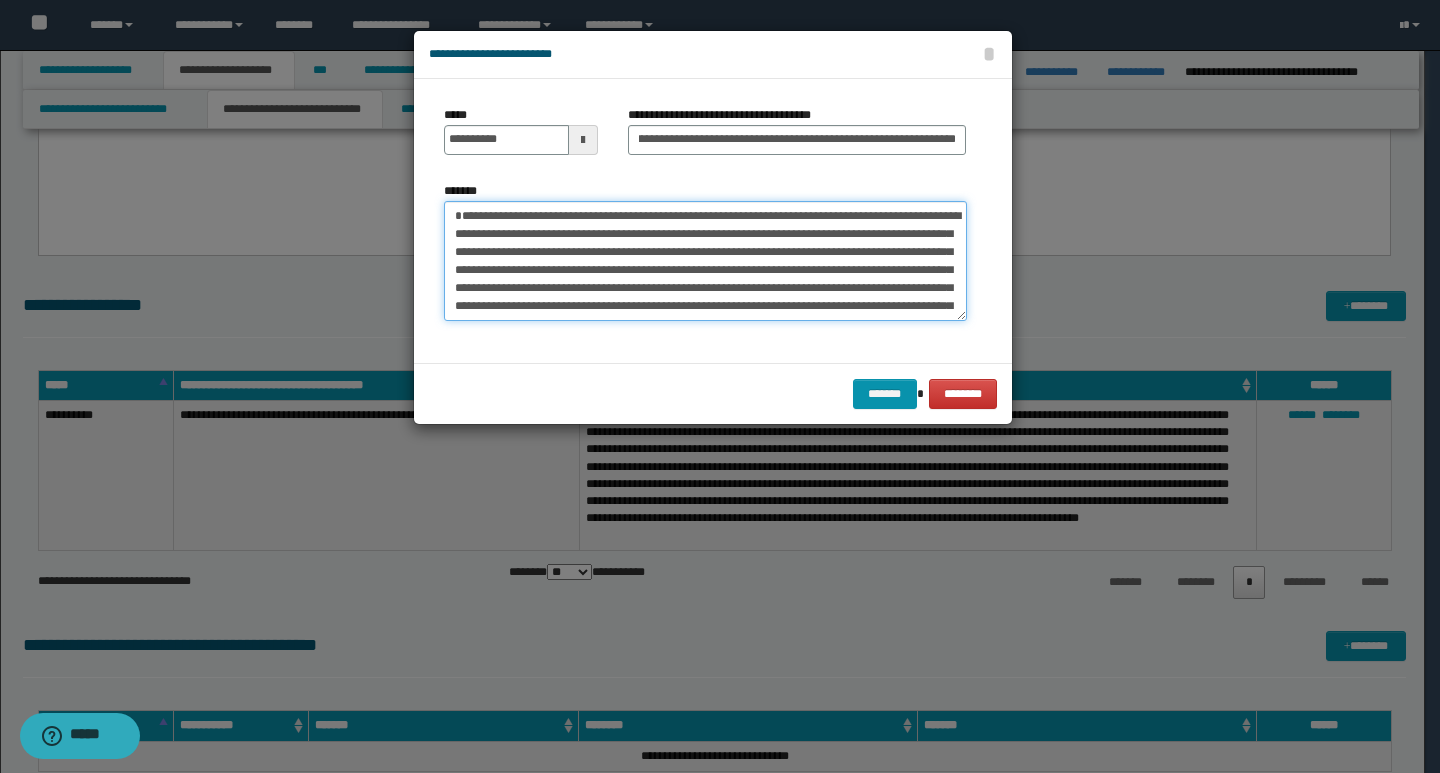 click on "**********" at bounding box center (705, 261) 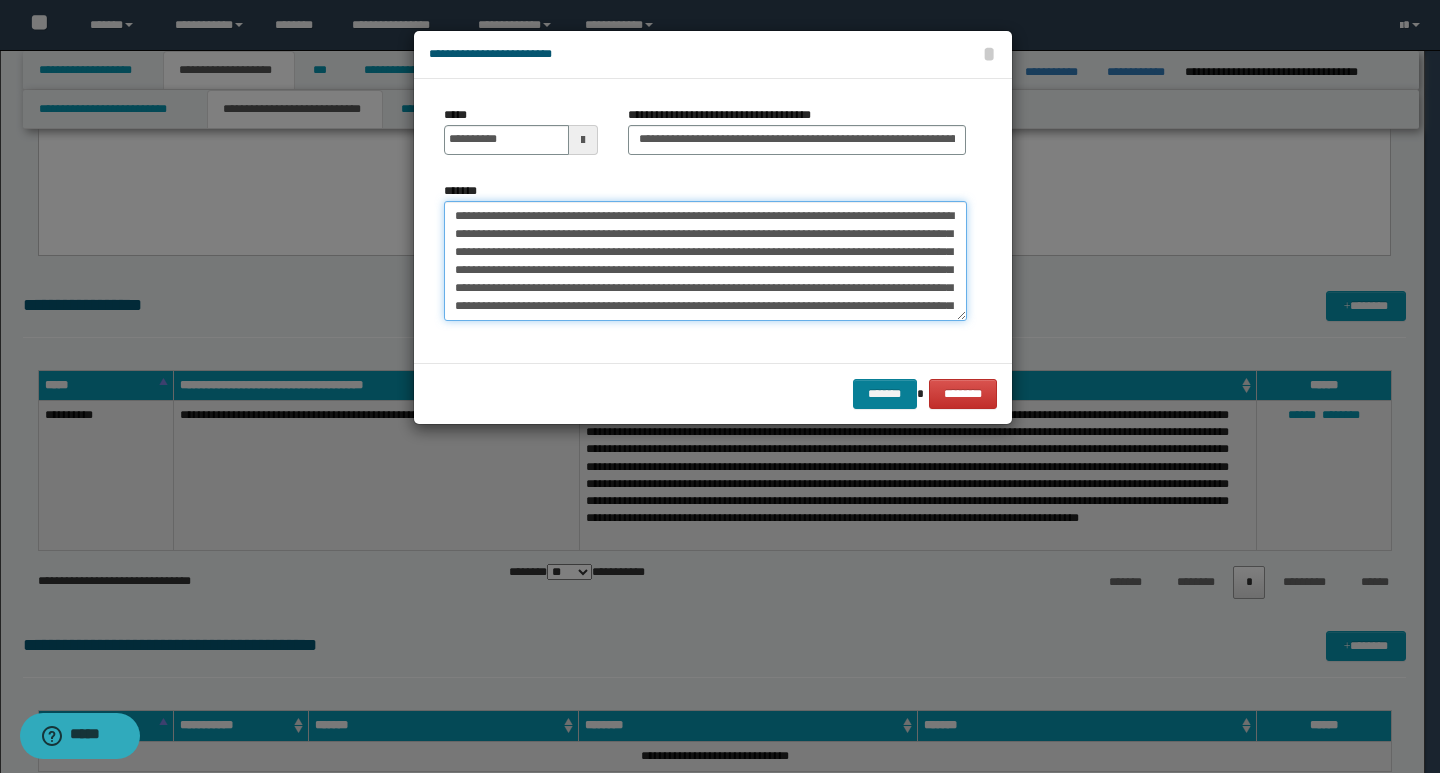type on "**********" 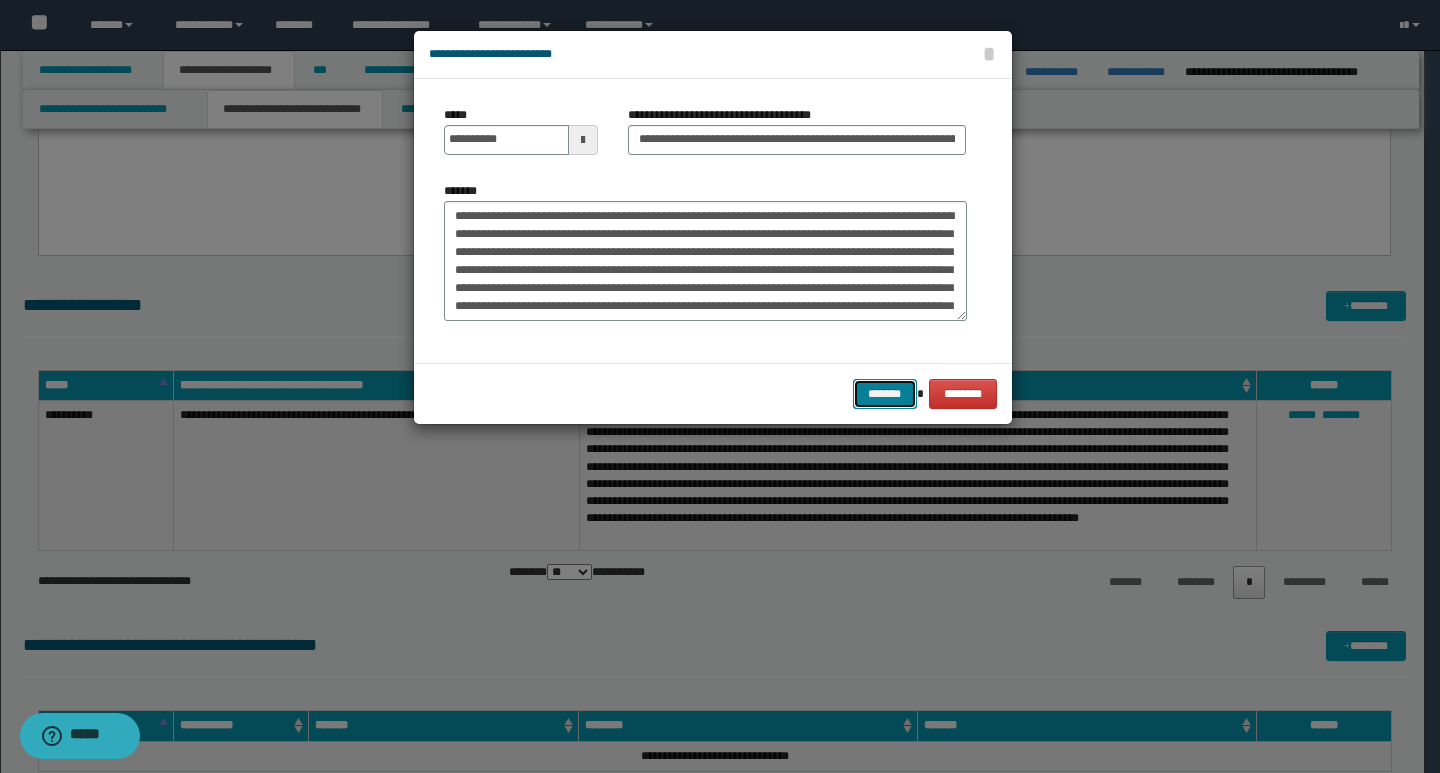 click on "*******" at bounding box center [885, 394] 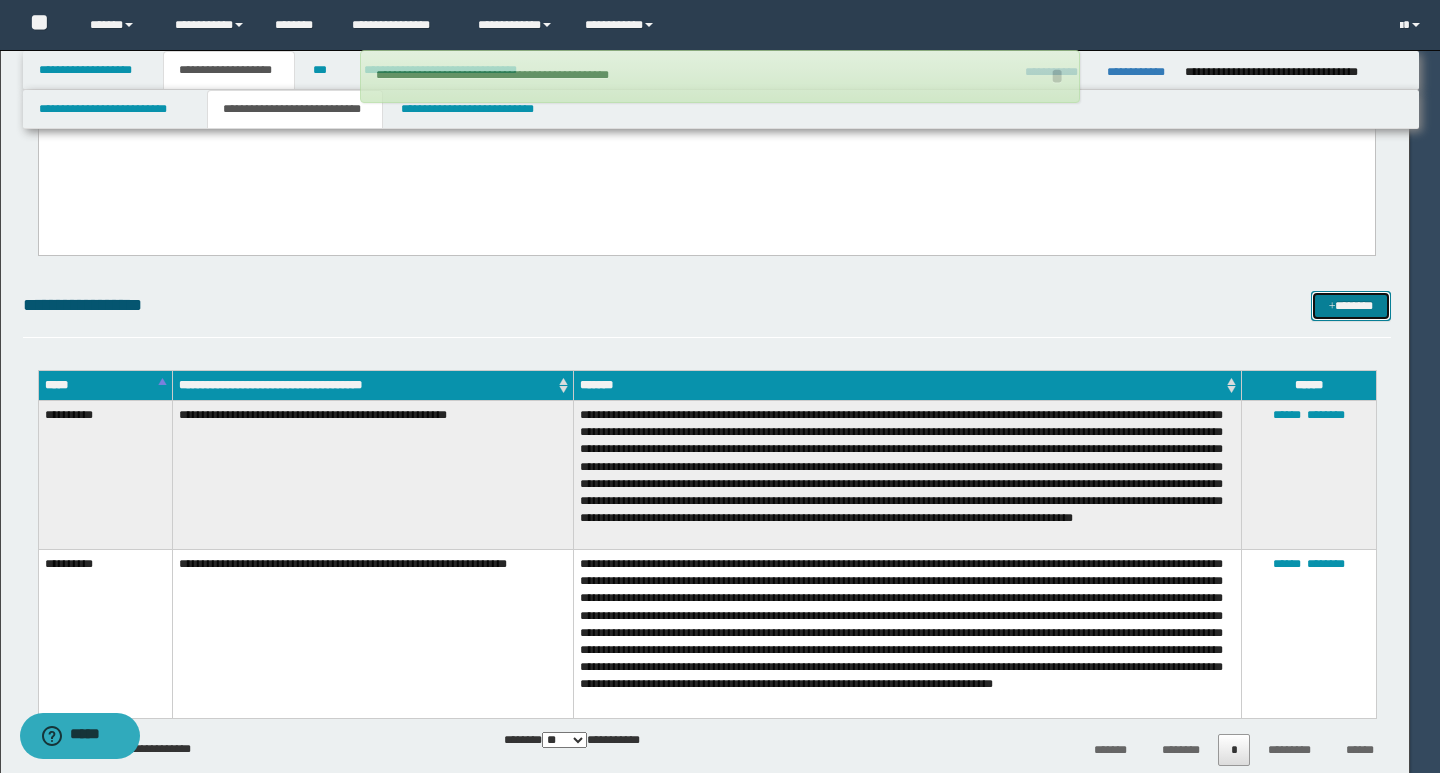 type 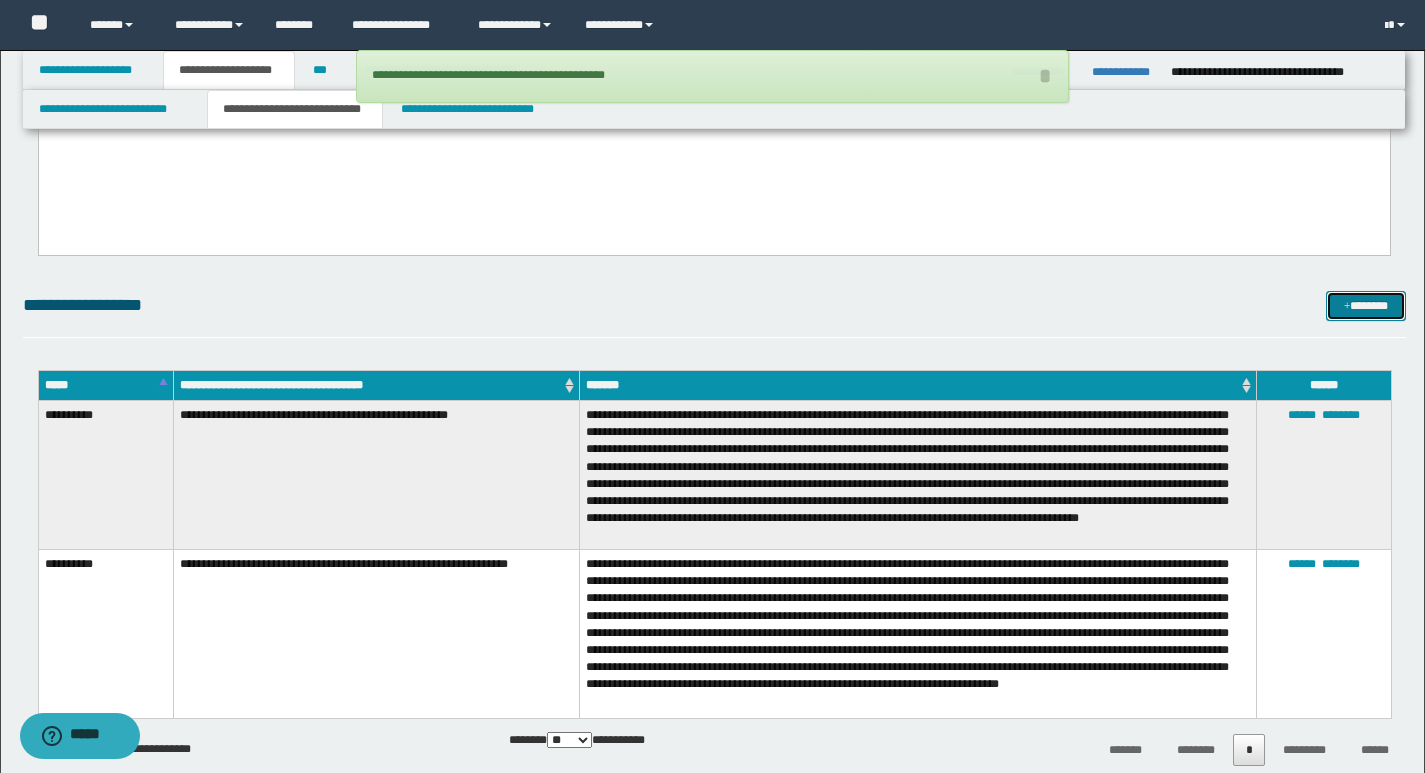 click on "*******" at bounding box center [1366, 306] 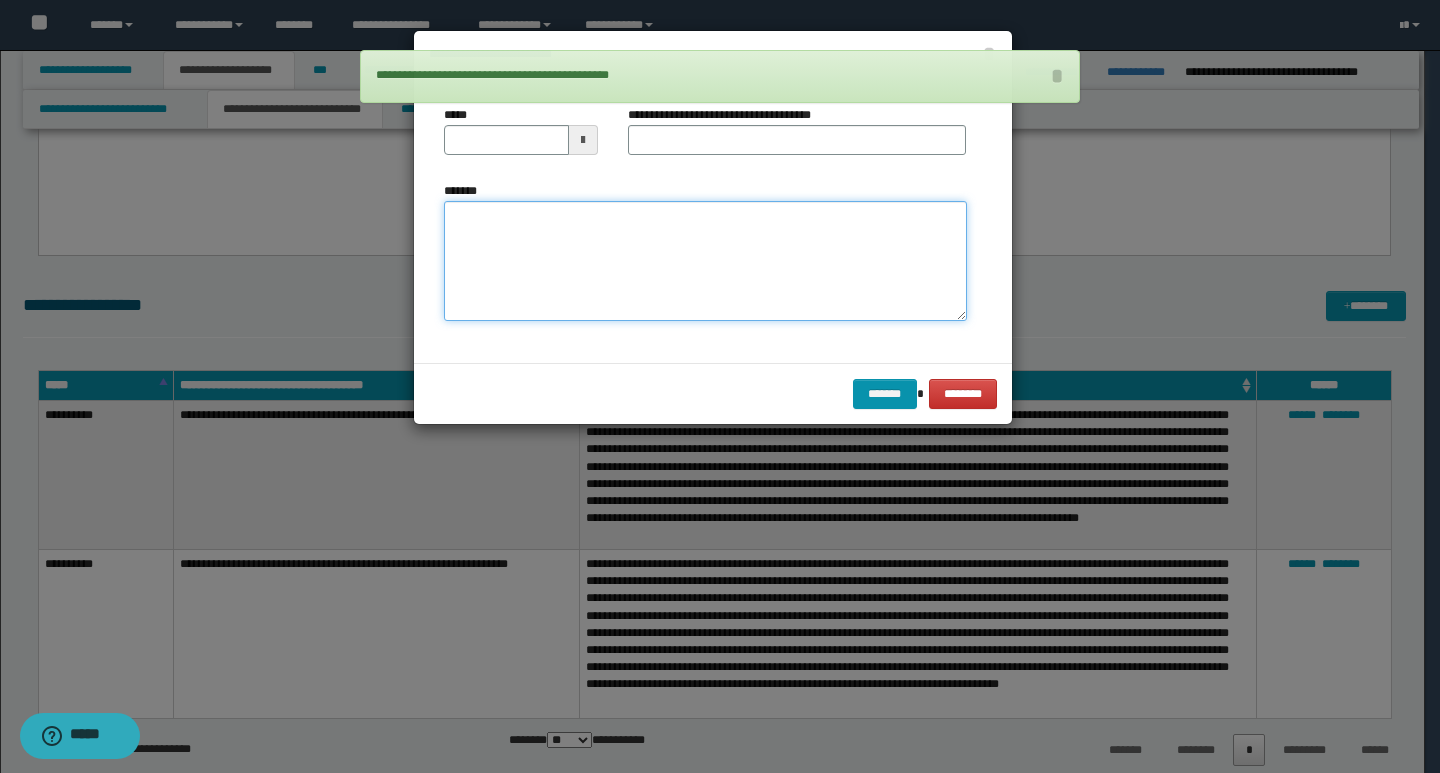 click on "*******" at bounding box center (705, 261) 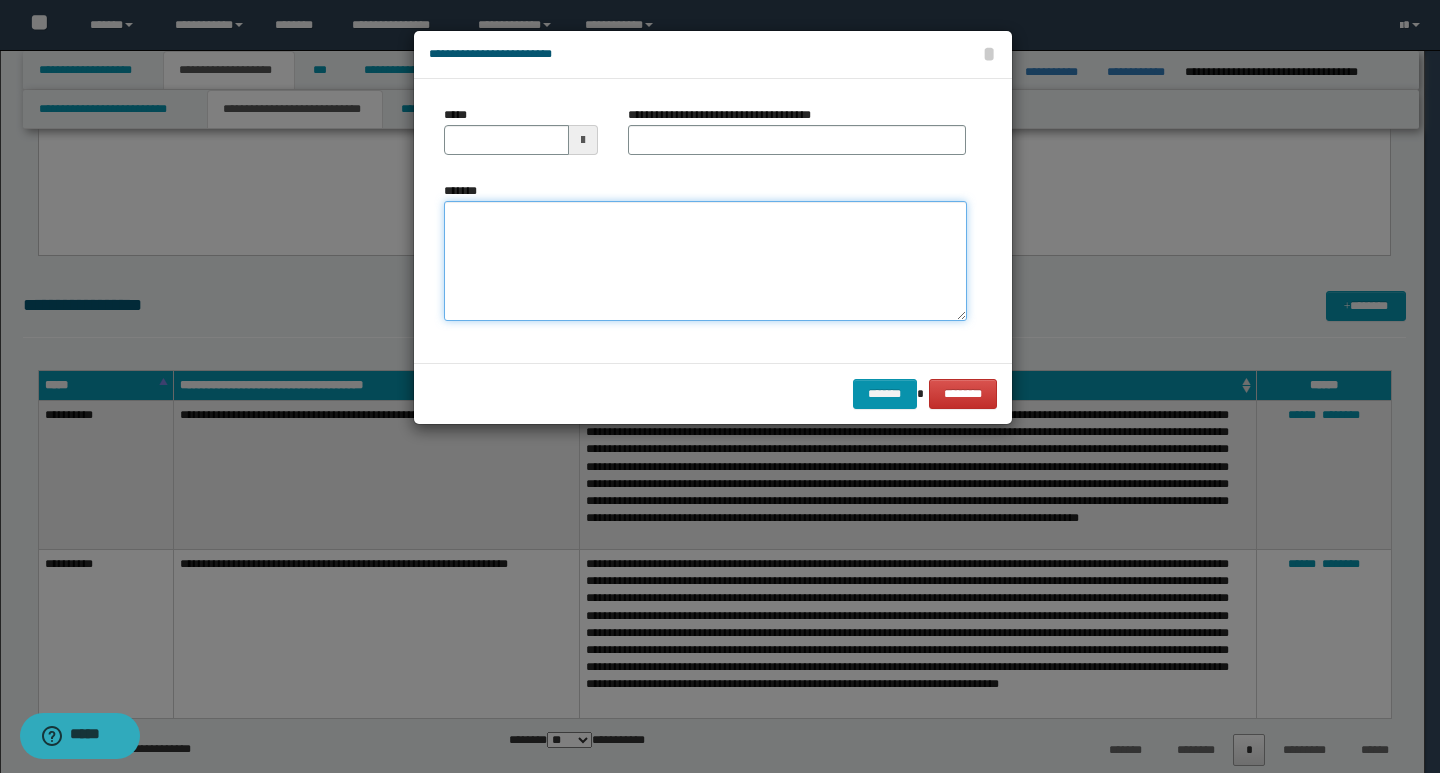 click on "*******" at bounding box center [705, 261] 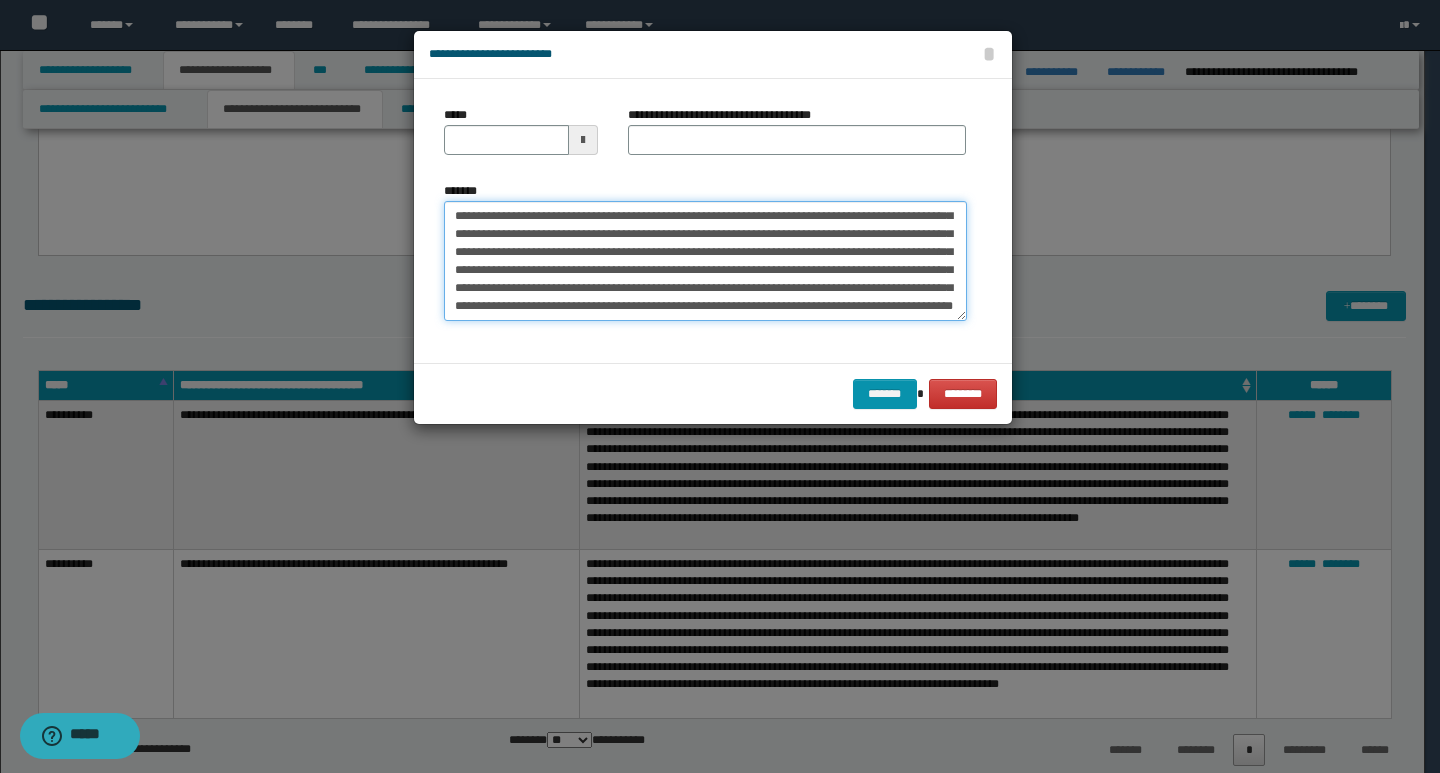 scroll, scrollTop: 0, scrollLeft: 0, axis: both 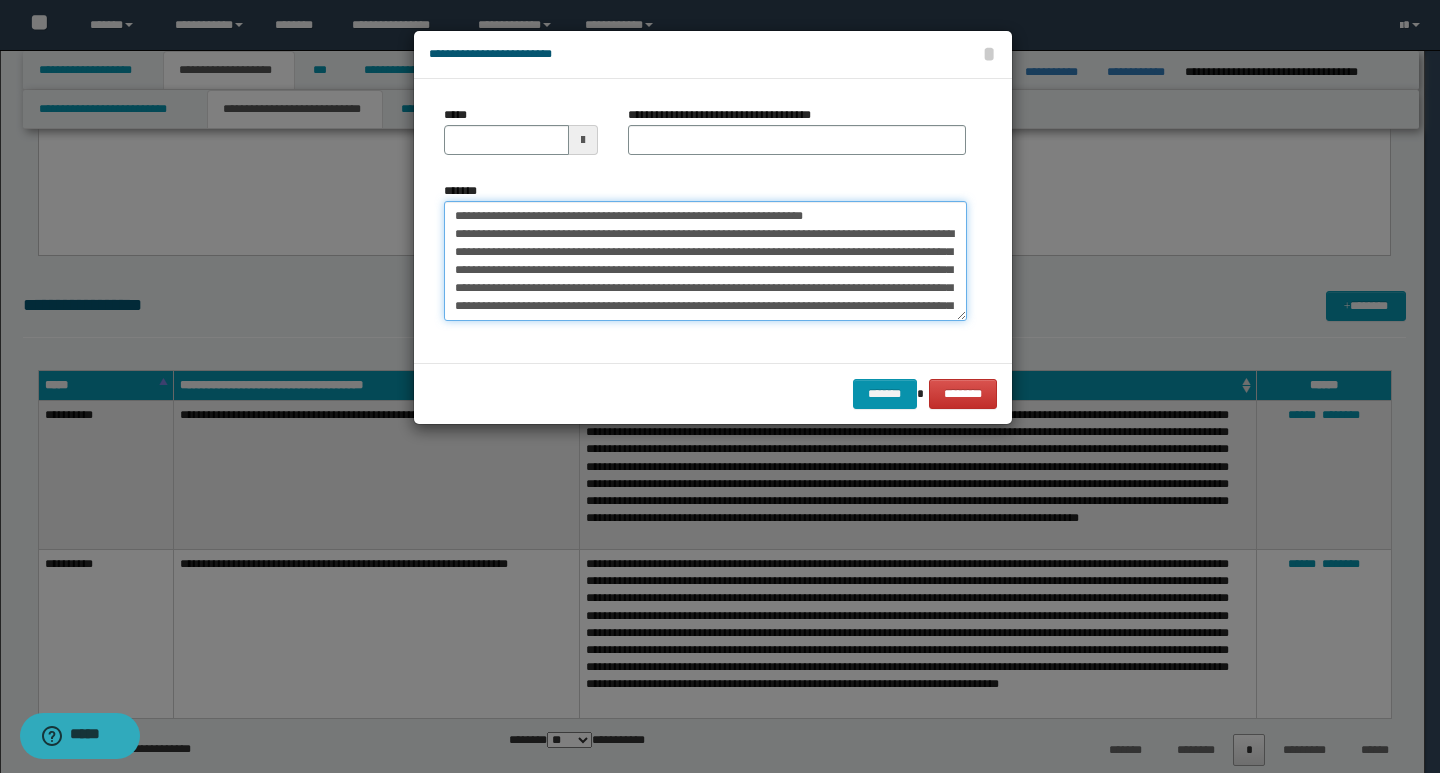 drag, startPoint x: 450, startPoint y: 219, endPoint x: 520, endPoint y: 222, distance: 70.064255 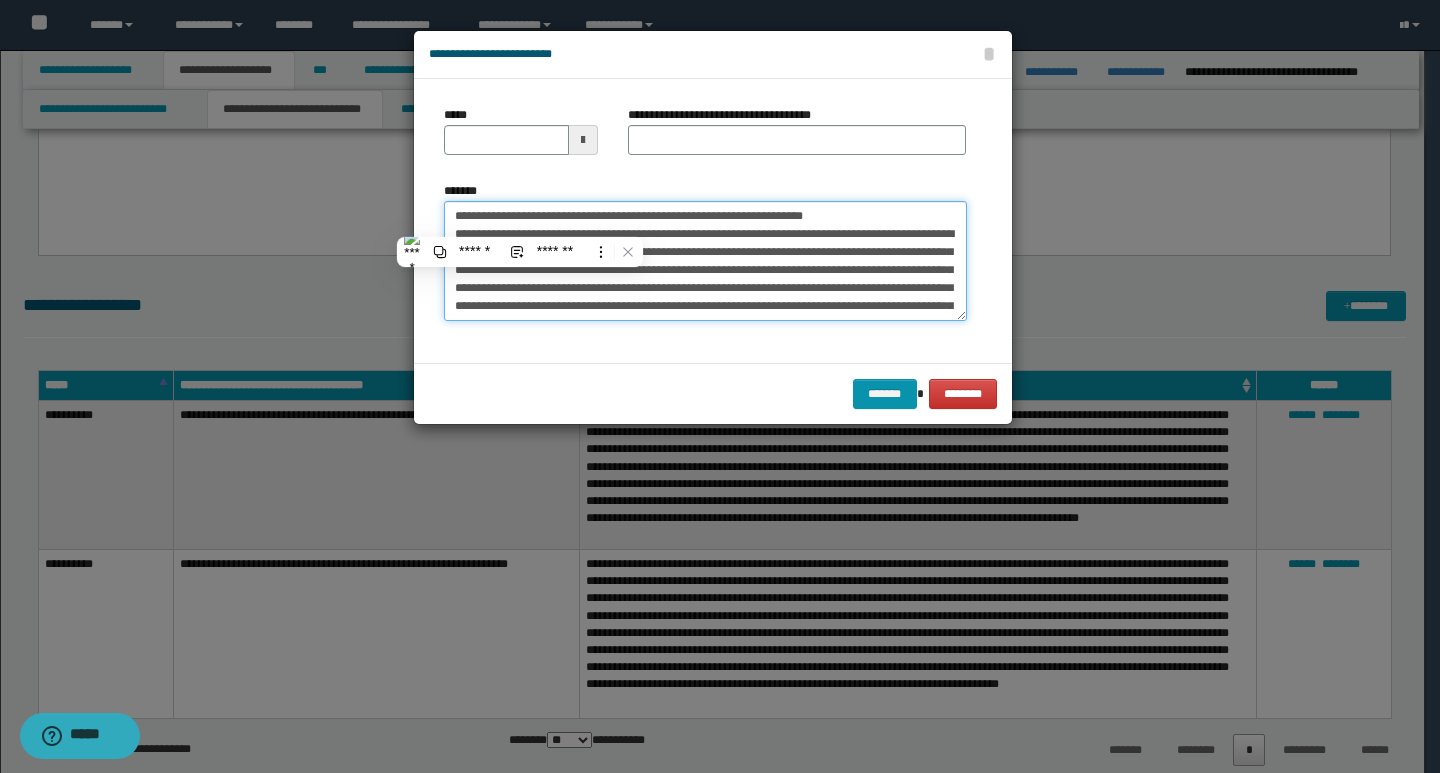 type on "**********" 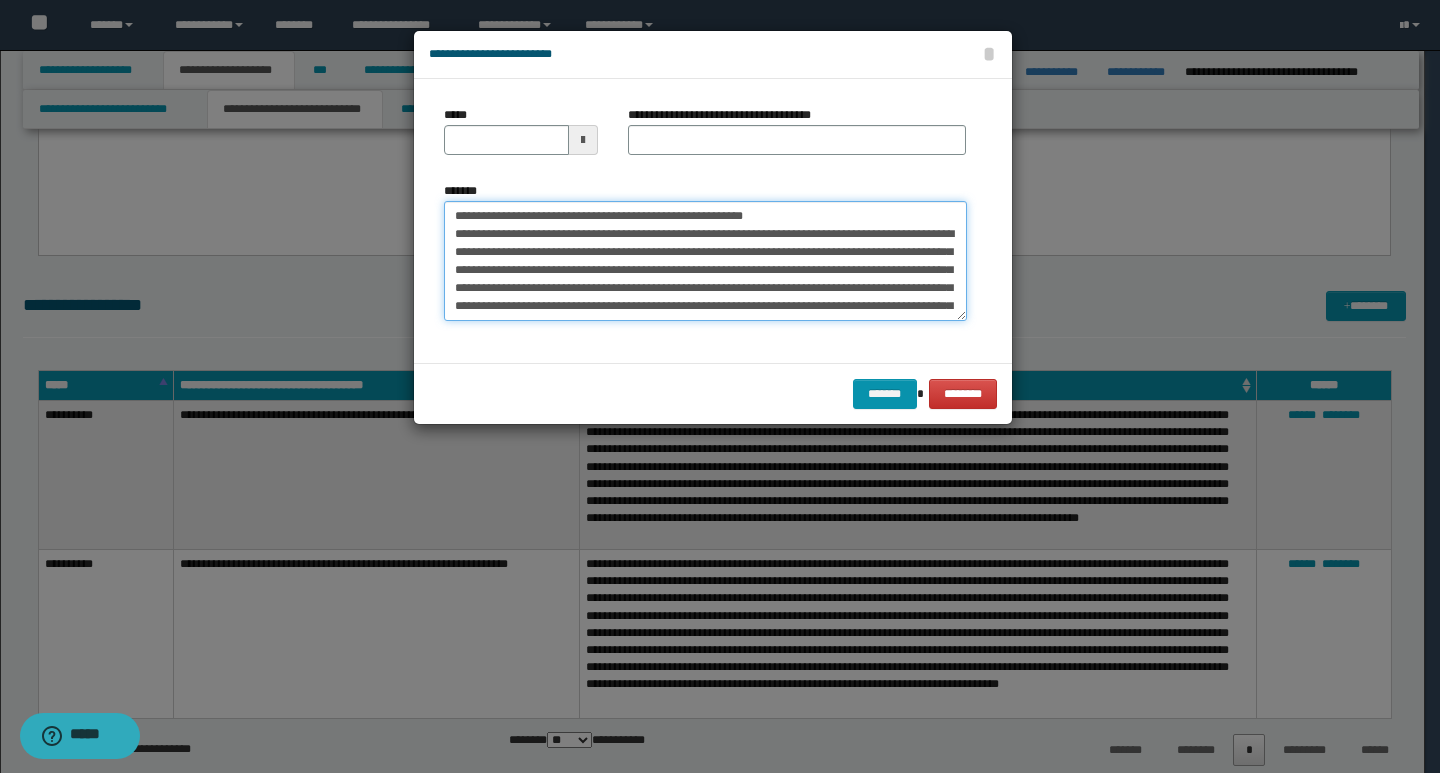 type 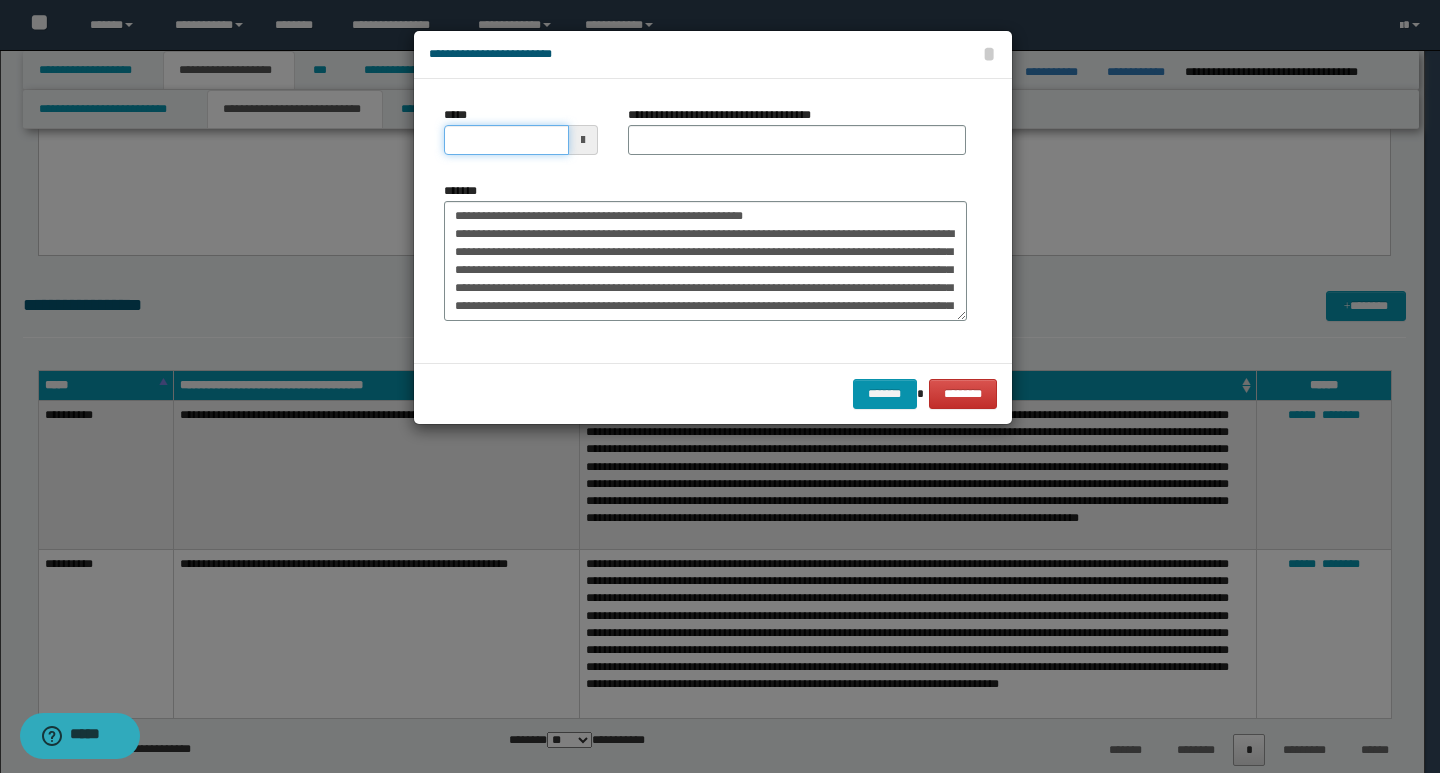 click on "*****" at bounding box center (506, 140) 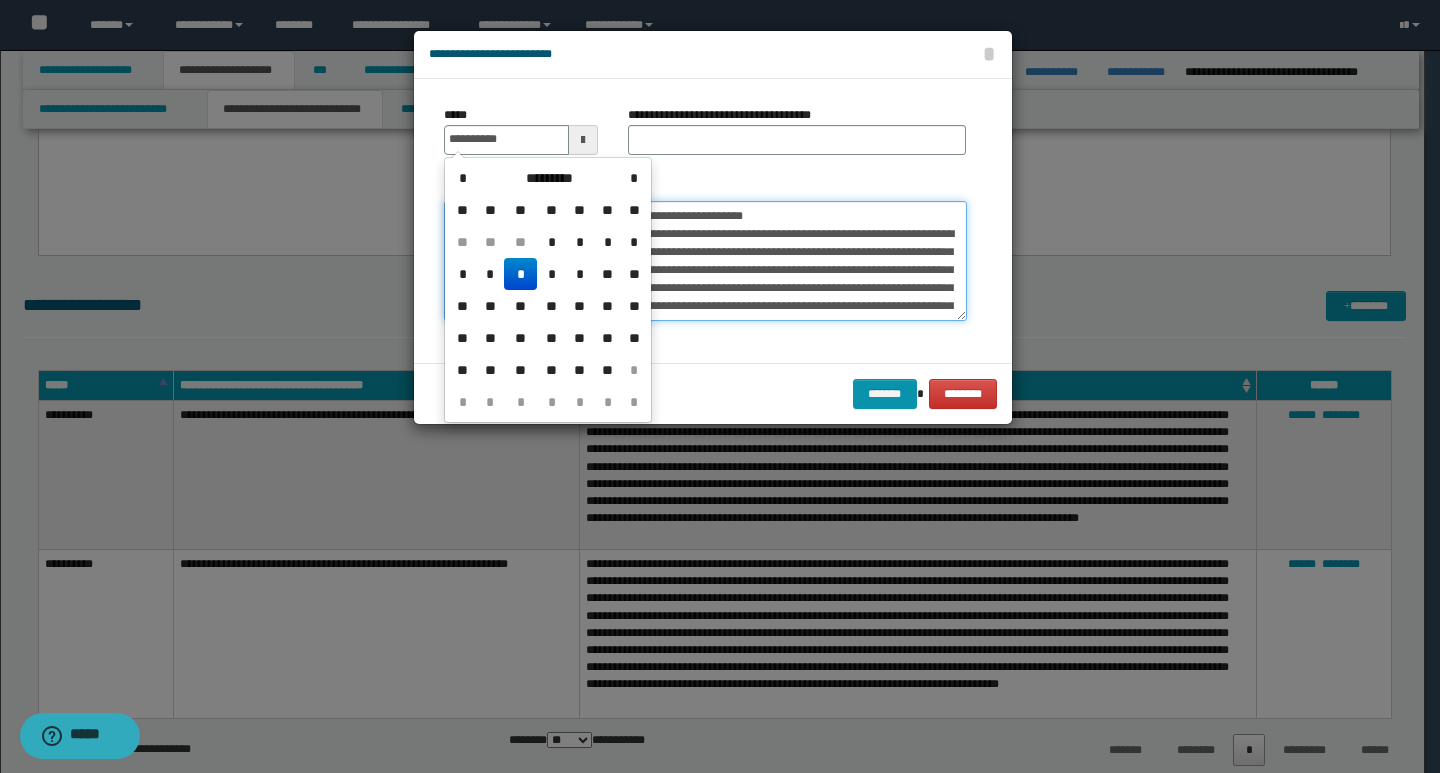 type on "**********" 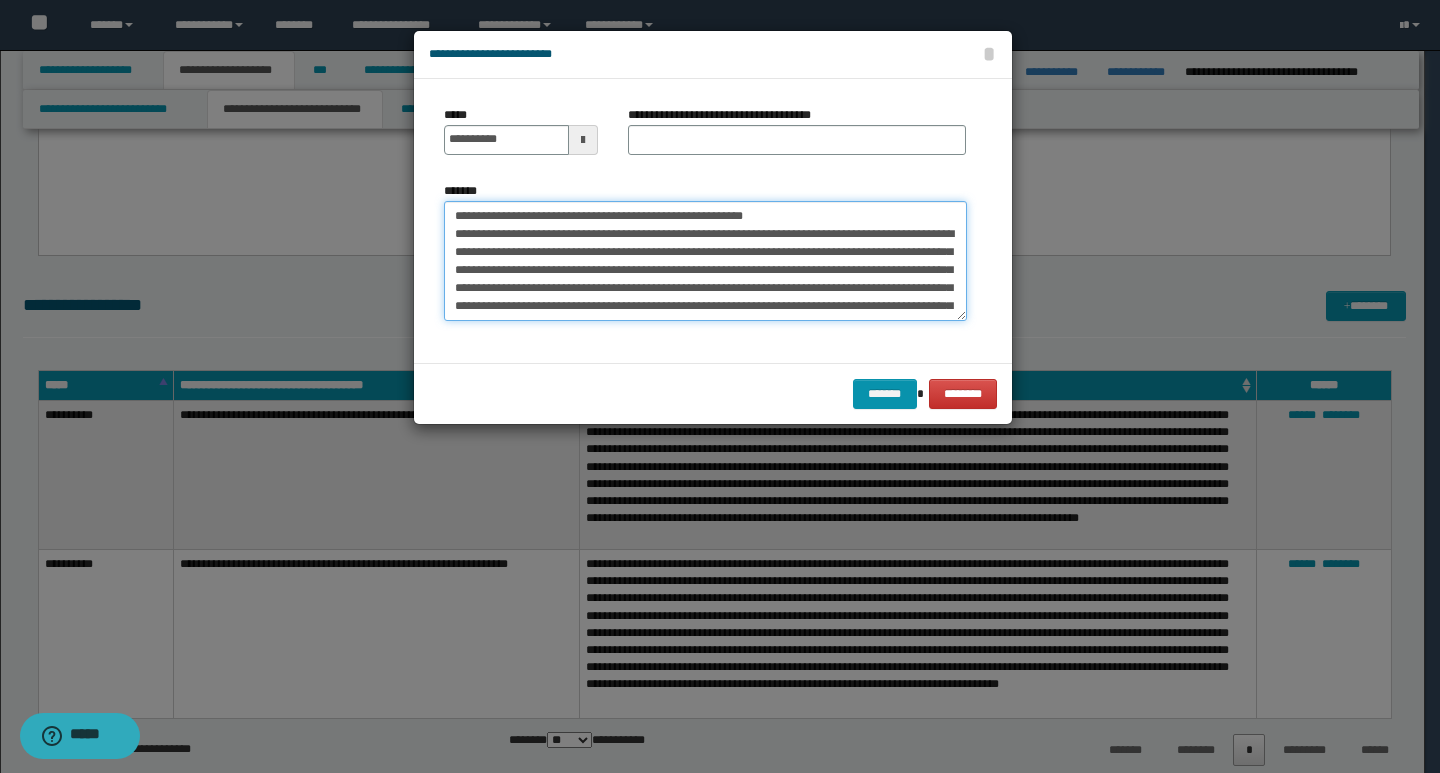 drag, startPoint x: 786, startPoint y: 218, endPoint x: 439, endPoint y: 218, distance: 347 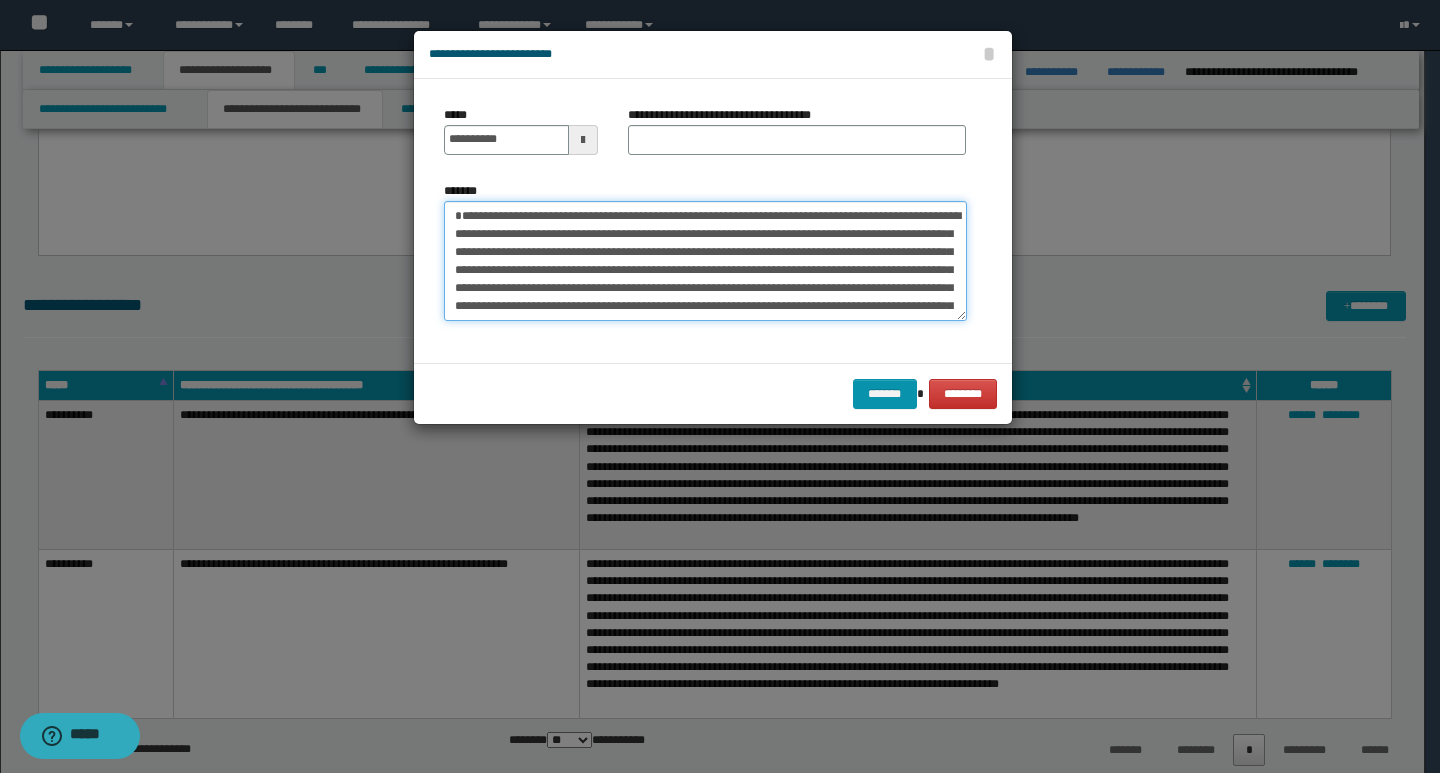 type on "**********" 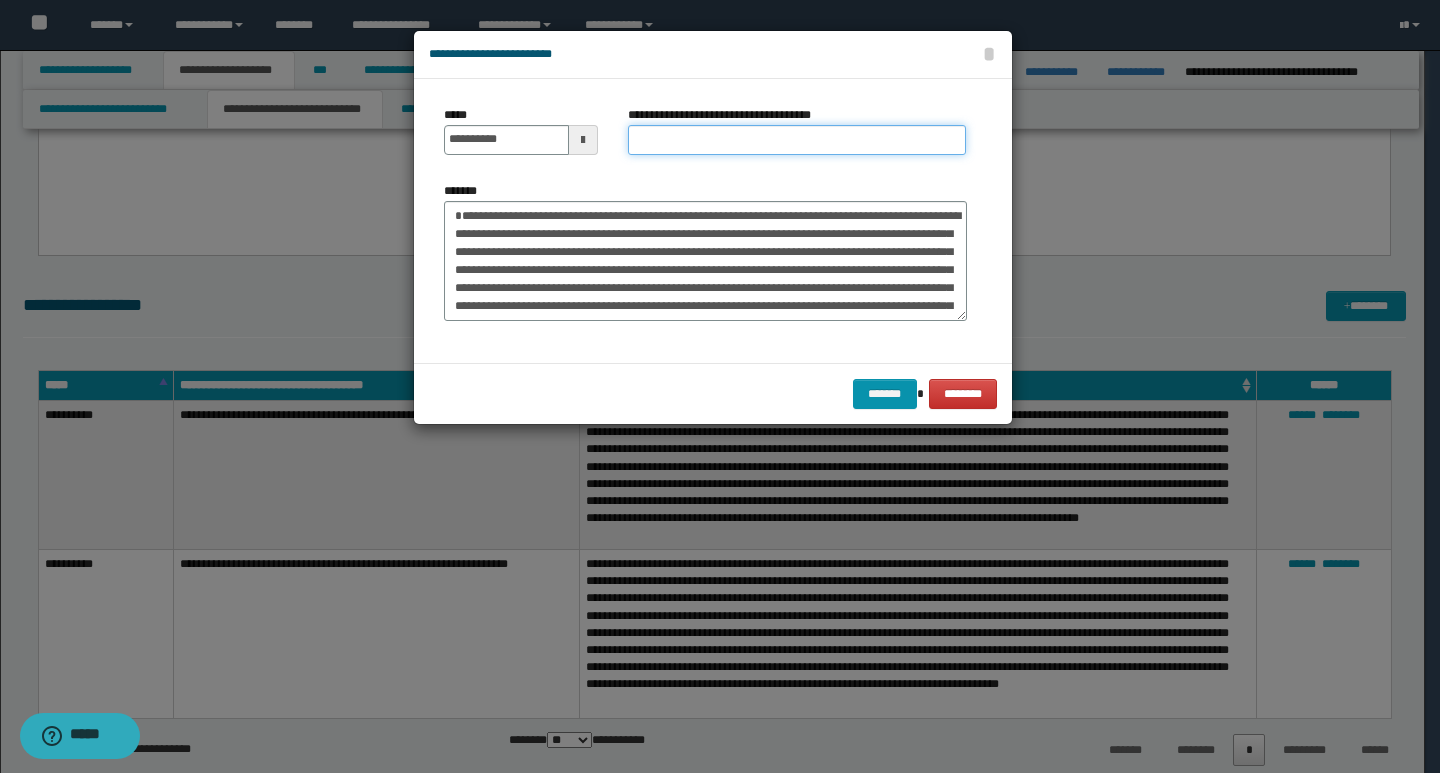 click on "**********" at bounding box center [797, 140] 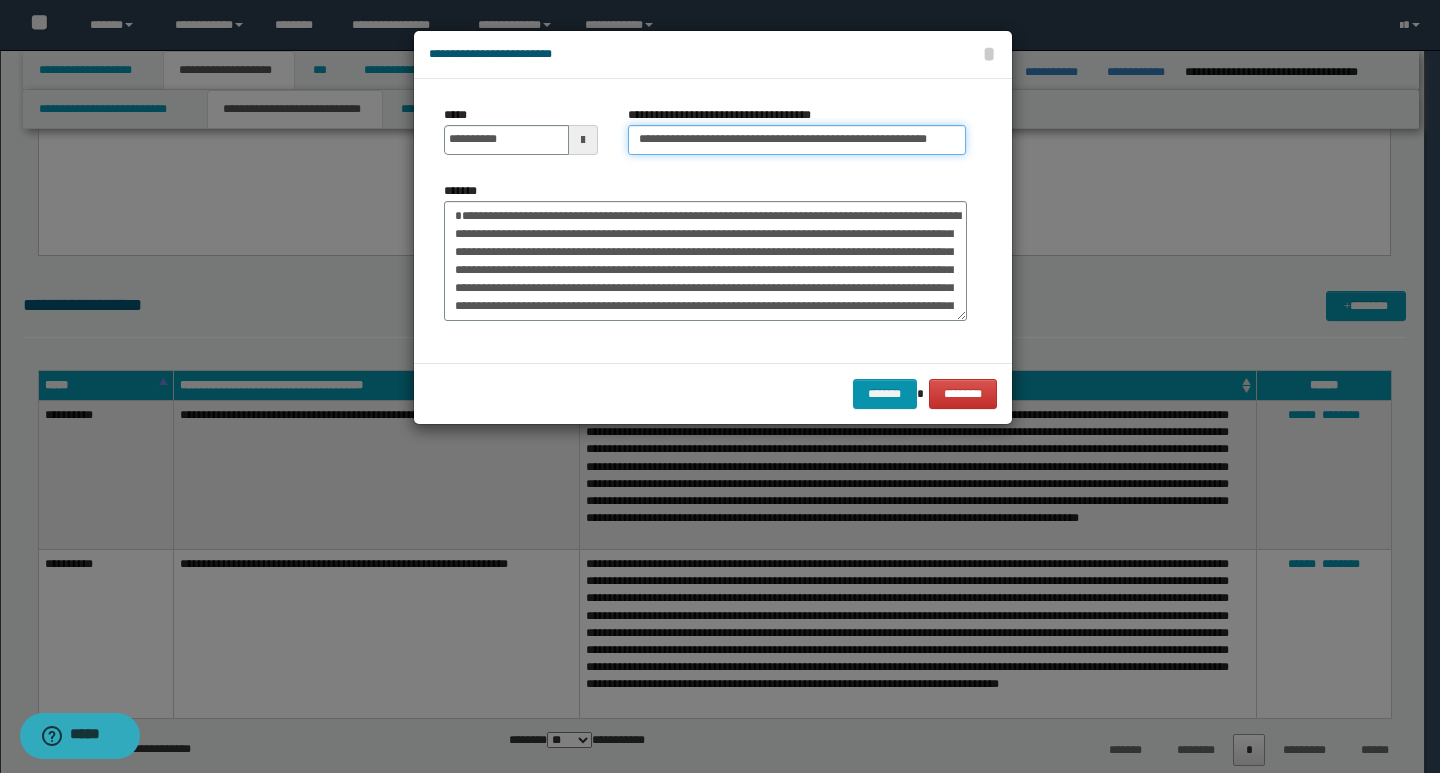 type on "**********" 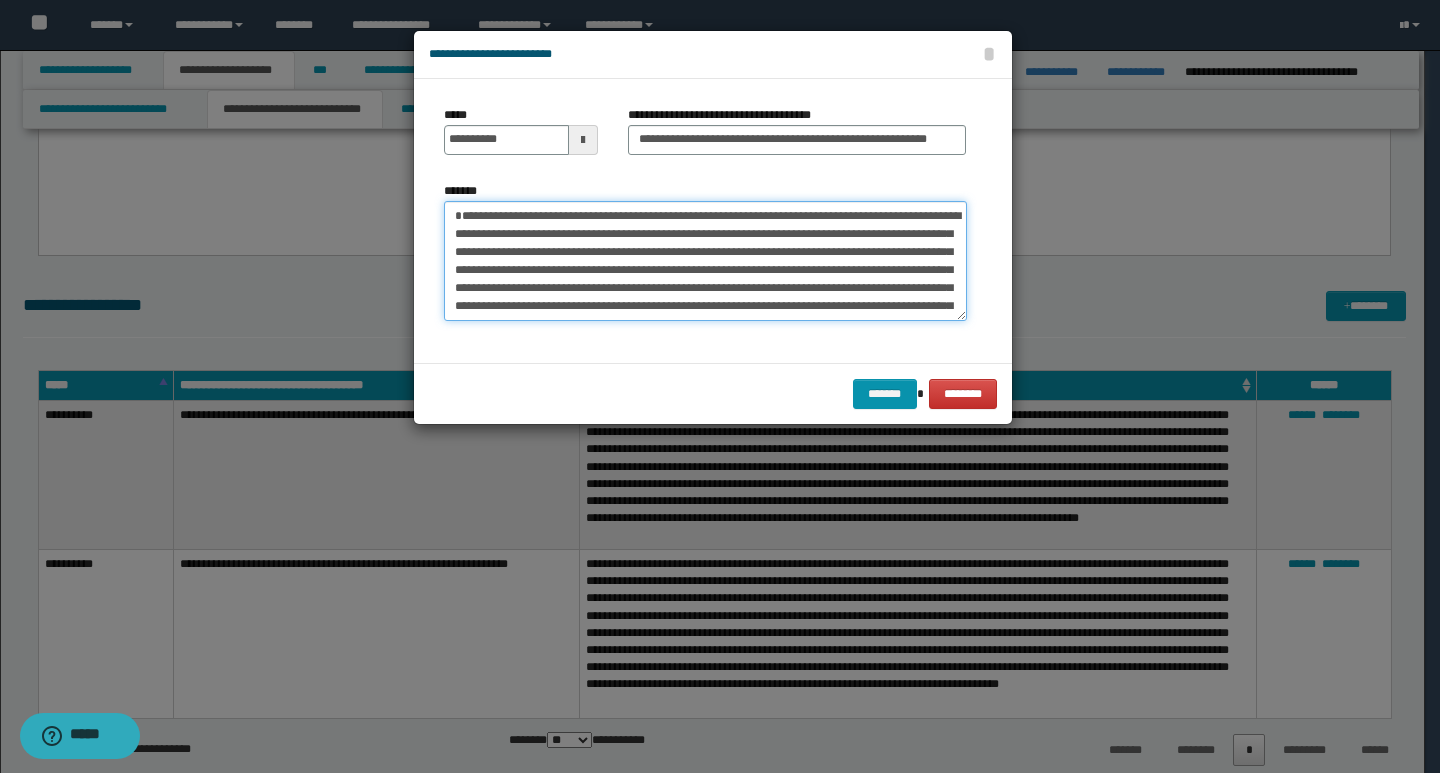 click on "*******" at bounding box center (705, 261) 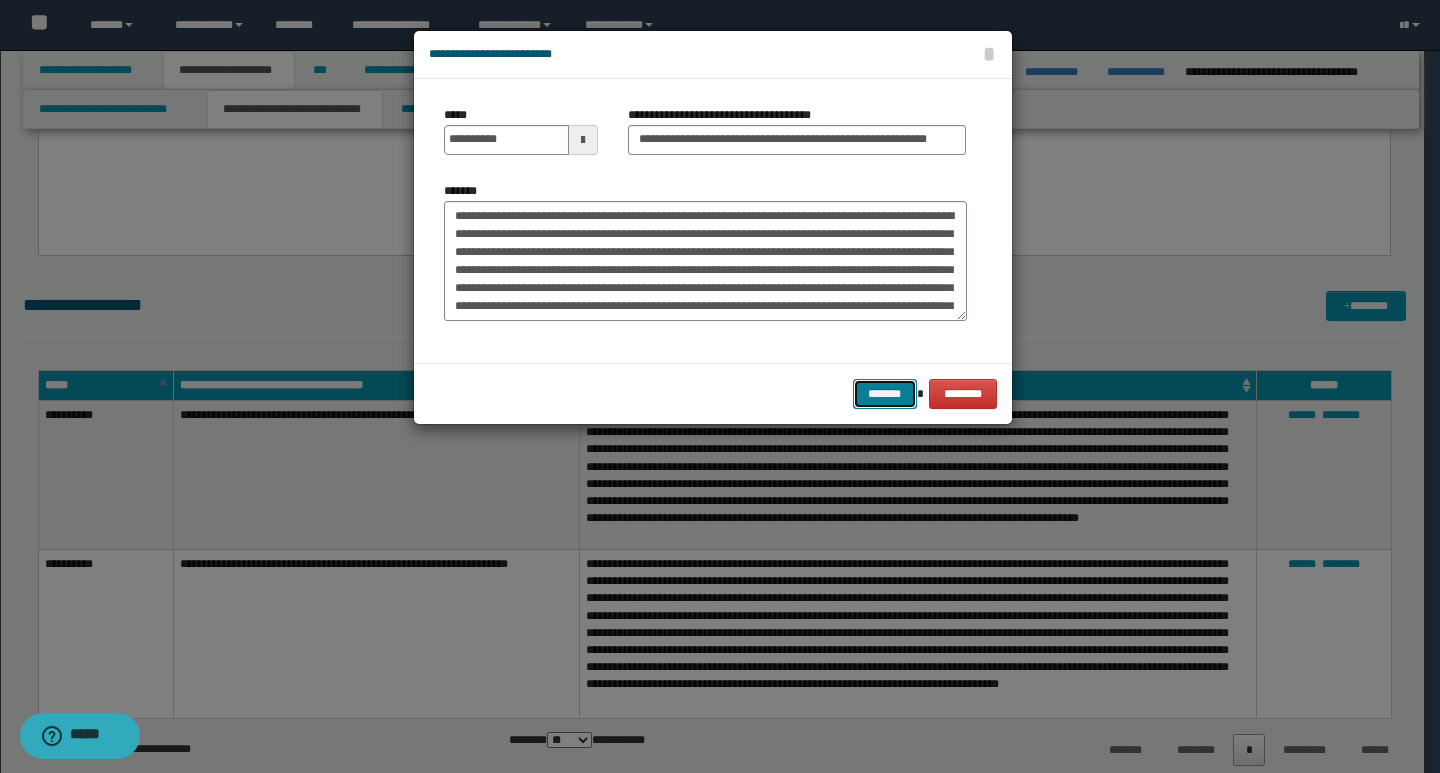 click on "*******" at bounding box center [885, 394] 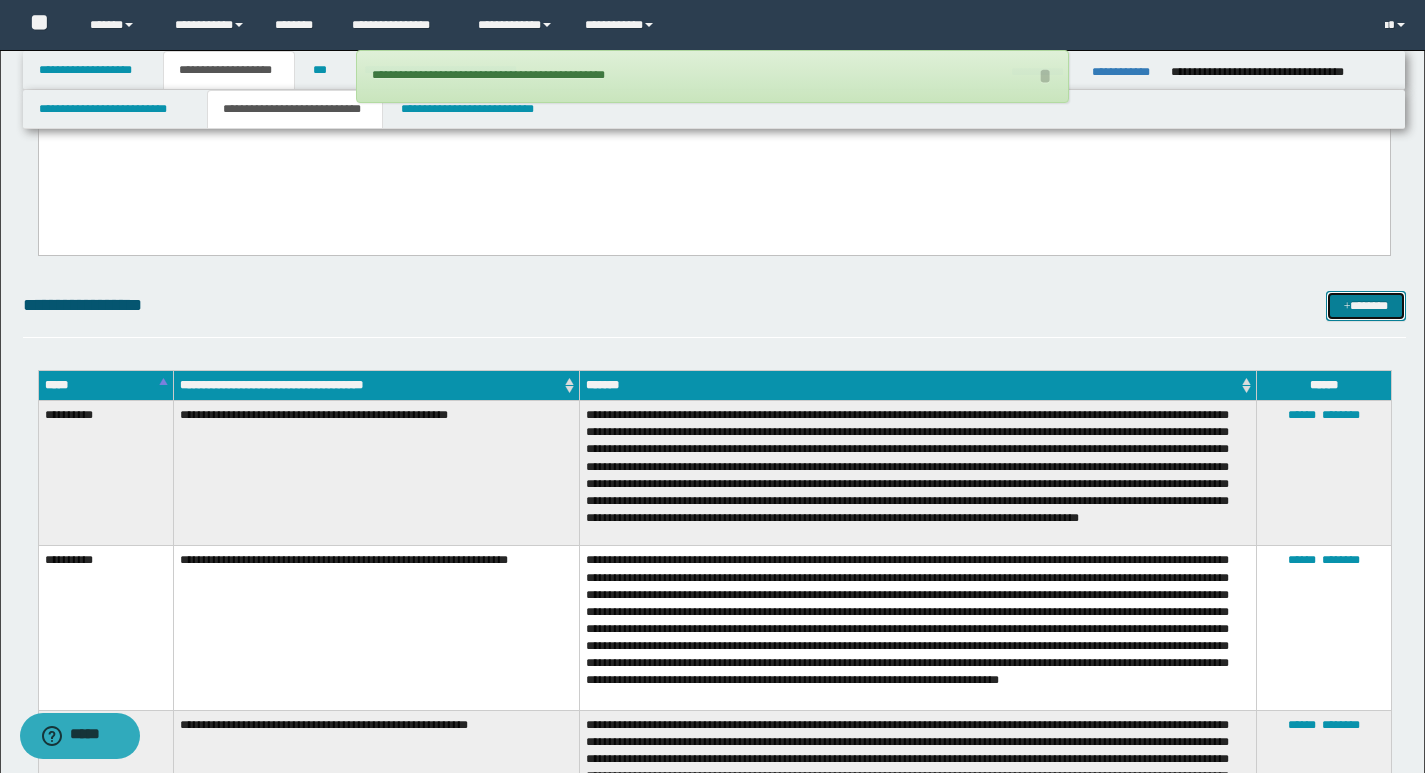 click on "*******" at bounding box center [1366, 306] 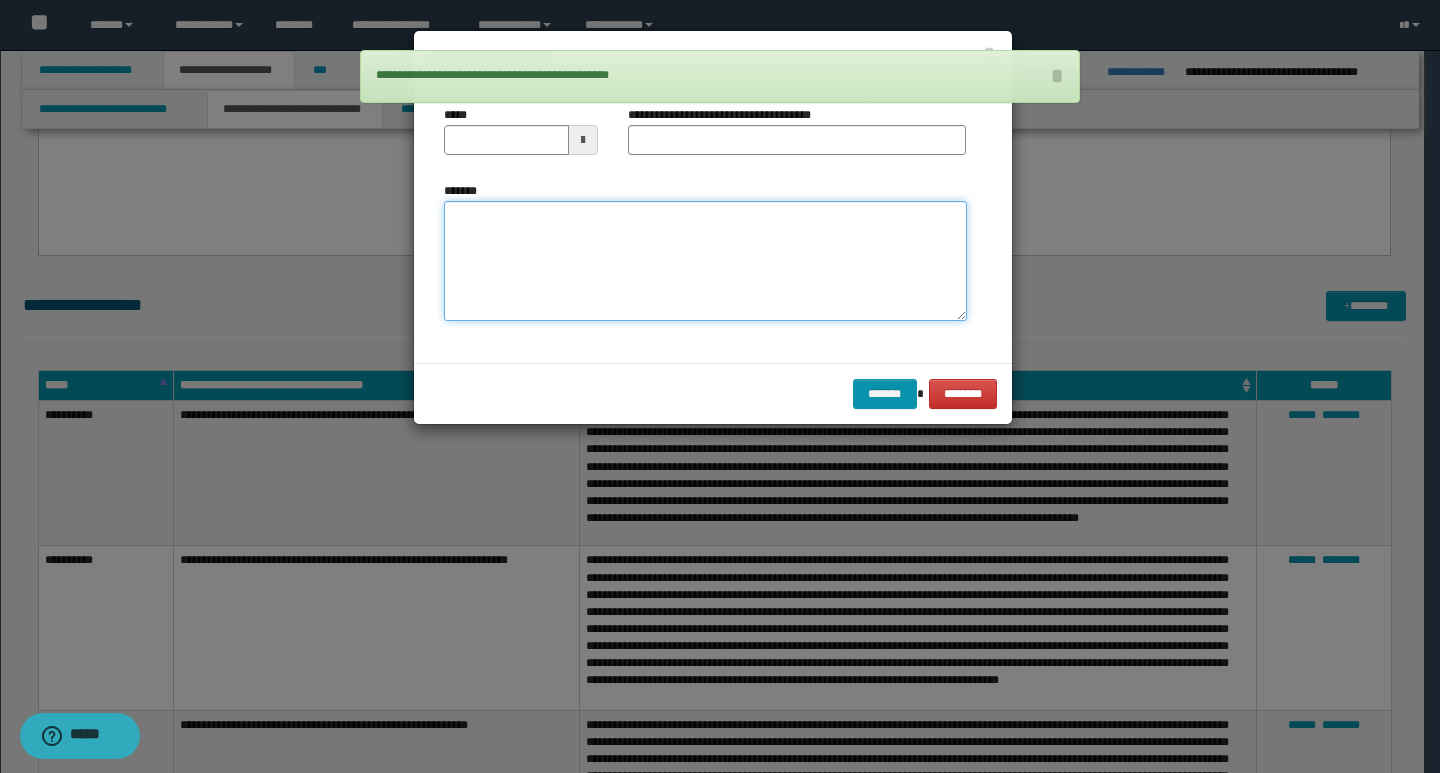 click on "*******" at bounding box center (705, 261) 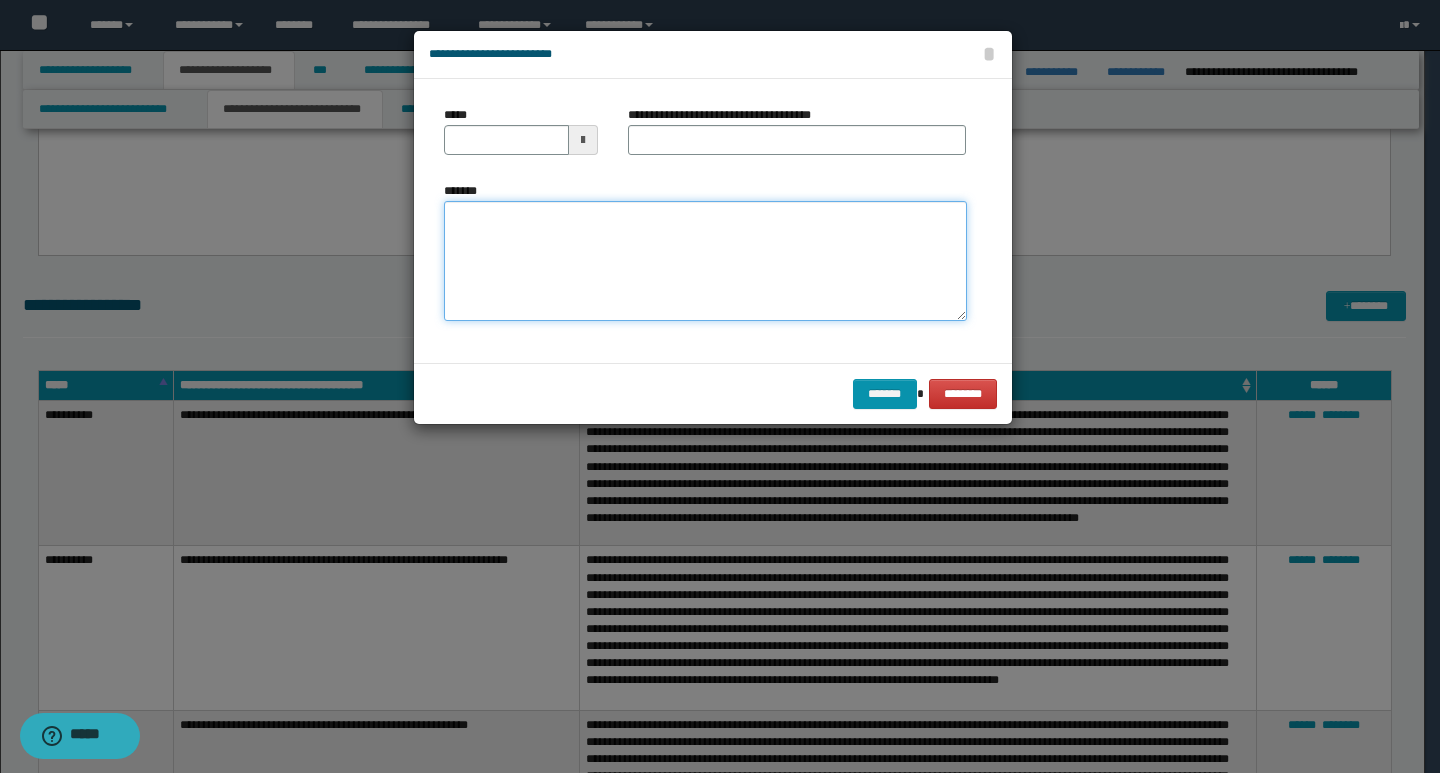 click on "*******" at bounding box center (705, 261) 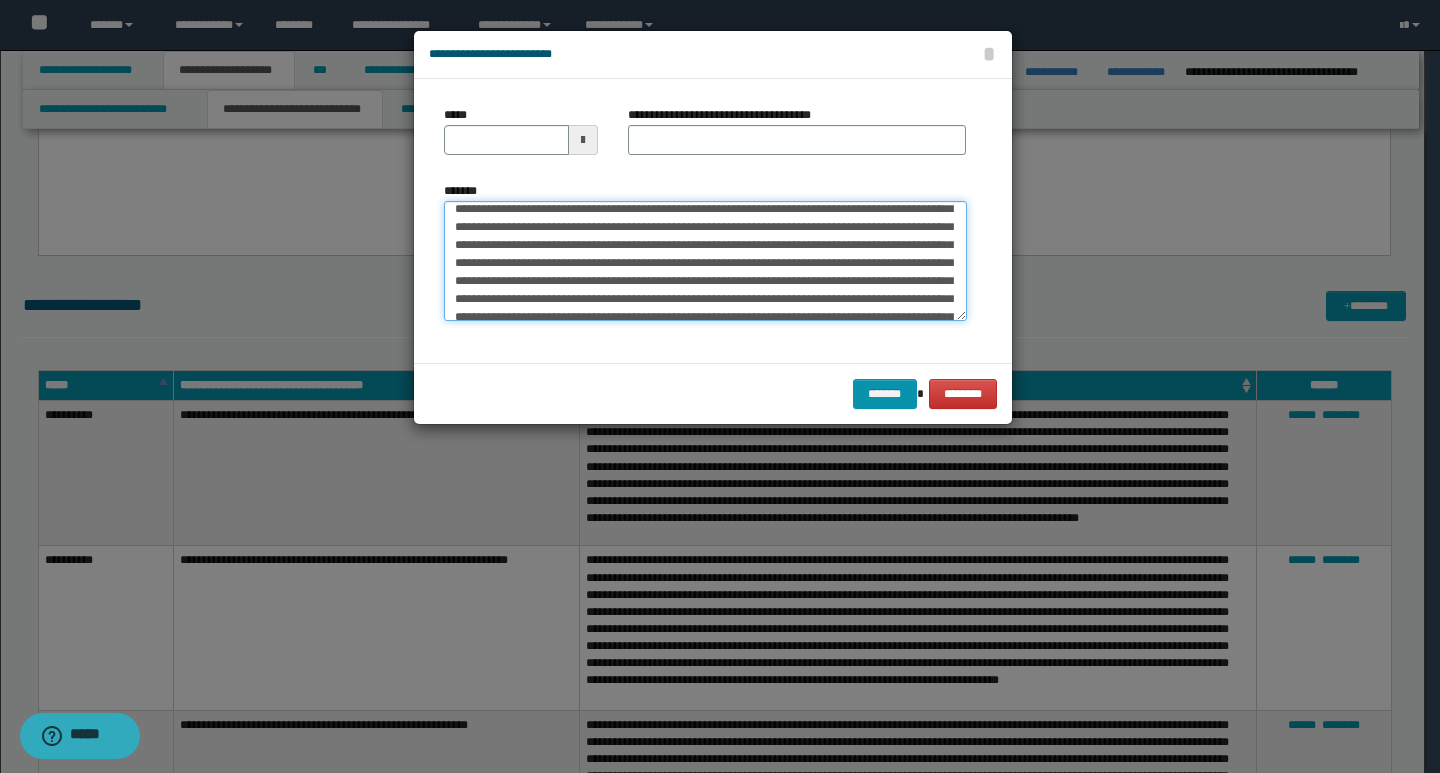 scroll, scrollTop: 0, scrollLeft: 0, axis: both 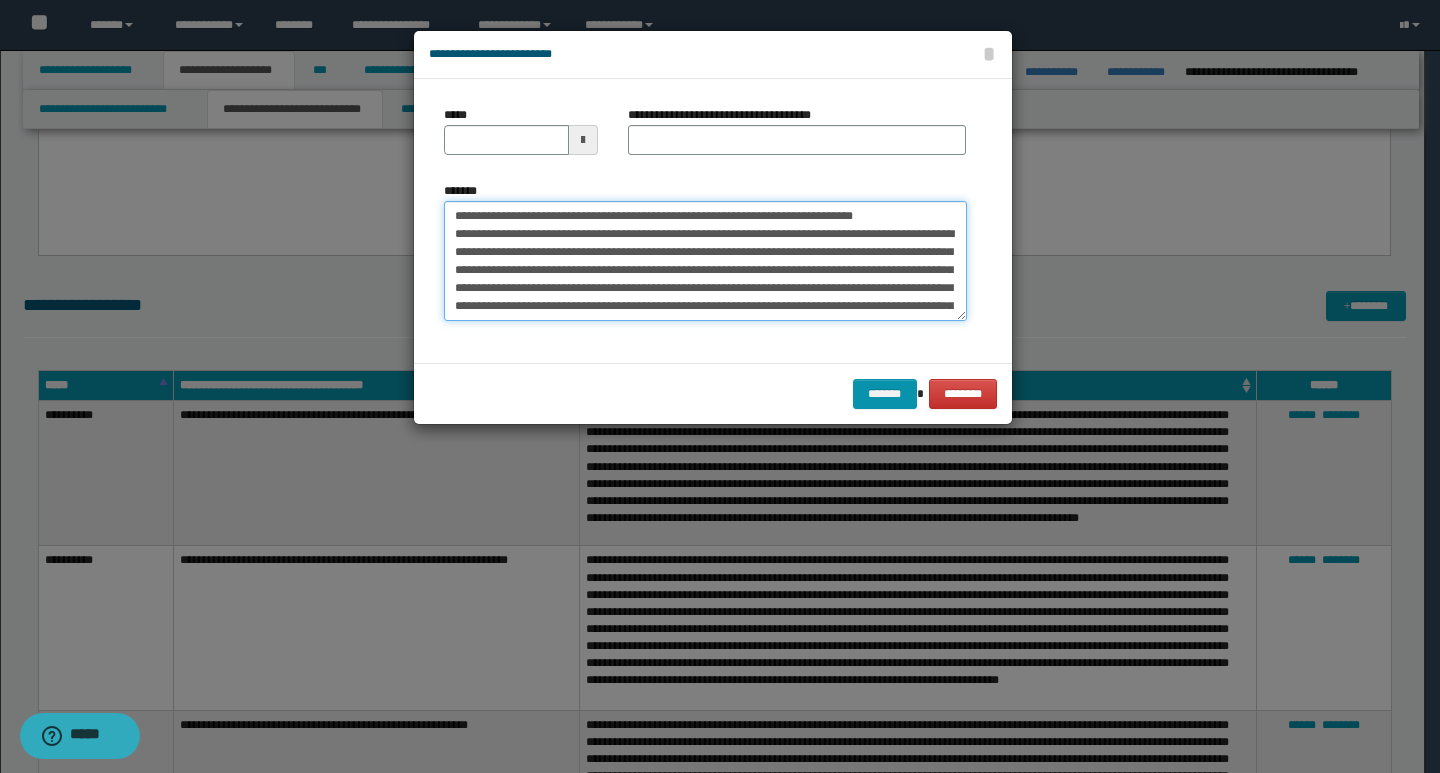 drag, startPoint x: 453, startPoint y: 218, endPoint x: 519, endPoint y: 220, distance: 66.0303 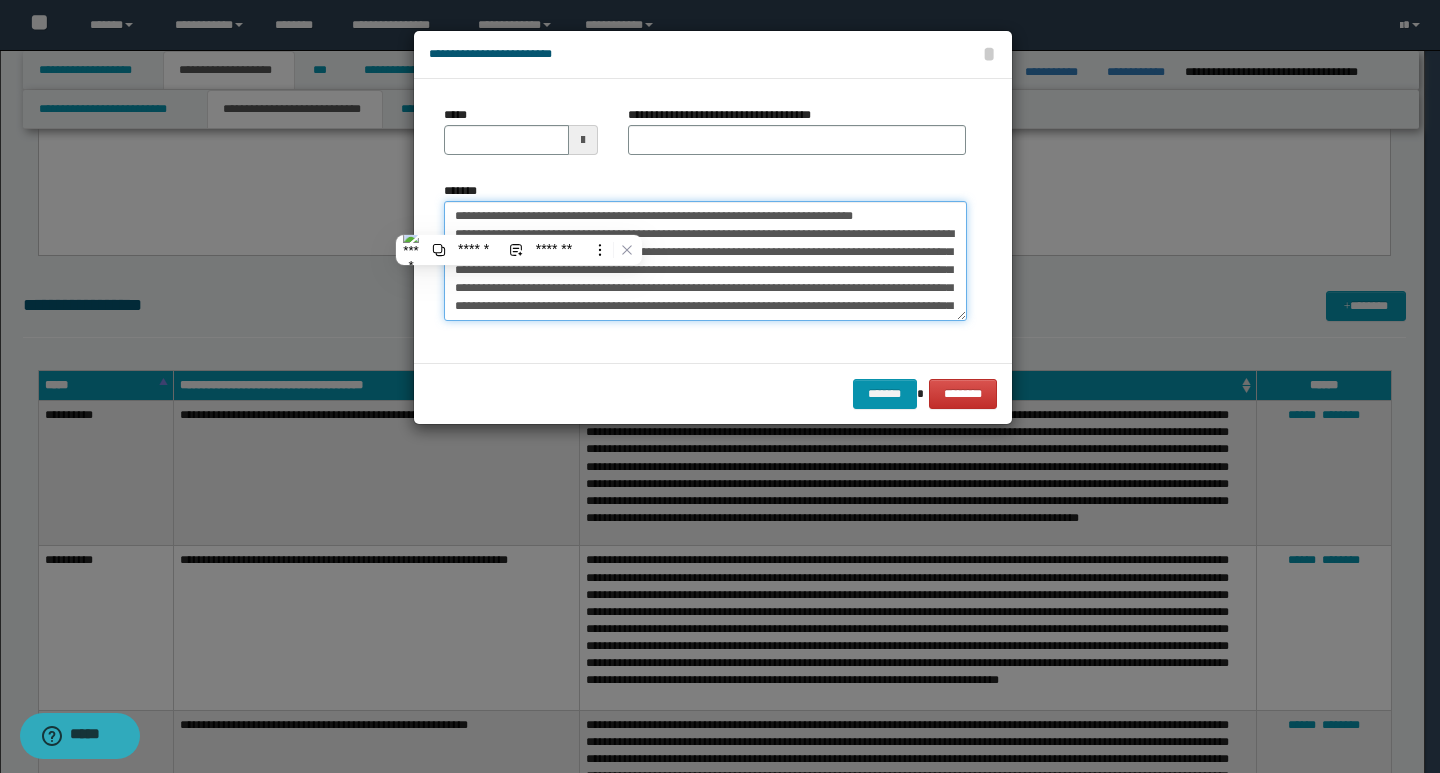 type on "**********" 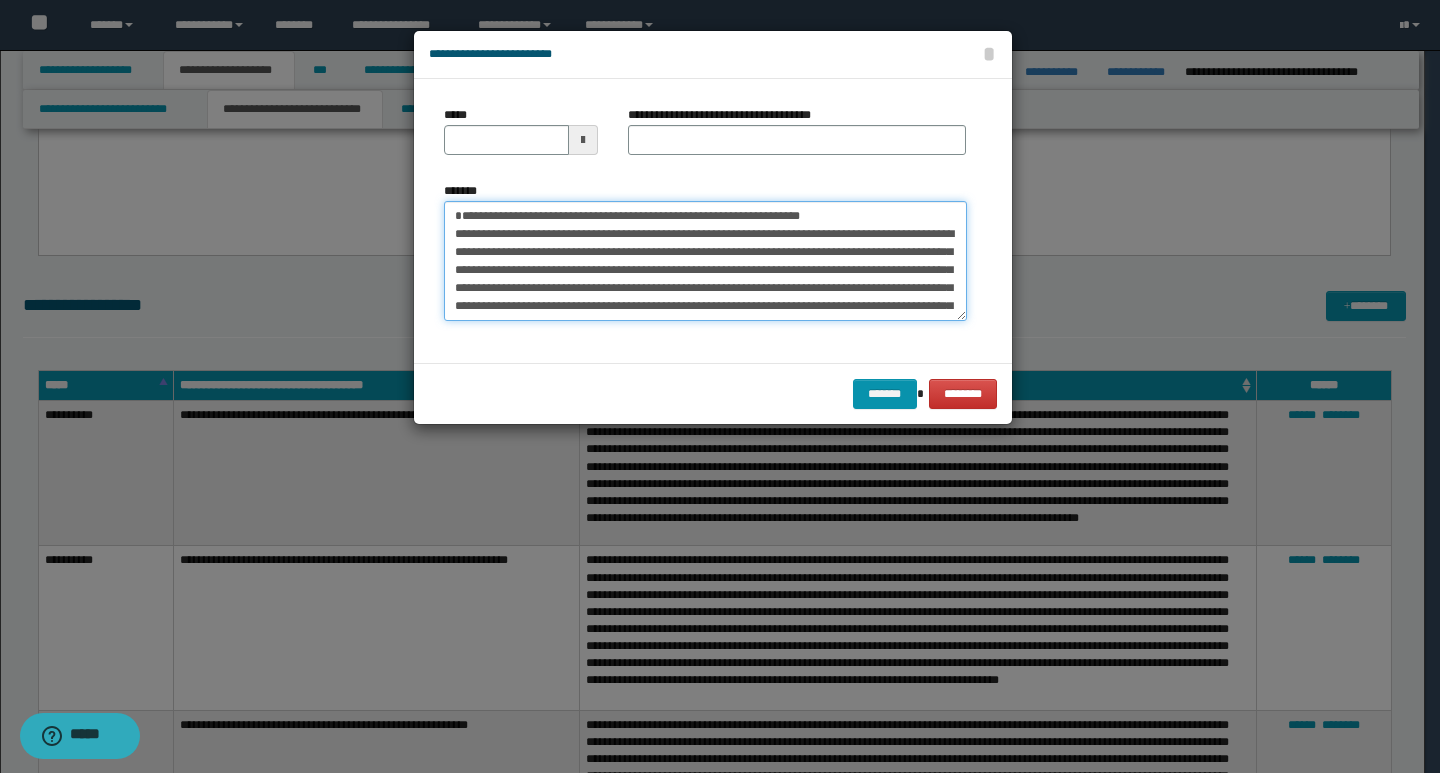 type 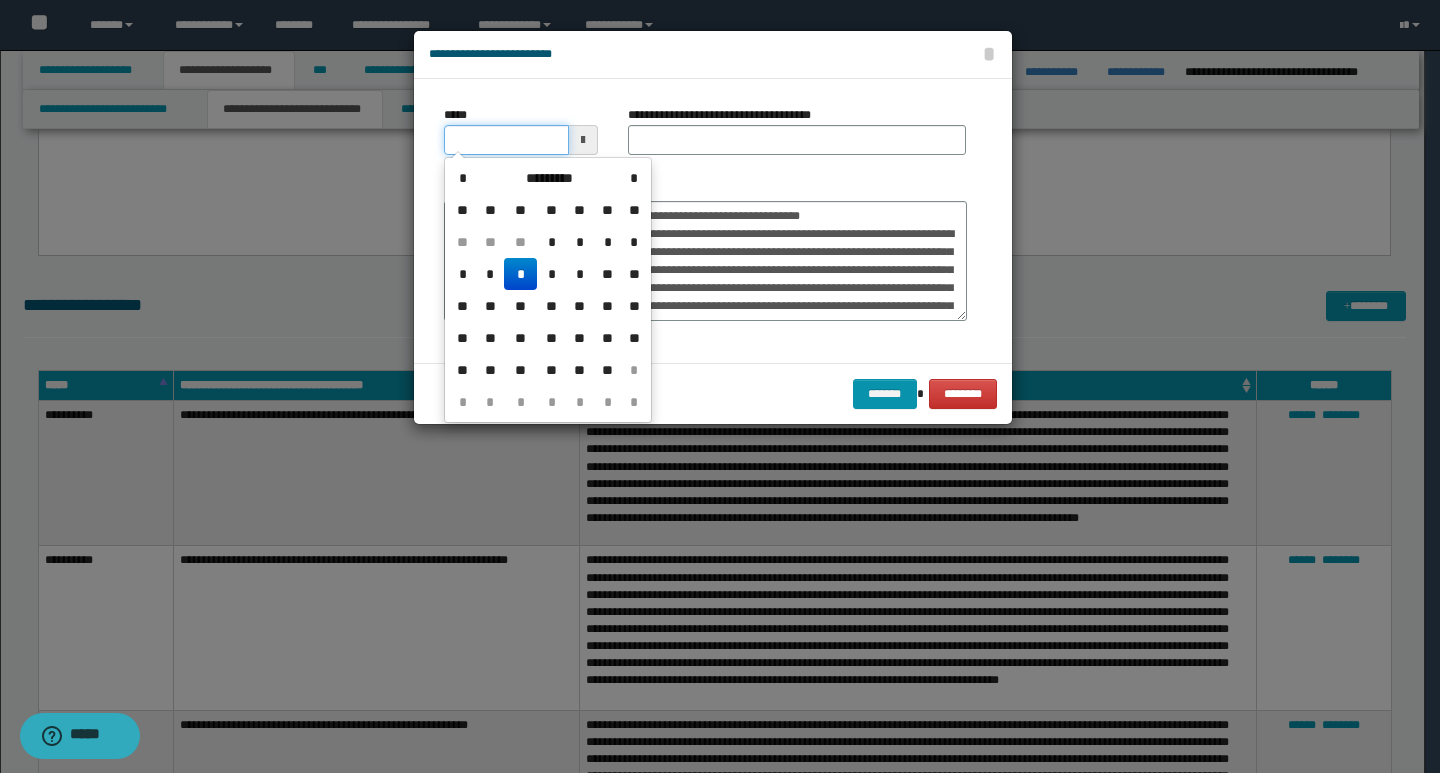 click on "*****" at bounding box center (506, 140) 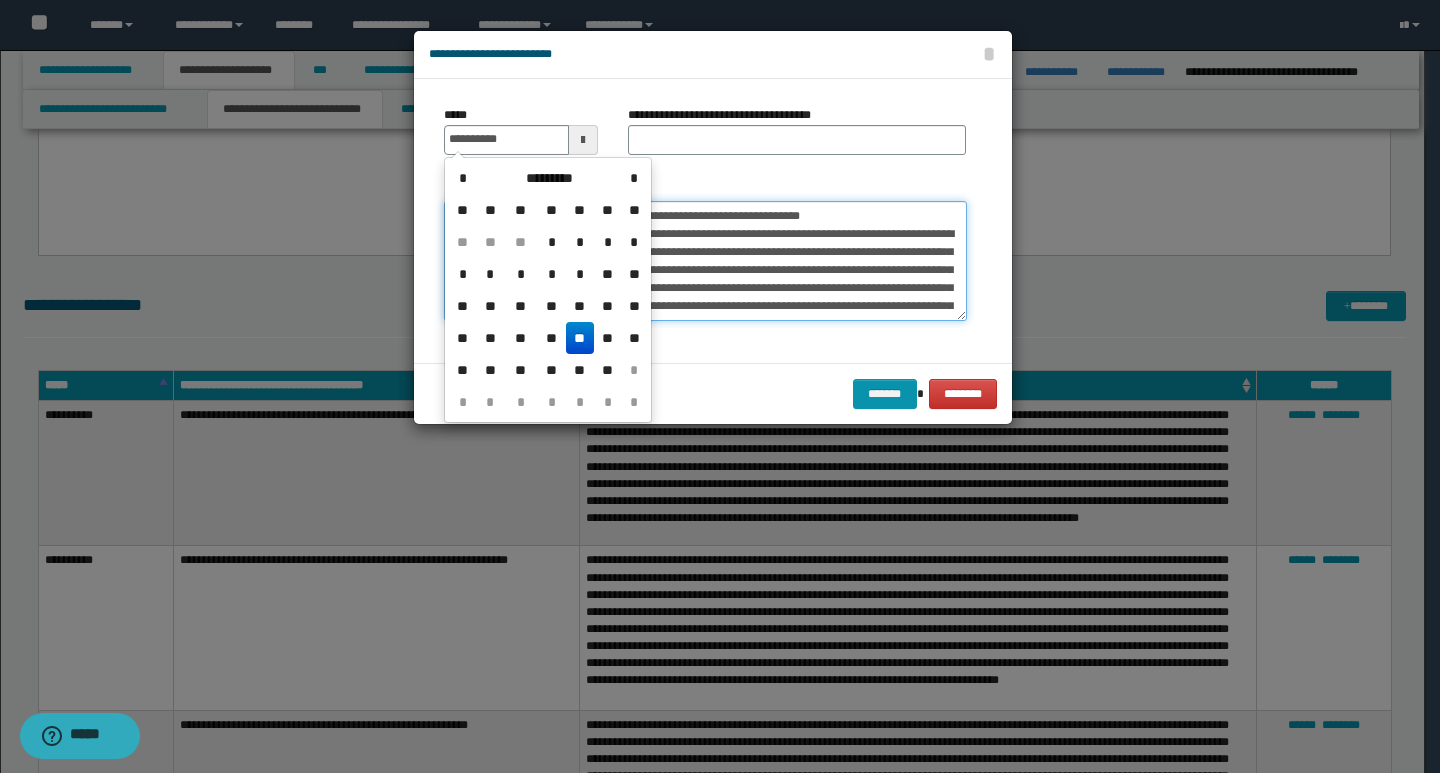 type on "**********" 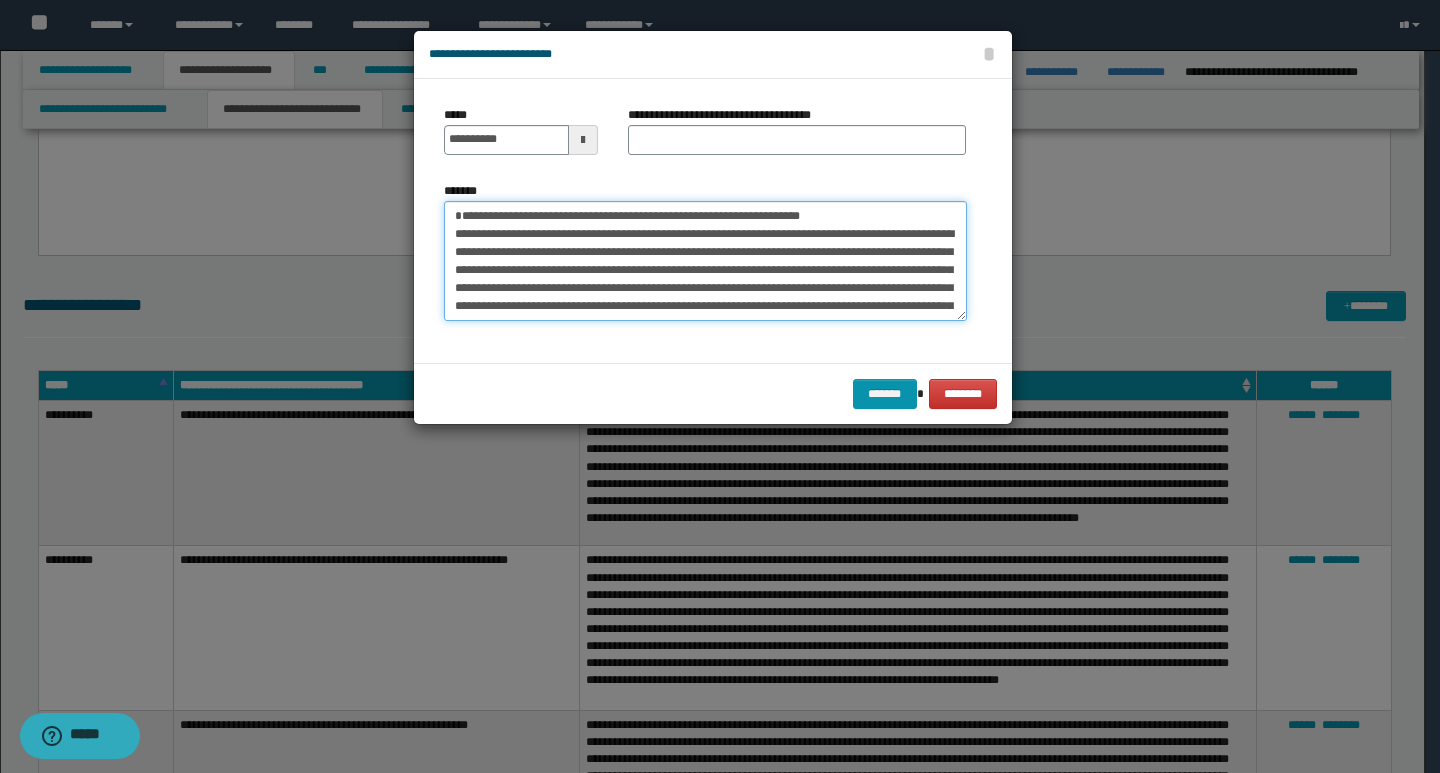 drag, startPoint x: 859, startPoint y: 211, endPoint x: 458, endPoint y: 222, distance: 401.15085 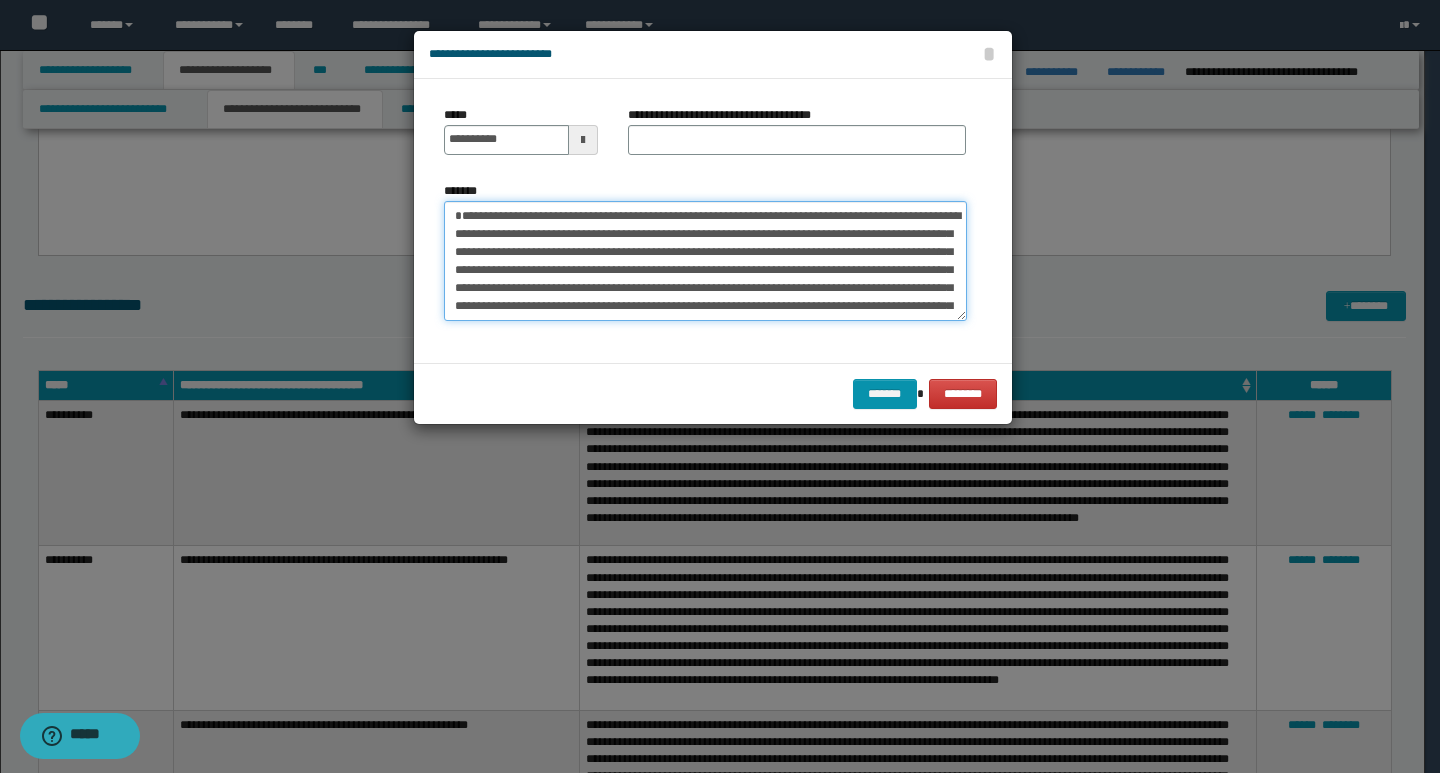type on "**********" 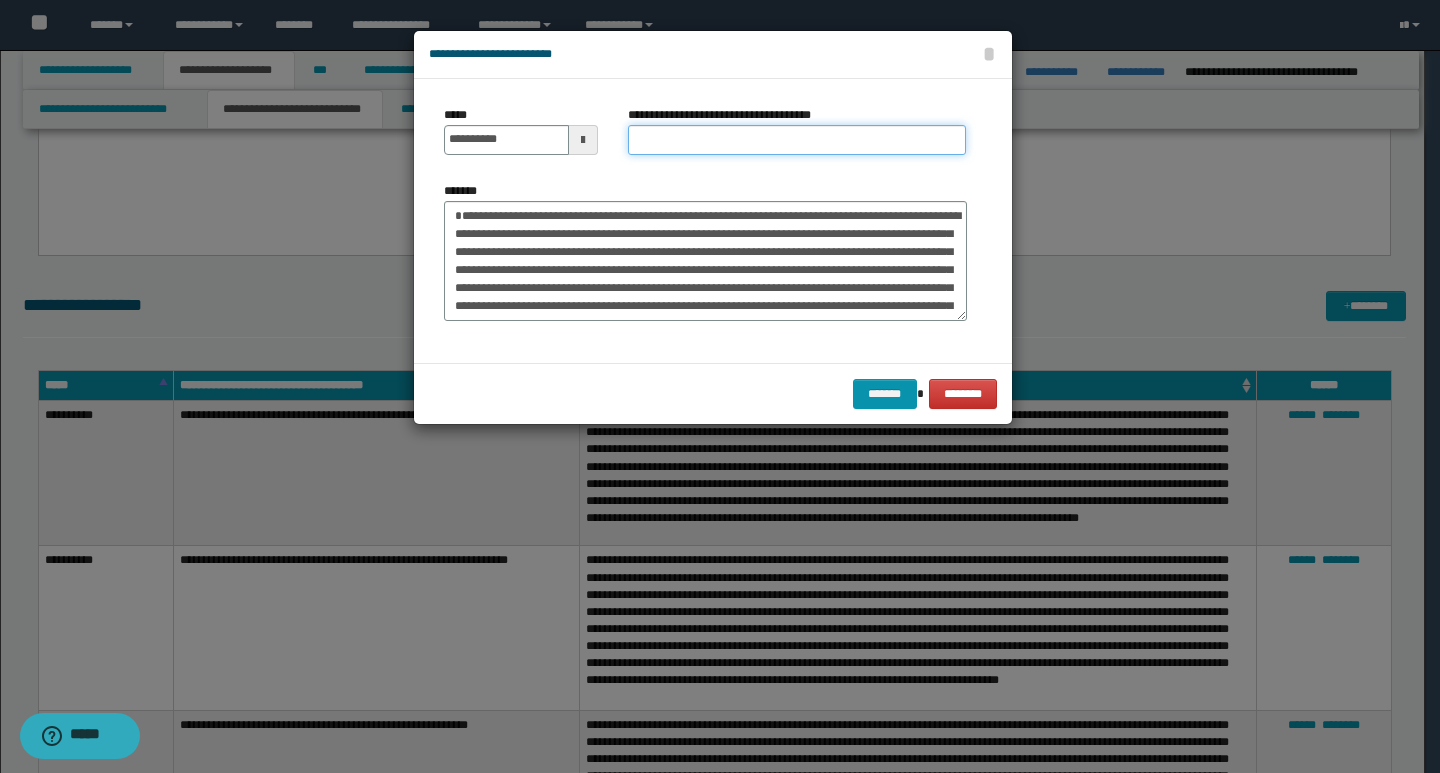 click on "**********" at bounding box center (797, 140) 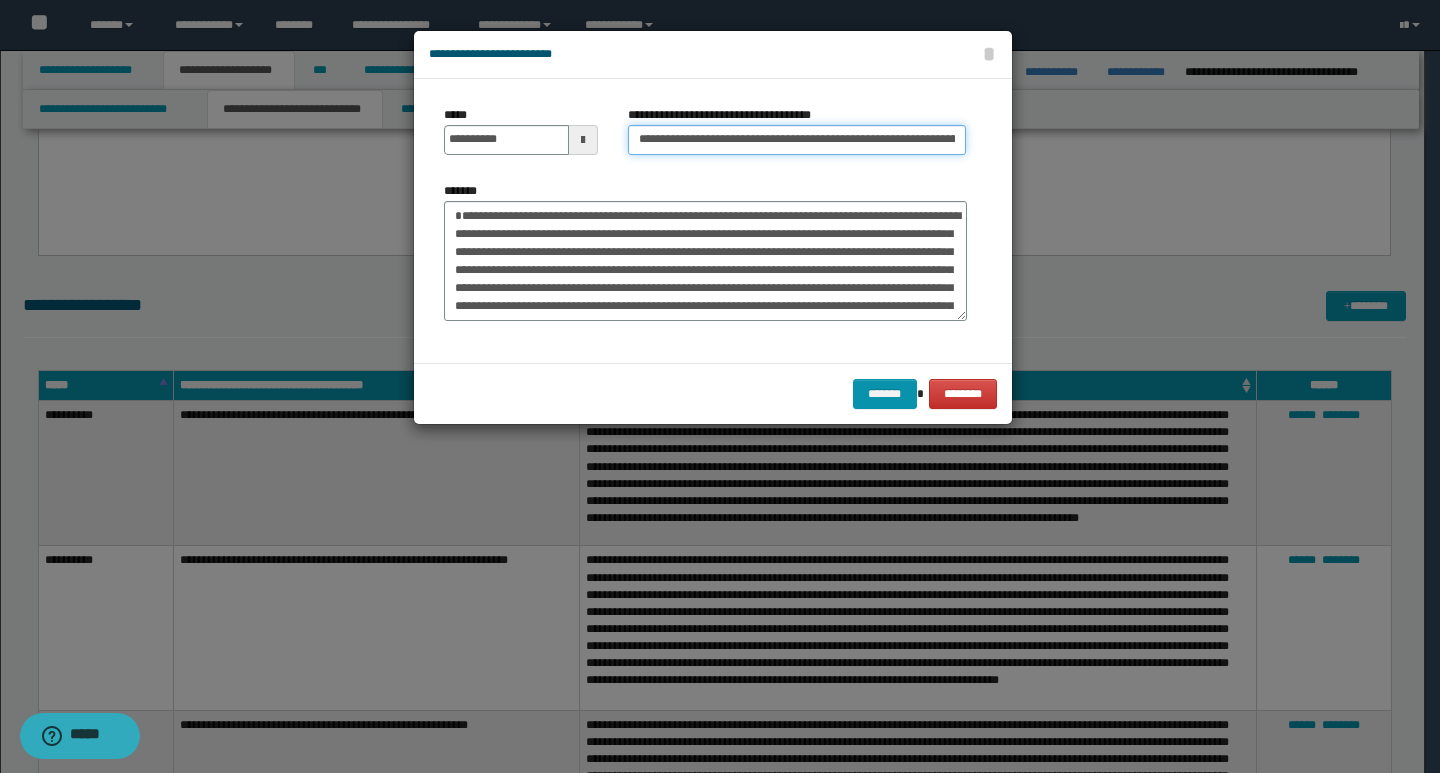 scroll, scrollTop: 0, scrollLeft: 61, axis: horizontal 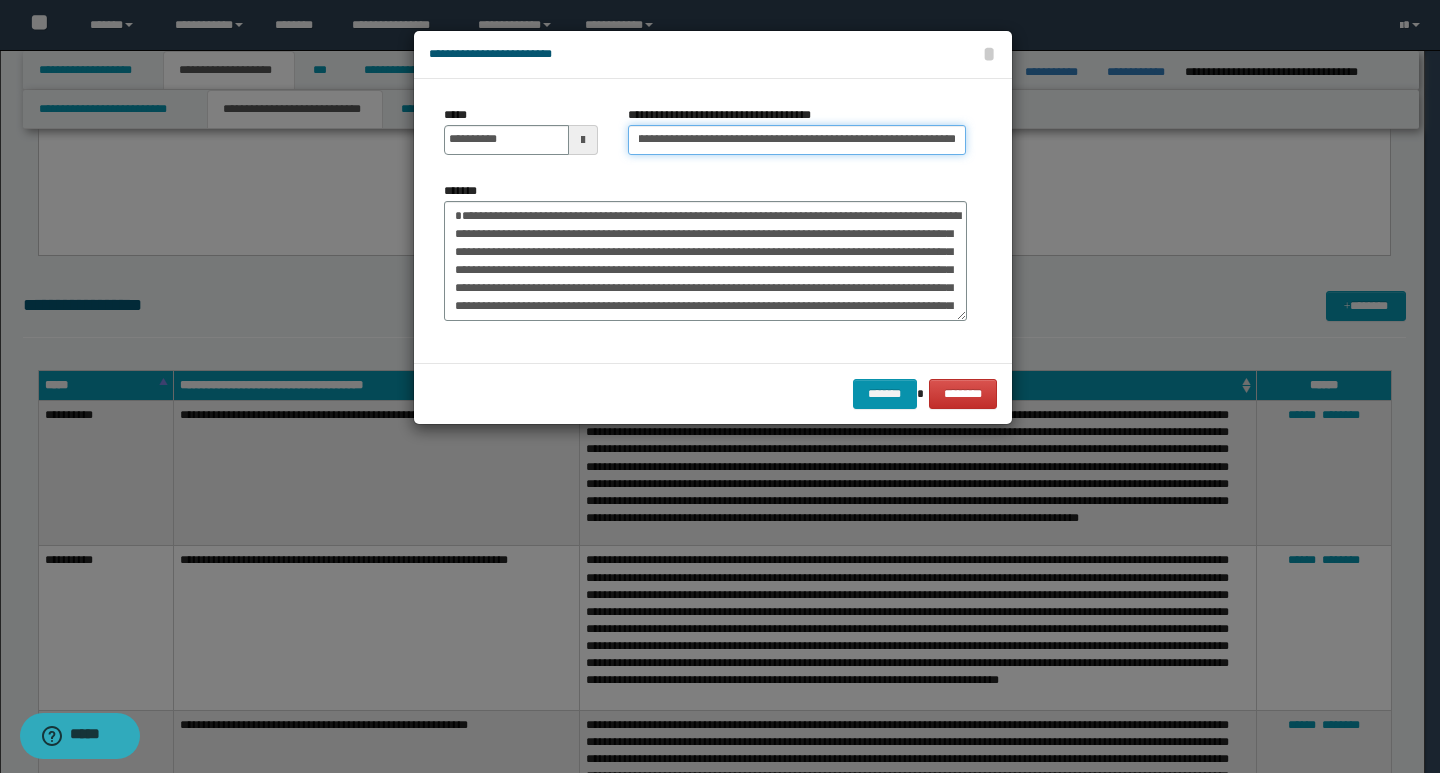 type on "**********" 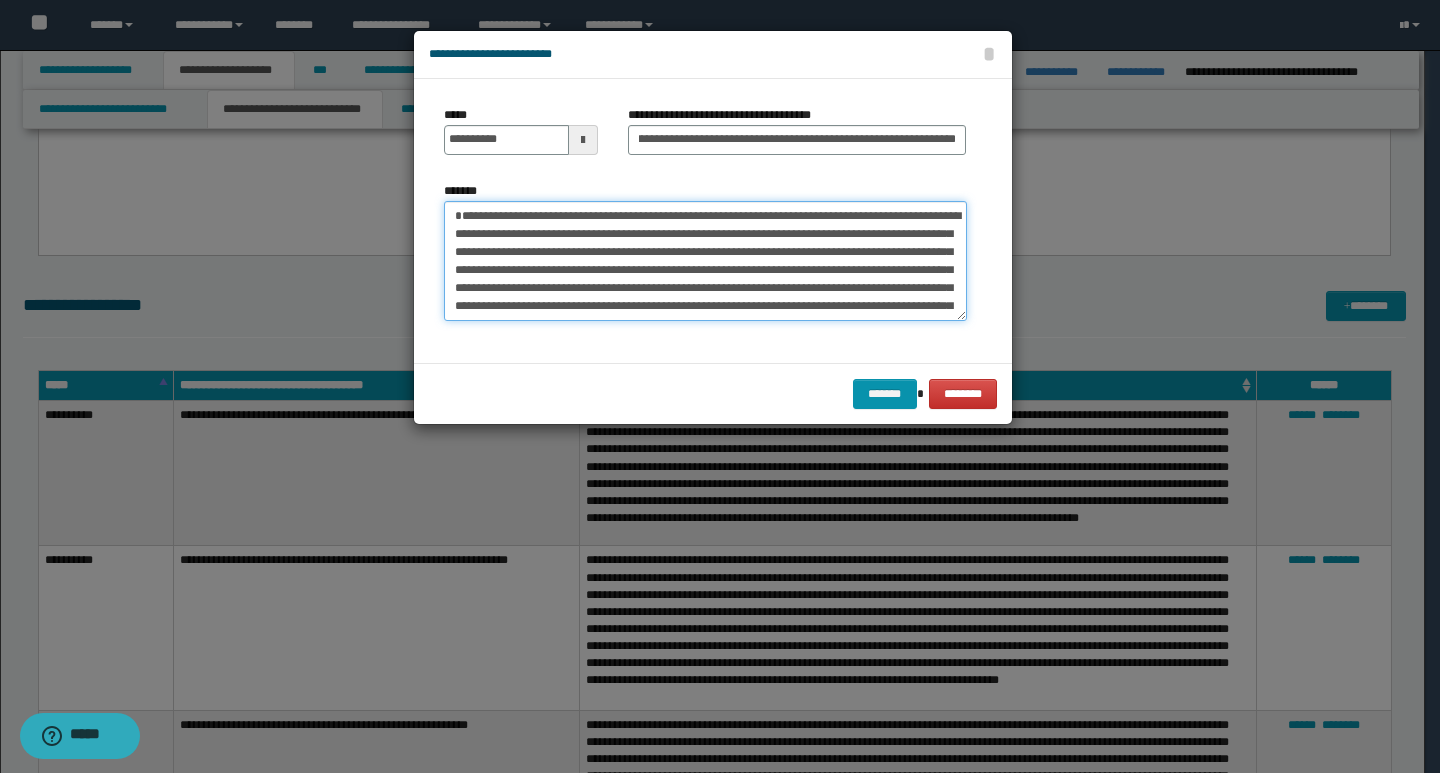 click on "*******" at bounding box center [705, 261] 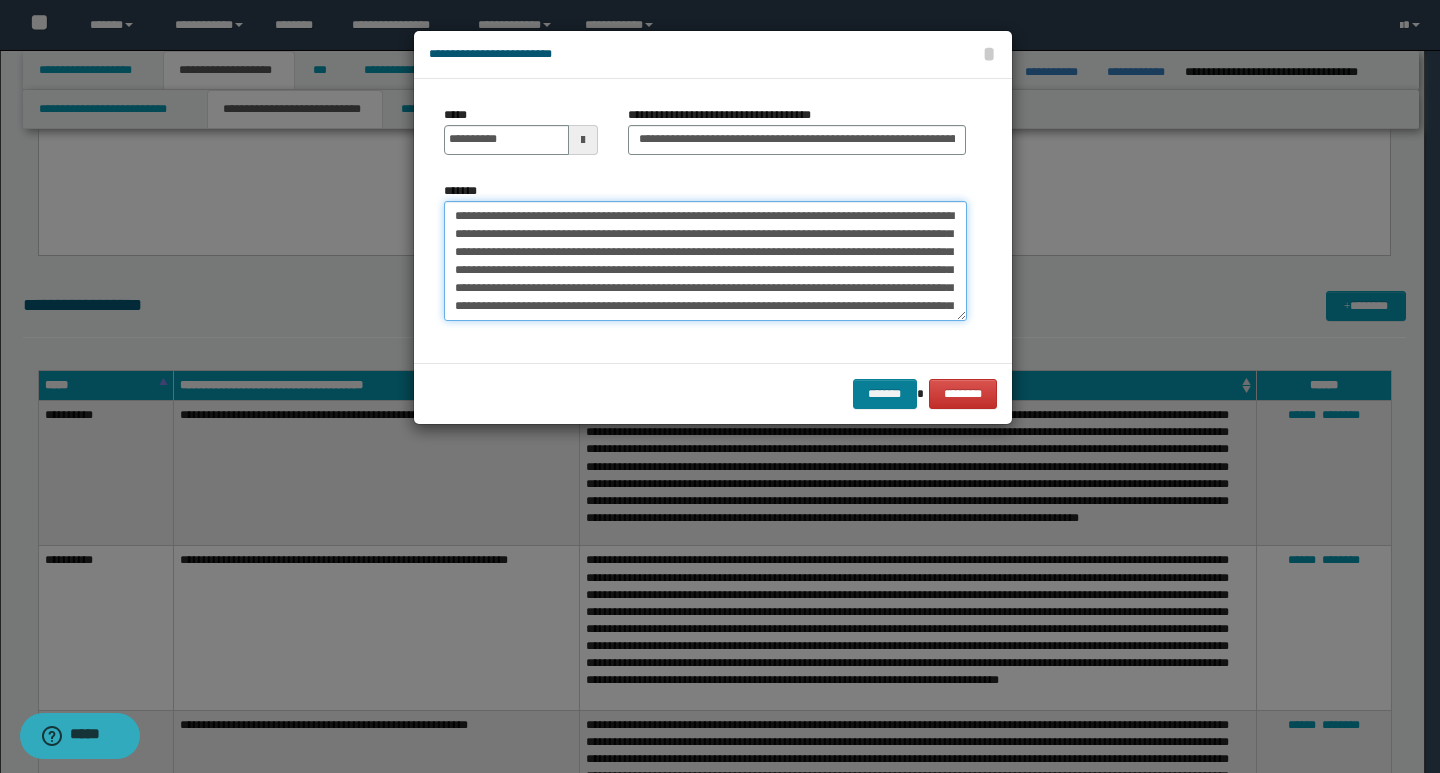 type on "**********" 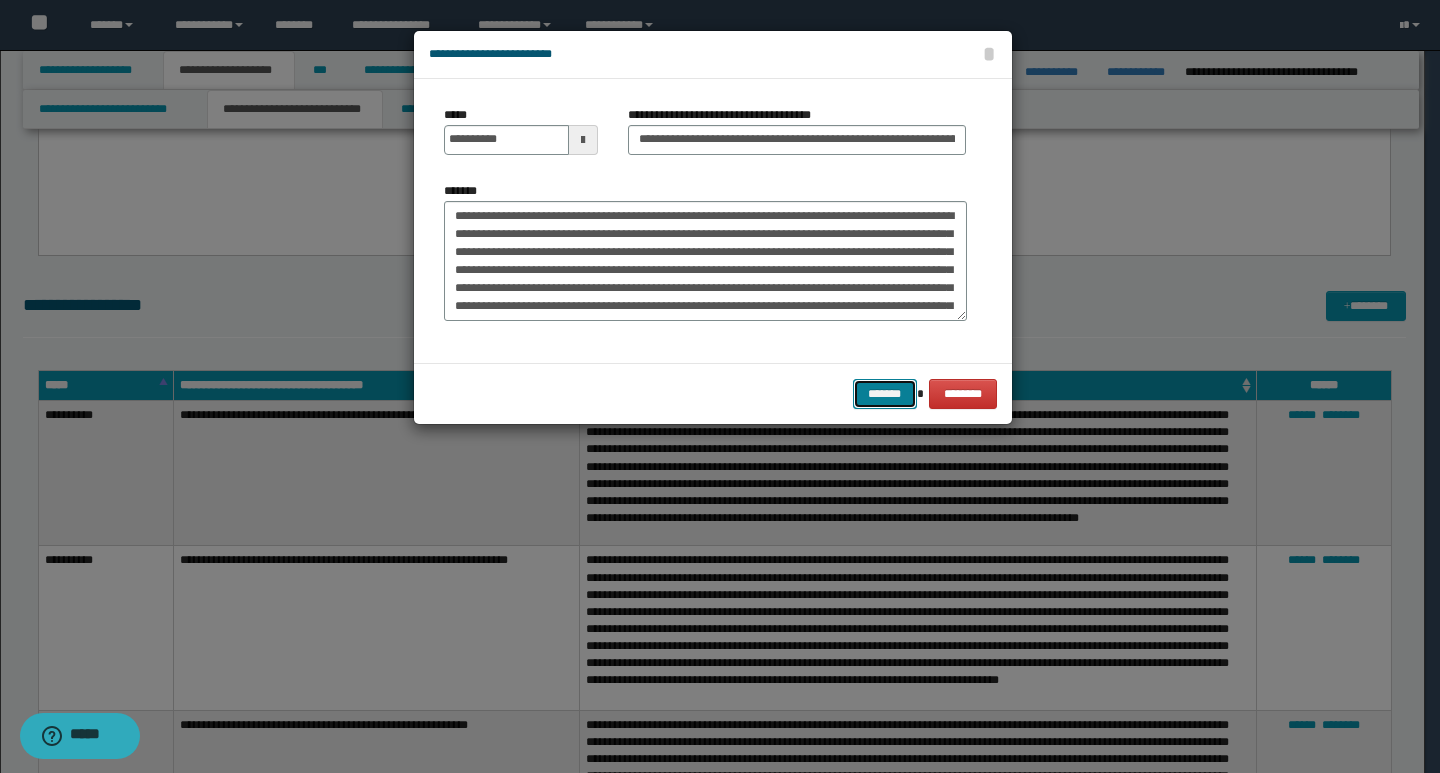 click on "*******" at bounding box center [885, 394] 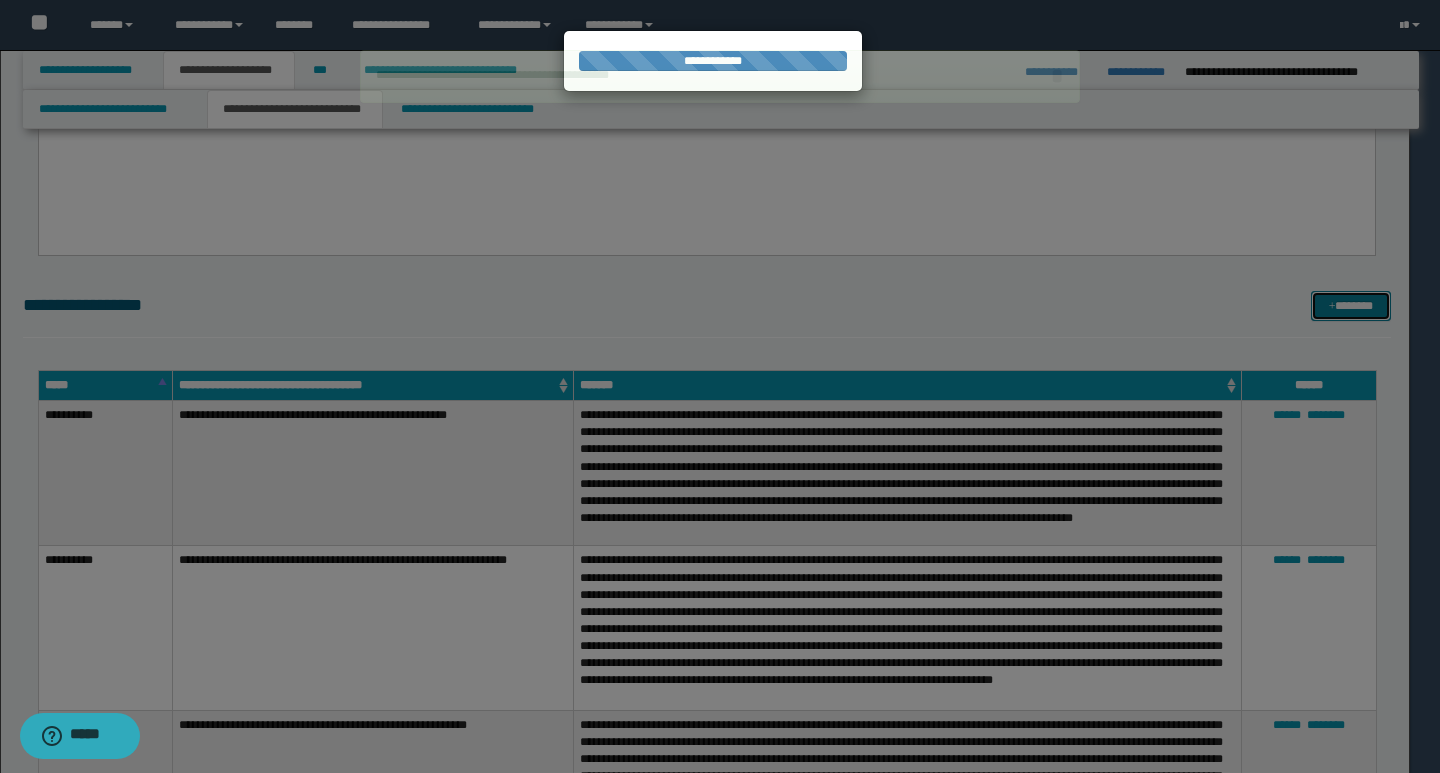 type 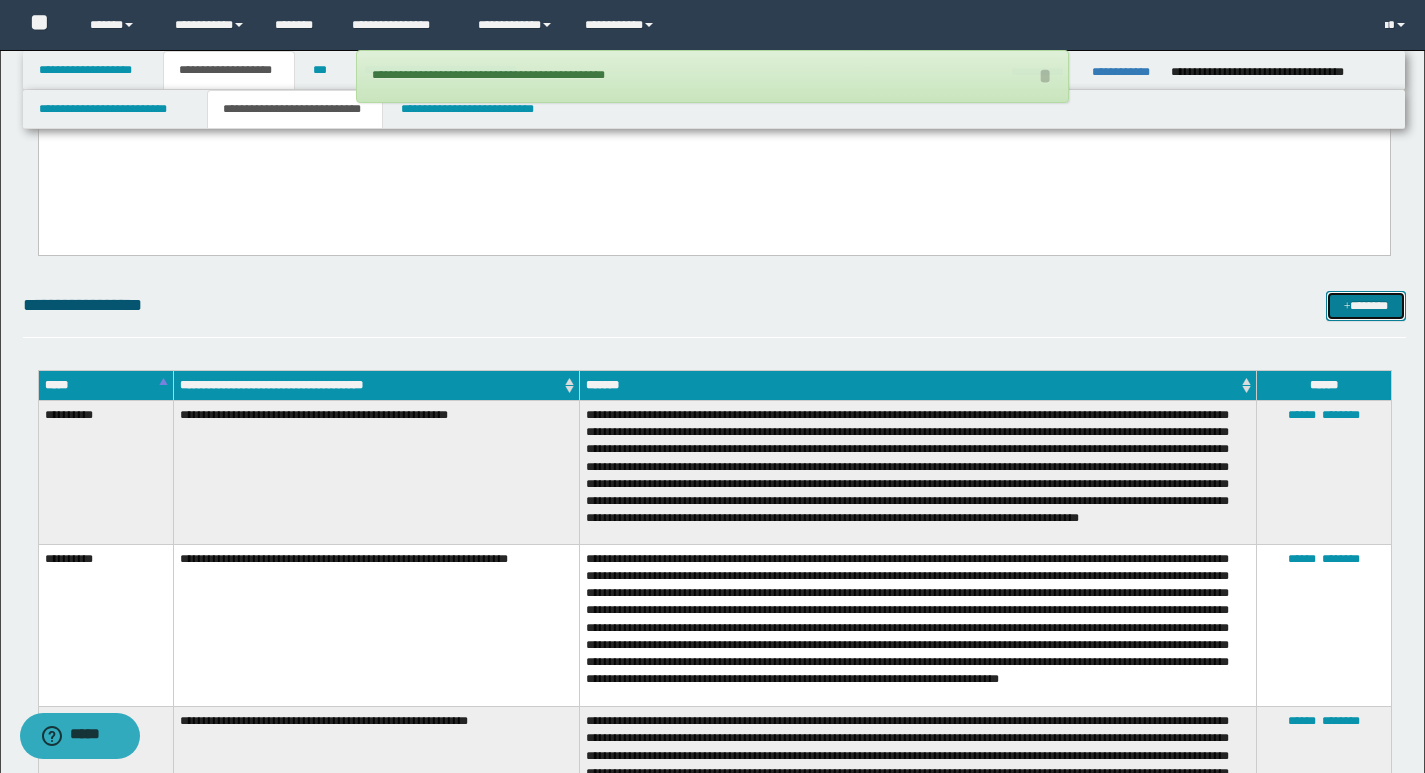 click on "*******" at bounding box center (1366, 306) 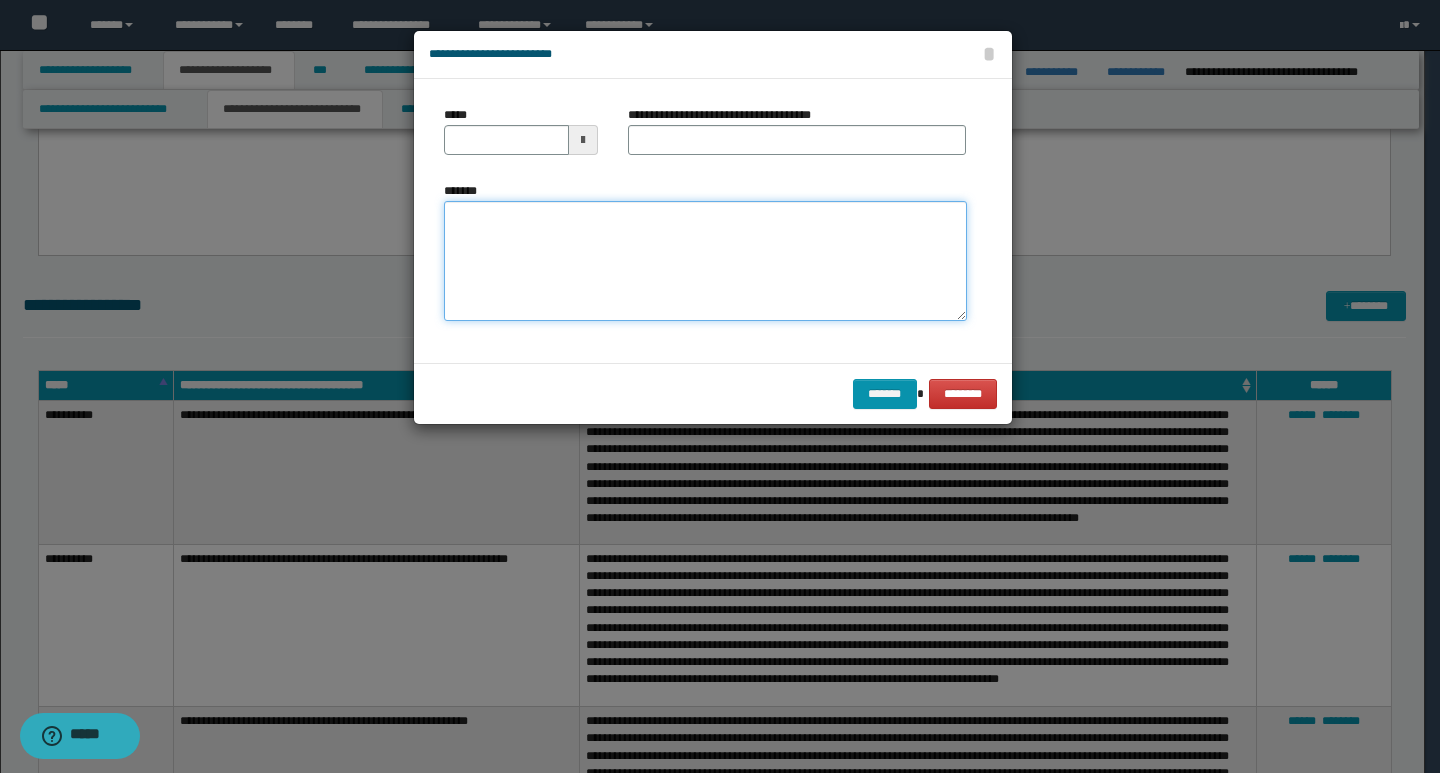 click on "*******" at bounding box center [705, 261] 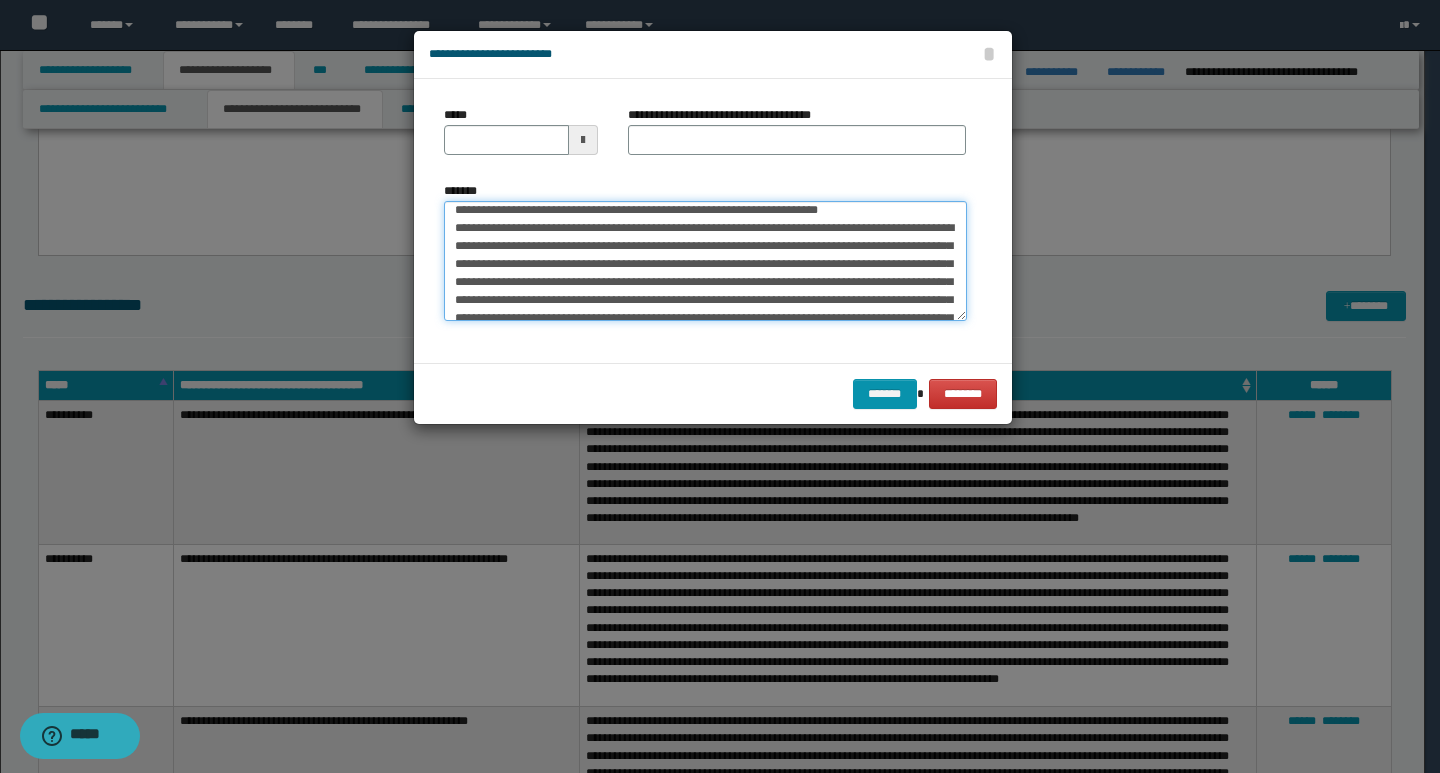 scroll, scrollTop: 0, scrollLeft: 0, axis: both 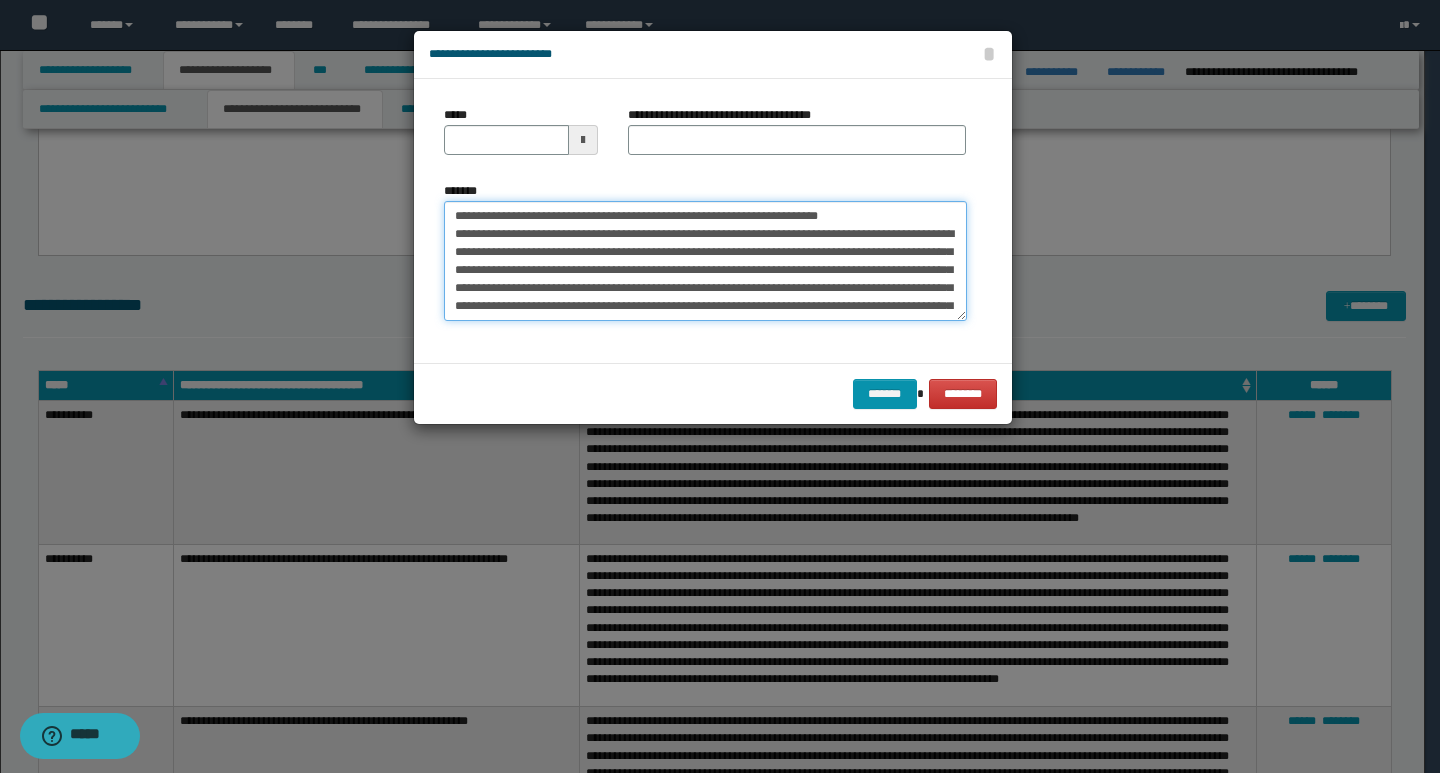 drag, startPoint x: 452, startPoint y: 221, endPoint x: 518, endPoint y: 223, distance: 66.0303 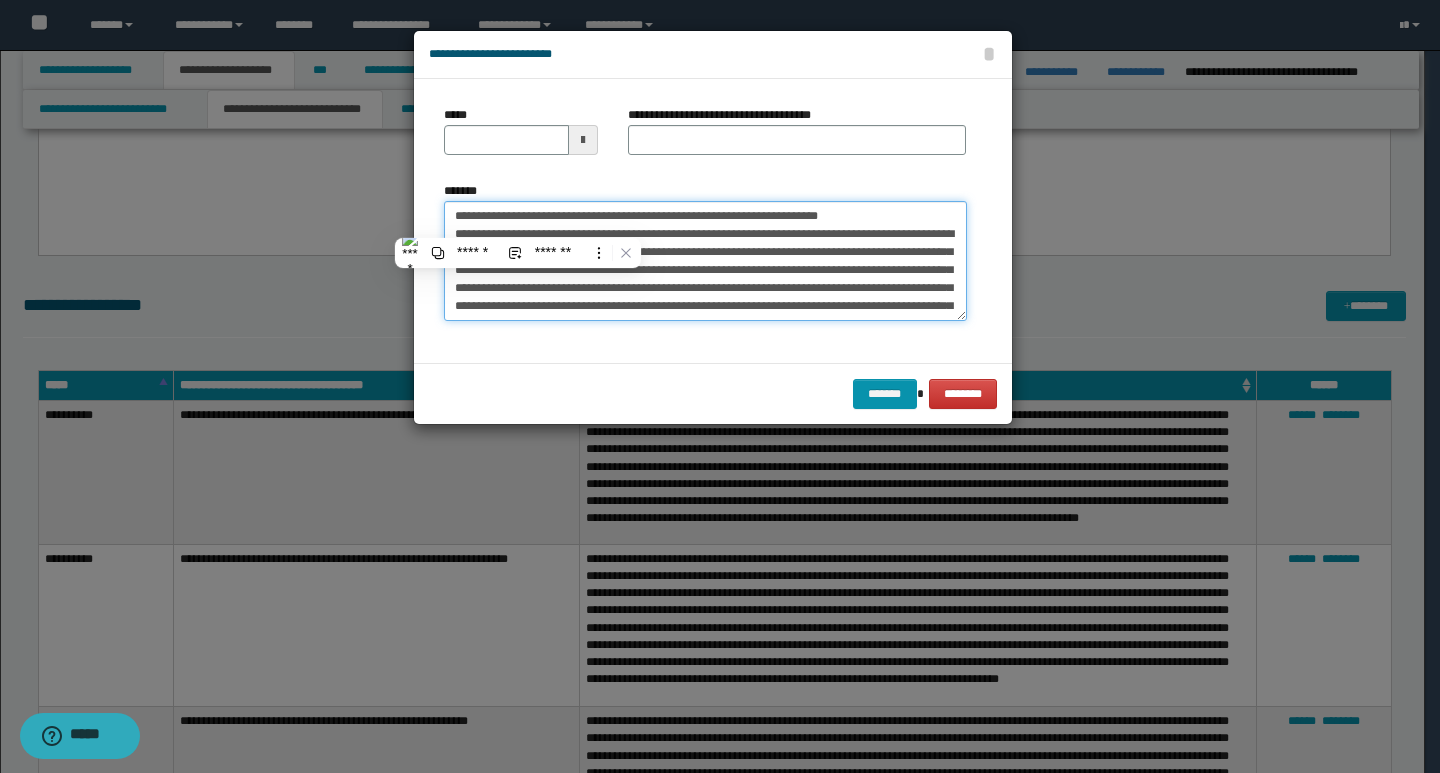 type on "**********" 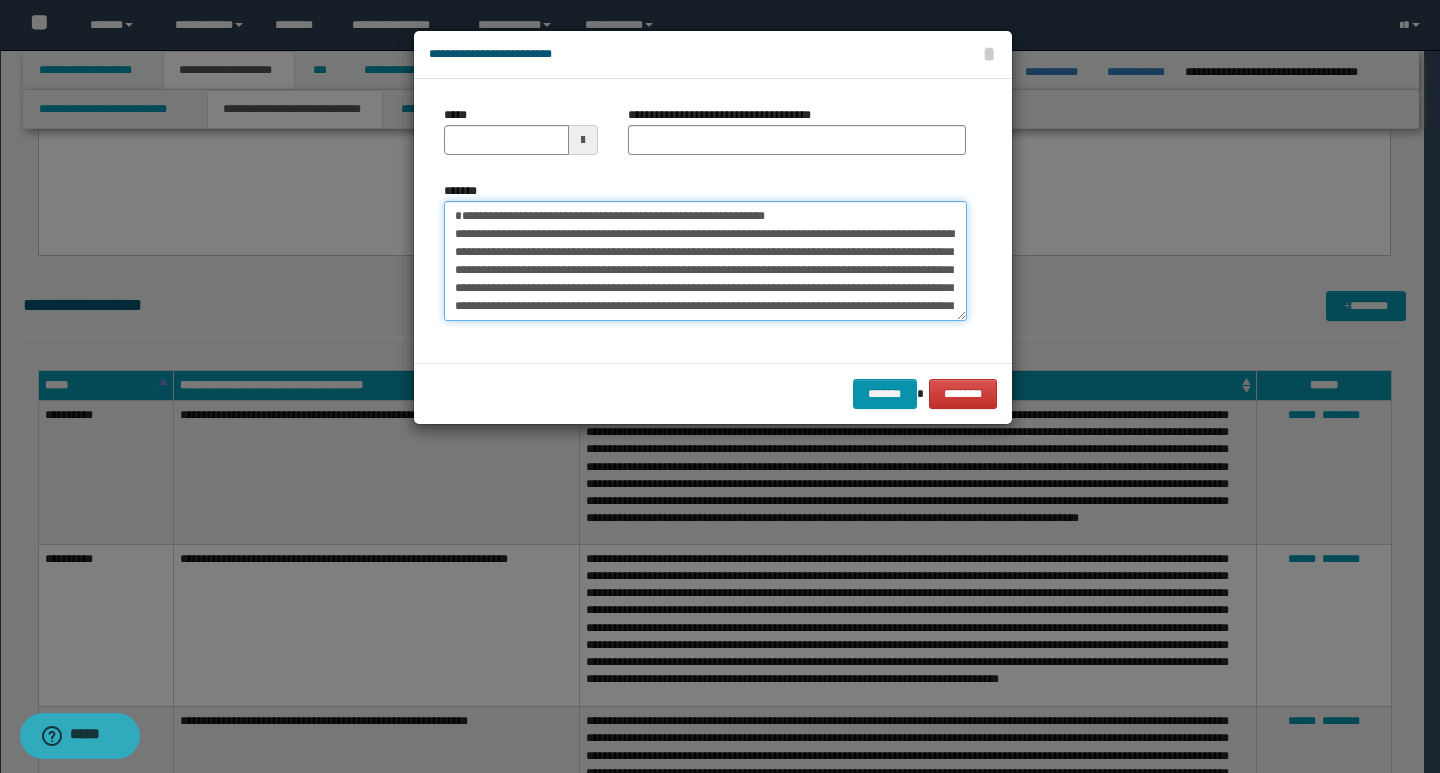 type 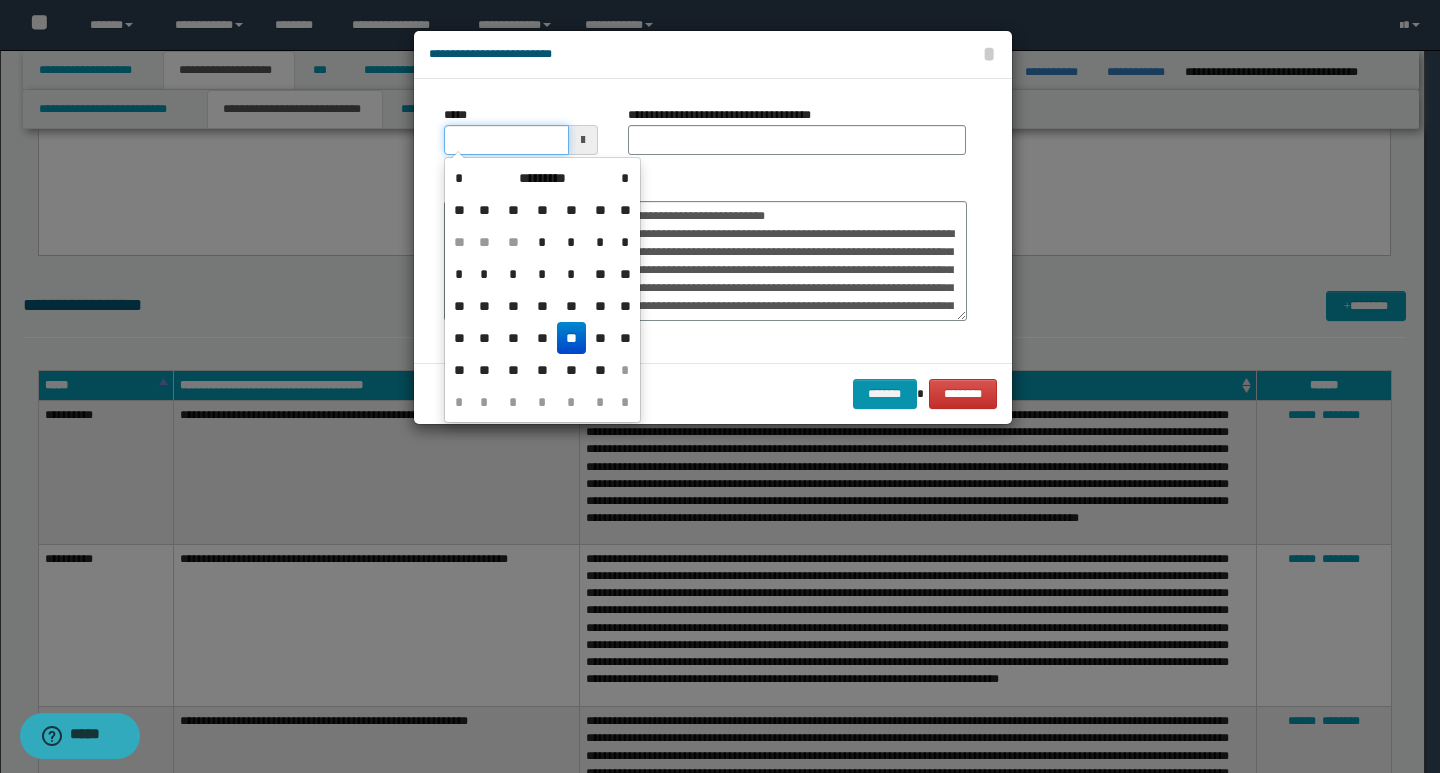 click on "*****" at bounding box center (506, 140) 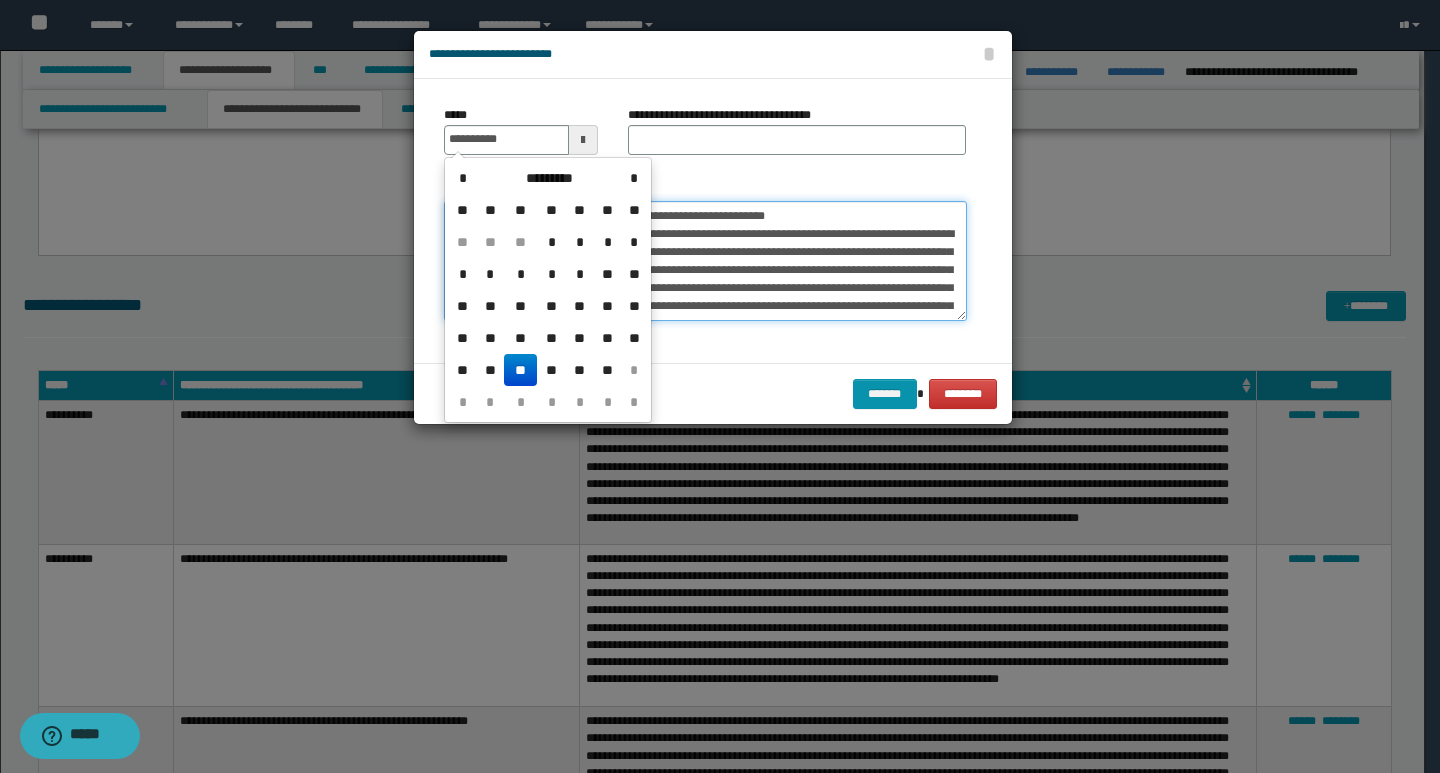 type on "**********" 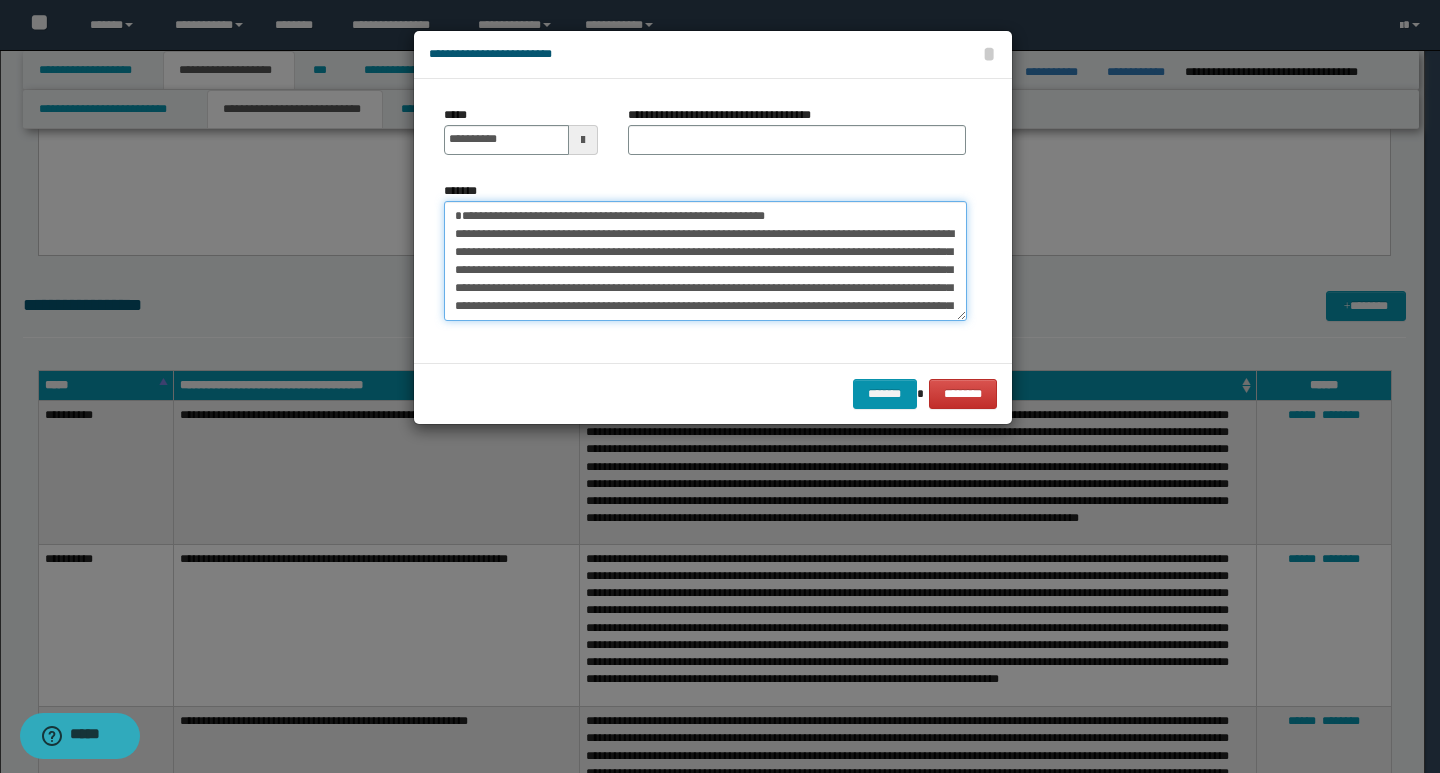 drag, startPoint x: 822, startPoint y: 215, endPoint x: 464, endPoint y: 228, distance: 358.23596 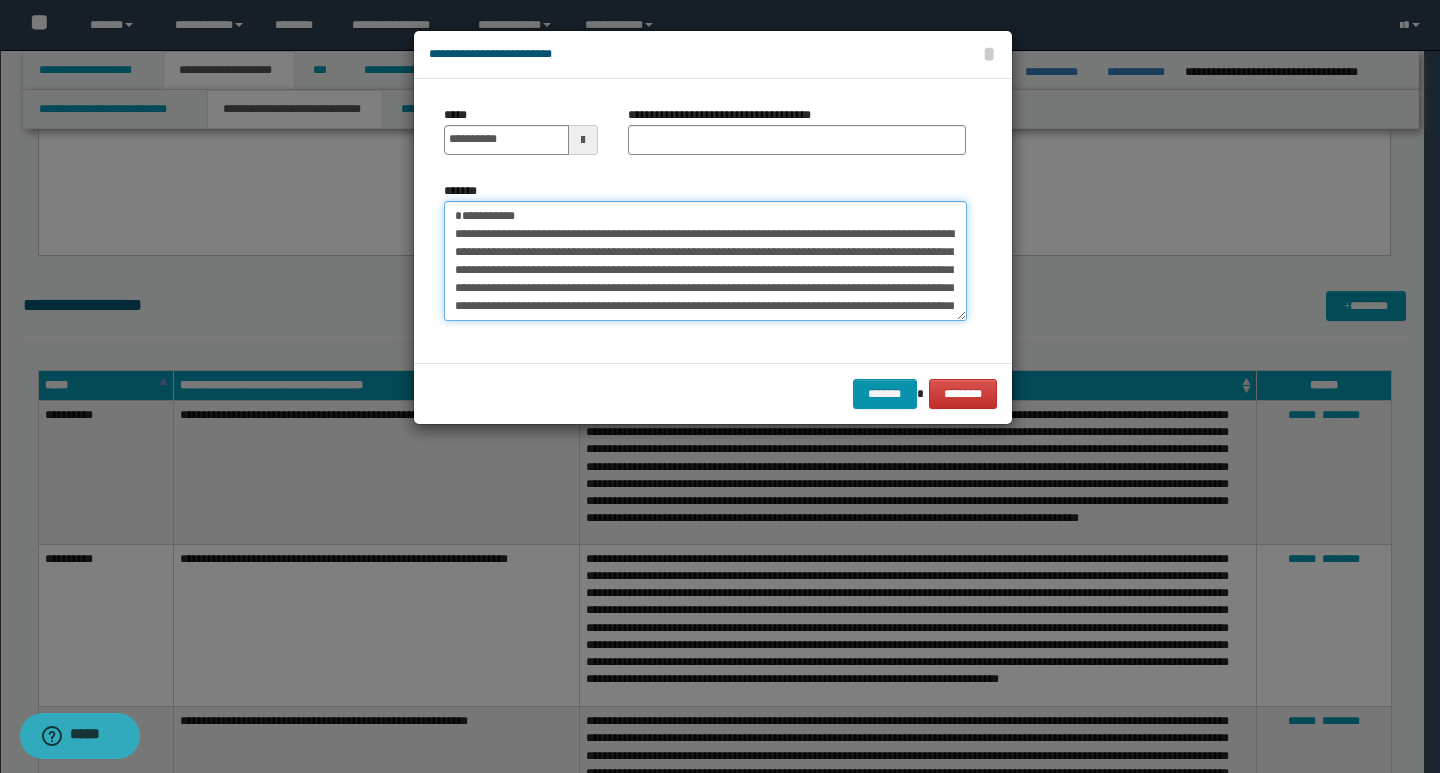drag, startPoint x: 819, startPoint y: 232, endPoint x: 737, endPoint y: 237, distance: 82.1523 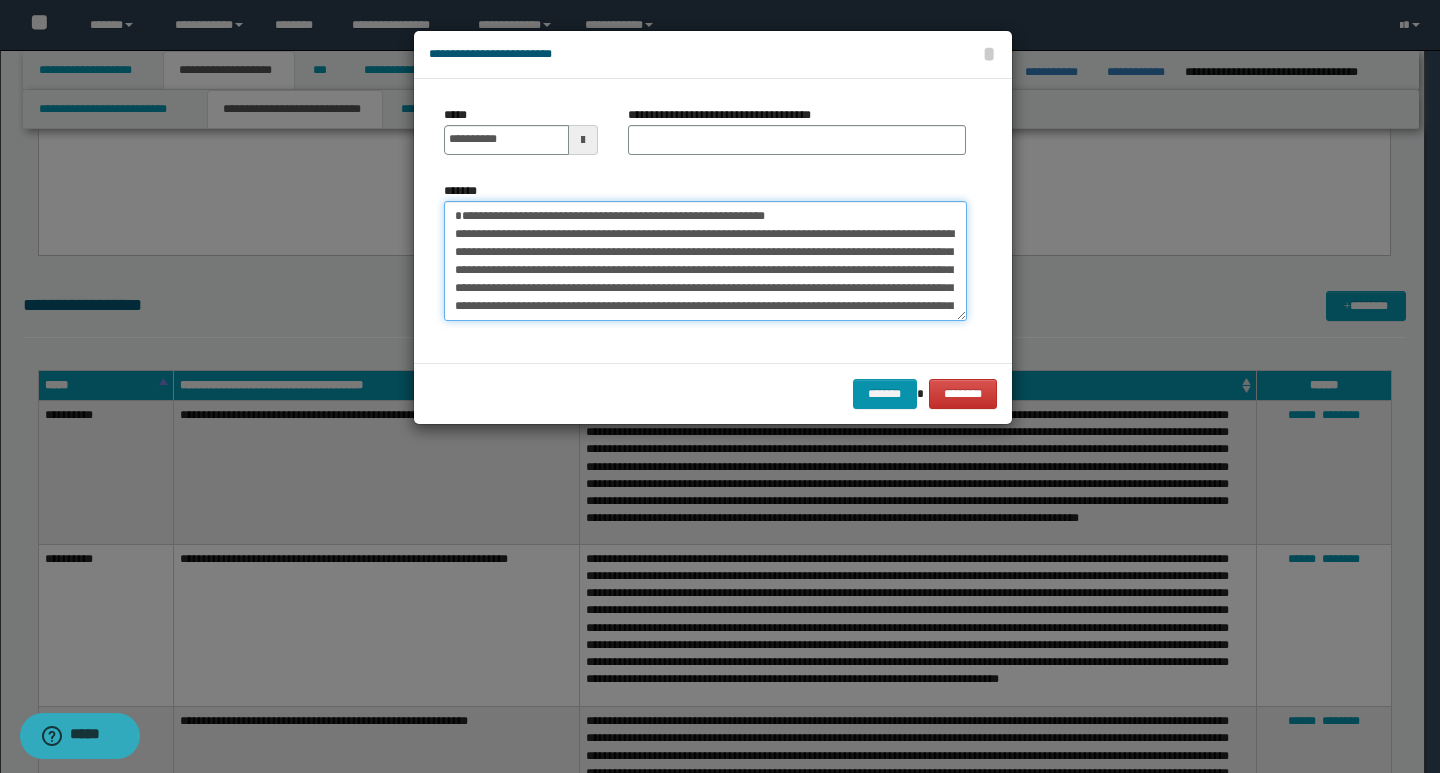 click on "*******" at bounding box center [705, 261] 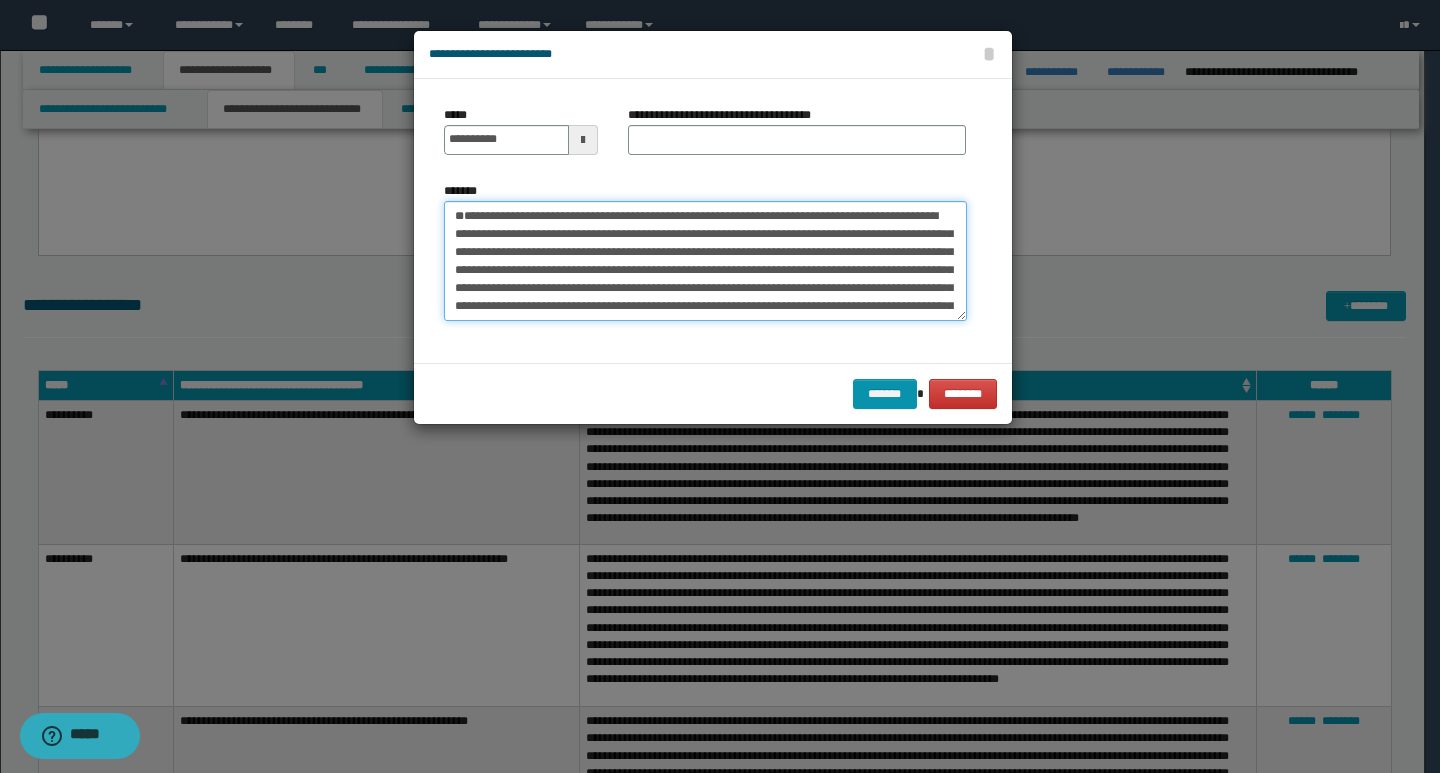 type on "**********" 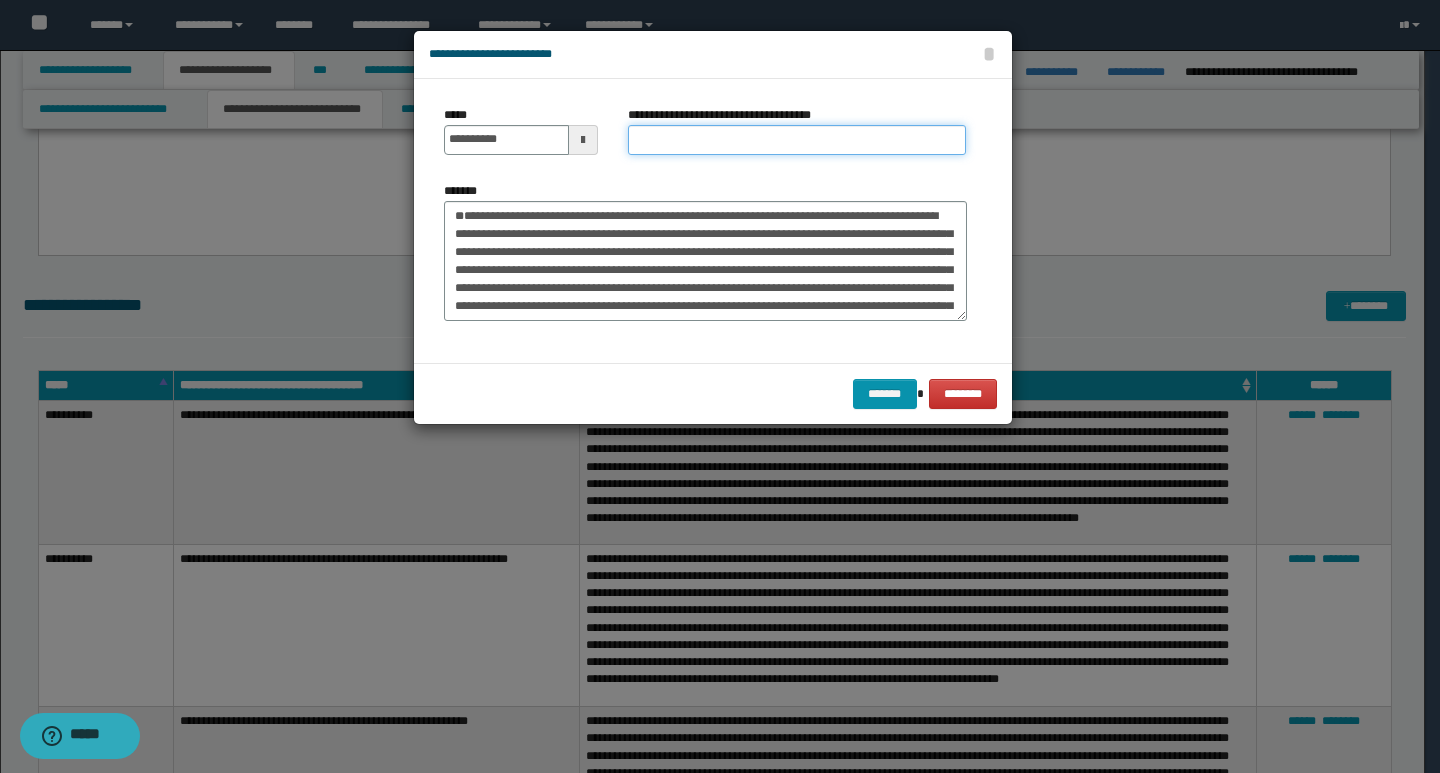 click on "**********" at bounding box center [797, 140] 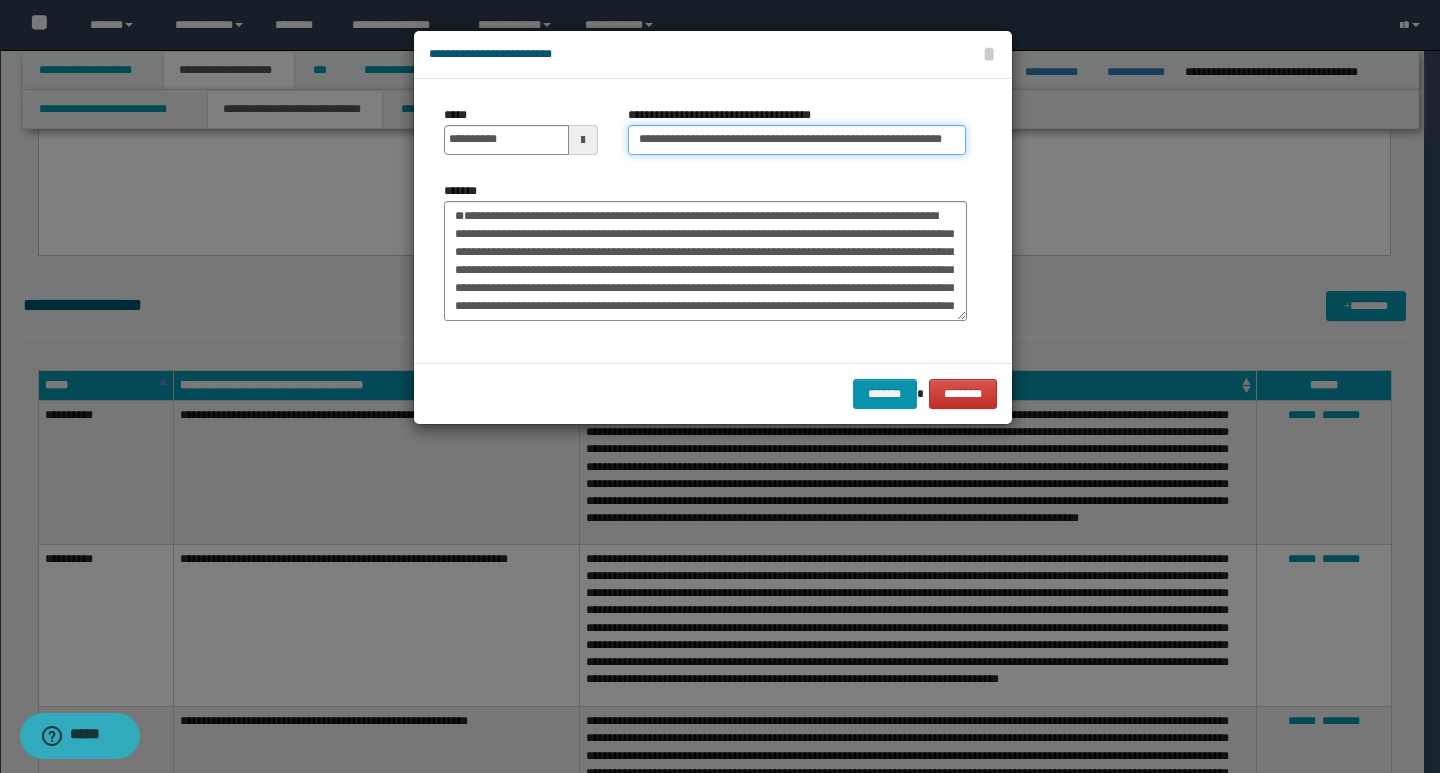 scroll, scrollTop: 0, scrollLeft: 10, axis: horizontal 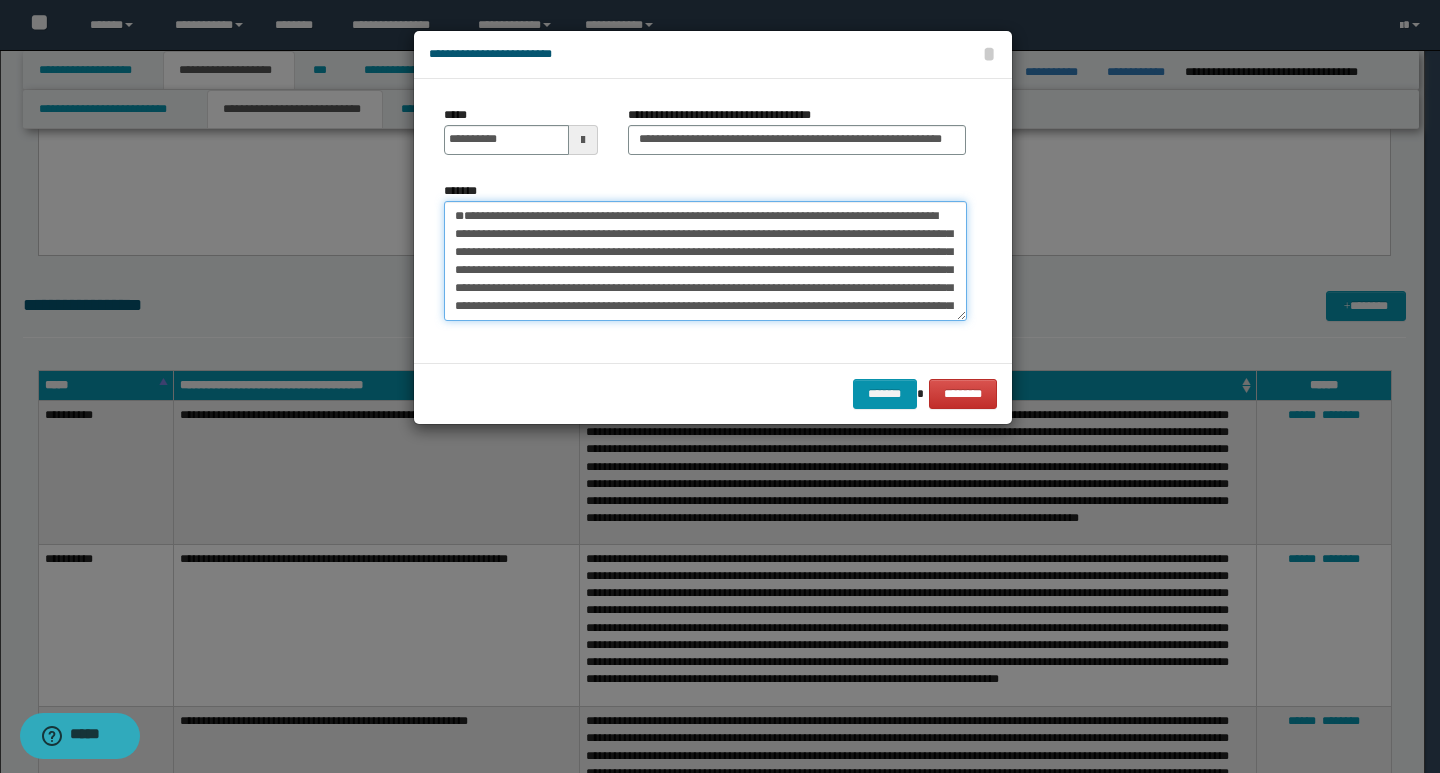 click on "*******" at bounding box center [705, 261] 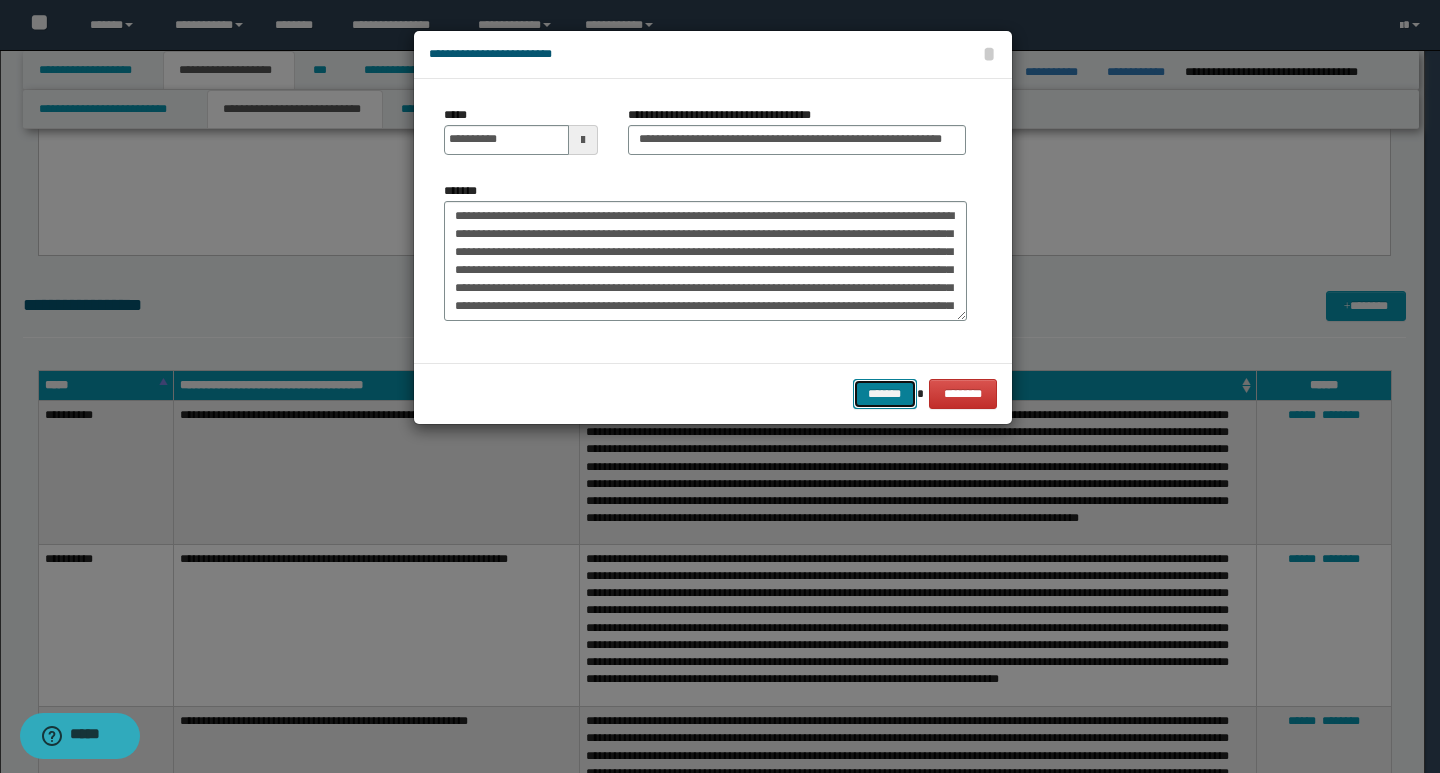 click on "*******" at bounding box center (885, 394) 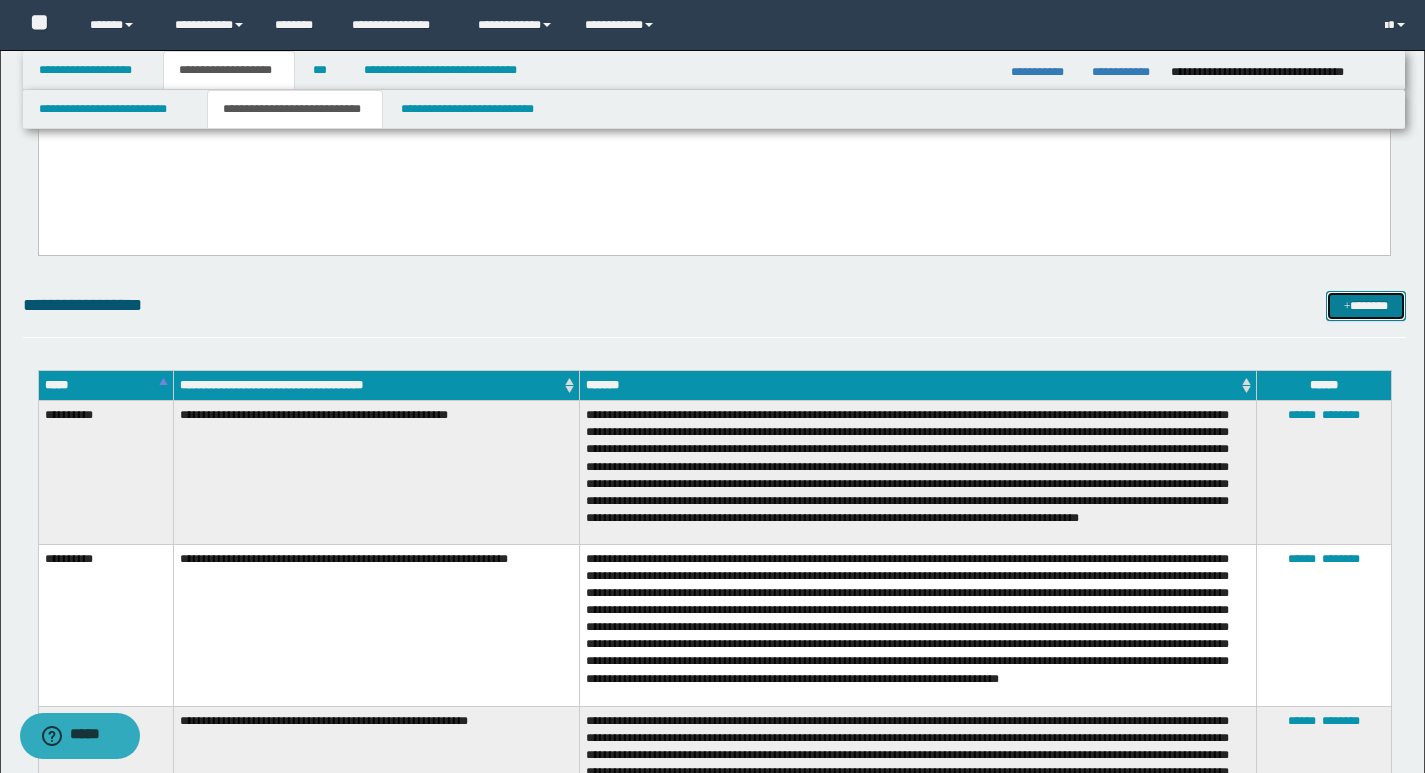 click on "*******" at bounding box center (1366, 306) 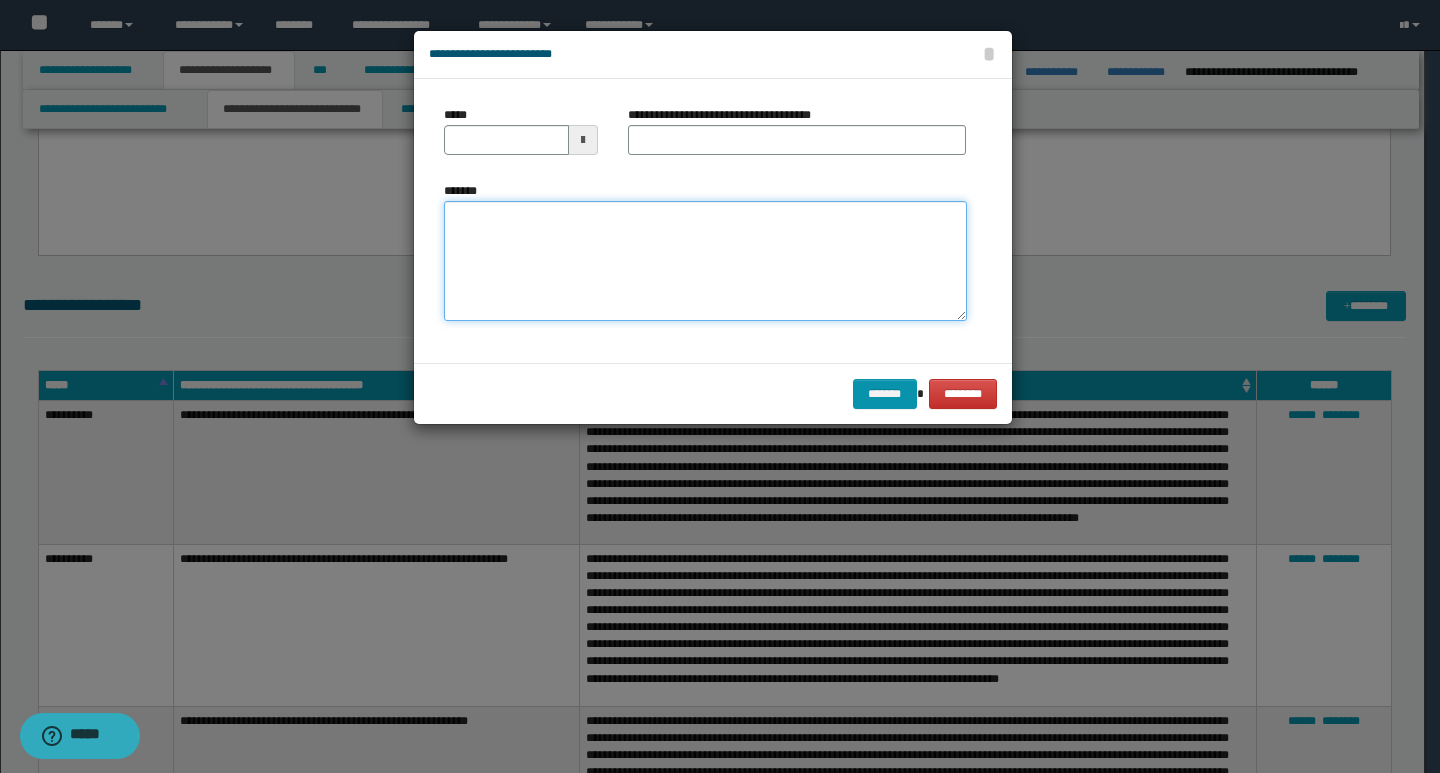 click on "*******" at bounding box center (705, 261) 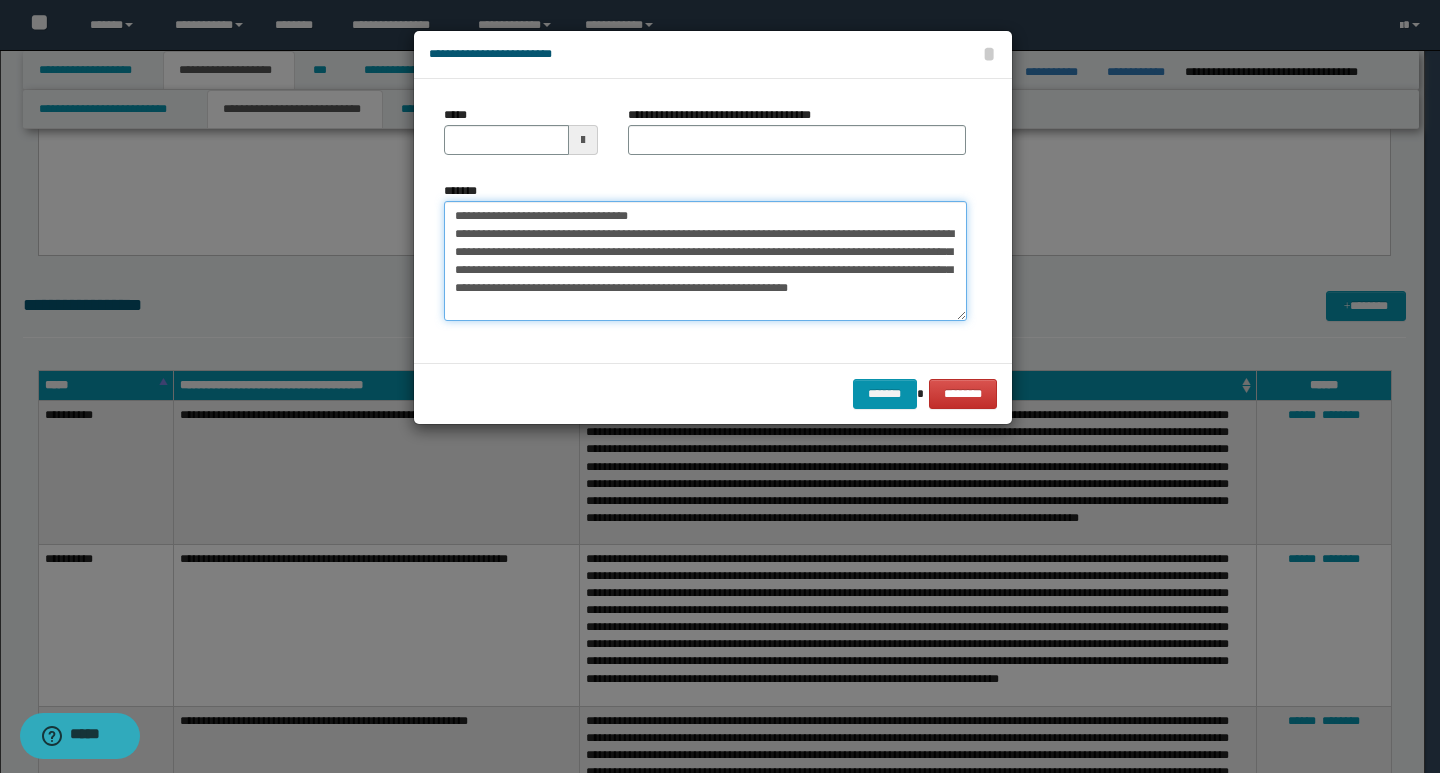 drag, startPoint x: 451, startPoint y: 217, endPoint x: 519, endPoint y: 221, distance: 68.117546 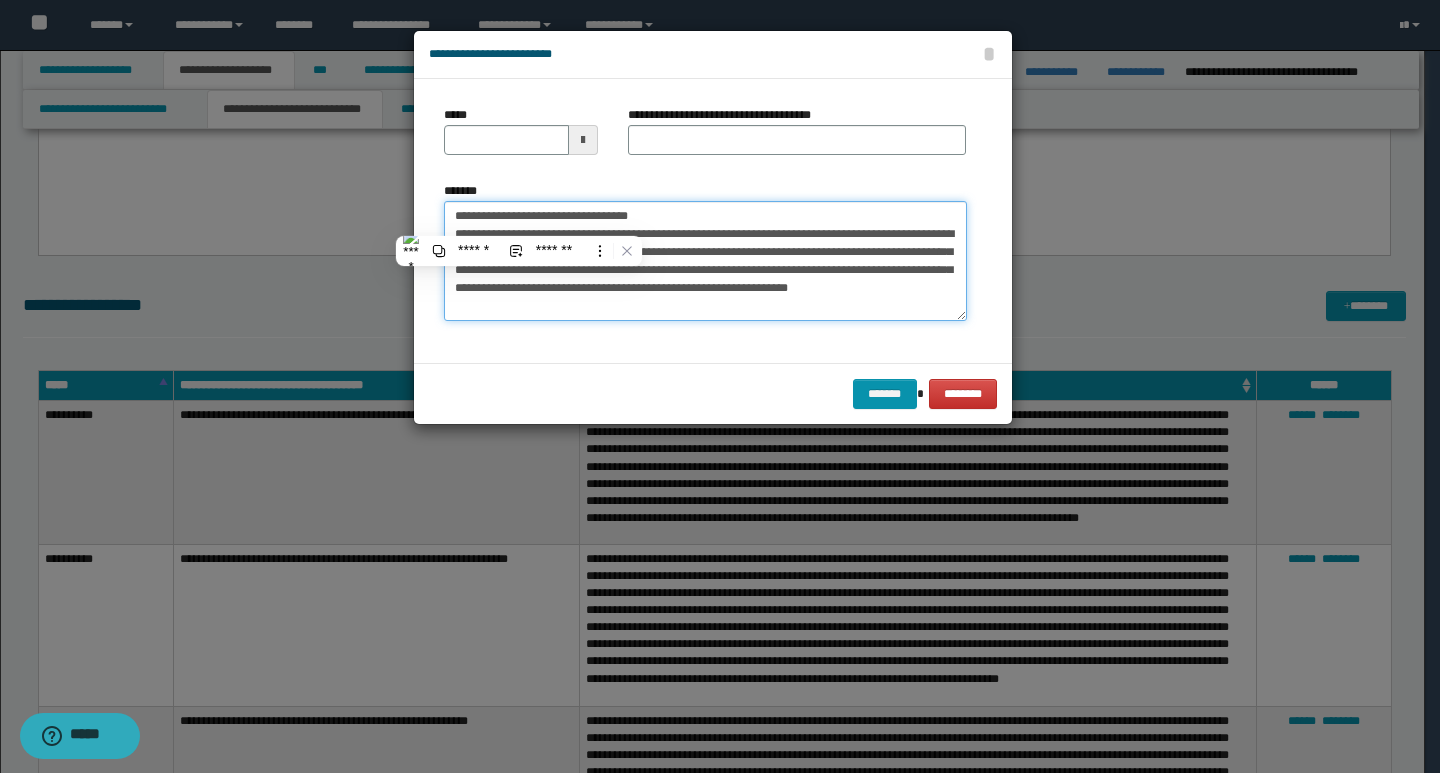 type on "**********" 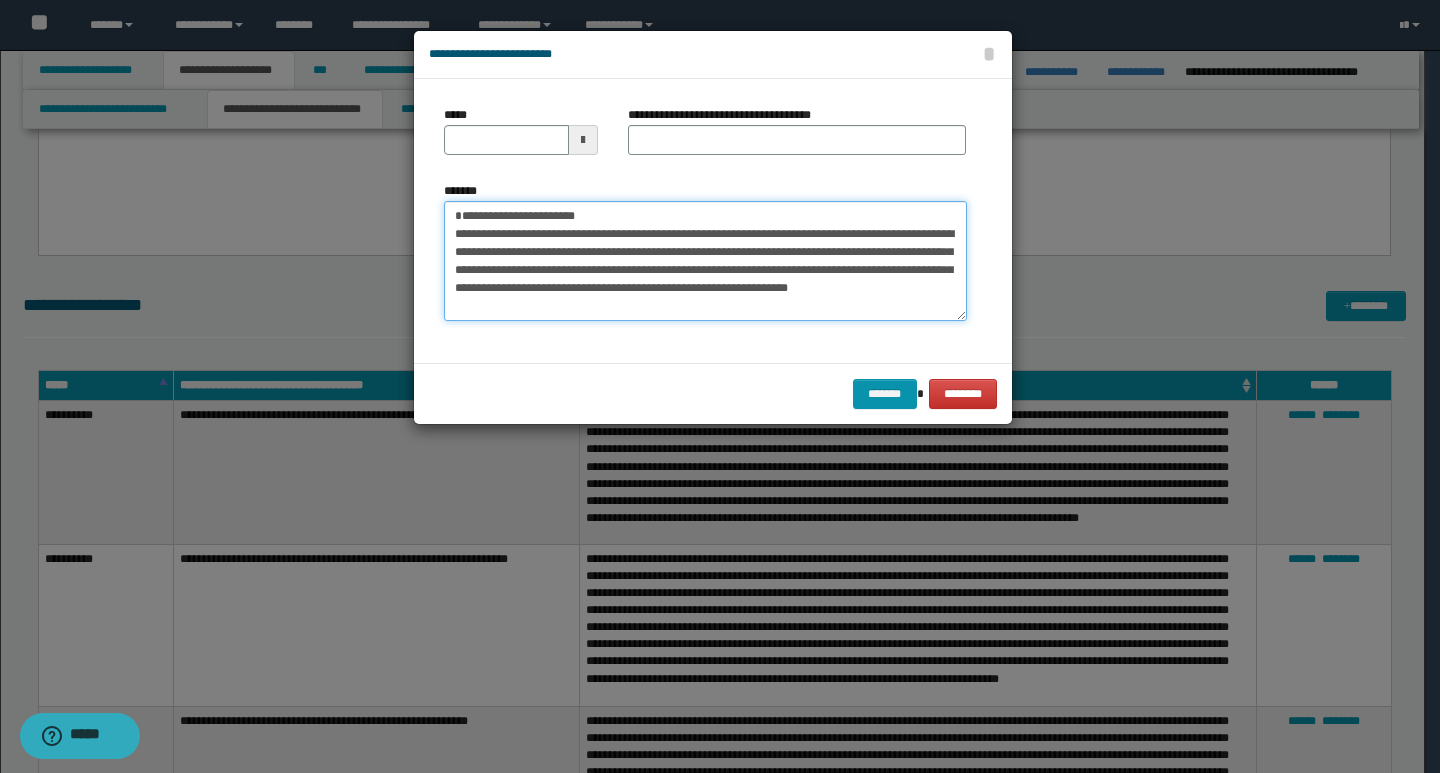 type 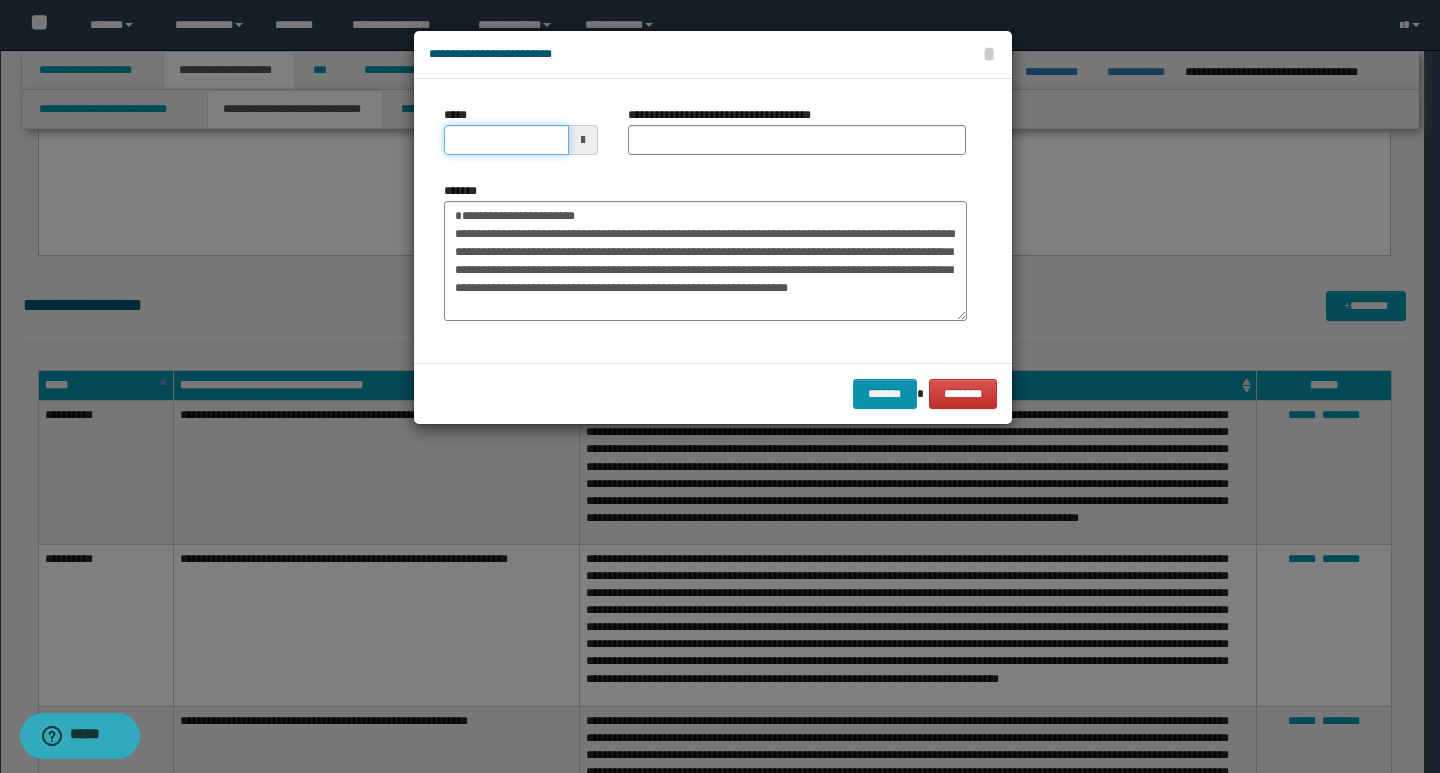 click on "*****" at bounding box center [506, 140] 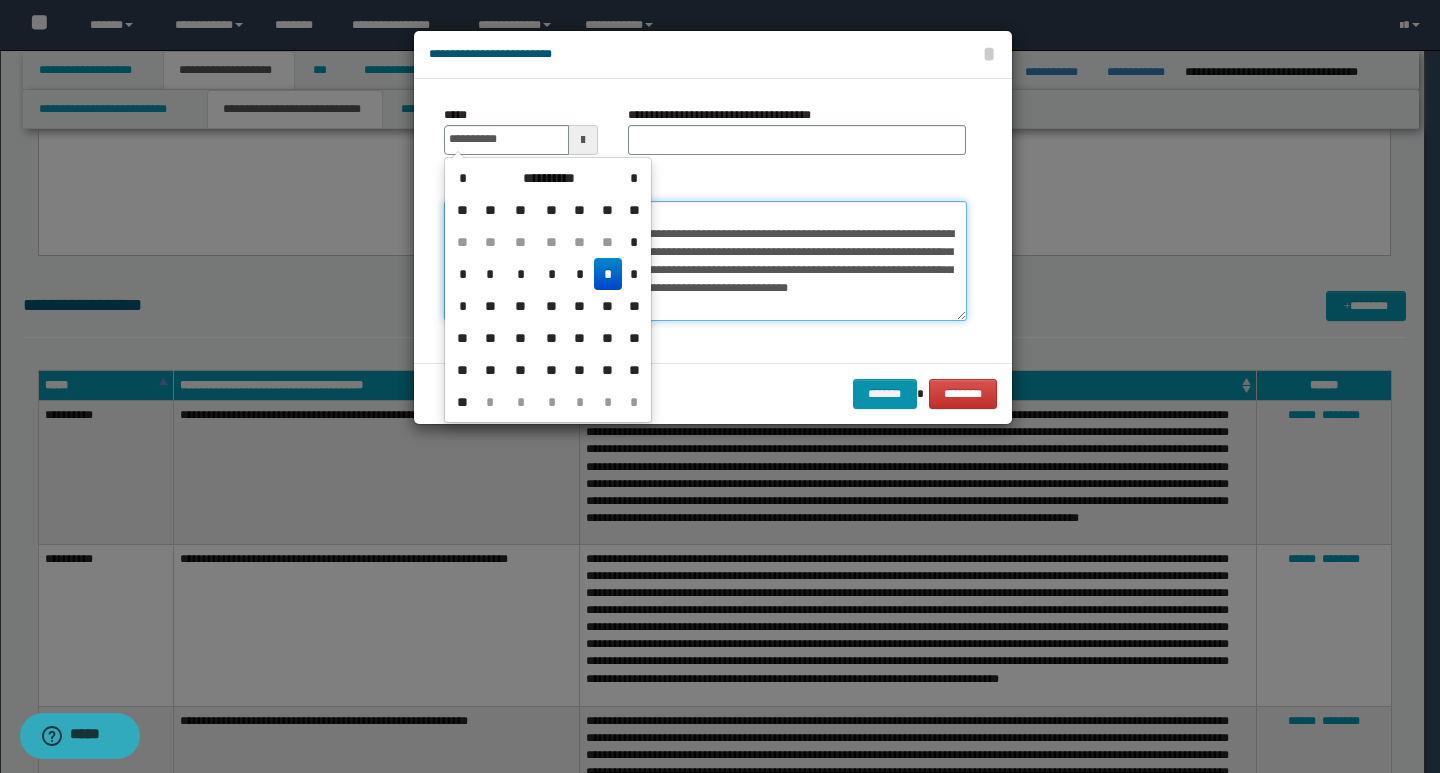 type on "**********" 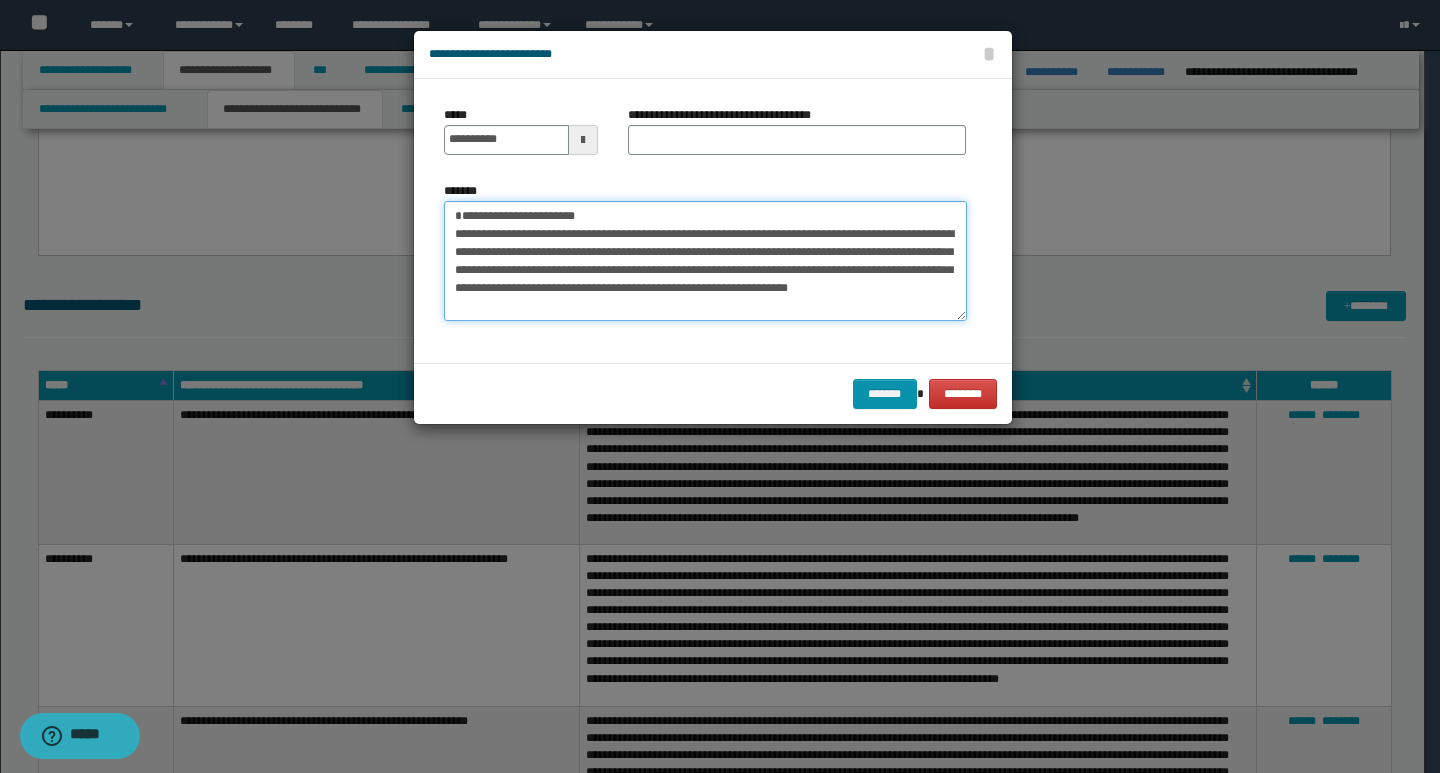 drag, startPoint x: 635, startPoint y: 215, endPoint x: 452, endPoint y: 222, distance: 183.13383 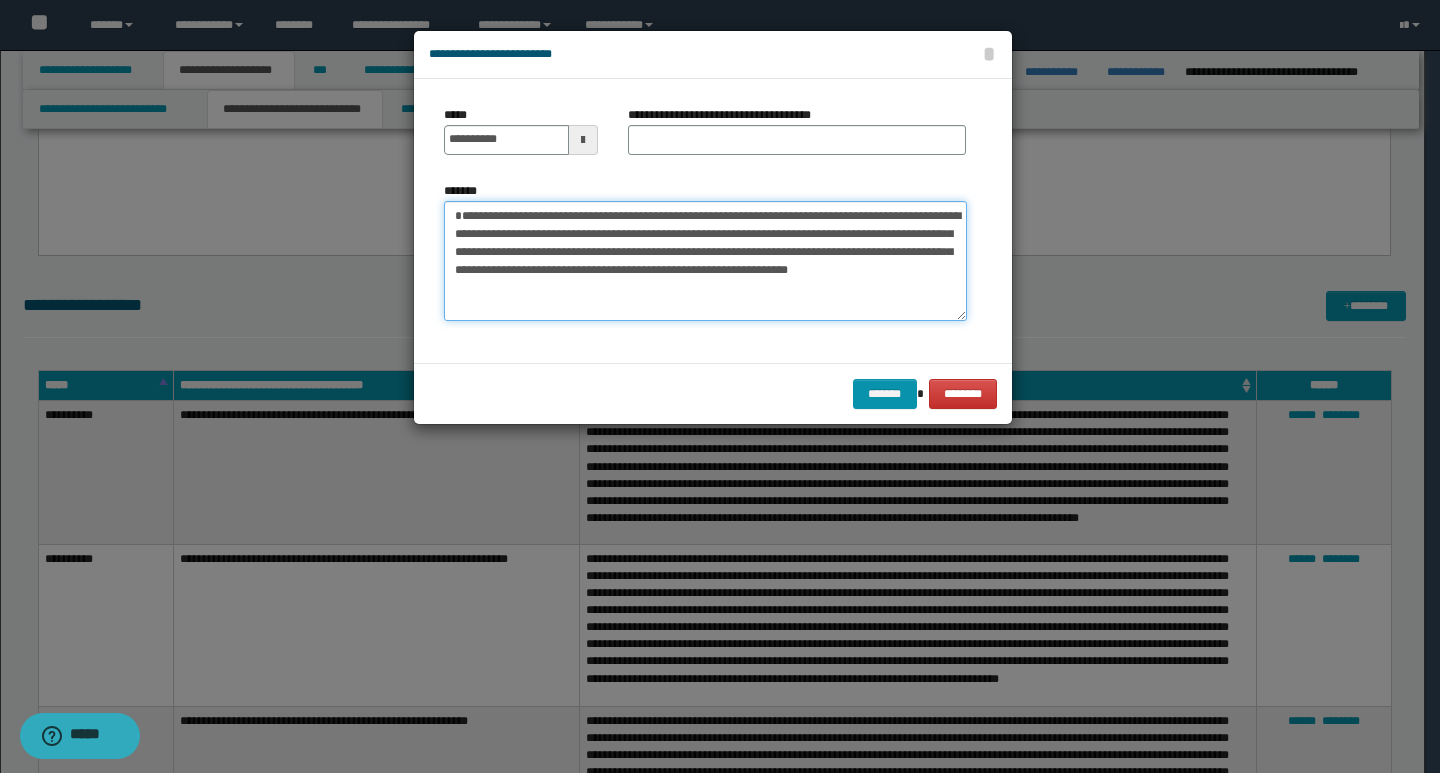 type on "**********" 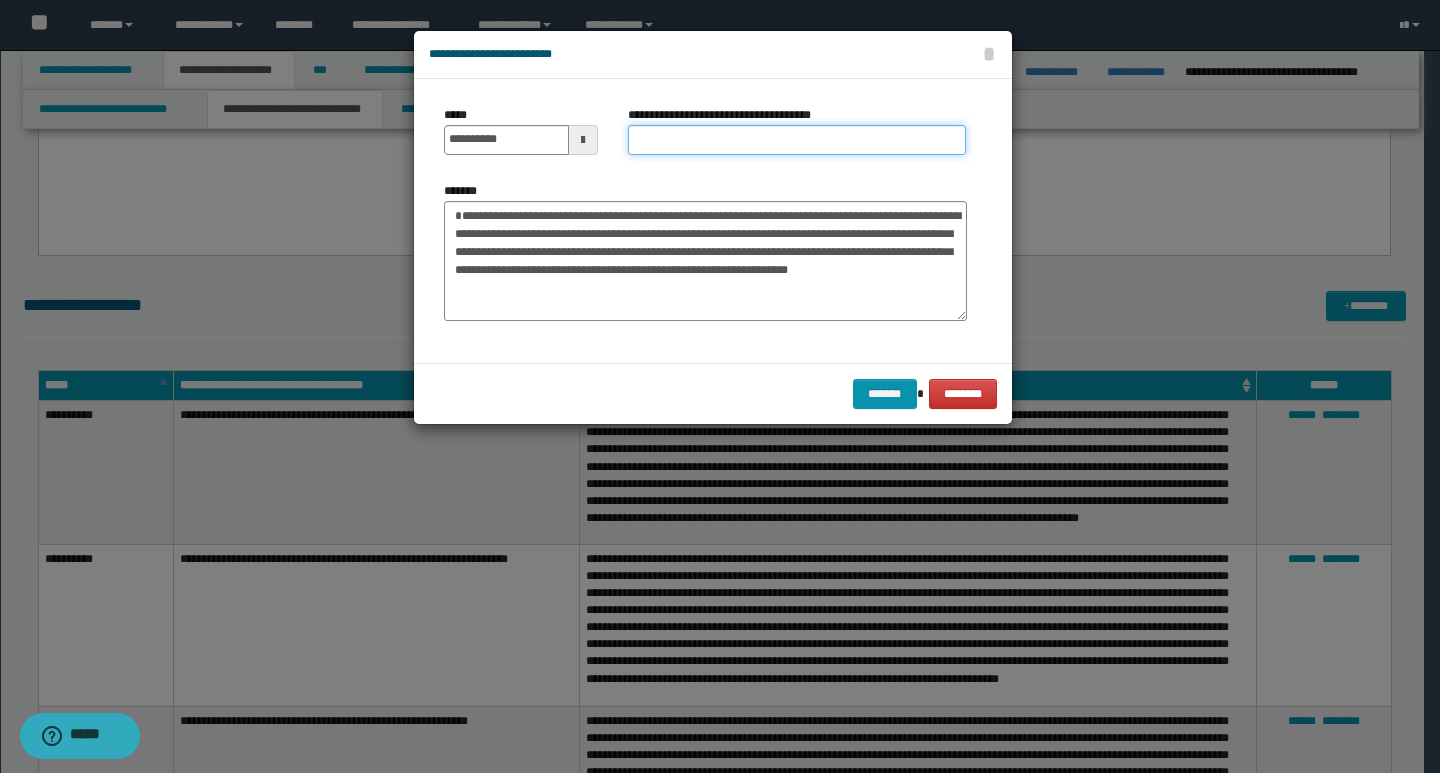 click on "**********" at bounding box center (797, 140) 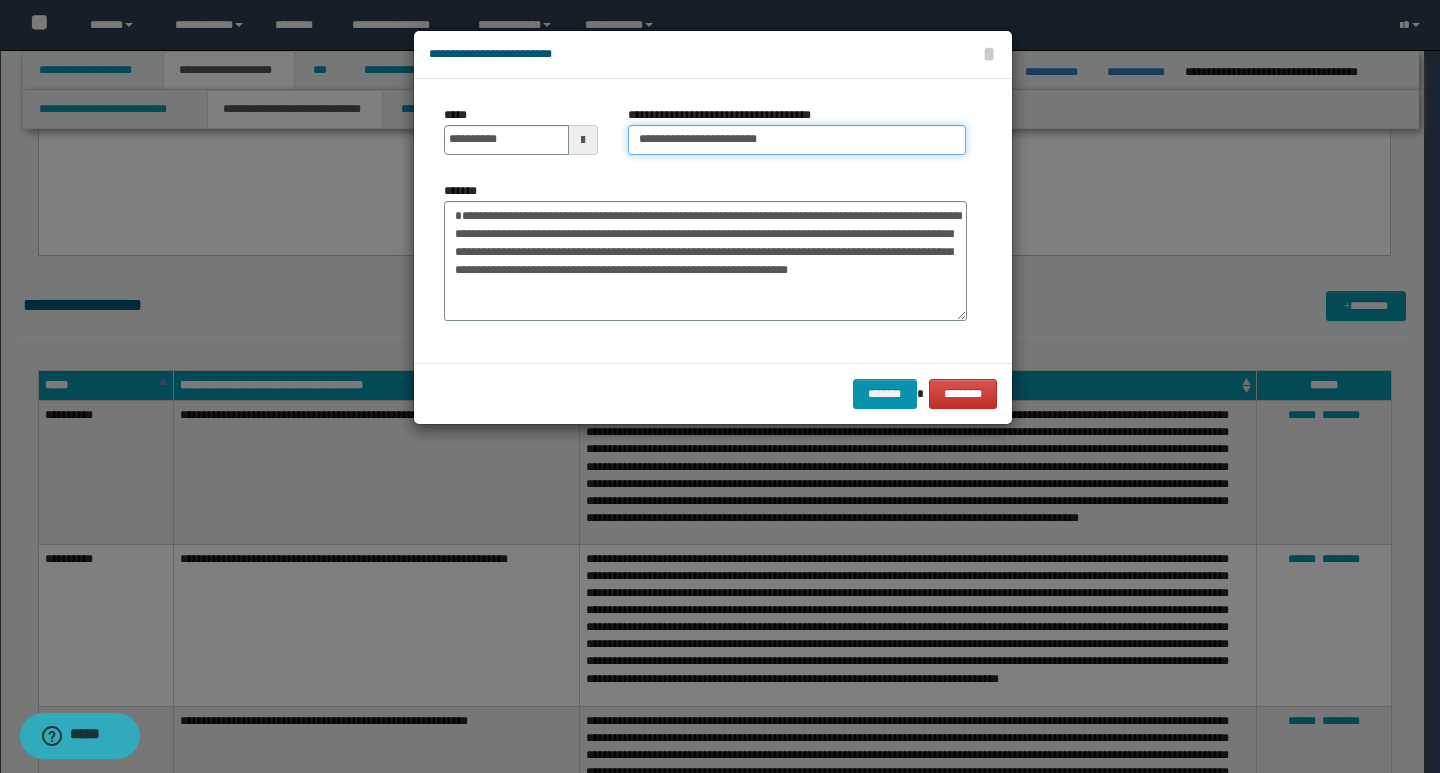 type on "**********" 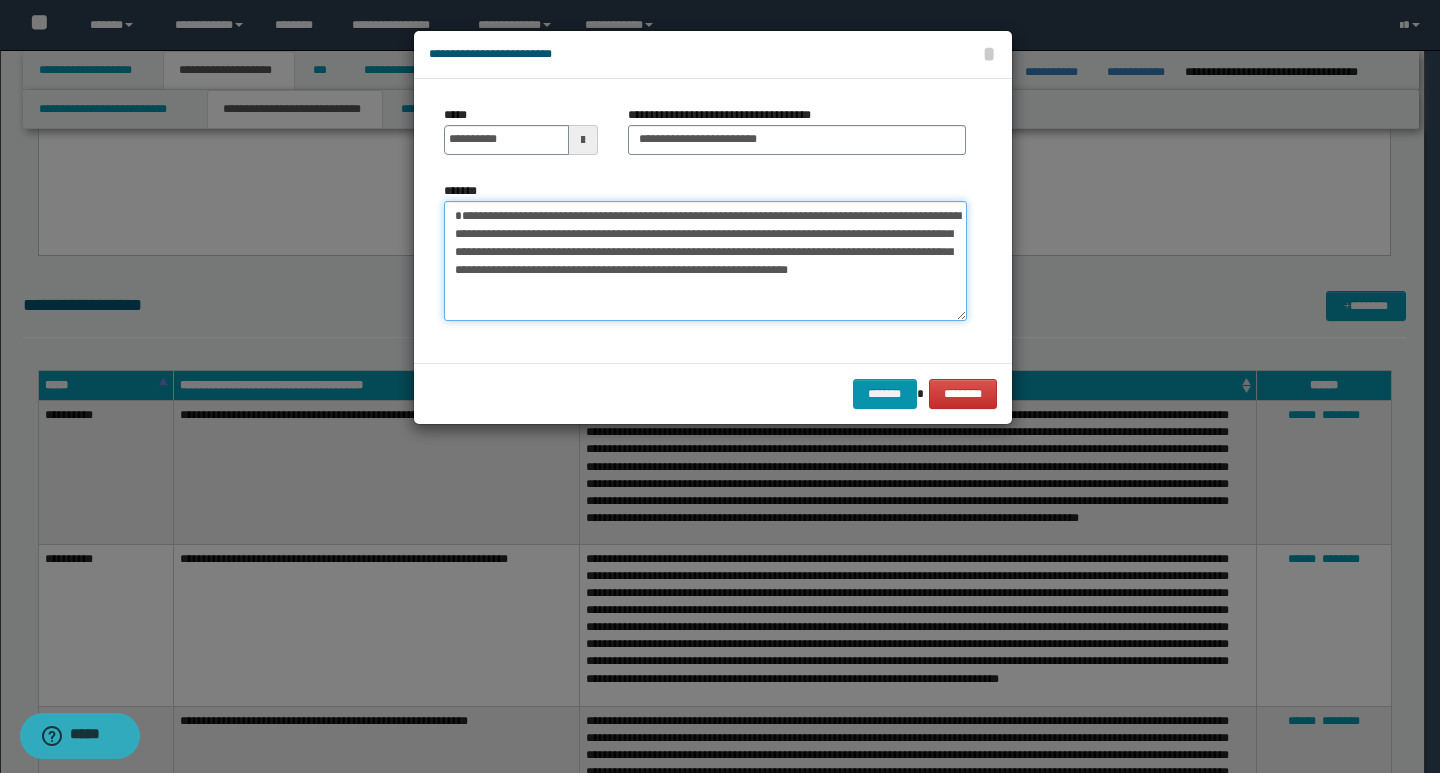 click on "**********" at bounding box center (705, 261) 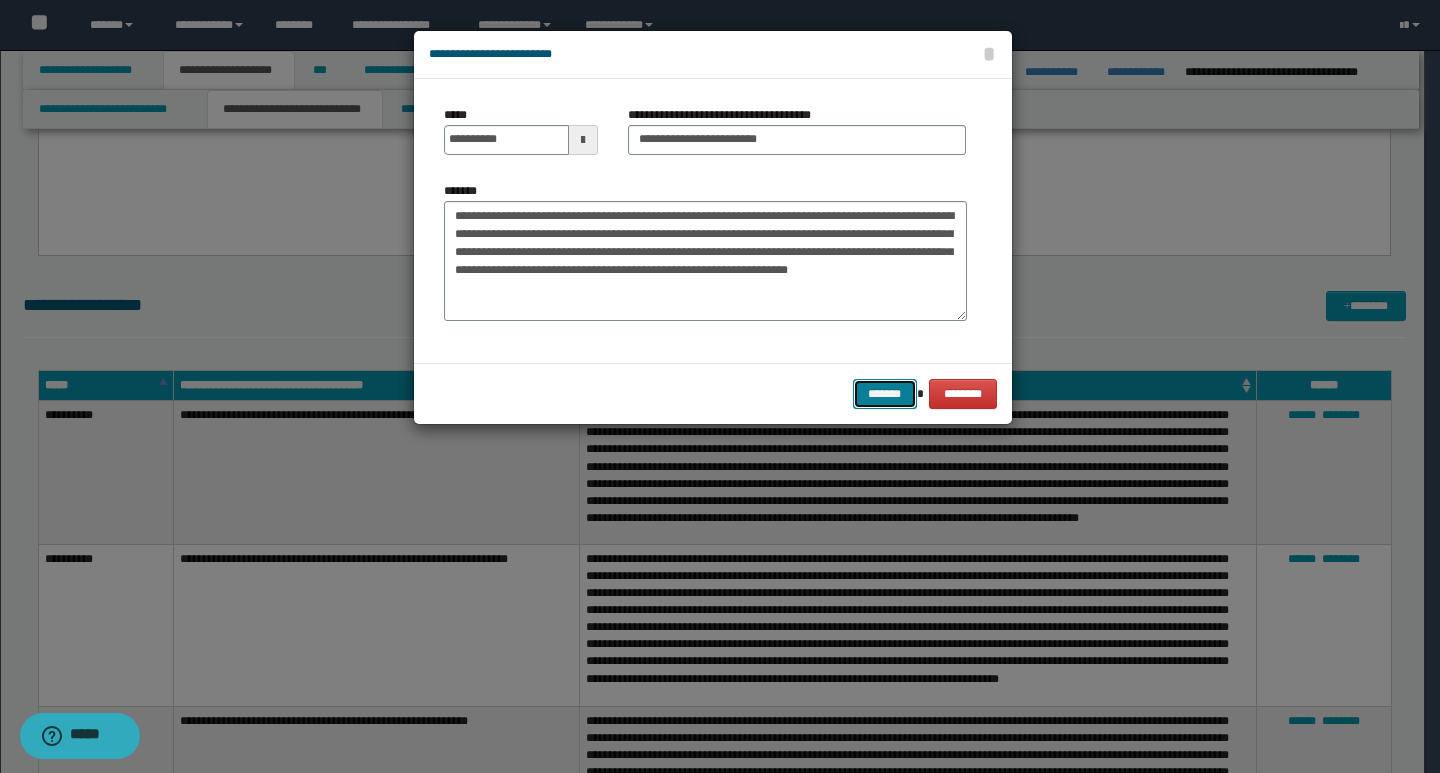click on "*******" at bounding box center [885, 394] 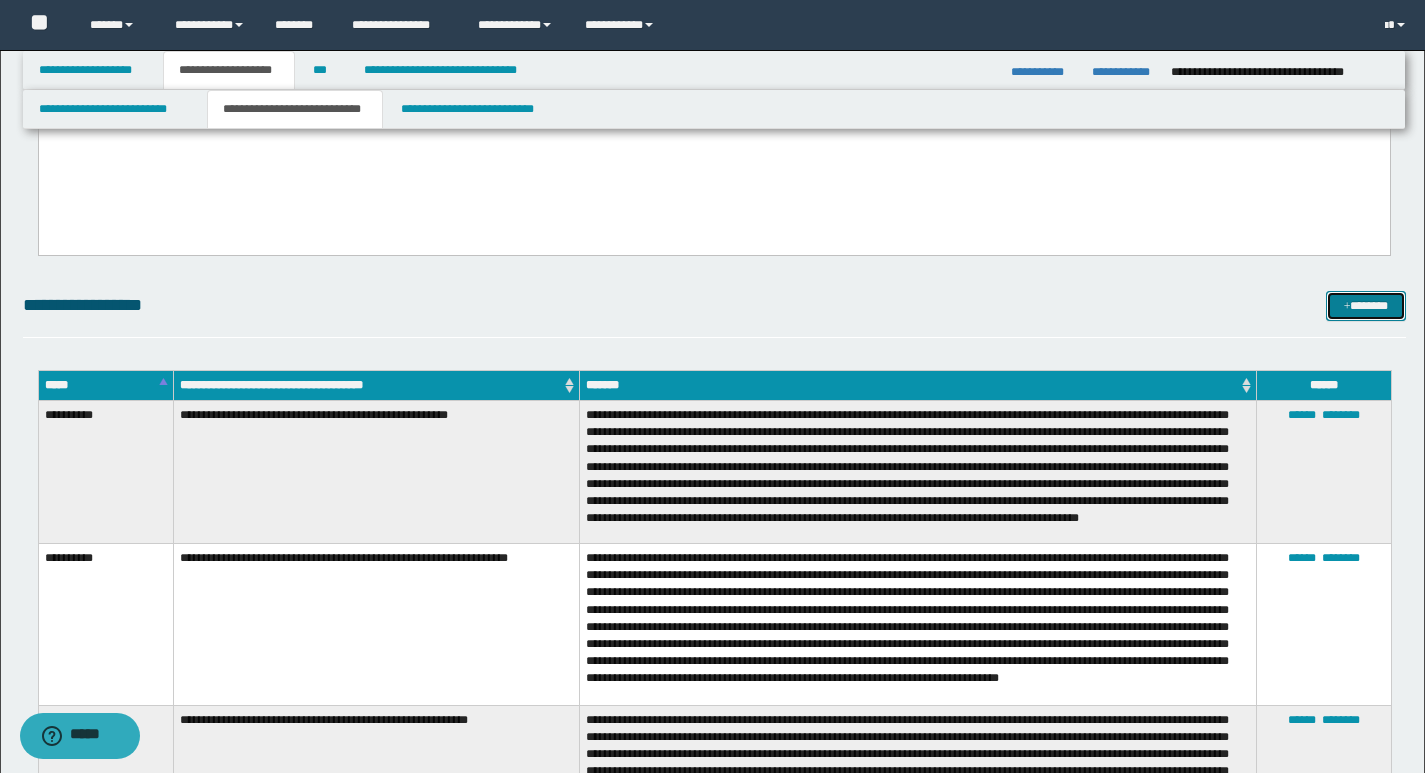 click on "*******" at bounding box center [1366, 306] 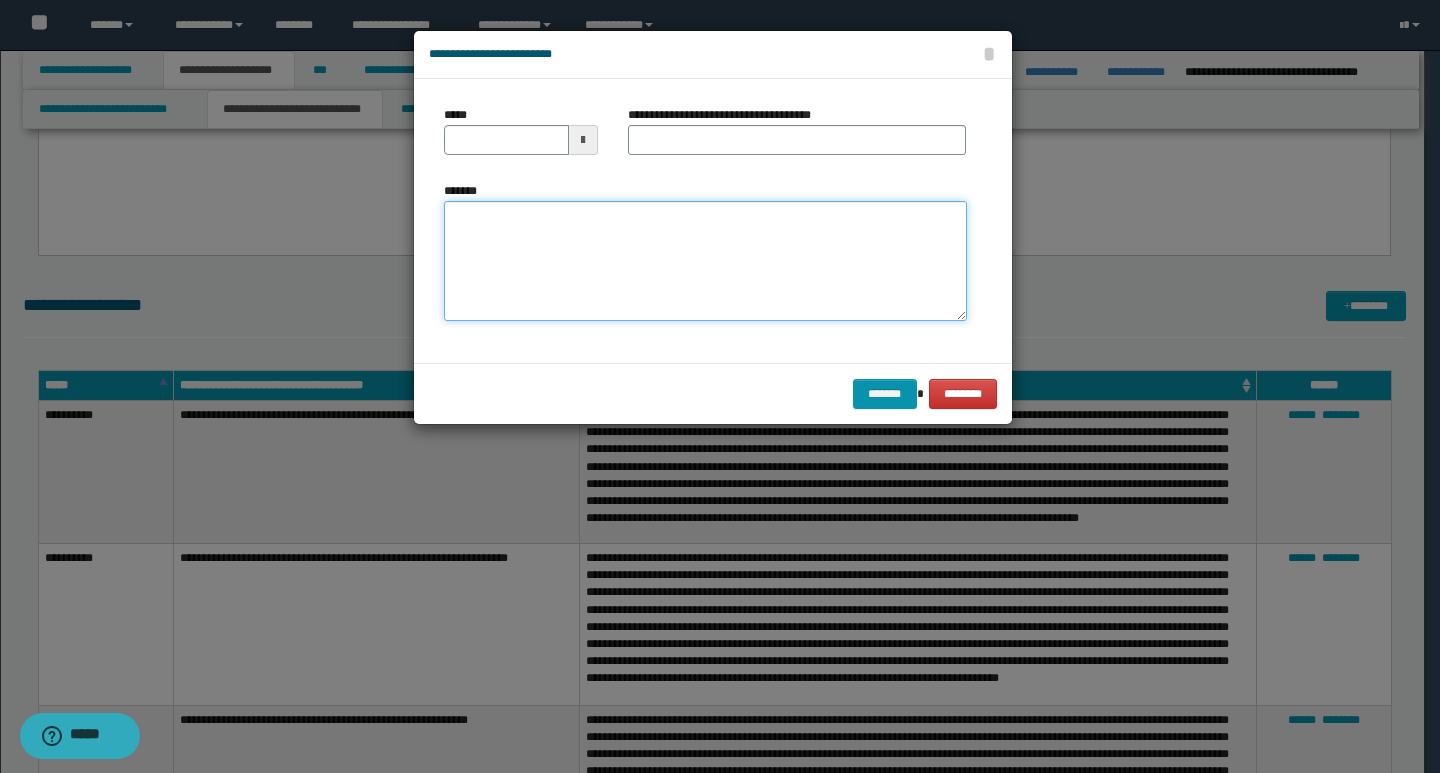 click on "*******" at bounding box center (705, 261) 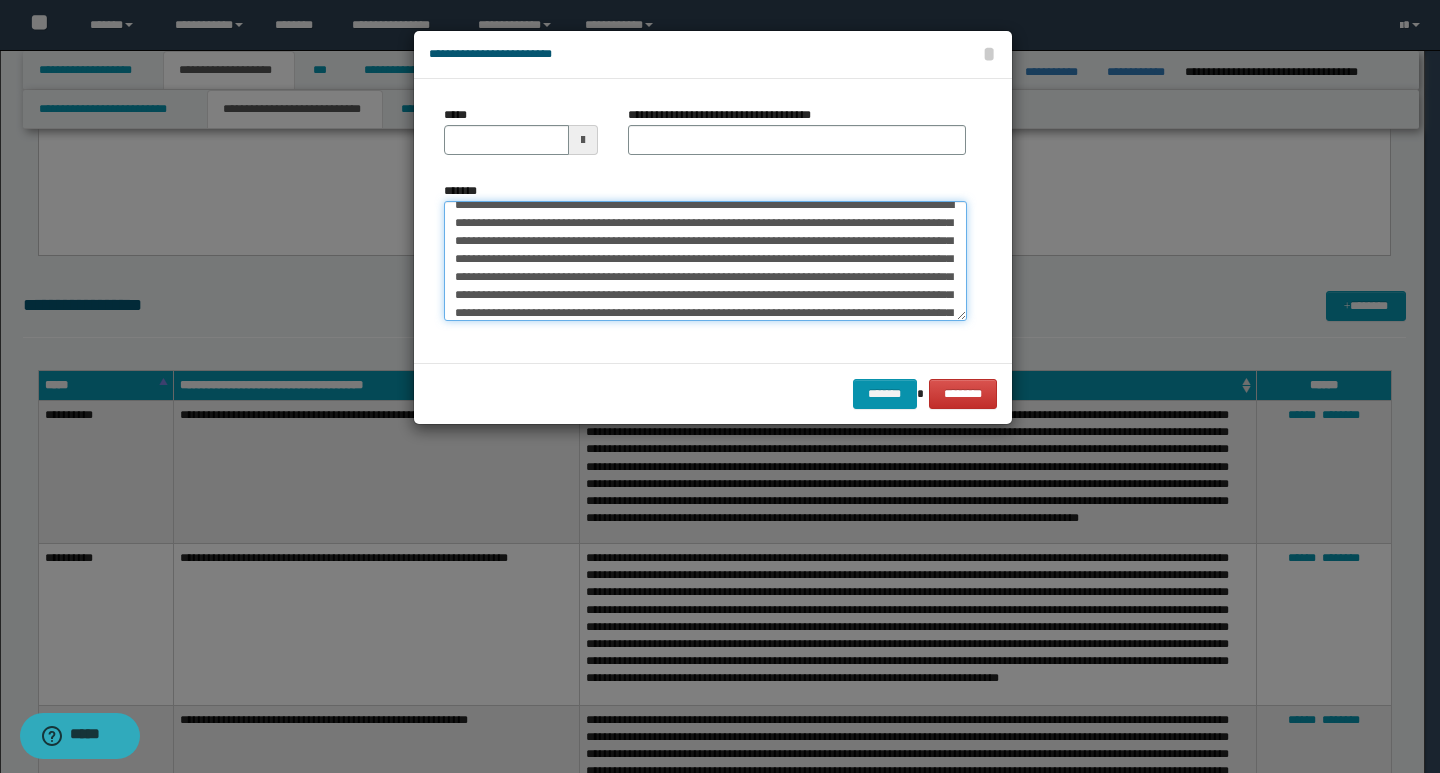 scroll, scrollTop: 0, scrollLeft: 0, axis: both 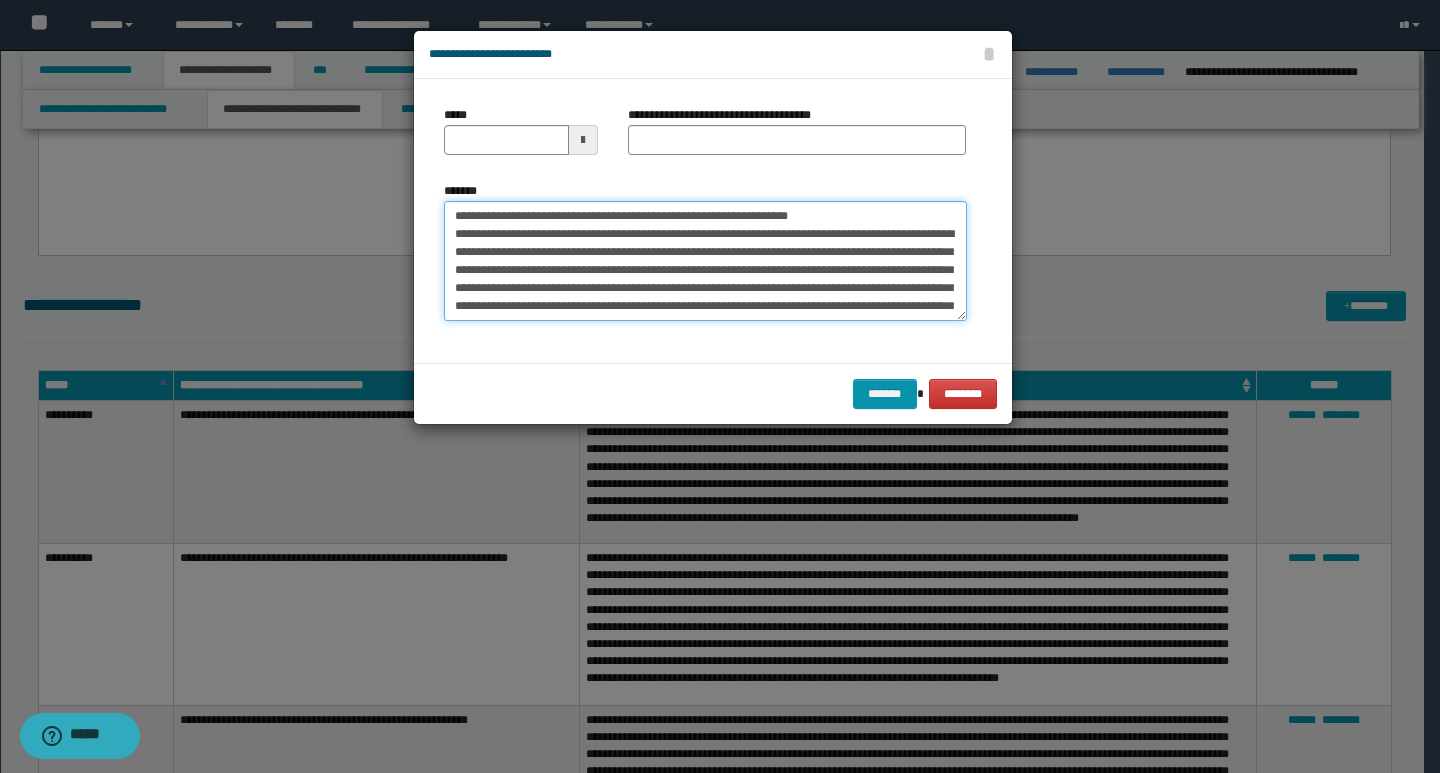 drag, startPoint x: 453, startPoint y: 219, endPoint x: 520, endPoint y: 219, distance: 67 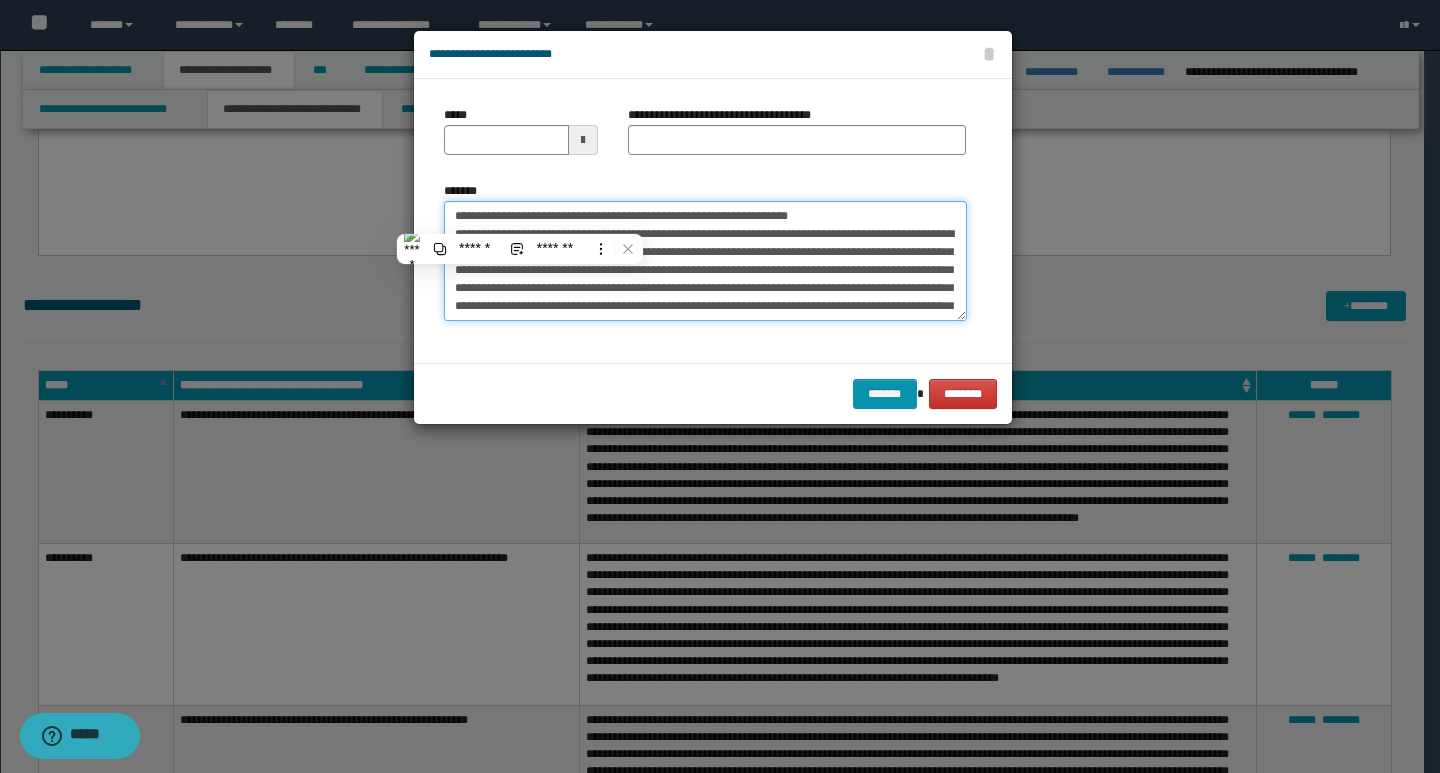 type on "**********" 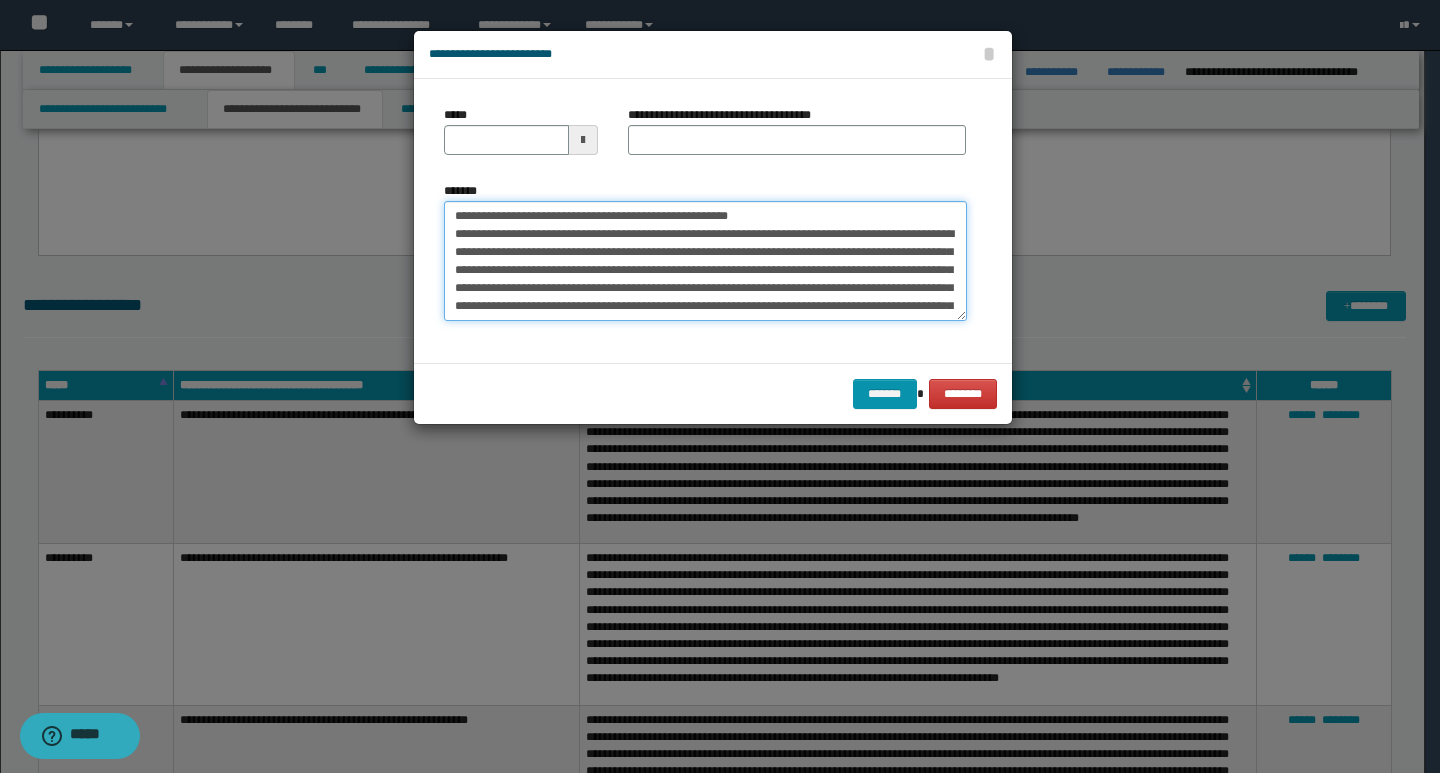 type 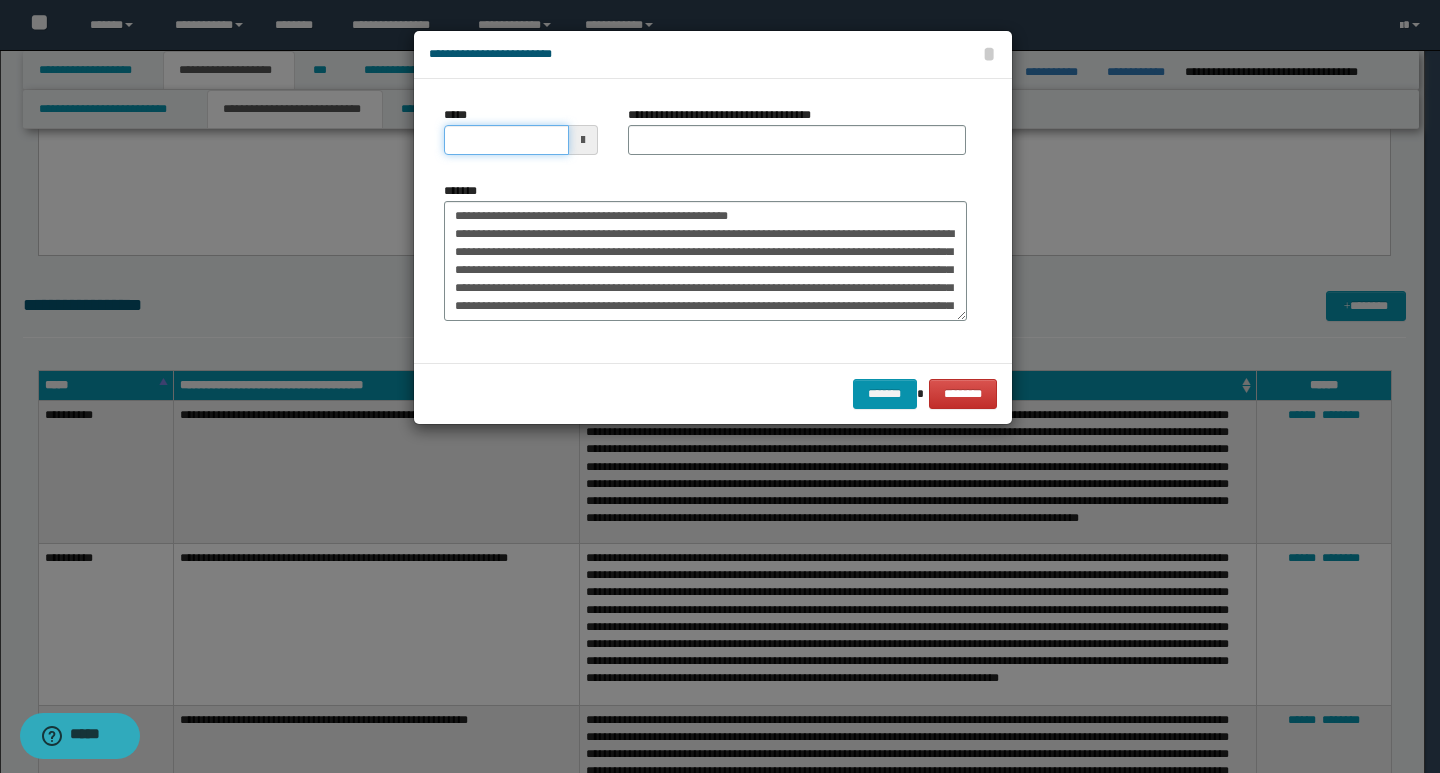 click on "*****" at bounding box center [506, 140] 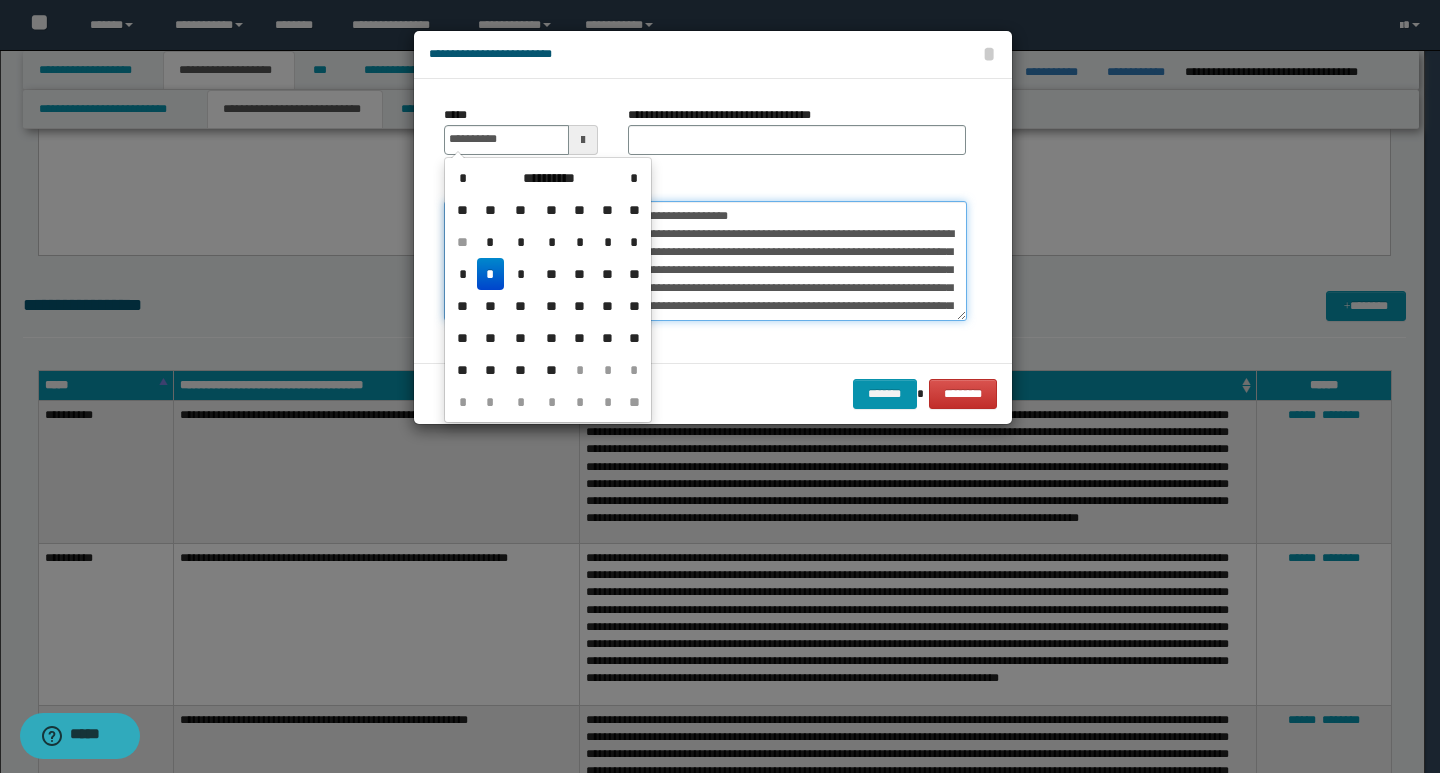 type on "**********" 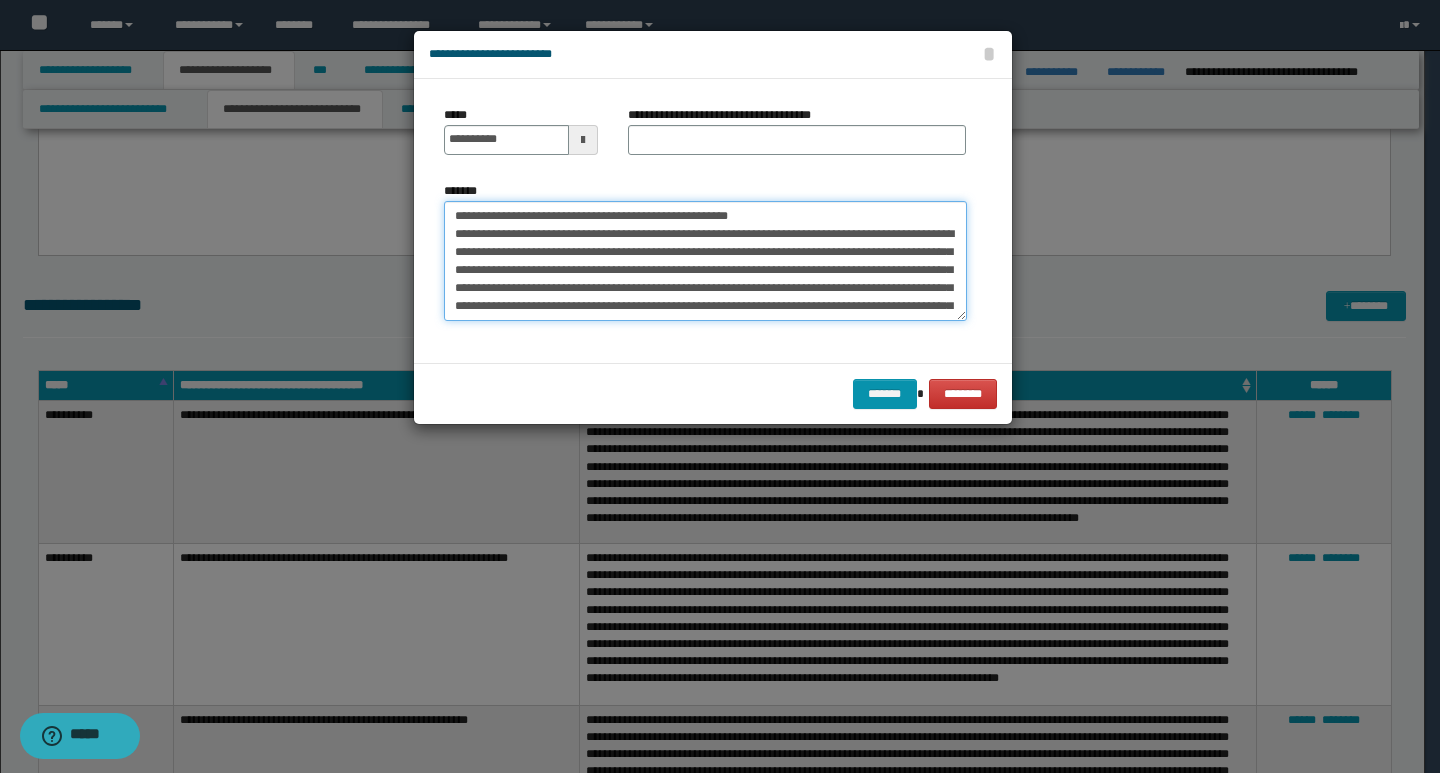 click on "**********" at bounding box center (705, 261) 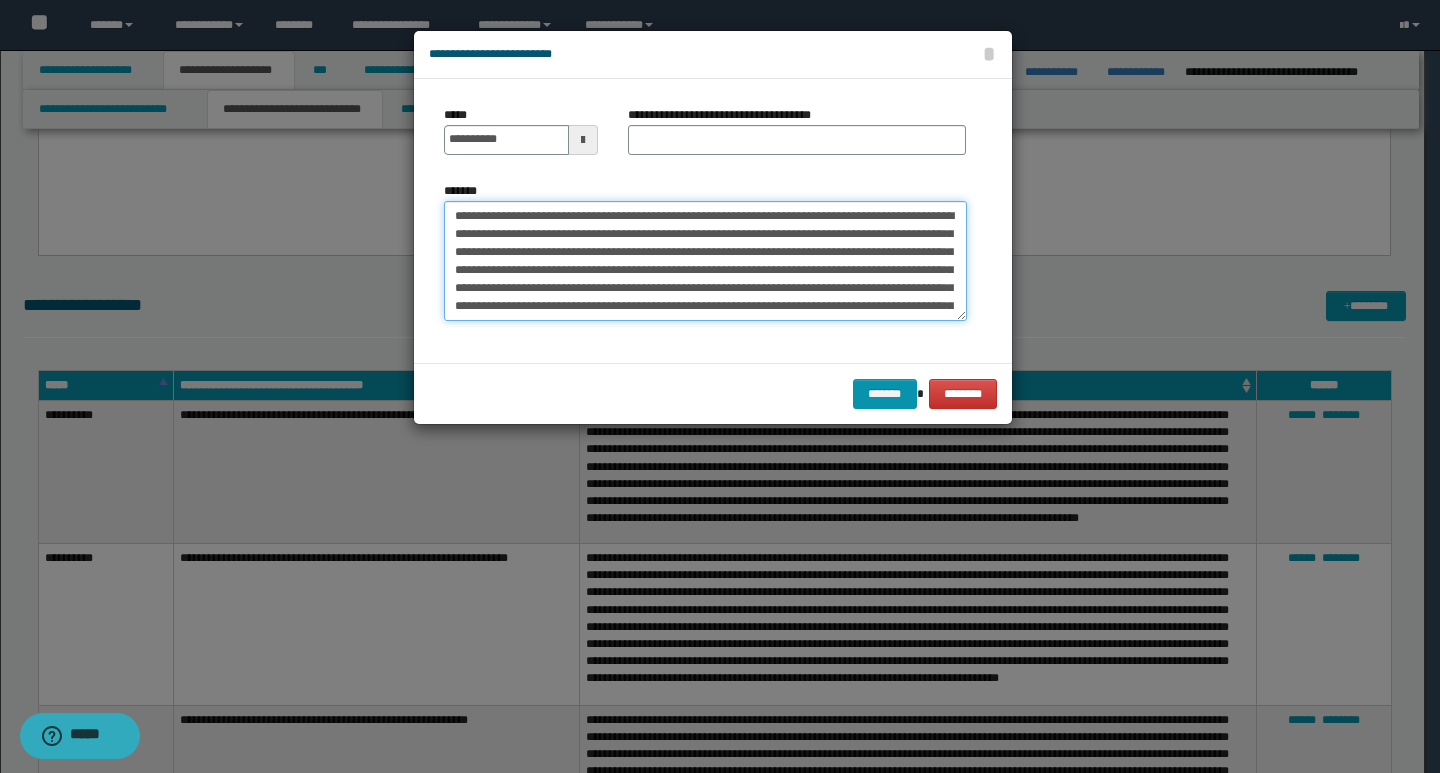 type on "**********" 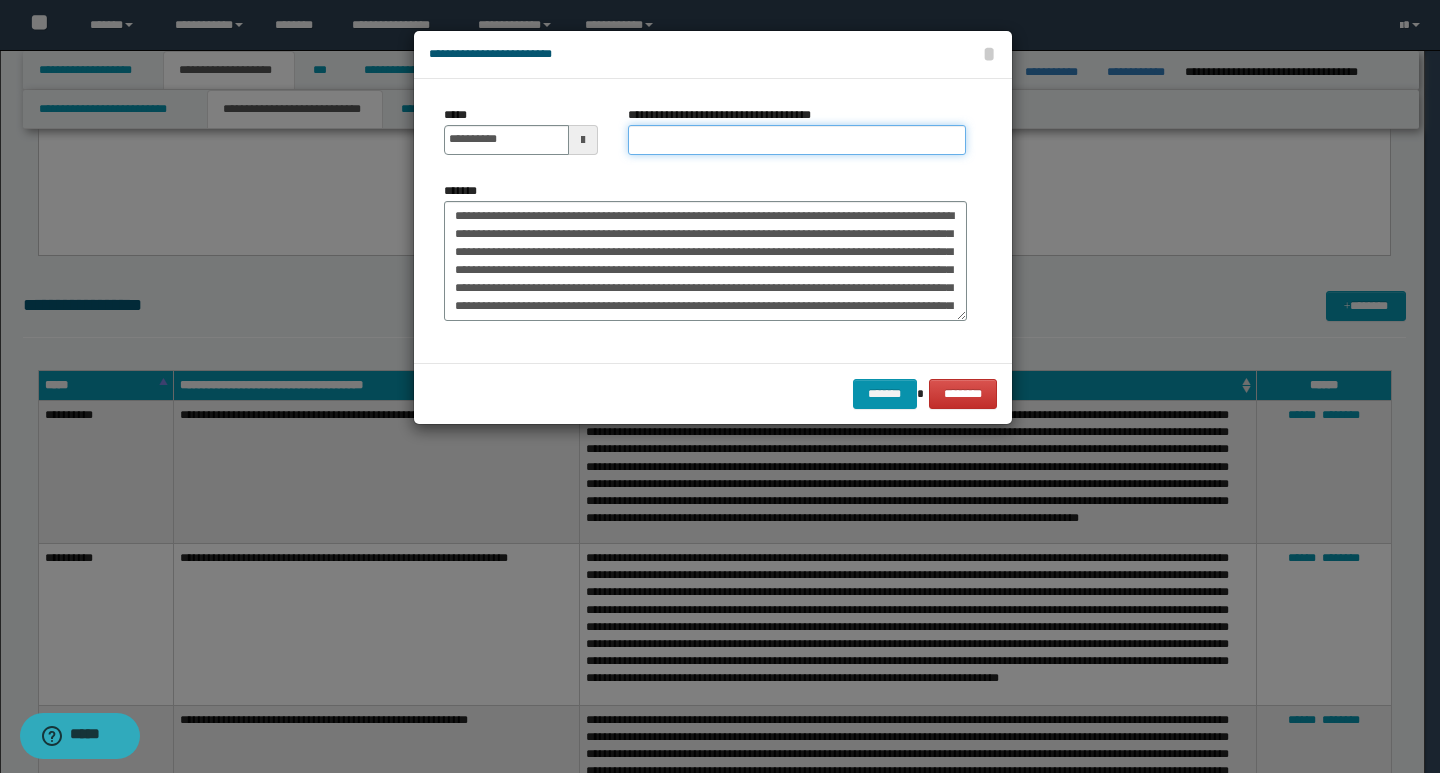 click on "**********" at bounding box center [797, 140] 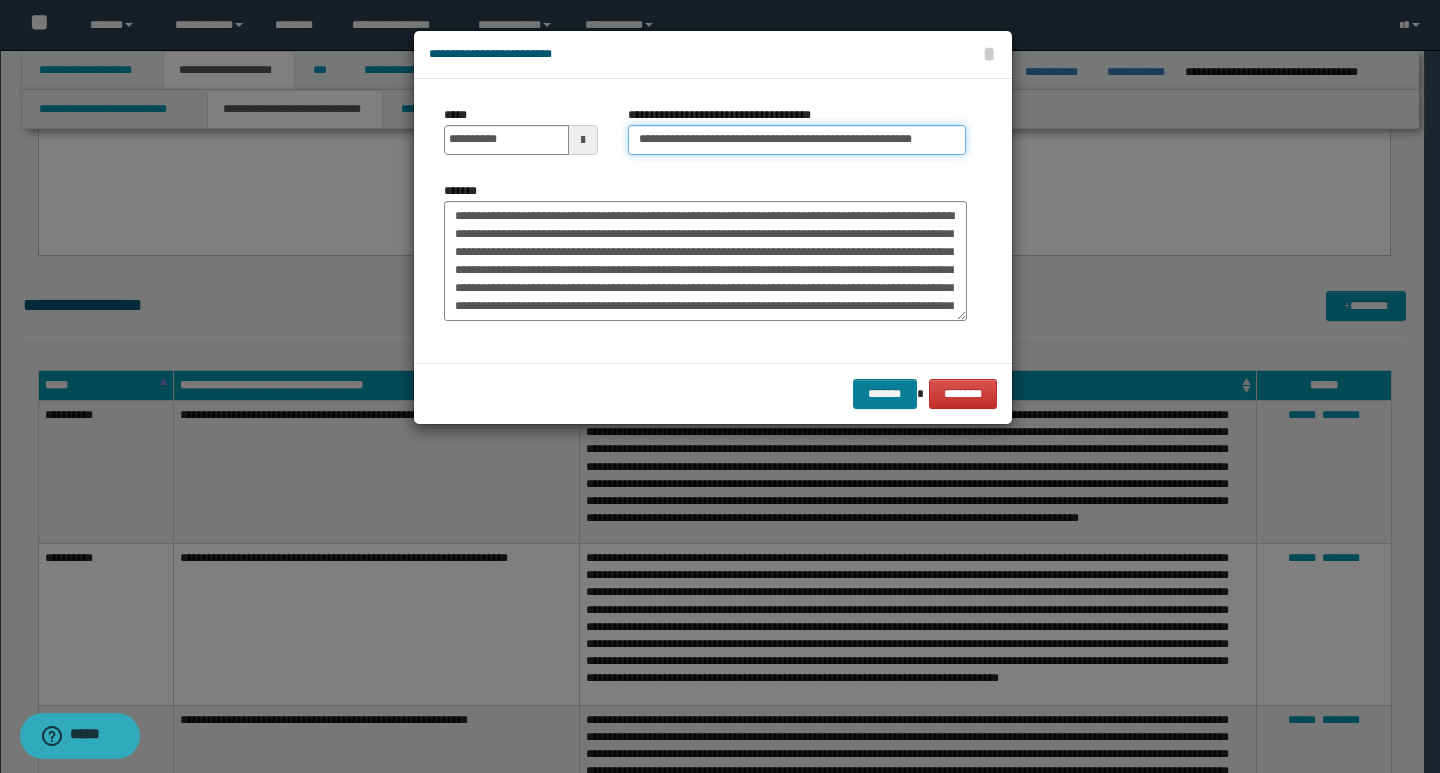 type on "**********" 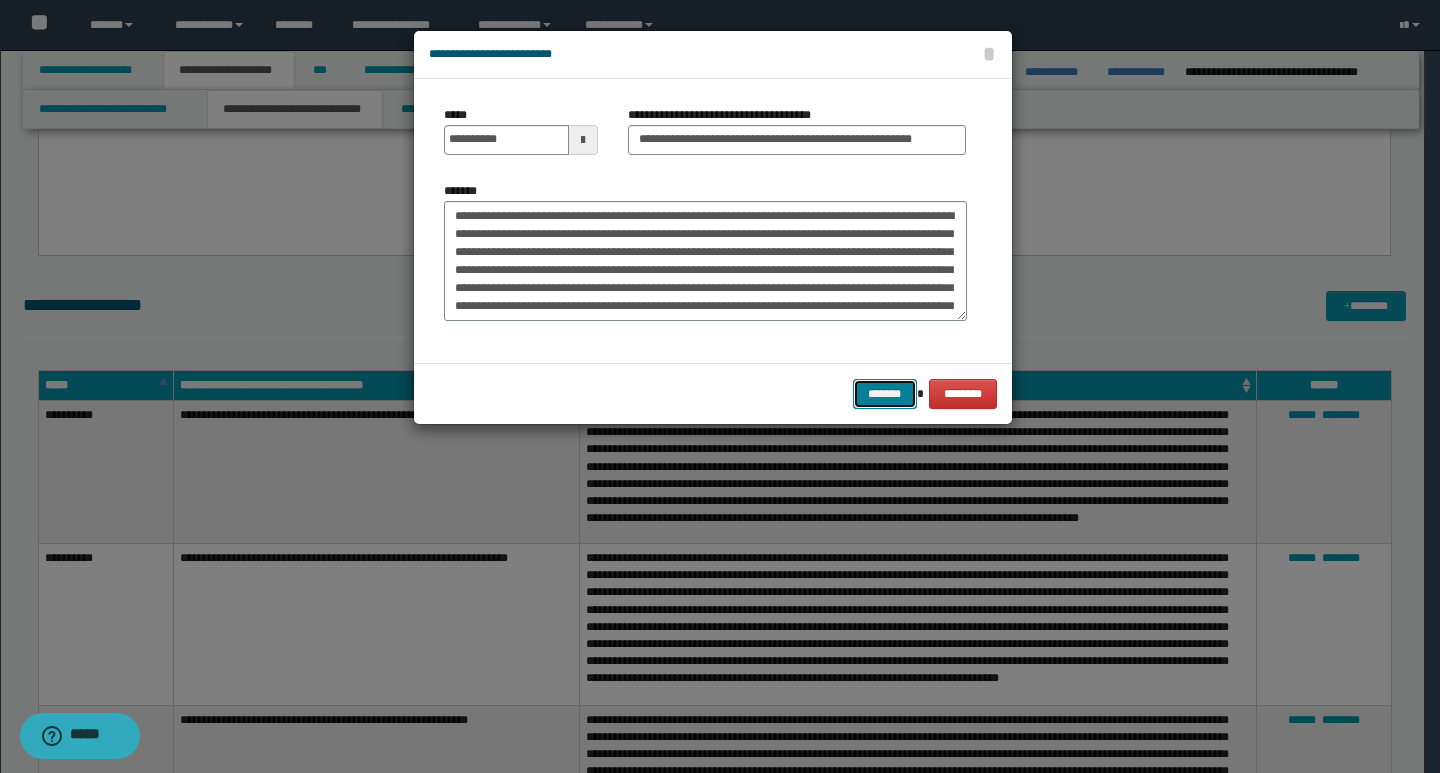 click on "*******" at bounding box center [885, 394] 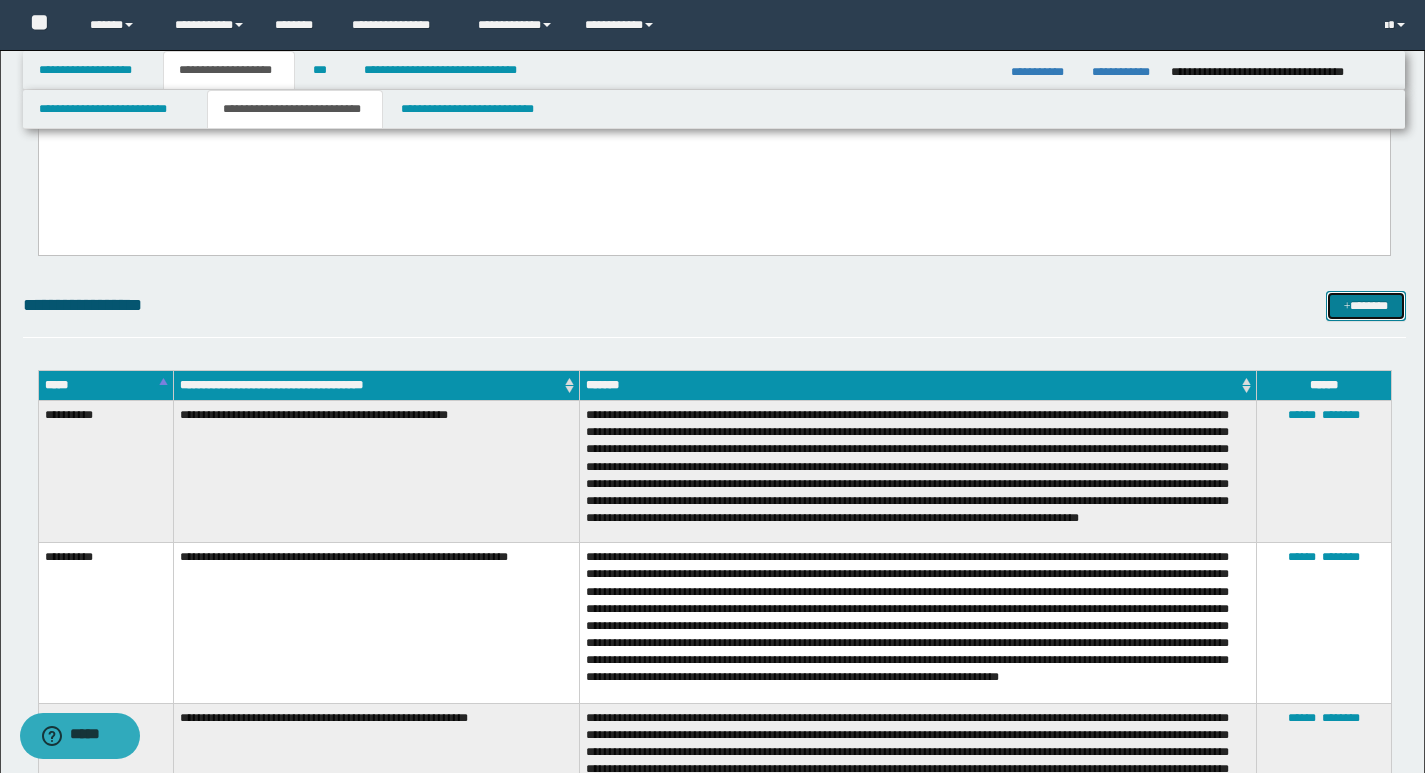 click on "*******" at bounding box center (1366, 306) 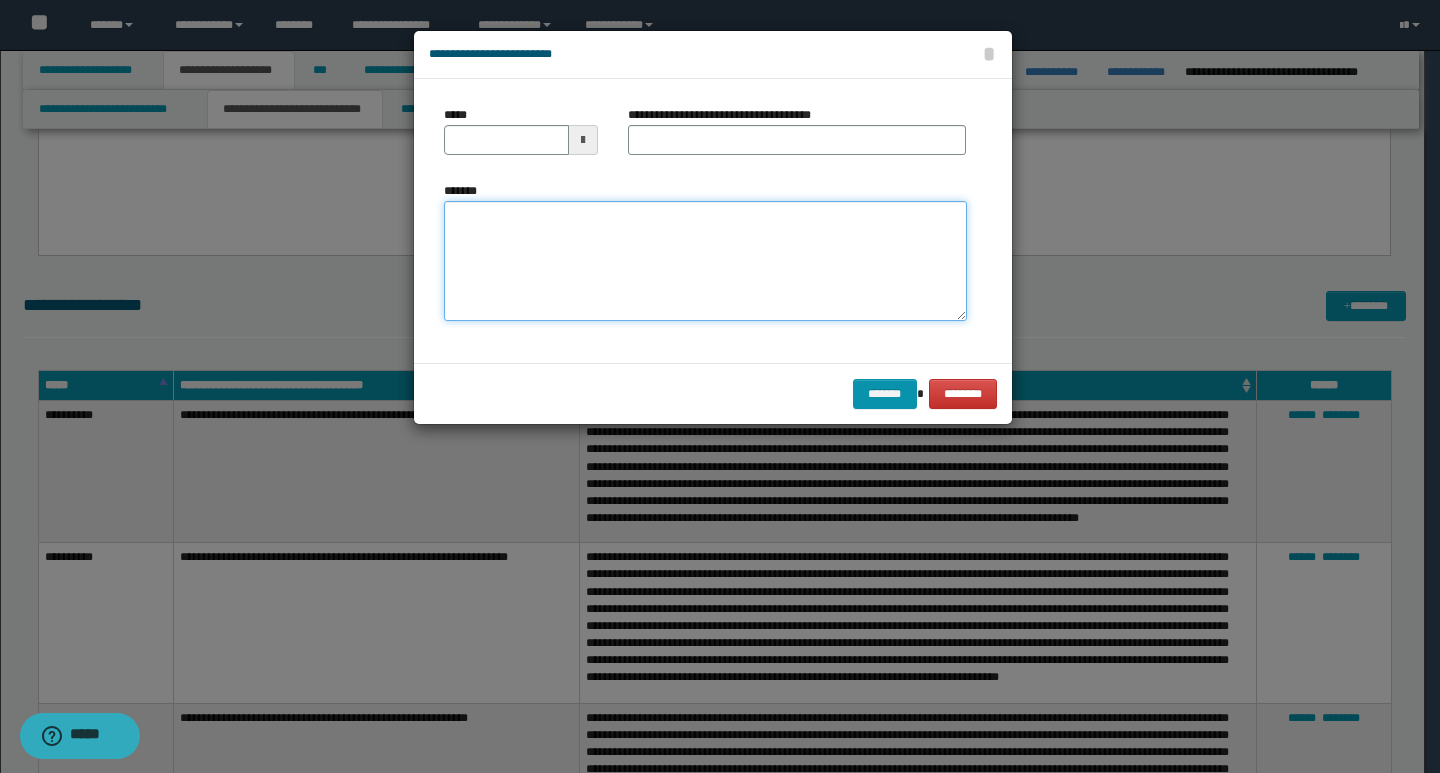 click on "*******" at bounding box center [705, 261] 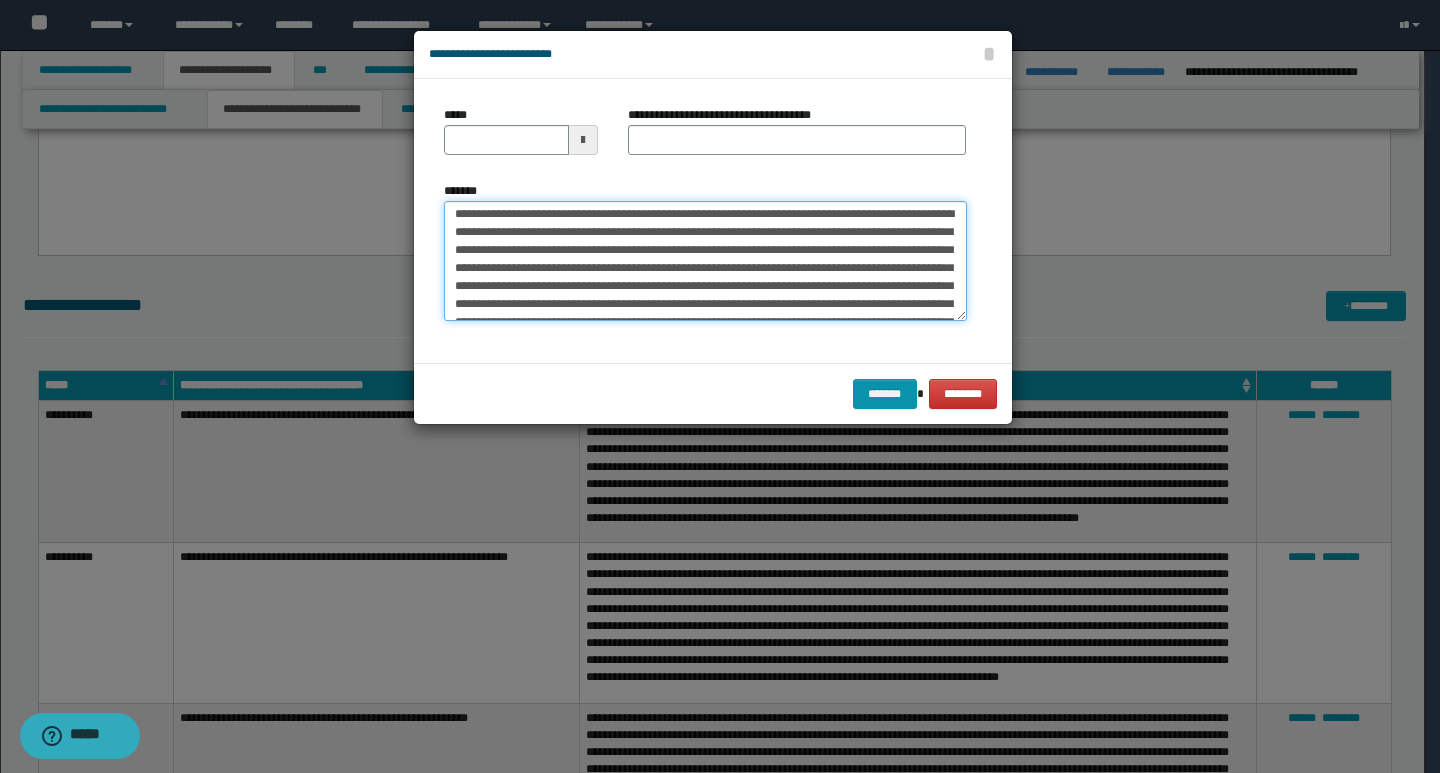scroll, scrollTop: 0, scrollLeft: 0, axis: both 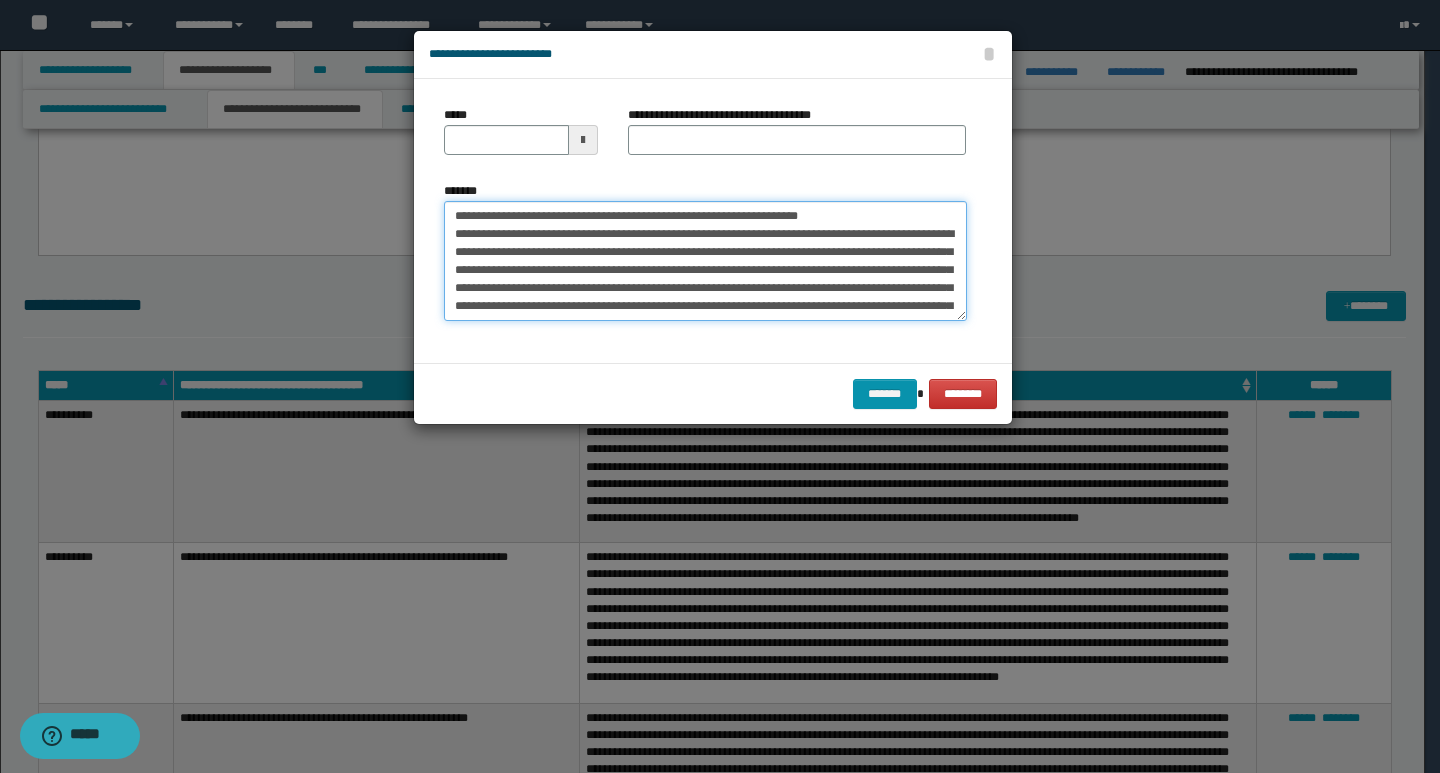 drag, startPoint x: 444, startPoint y: 215, endPoint x: 519, endPoint y: 220, distance: 75.16648 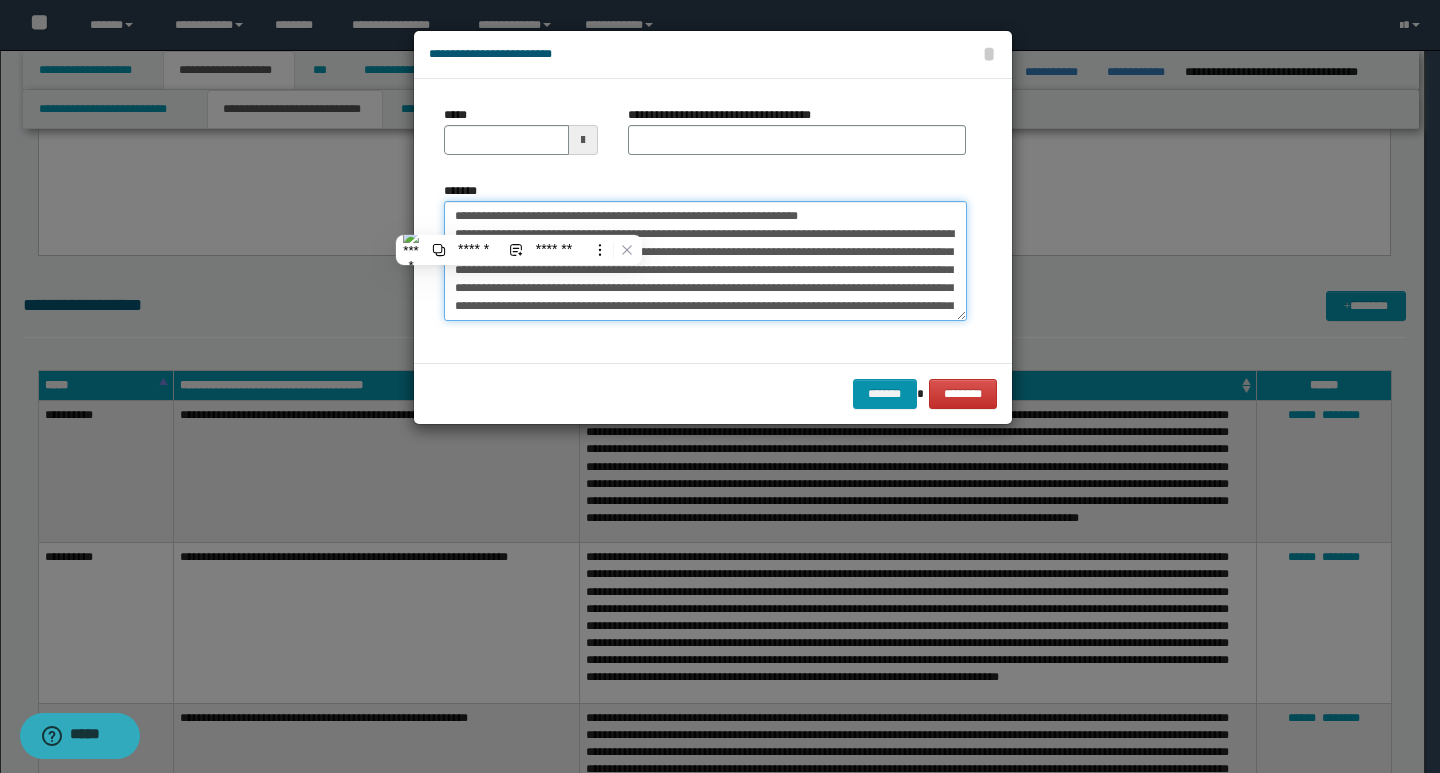 type on "**********" 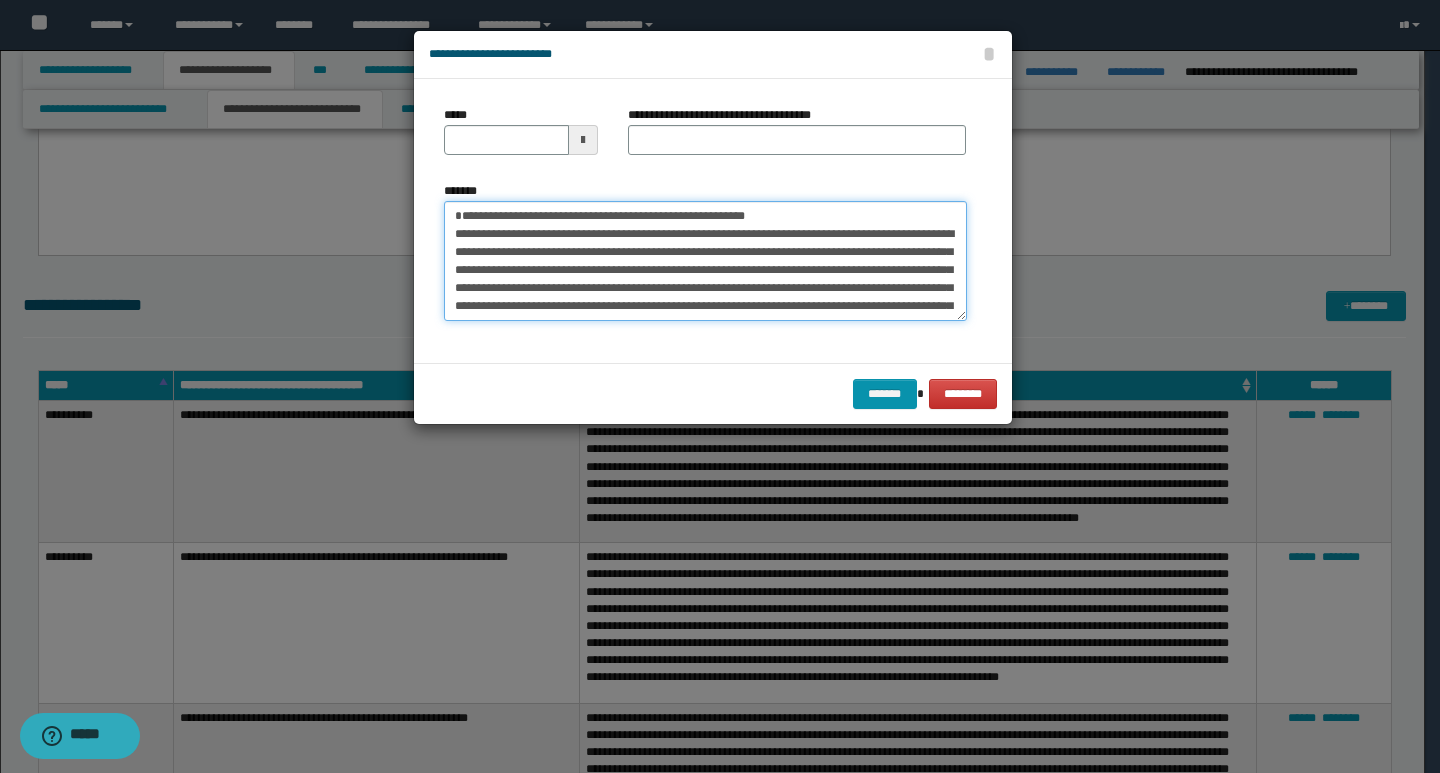 type 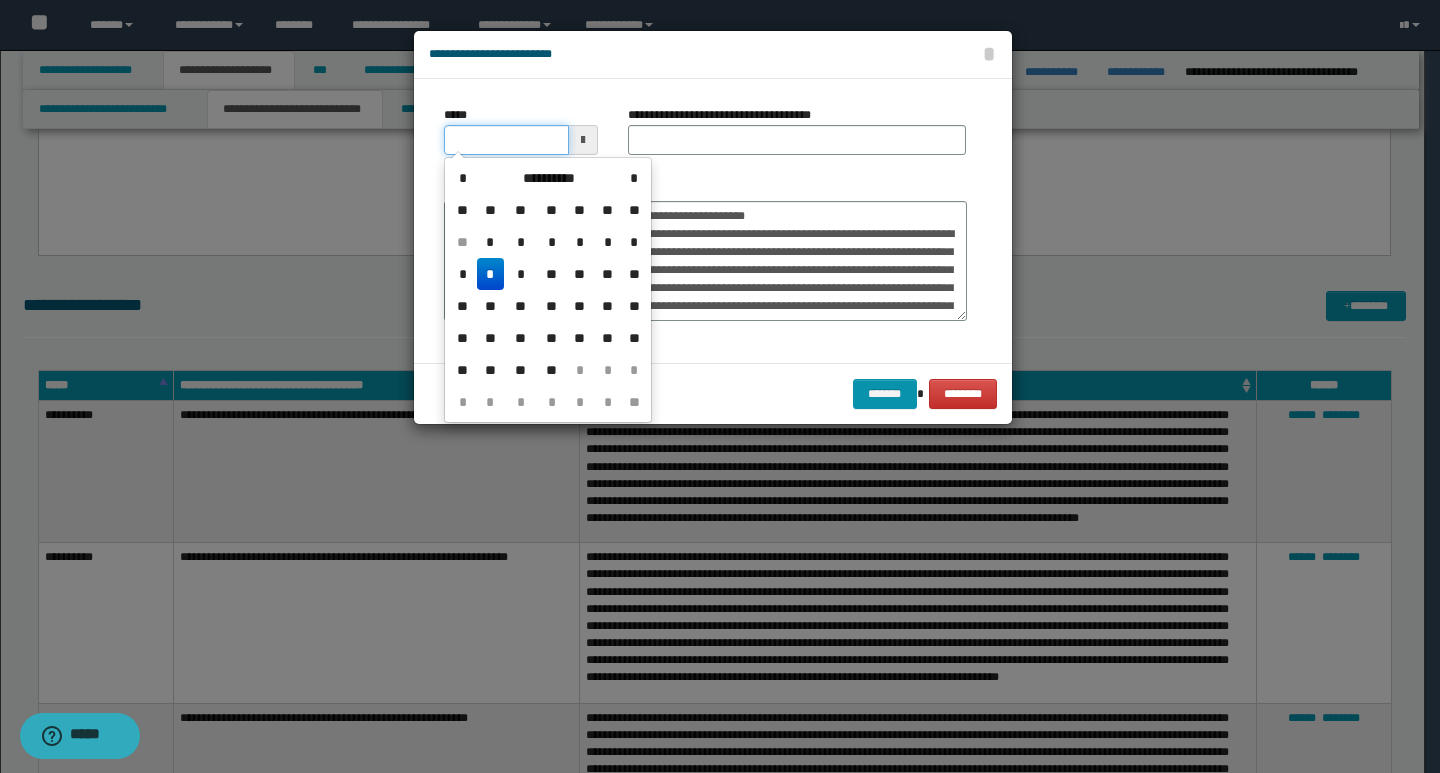 click on "*****" at bounding box center [506, 140] 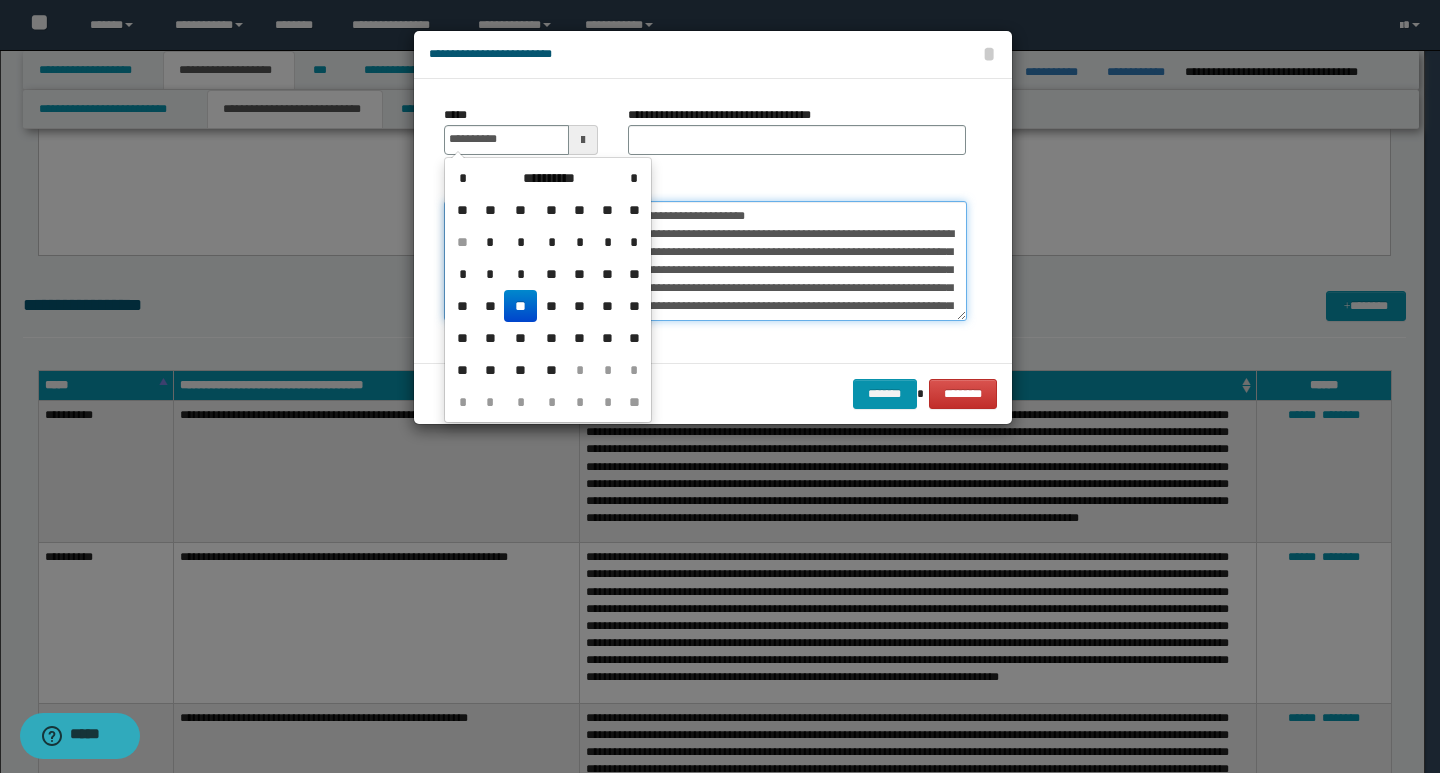 type on "**********" 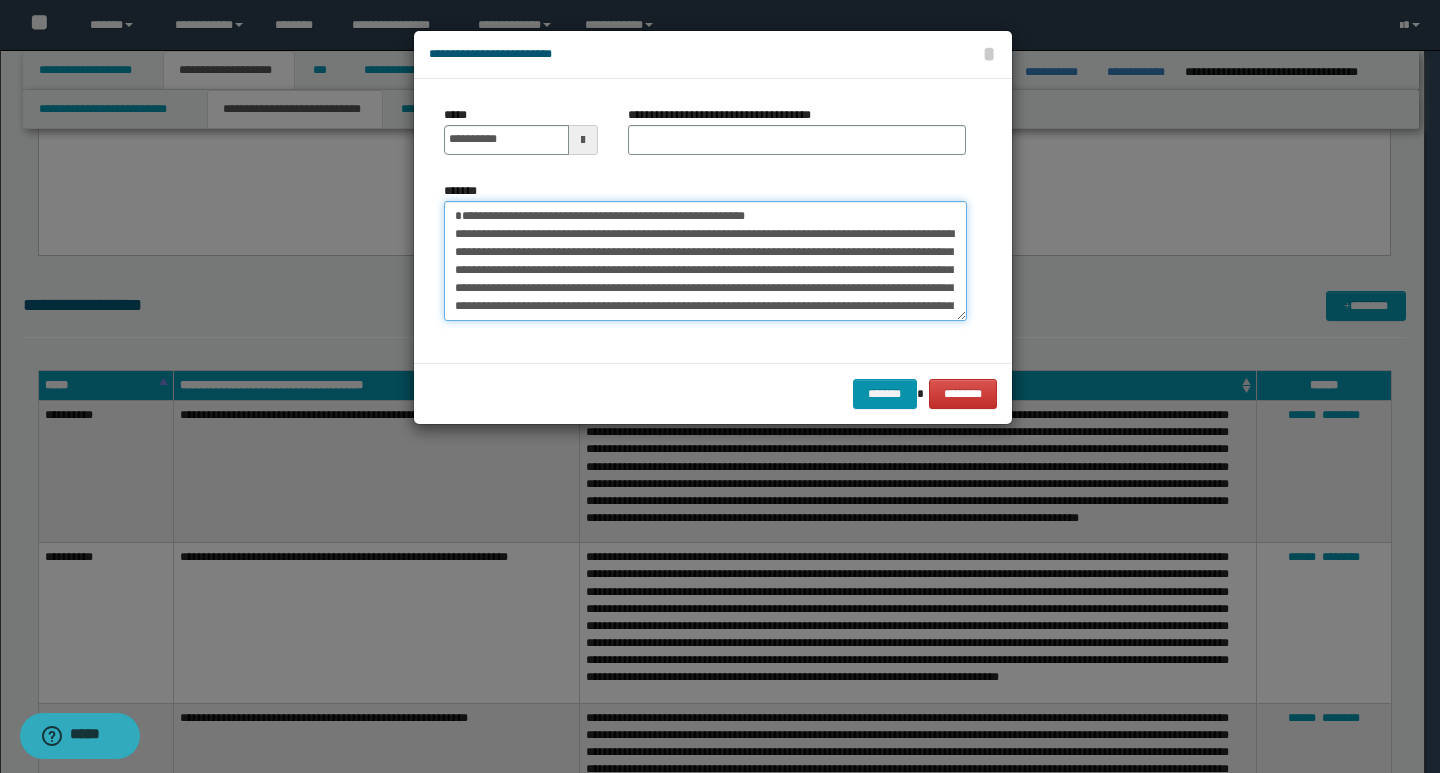 click on "*******" at bounding box center (705, 261) 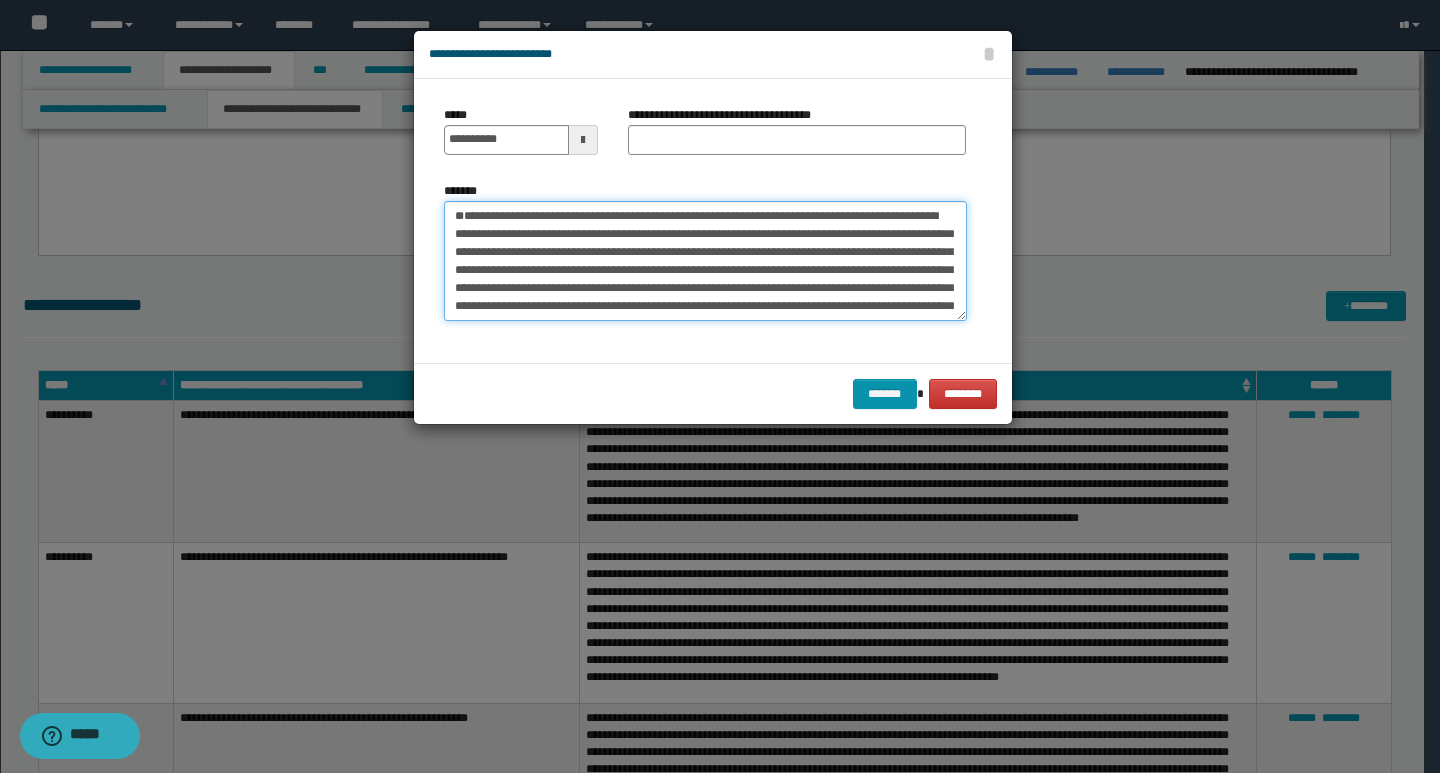 type on "**********" 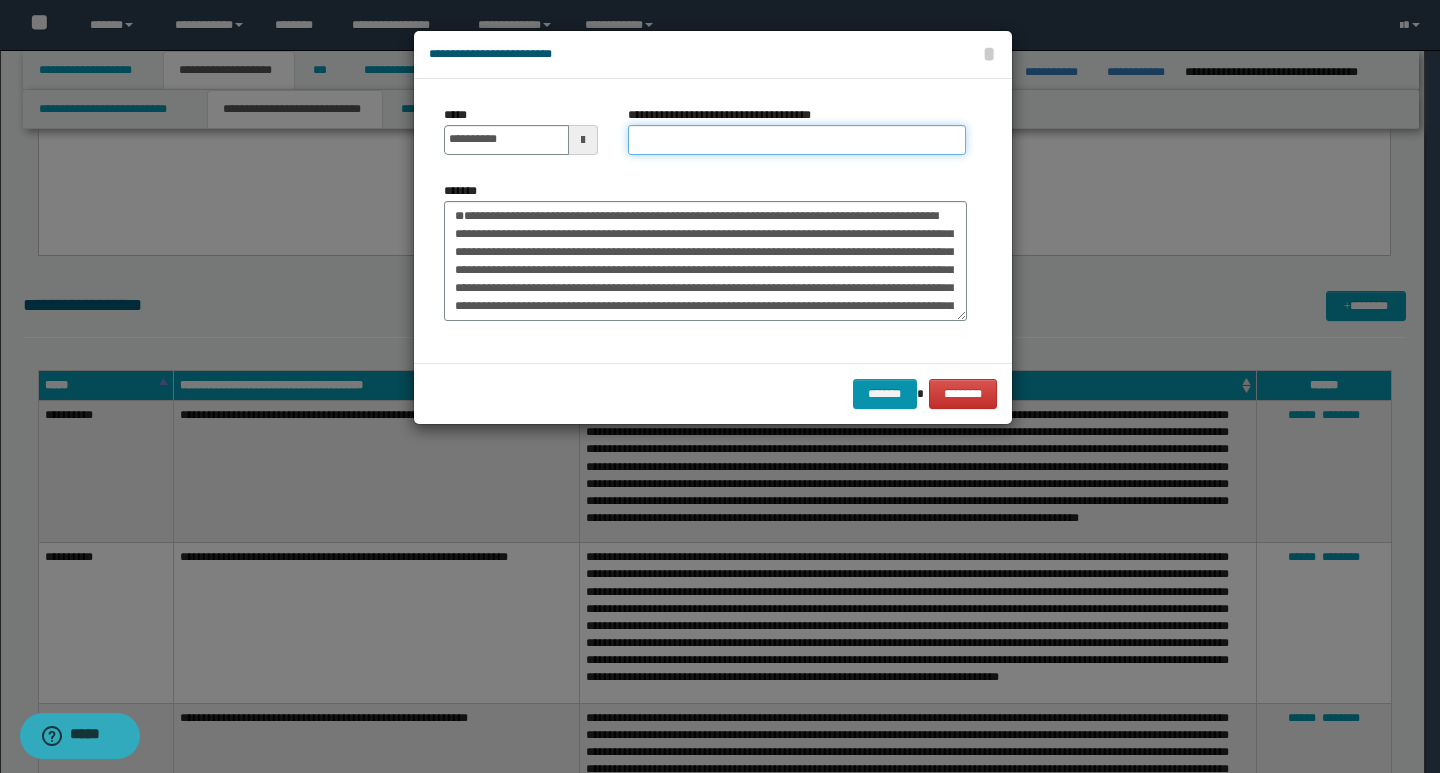 click on "**********" at bounding box center [797, 140] 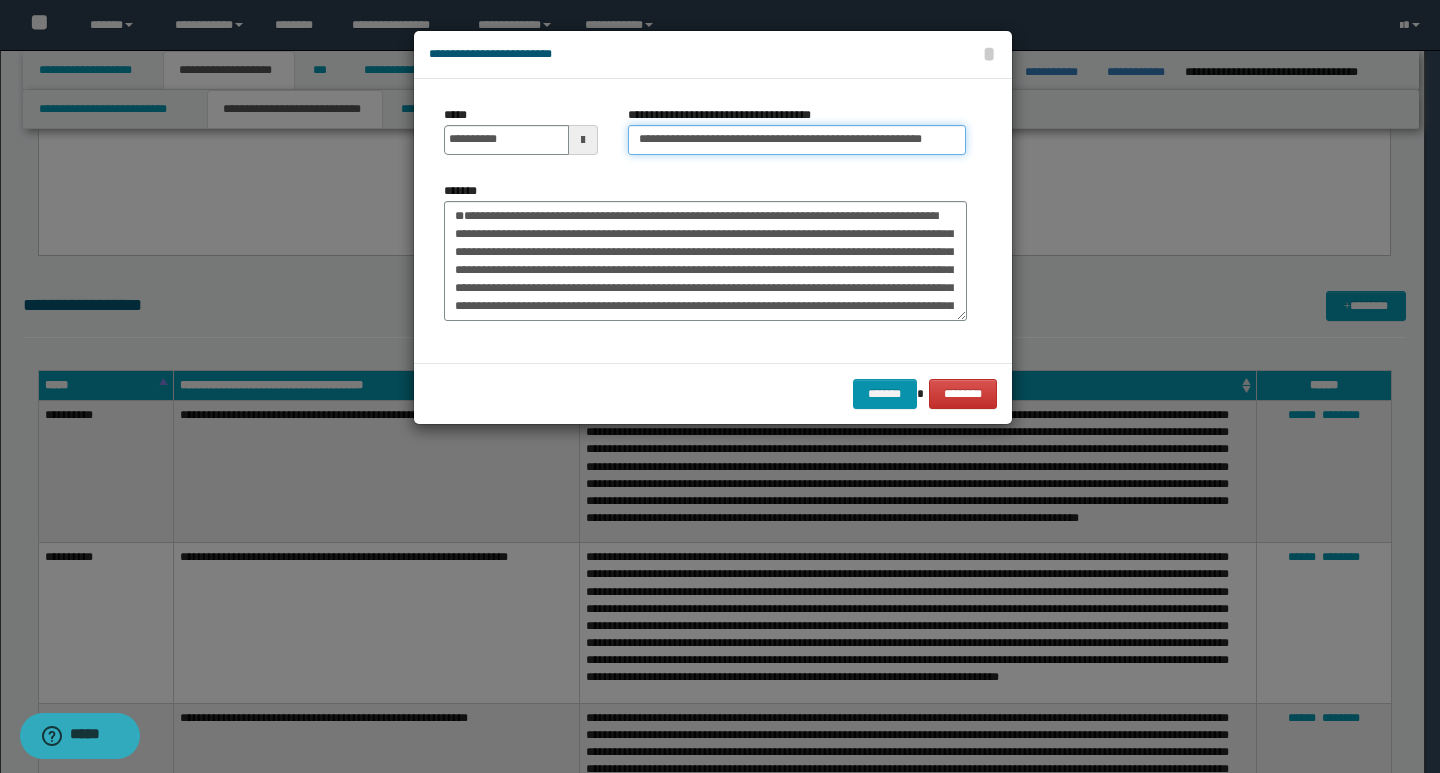 type on "**********" 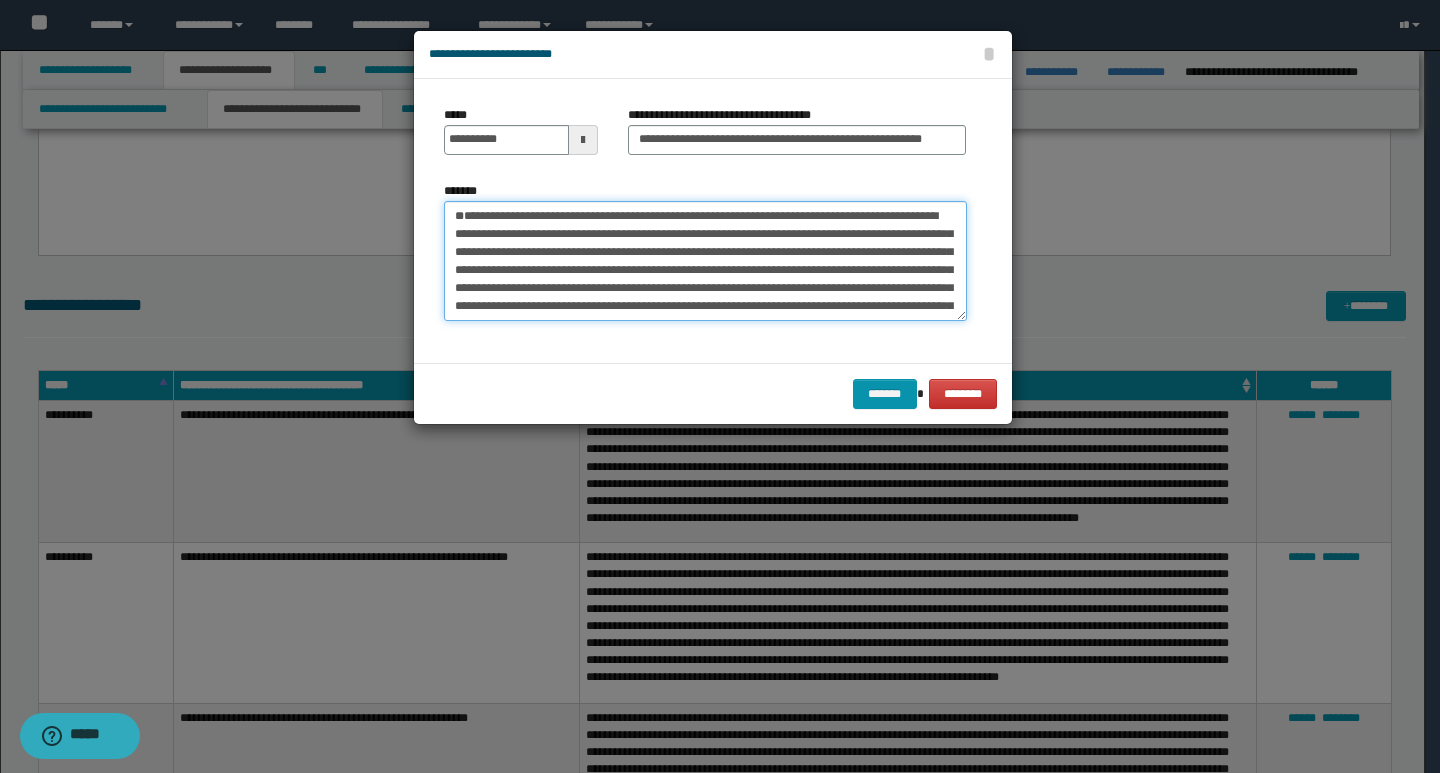 click on "*******" at bounding box center (705, 261) 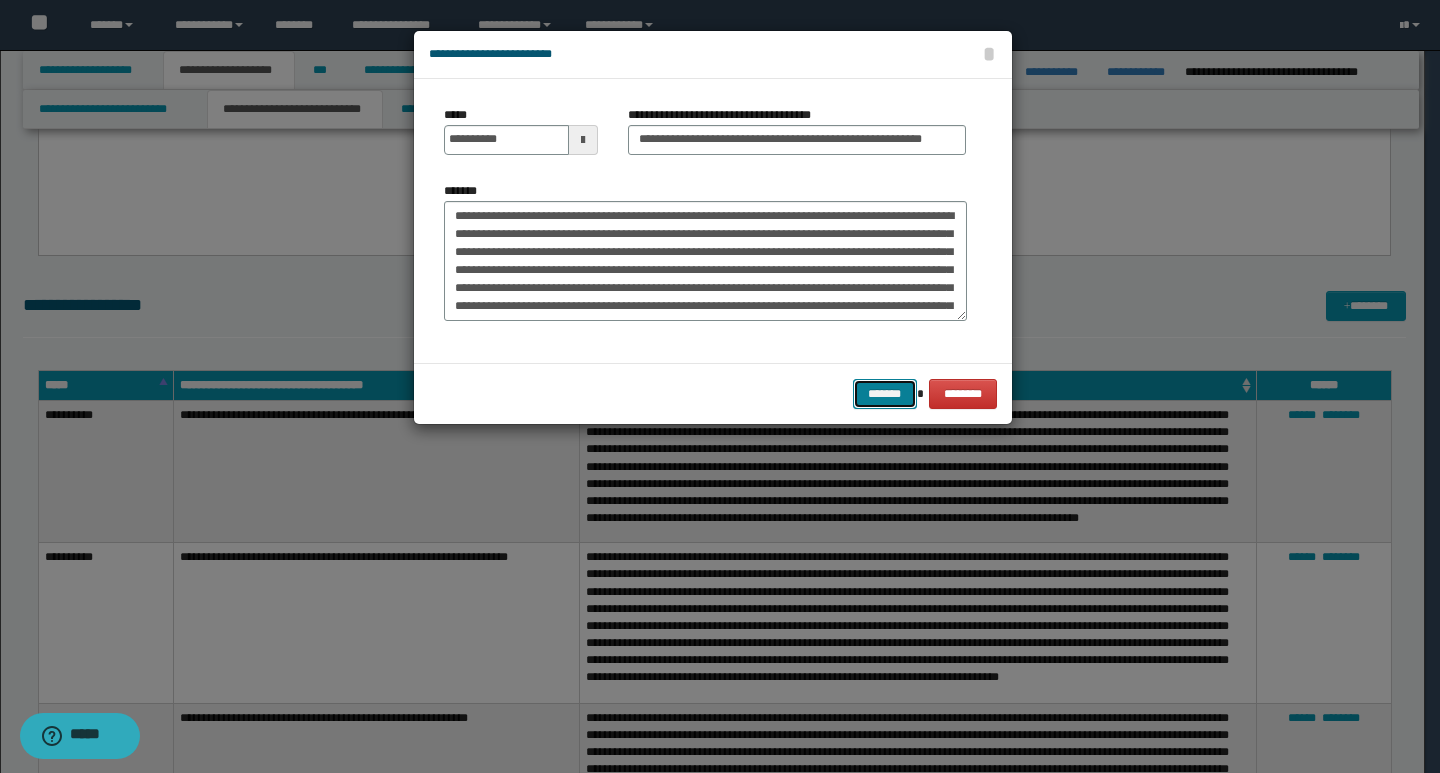 click on "*******" at bounding box center [885, 394] 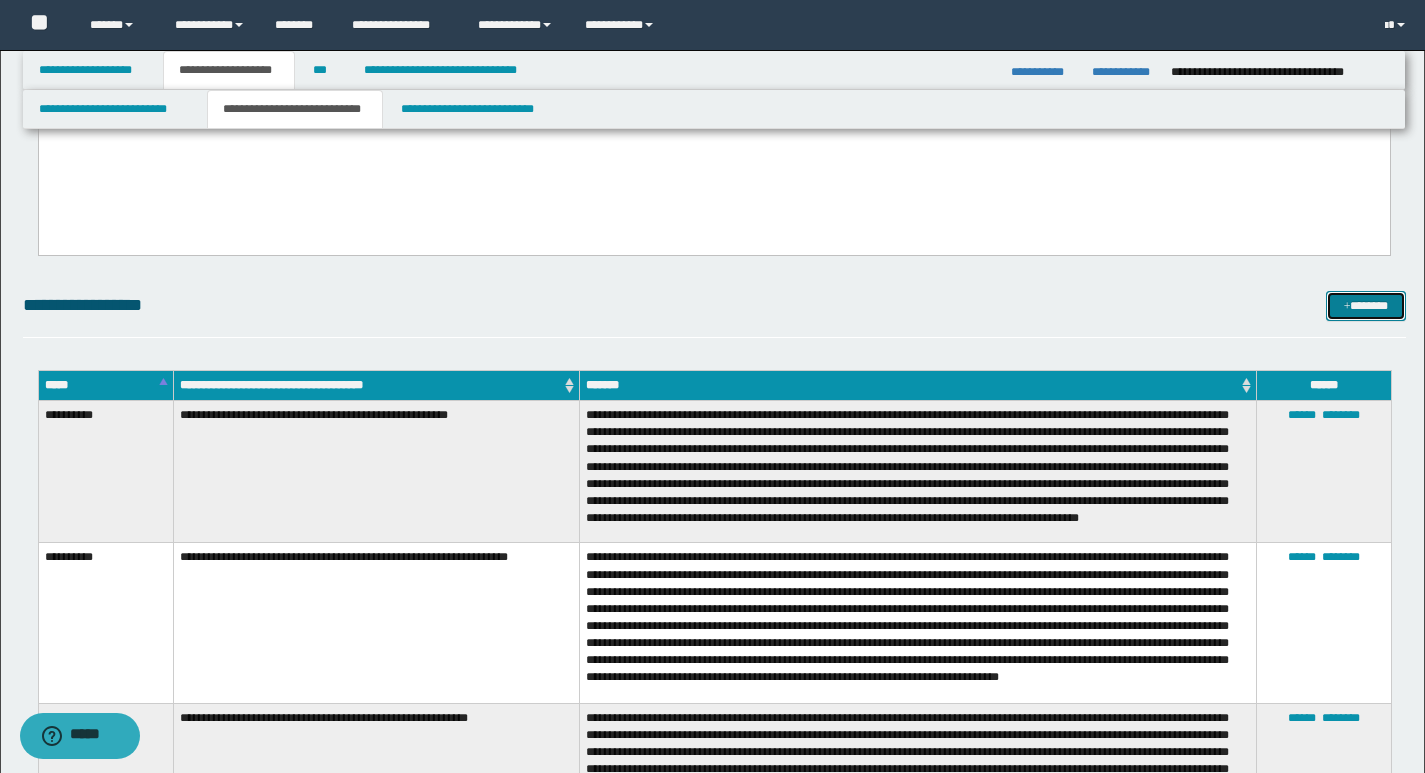 click on "*******" at bounding box center (1366, 306) 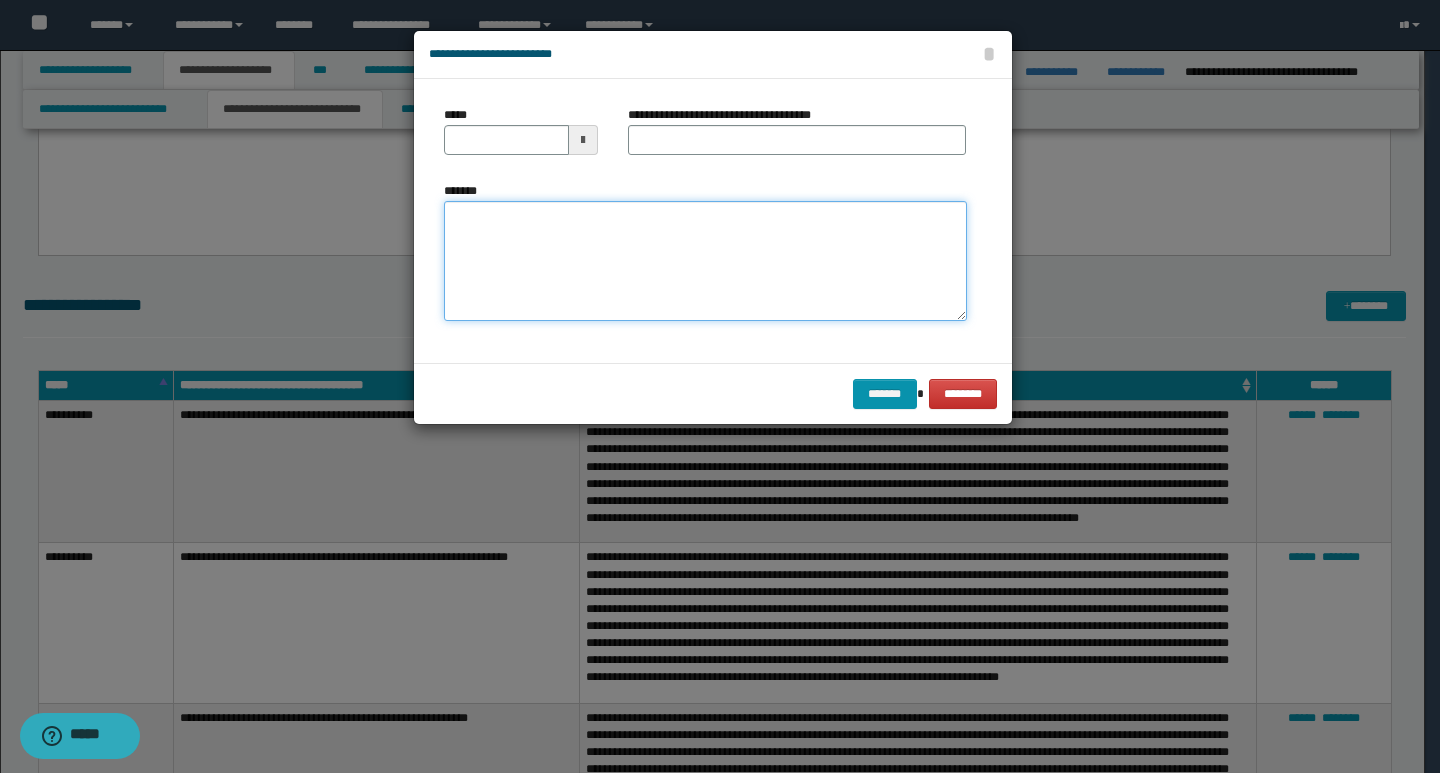 click on "*******" at bounding box center (705, 261) 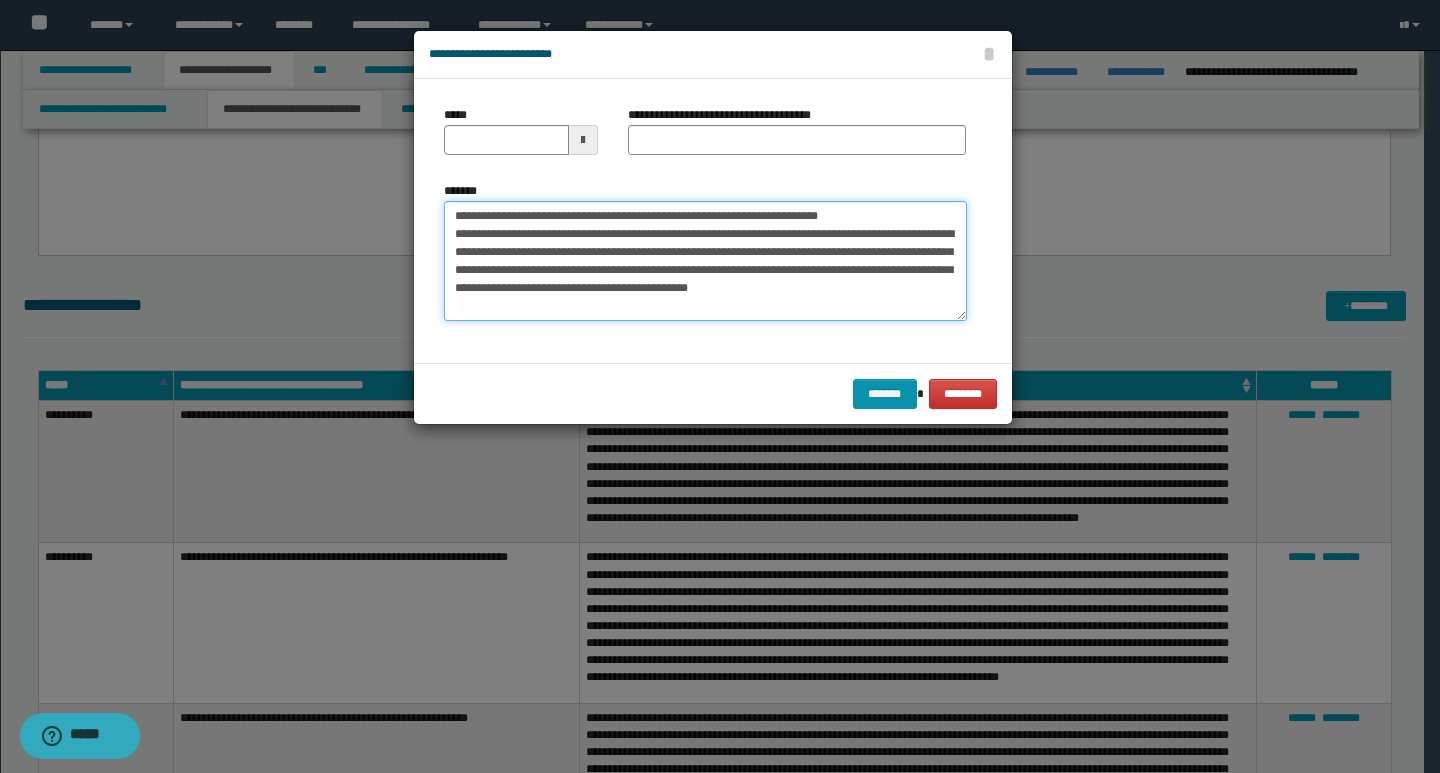 drag, startPoint x: 453, startPoint y: 219, endPoint x: 520, endPoint y: 218, distance: 67.00746 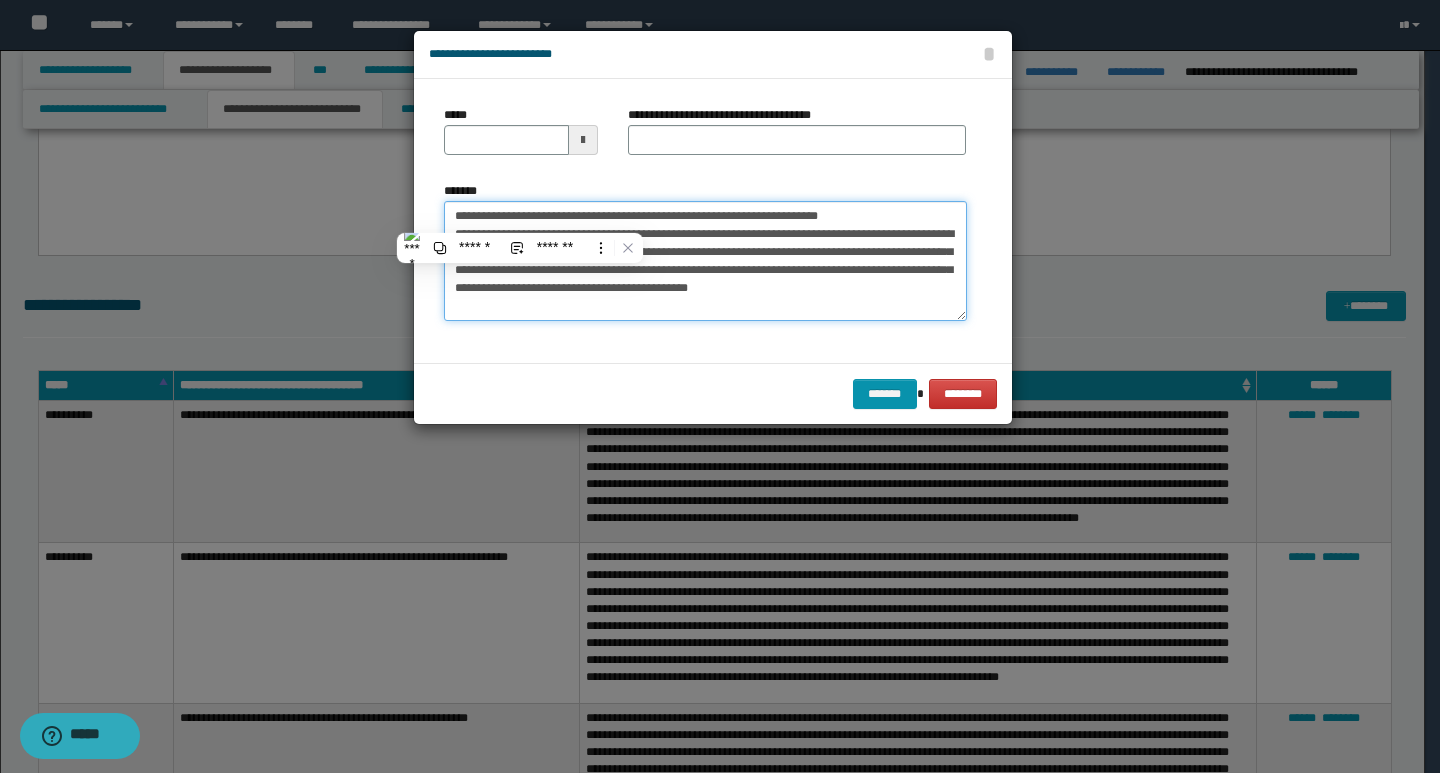 type on "**********" 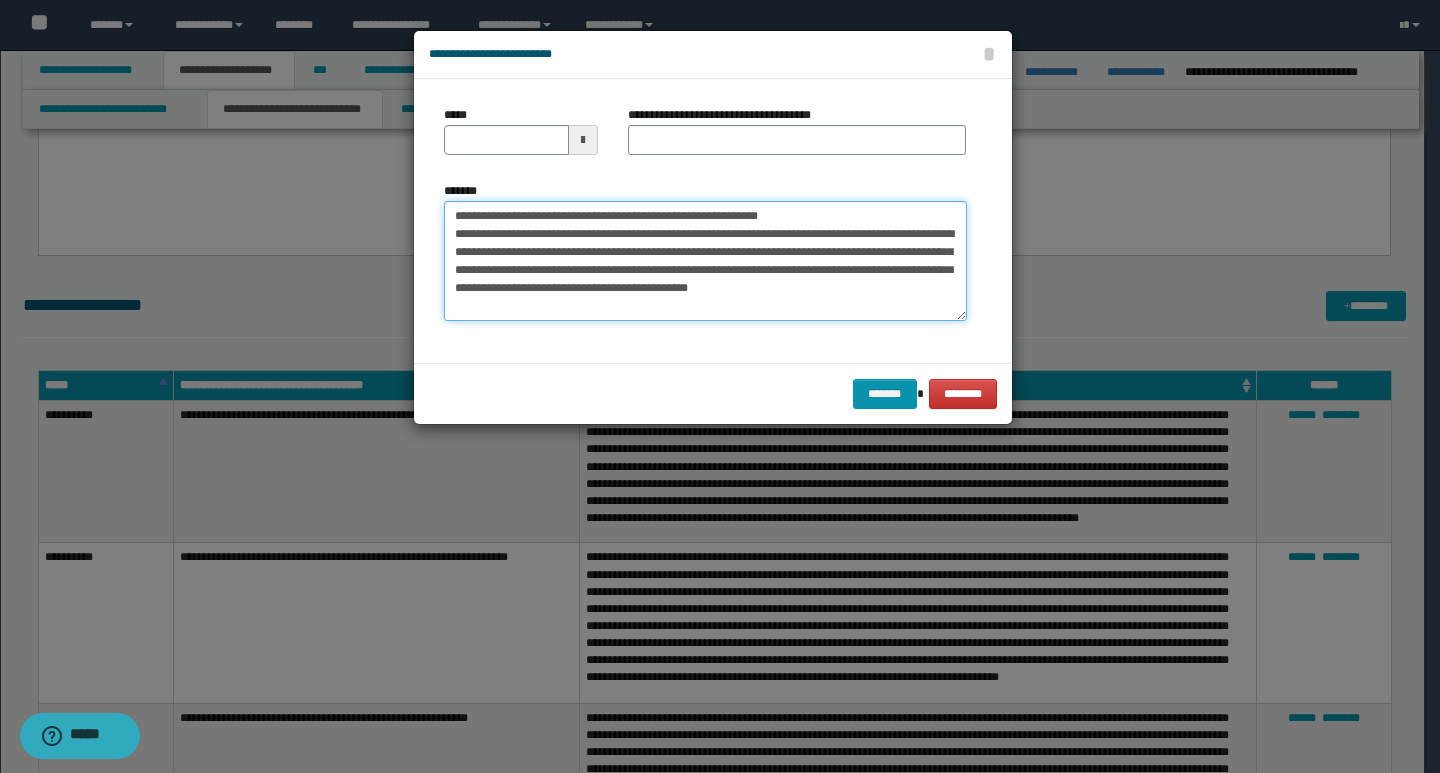 type 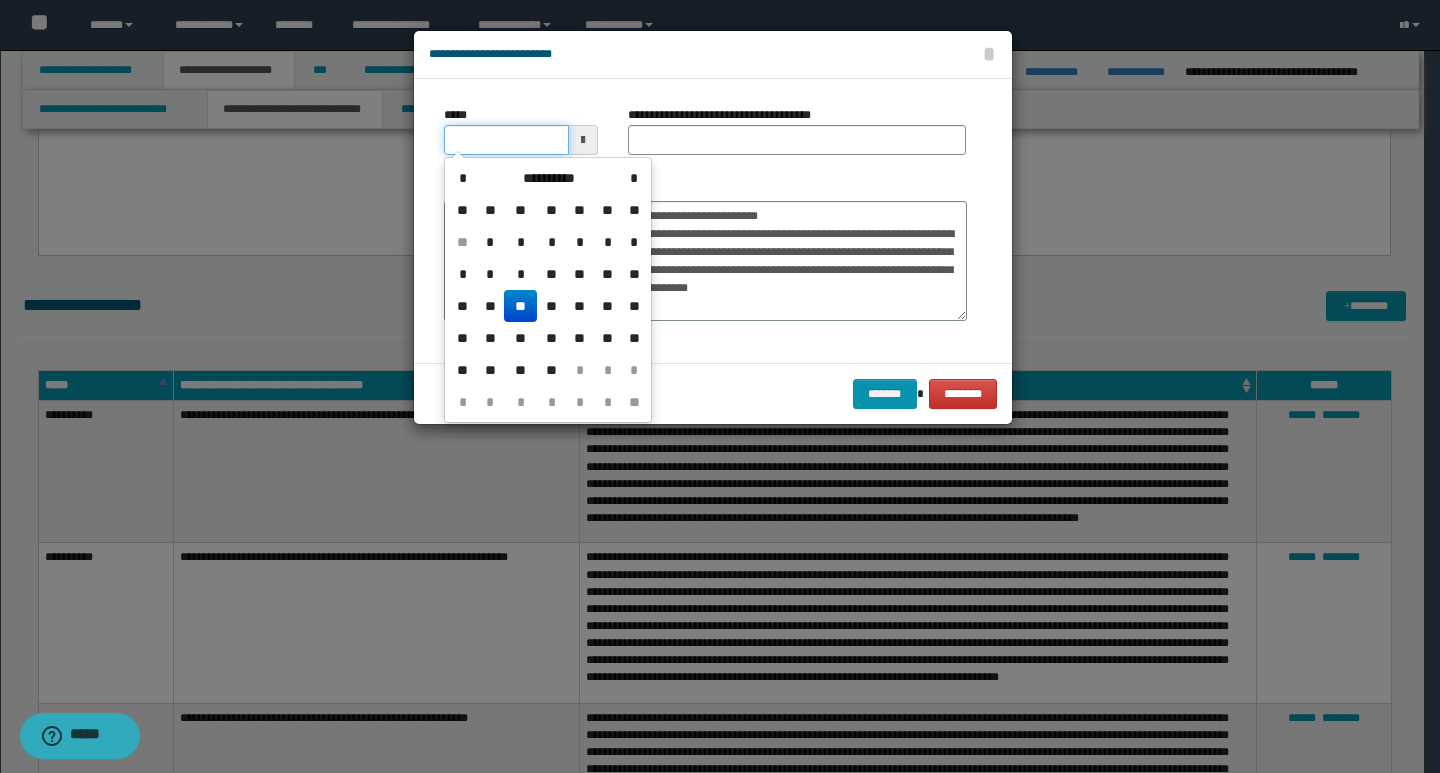 click on "*****" at bounding box center [506, 140] 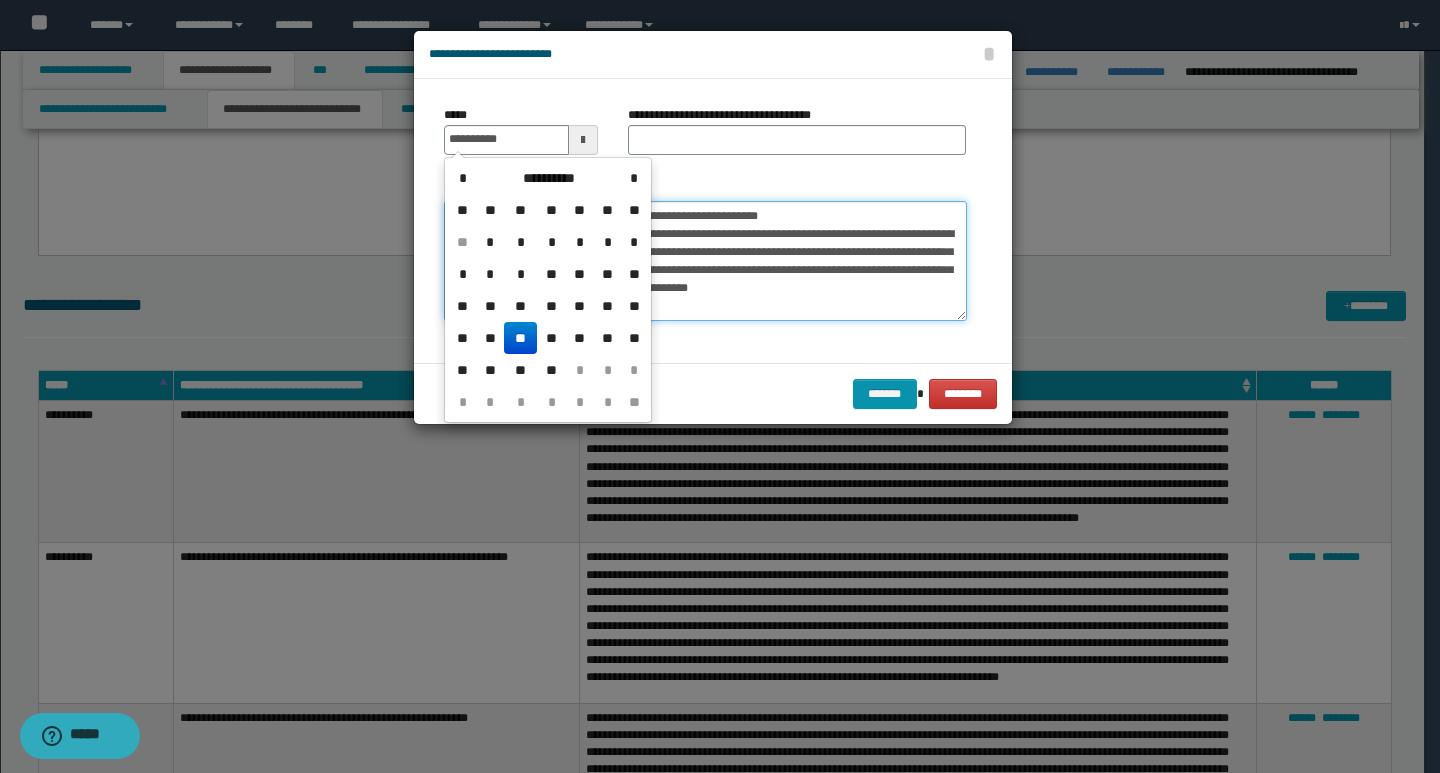 type on "**********" 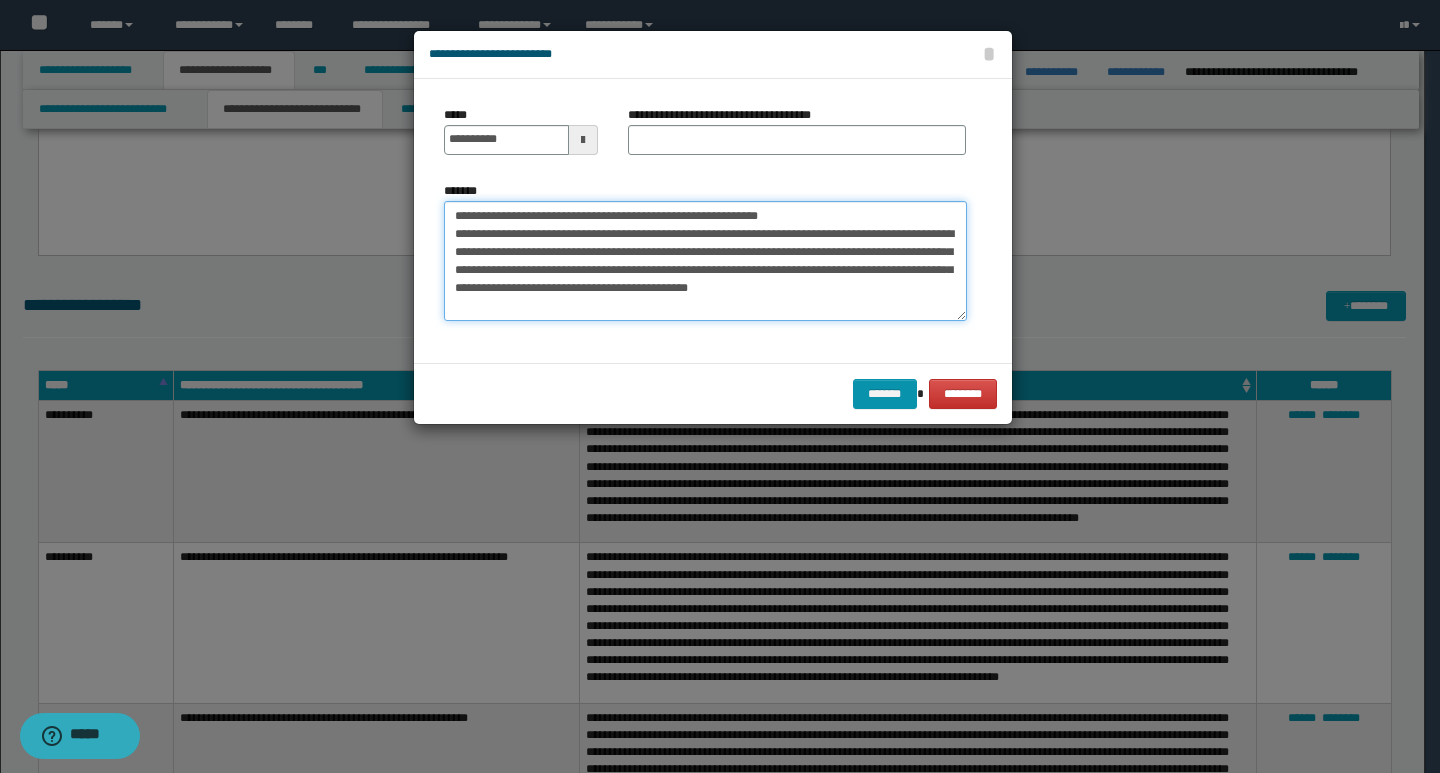 drag, startPoint x: 819, startPoint y: 212, endPoint x: 451, endPoint y: 220, distance: 368.08694 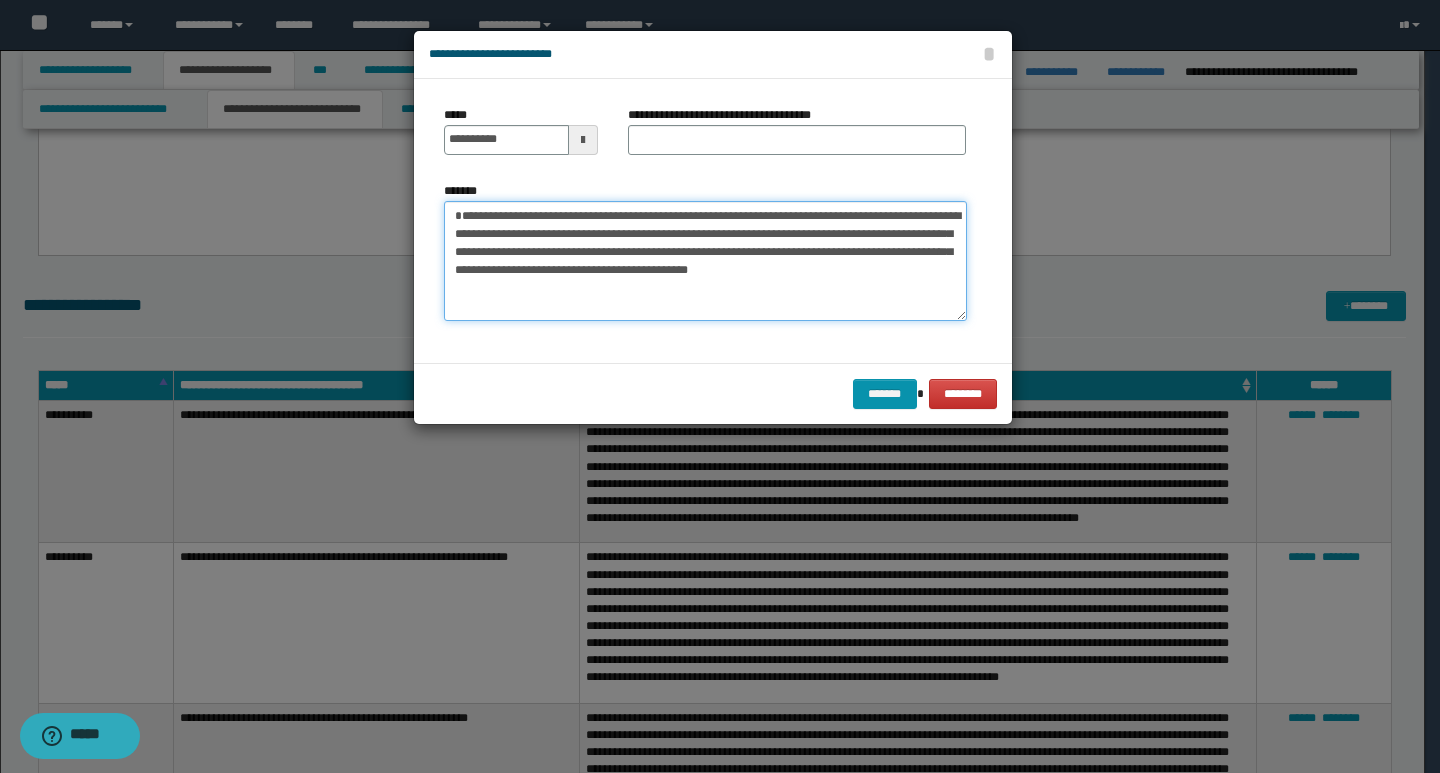 type on "**********" 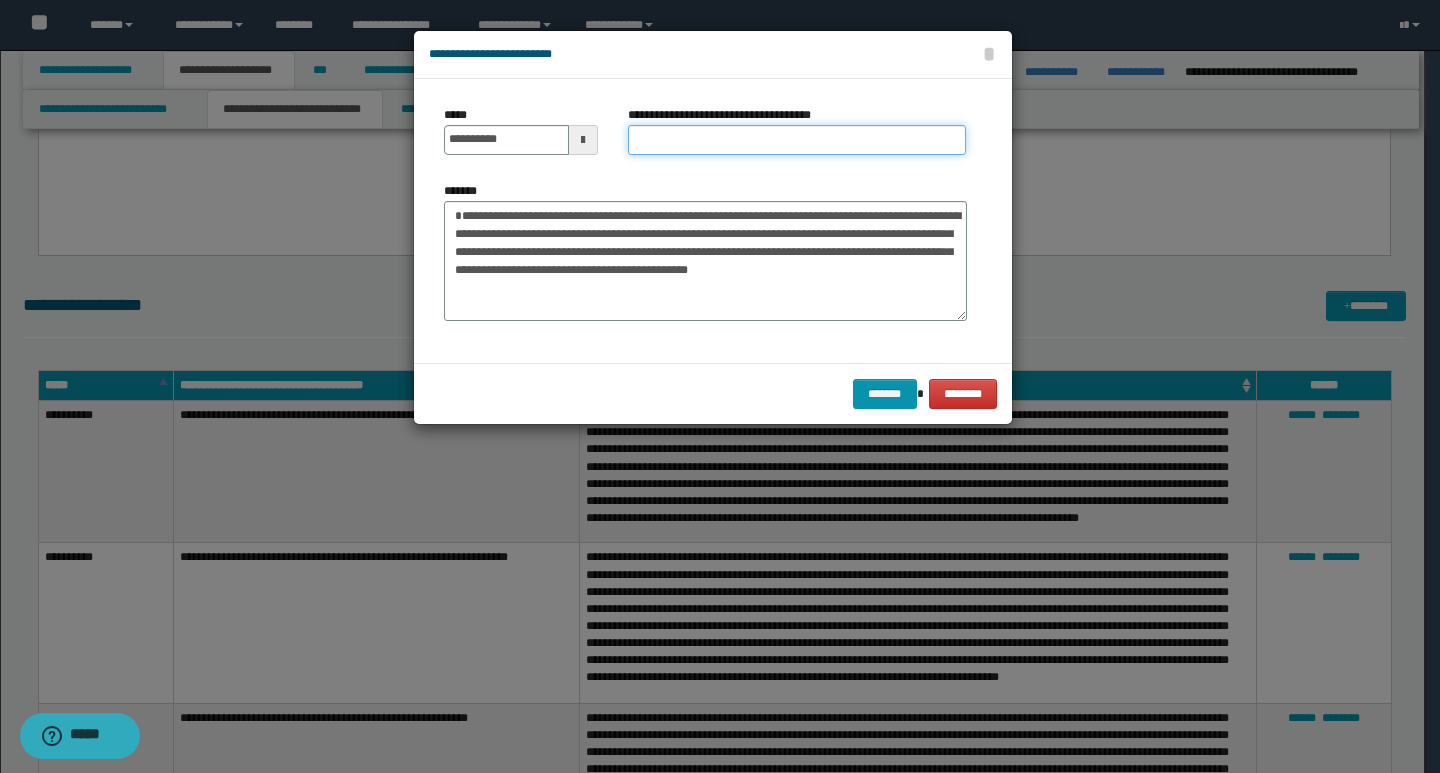 click on "**********" at bounding box center [797, 140] 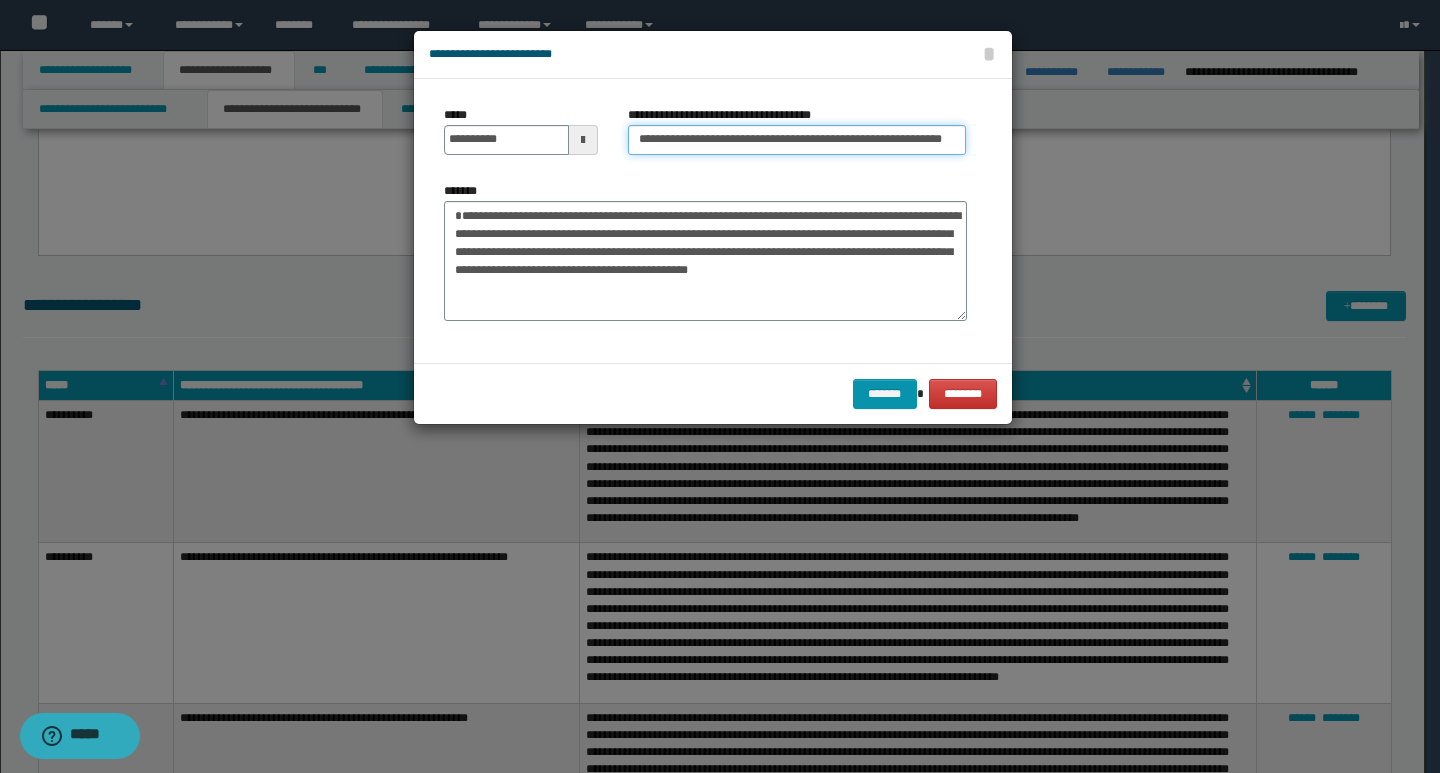 scroll, scrollTop: 0, scrollLeft: 28, axis: horizontal 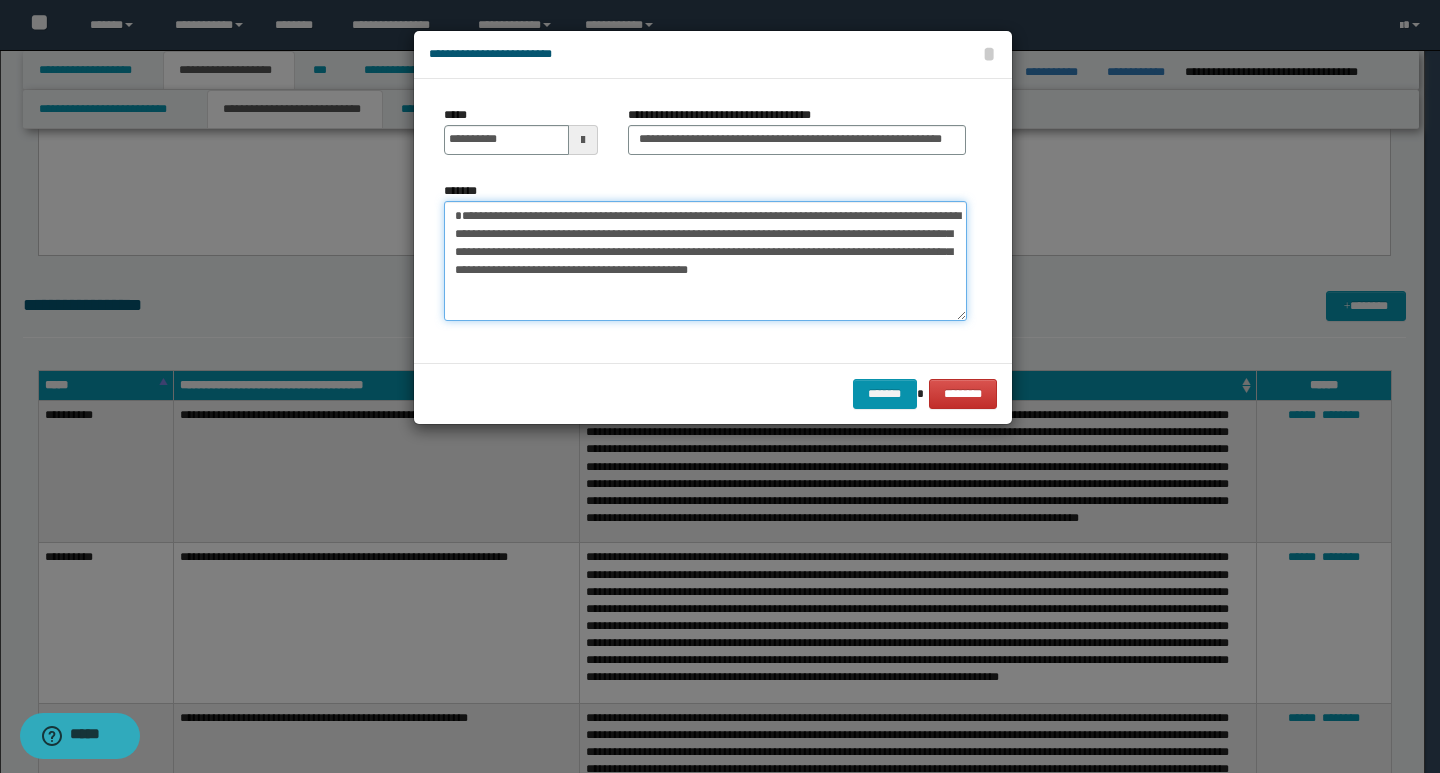 drag, startPoint x: 464, startPoint y: 214, endPoint x: 516, endPoint y: 225, distance: 53.15073 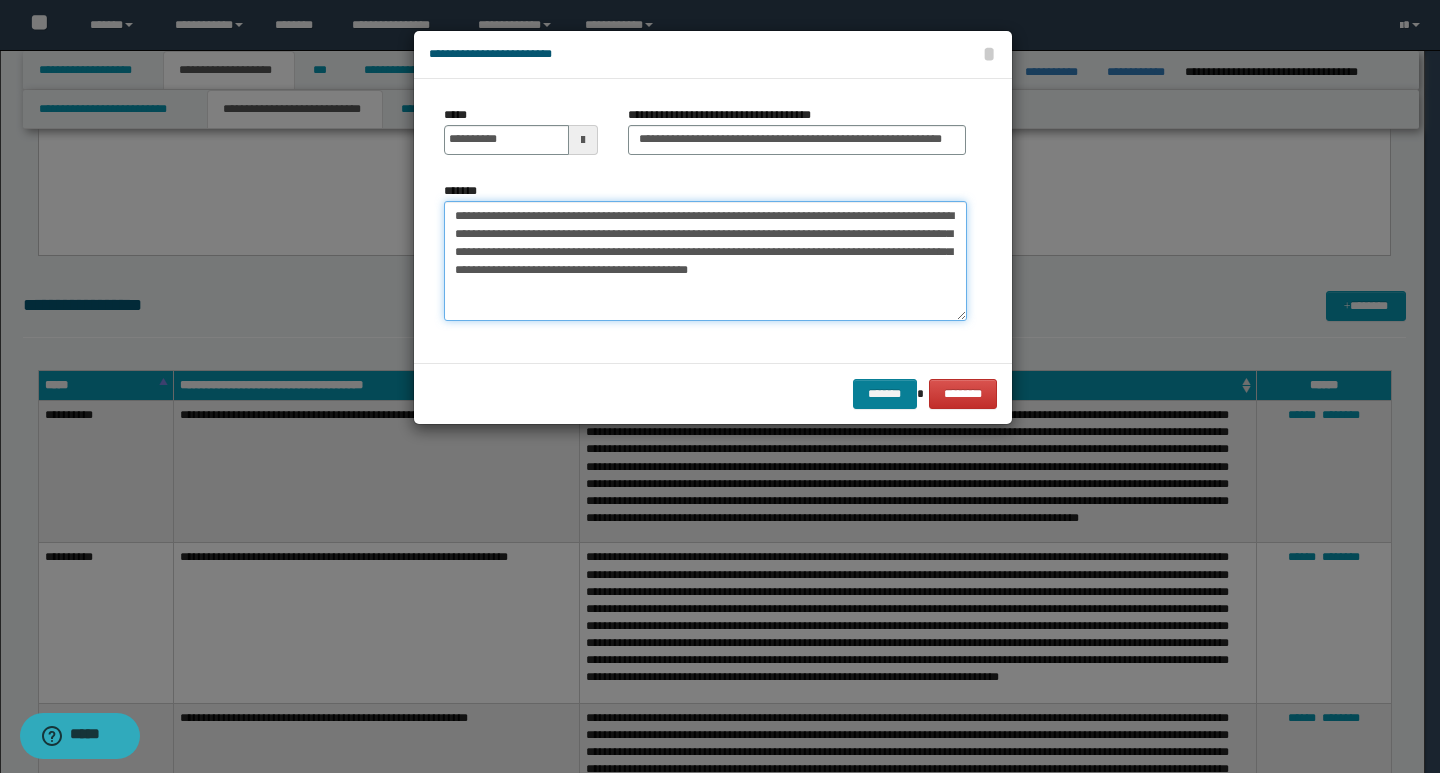 type on "**********" 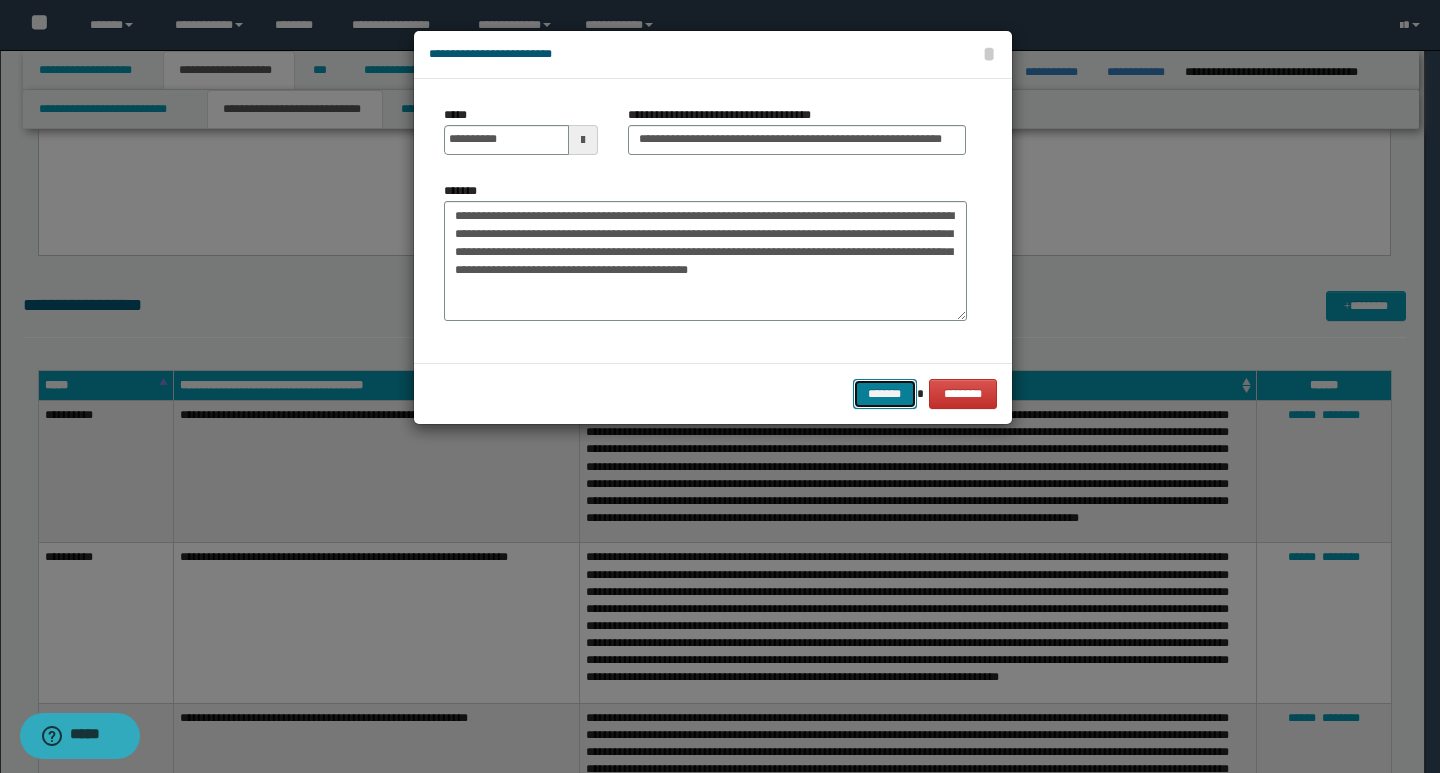 click on "*******" at bounding box center [885, 394] 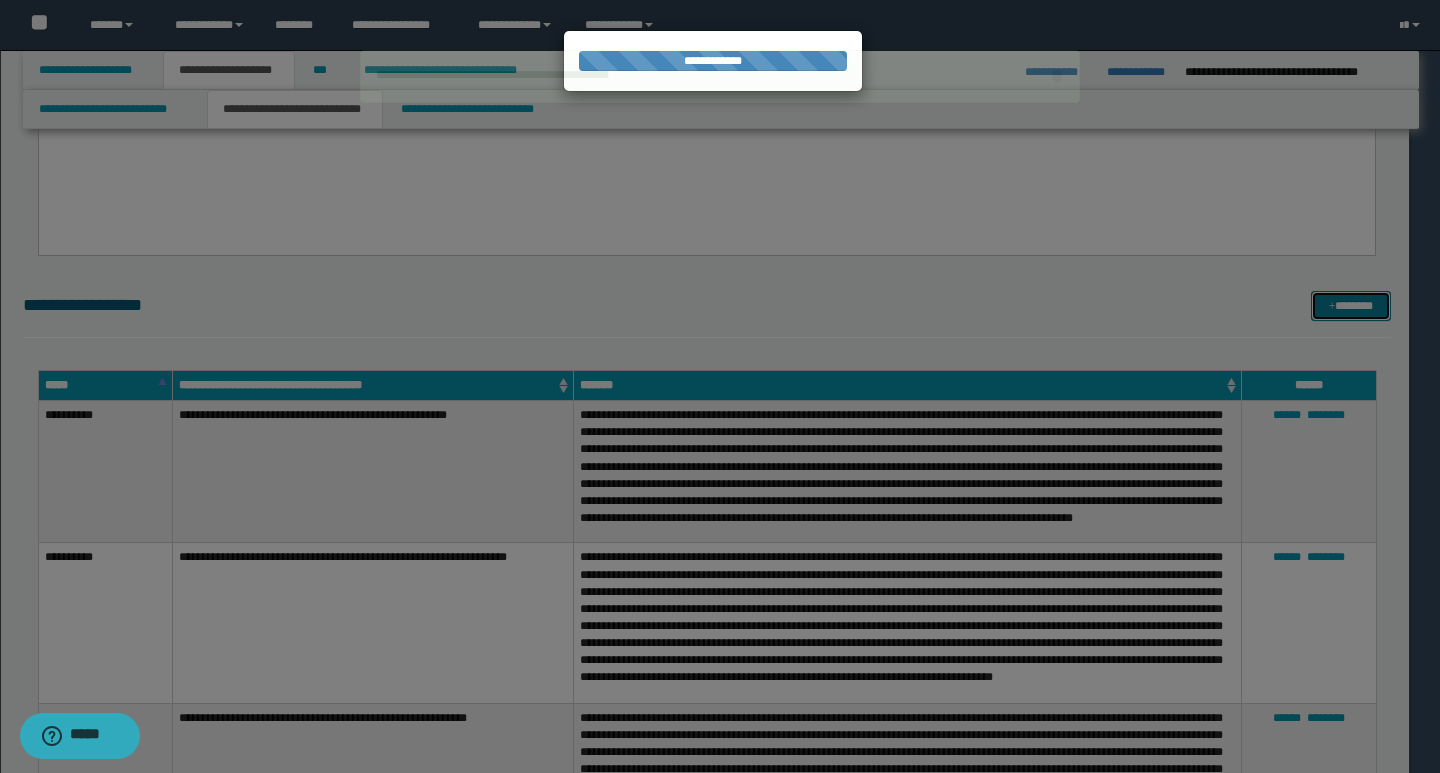 type 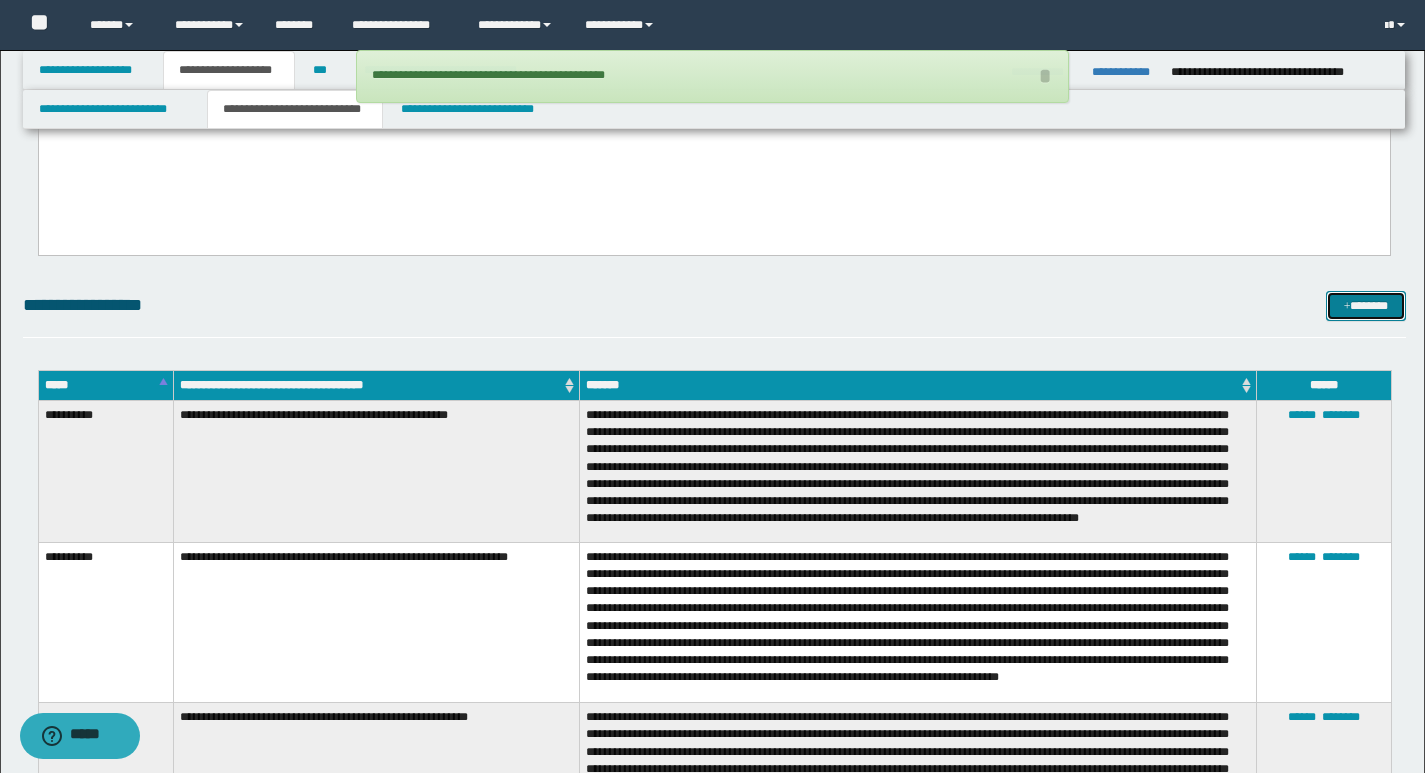 click on "*******" at bounding box center [1366, 306] 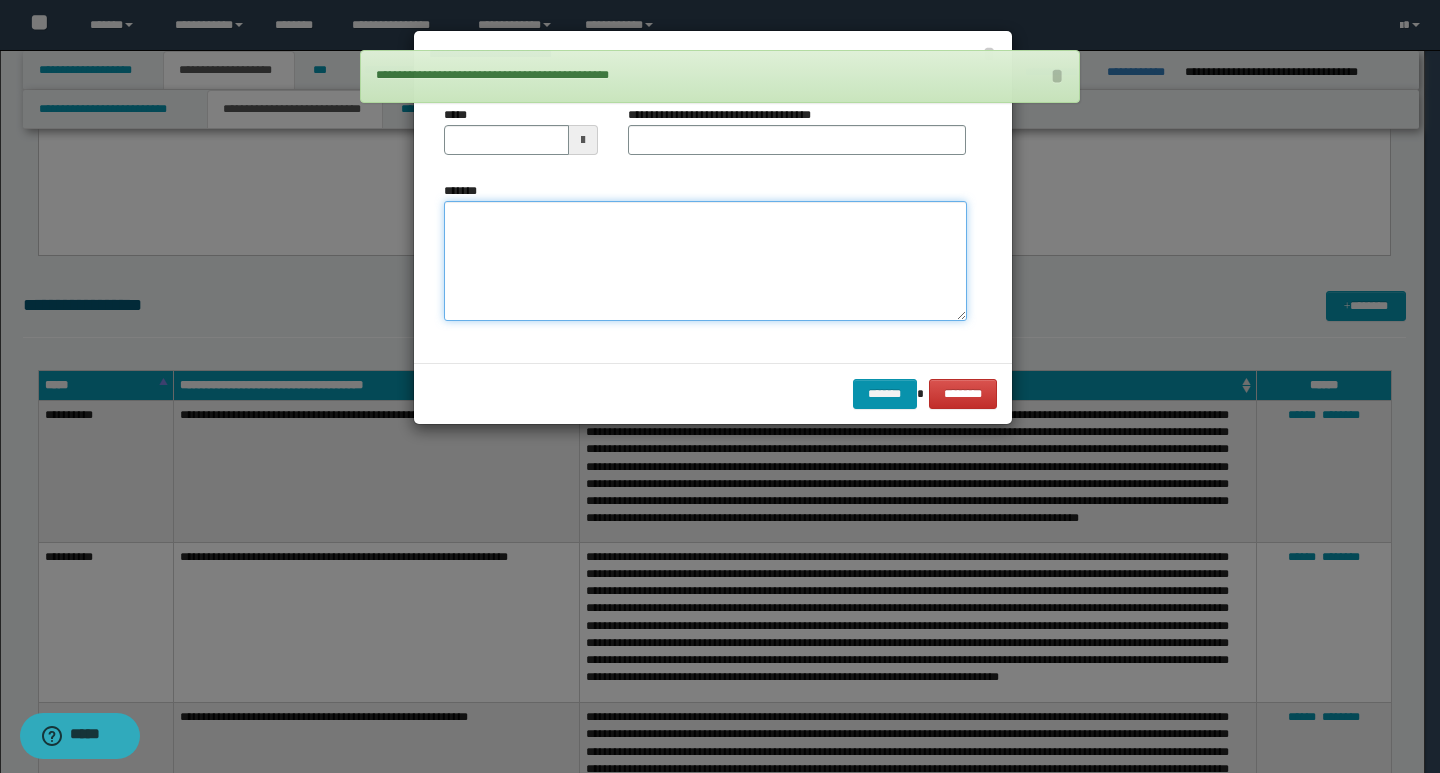 click on "*******" at bounding box center (705, 261) 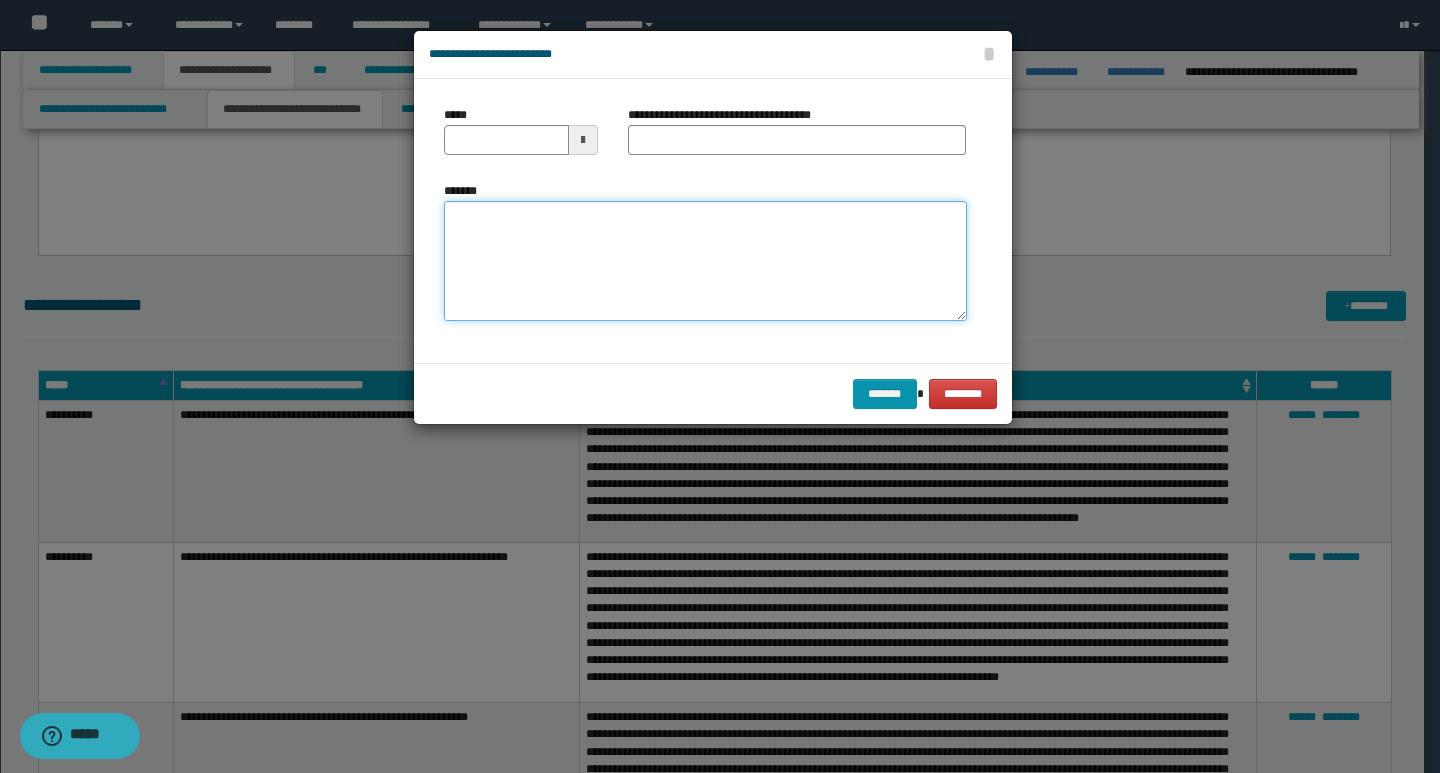 click on "*******" at bounding box center [705, 261] 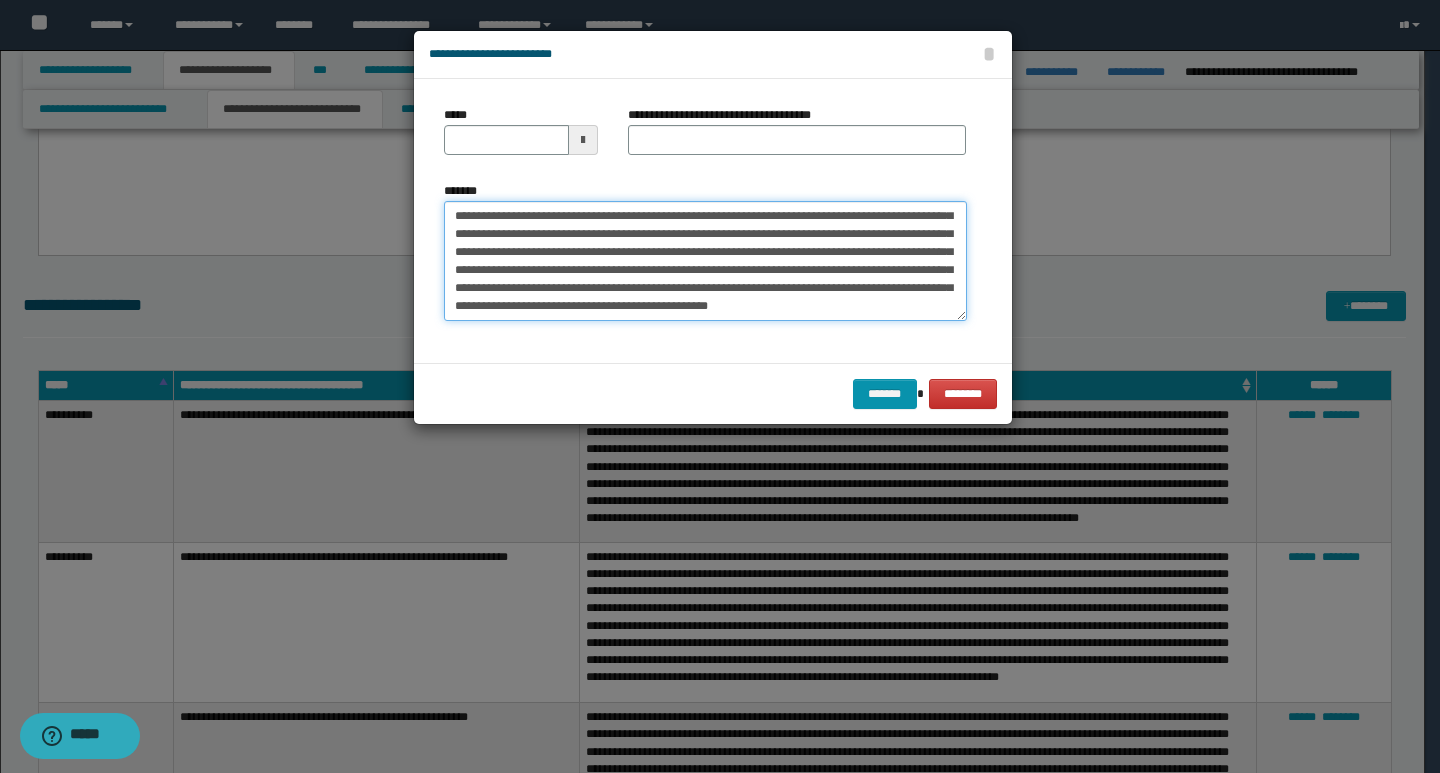 scroll, scrollTop: 0, scrollLeft: 0, axis: both 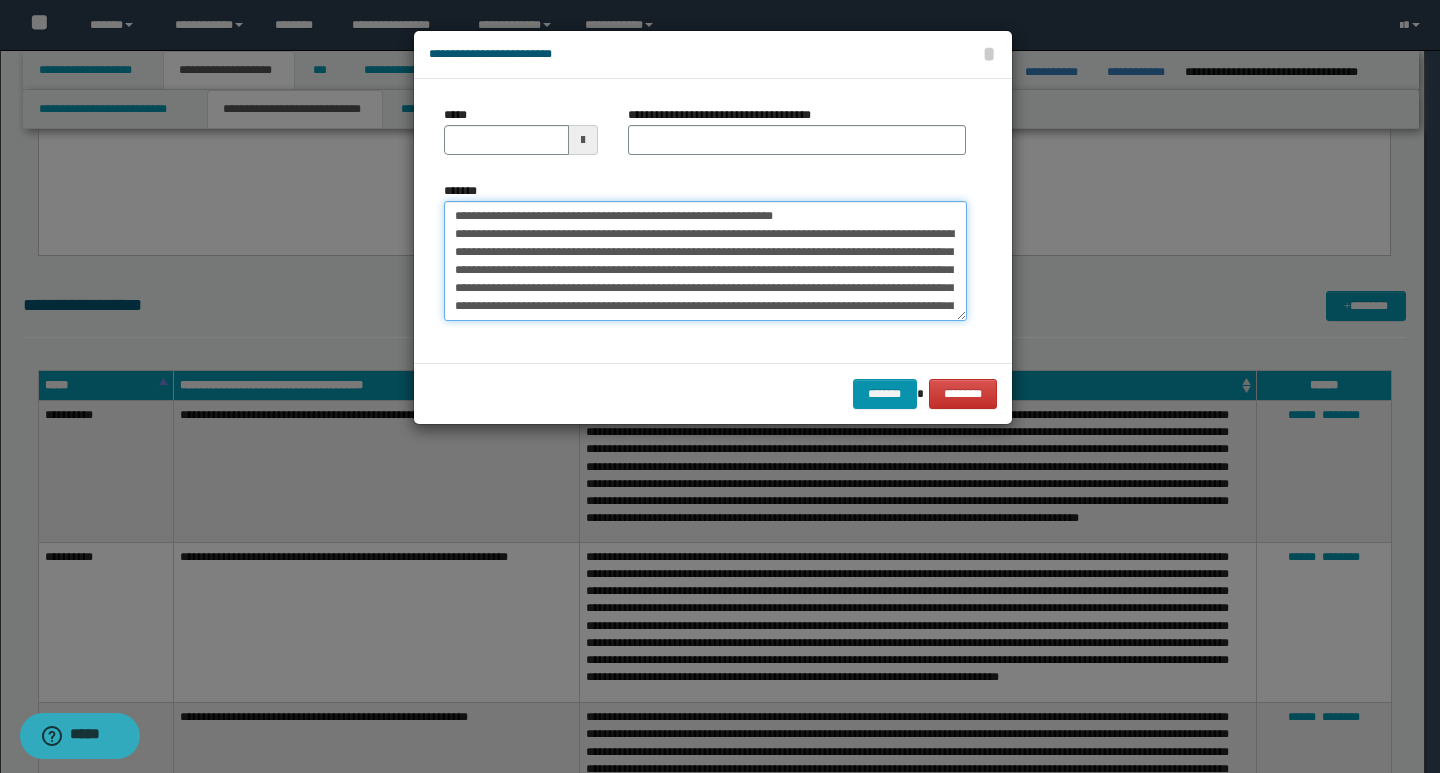 drag, startPoint x: 448, startPoint y: 218, endPoint x: 521, endPoint y: 221, distance: 73.061615 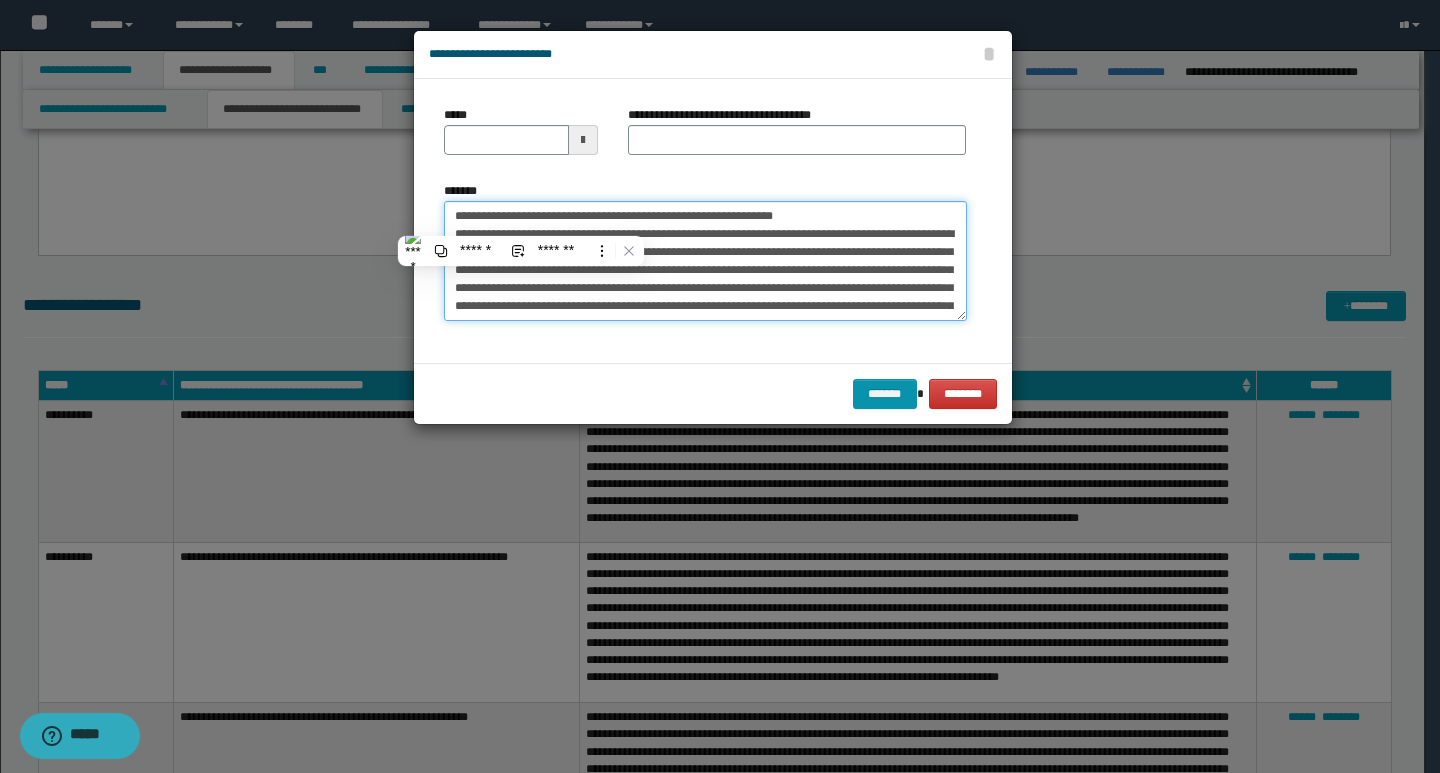 type on "**********" 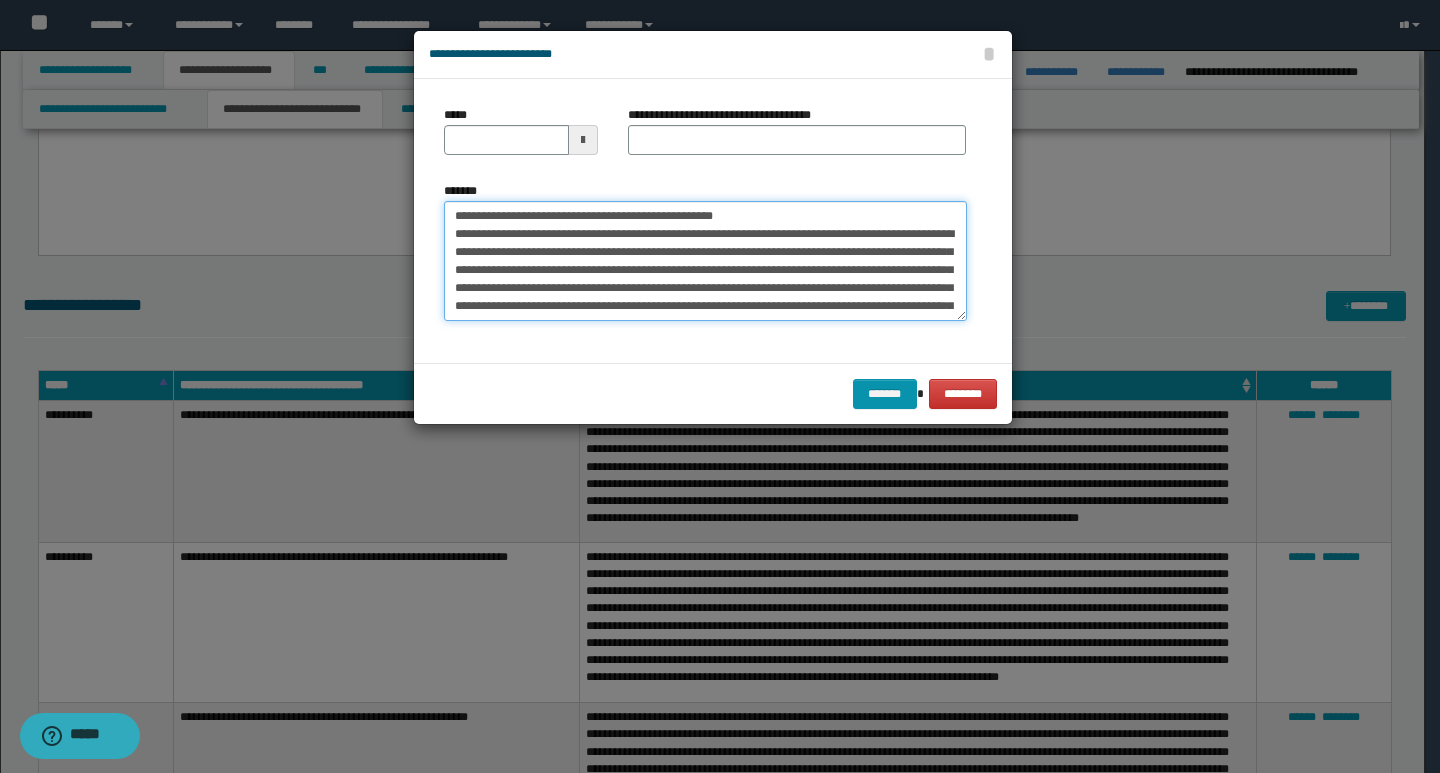 type 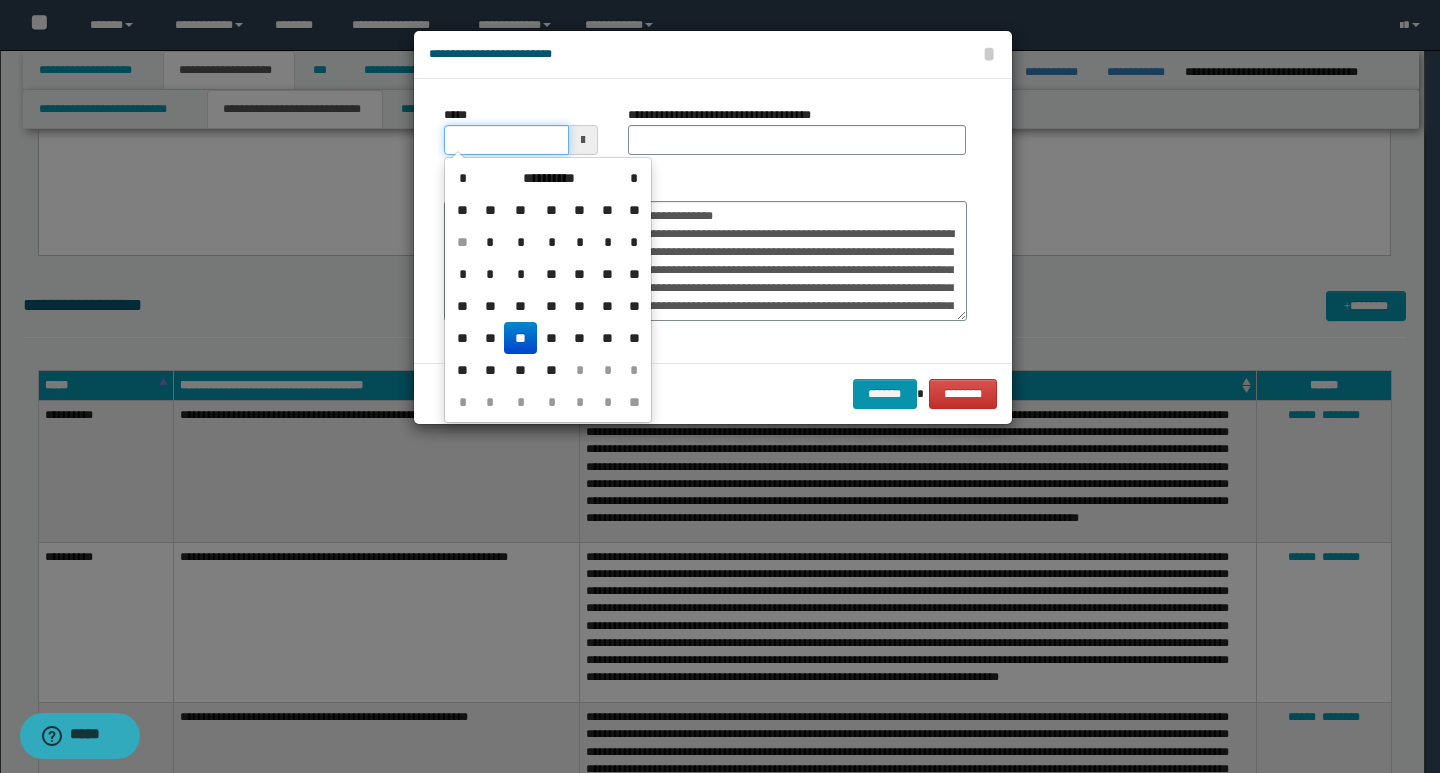 click on "*****" at bounding box center [506, 140] 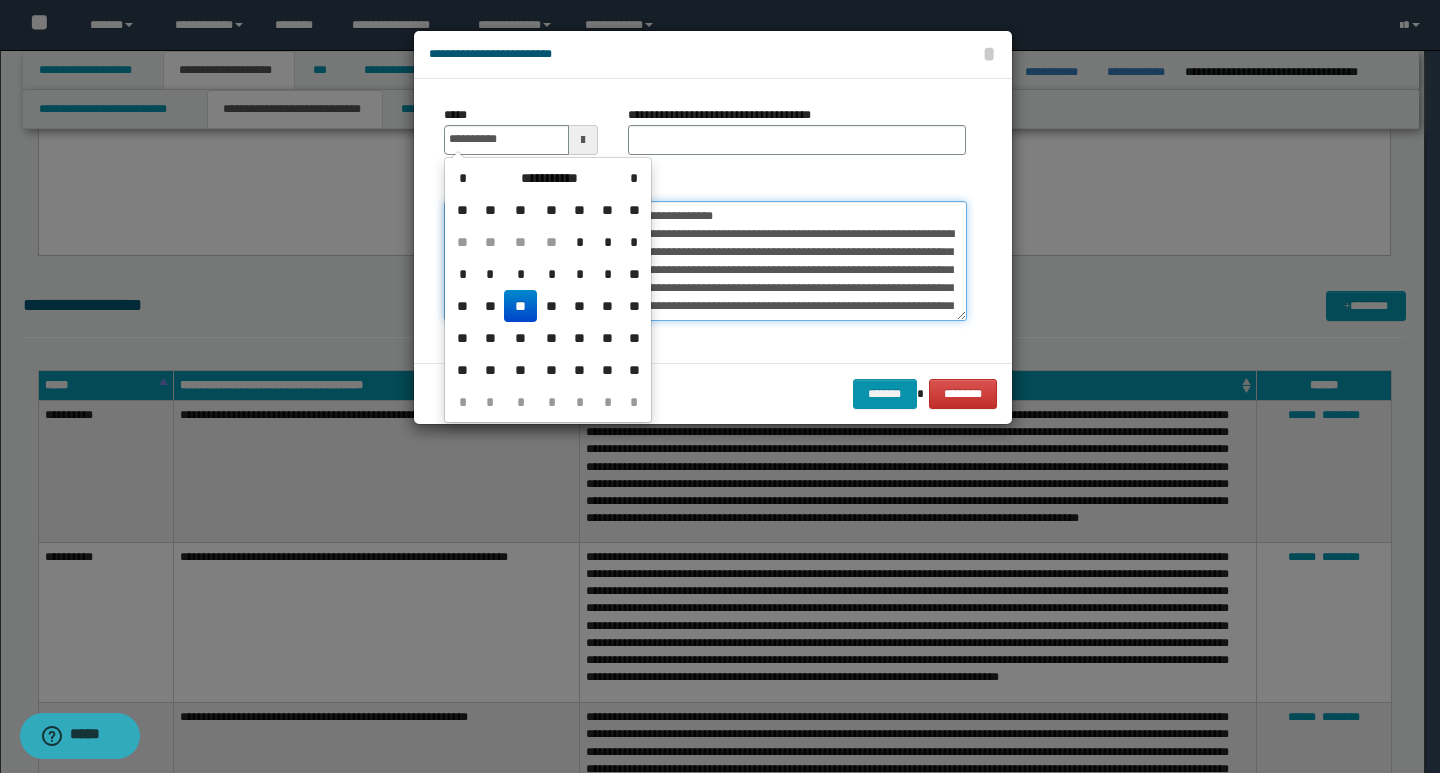 type on "**********" 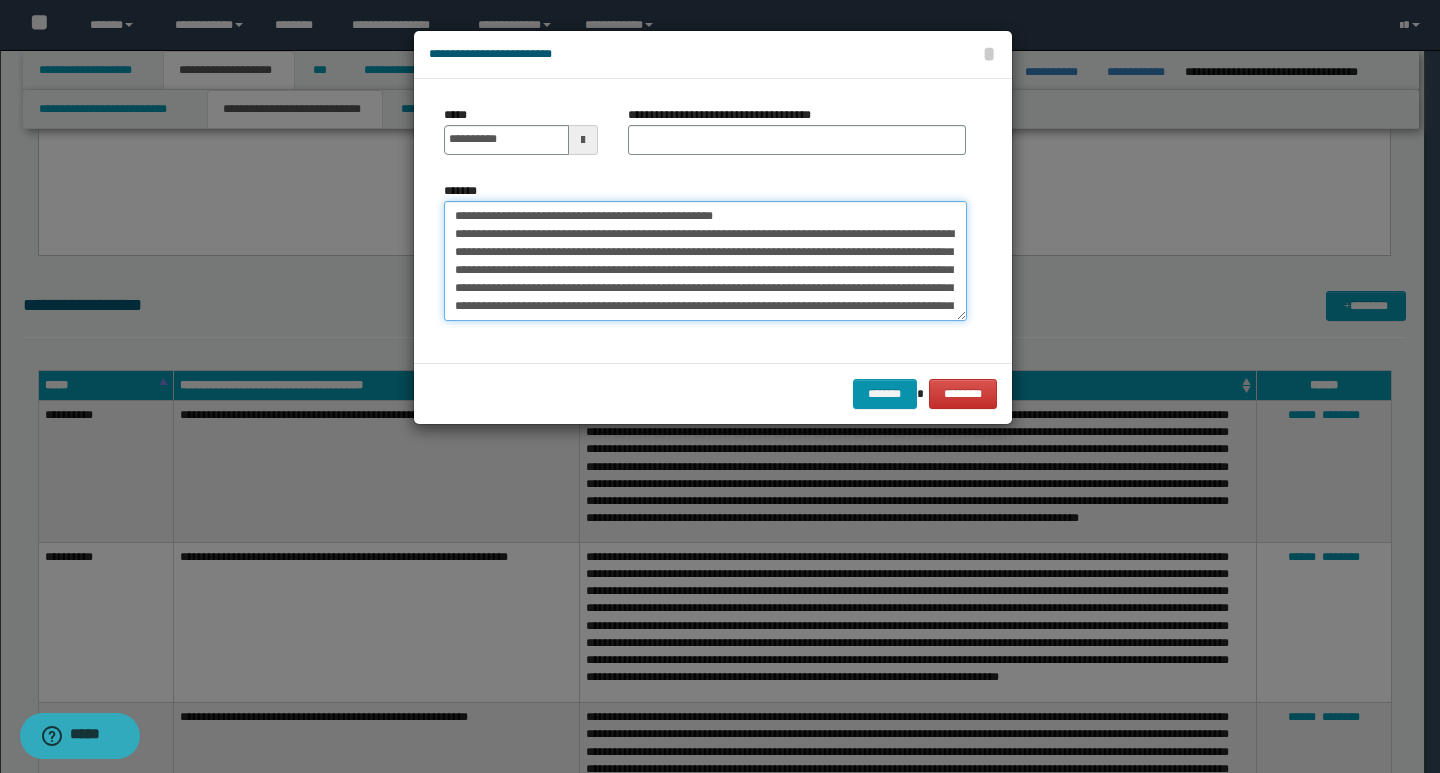 drag, startPoint x: 745, startPoint y: 218, endPoint x: 452, endPoint y: 218, distance: 293 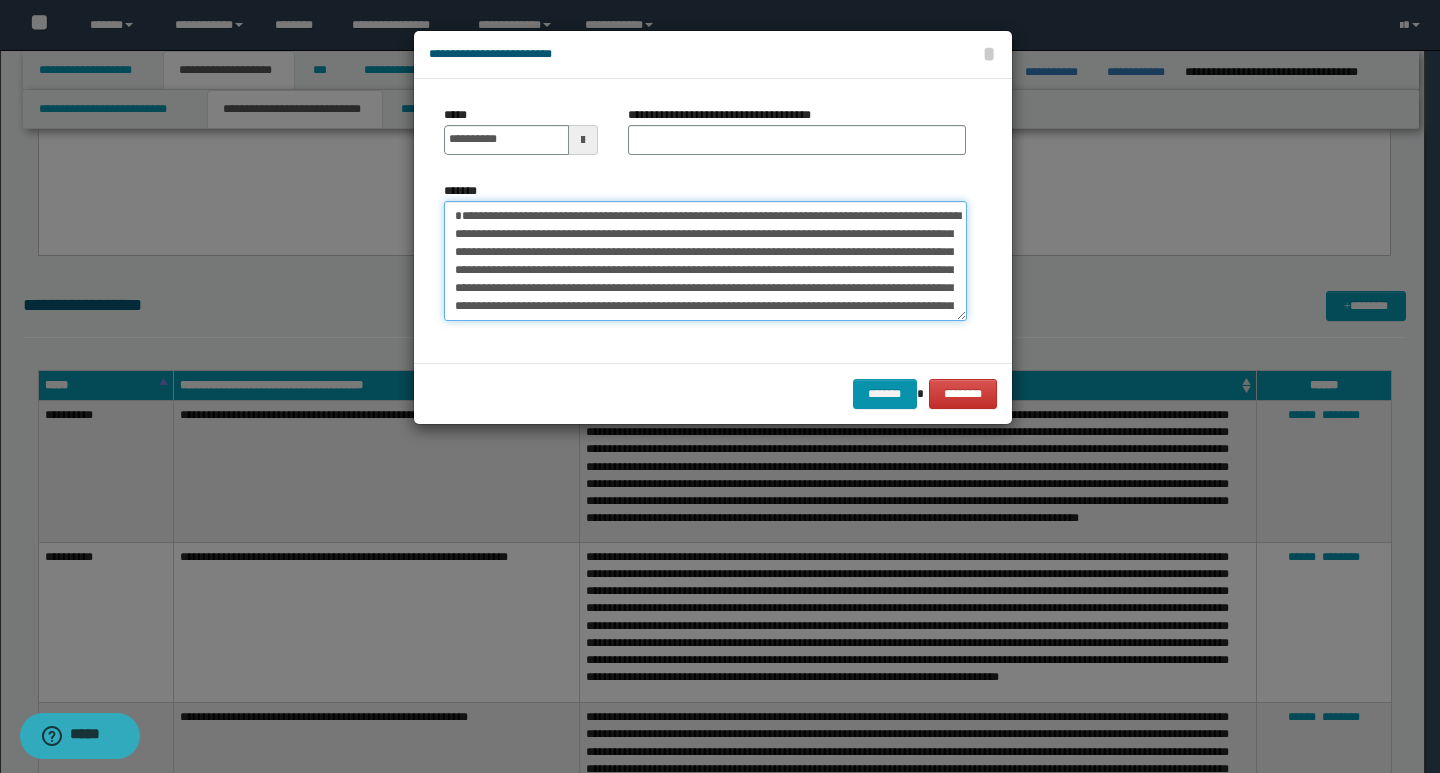 type on "**********" 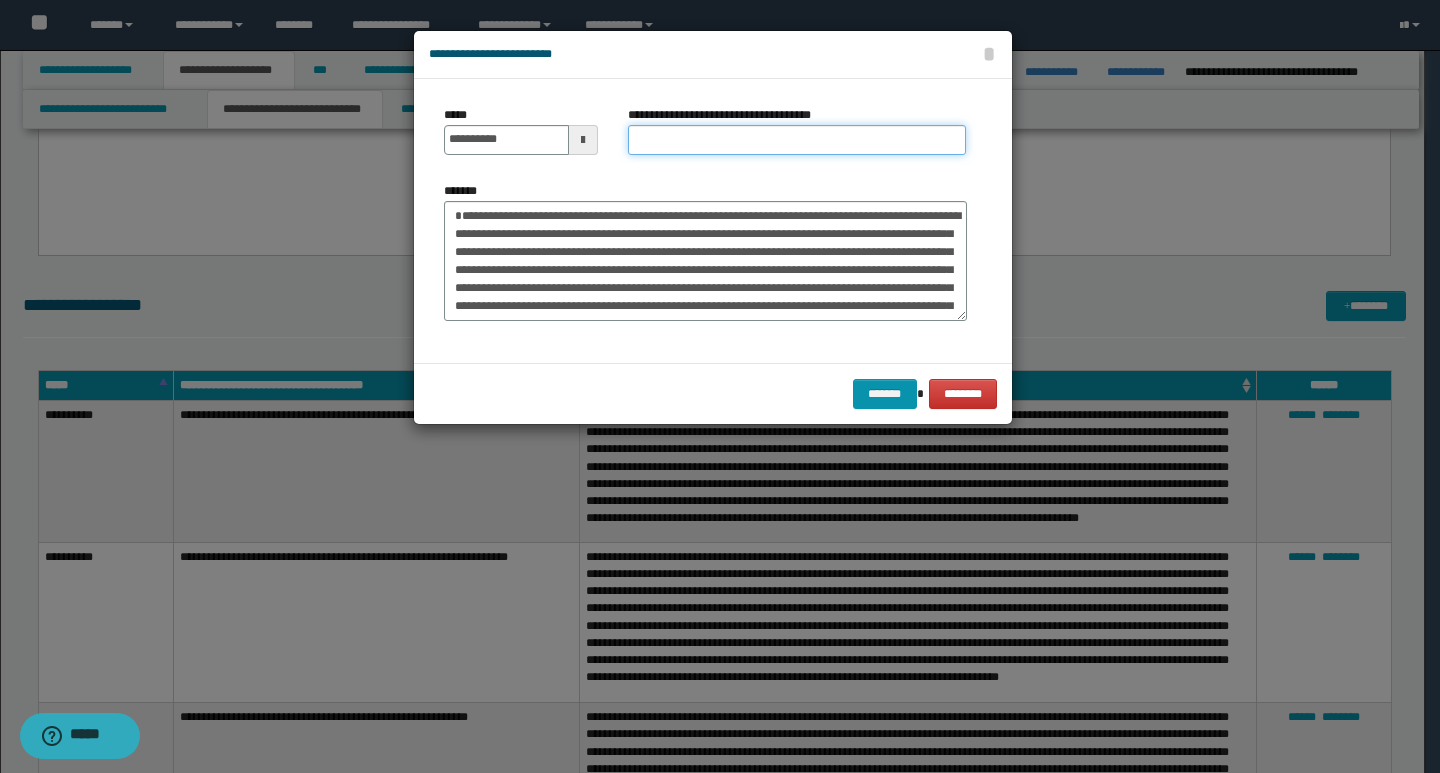 click on "**********" at bounding box center [797, 140] 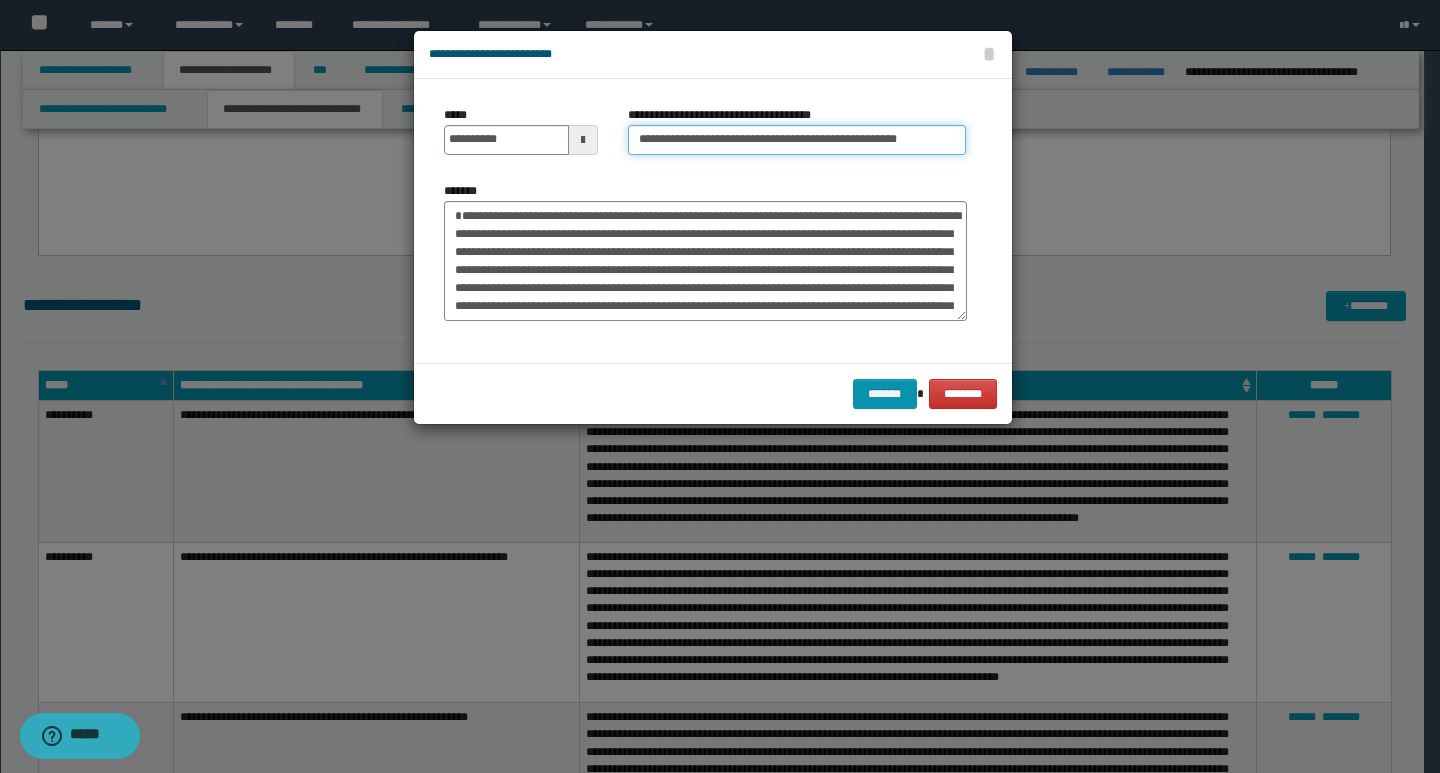 type on "**********" 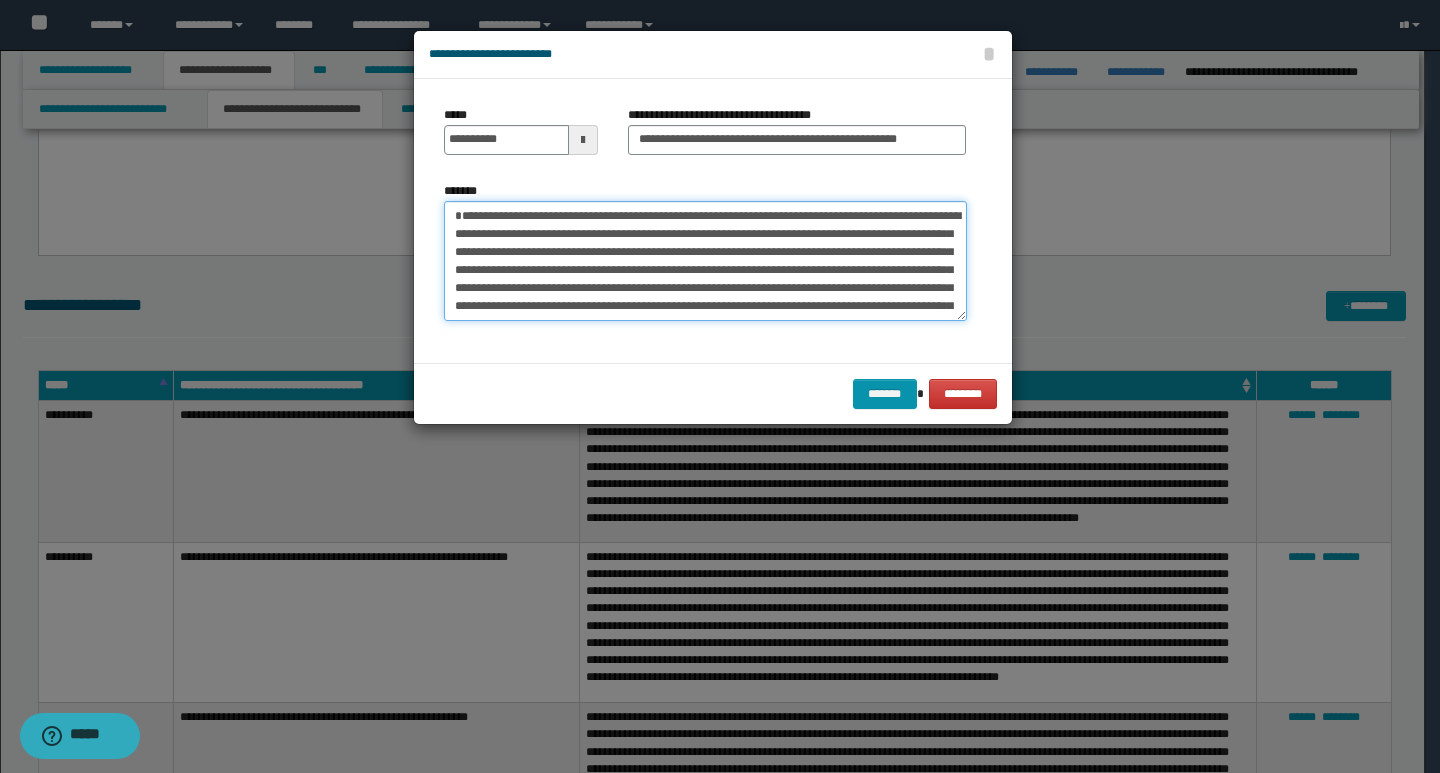 click on "**********" at bounding box center (705, 261) 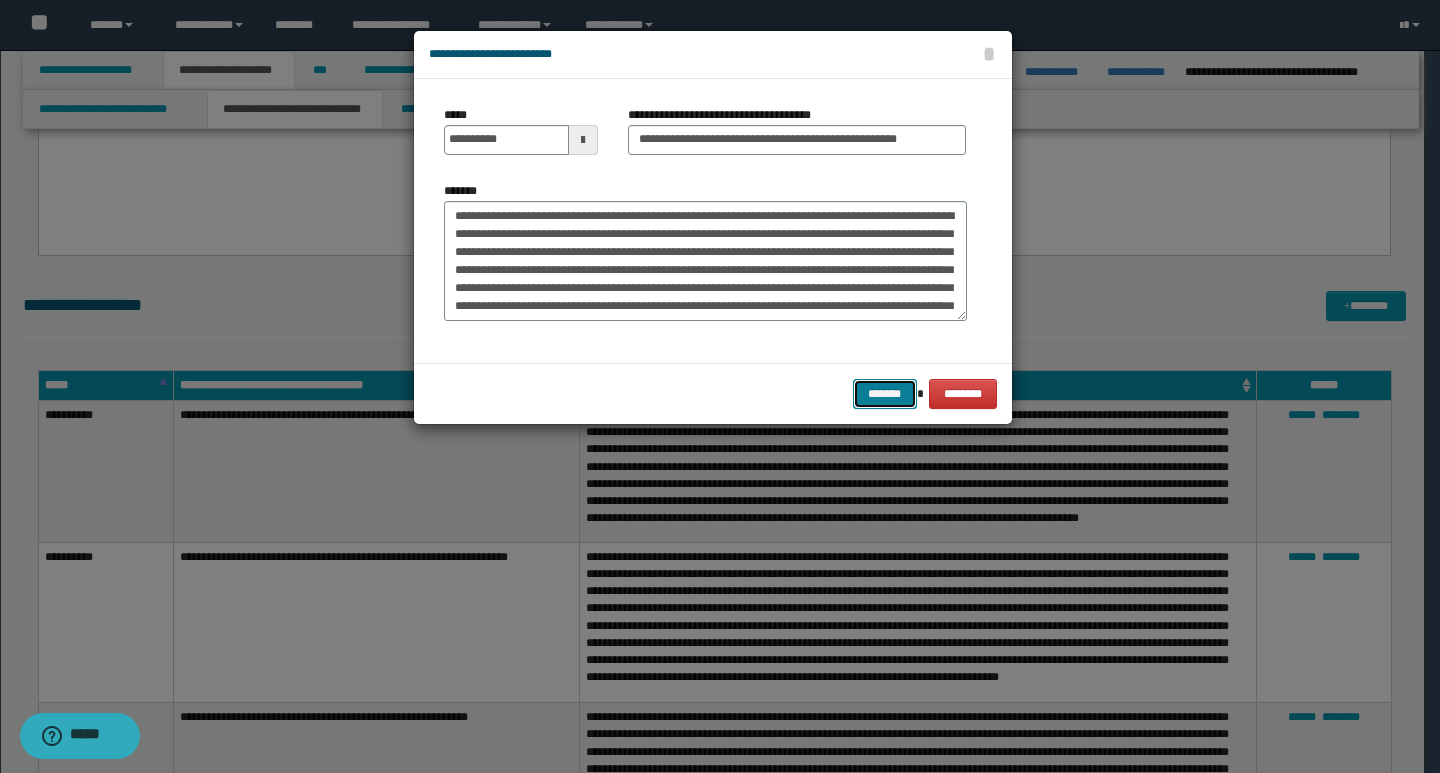 click on "*******" at bounding box center (885, 394) 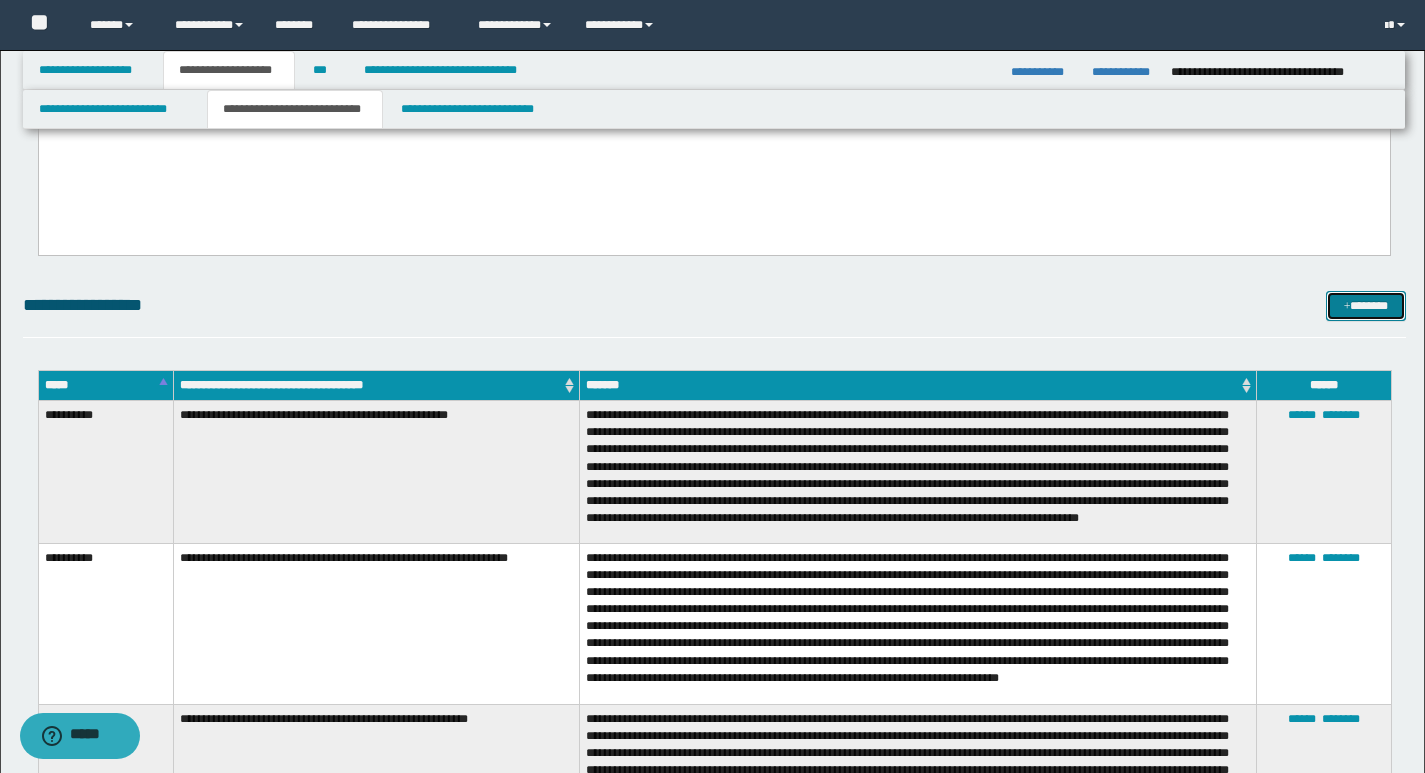 click on "*******" at bounding box center [1366, 306] 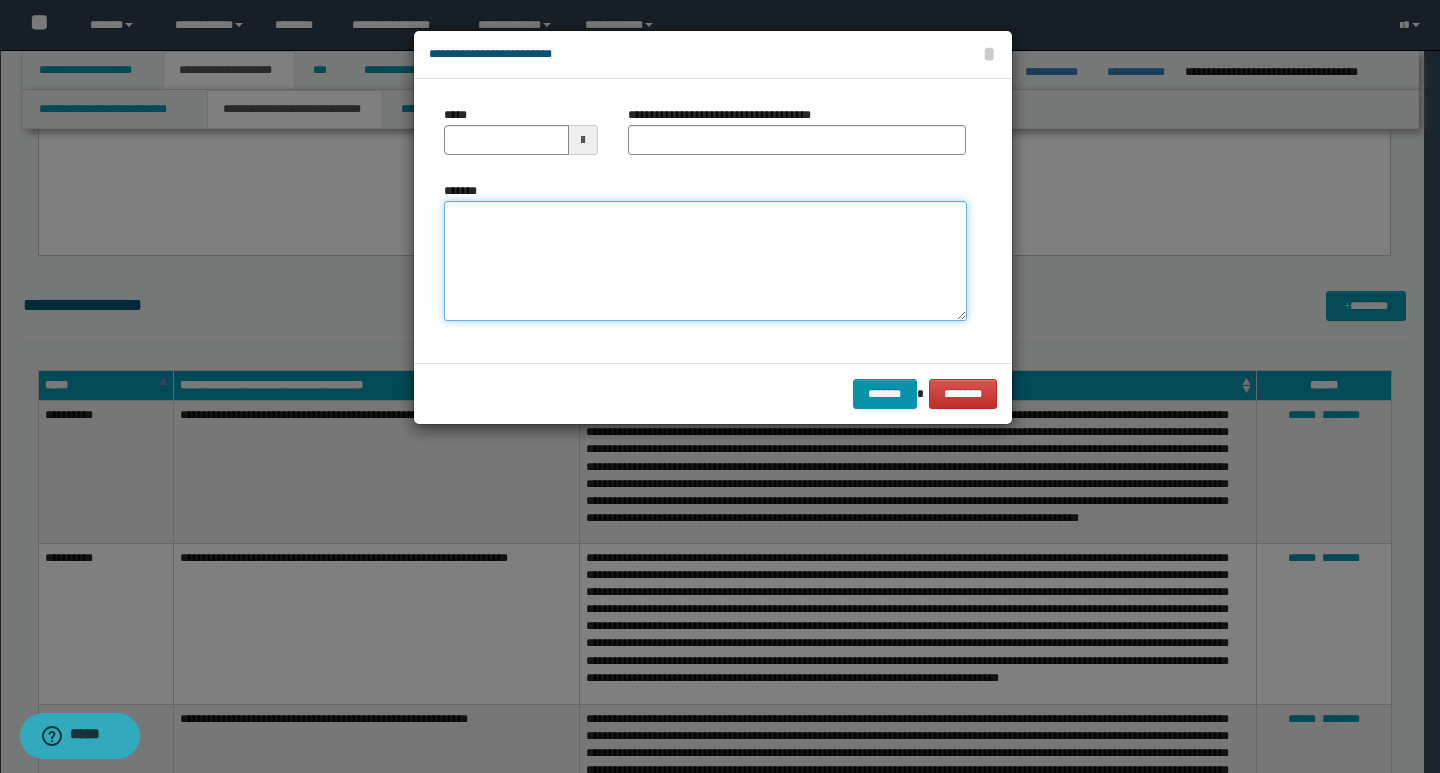click on "*******" at bounding box center (705, 261) 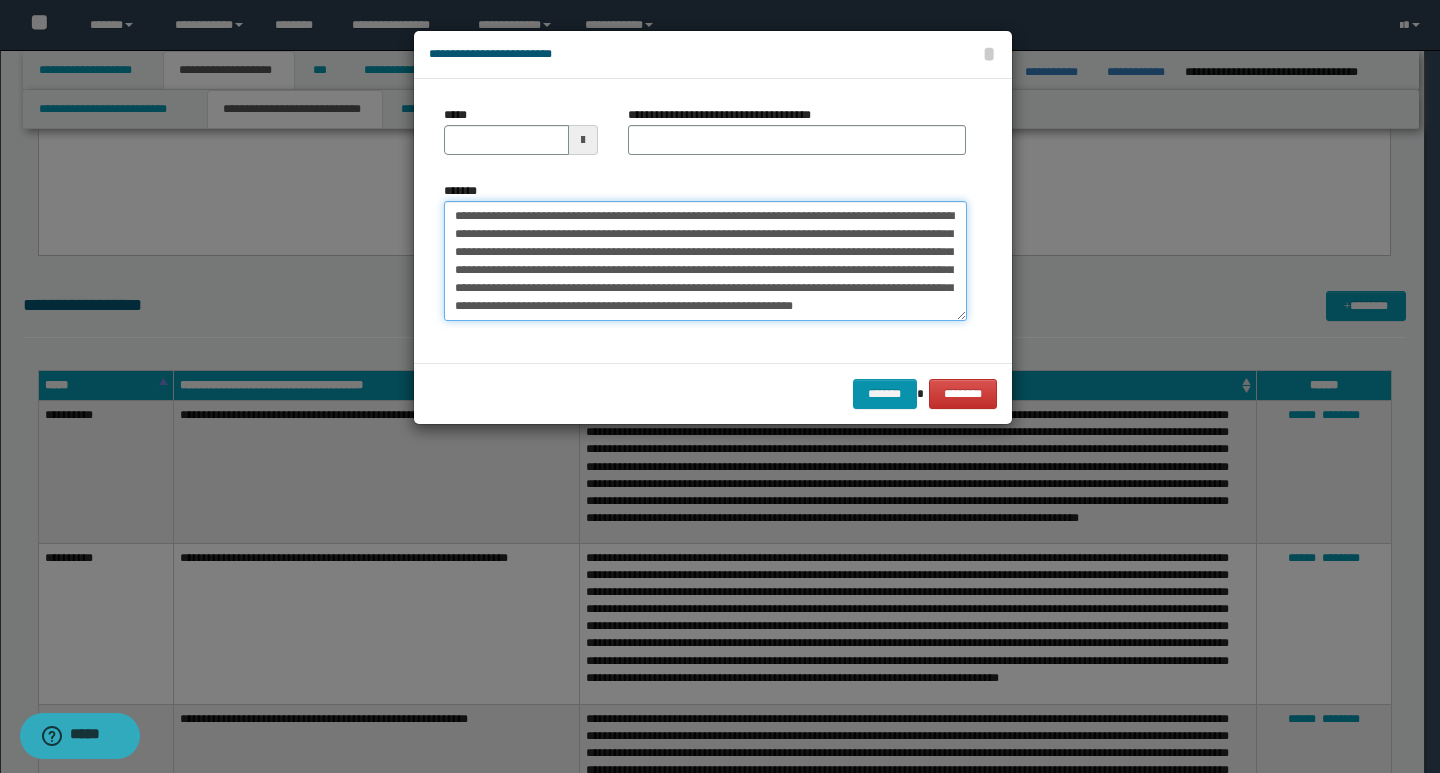 scroll, scrollTop: 0, scrollLeft: 0, axis: both 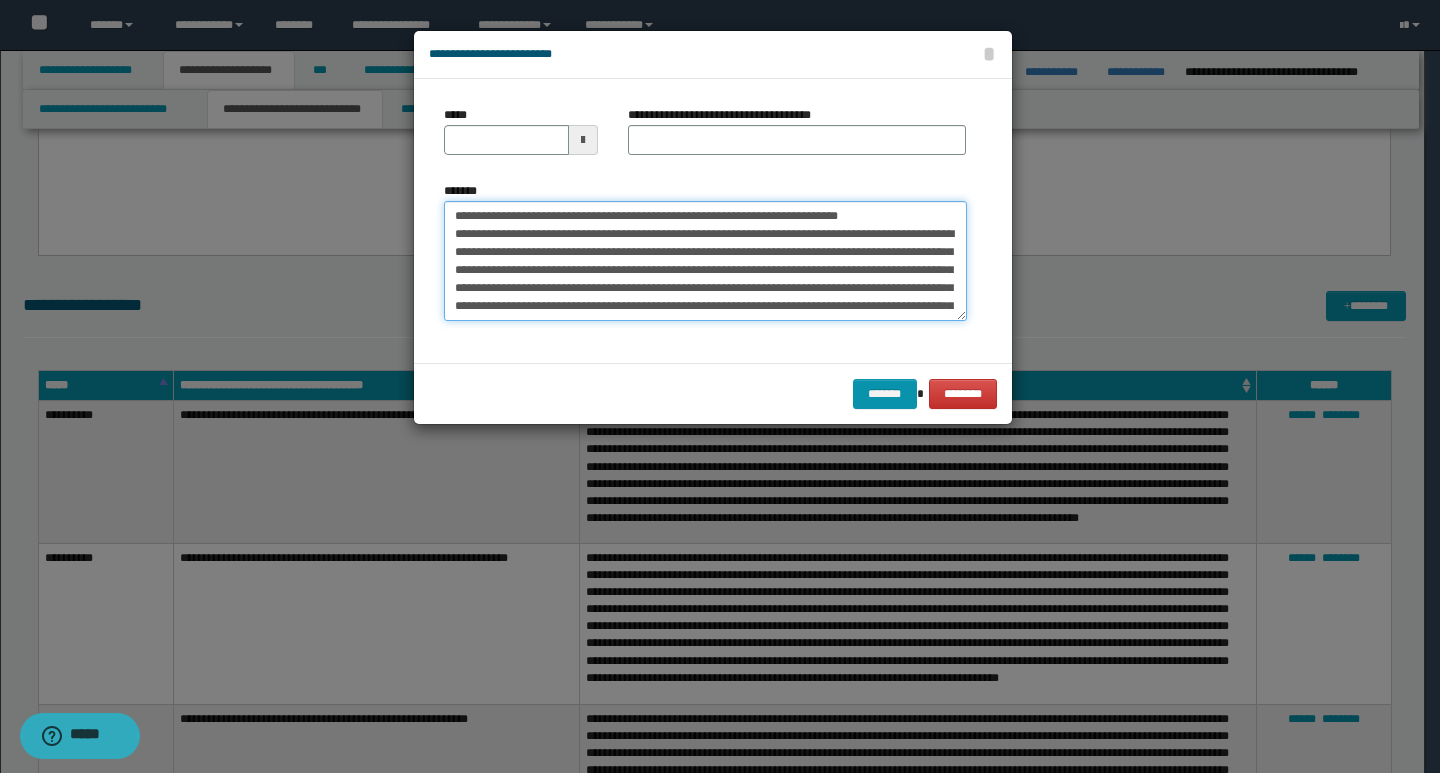 drag, startPoint x: 452, startPoint y: 216, endPoint x: 520, endPoint y: 214, distance: 68.0294 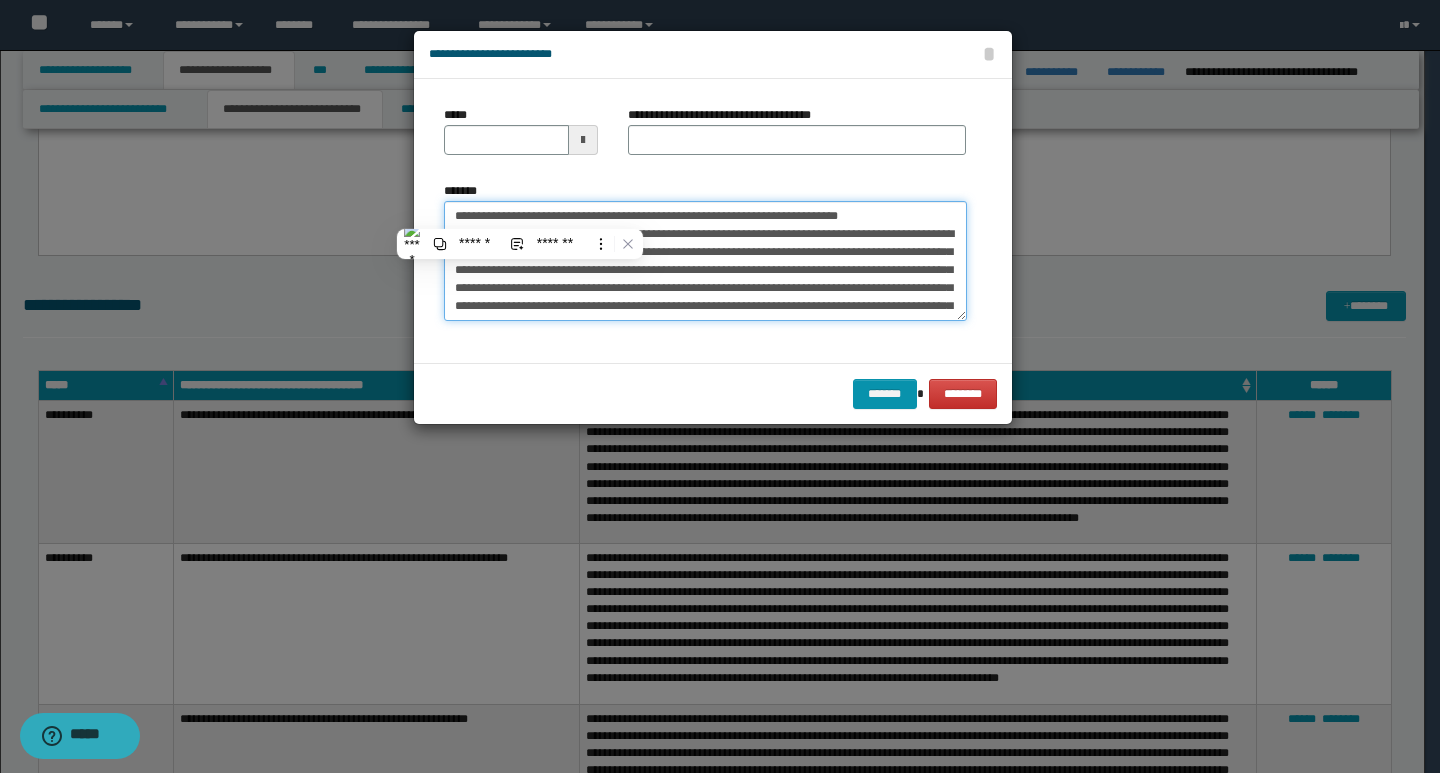 type on "**********" 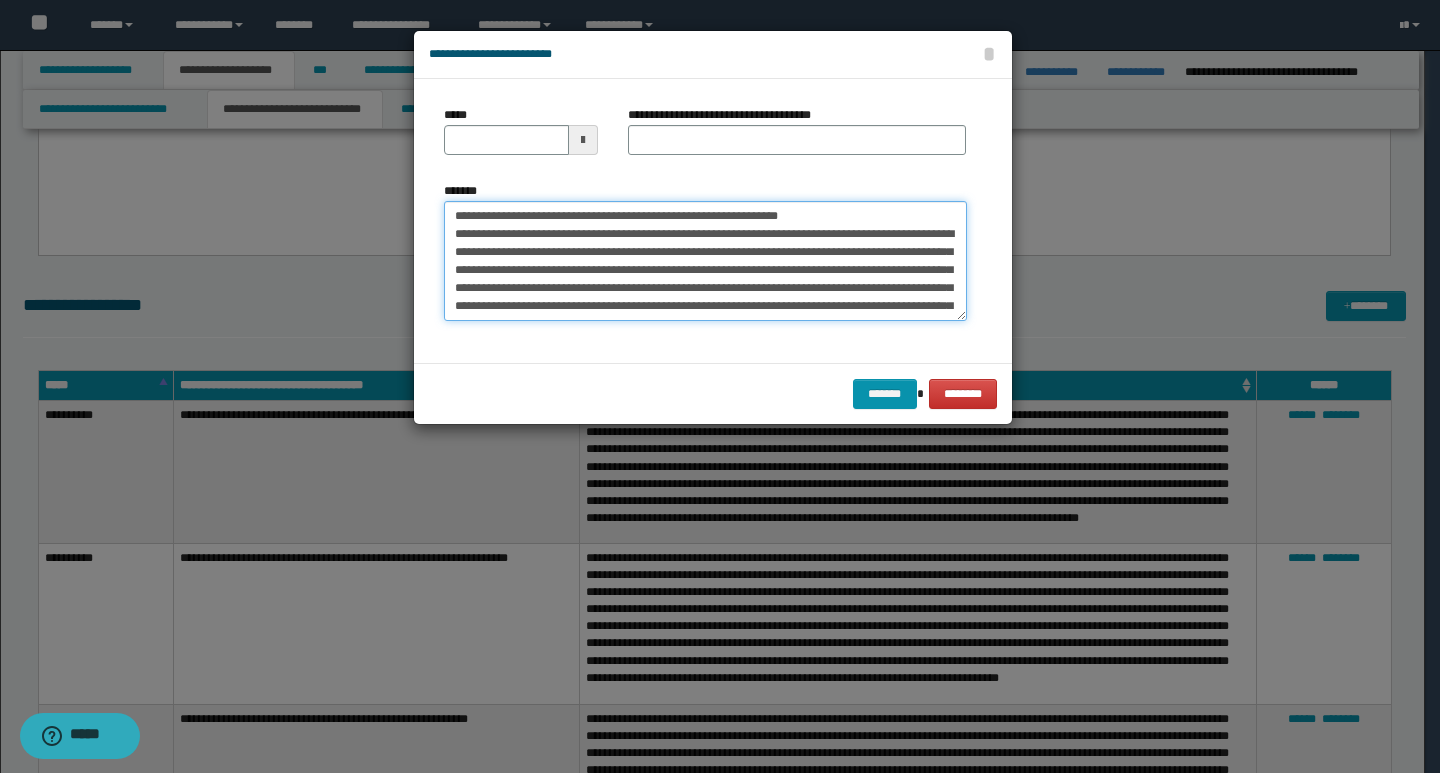 type 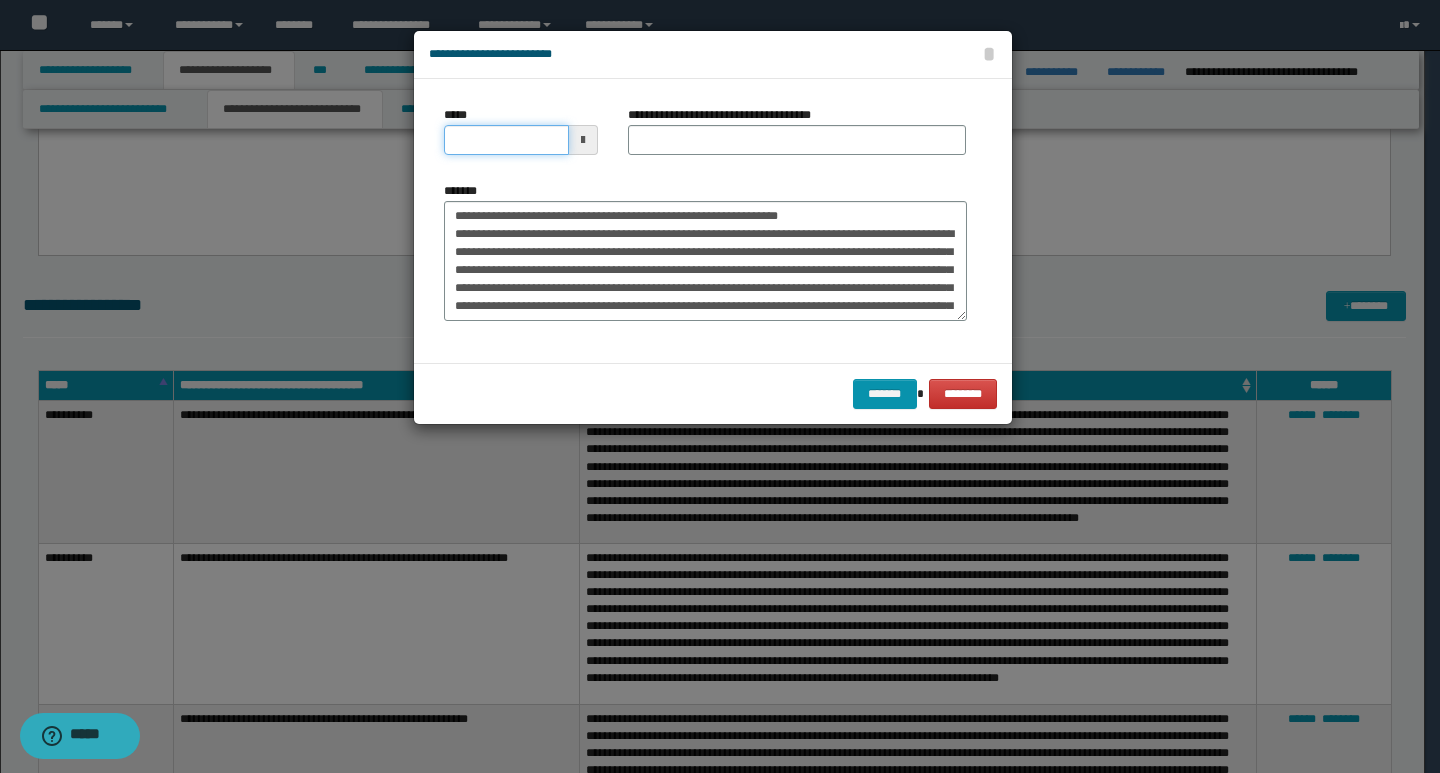click on "*****" at bounding box center (506, 140) 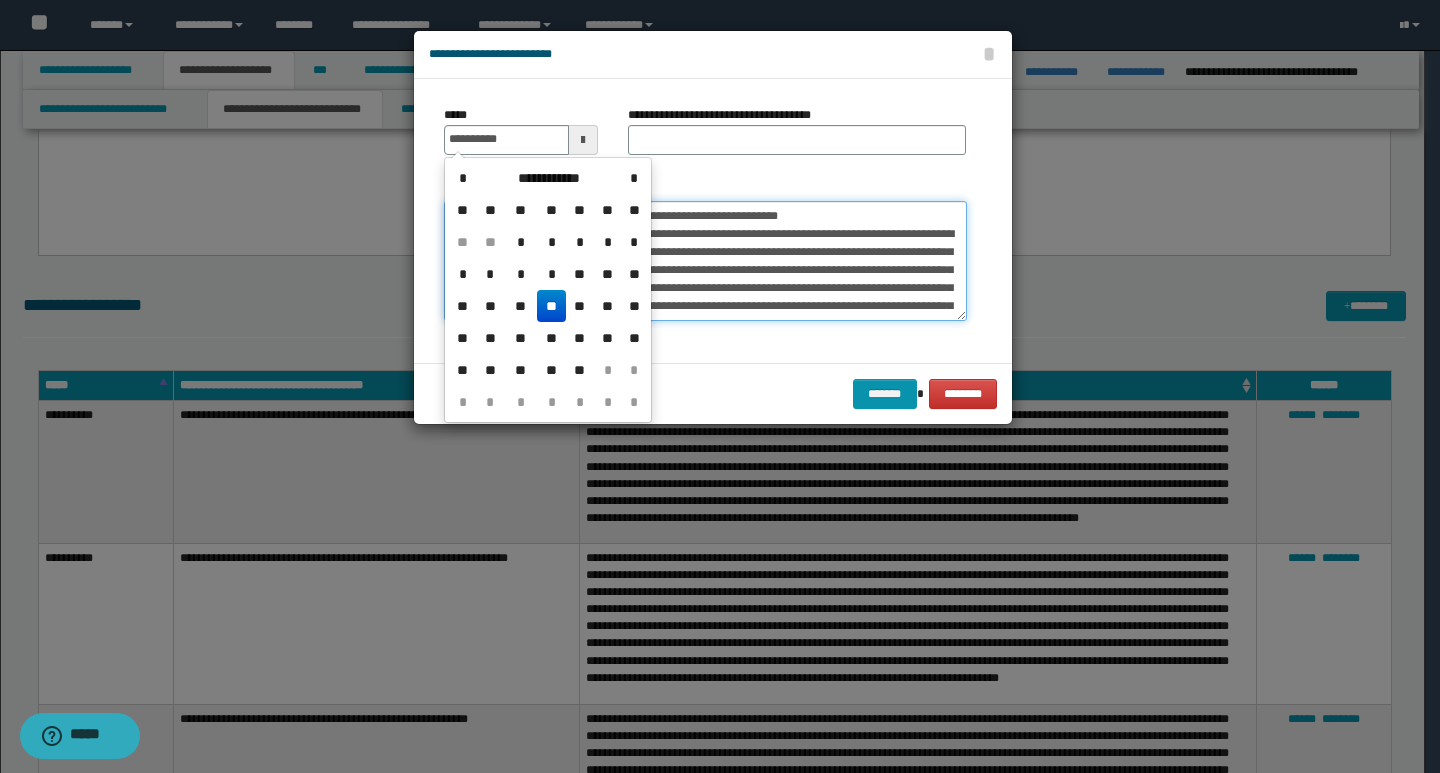 type on "**********" 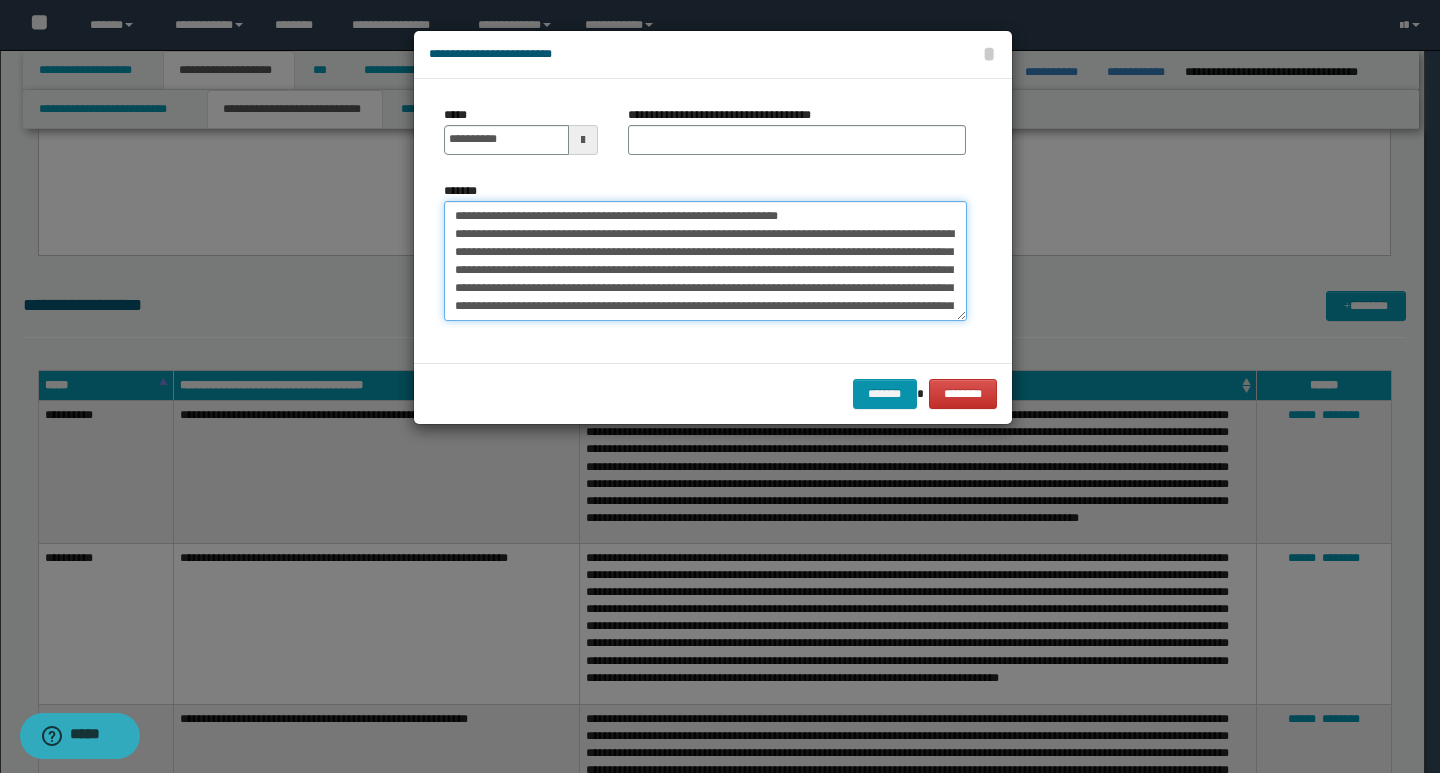 drag, startPoint x: 822, startPoint y: 215, endPoint x: 445, endPoint y: 208, distance: 377.06497 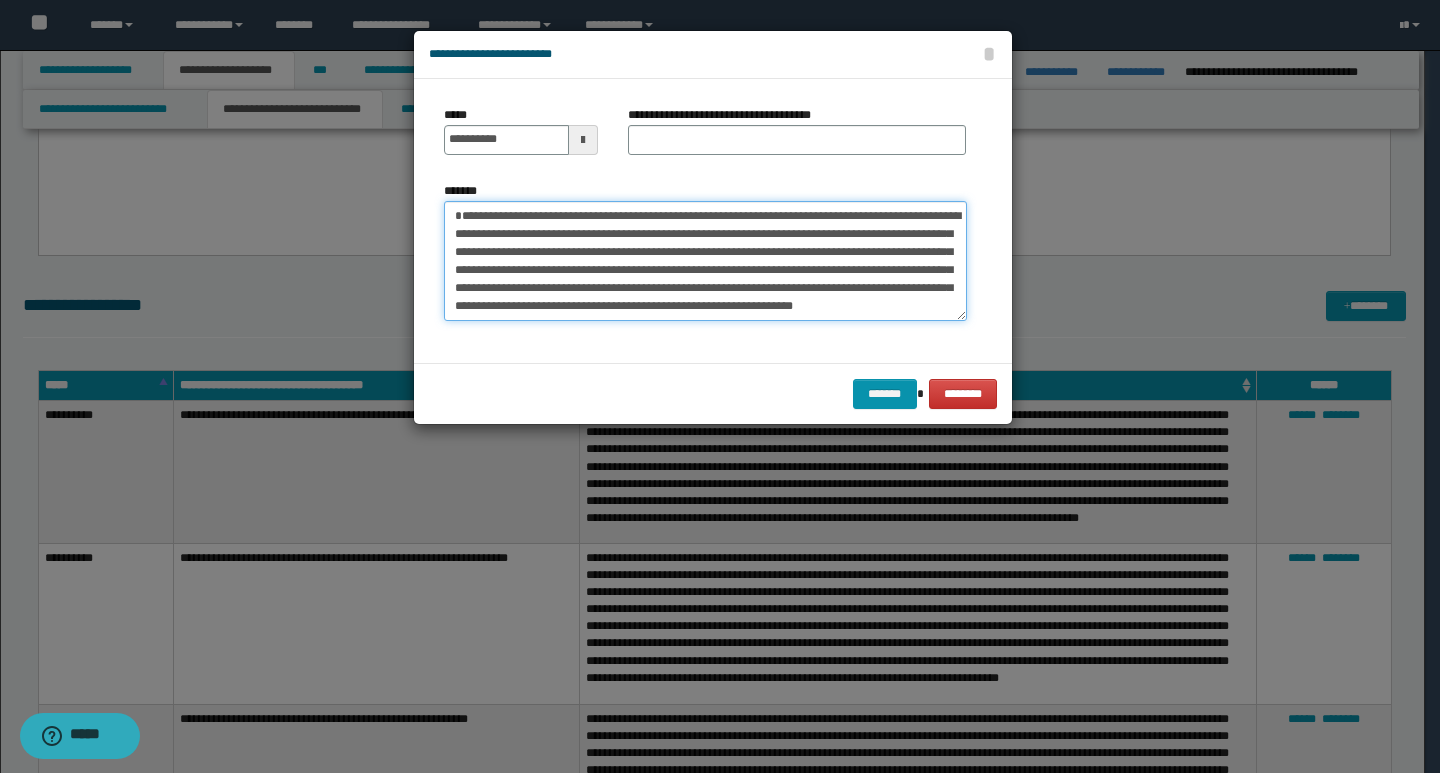 type on "**********" 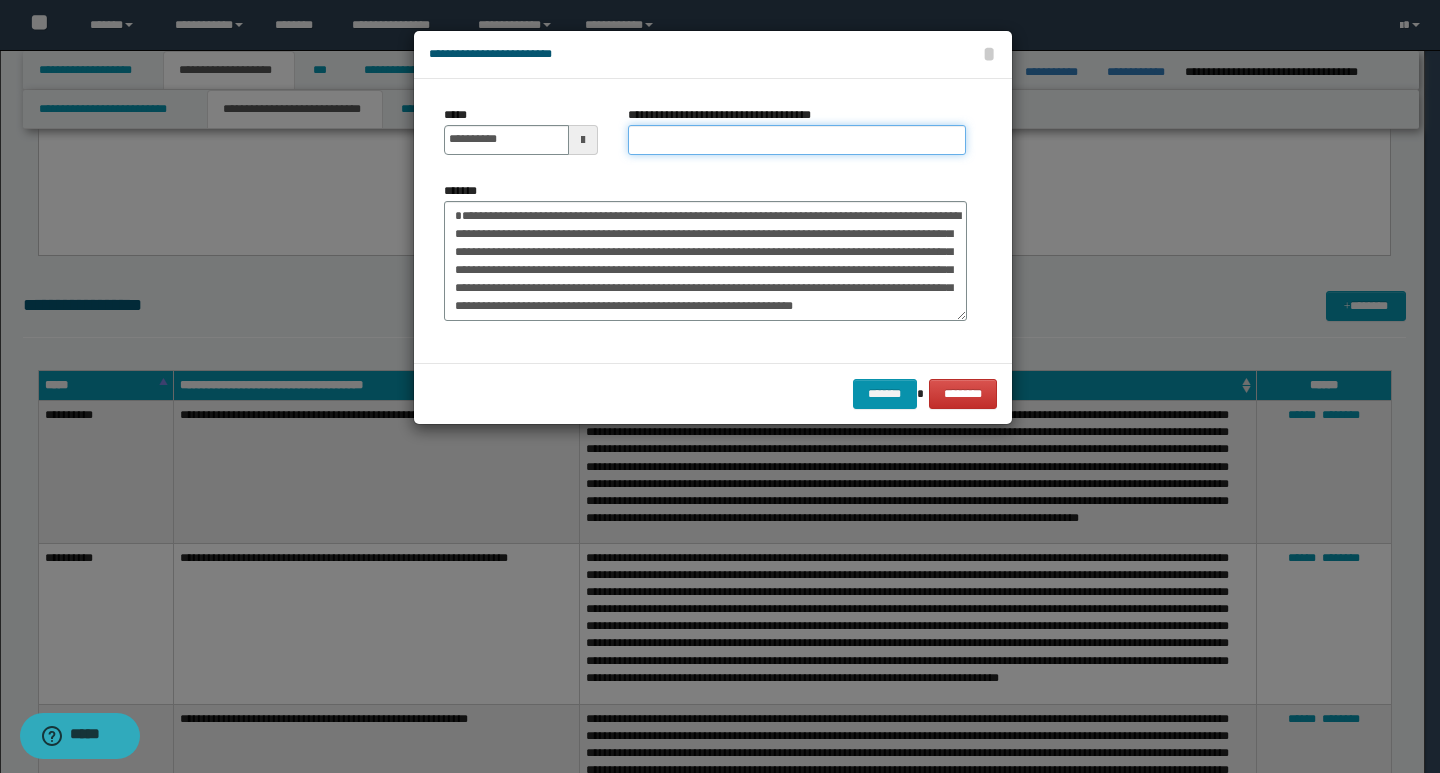 click on "**********" at bounding box center [797, 140] 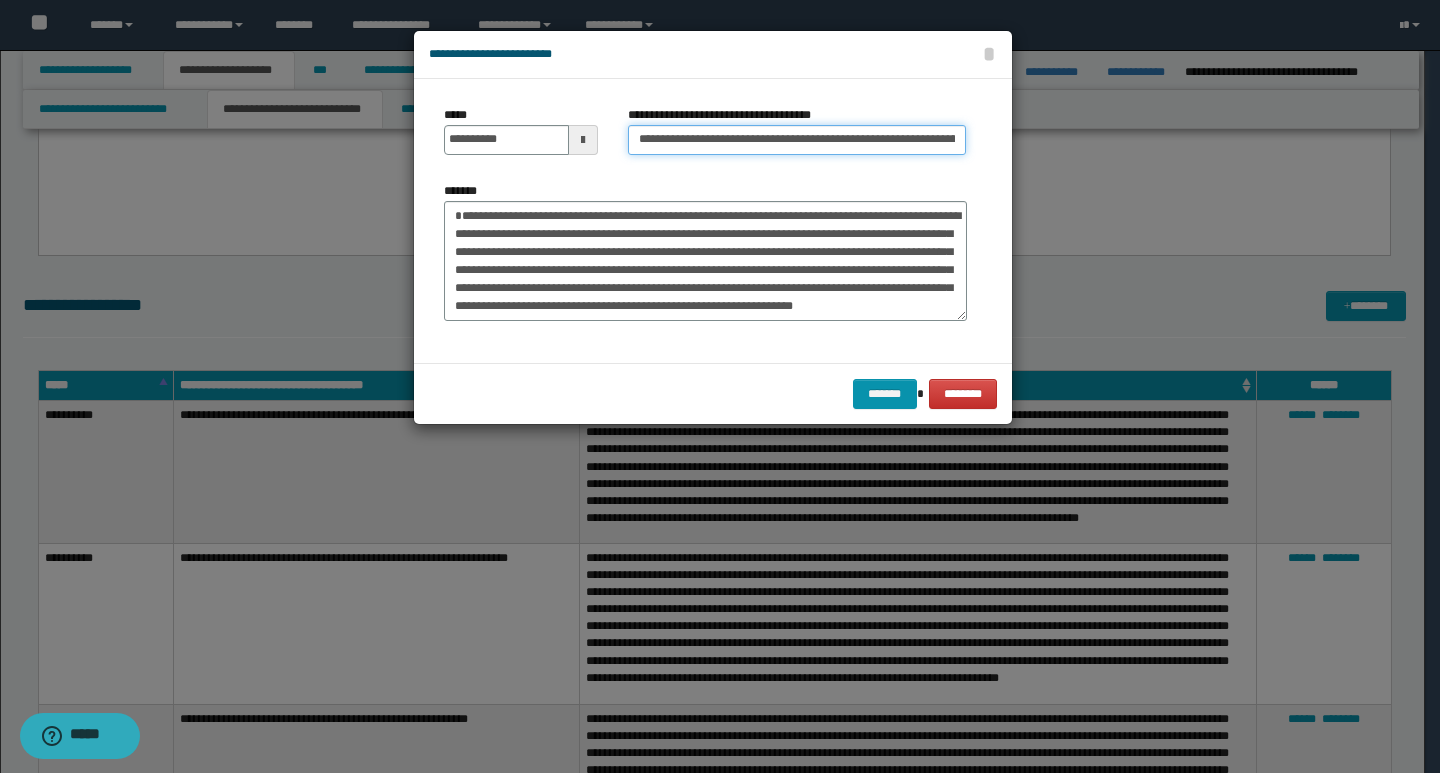 scroll, scrollTop: 0, scrollLeft: 32, axis: horizontal 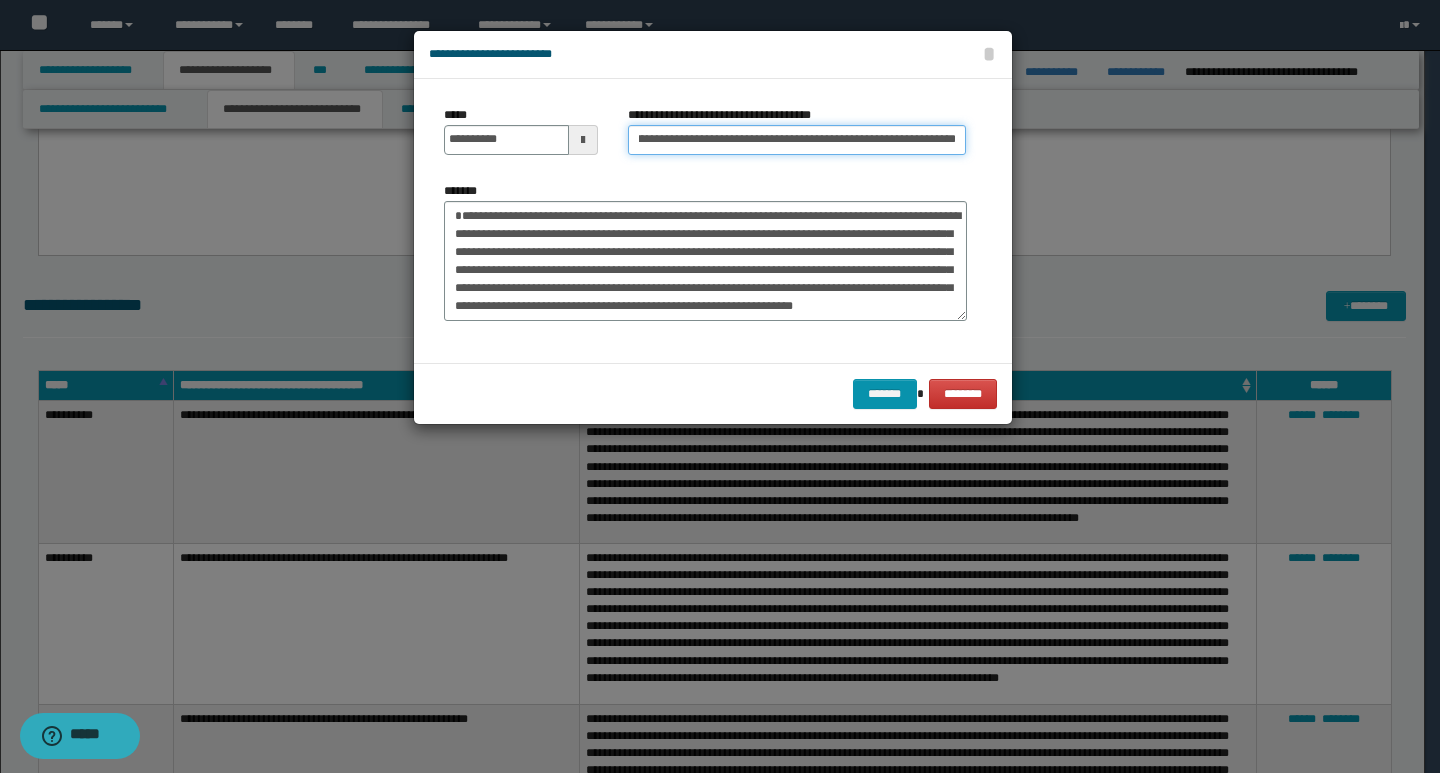 type on "**********" 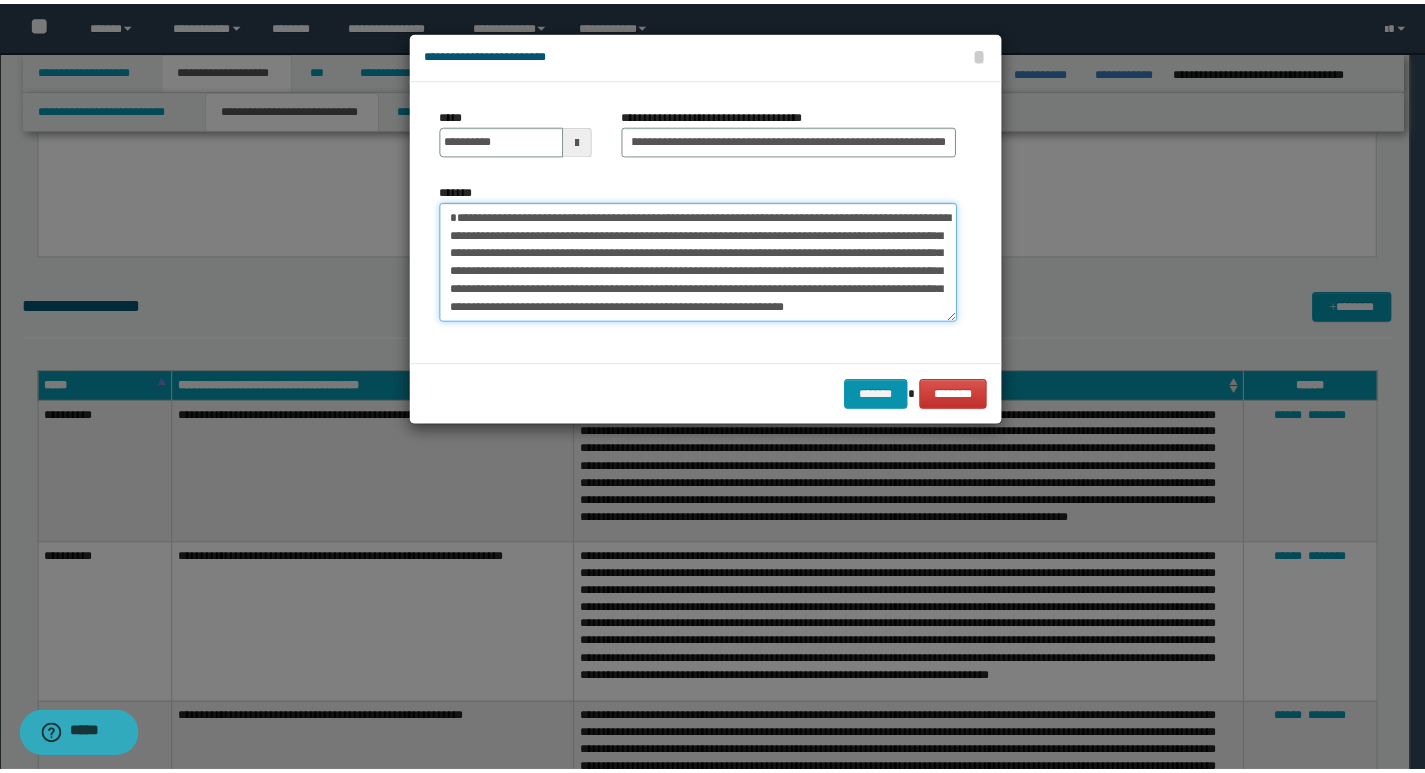 scroll, scrollTop: 0, scrollLeft: 0, axis: both 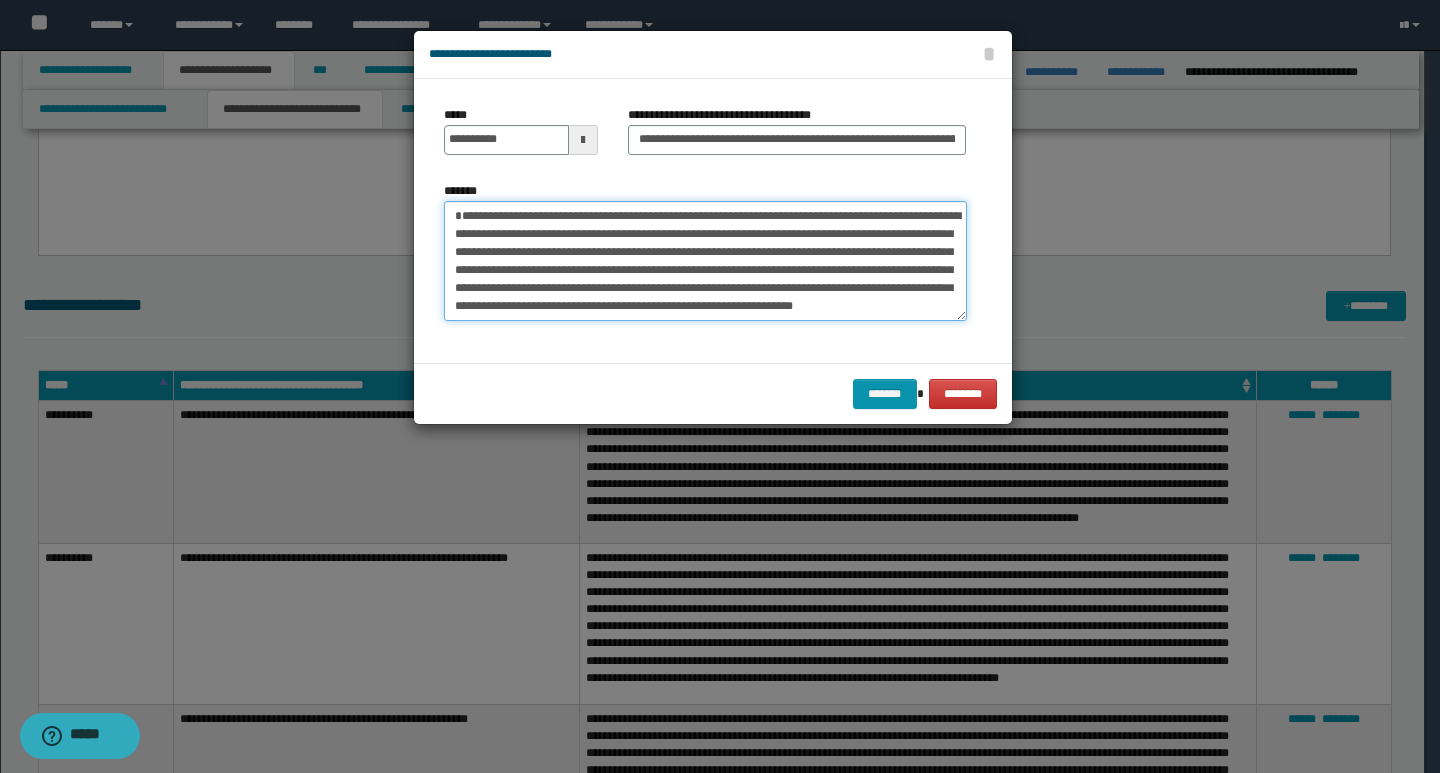 click on "**********" at bounding box center (705, 261) 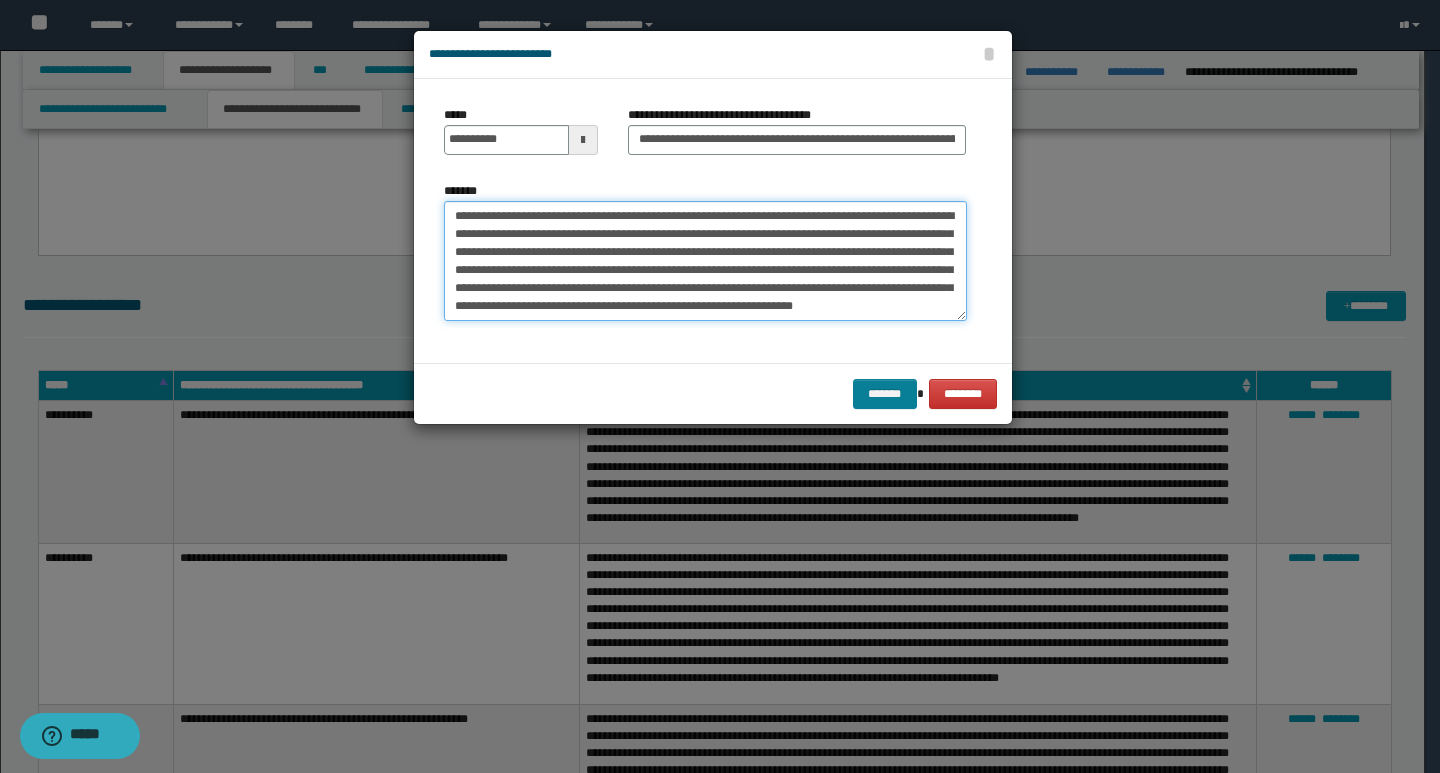 type on "**********" 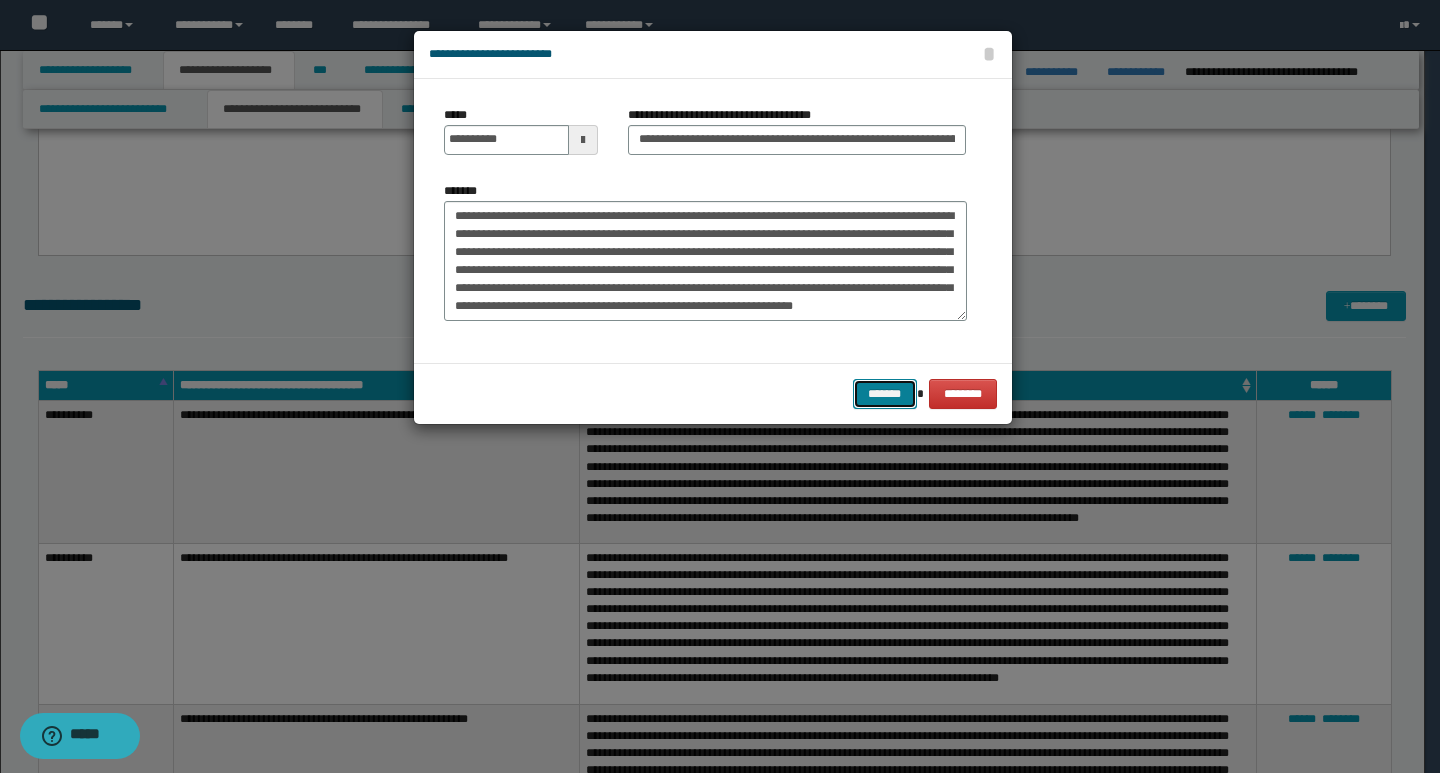 click on "*******" at bounding box center [885, 394] 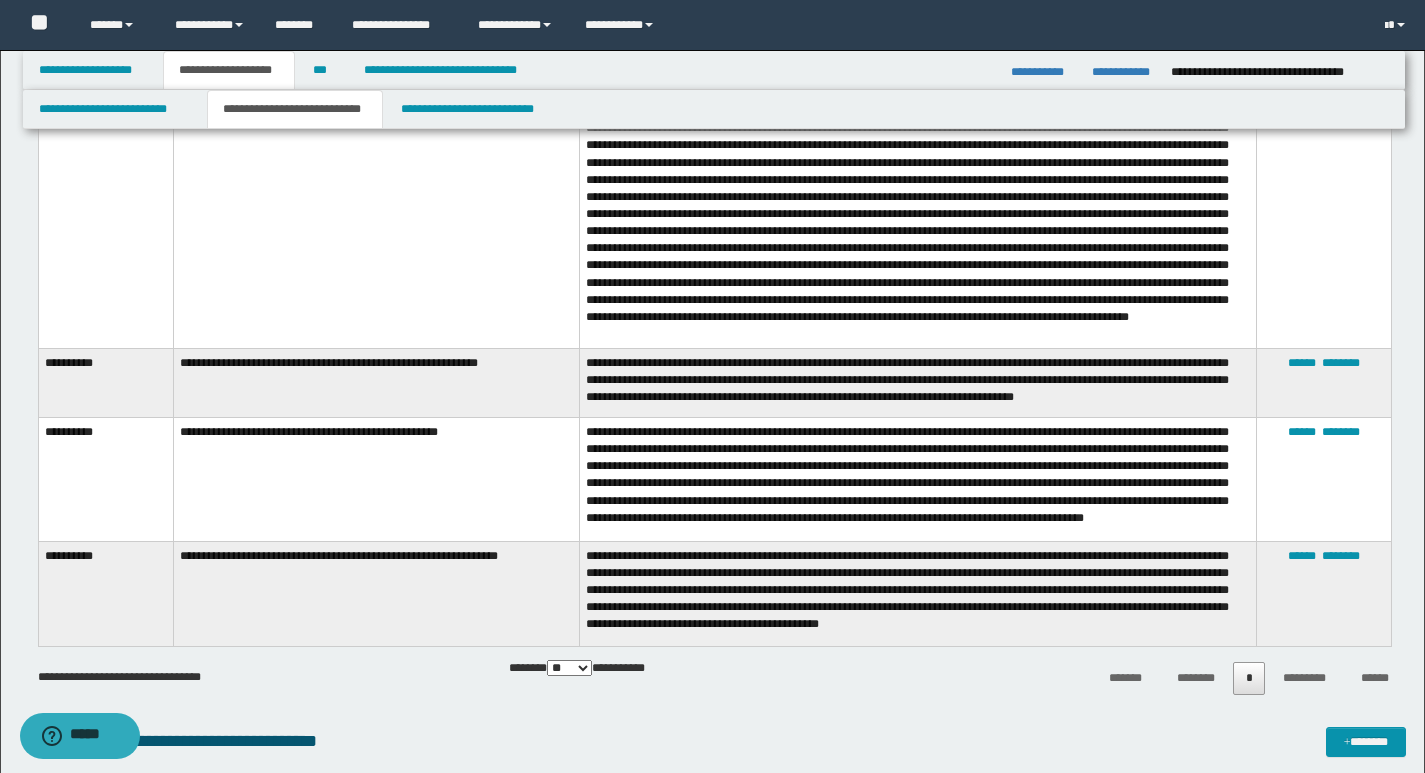 scroll, scrollTop: 9100, scrollLeft: 0, axis: vertical 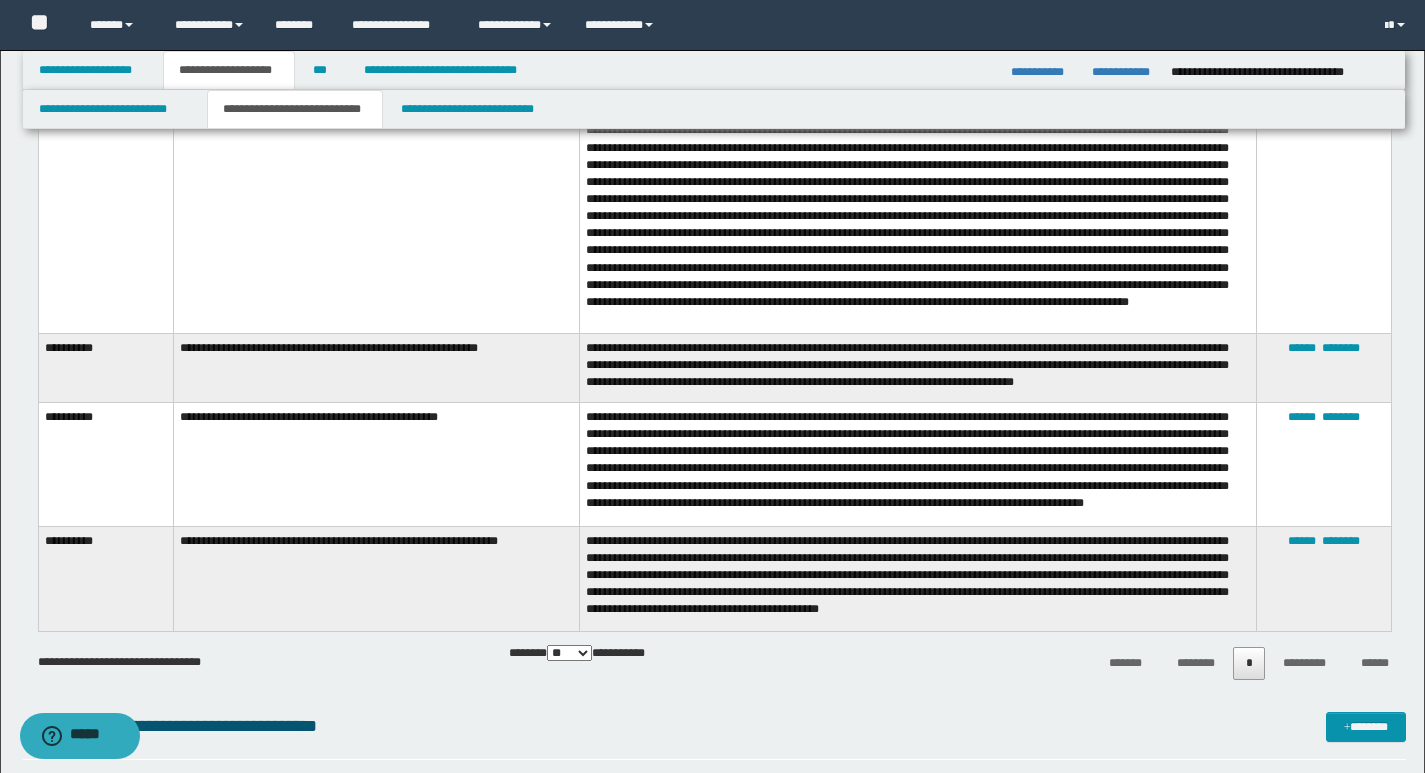 click on "**********" at bounding box center [714, -3740] 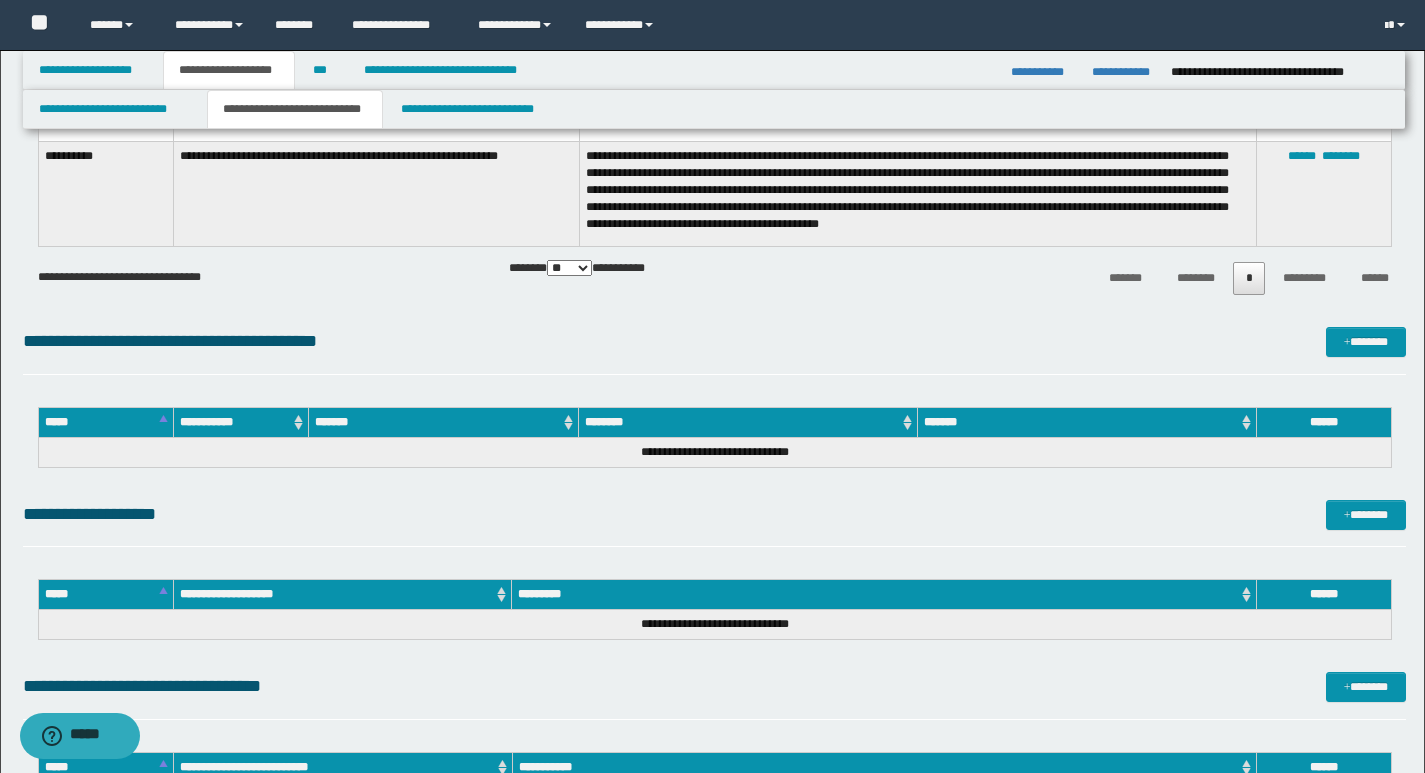 scroll, scrollTop: 9500, scrollLeft: 0, axis: vertical 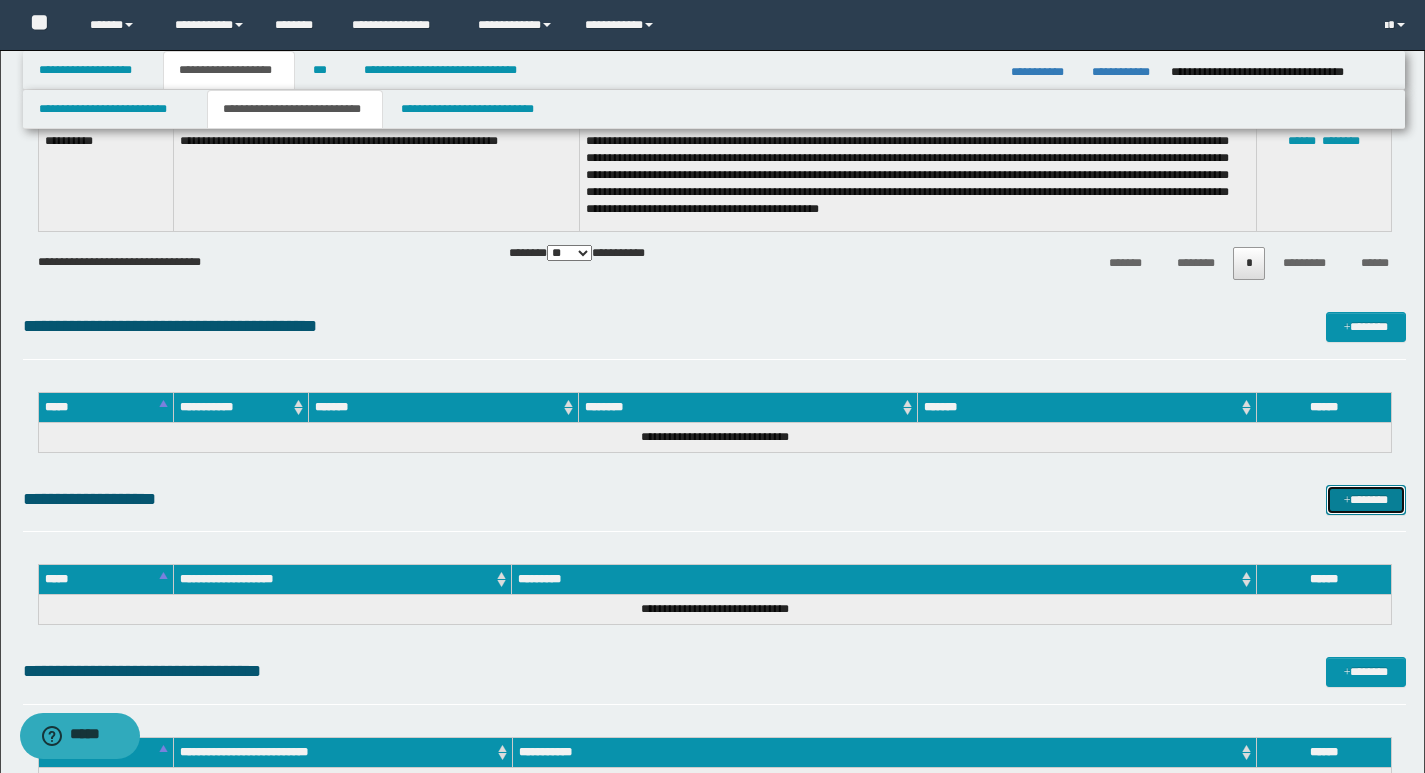 click on "*******" at bounding box center [1366, 500] 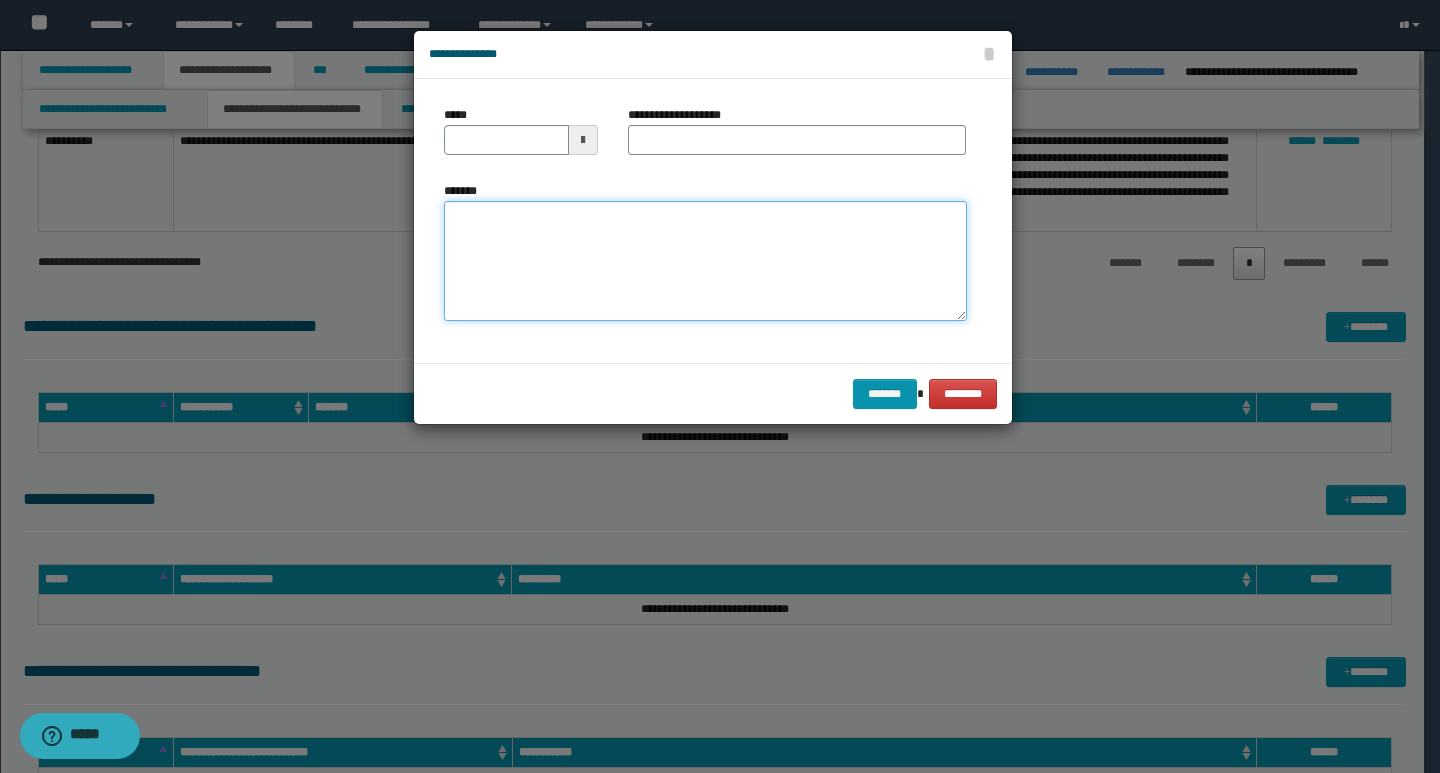 click on "*******" at bounding box center [705, 261] 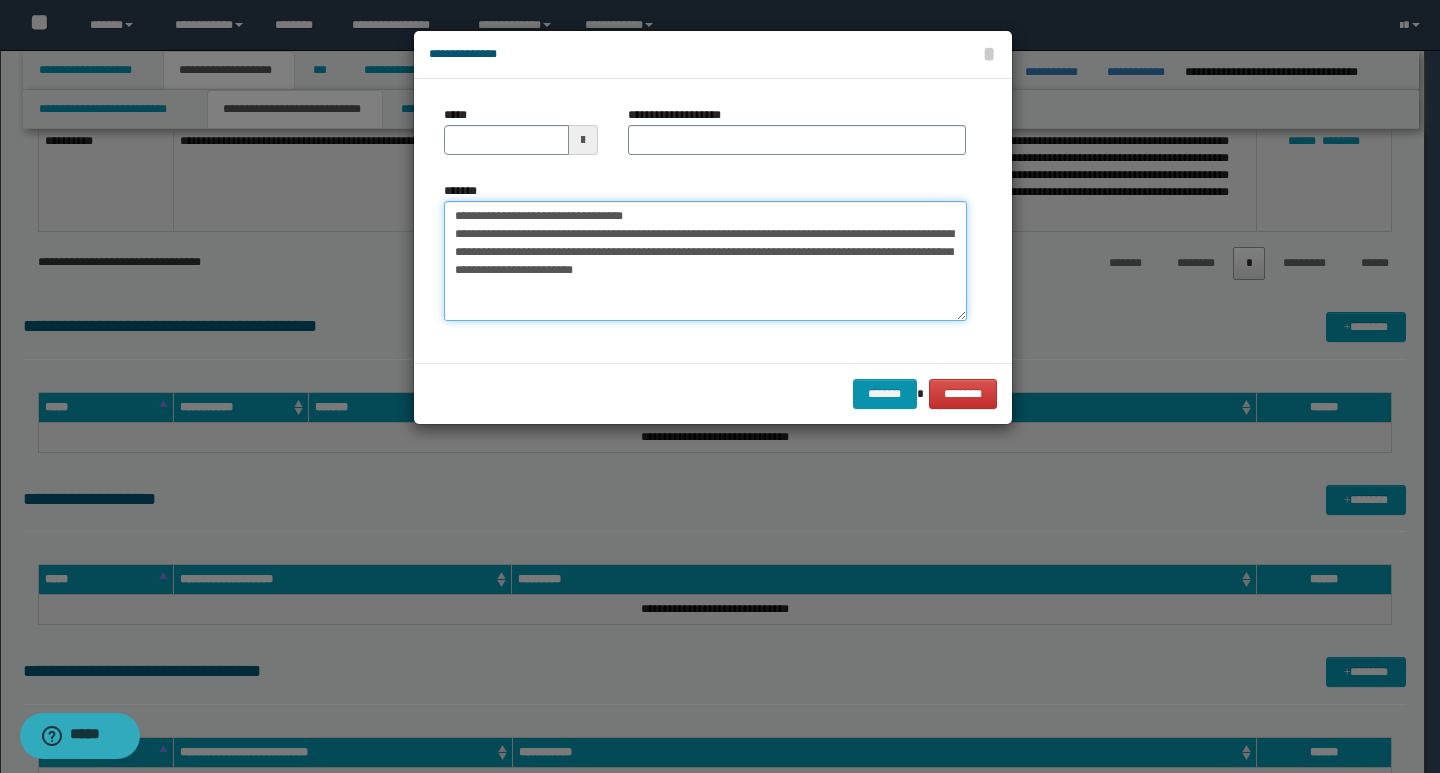 drag, startPoint x: 452, startPoint y: 219, endPoint x: 518, endPoint y: 216, distance: 66.068146 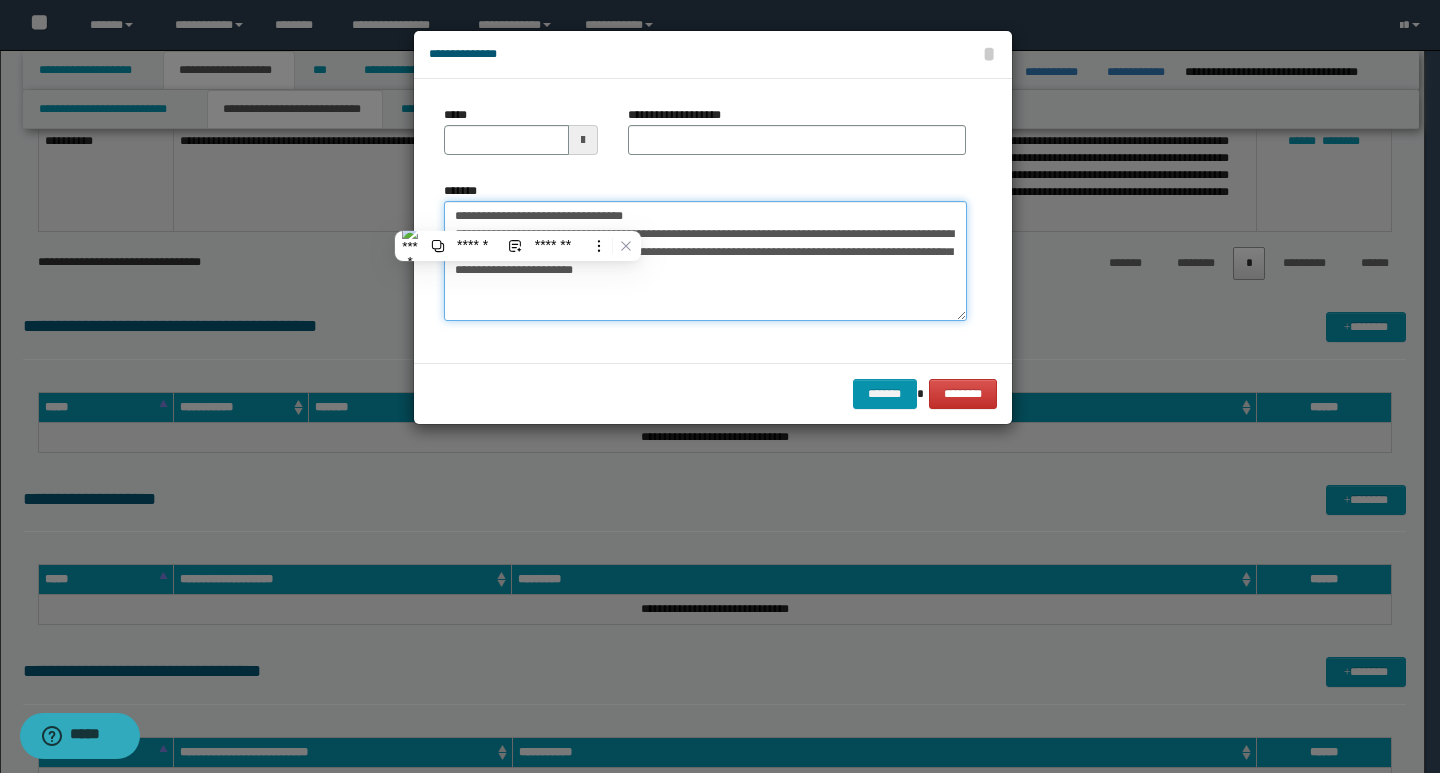 type on "**********" 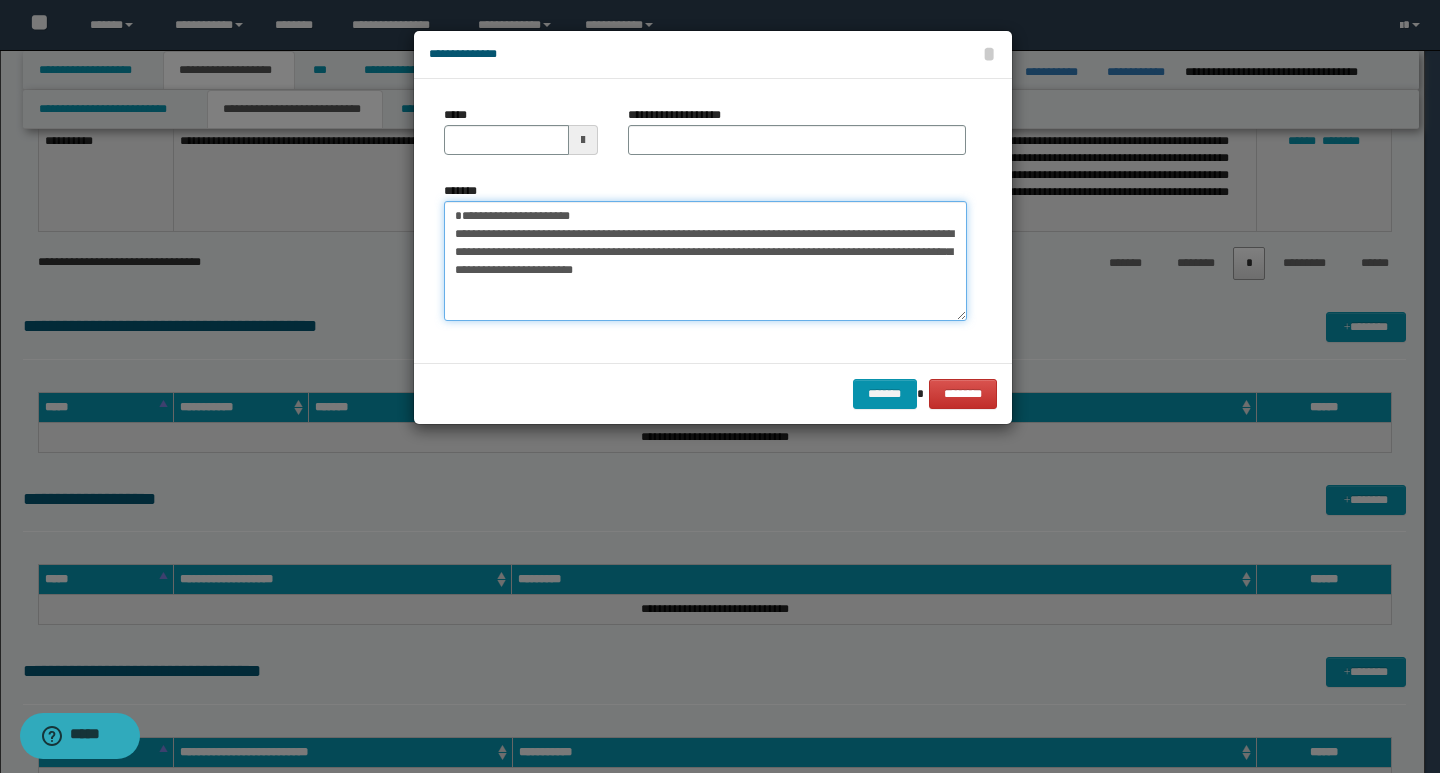 type 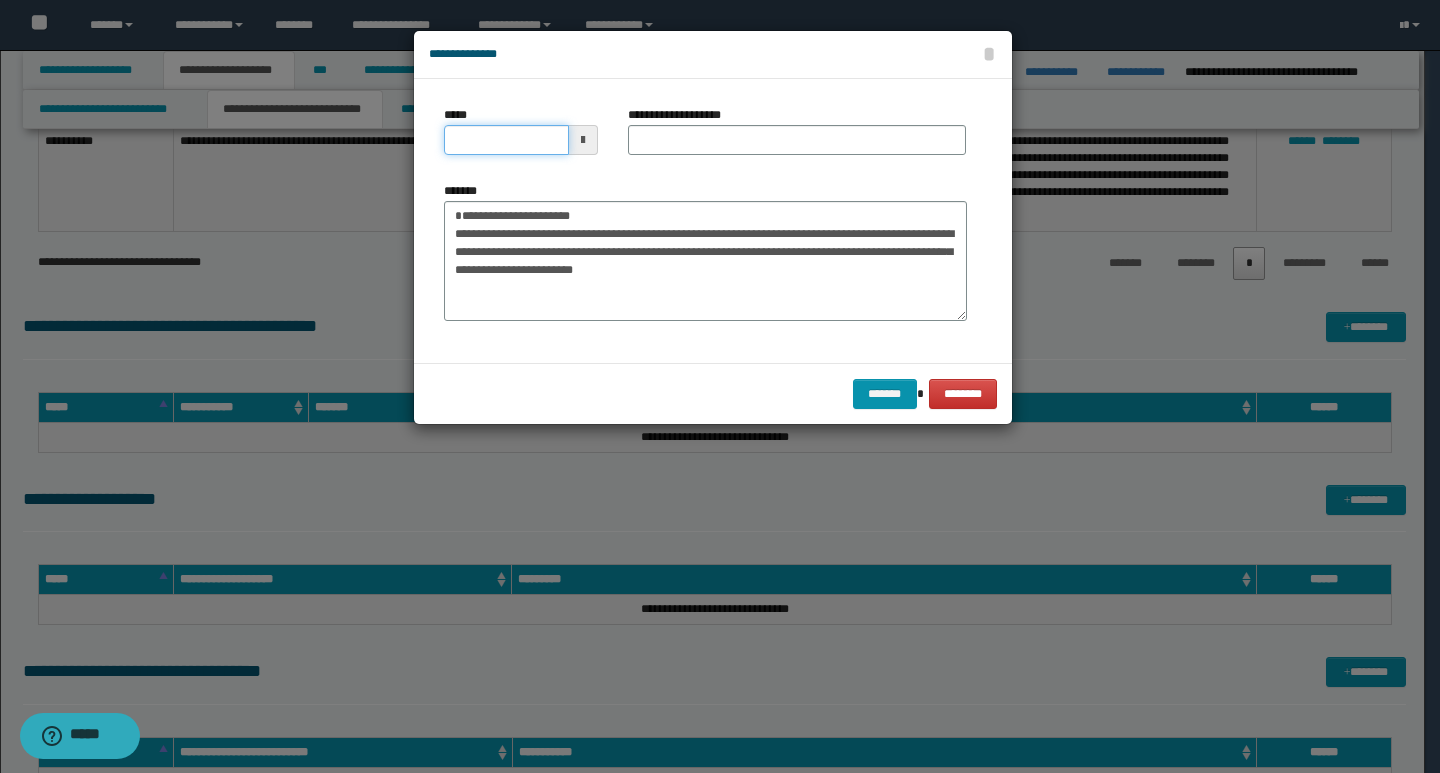 click on "*****" at bounding box center (506, 140) 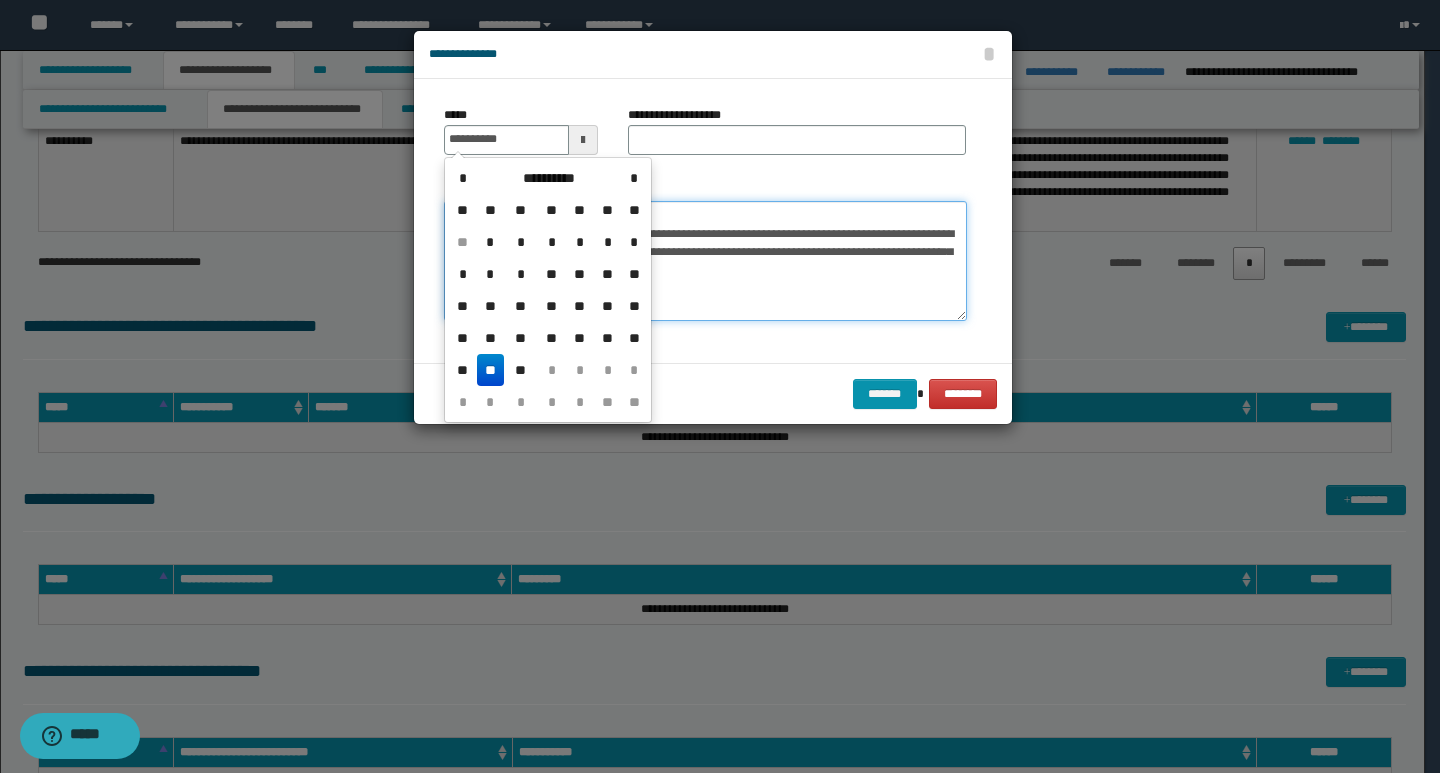 type on "**********" 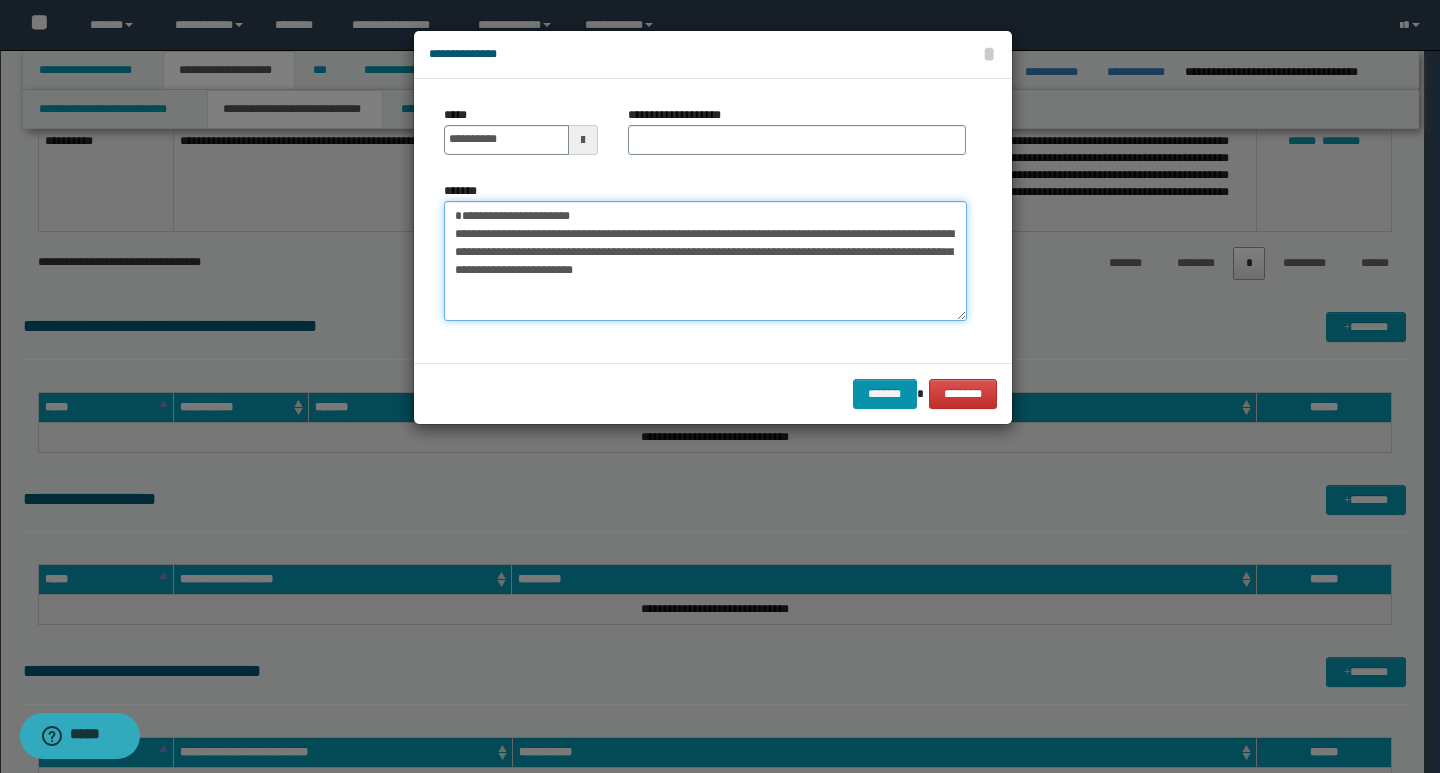 drag, startPoint x: 677, startPoint y: 215, endPoint x: 448, endPoint y: 216, distance: 229.00218 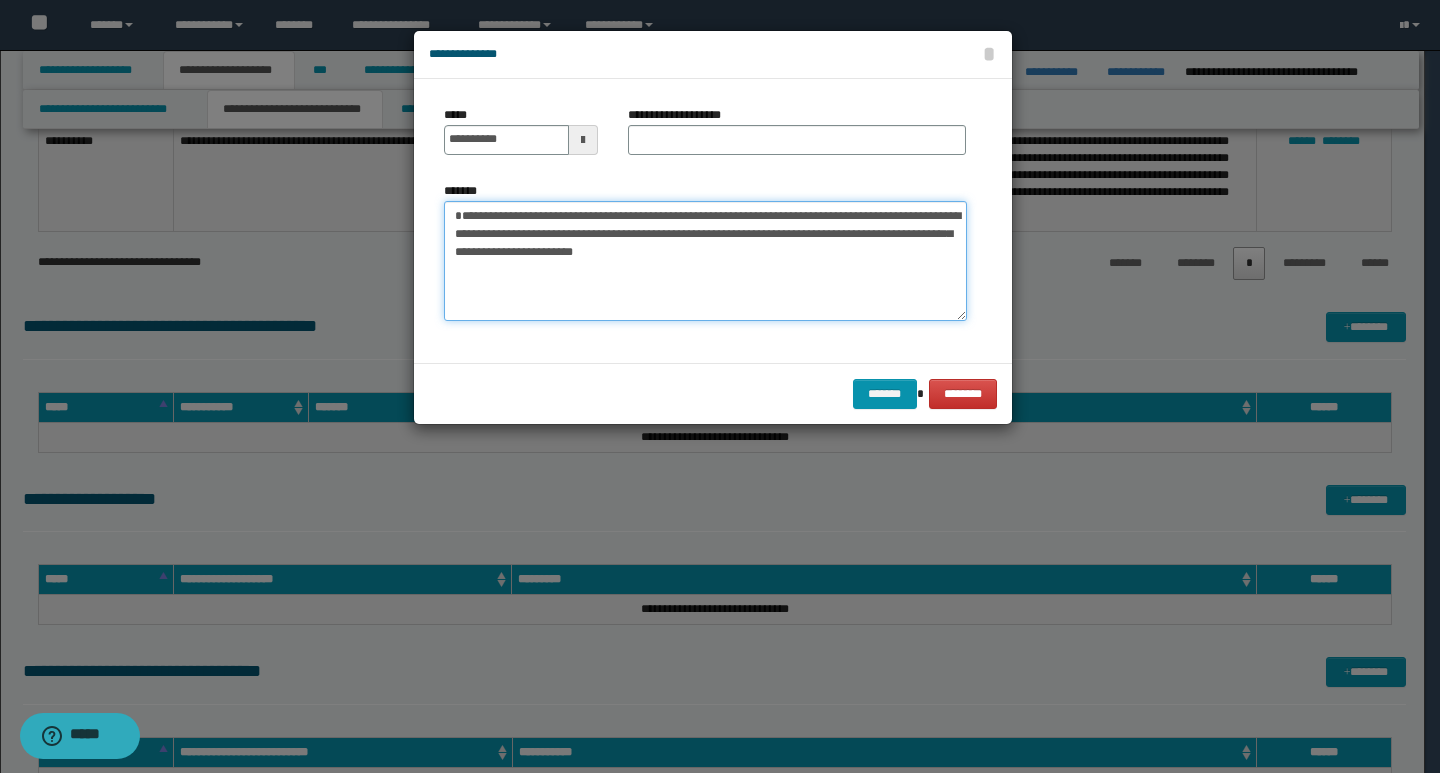 type on "**********" 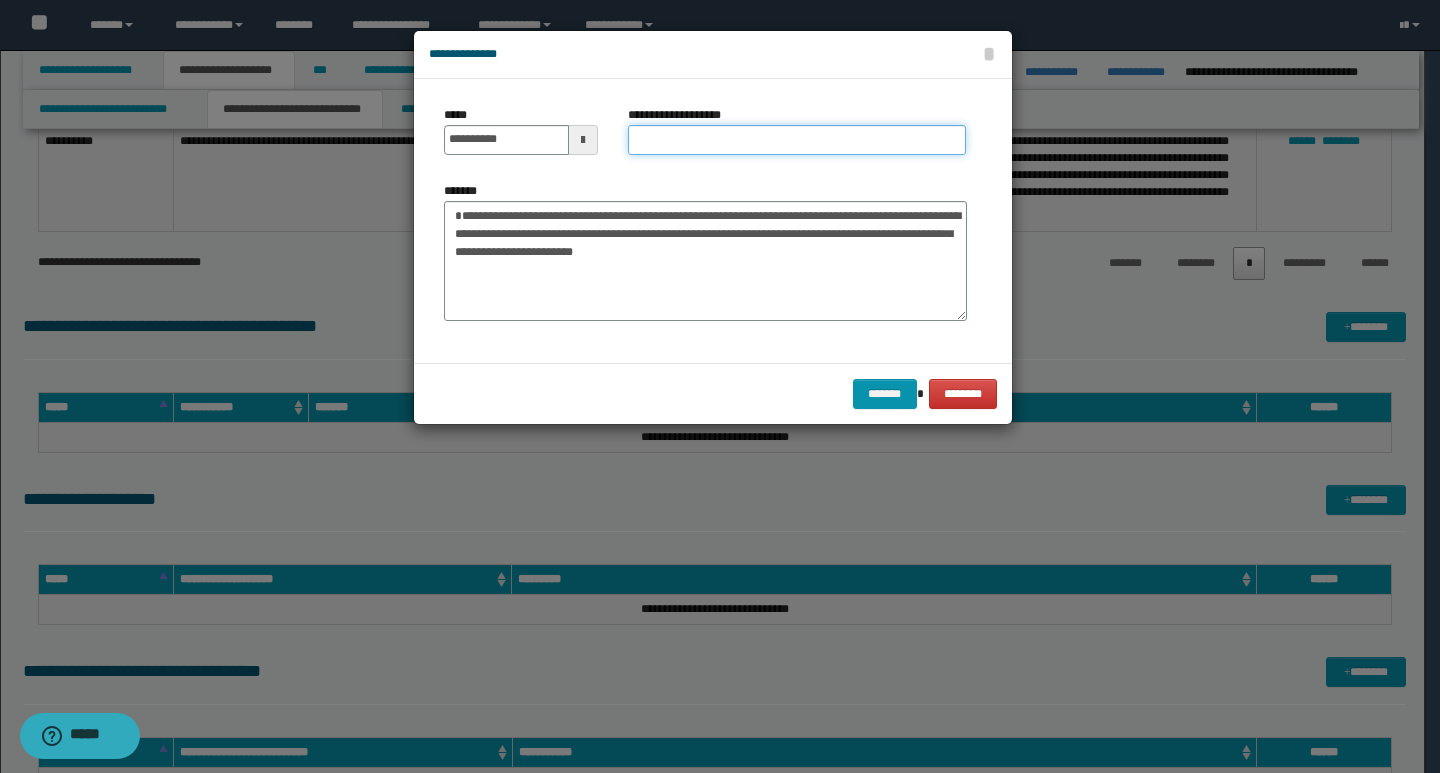 click on "**********" at bounding box center (797, 140) 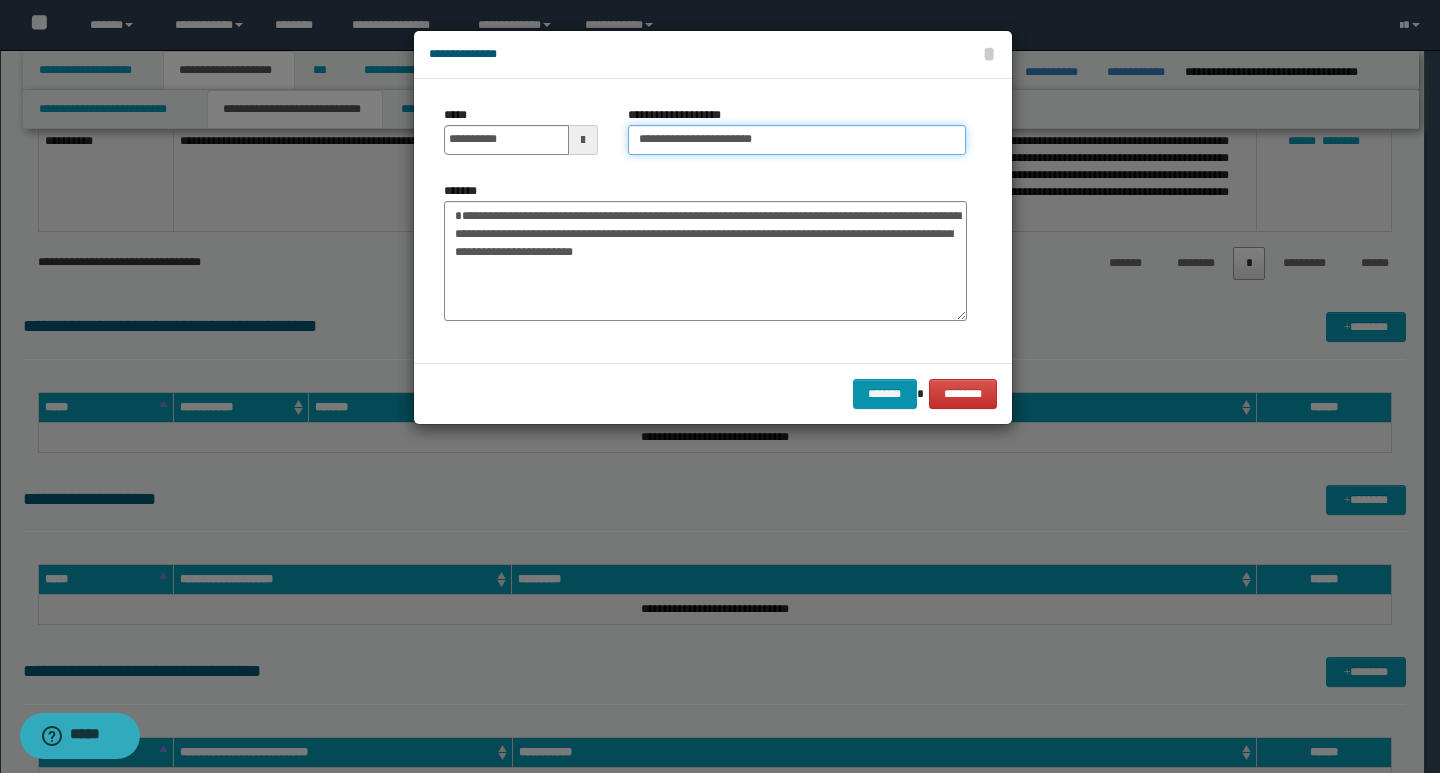 type on "**********" 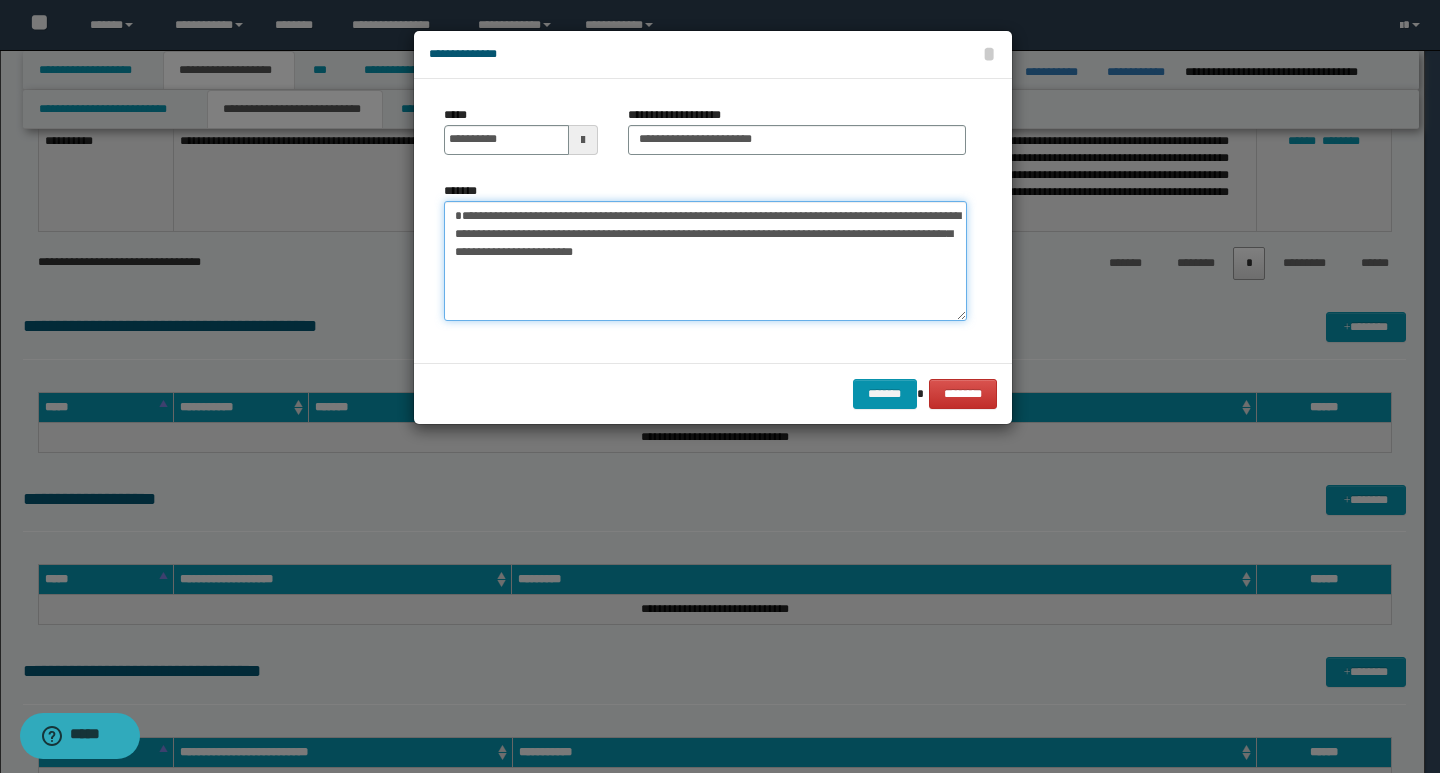 click on "**********" at bounding box center [705, 261] 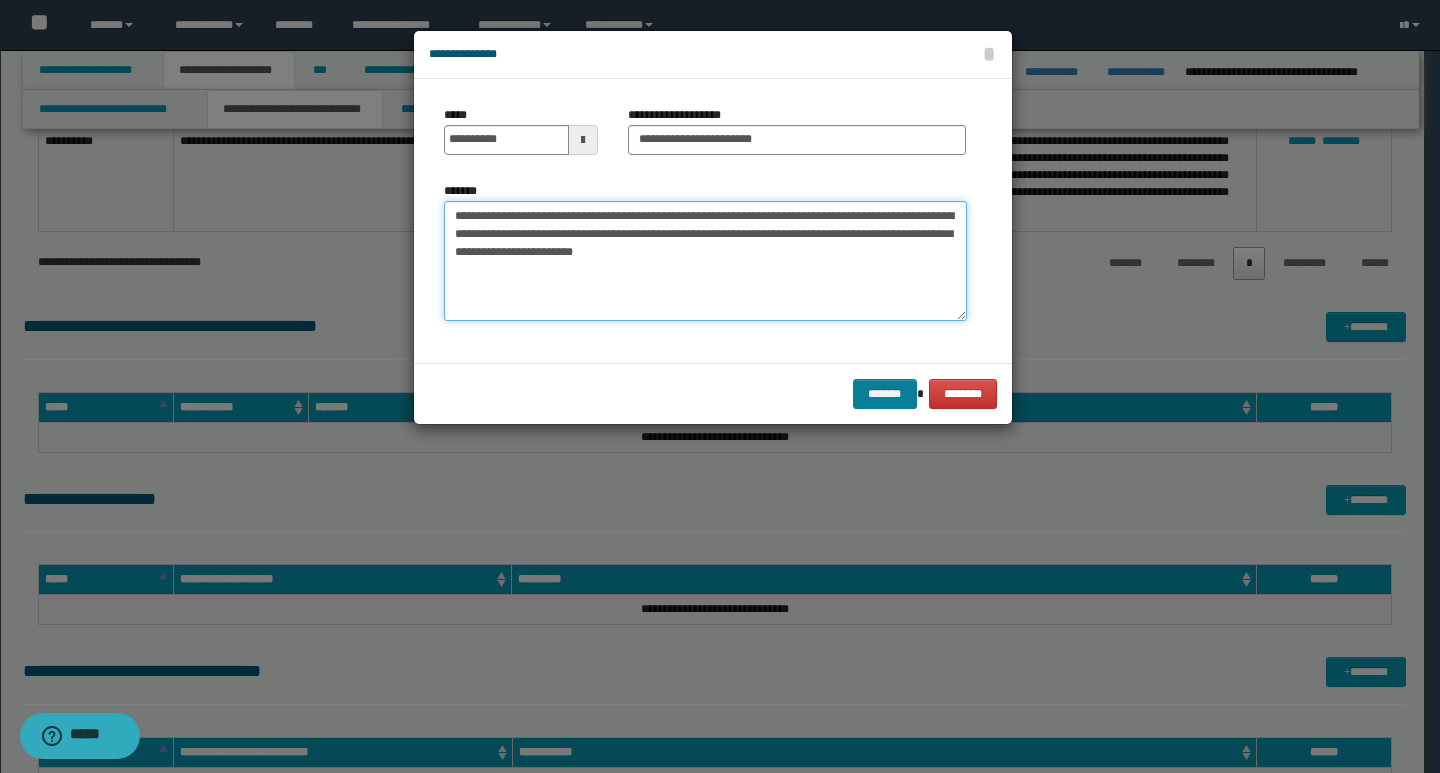 type on "**********" 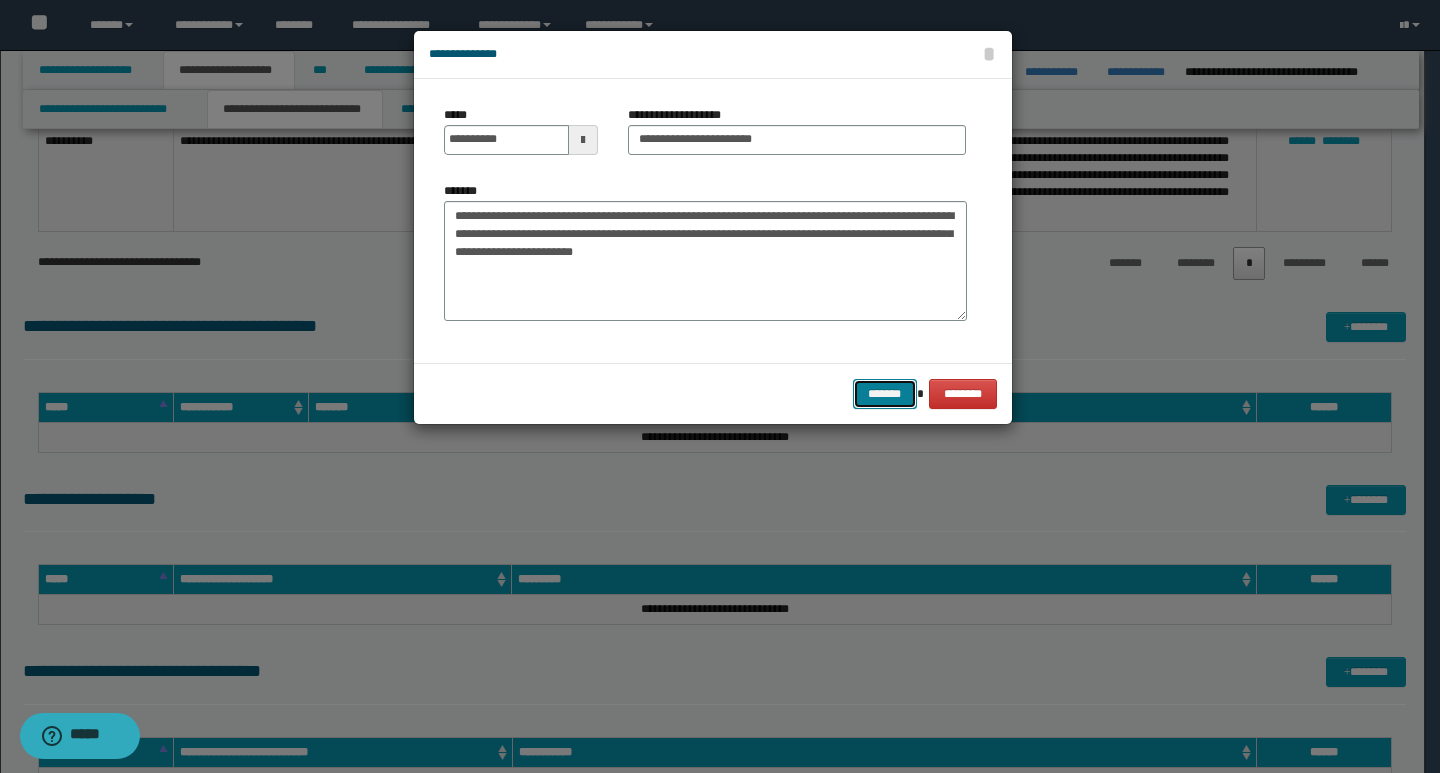 click on "*******" at bounding box center (885, 394) 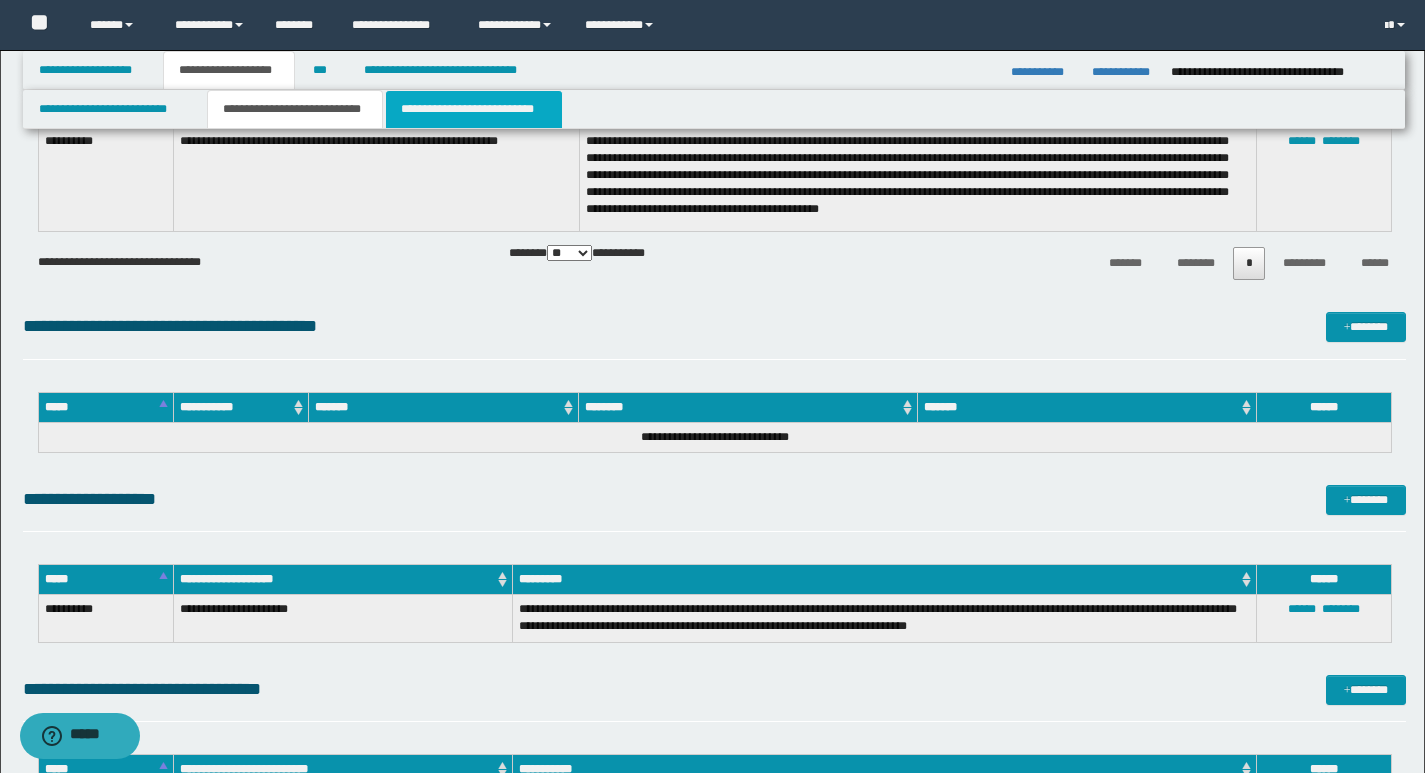 click on "**********" at bounding box center [474, 109] 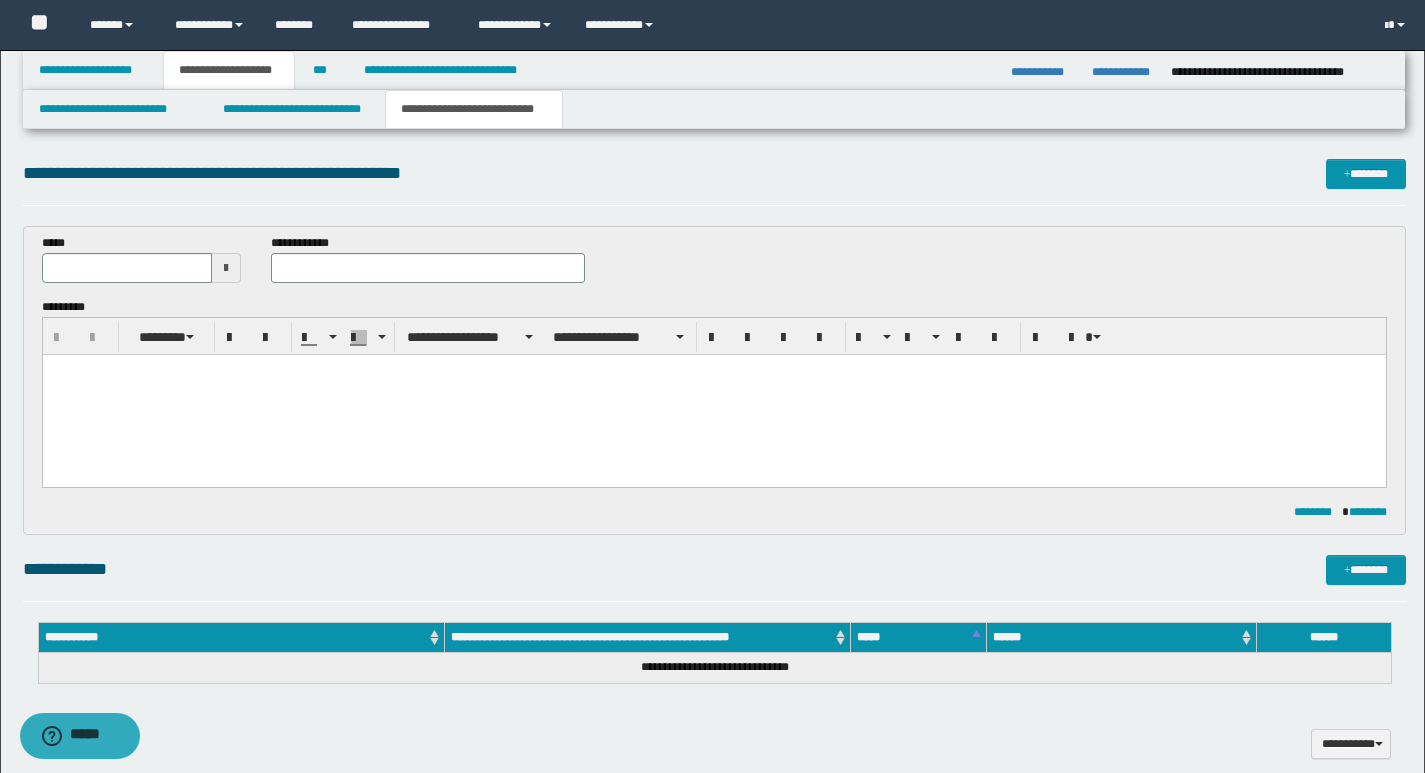 scroll, scrollTop: 0, scrollLeft: 0, axis: both 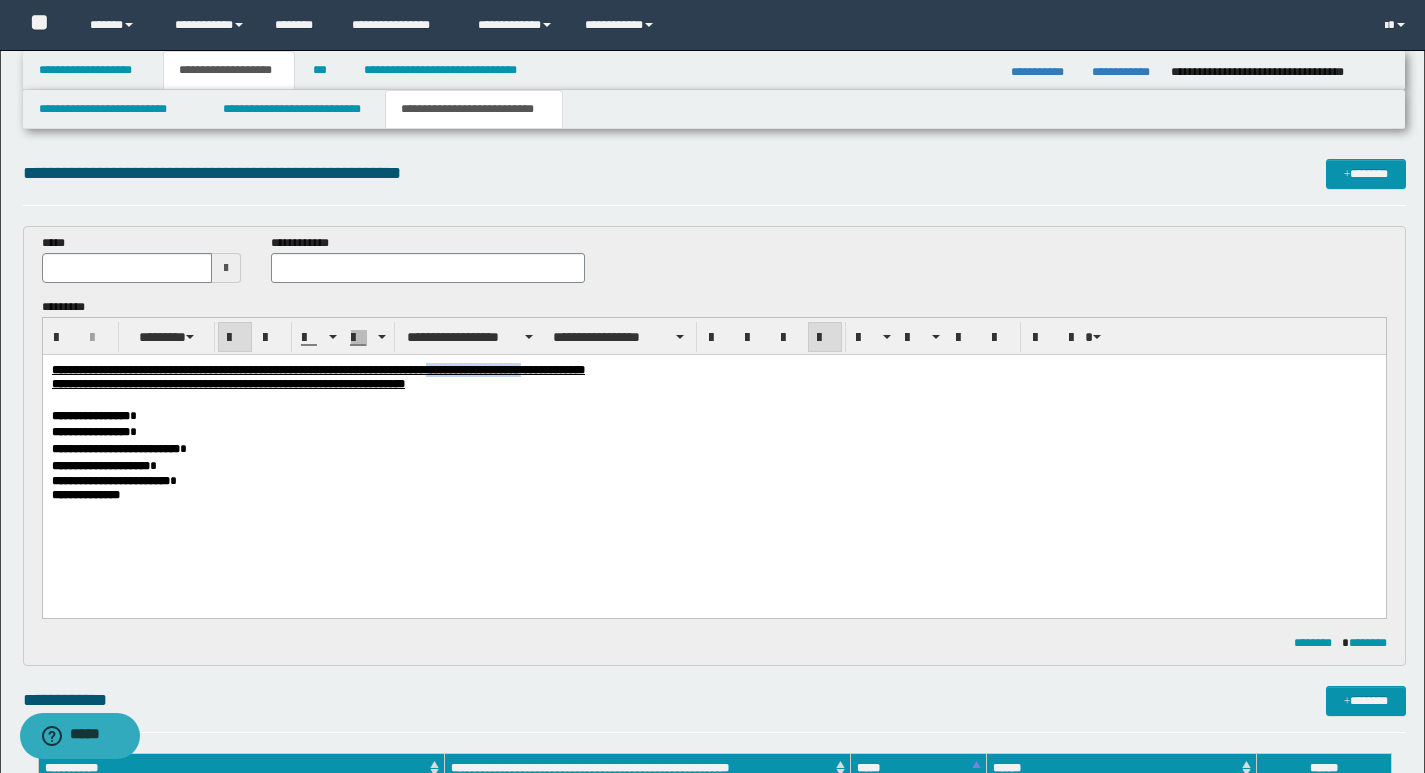 drag, startPoint x: 582, startPoint y: 369, endPoint x: 690, endPoint y: 371, distance: 108.01852 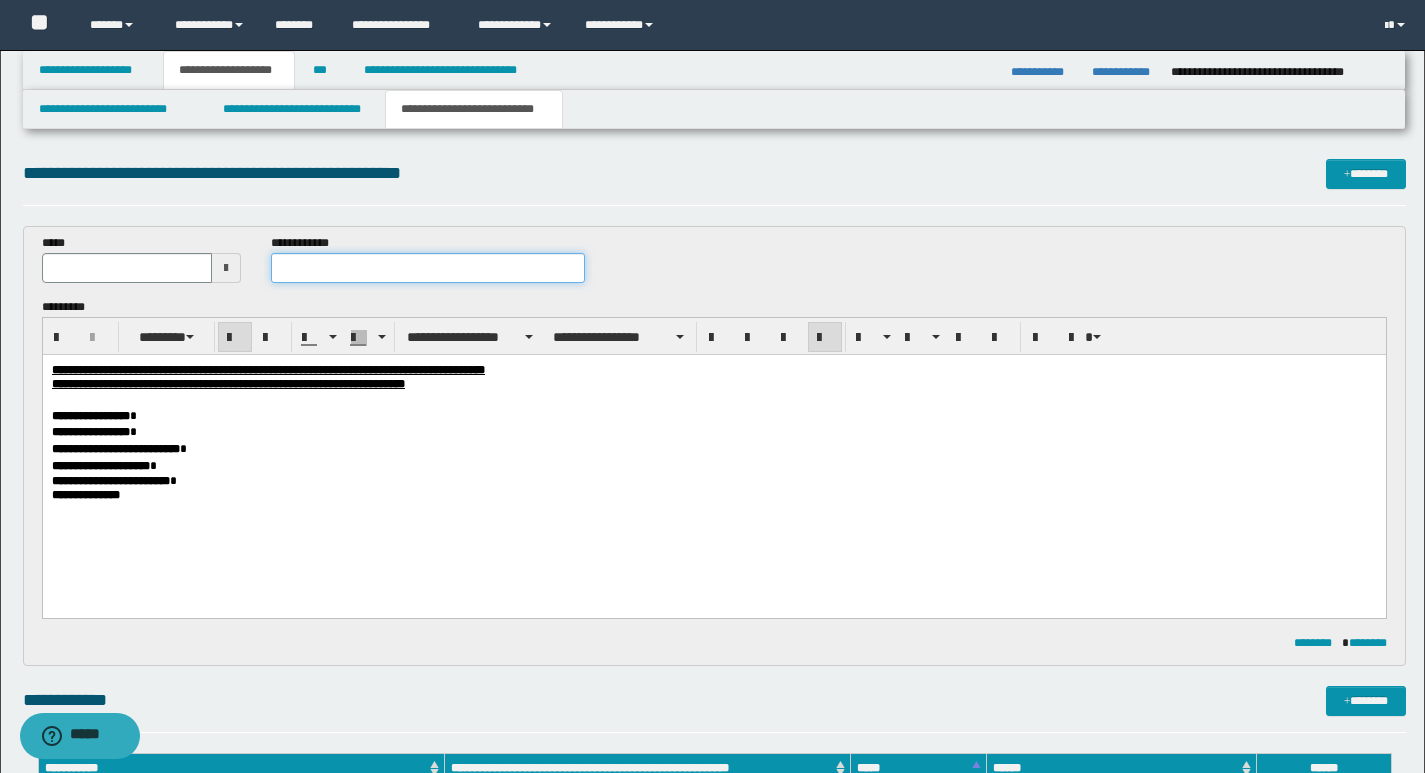 click at bounding box center (428, 268) 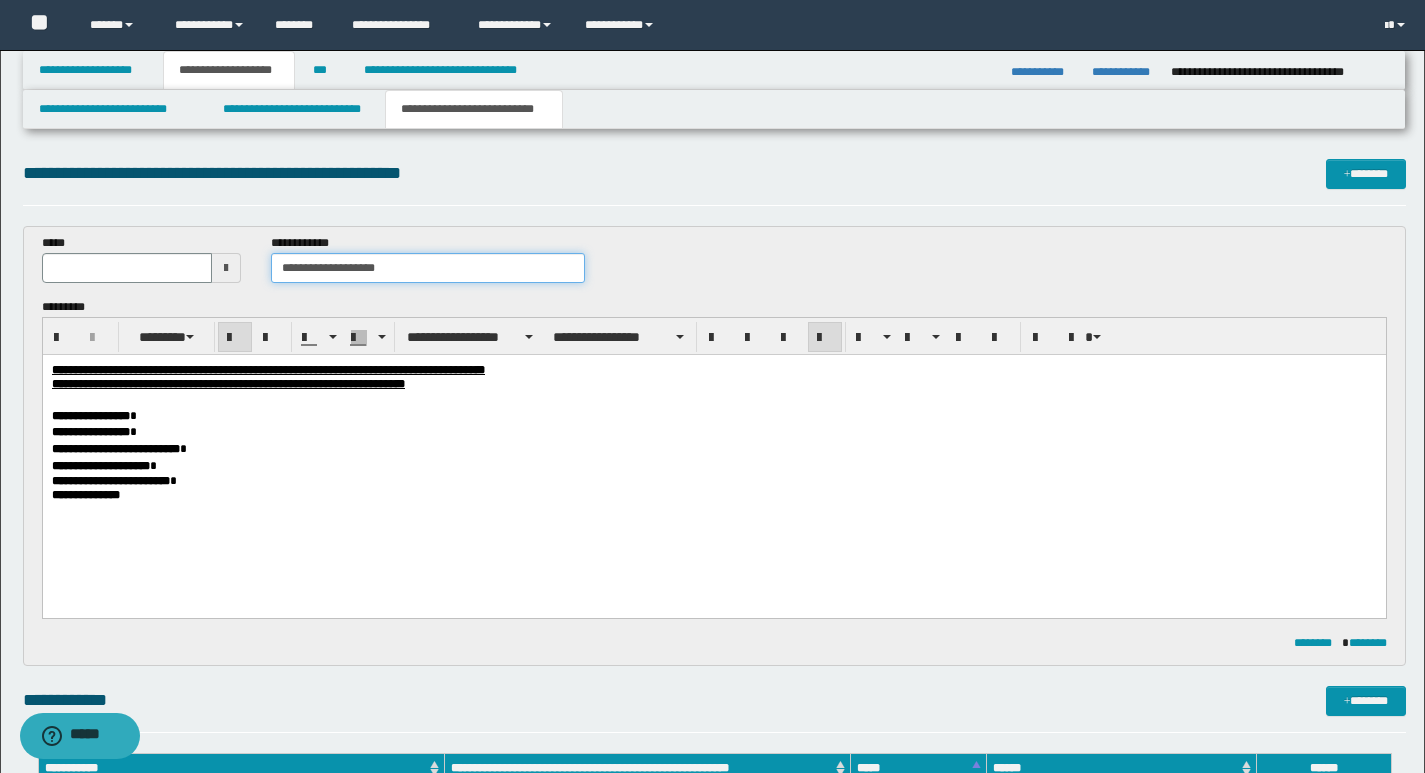 type on "**********" 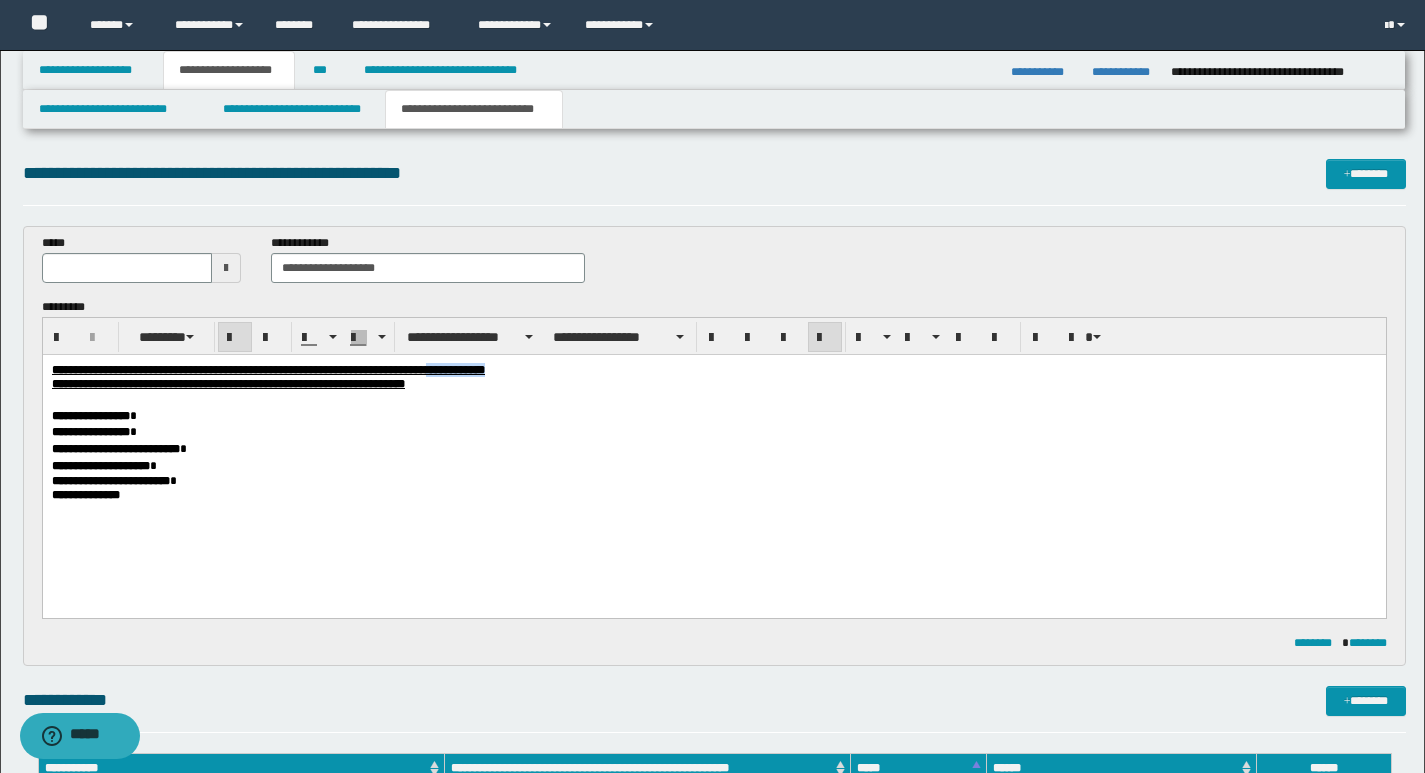 drag, startPoint x: 583, startPoint y: 370, endPoint x: 654, endPoint y: 371, distance: 71.00704 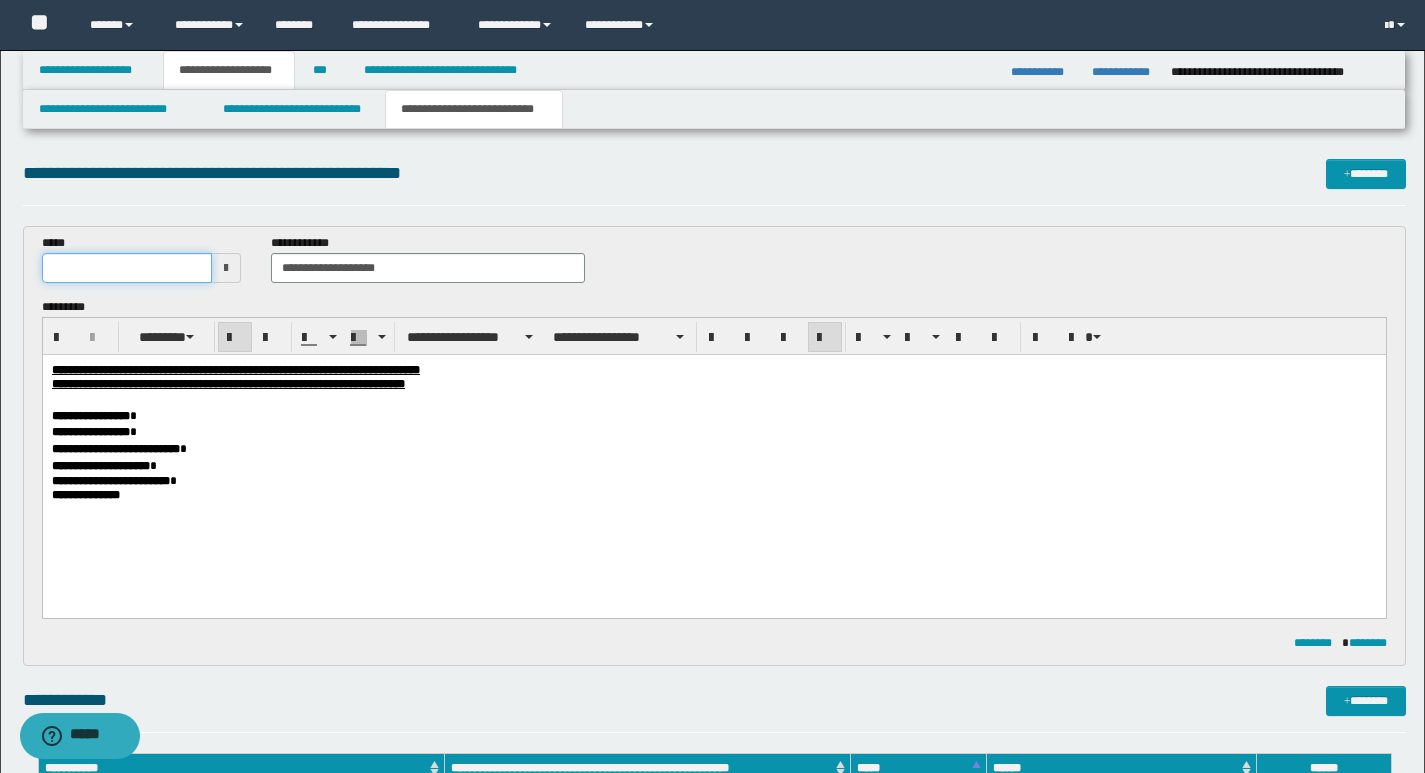click at bounding box center (127, 268) 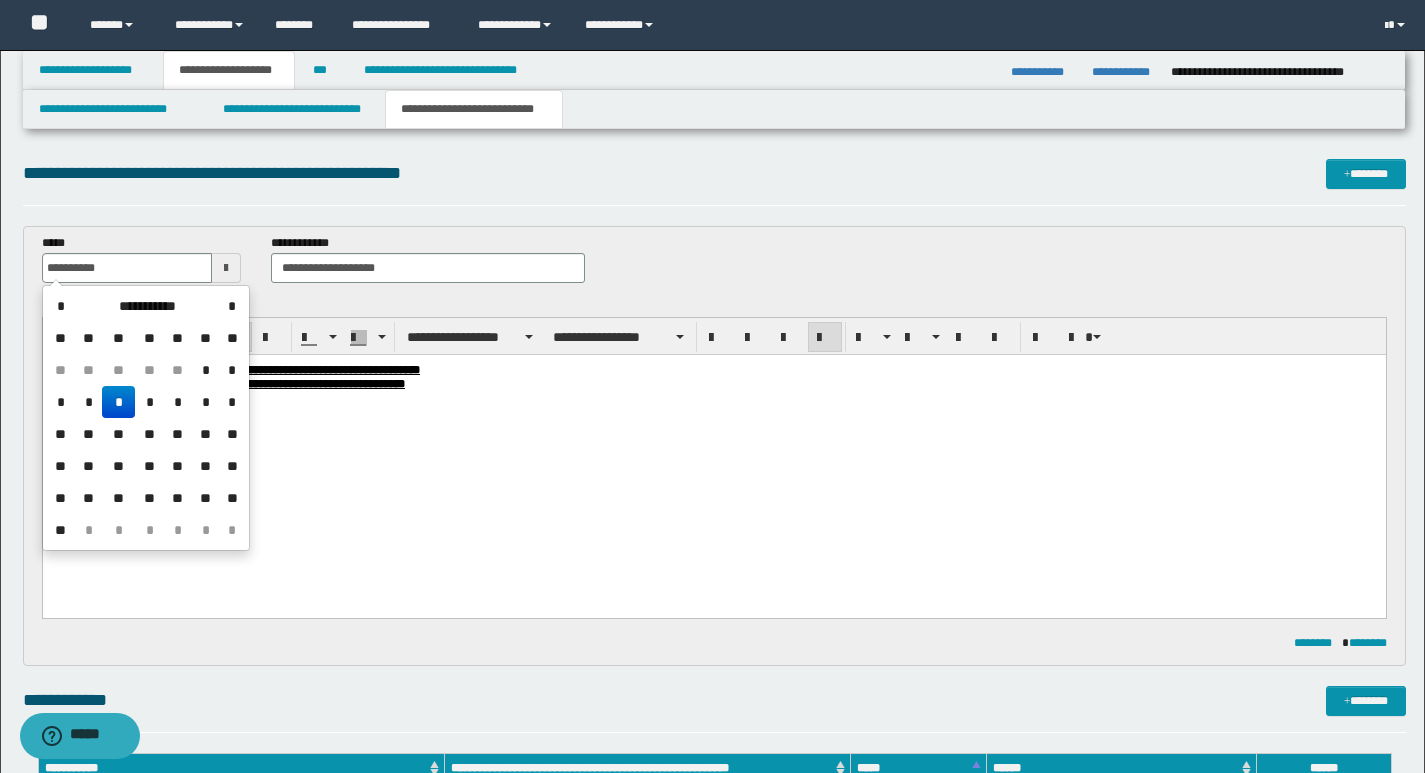 click on "**********" at bounding box center [713, 449] 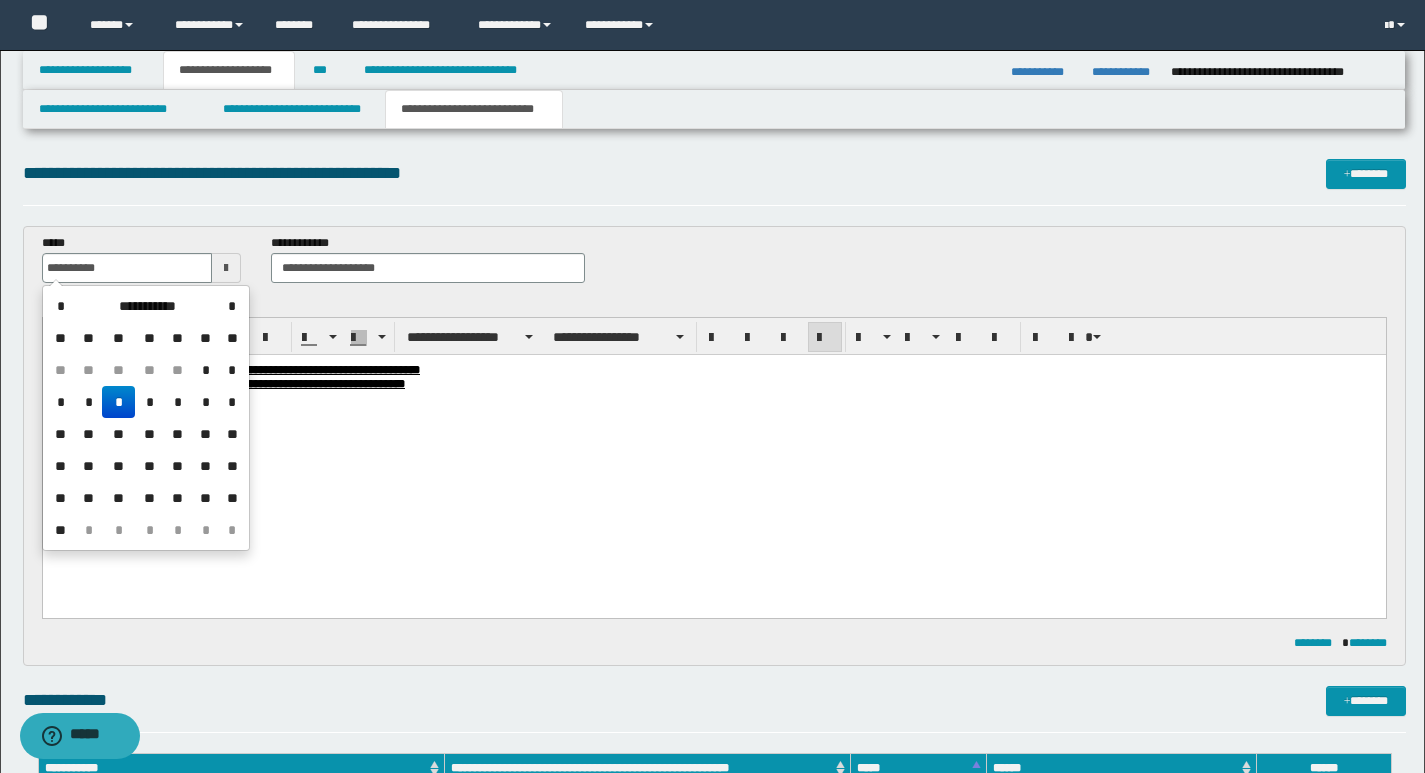 click on "*" at bounding box center (118, 402) 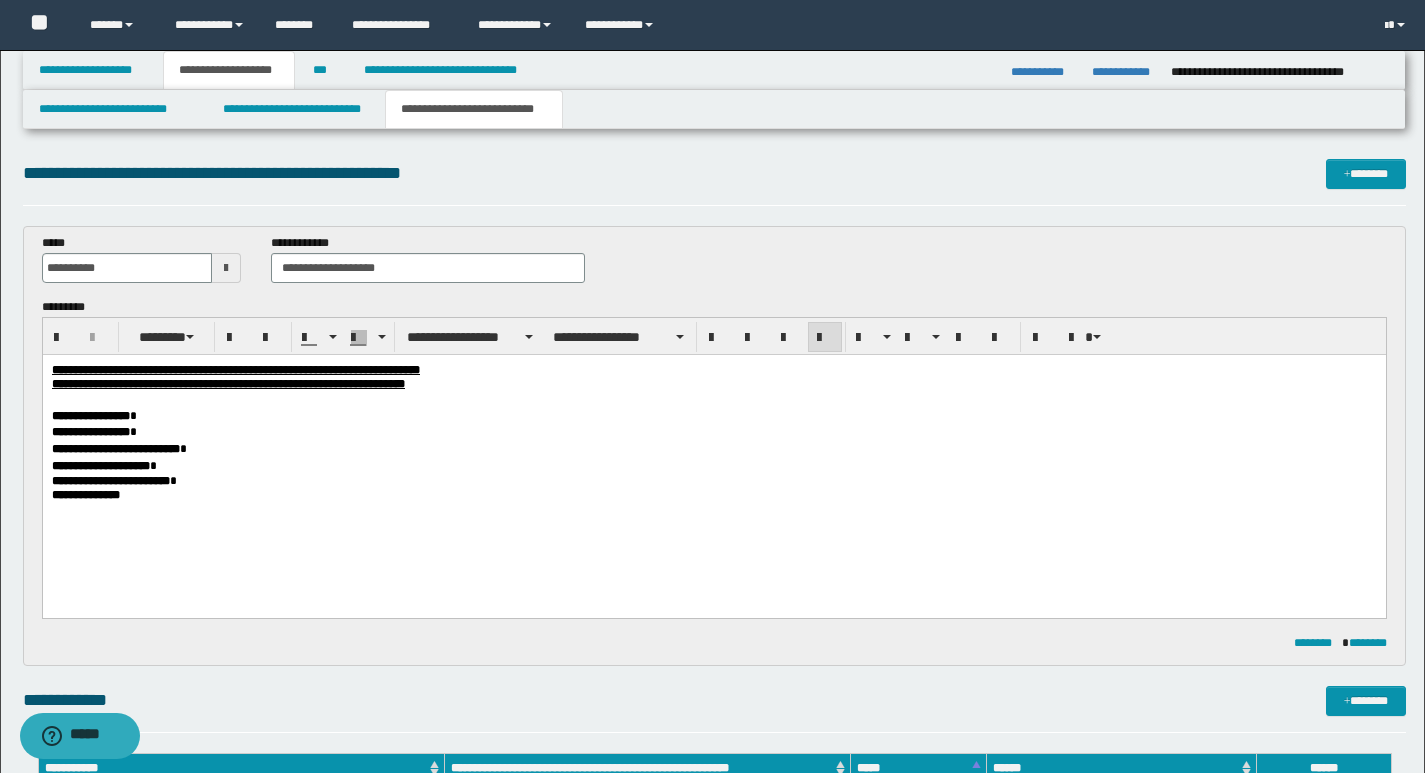 click on "**********" at bounding box center (713, 432) 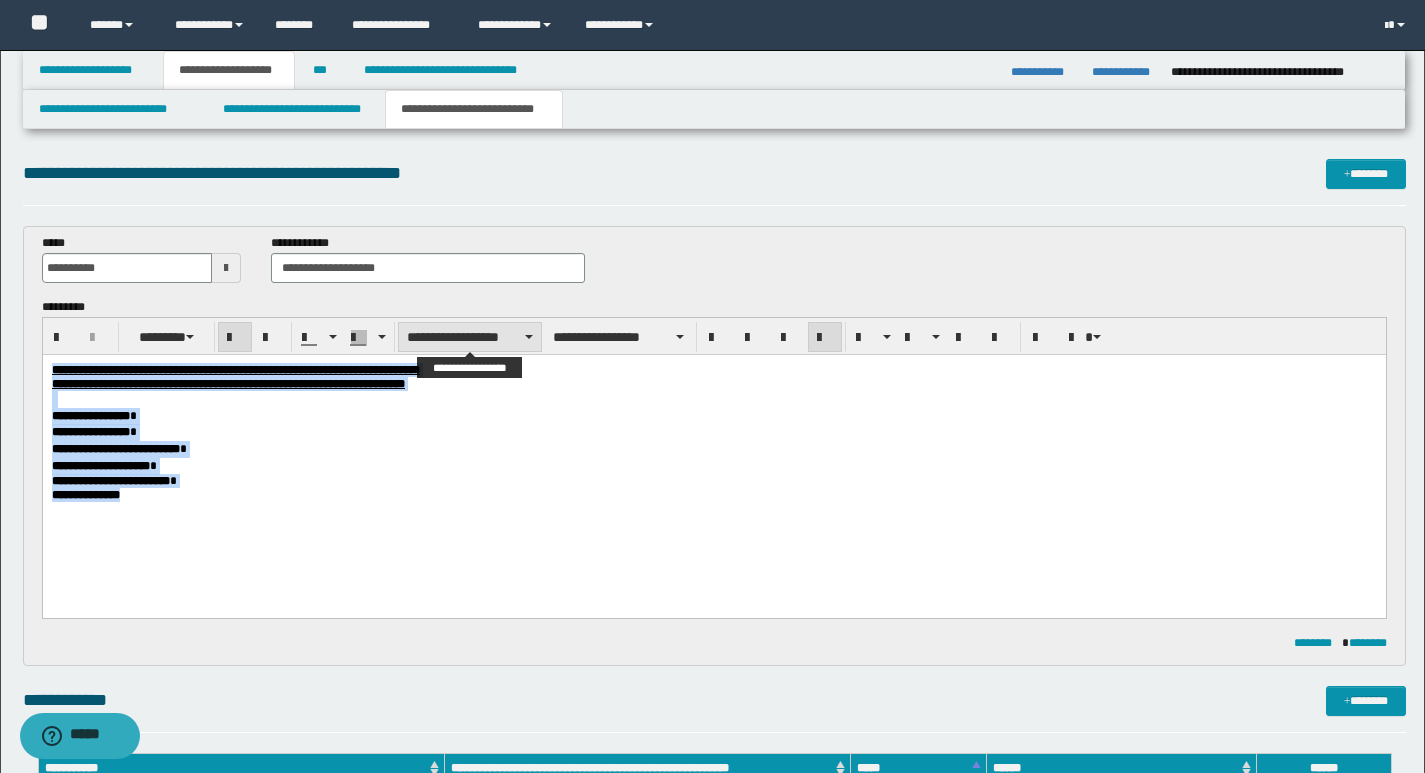 click on "**********" at bounding box center (470, 337) 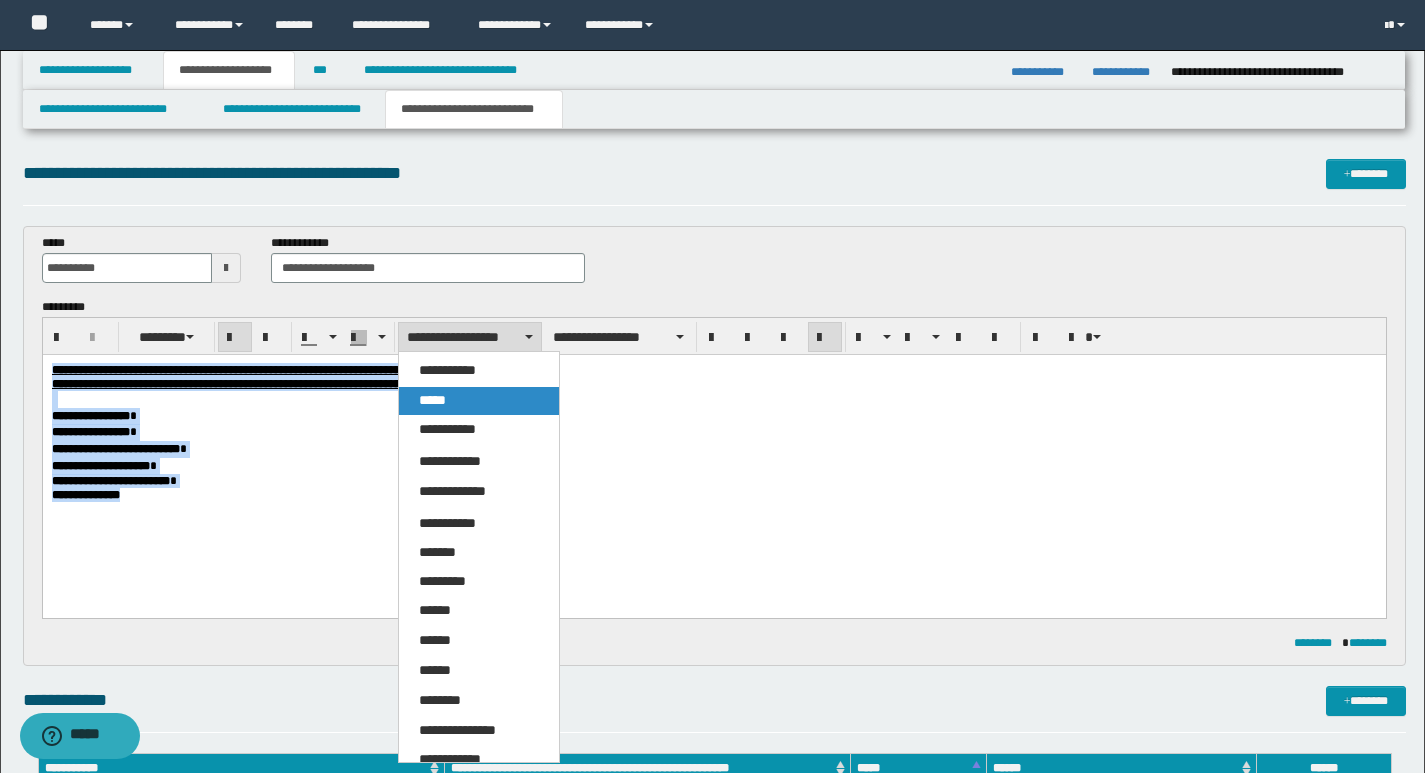 drag, startPoint x: 434, startPoint y: 399, endPoint x: 490, endPoint y: 8, distance: 394.98987 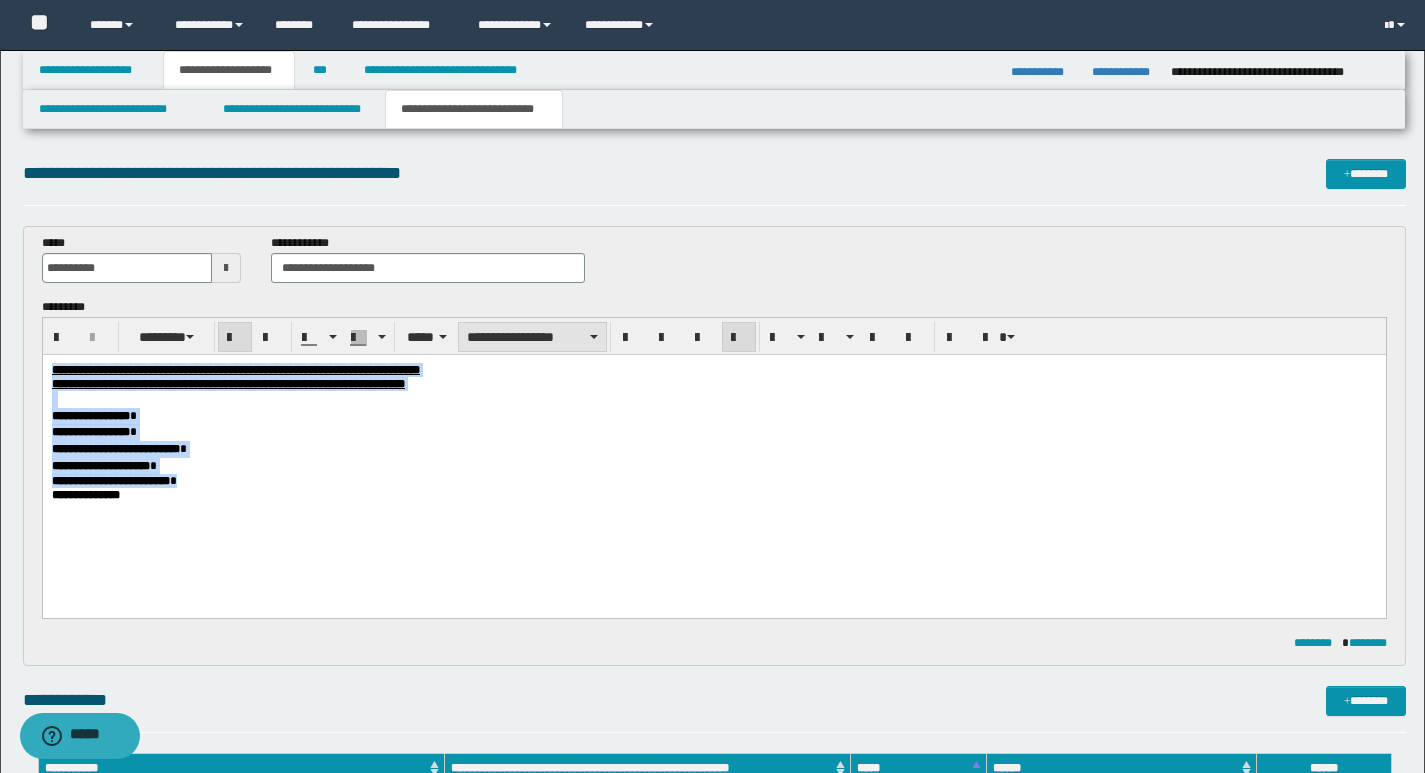 click on "**********" at bounding box center [532, 337] 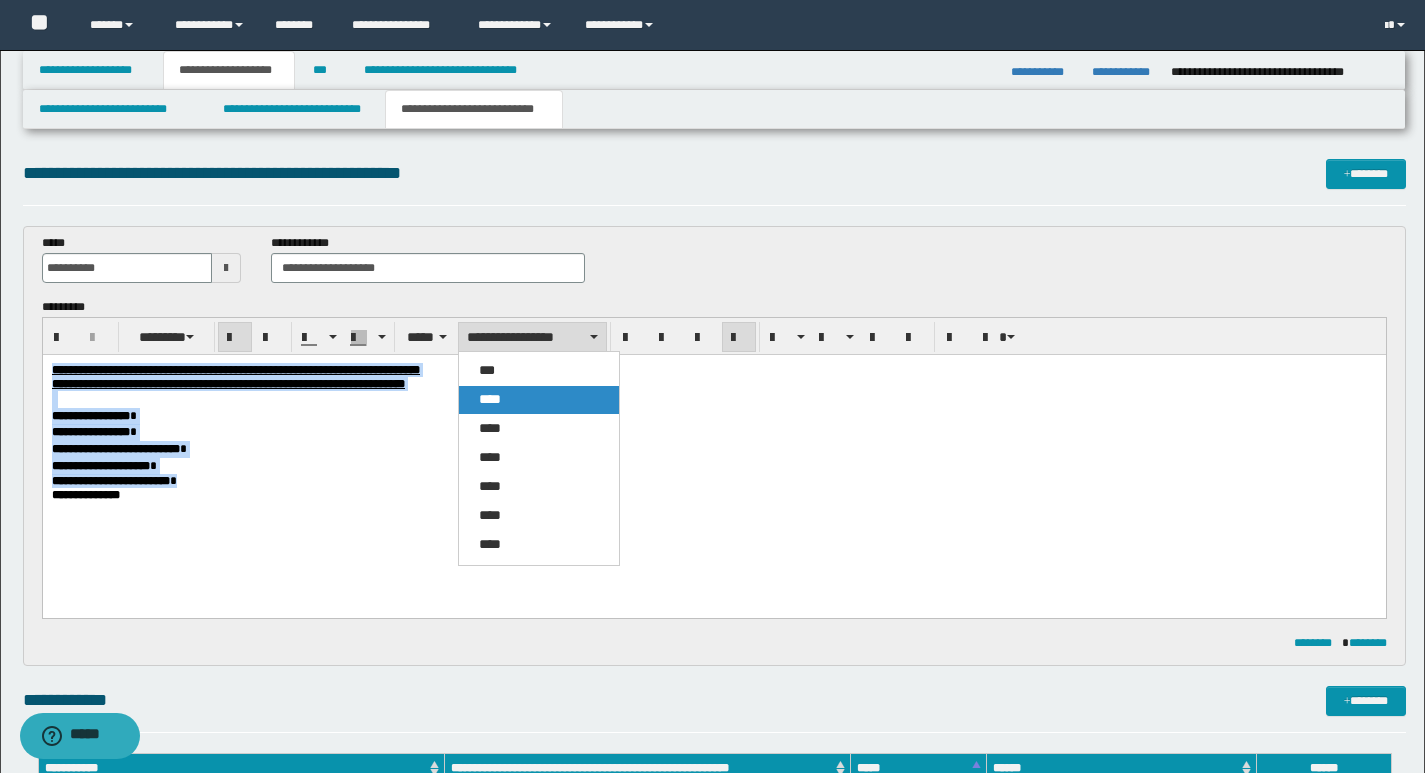 click on "****" at bounding box center (490, 399) 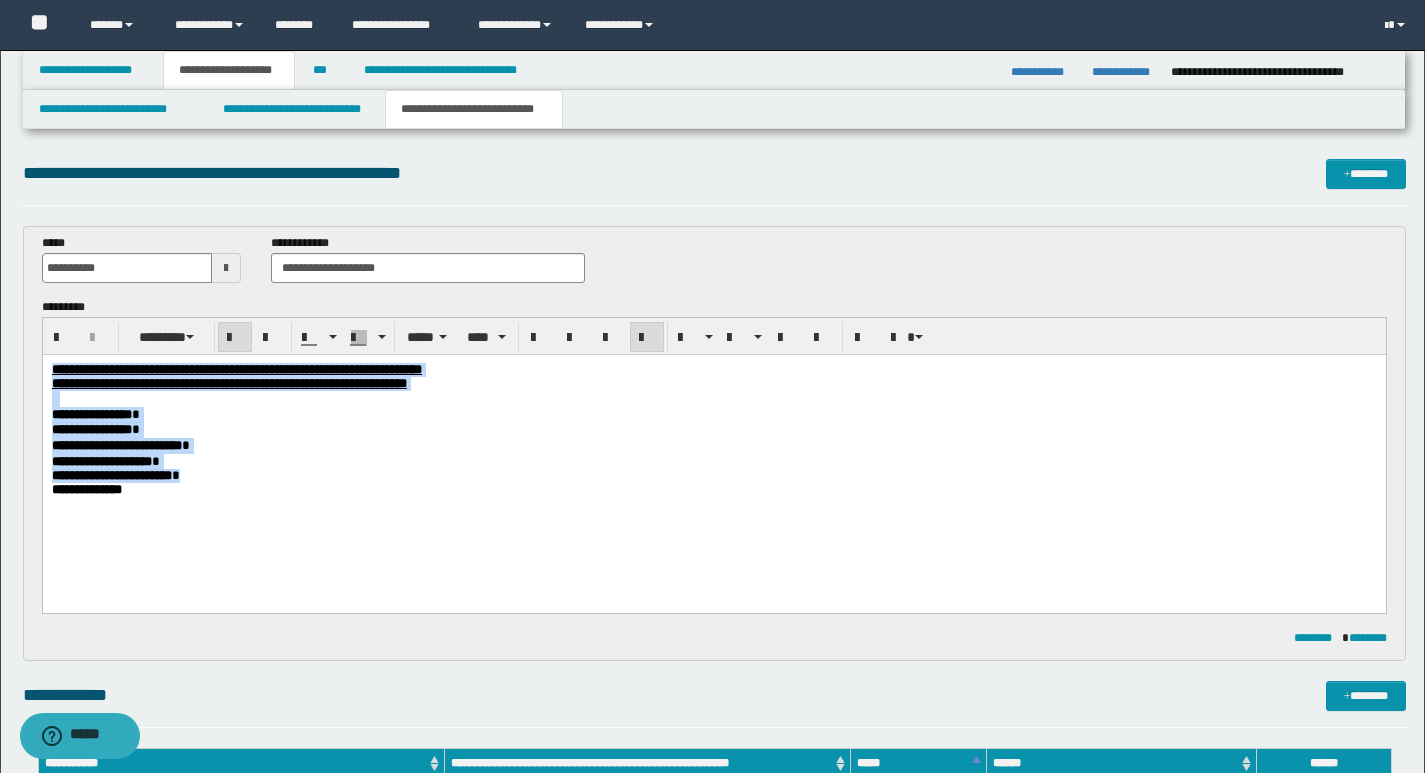 drag, startPoint x: 643, startPoint y: 333, endPoint x: 595, endPoint y: 87, distance: 250.63918 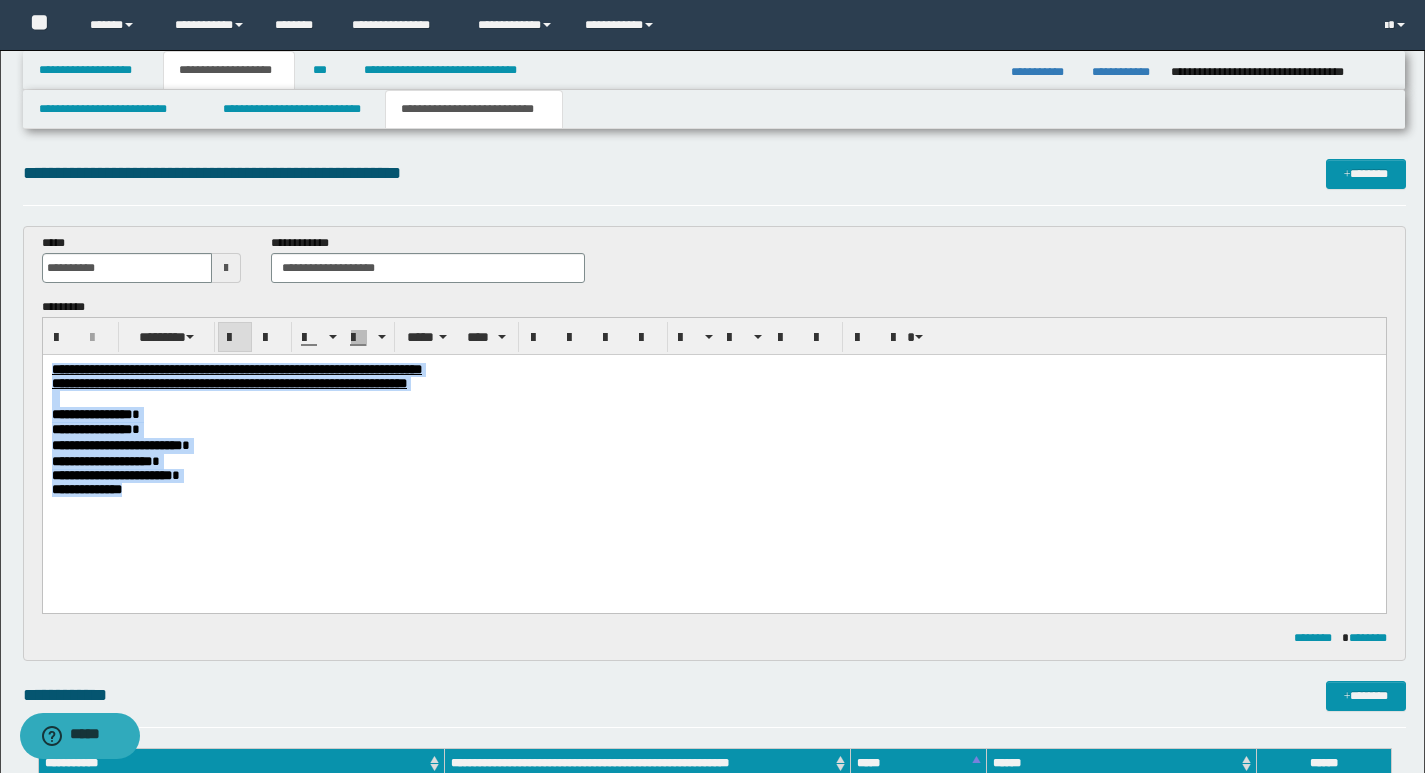 click on "**********" at bounding box center (713, 446) 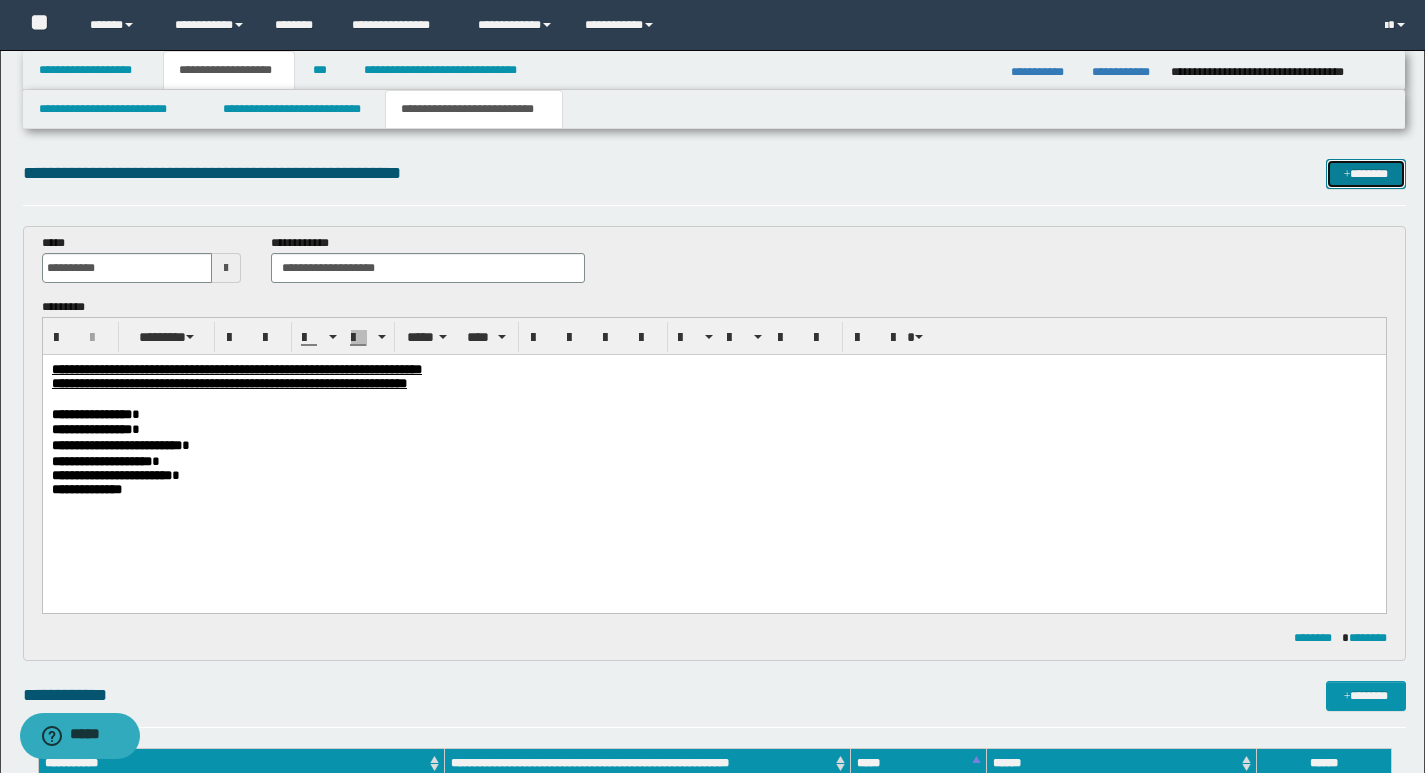 click on "*******" at bounding box center [1366, 174] 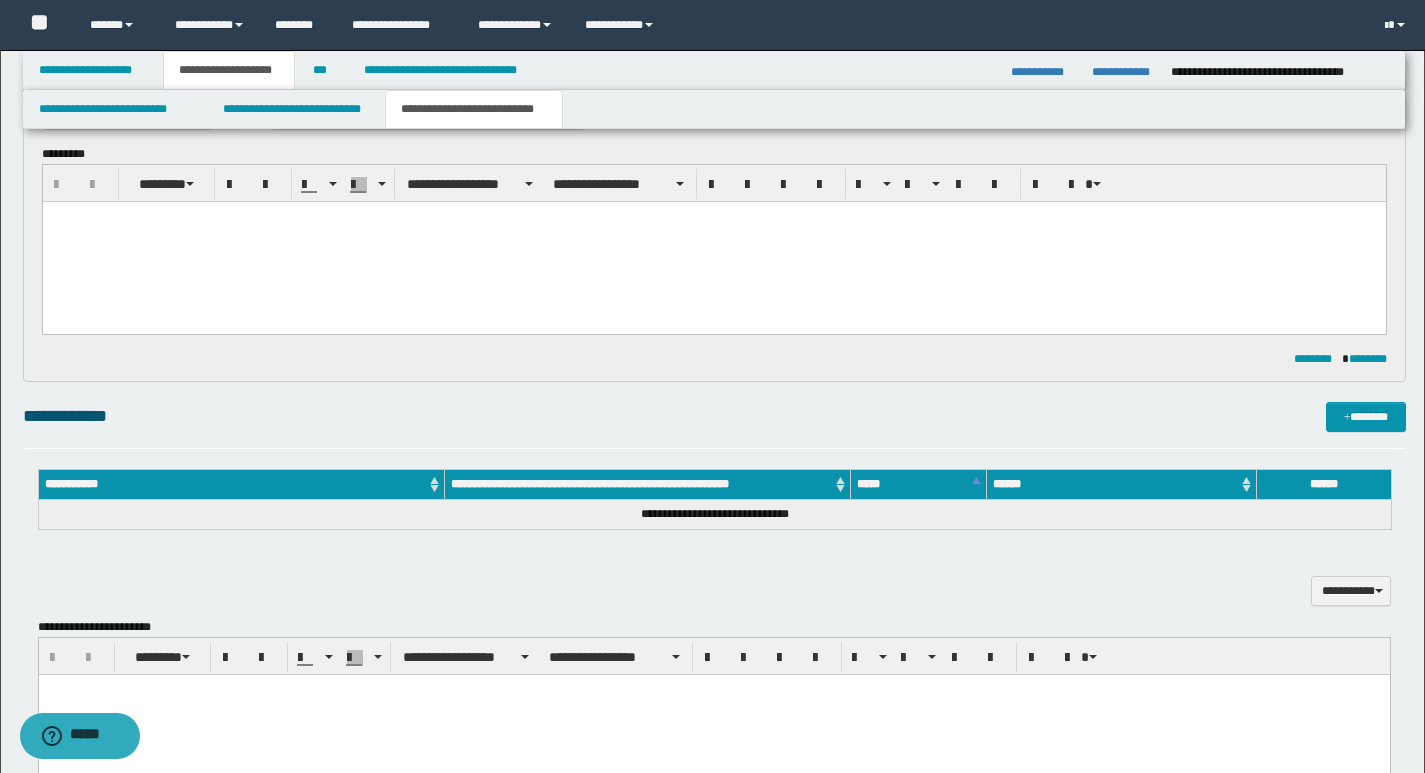 scroll, scrollTop: 0, scrollLeft: 0, axis: both 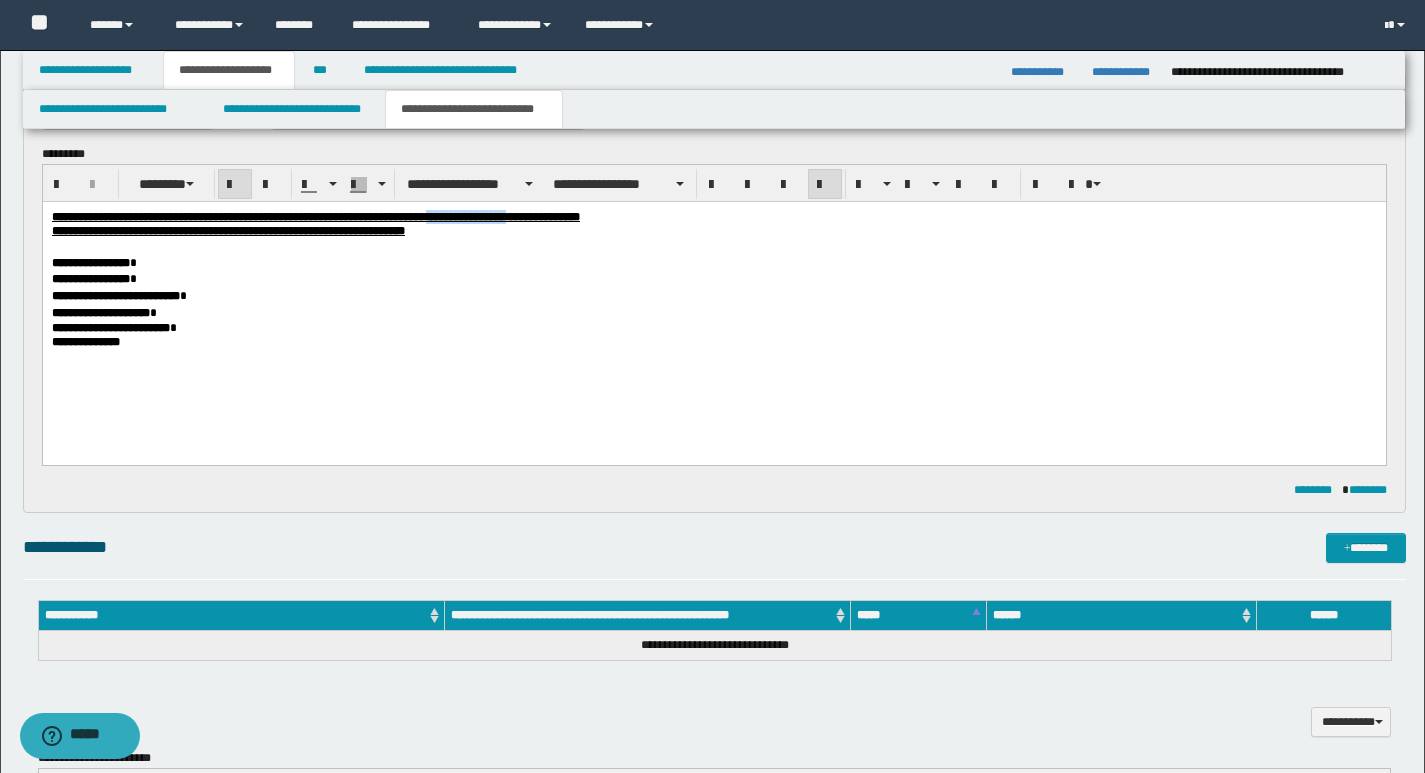 drag, startPoint x: 585, startPoint y: 217, endPoint x: 676, endPoint y: 222, distance: 91.13726 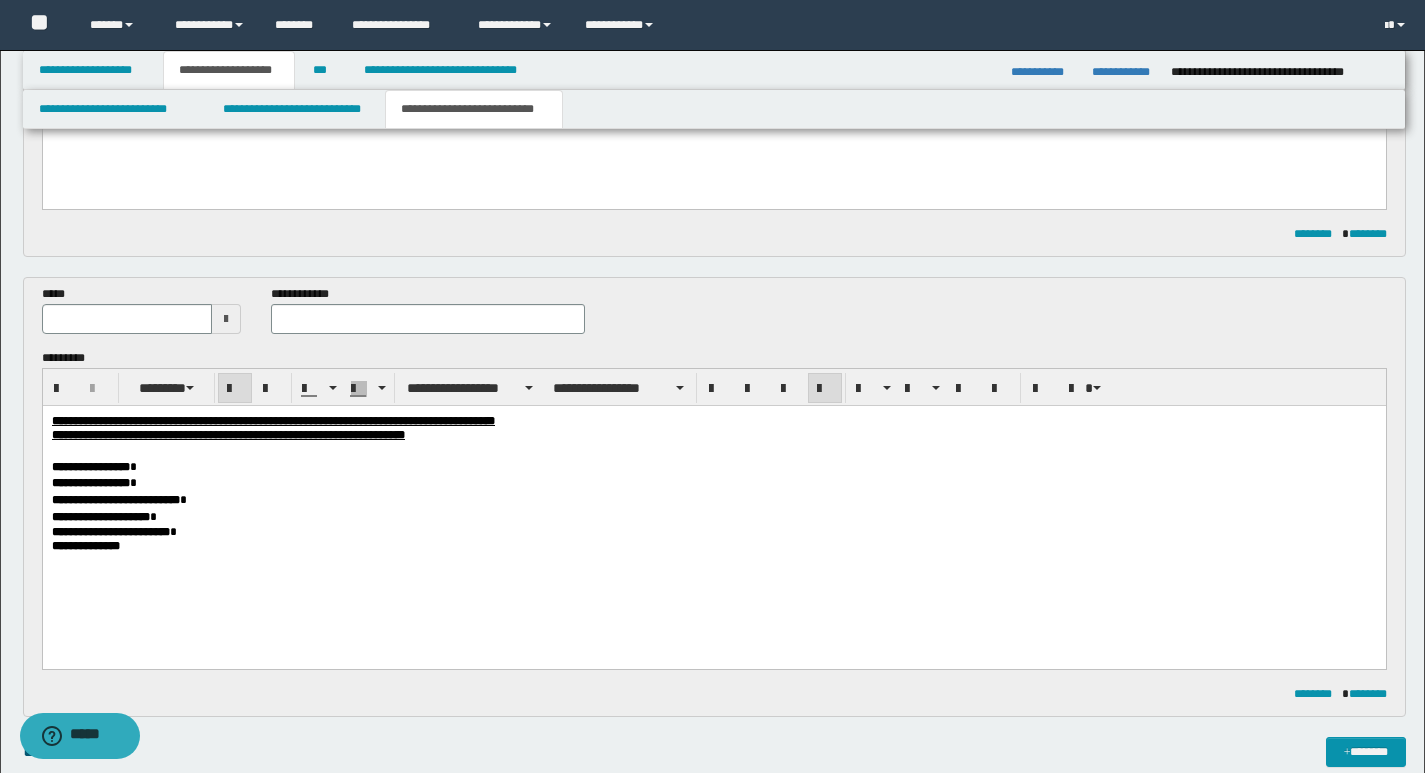 scroll, scrollTop: 308, scrollLeft: 0, axis: vertical 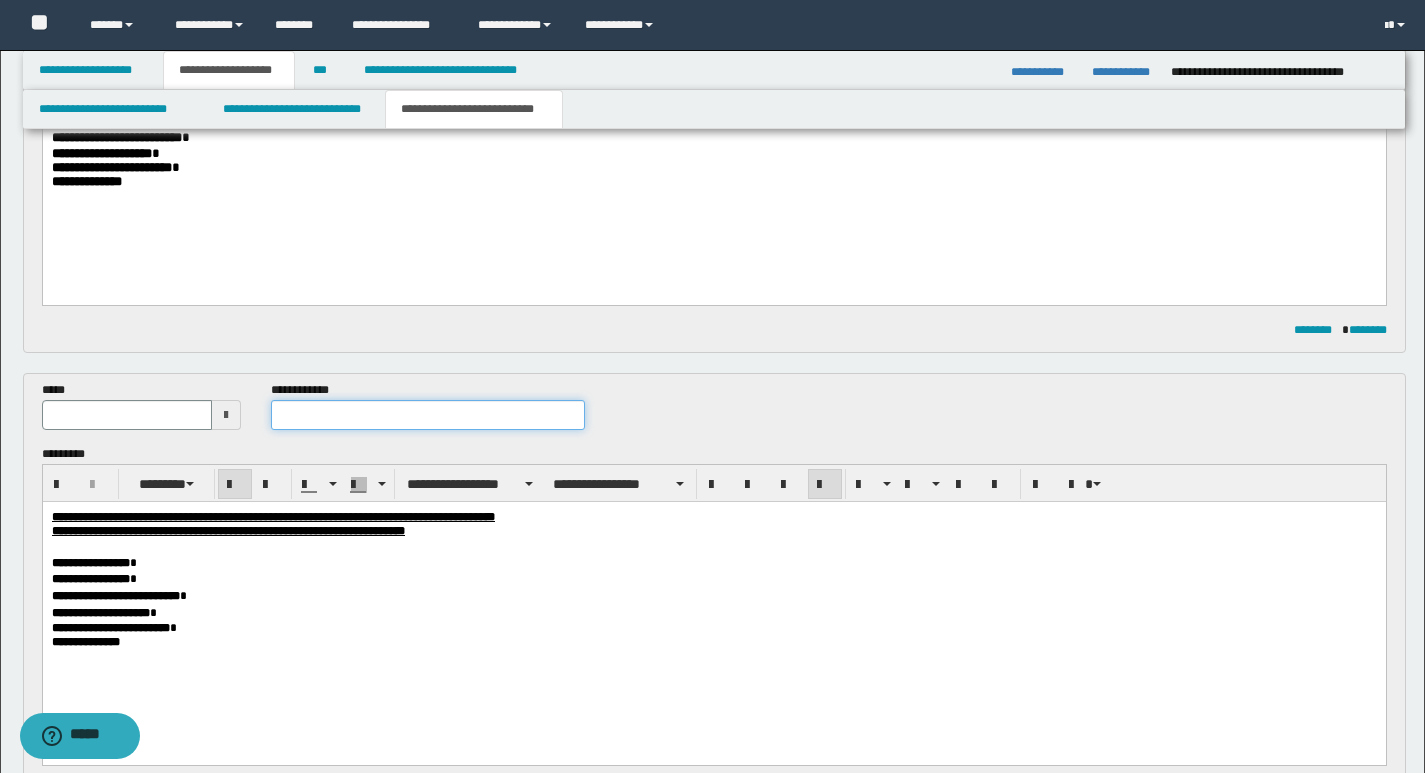click at bounding box center [428, 415] 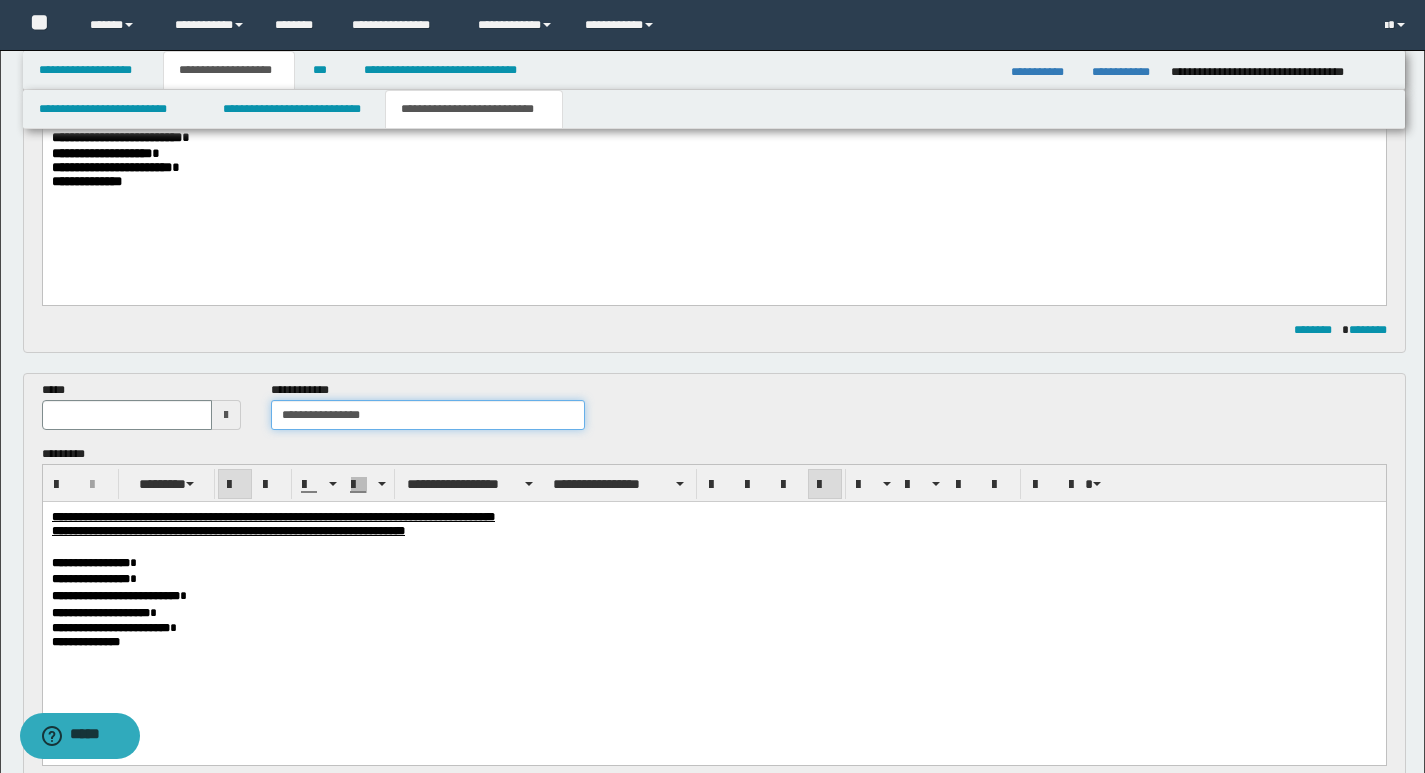 type on "**********" 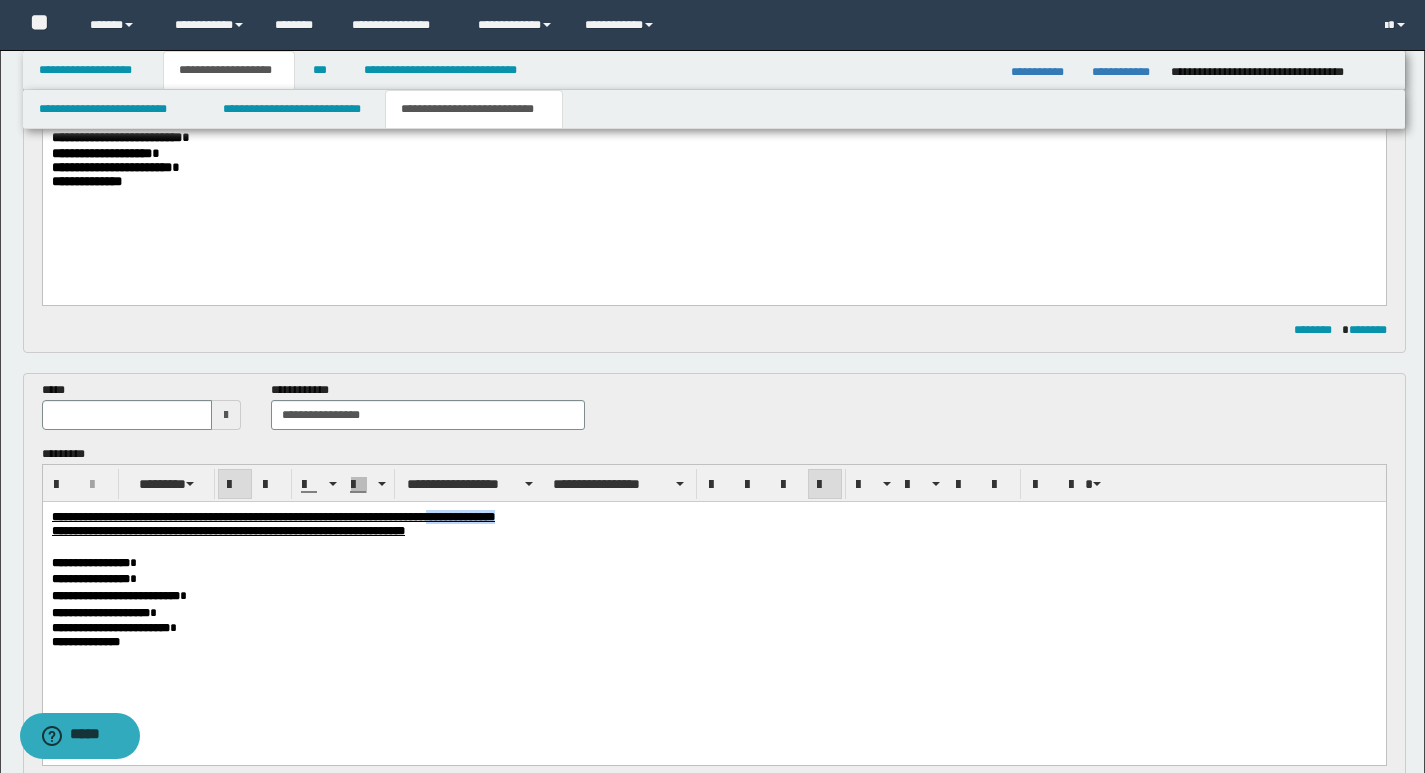drag, startPoint x: 587, startPoint y: 519, endPoint x: 689, endPoint y: 514, distance: 102.122475 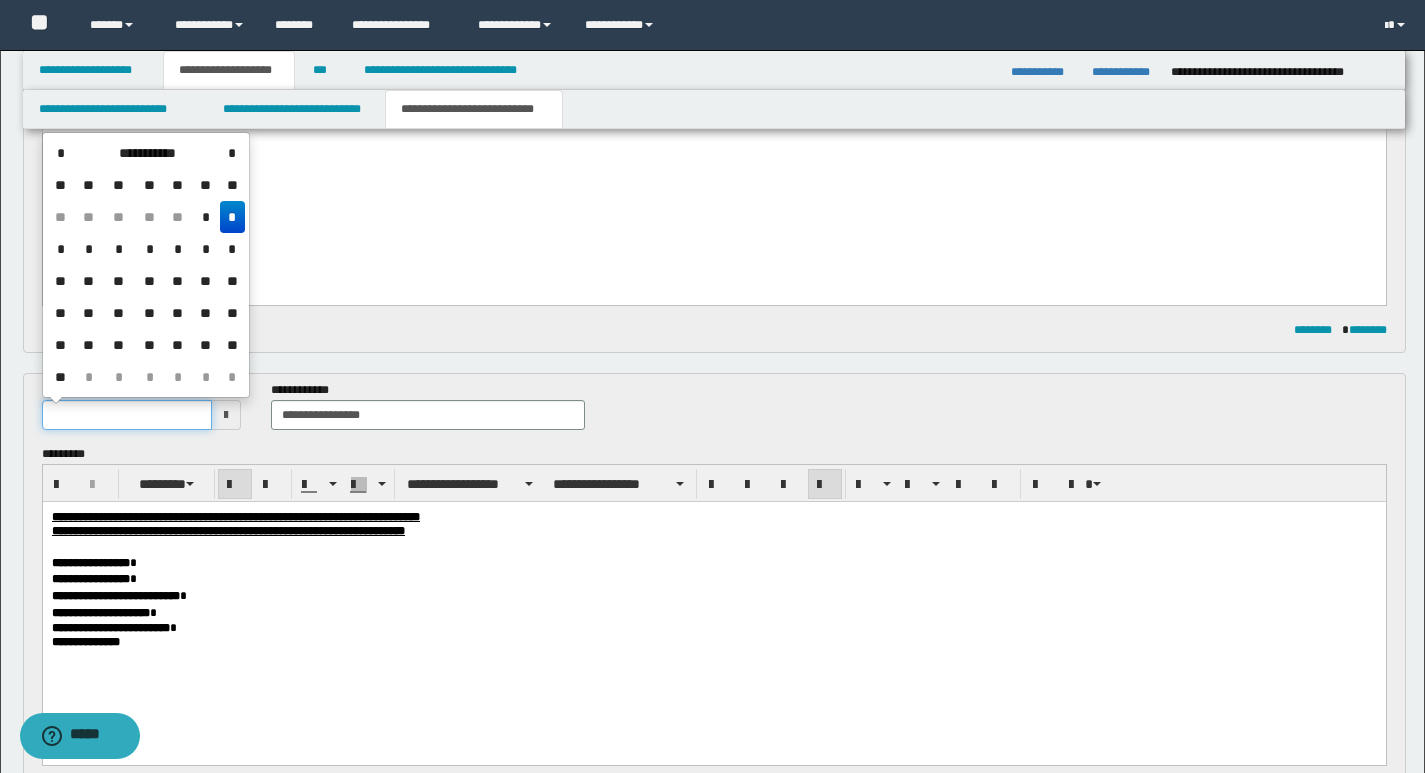 click at bounding box center (127, 415) 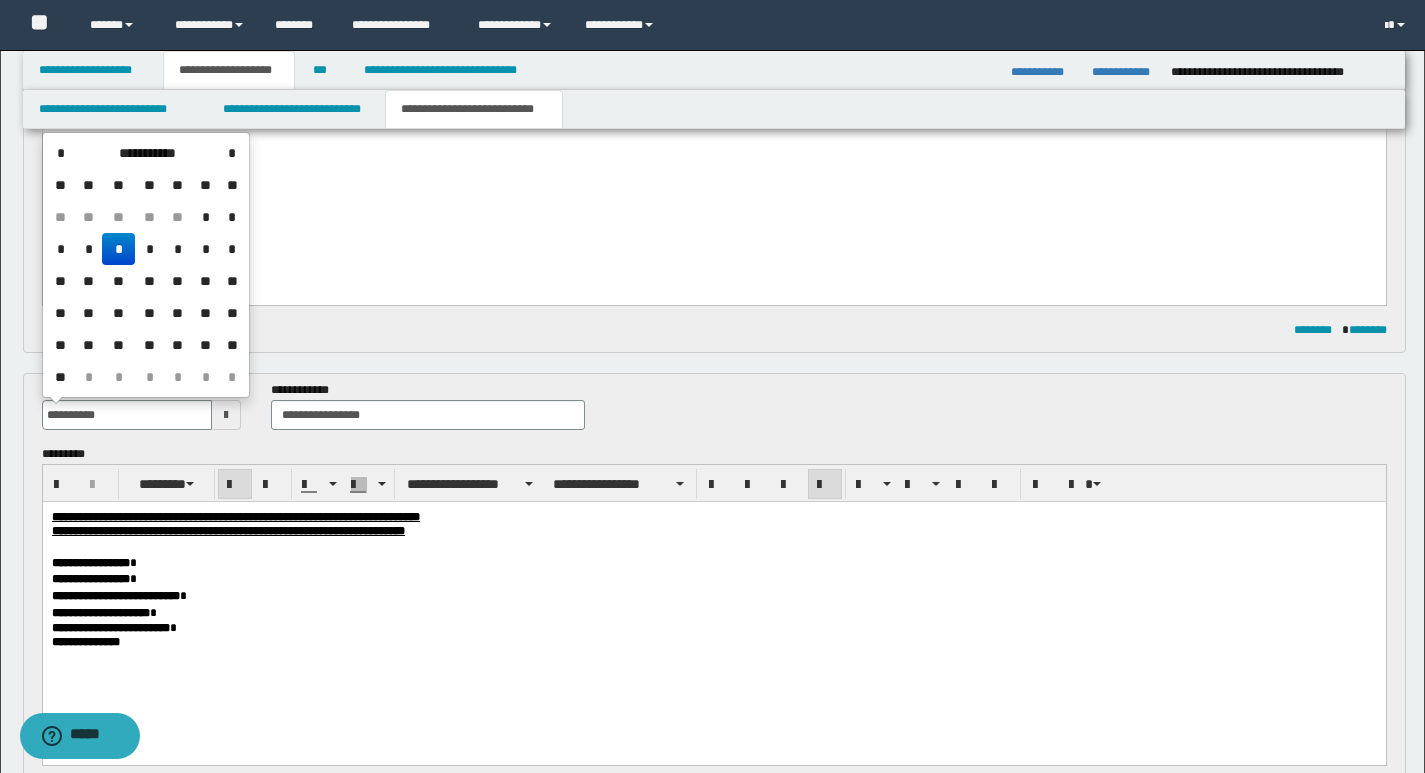 drag, startPoint x: 119, startPoint y: 250, endPoint x: 327, endPoint y: 115, distance: 247.96976 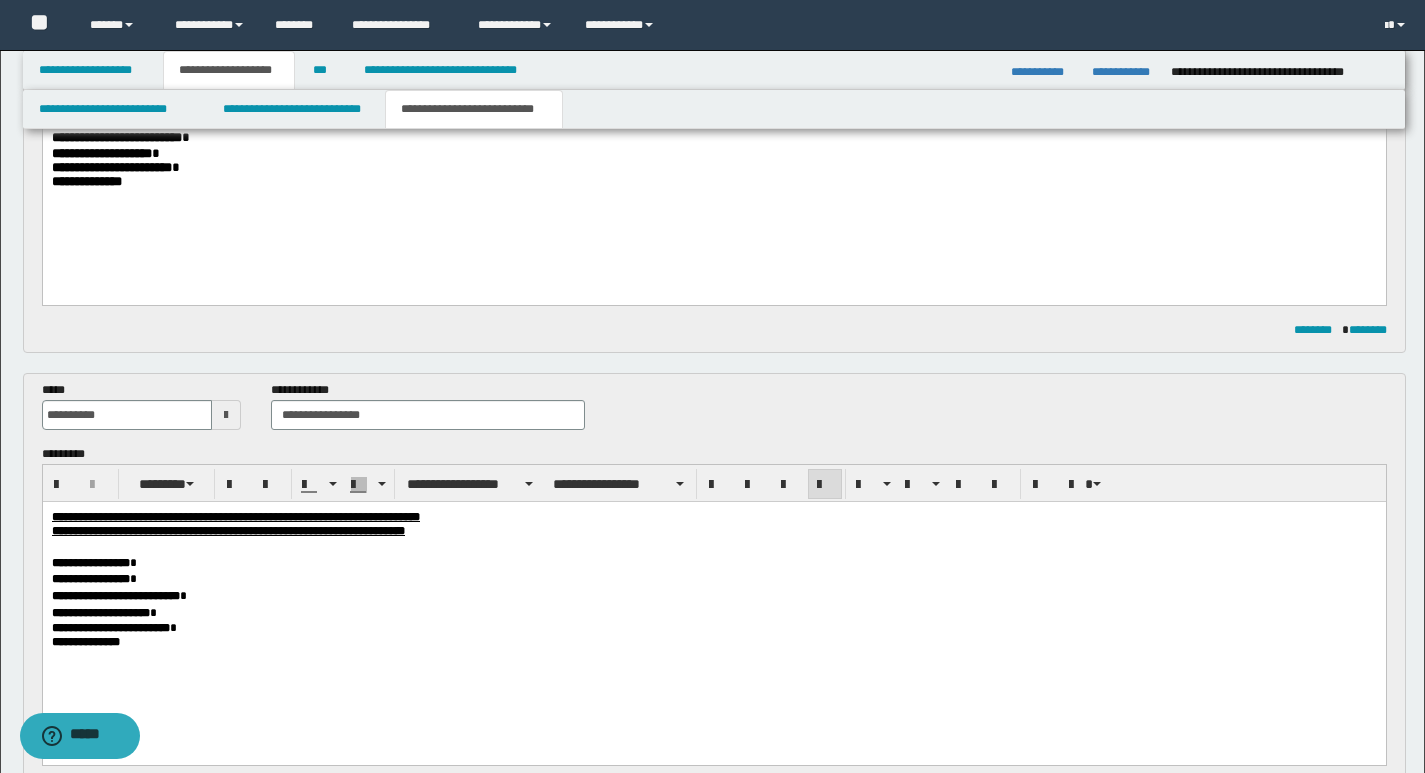 click on "**********" at bounding box center (713, 612) 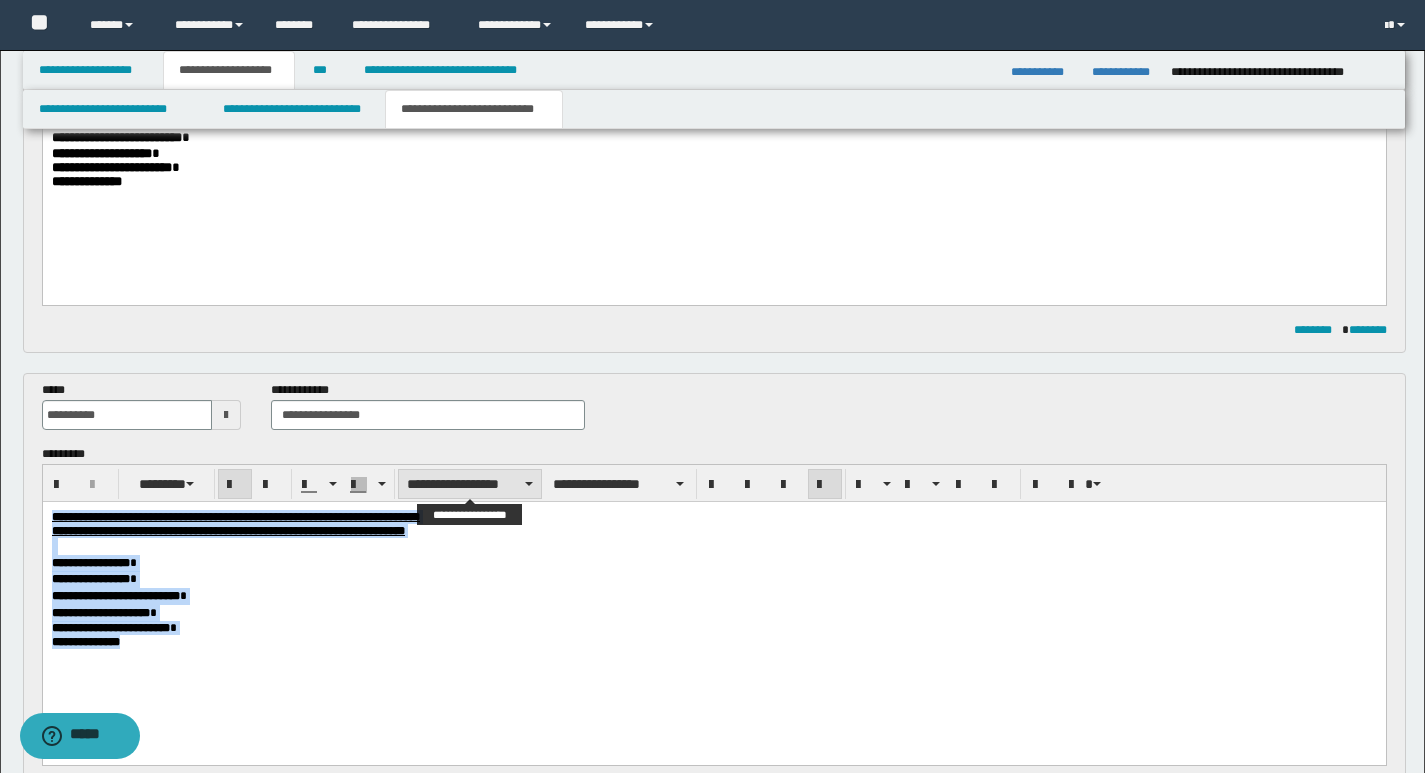 click on "**********" at bounding box center (470, 484) 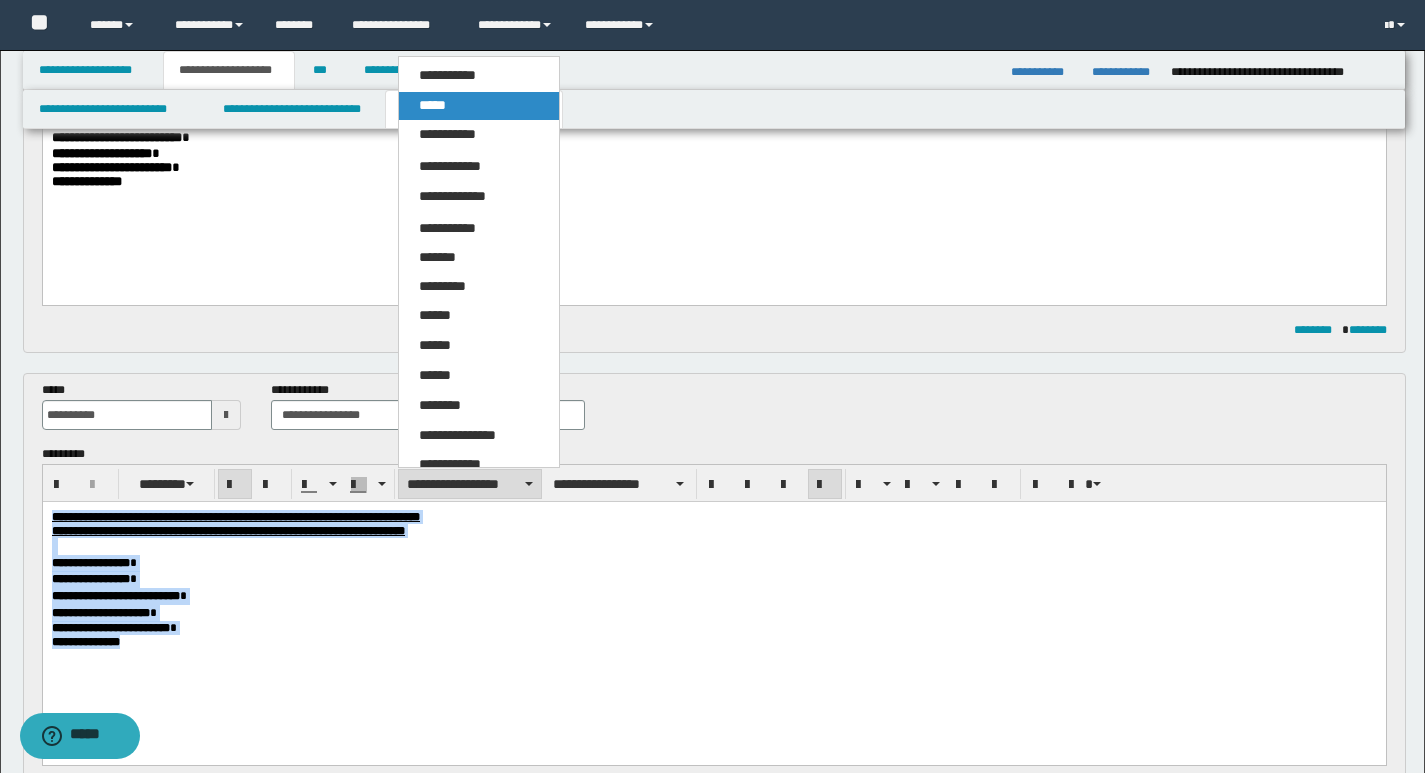 drag, startPoint x: 447, startPoint y: 107, endPoint x: 451, endPoint y: 254, distance: 147.05441 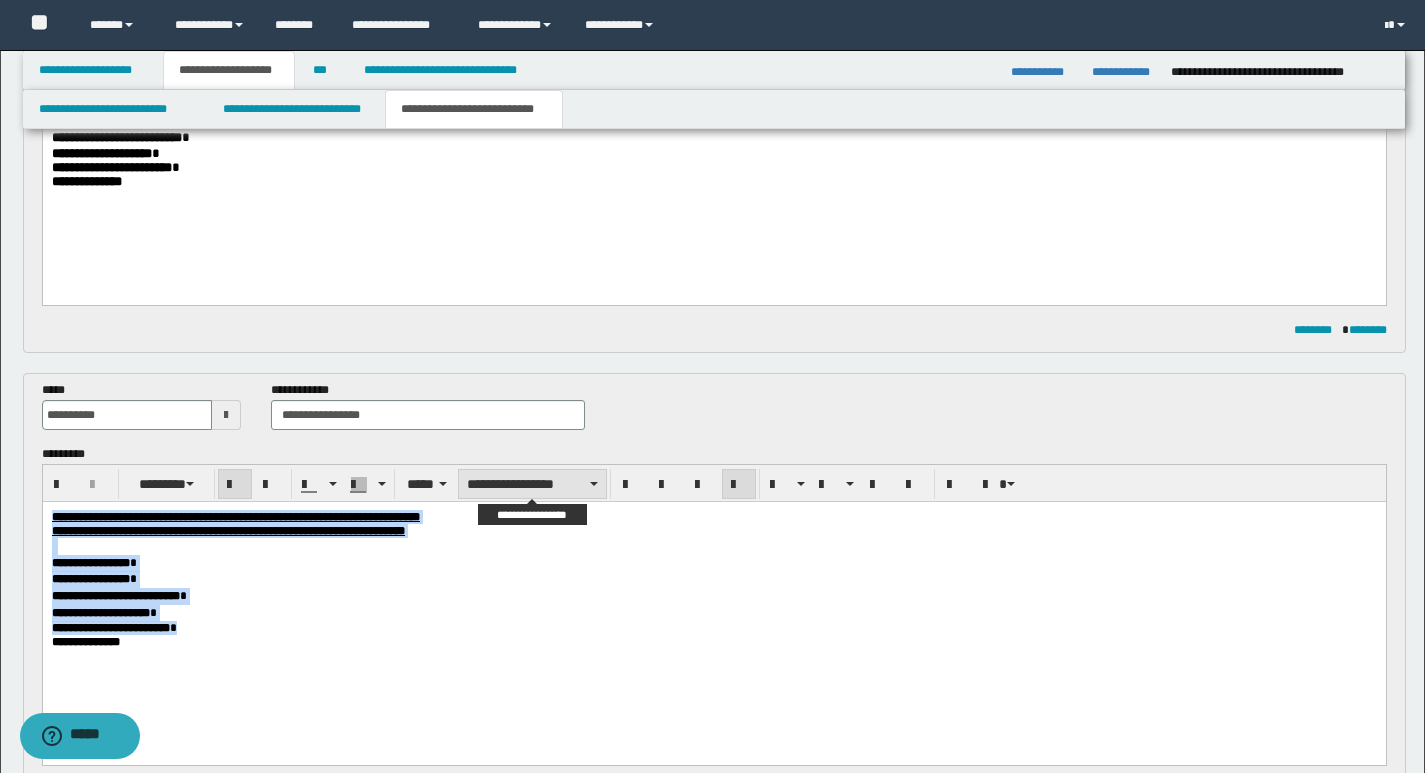 click on "**********" at bounding box center [532, 484] 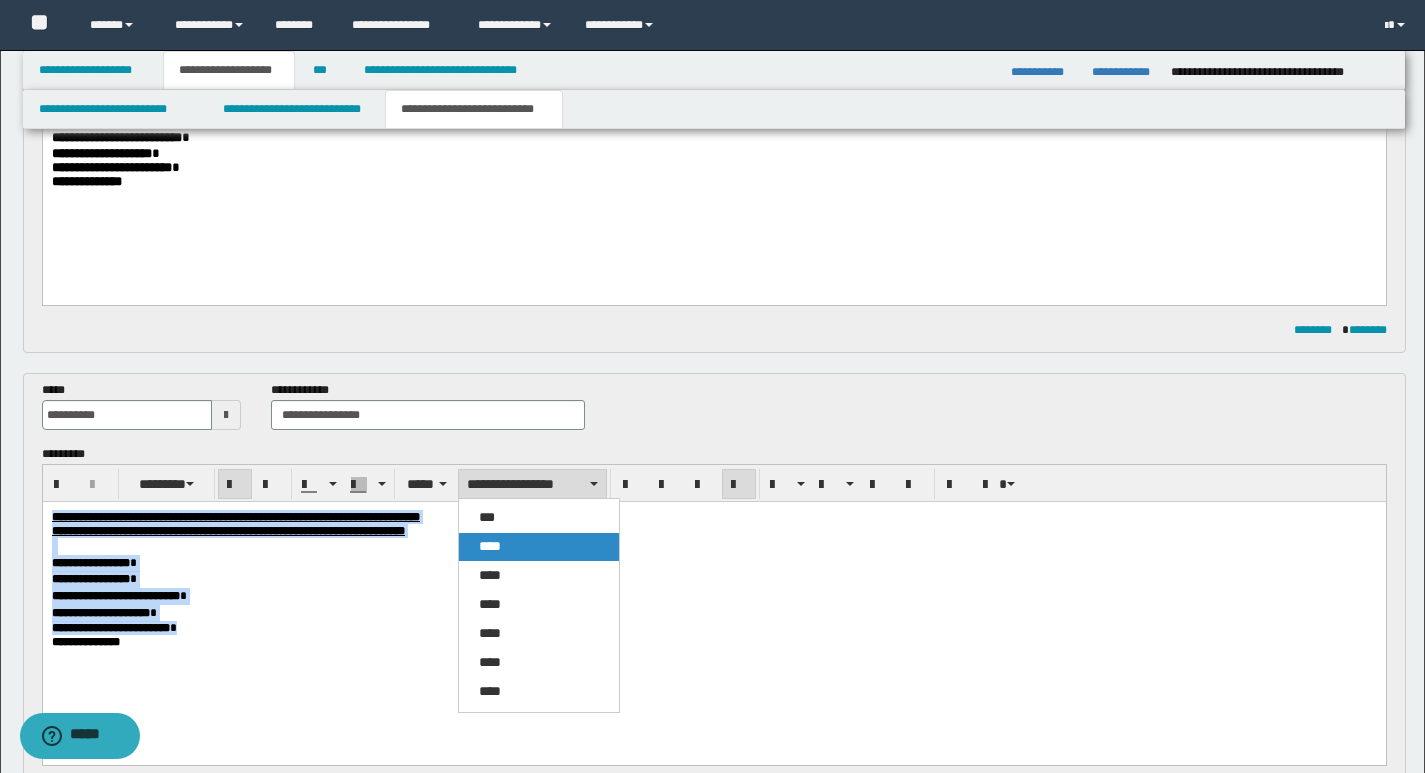 click on "****" at bounding box center [490, 546] 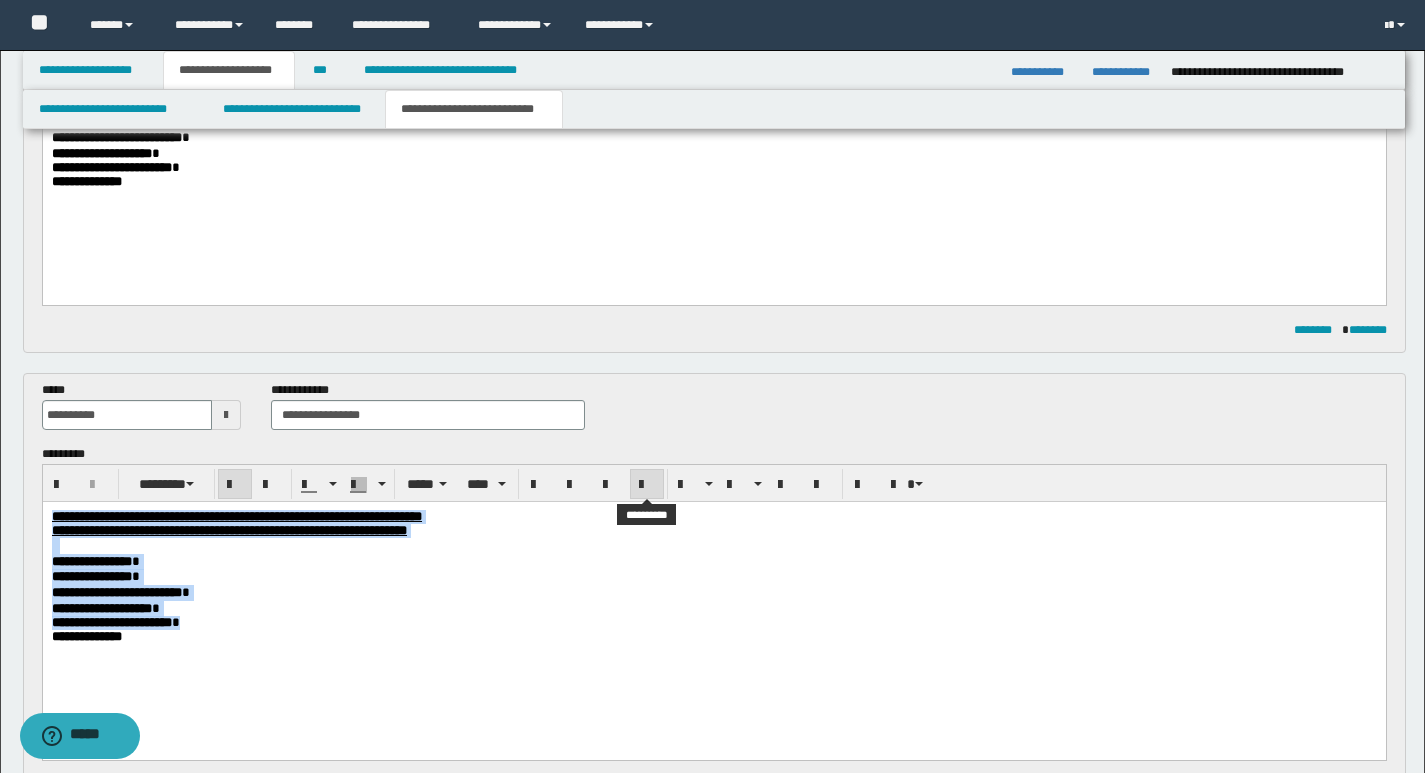 click at bounding box center (647, 485) 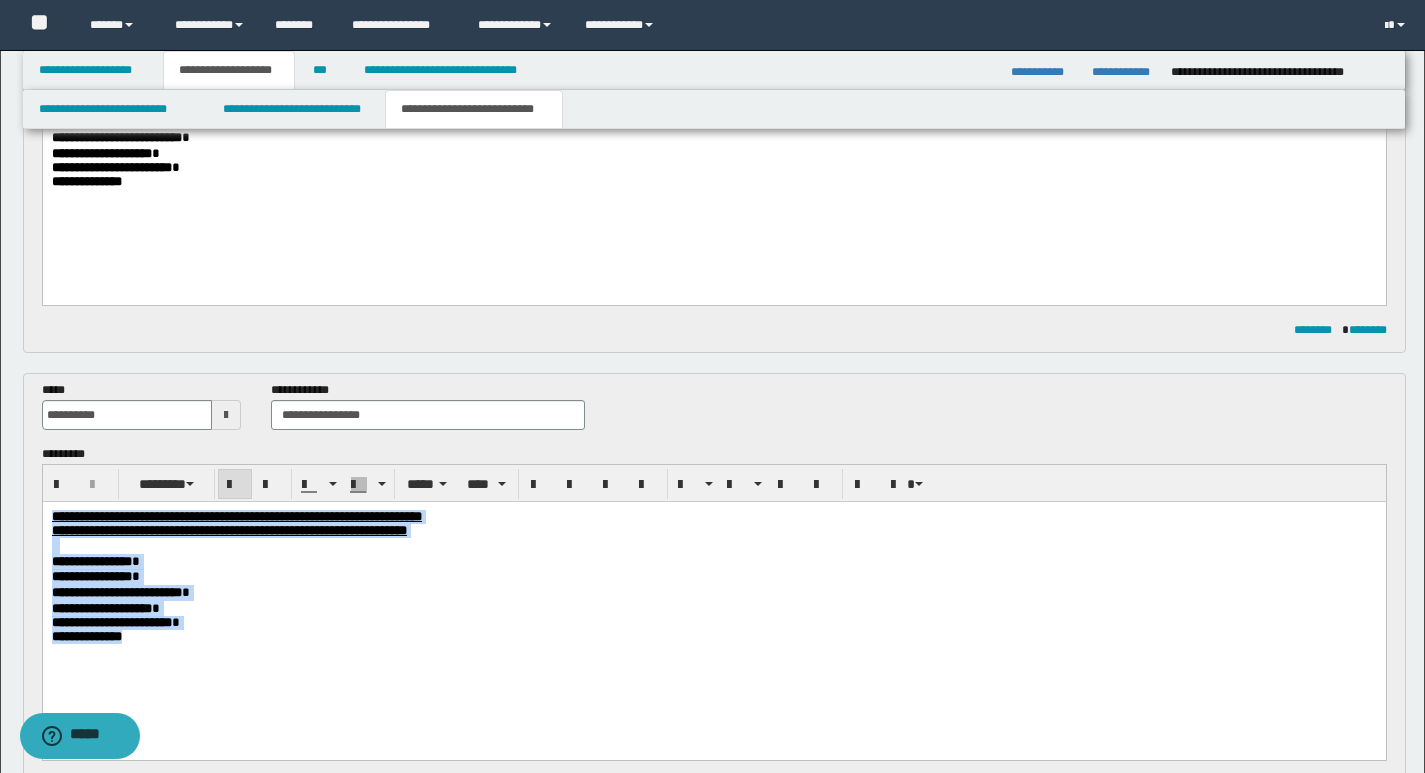 click on "**********" at bounding box center (713, 576) 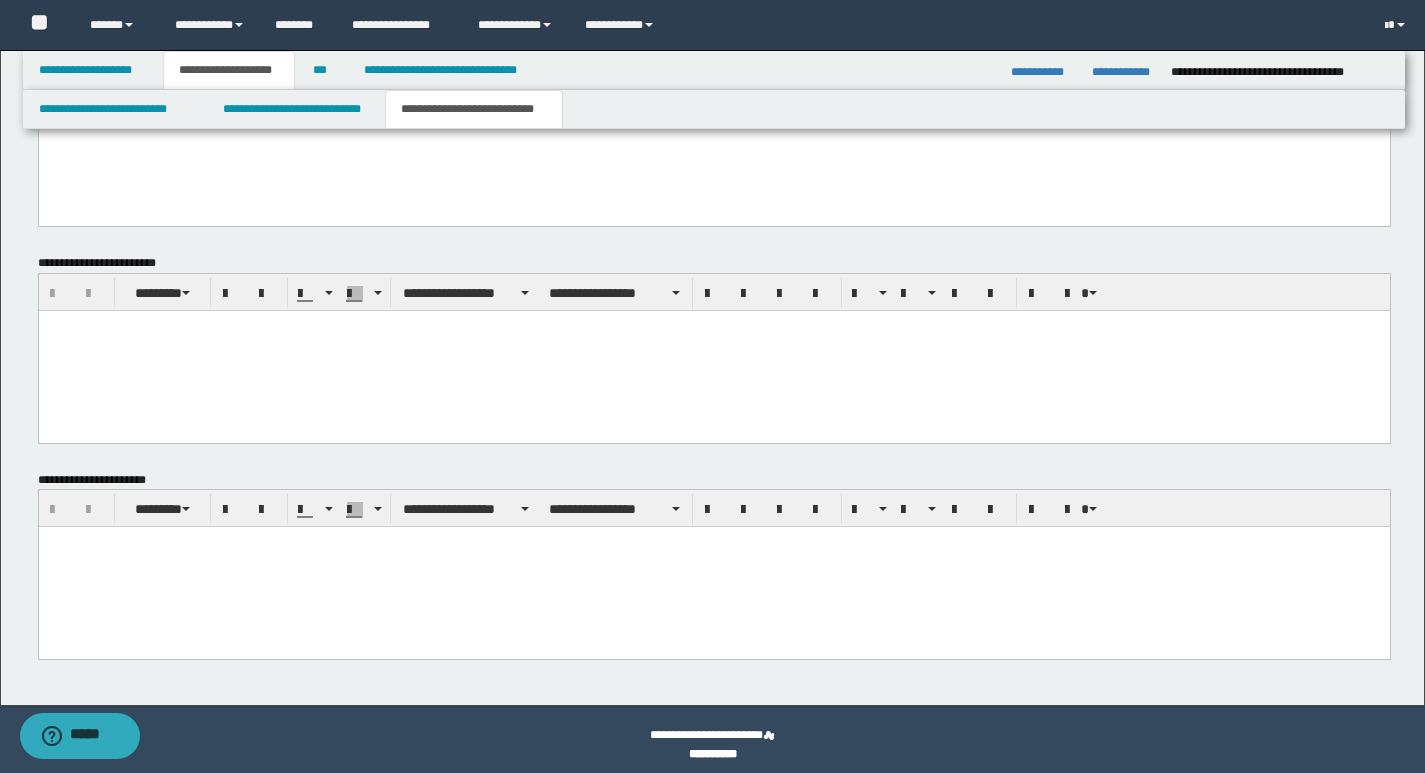 scroll, scrollTop: 1326, scrollLeft: 0, axis: vertical 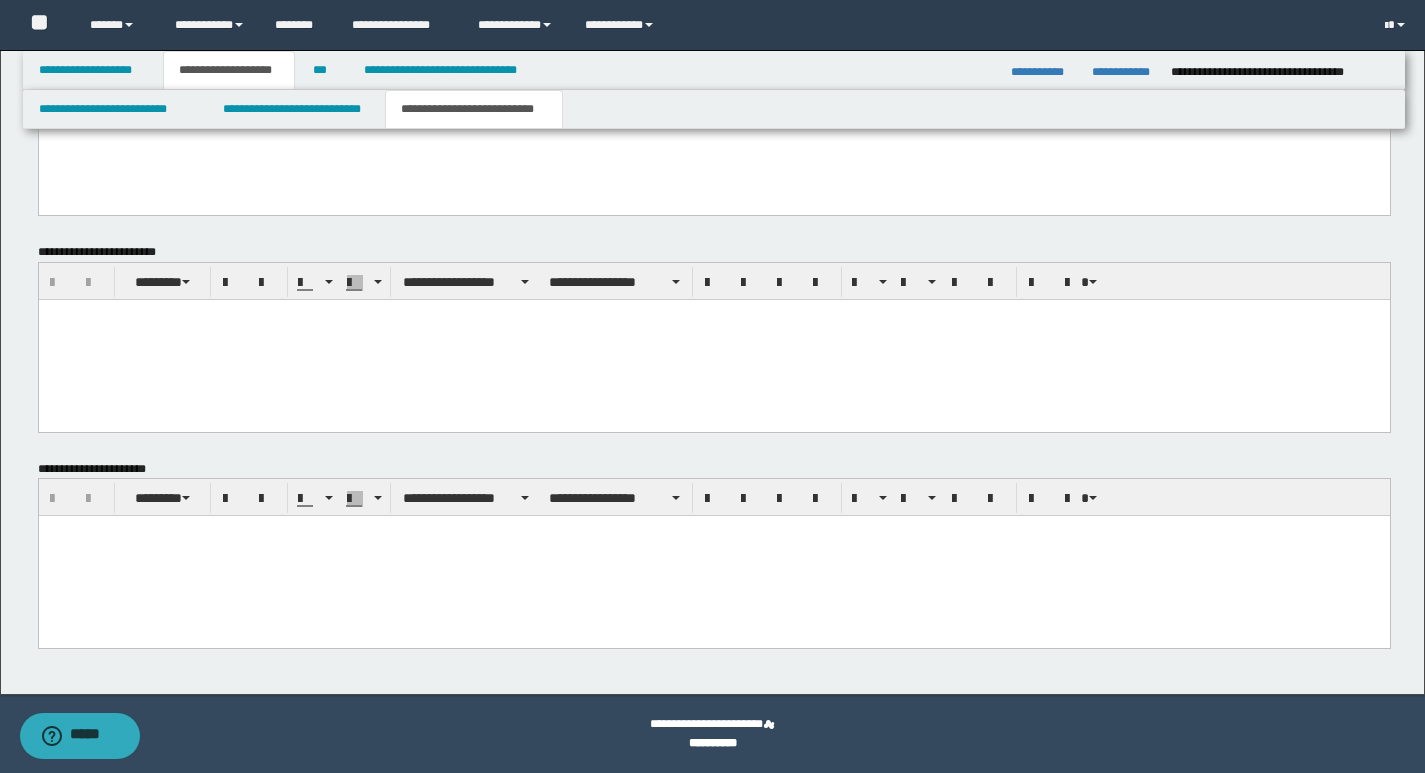 click at bounding box center [713, 556] 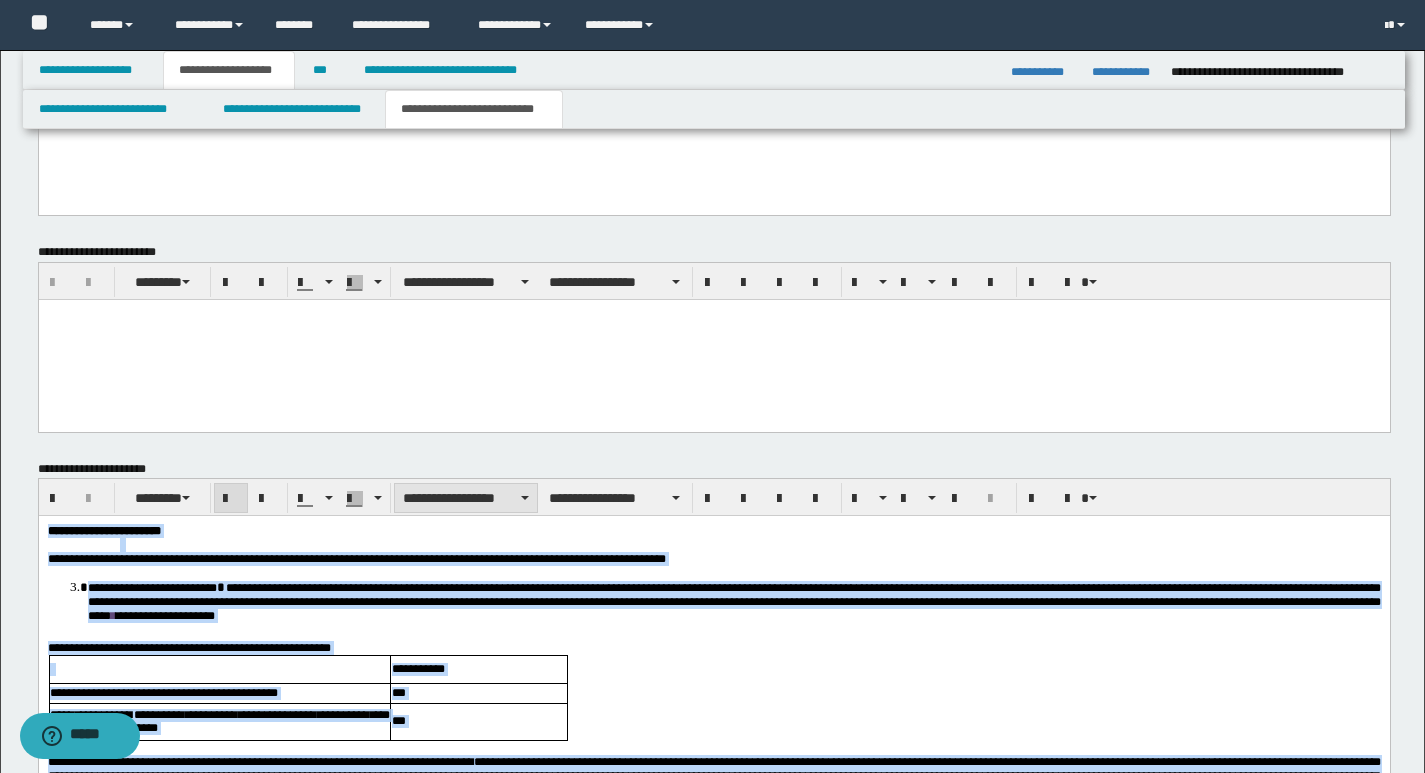 click on "**********" at bounding box center [466, 498] 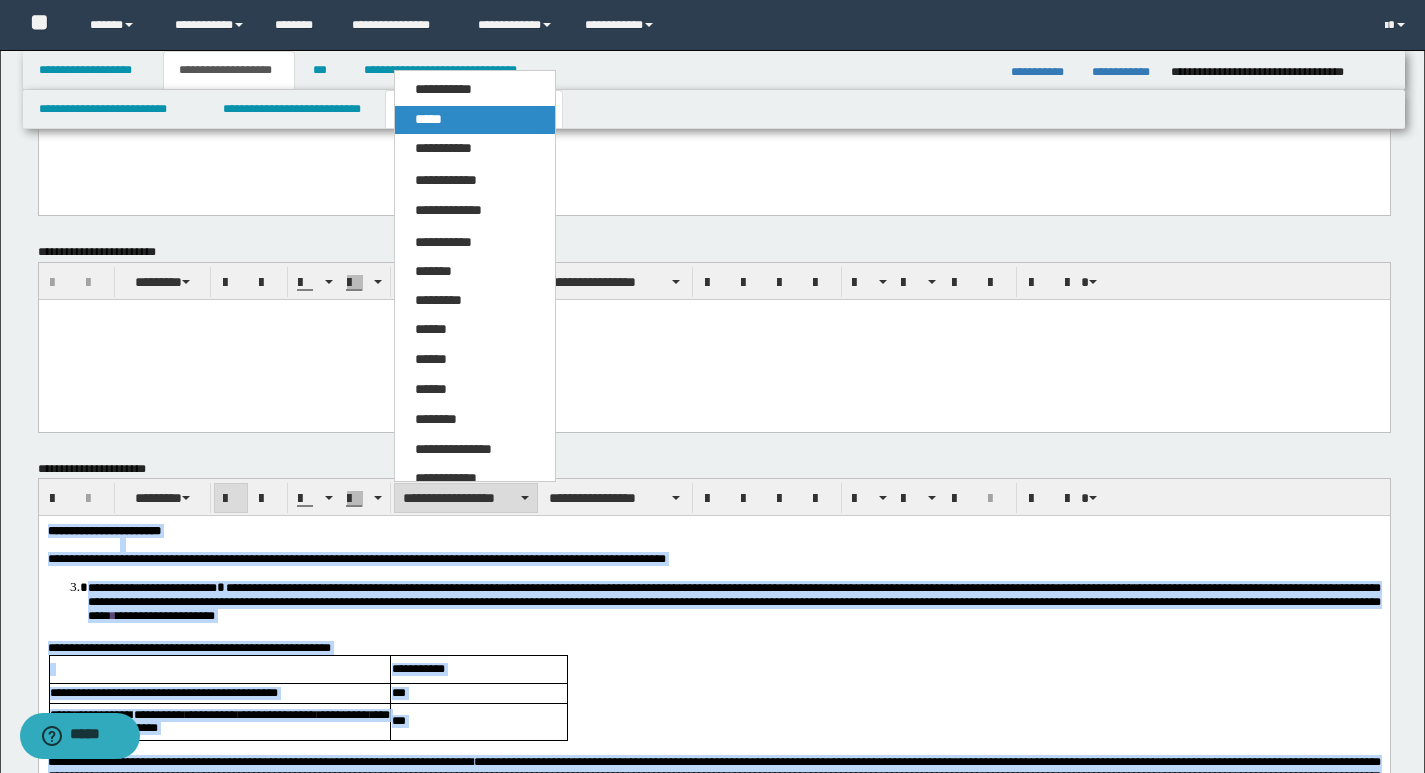 click on "*****" at bounding box center [475, 120] 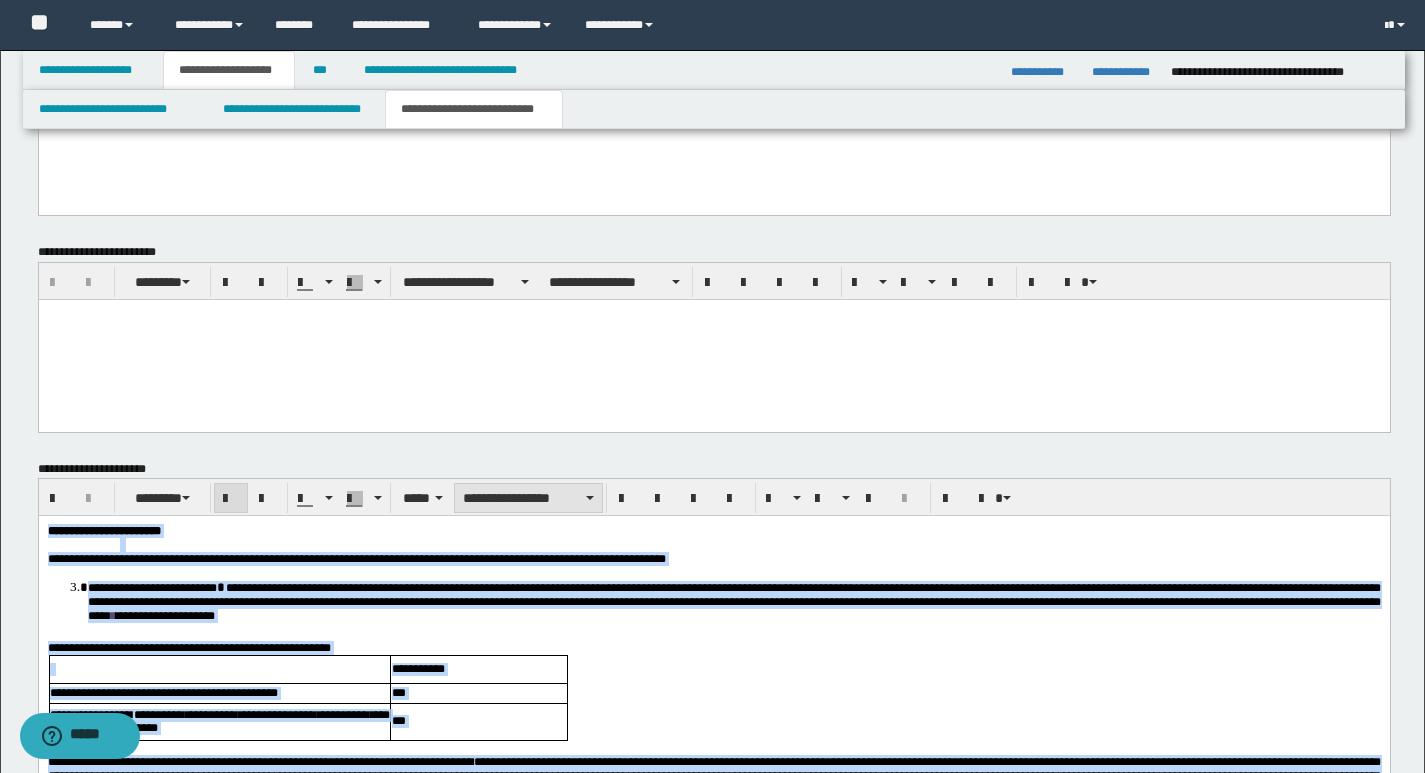 click on "**********" at bounding box center [528, 498] 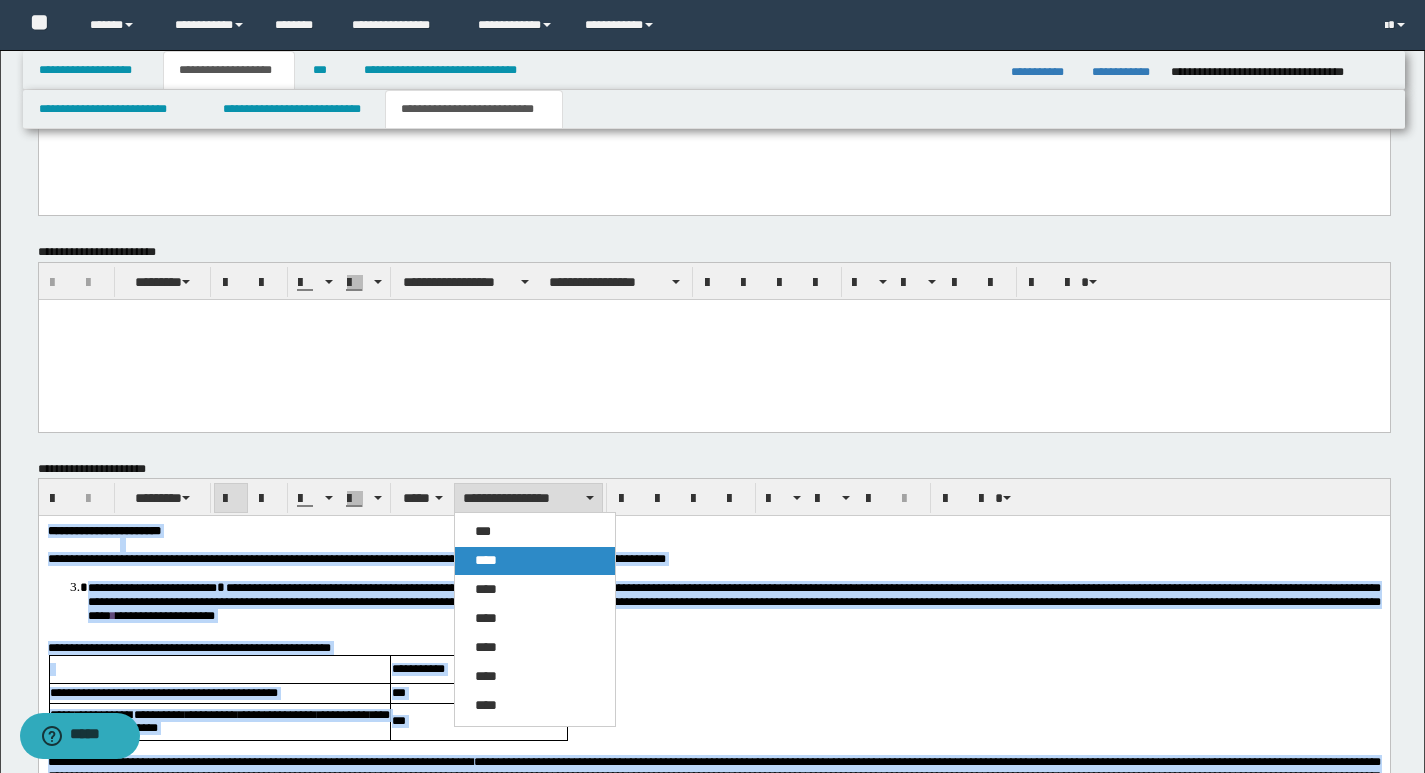 drag, startPoint x: 511, startPoint y: 554, endPoint x: 485, endPoint y: 37, distance: 517.6534 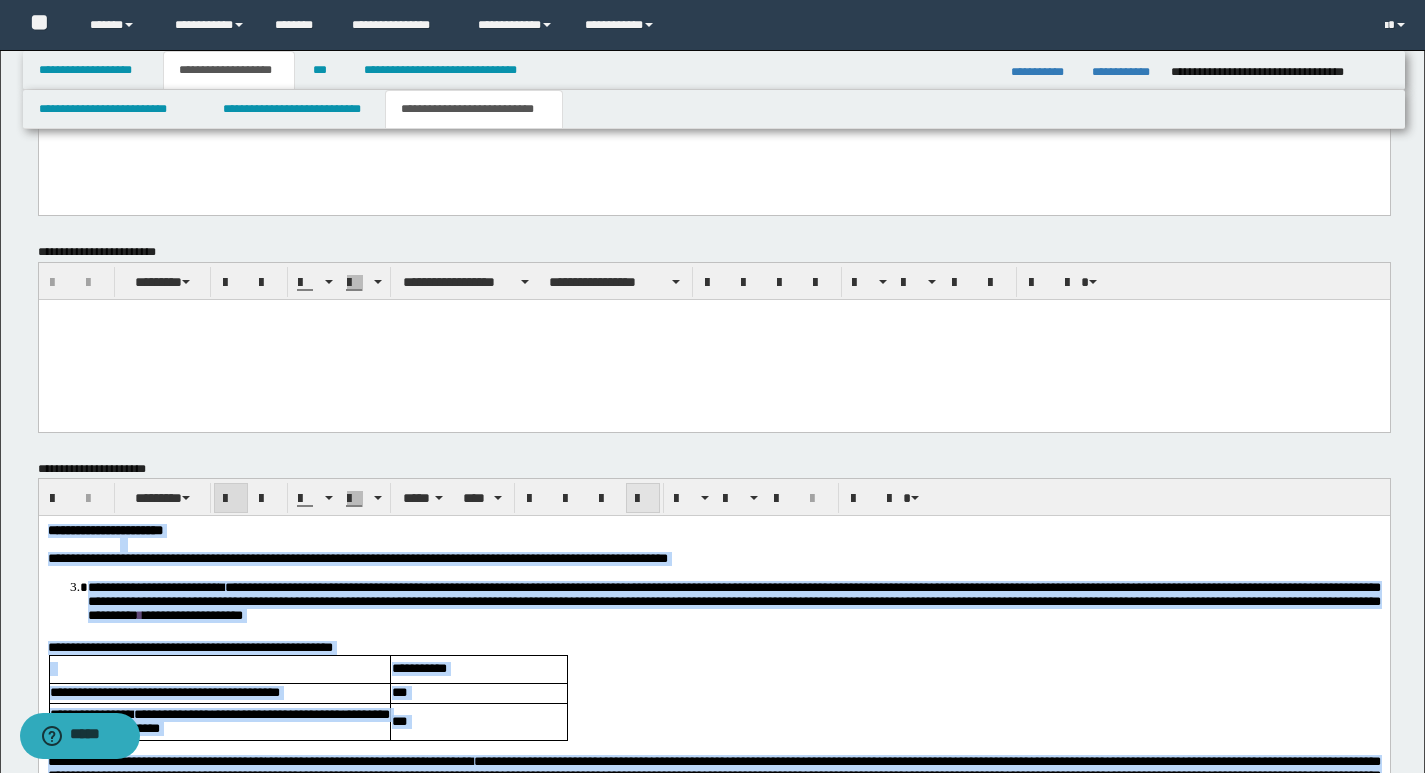 click at bounding box center (643, 499) 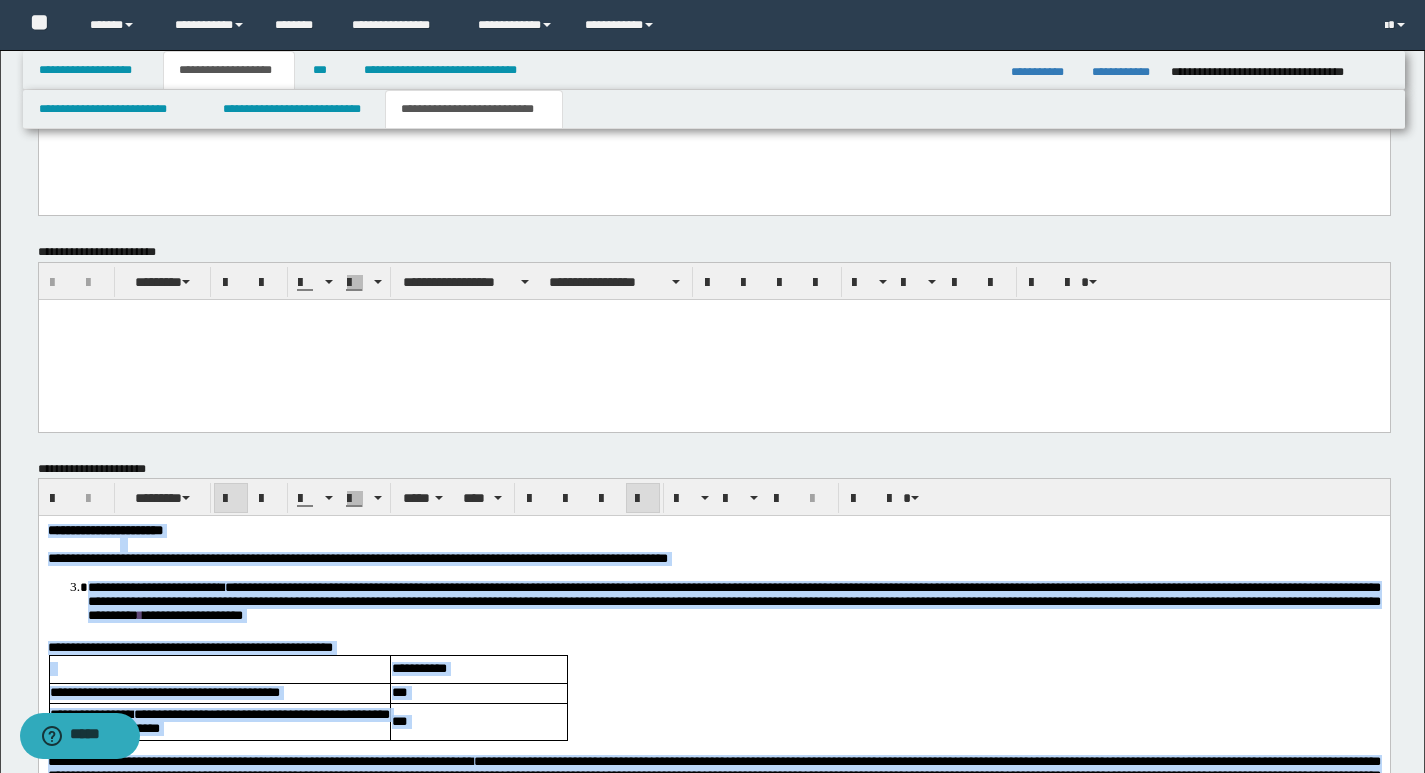 click at bounding box center [643, 499] 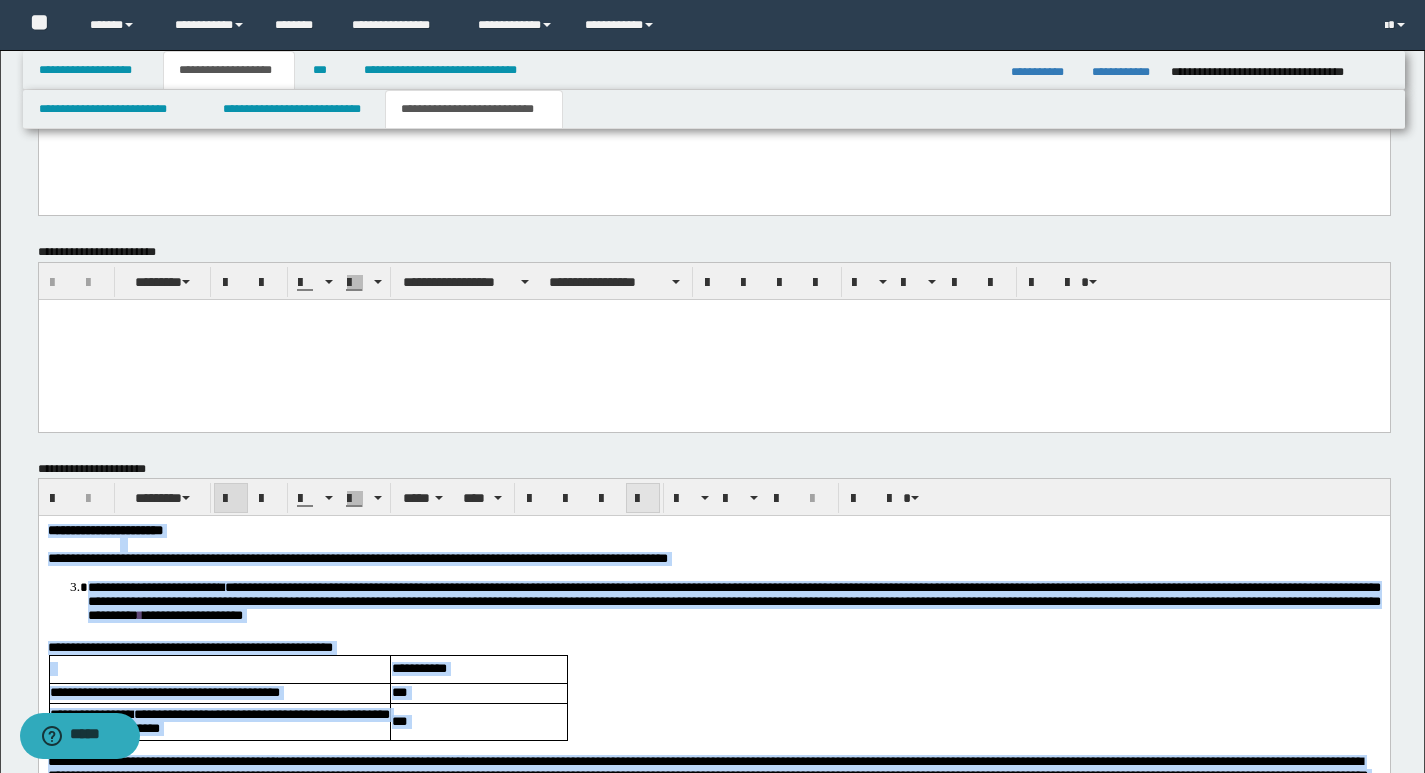 click at bounding box center (643, 499) 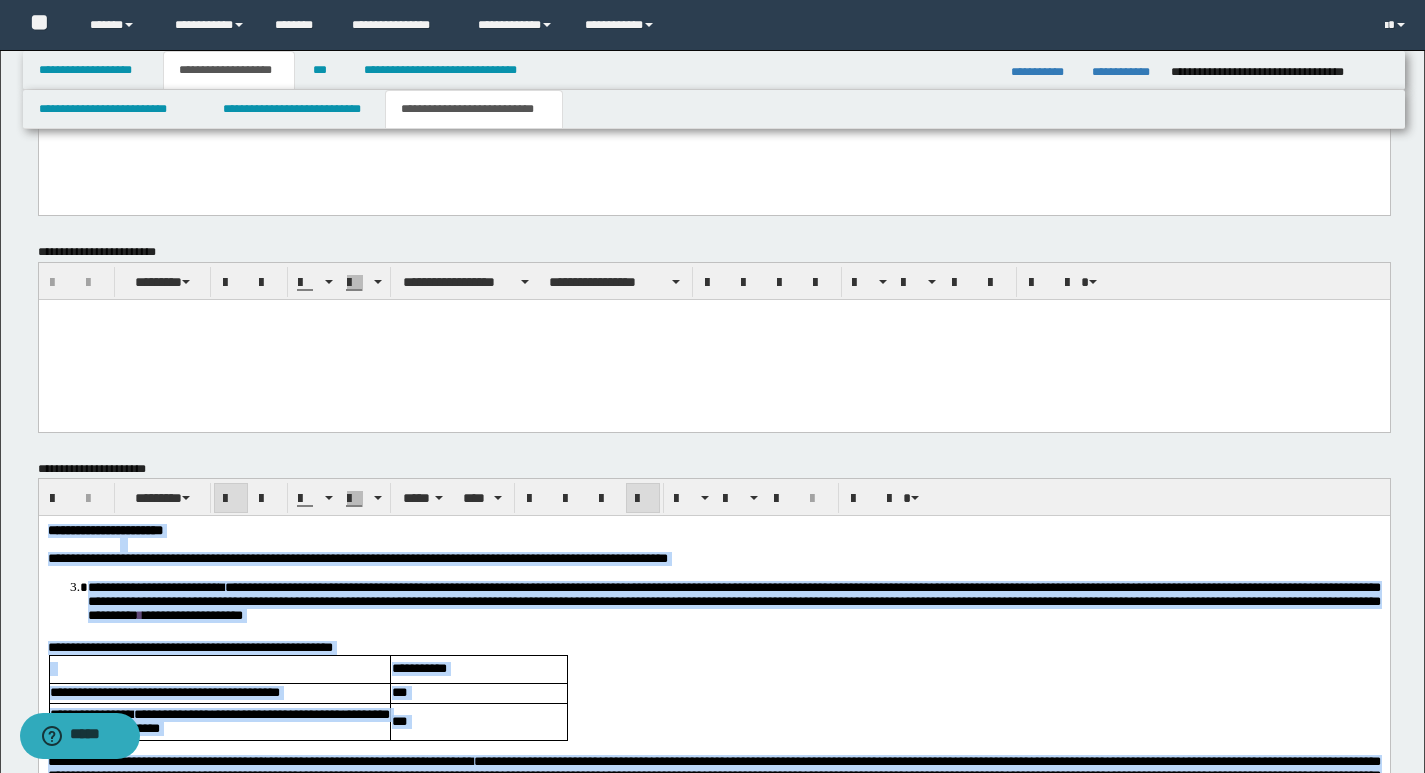 click on "**********" at bounding box center [713, 828] 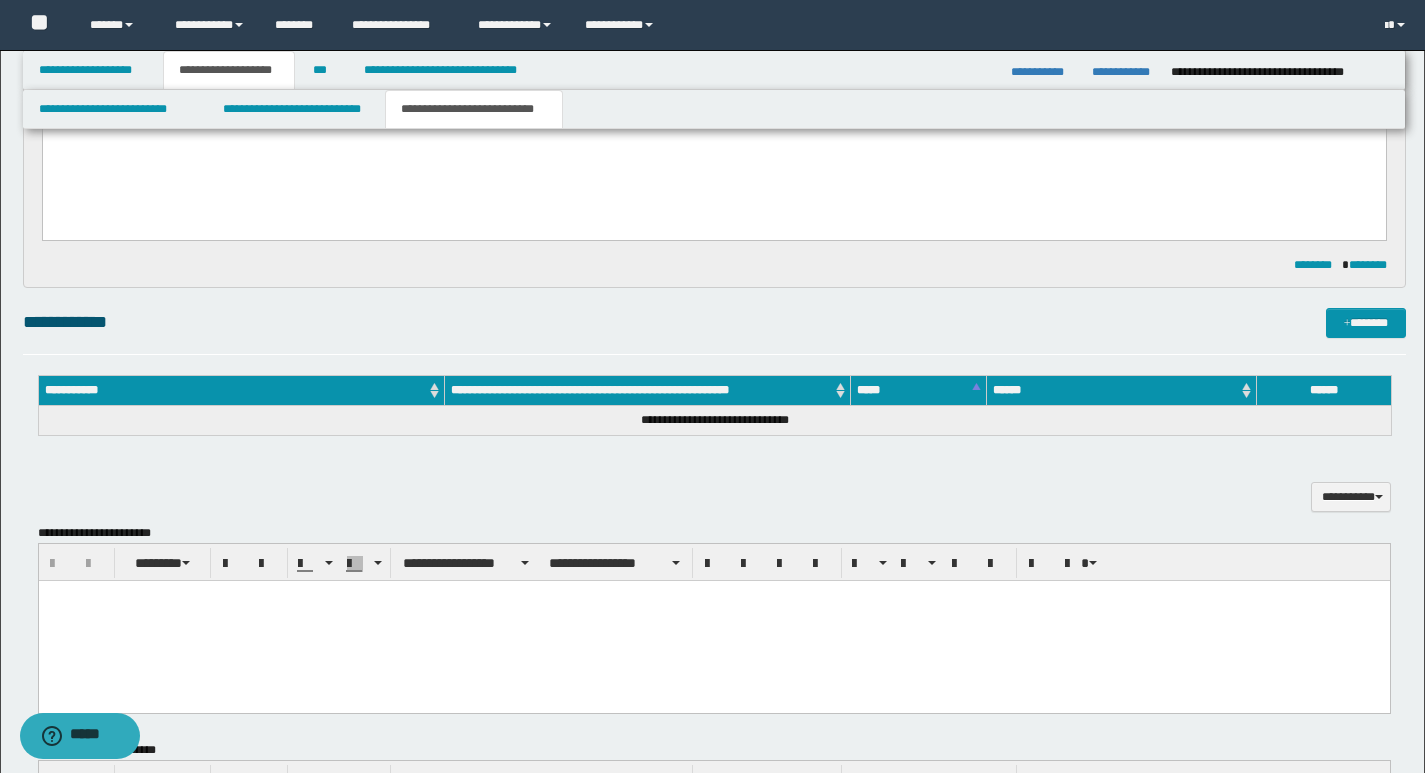 scroll, scrollTop: 826, scrollLeft: 0, axis: vertical 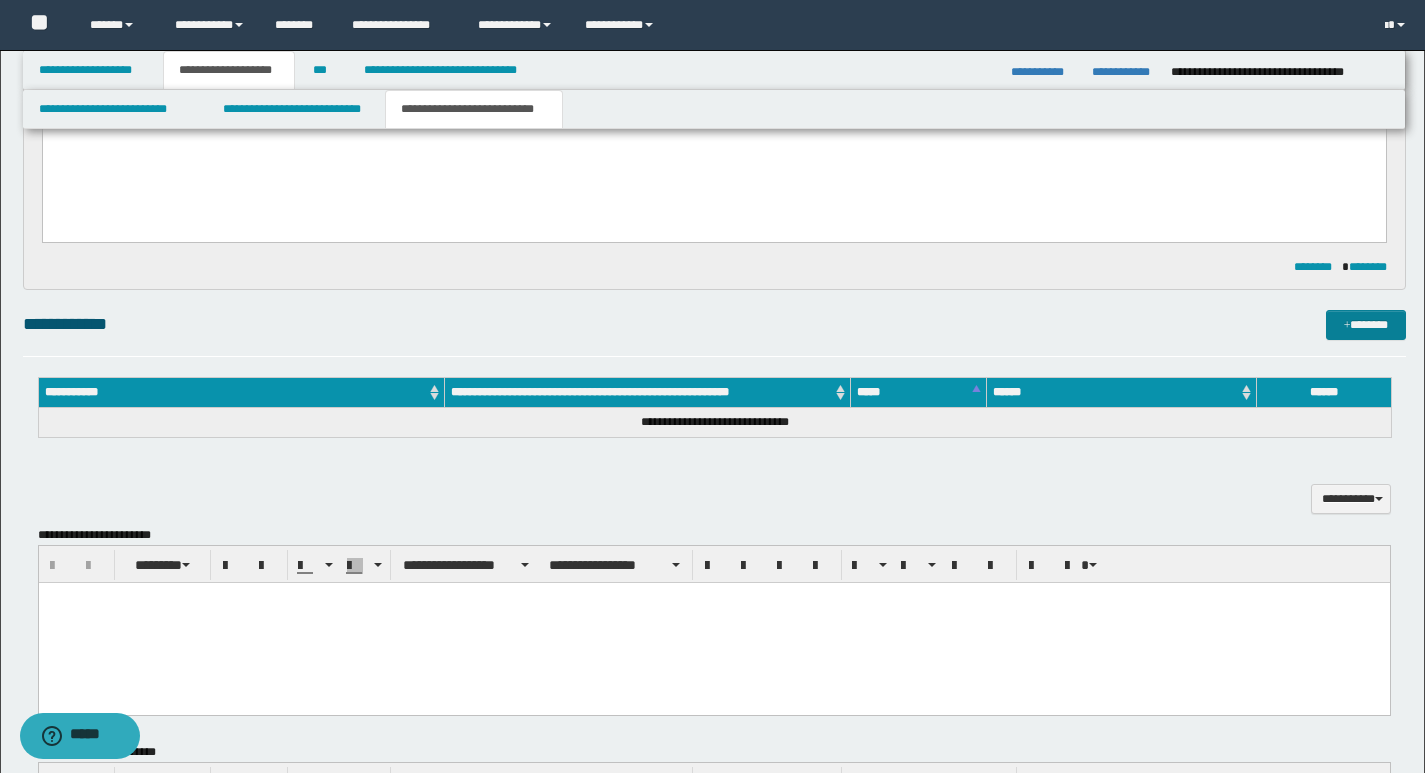 click on "*******" at bounding box center (1366, 325) 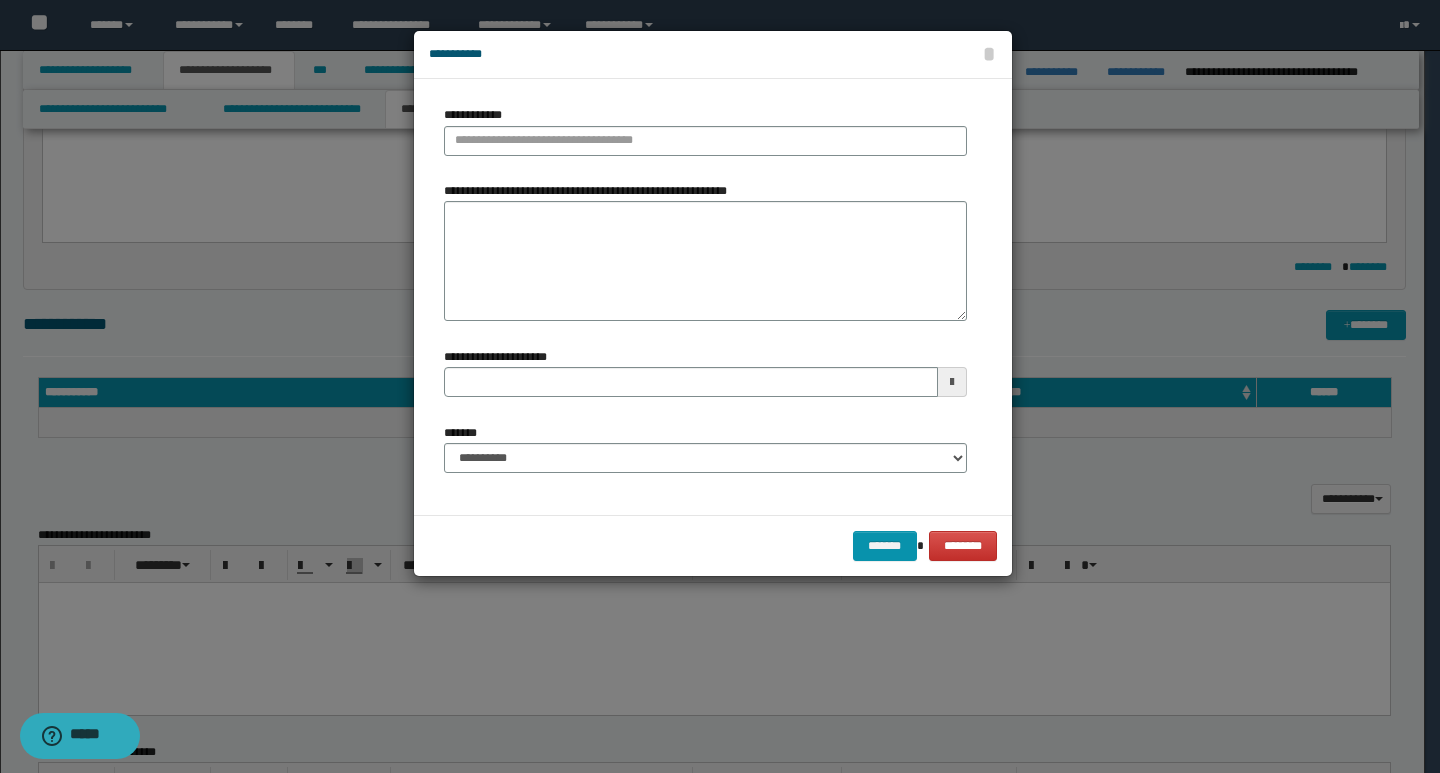 type 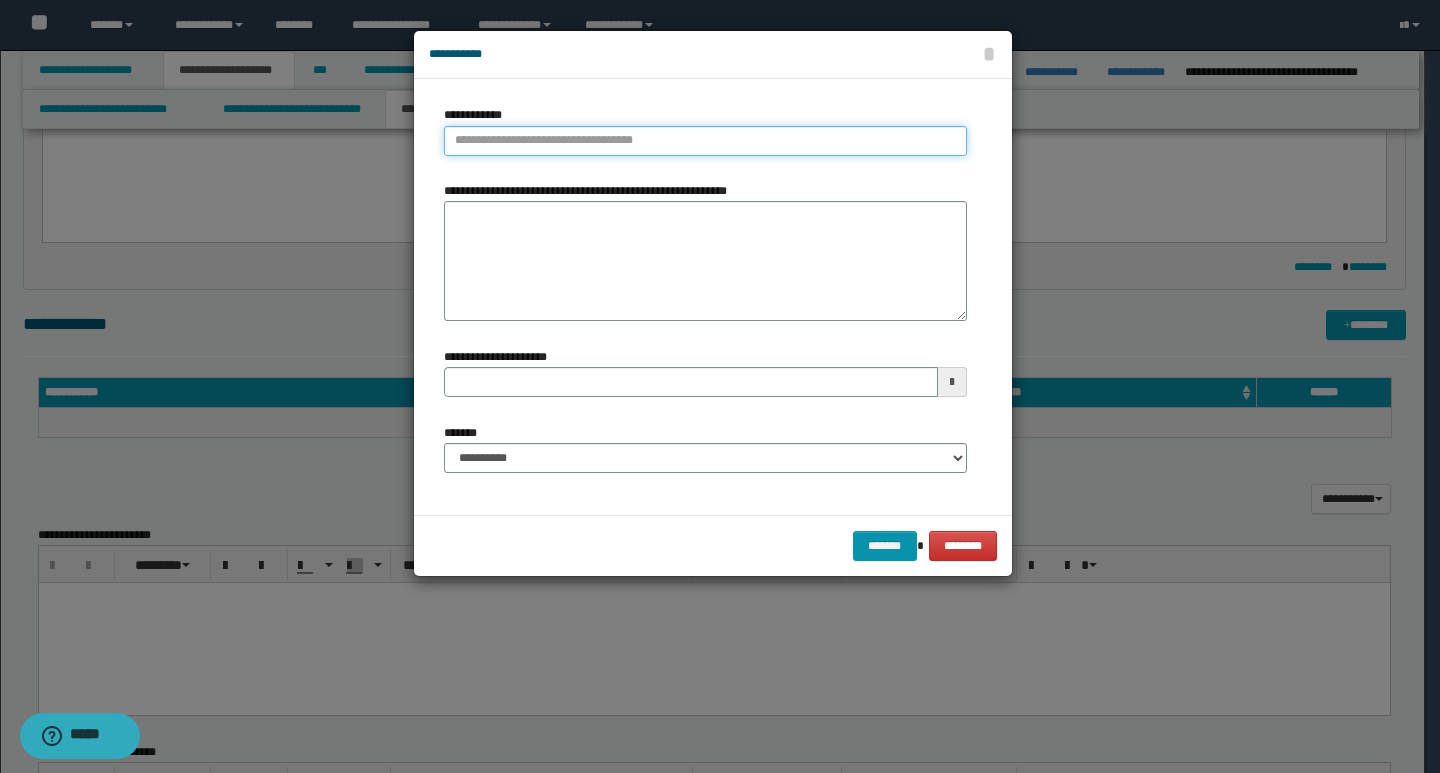 click on "**********" at bounding box center (705, 141) 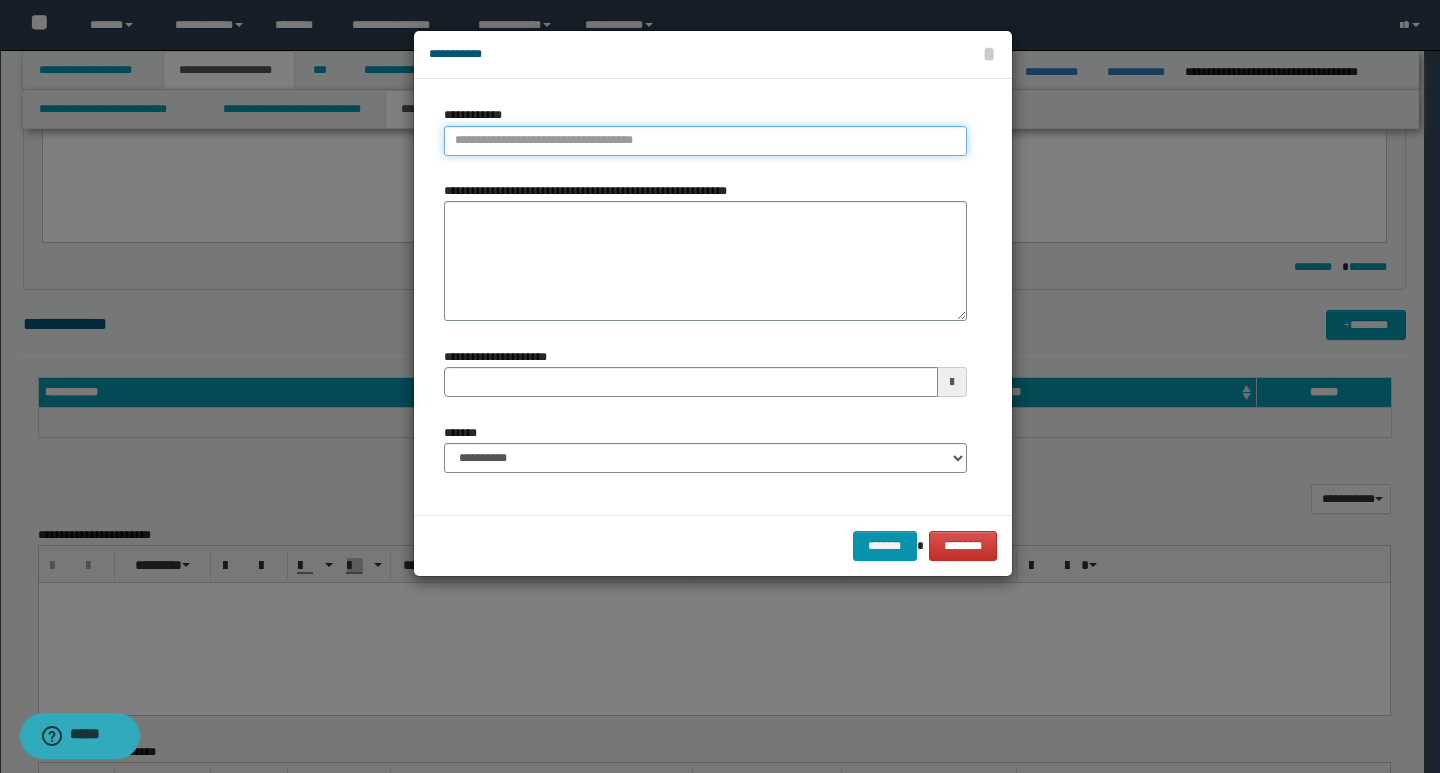paste on "**********" 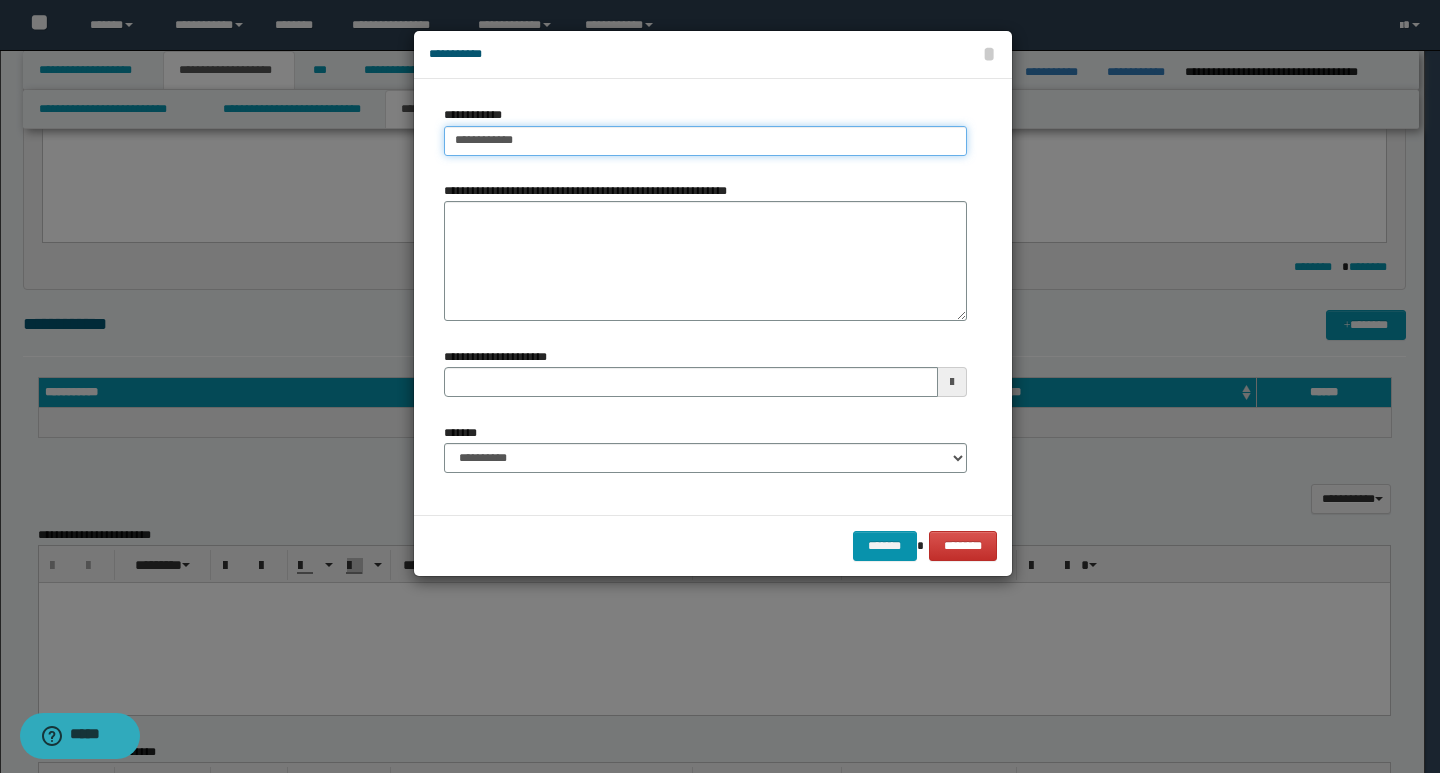 type on "**********" 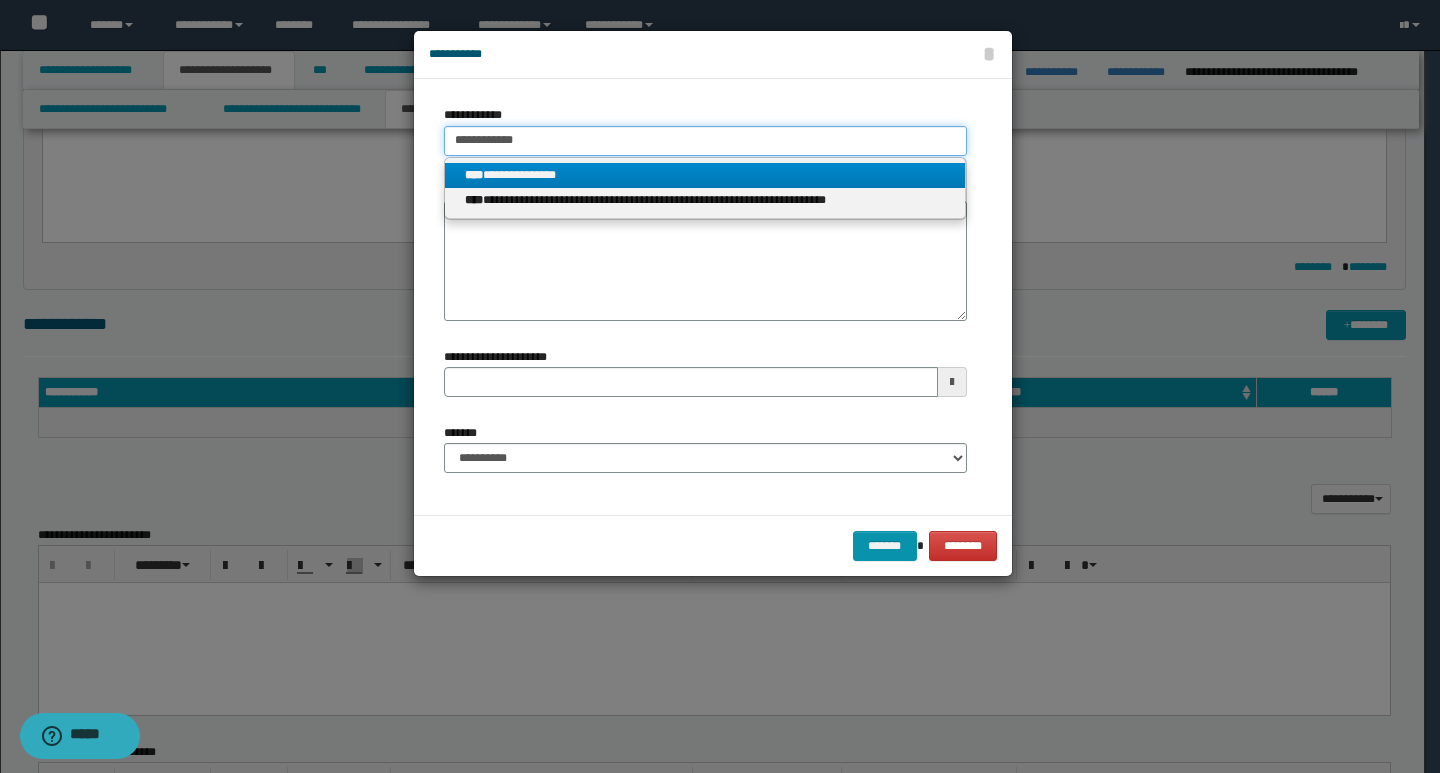 type on "**********" 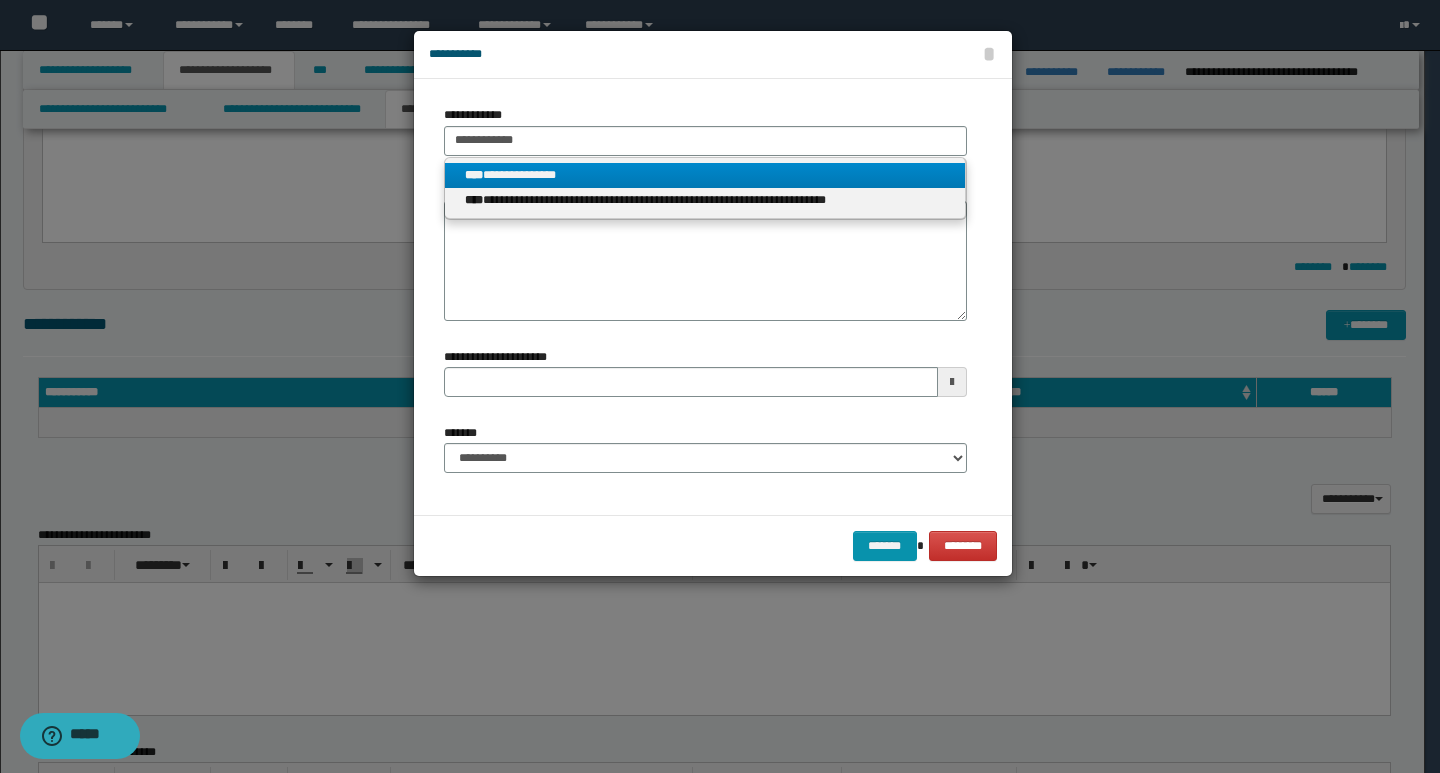 click on "**********" at bounding box center (705, 175) 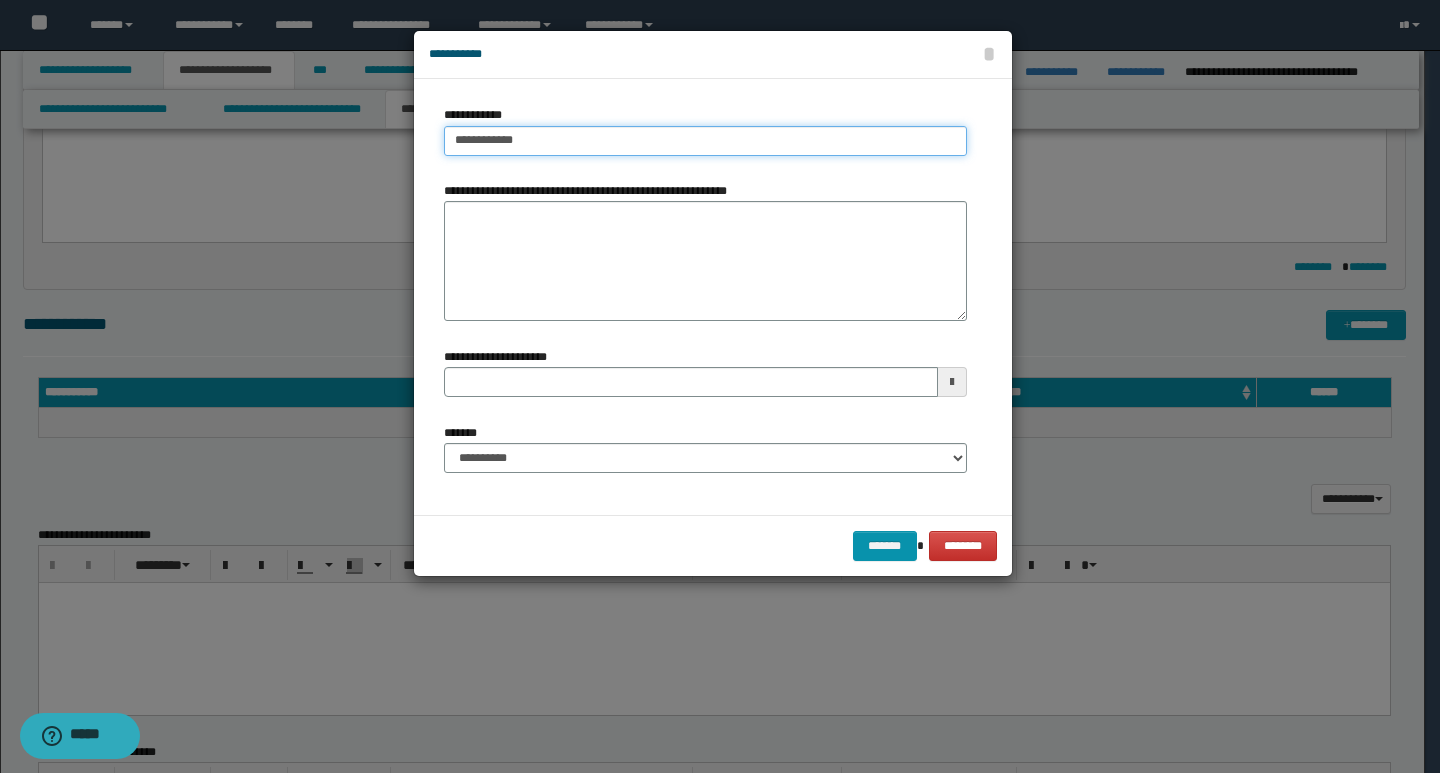 type on "**********" 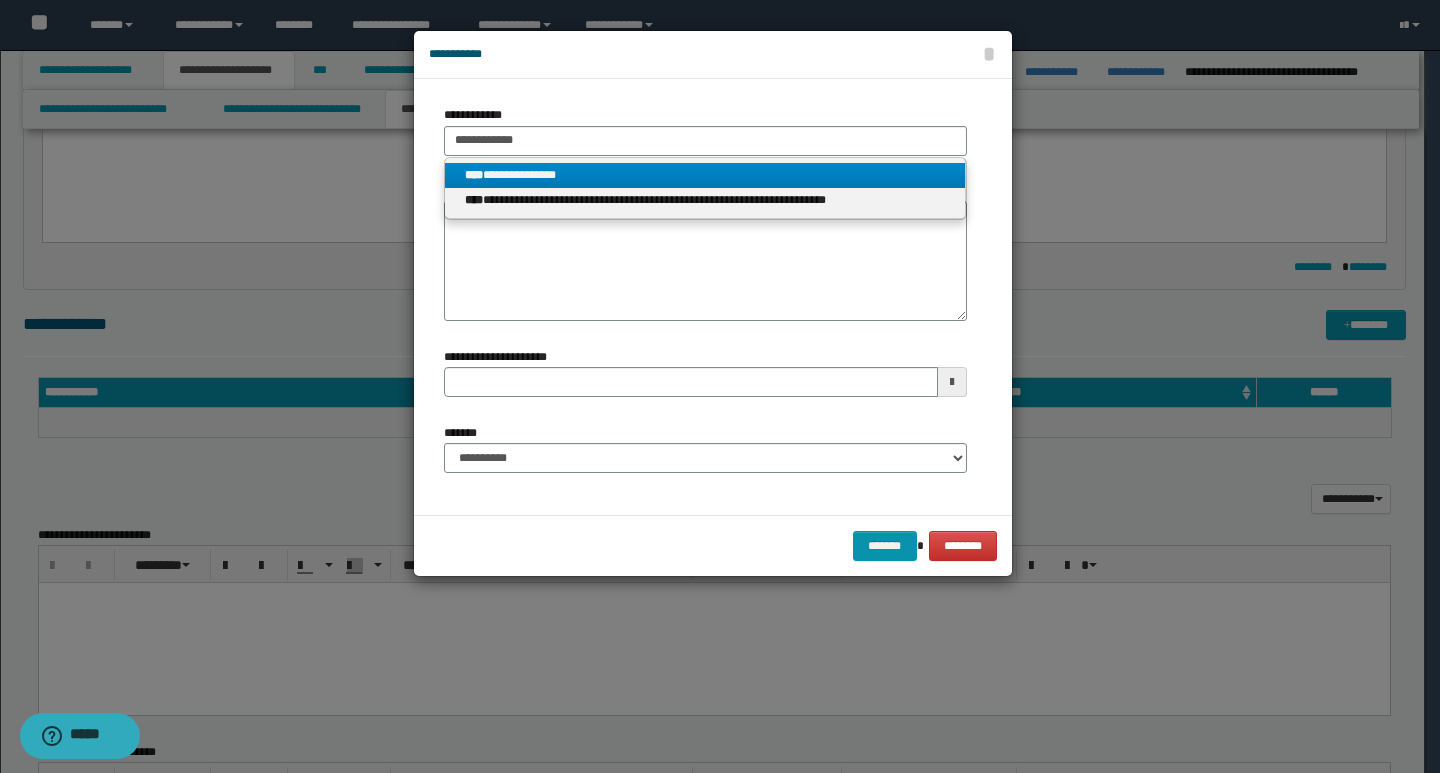 click on "**********" at bounding box center [705, 175] 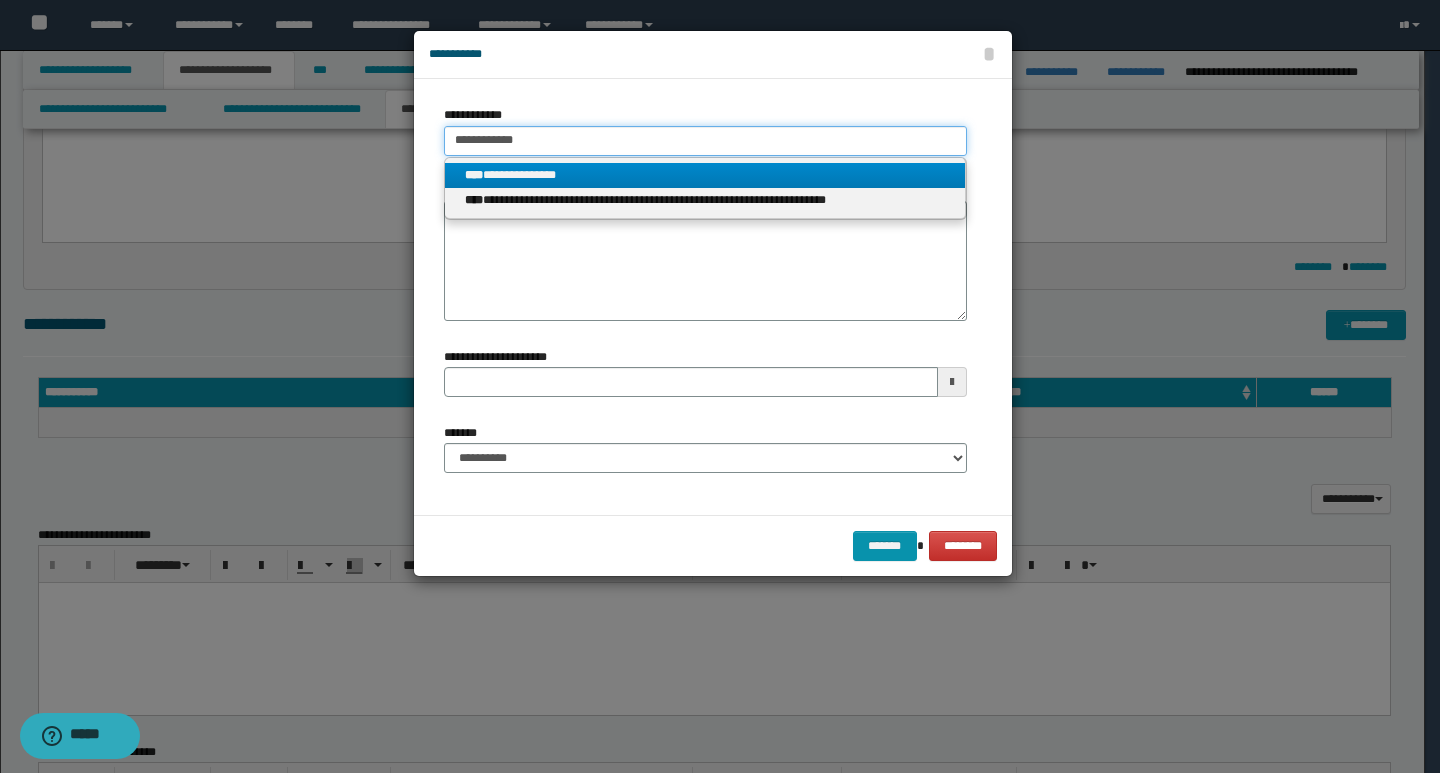 type 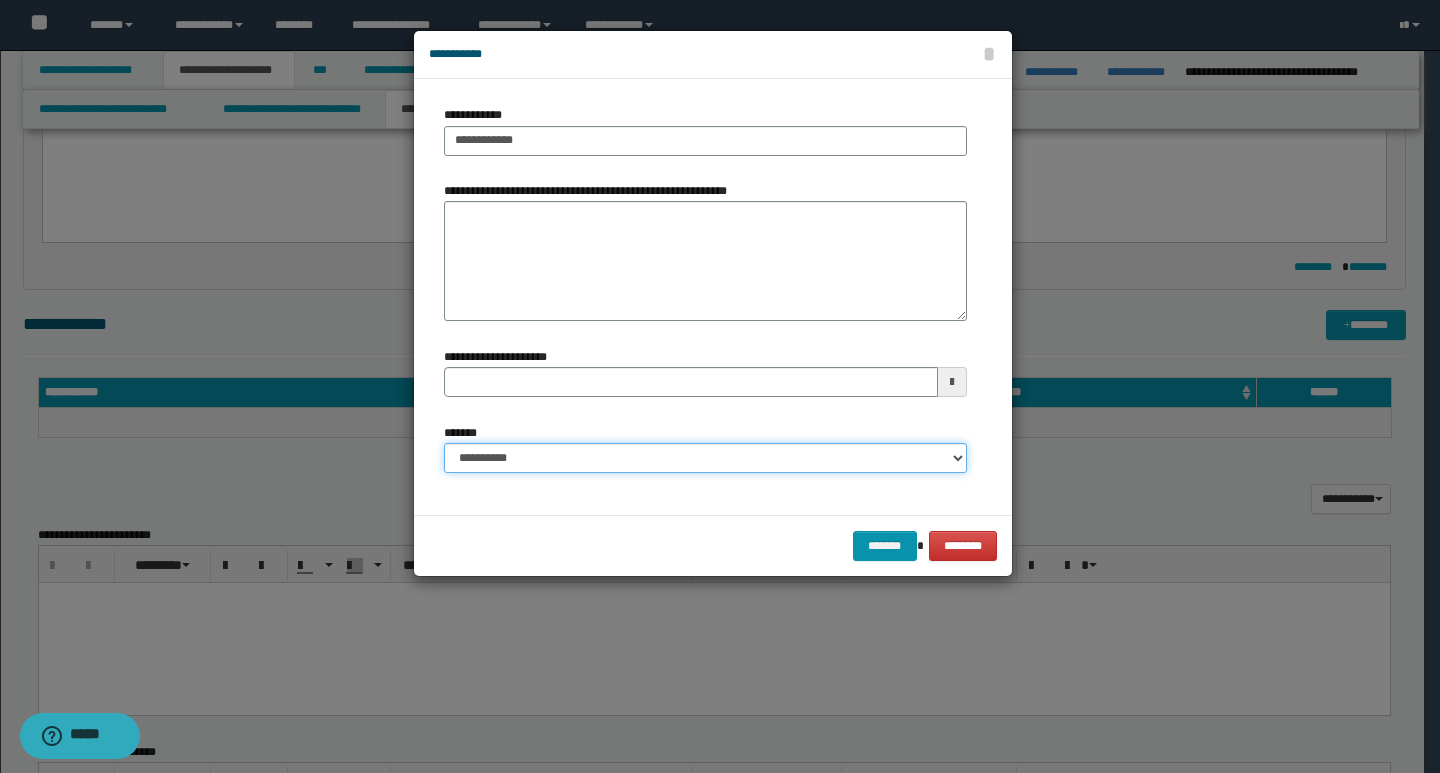 click on "**********" at bounding box center (705, 458) 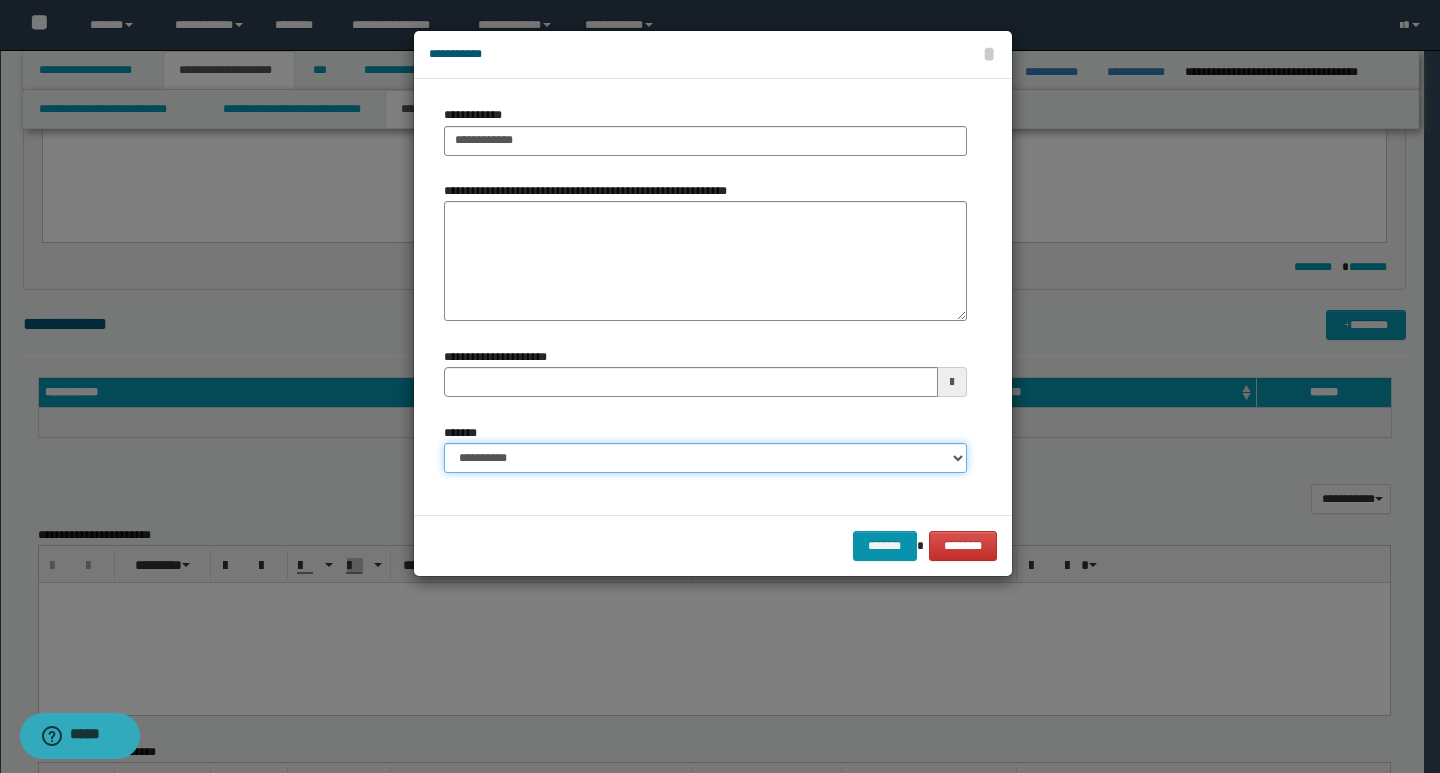 select on "*" 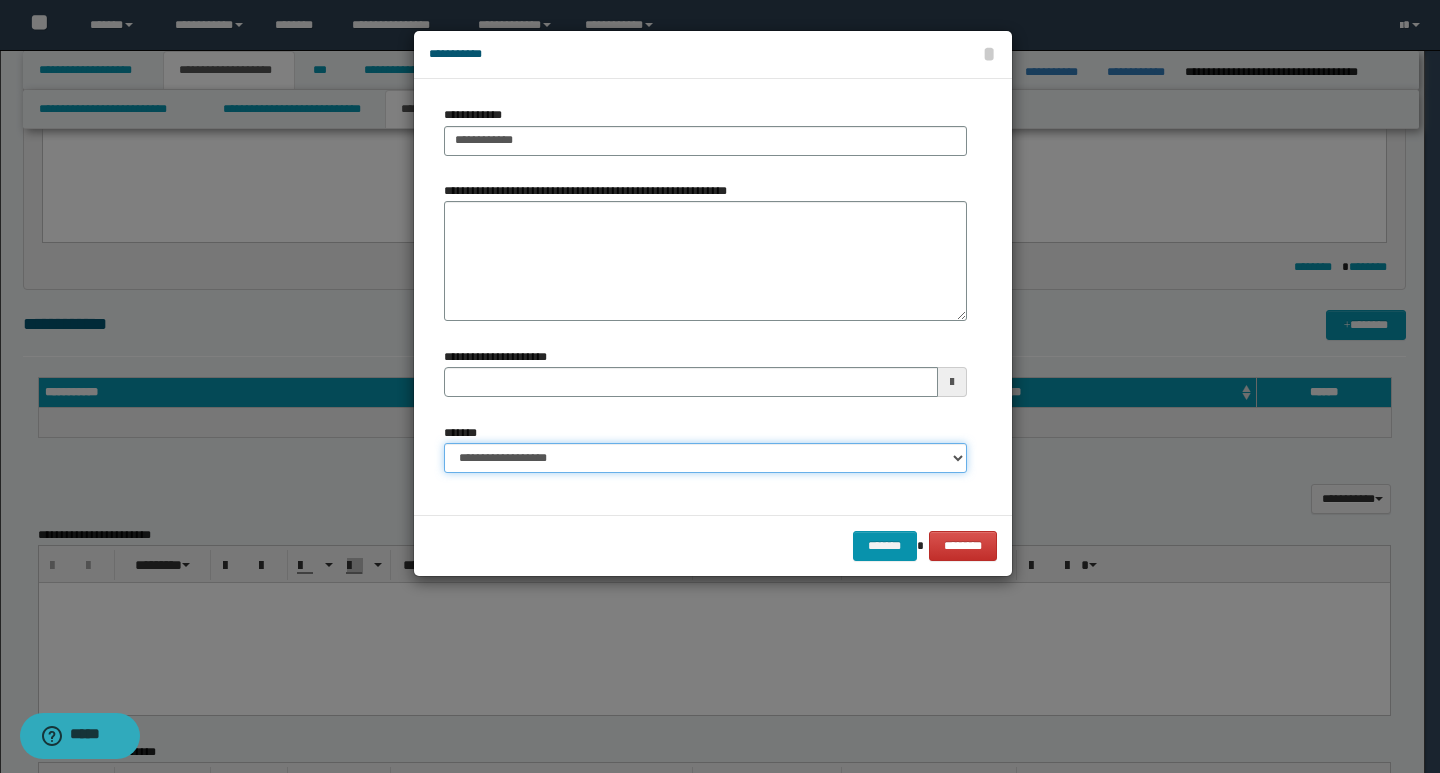 click on "**********" at bounding box center [705, 458] 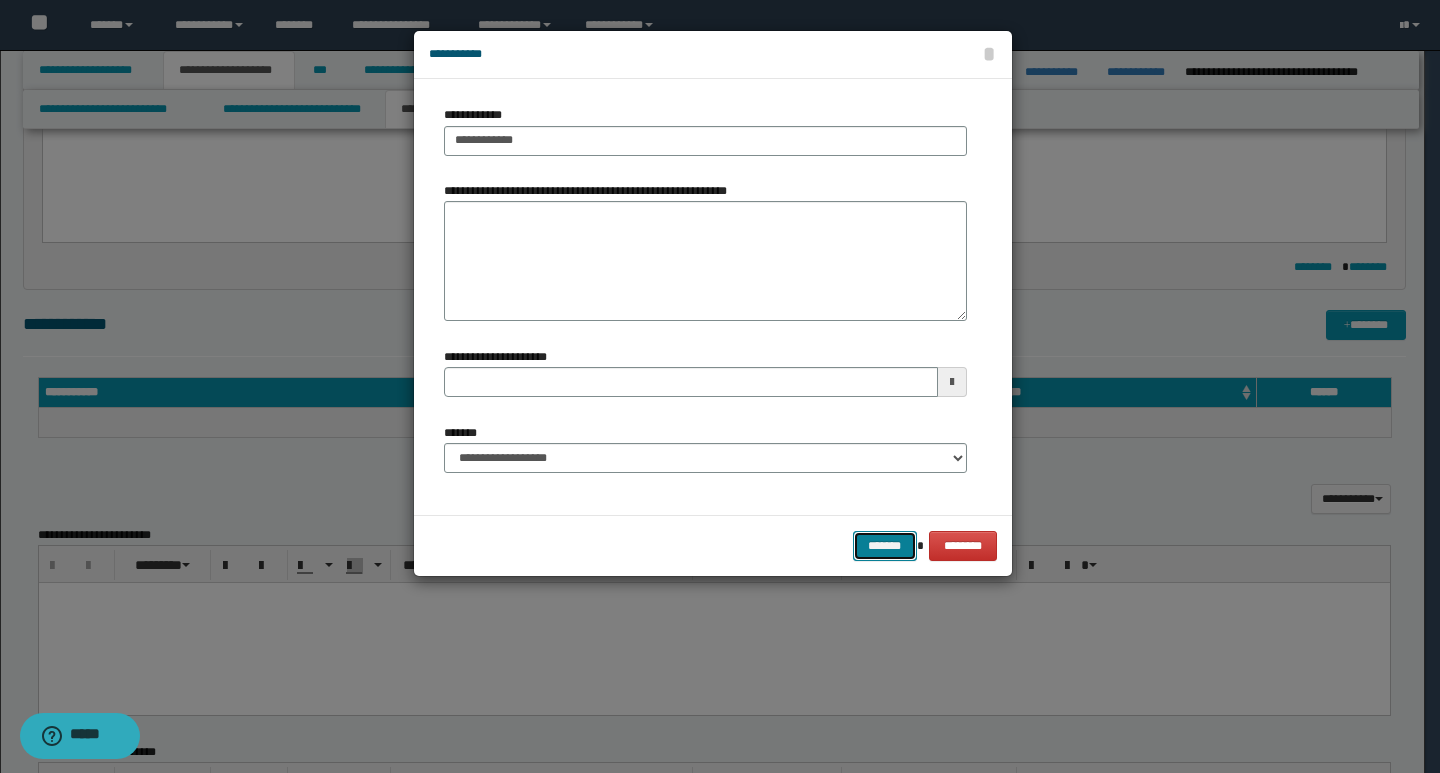 click on "*******" at bounding box center (885, 546) 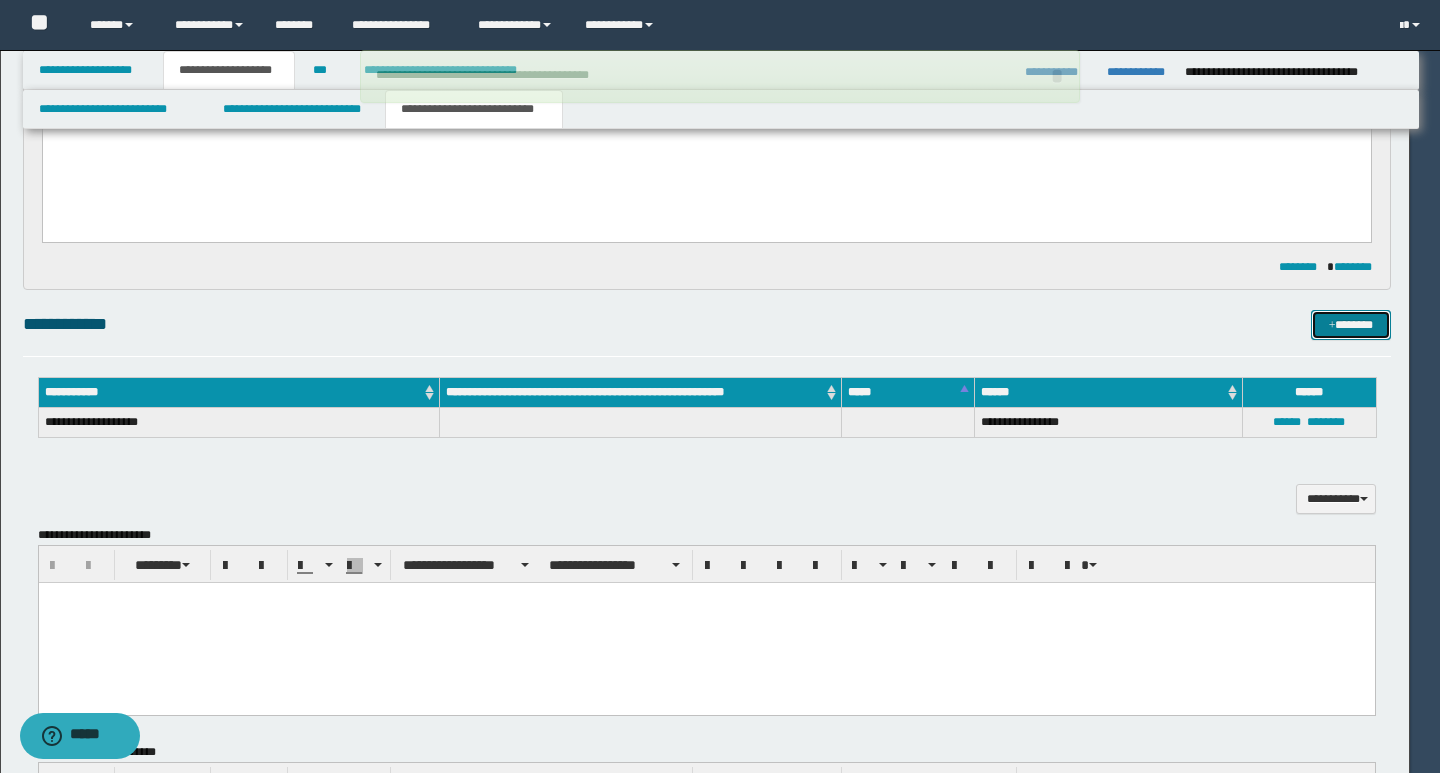 type 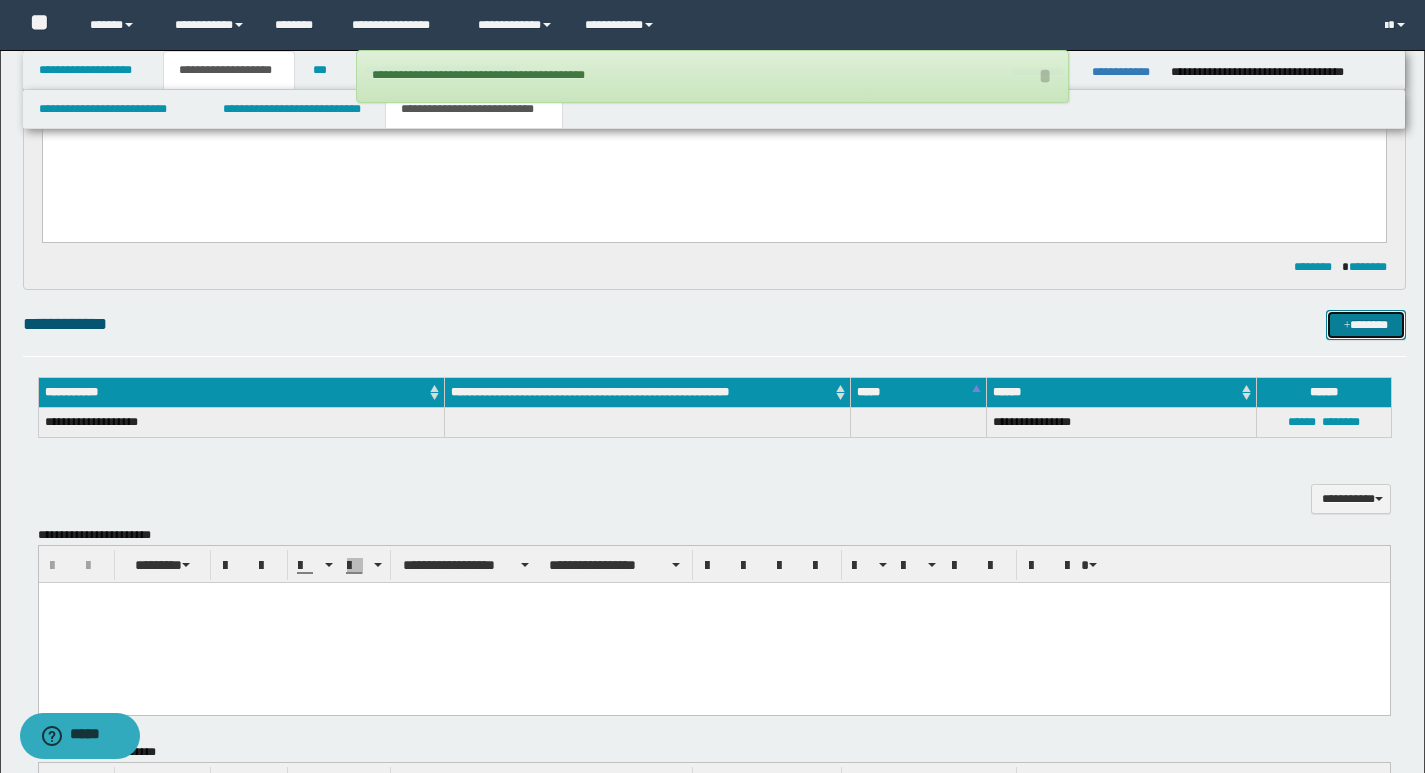 click on "*******" at bounding box center [1366, 325] 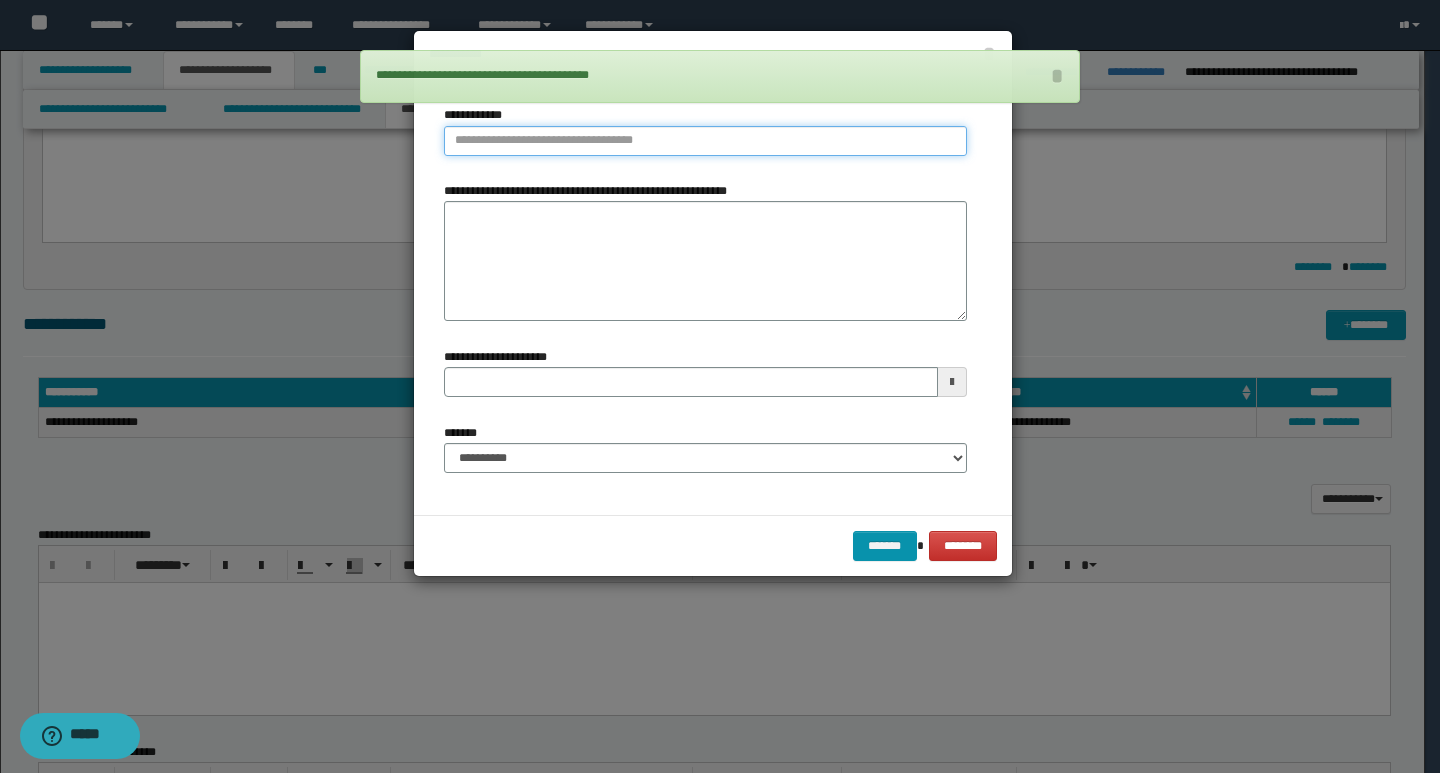 type on "**********" 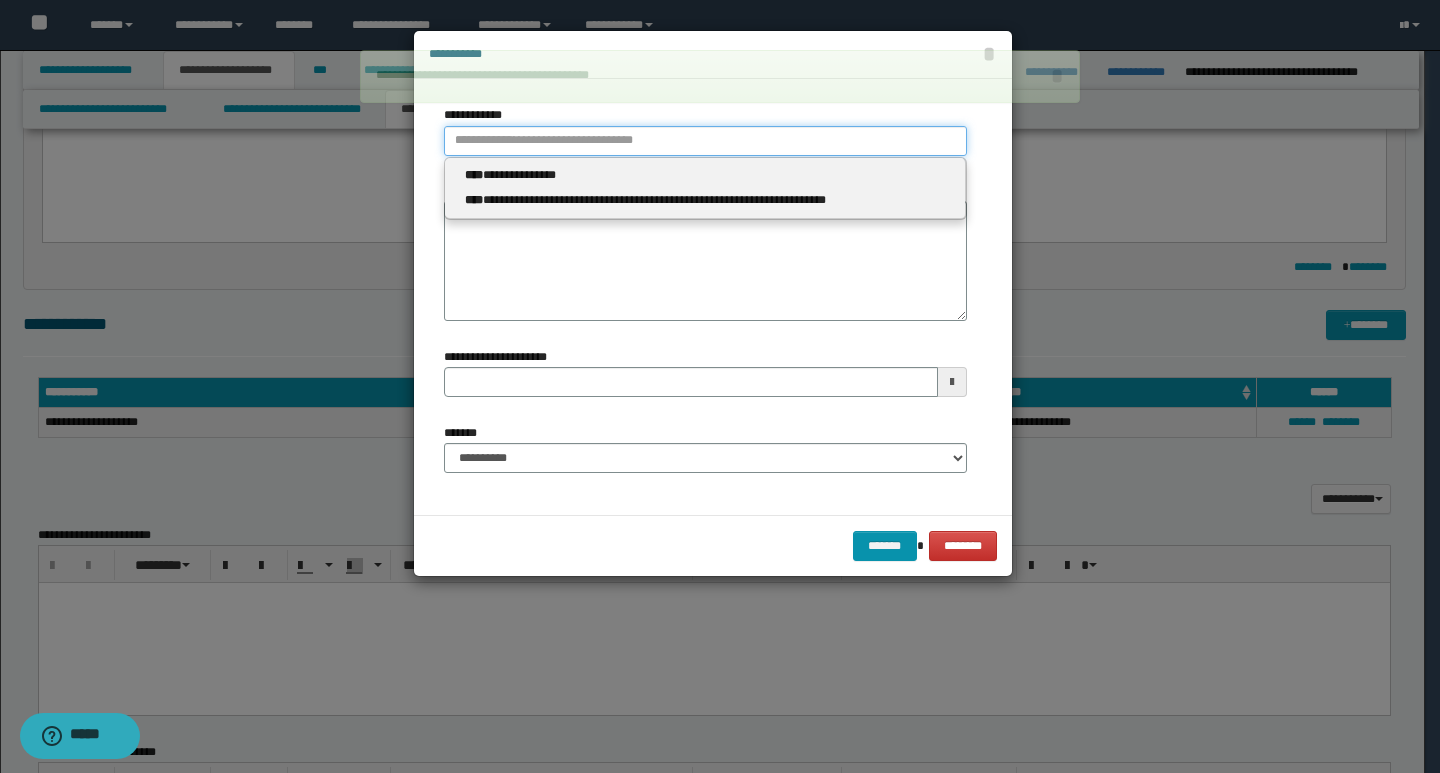click on "**********" at bounding box center (705, 141) 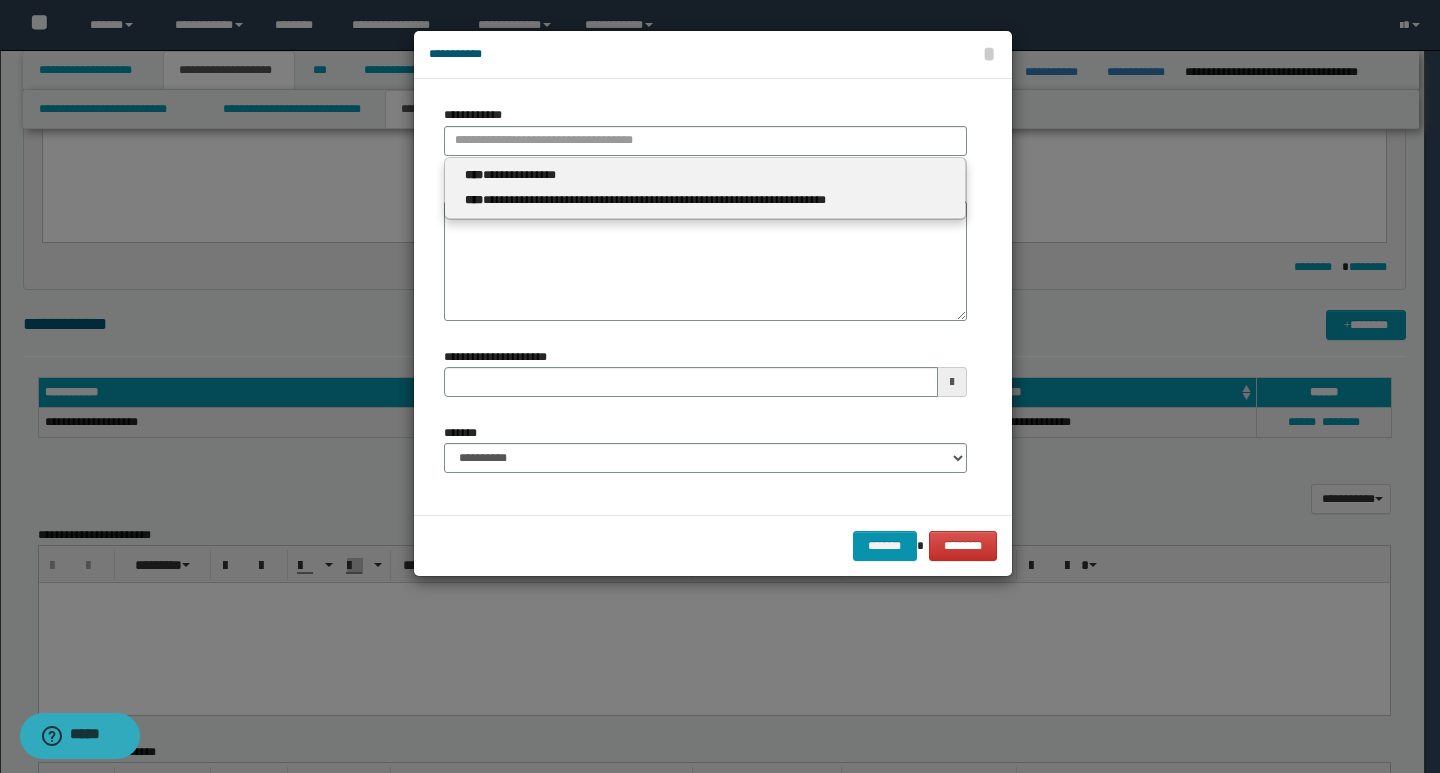 type 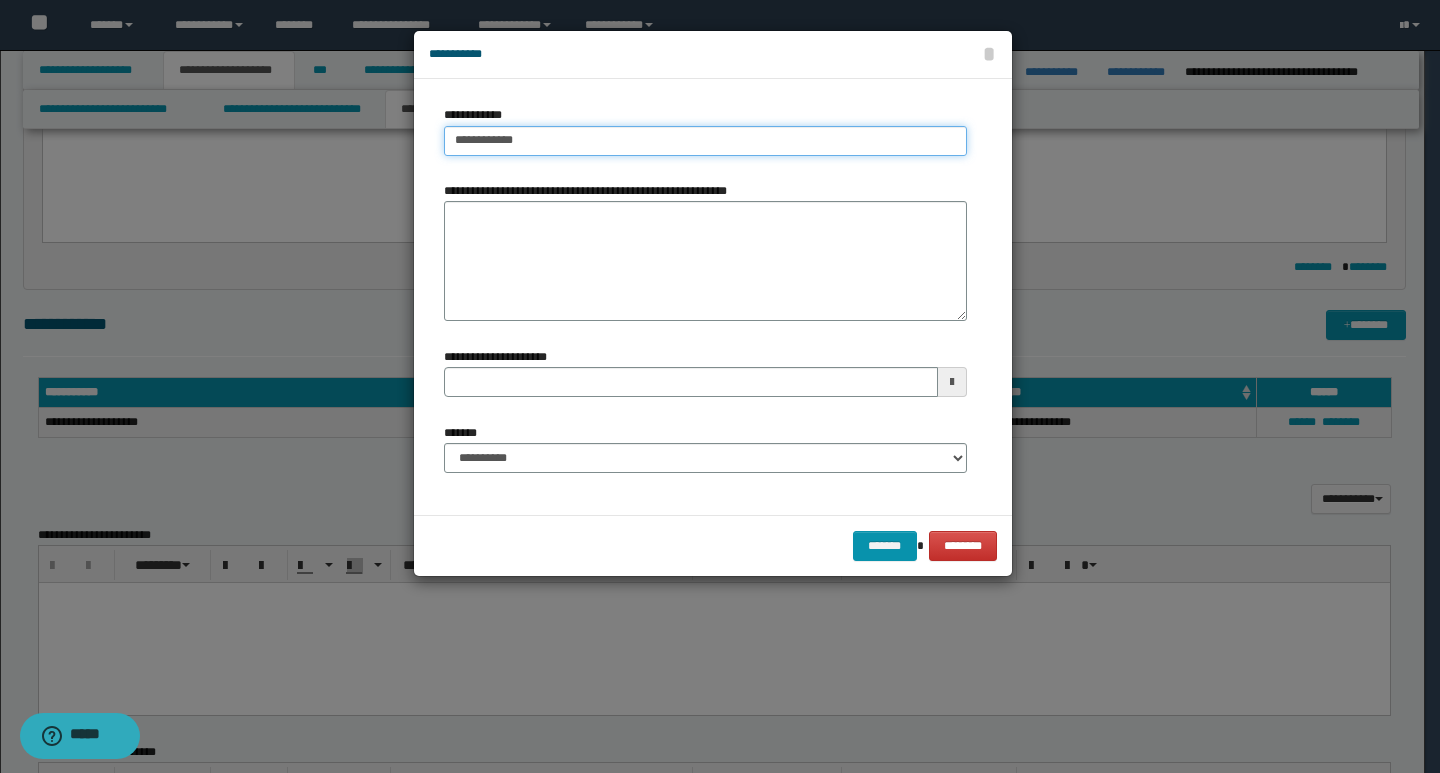 type on "**********" 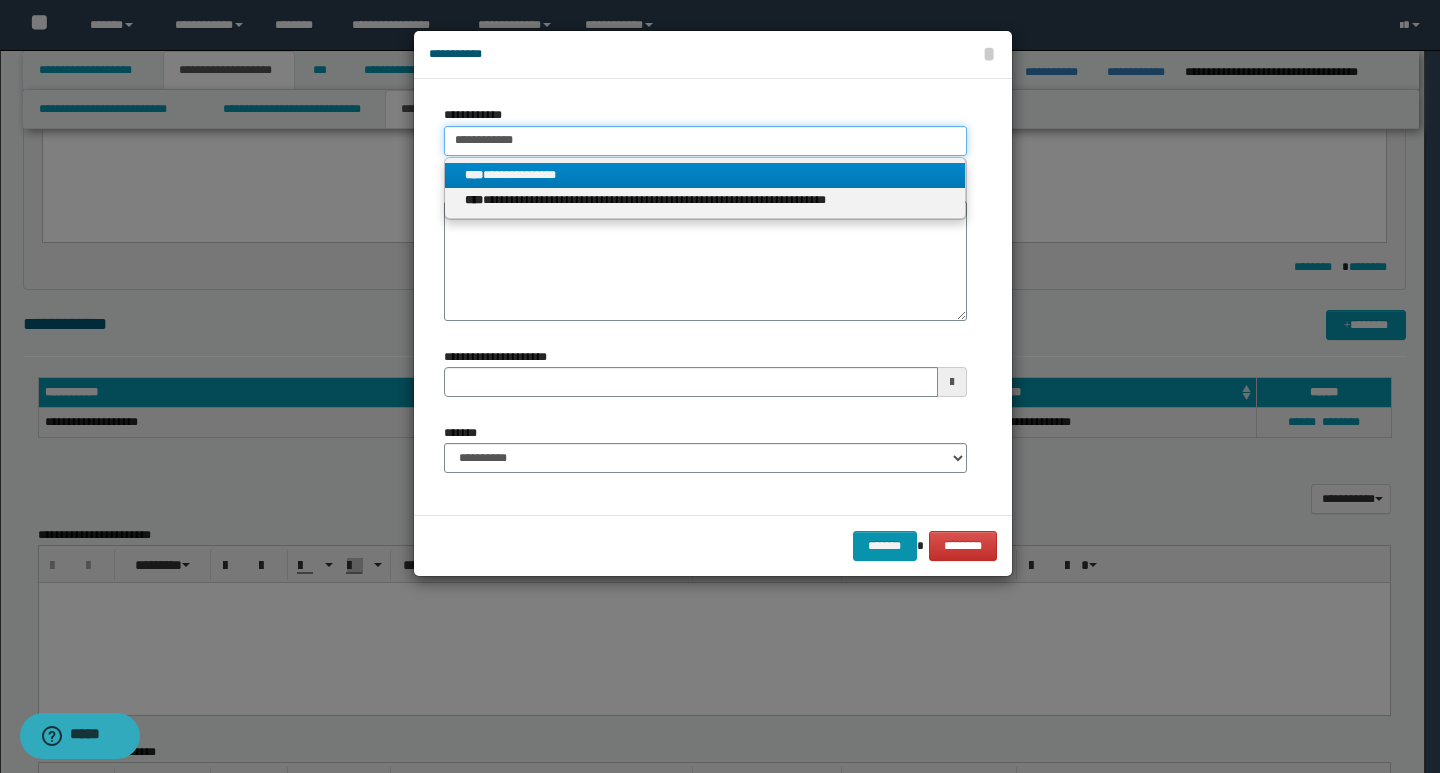 drag, startPoint x: 535, startPoint y: 140, endPoint x: 428, endPoint y: 140, distance: 107 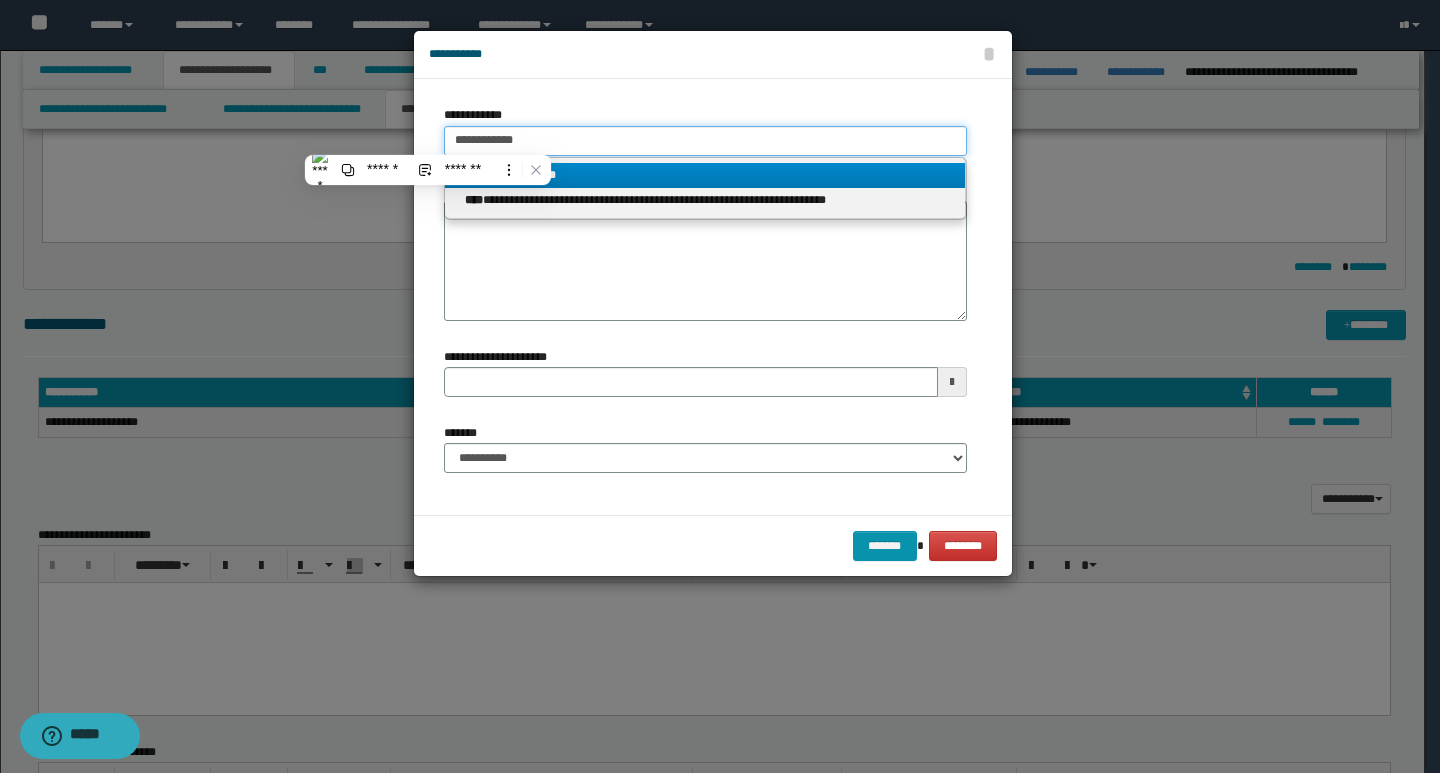 paste on "*********" 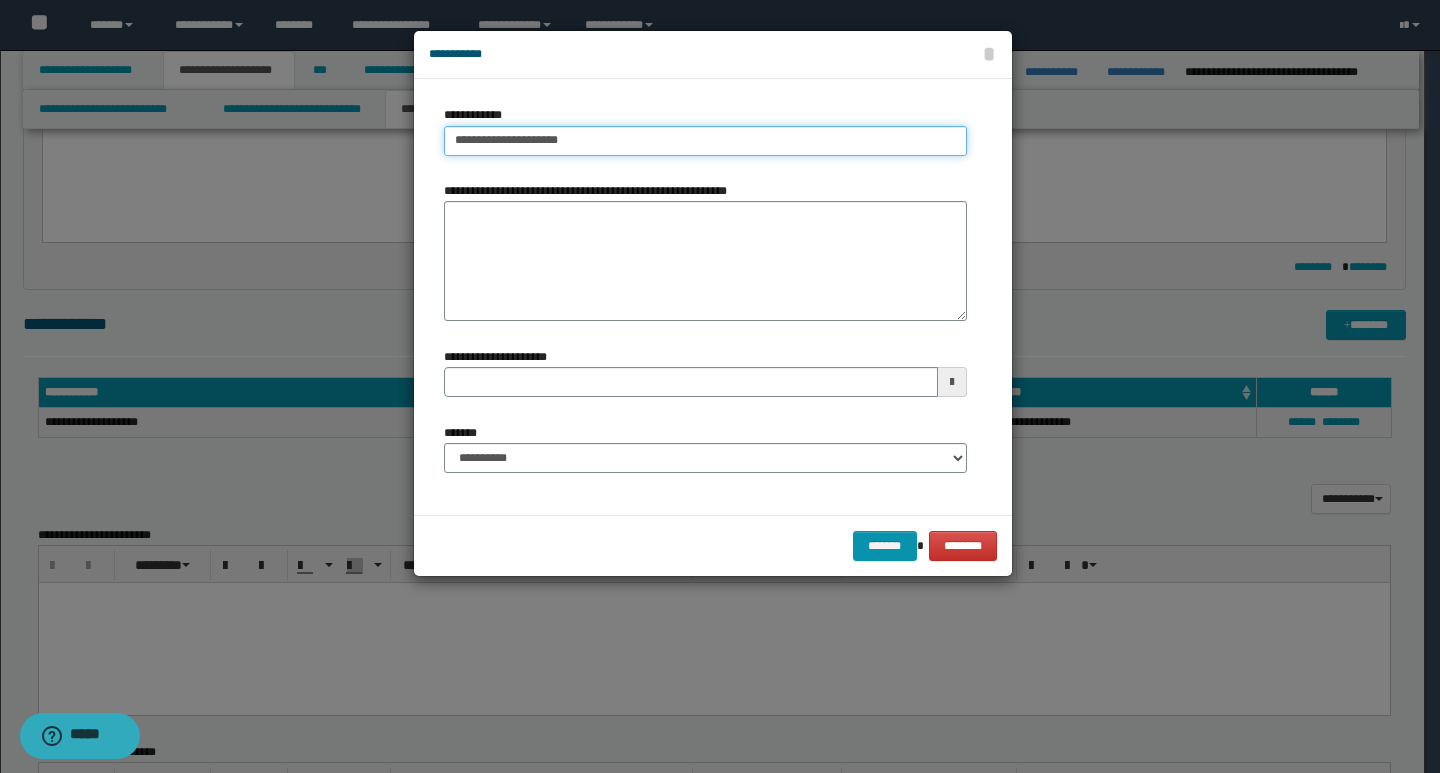 type on "**********" 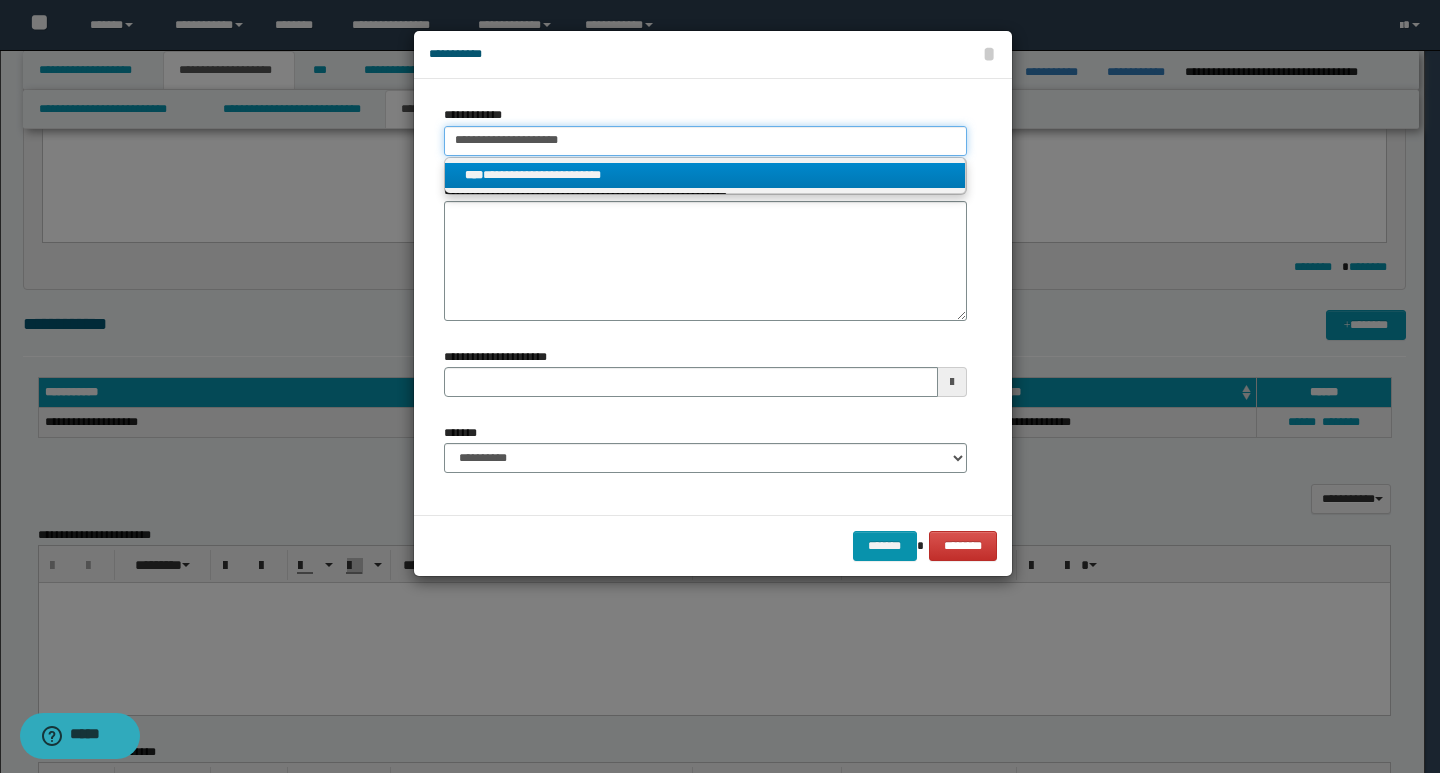type on "**********" 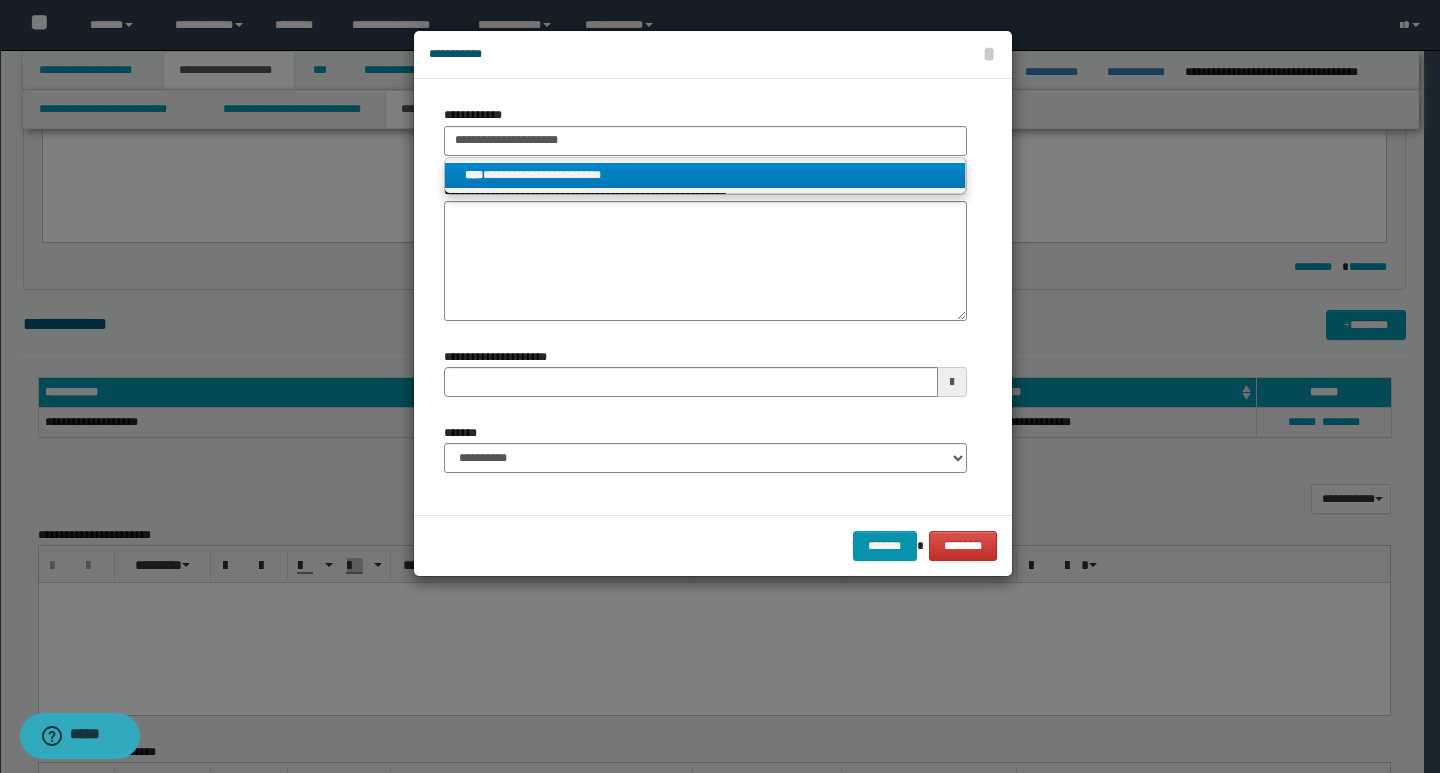 click on "**********" at bounding box center (705, 175) 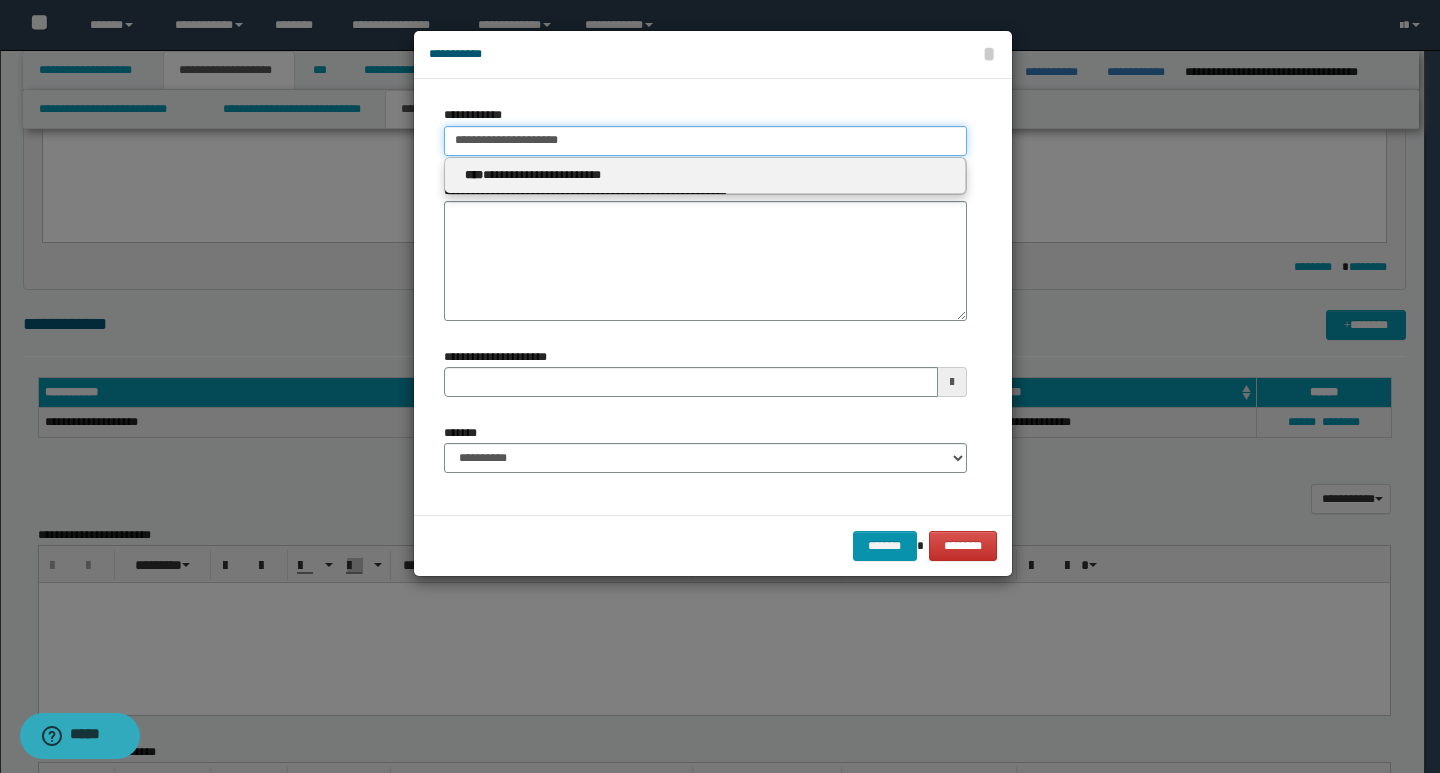 type on "**********" 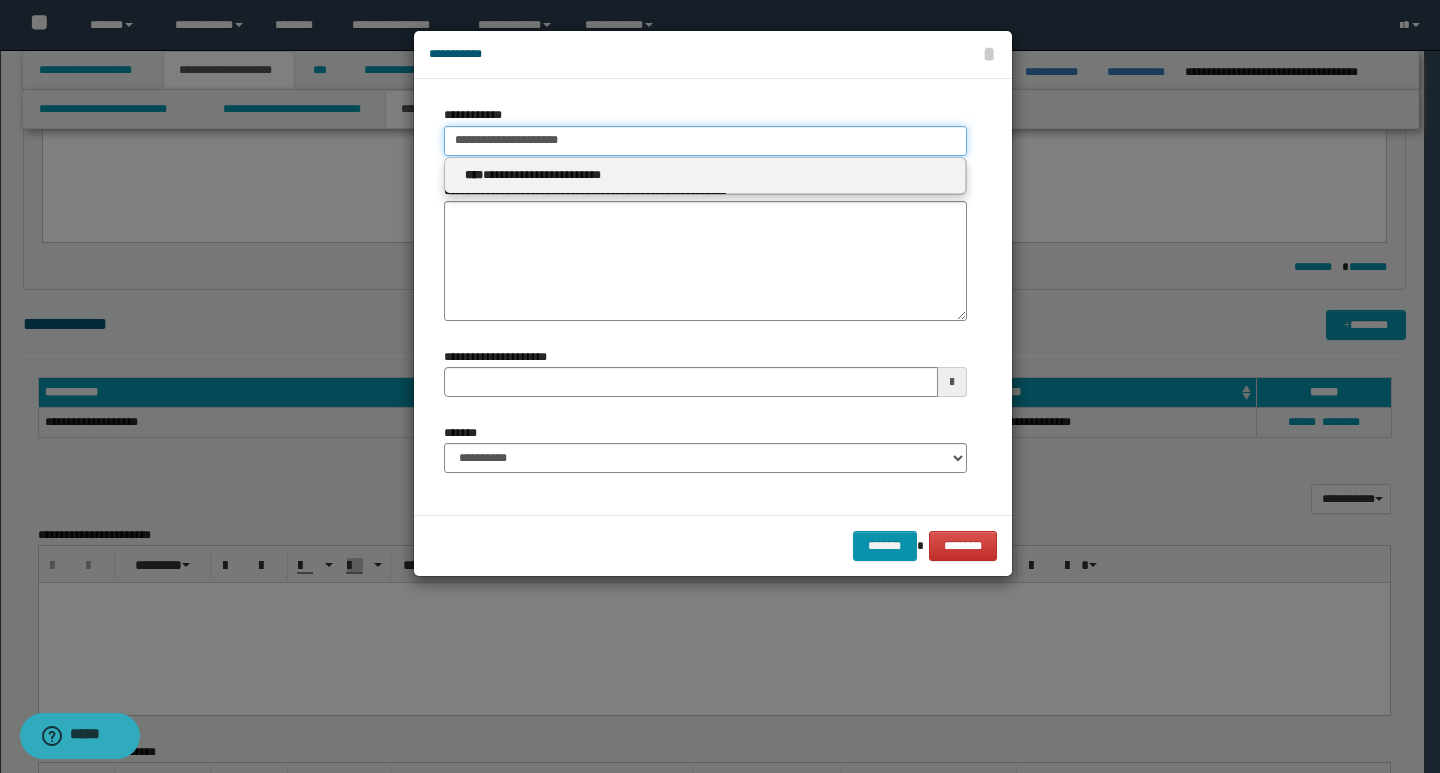 type 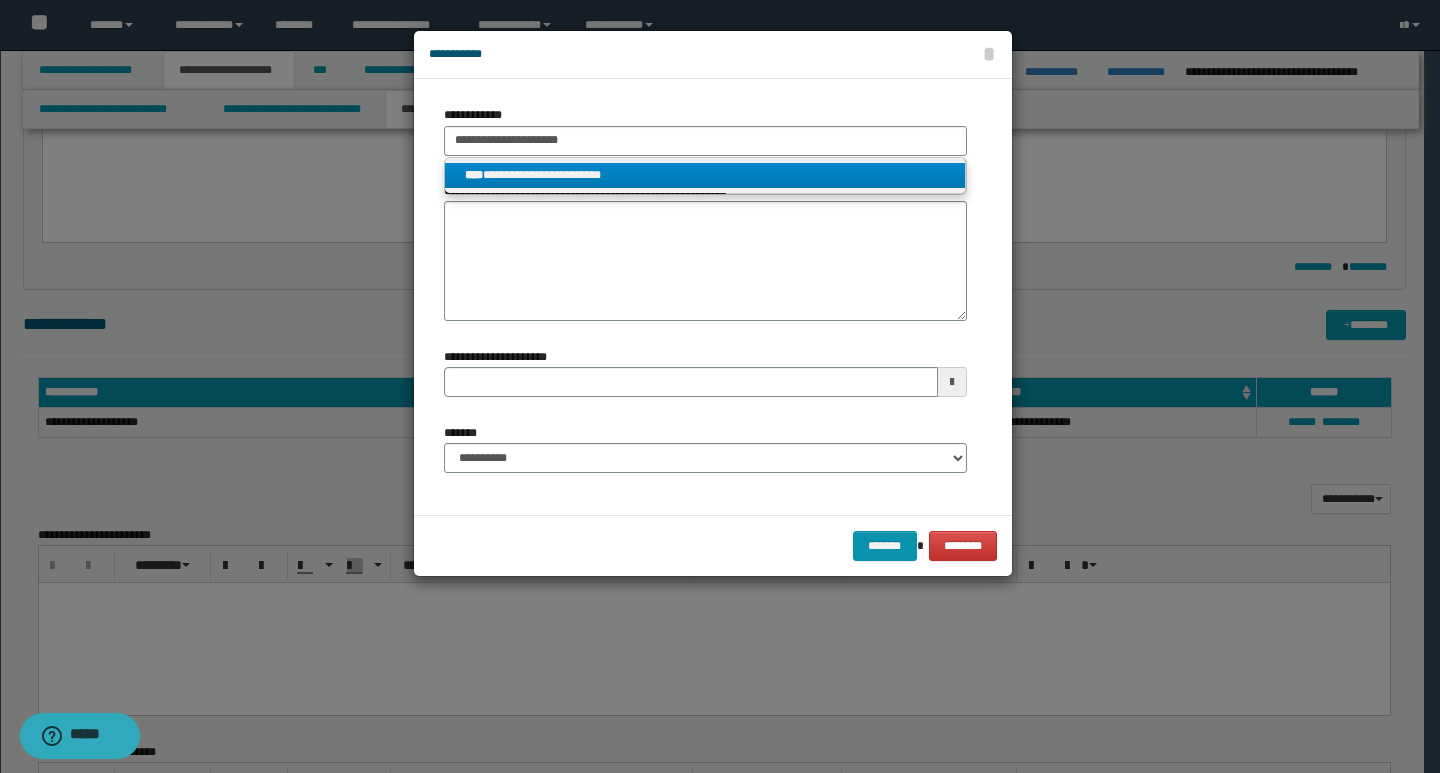 click on "**********" at bounding box center (705, 175) 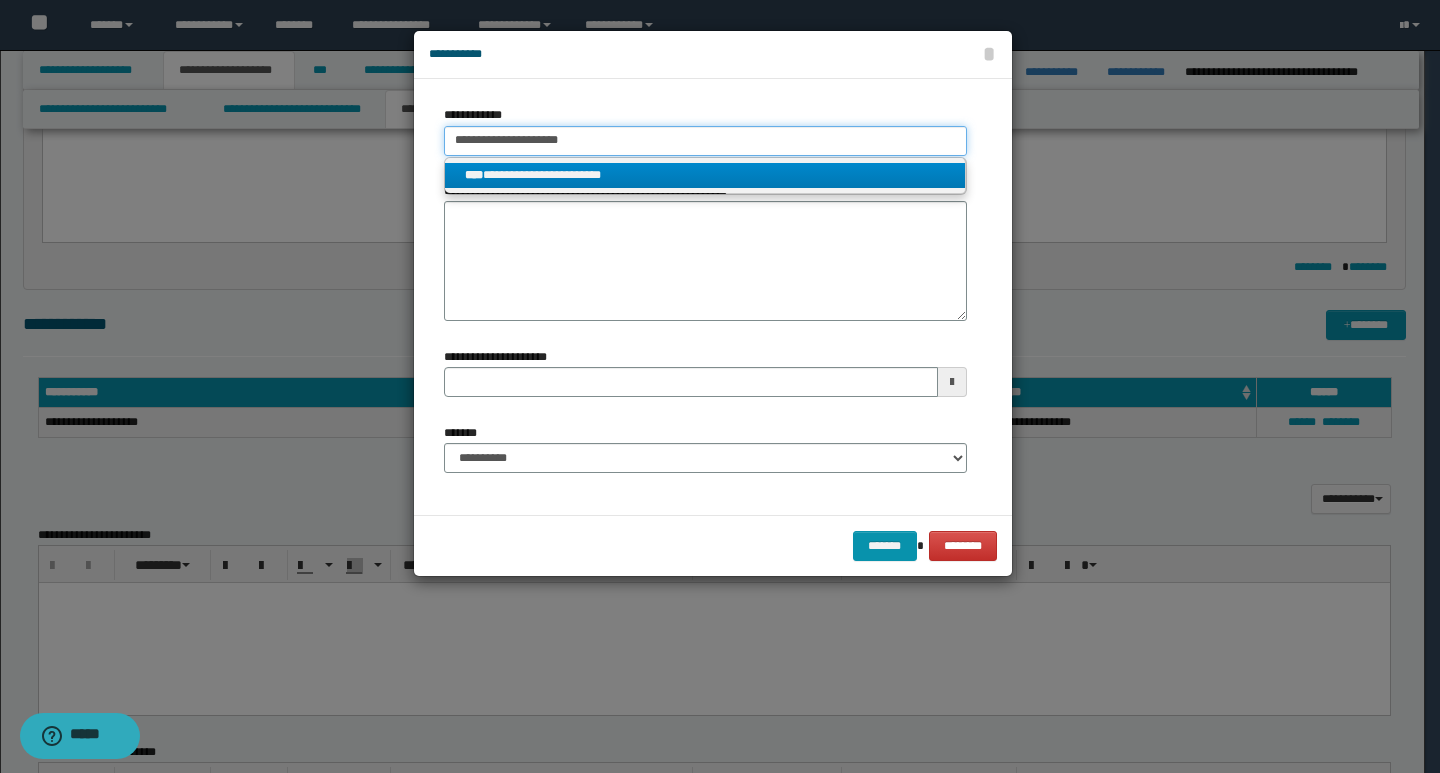 type 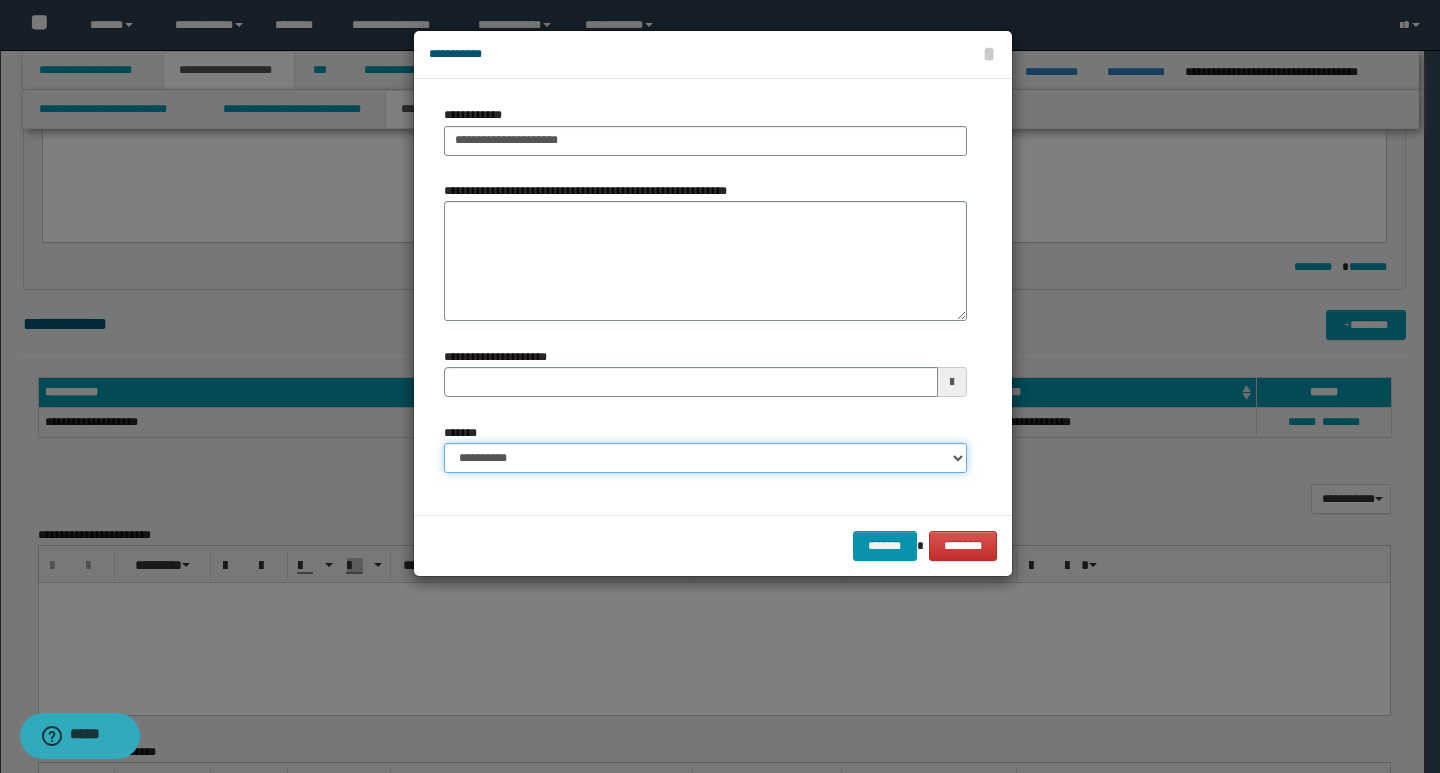 click on "**********" at bounding box center (705, 458) 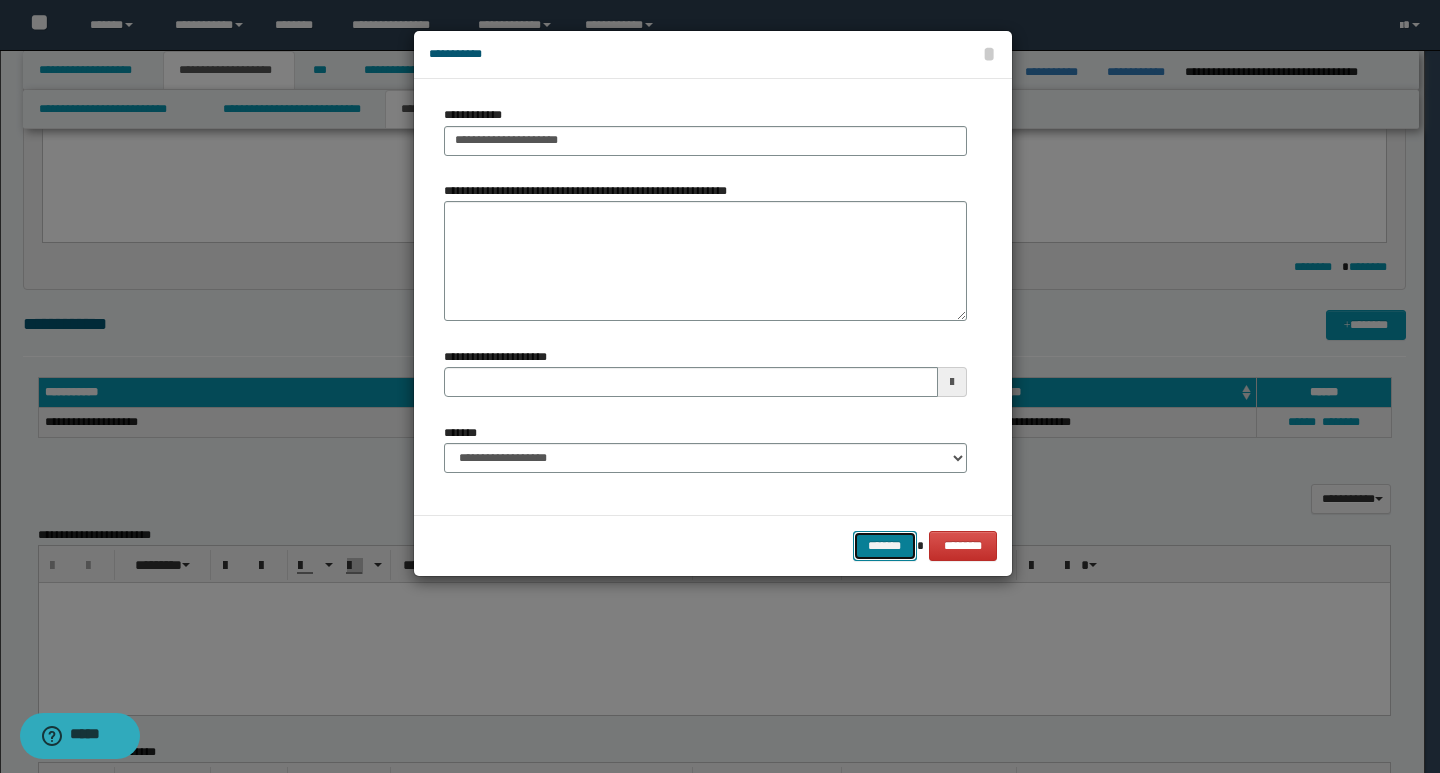 click on "*******" at bounding box center [885, 546] 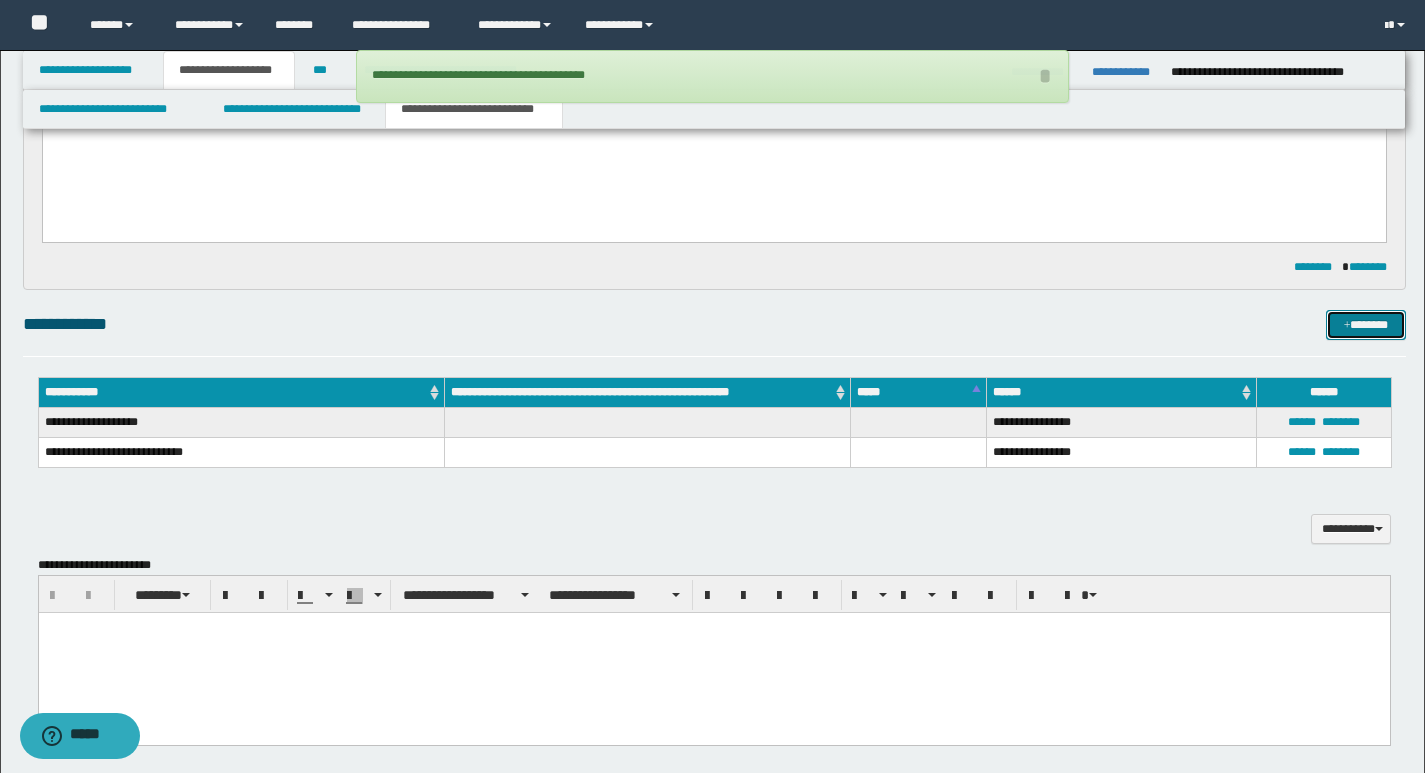 type 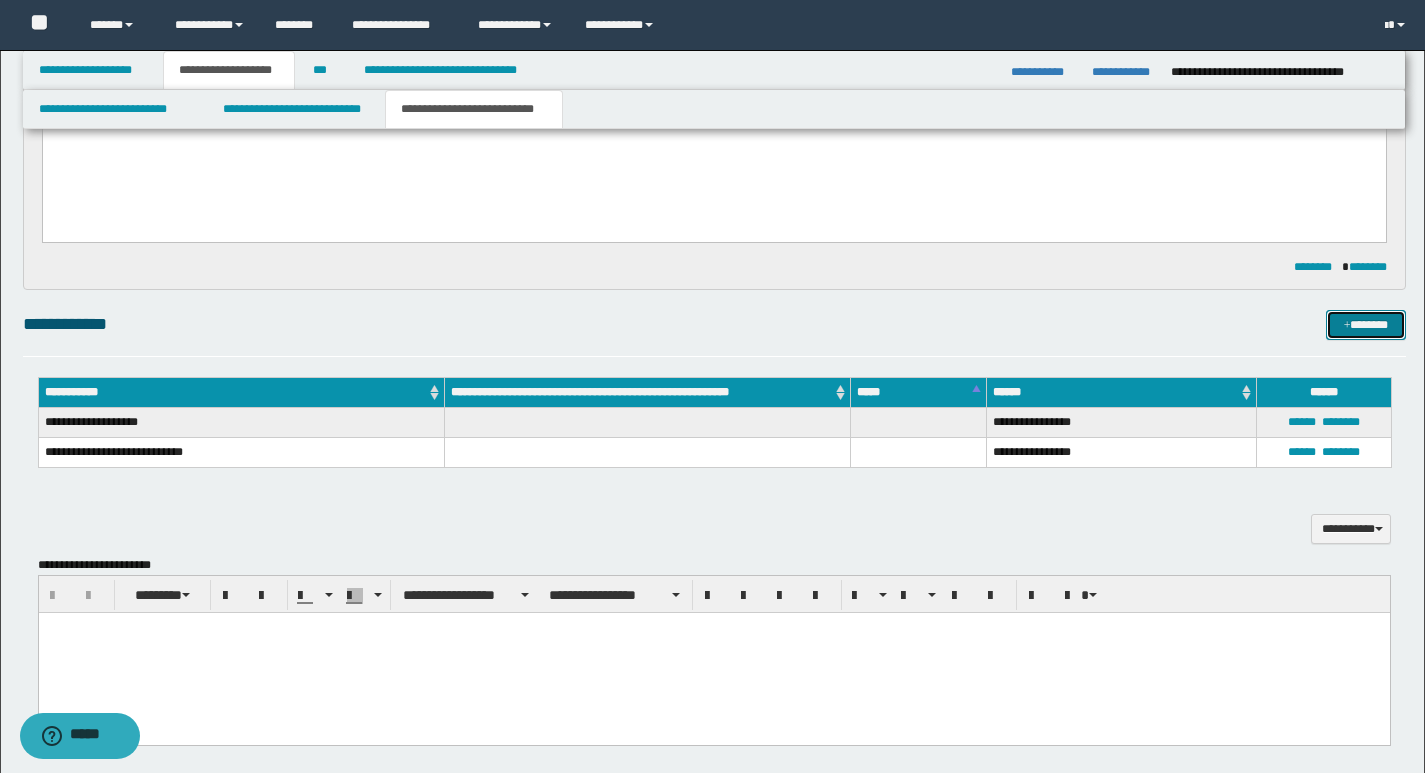 click on "*******" at bounding box center (1366, 325) 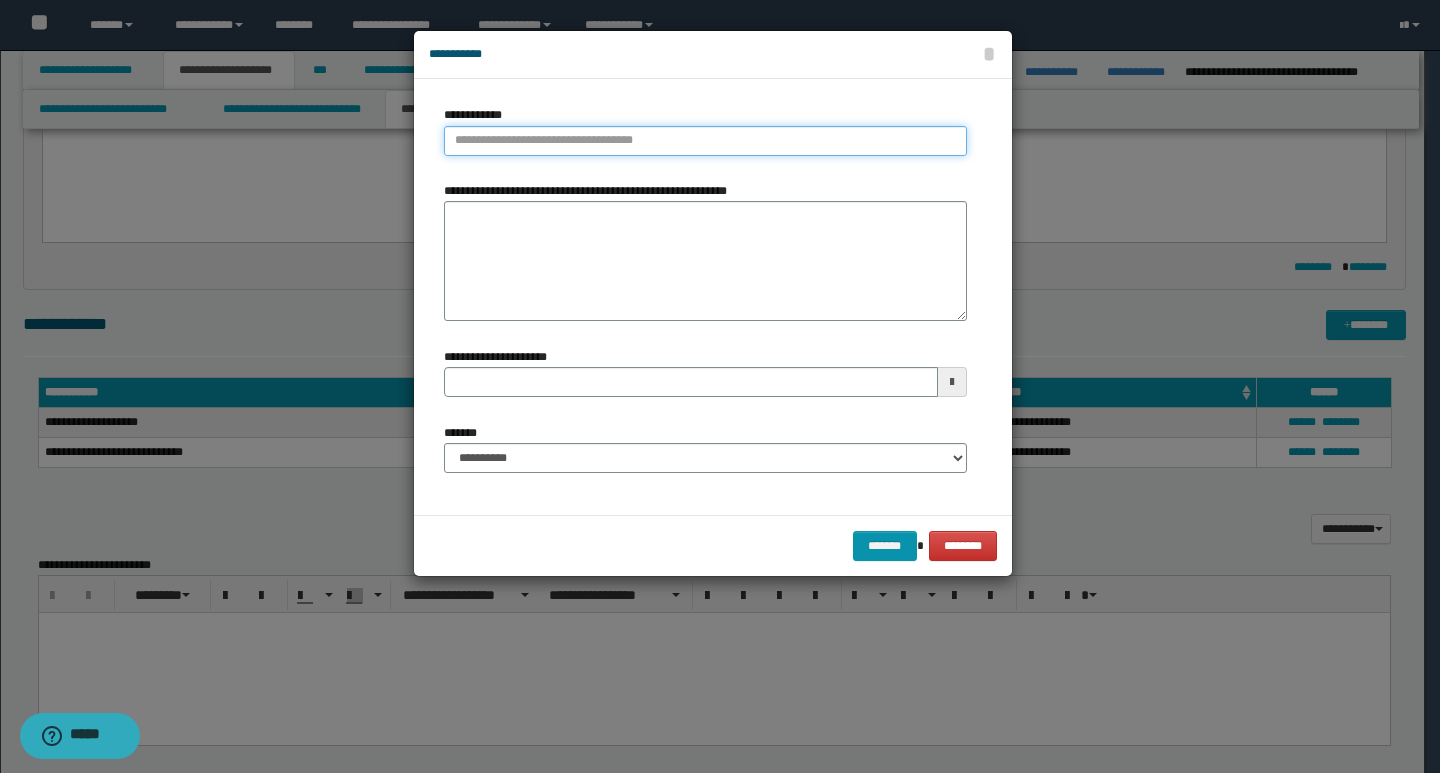 type on "**********" 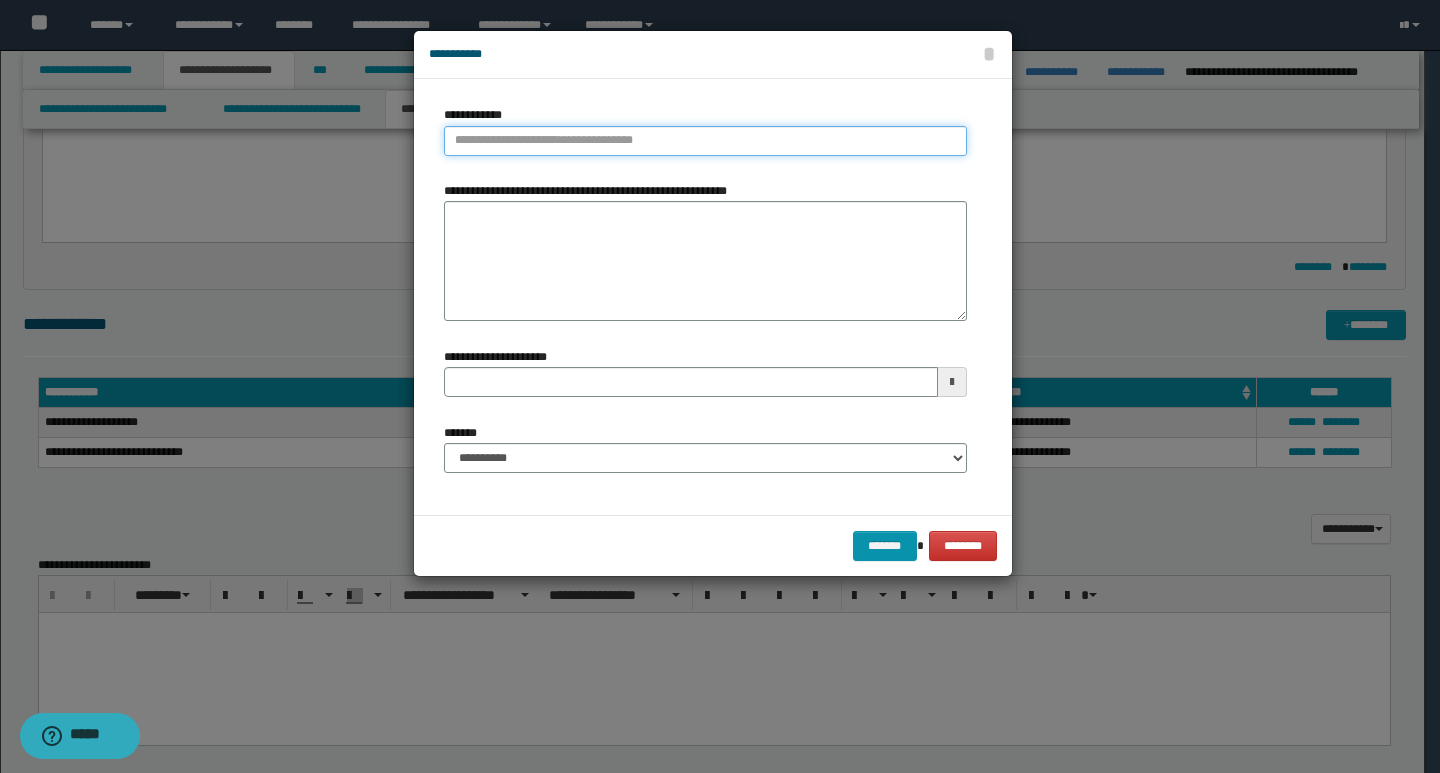 click on "**********" at bounding box center [705, 141] 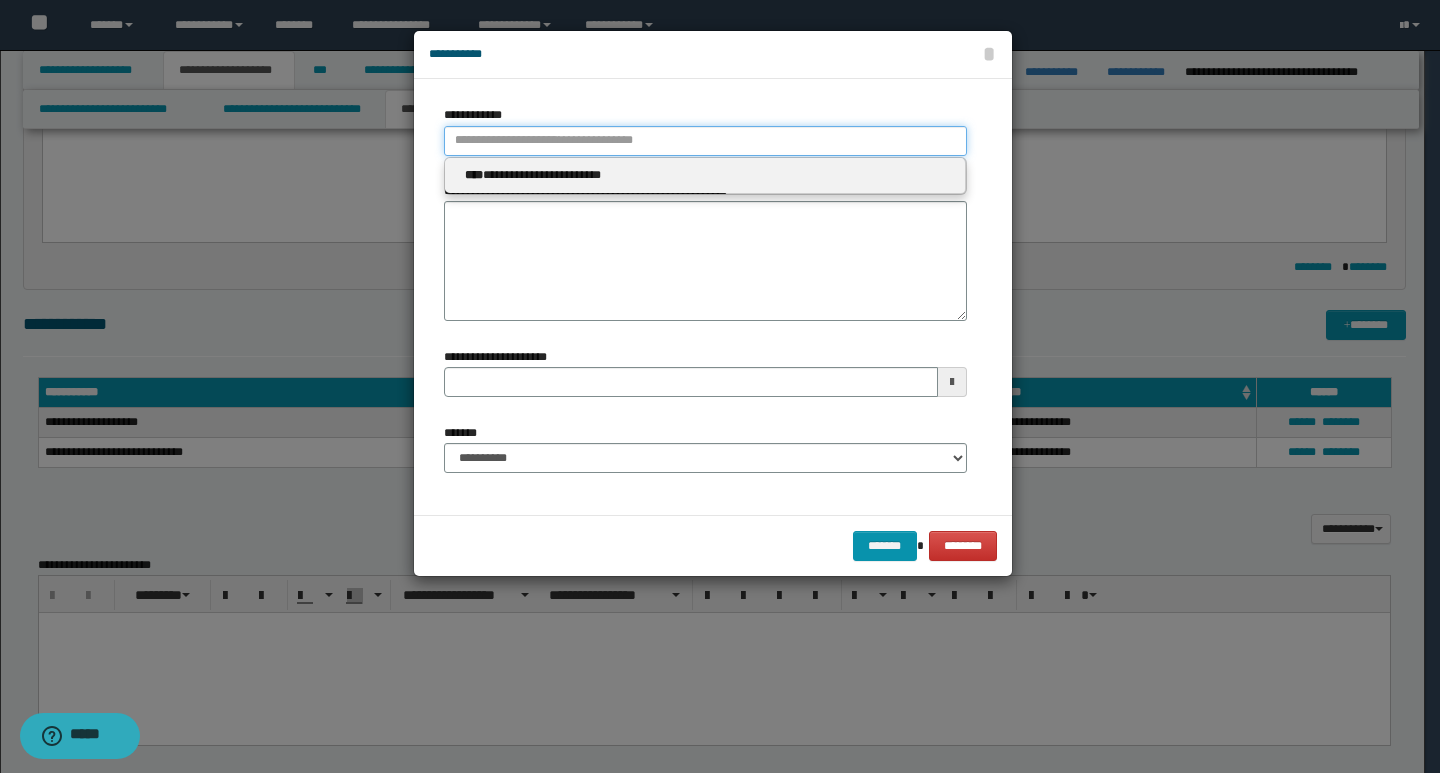 paste on "**********" 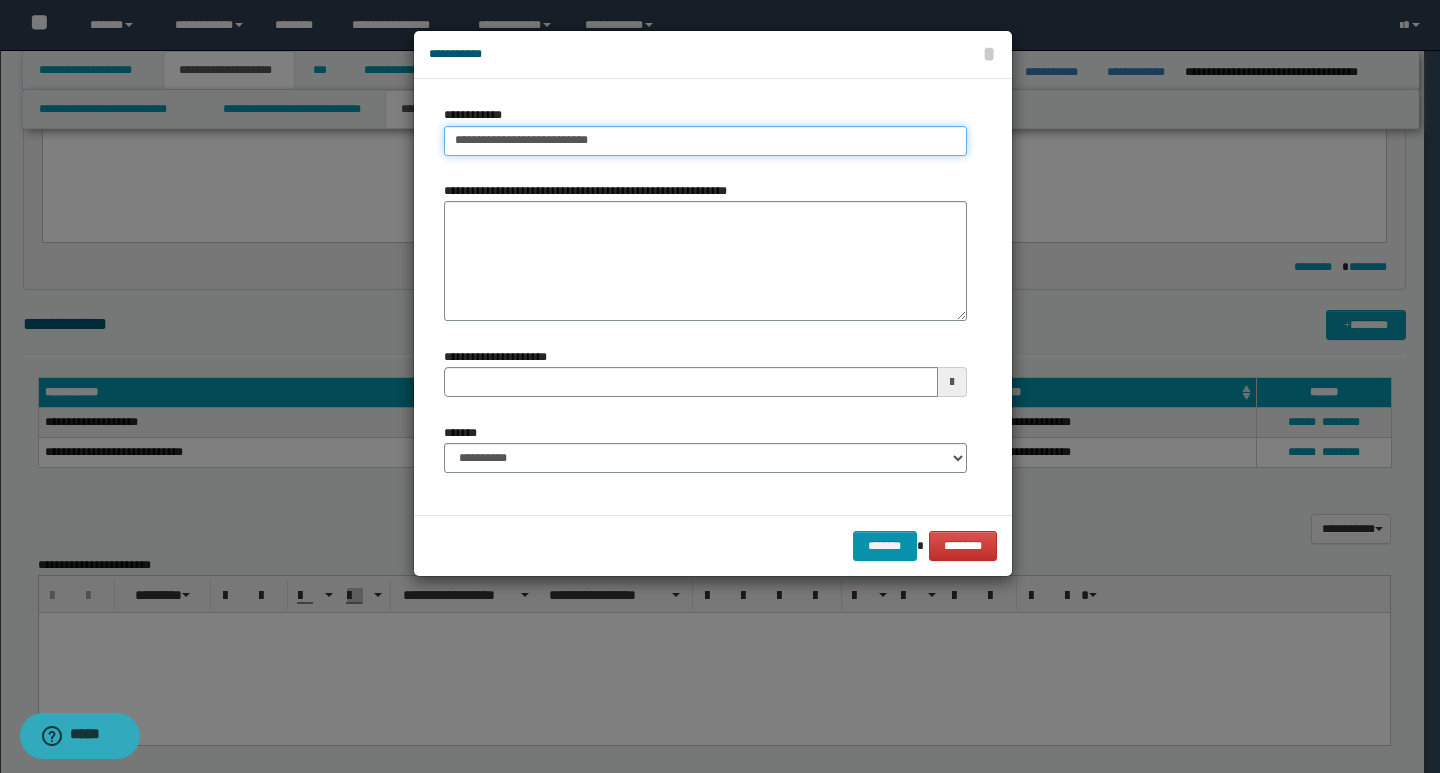 type on "**********" 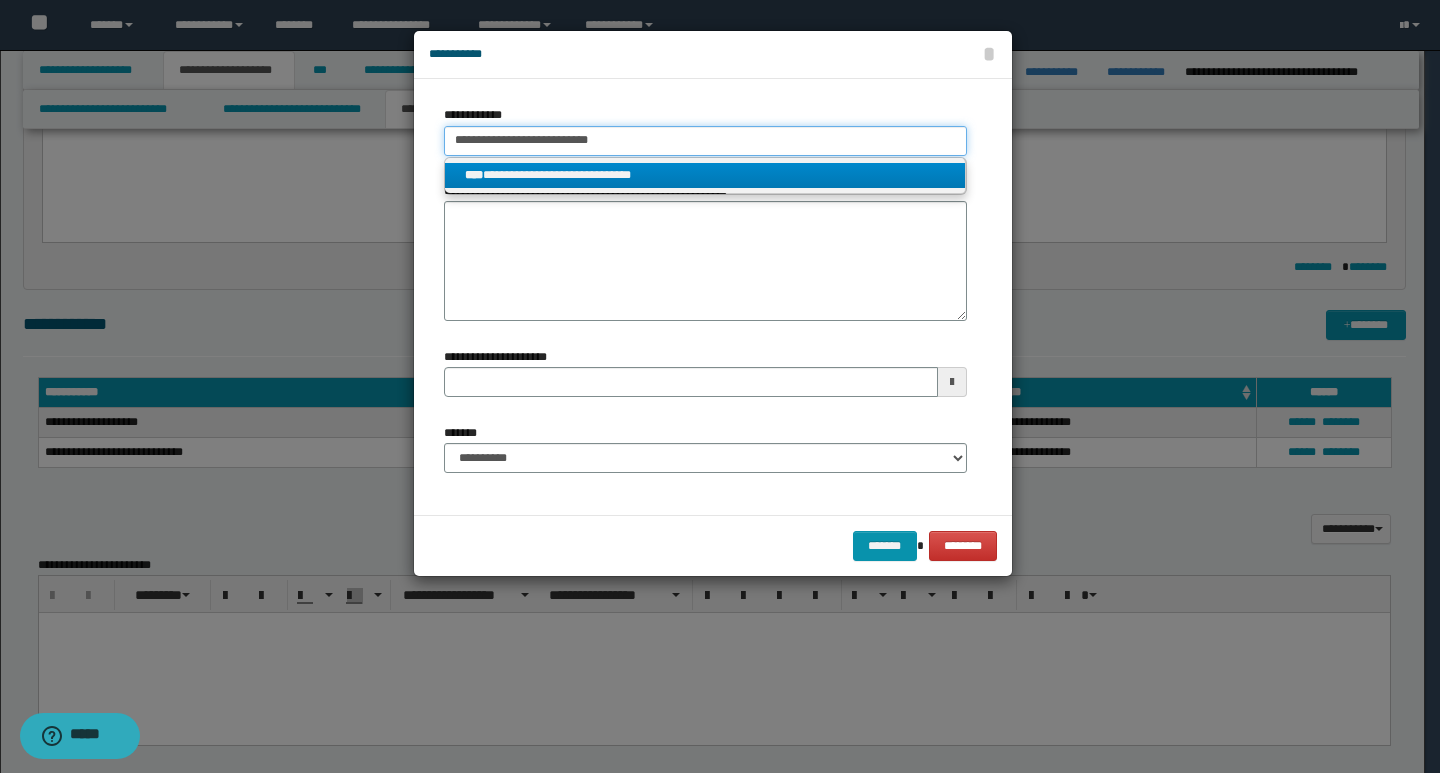type on "**********" 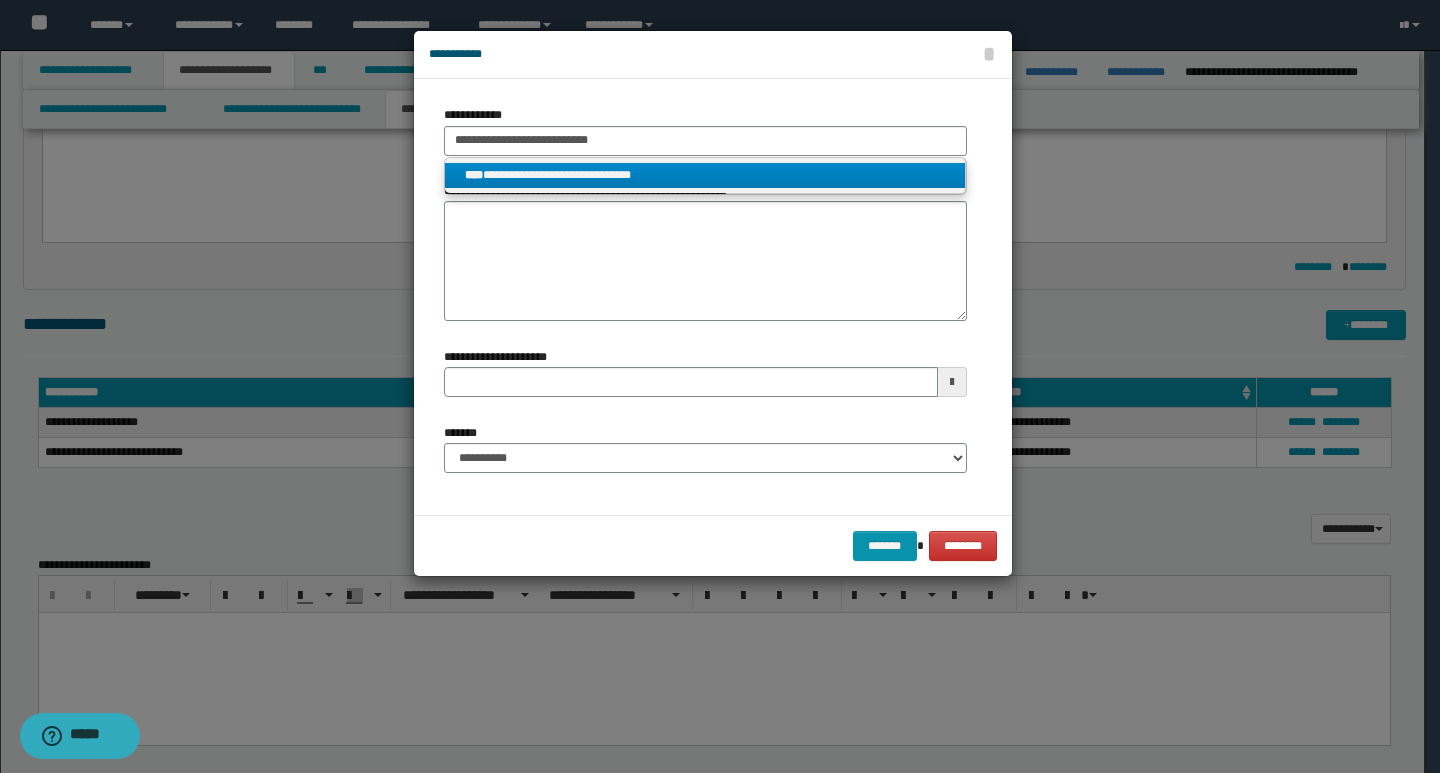 click on "**********" at bounding box center (705, 175) 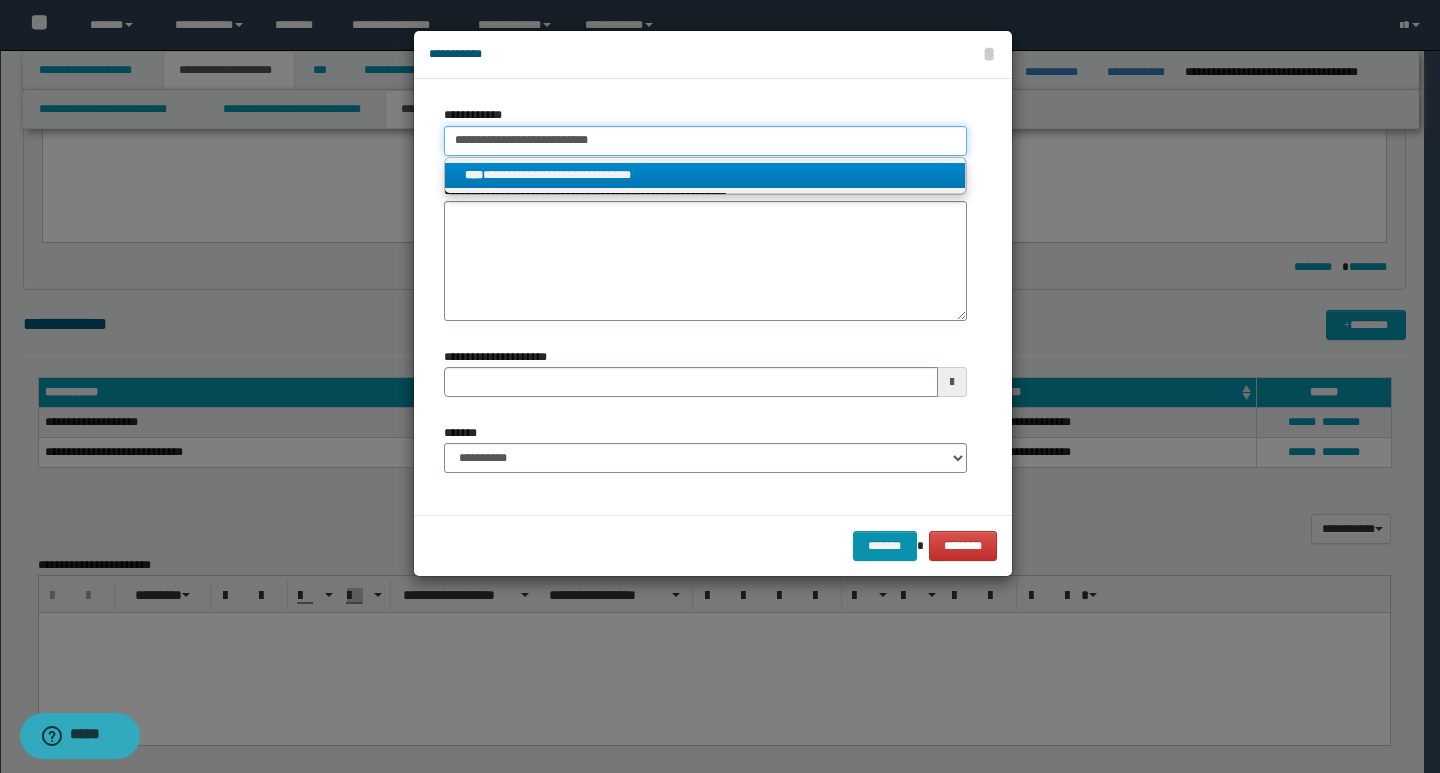type 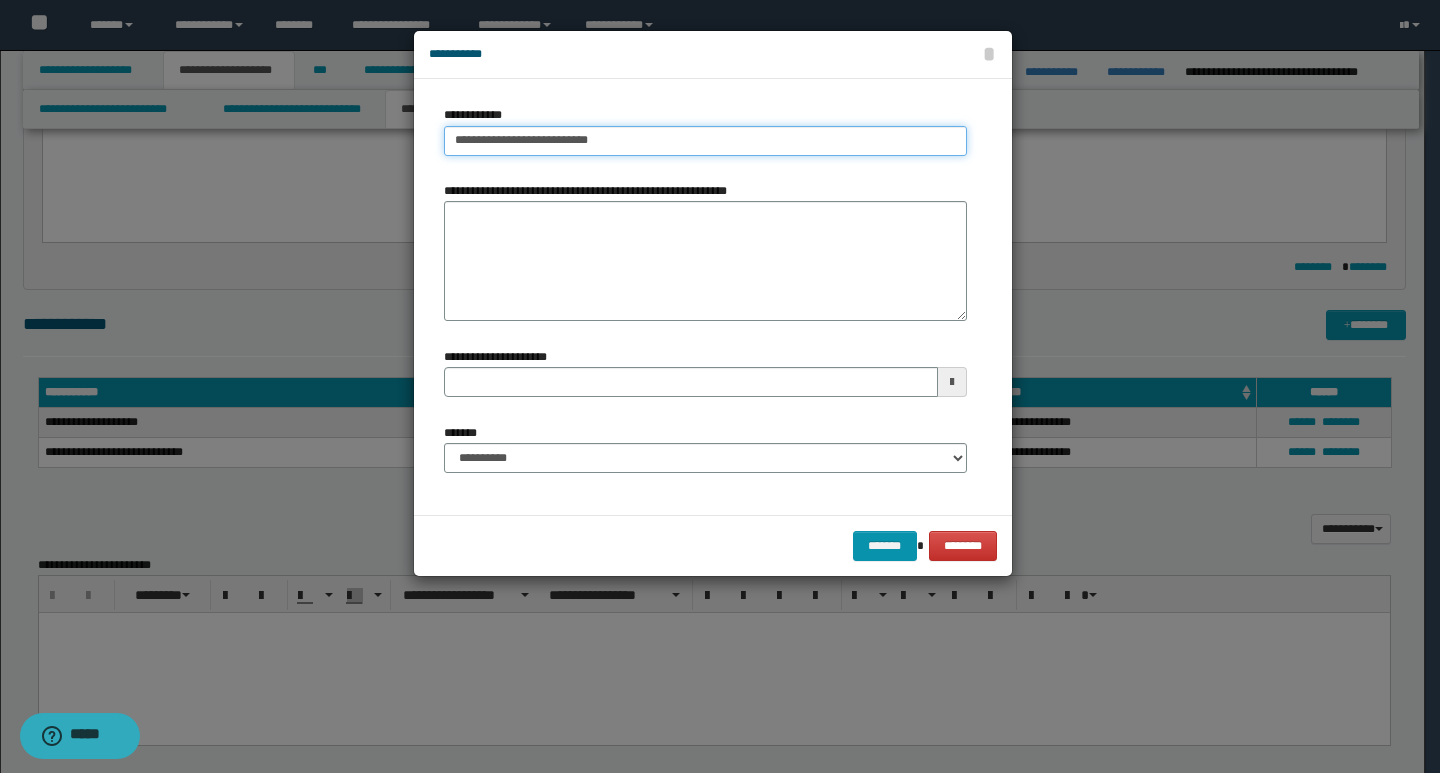 type 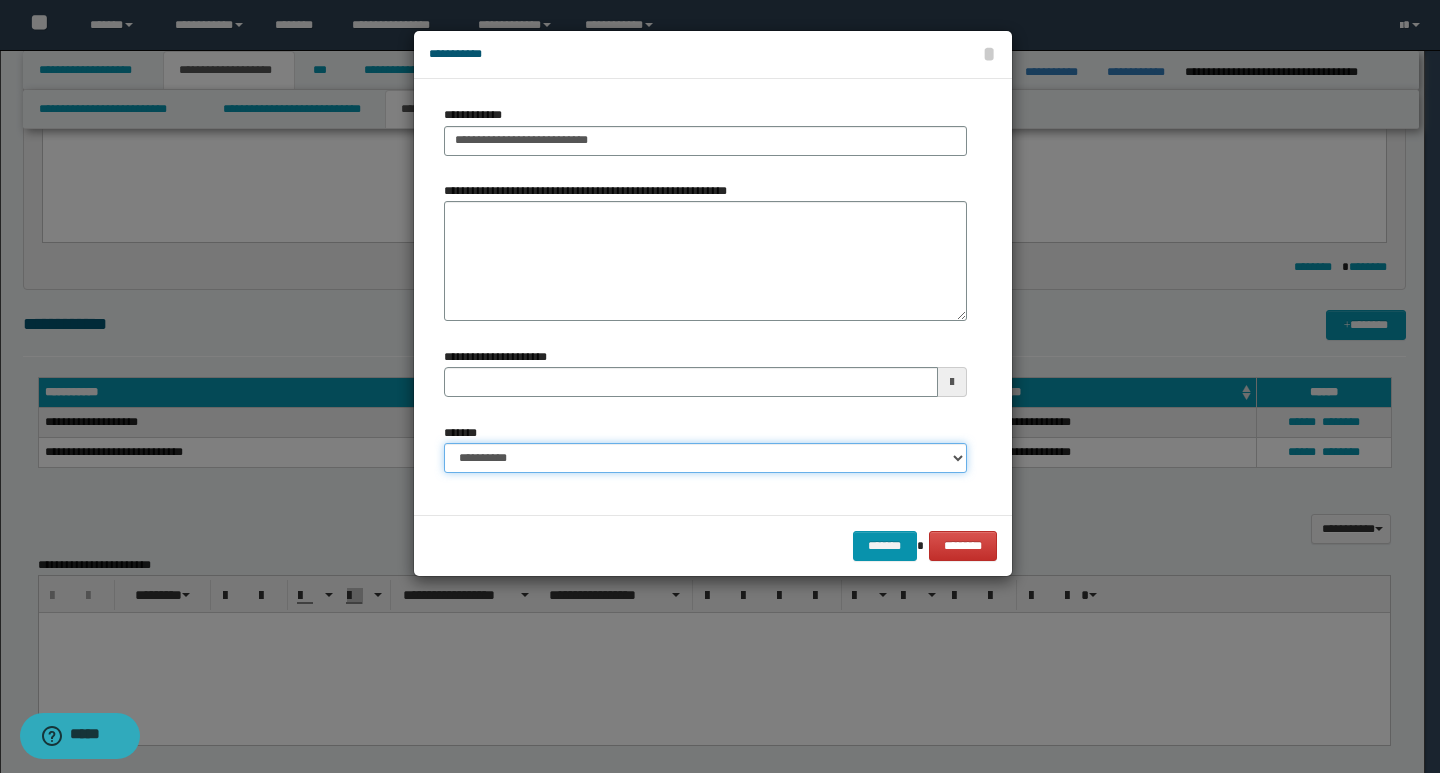 click on "**********" at bounding box center [705, 458] 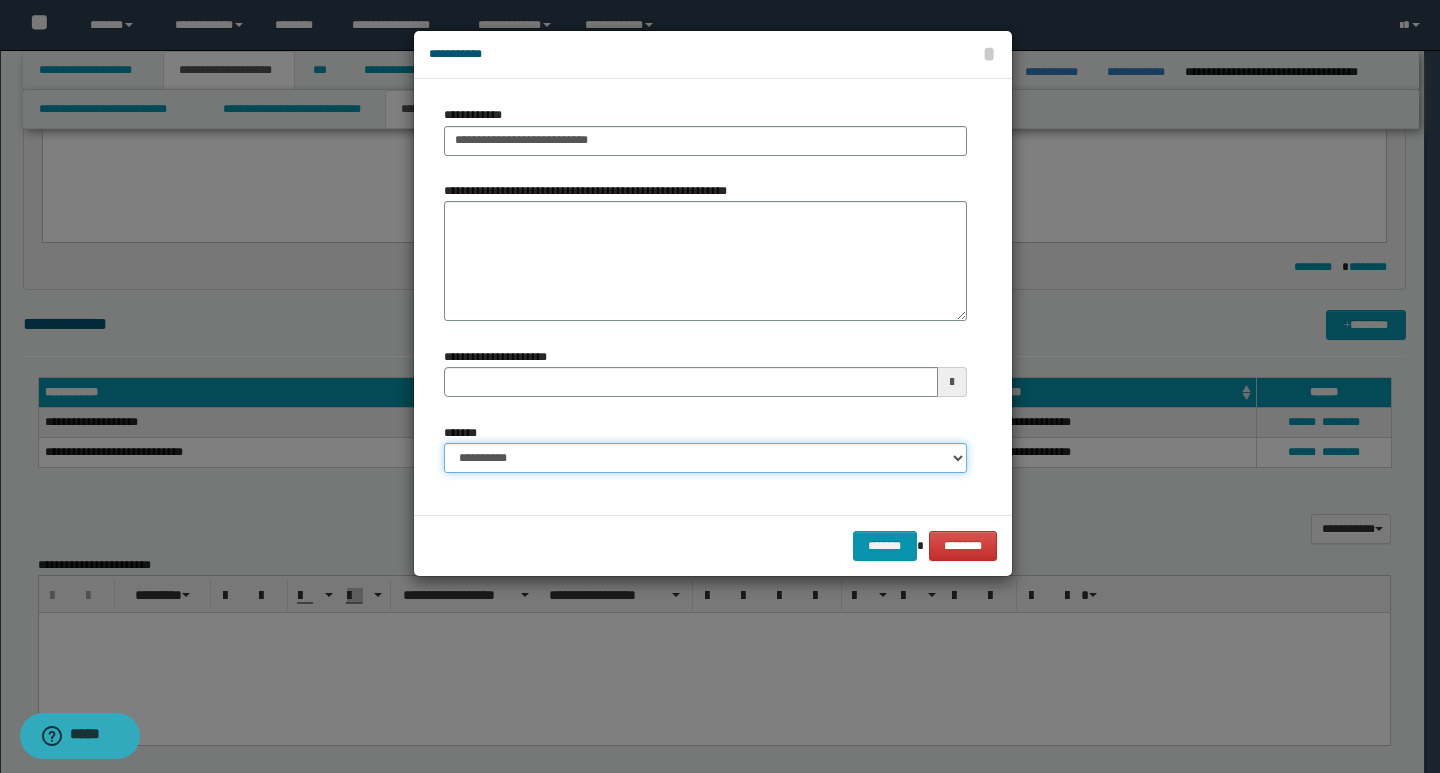 select on "*" 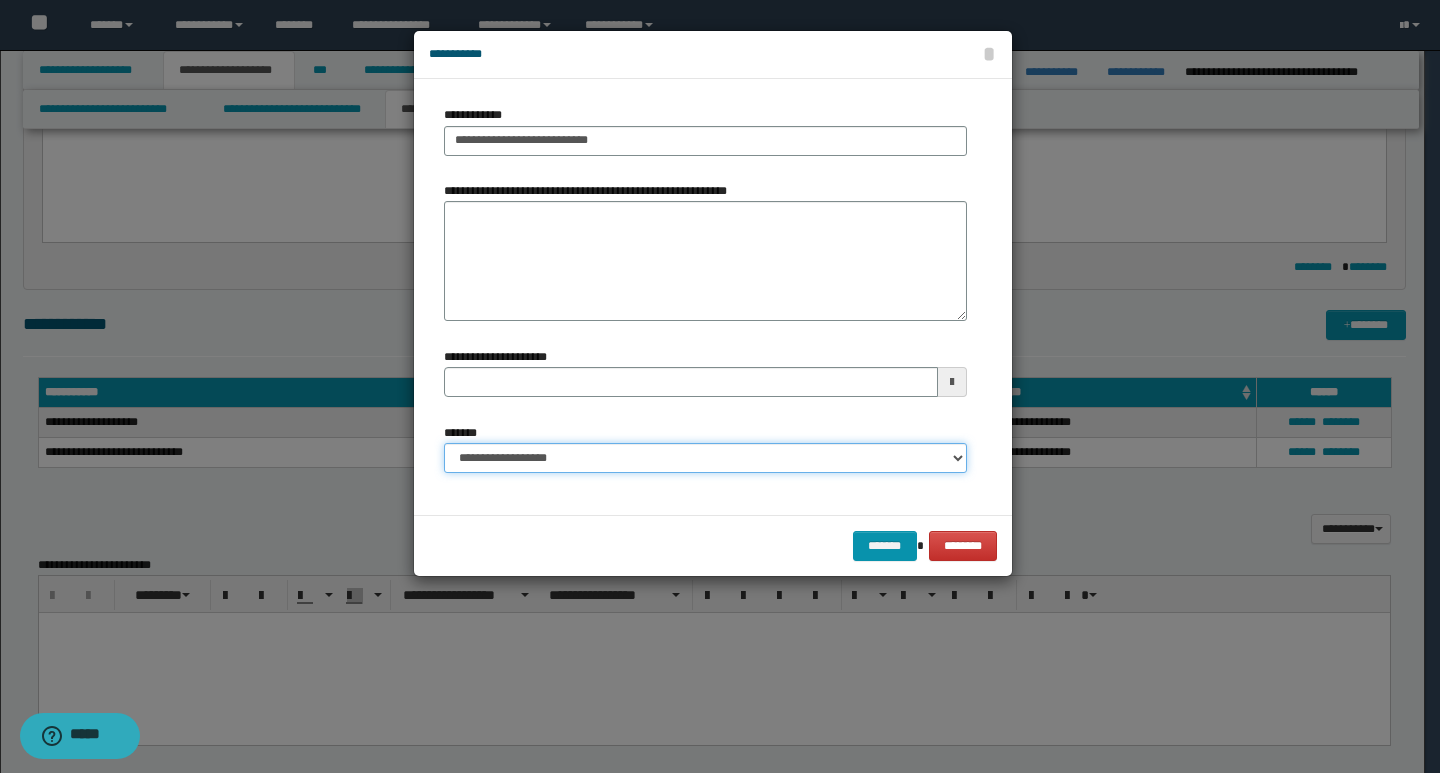 click on "**********" at bounding box center [705, 458] 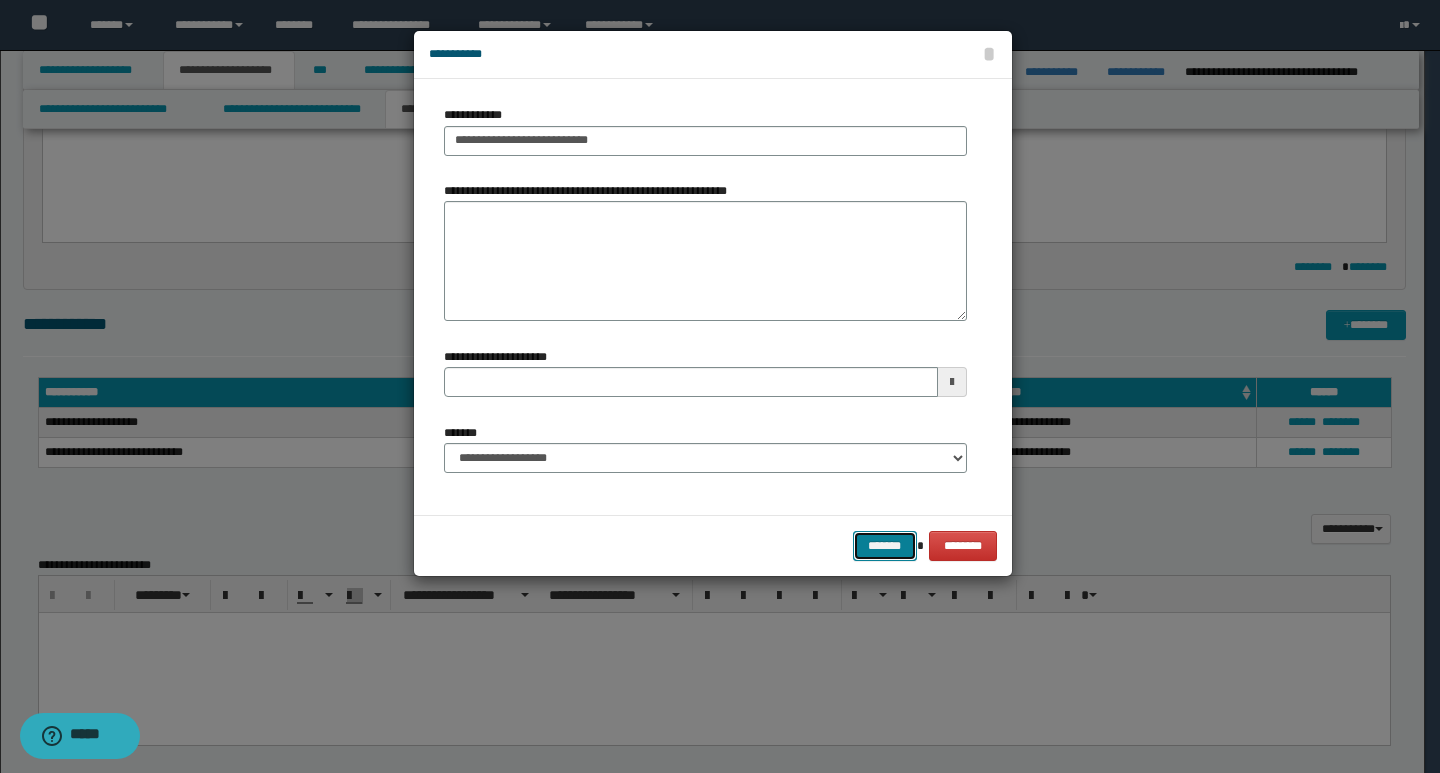 click on "*******" at bounding box center [885, 546] 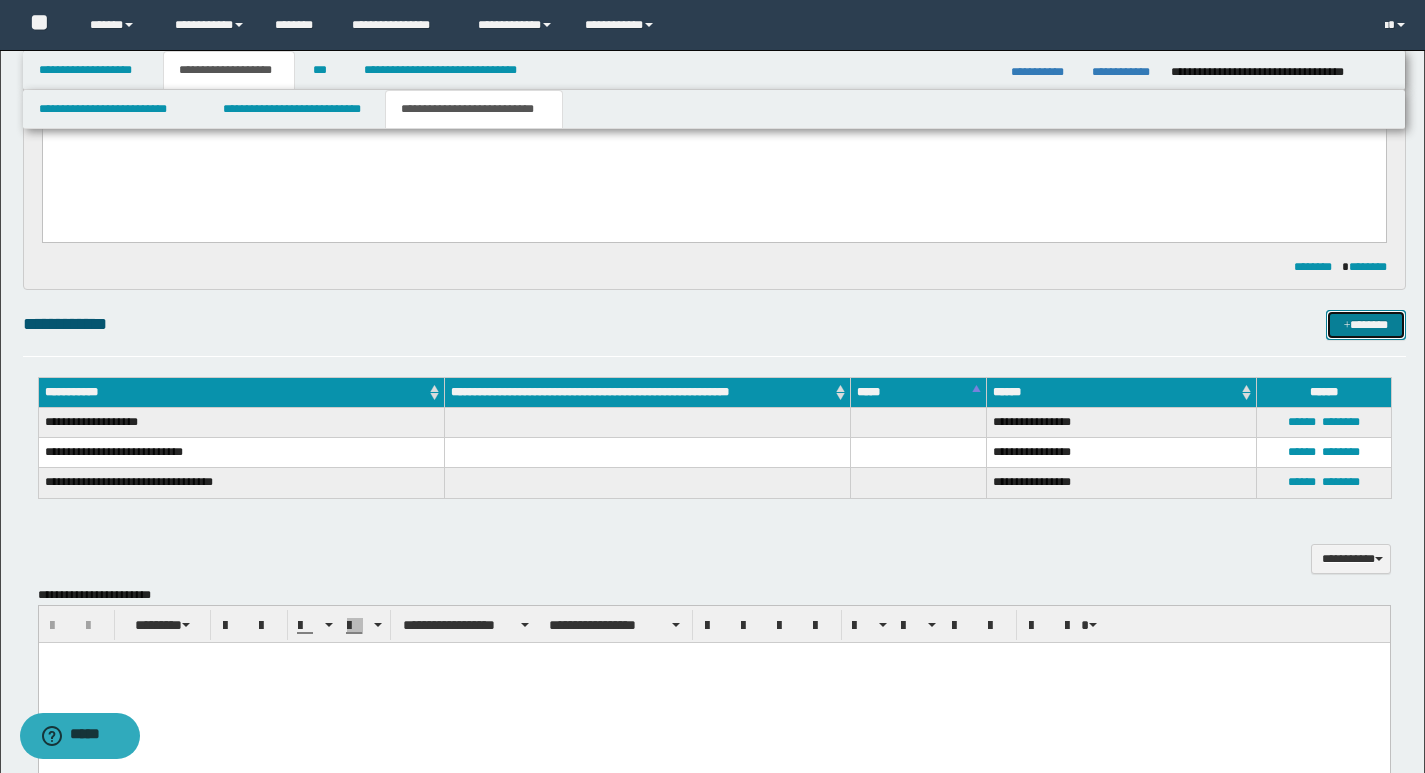 click on "*******" at bounding box center [1366, 325] 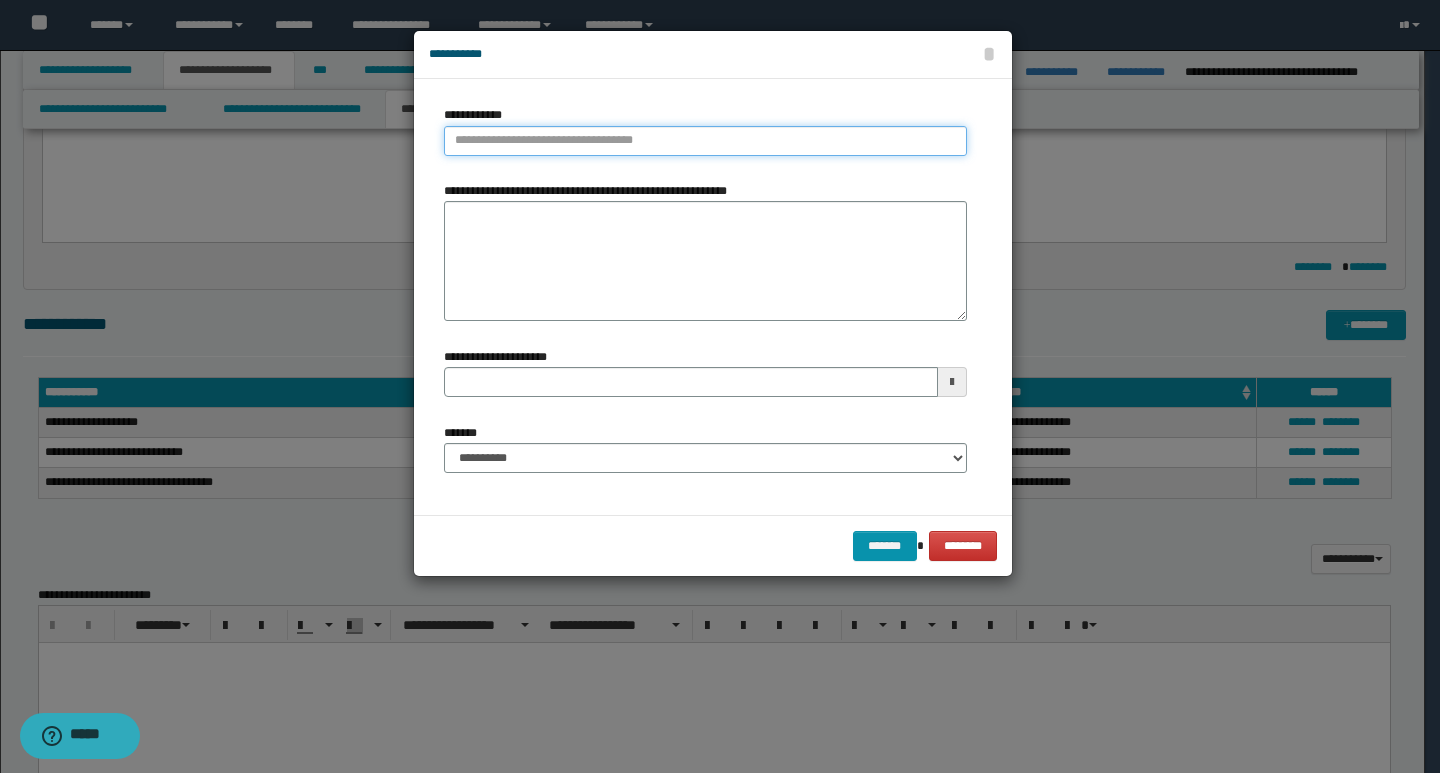 type on "**********" 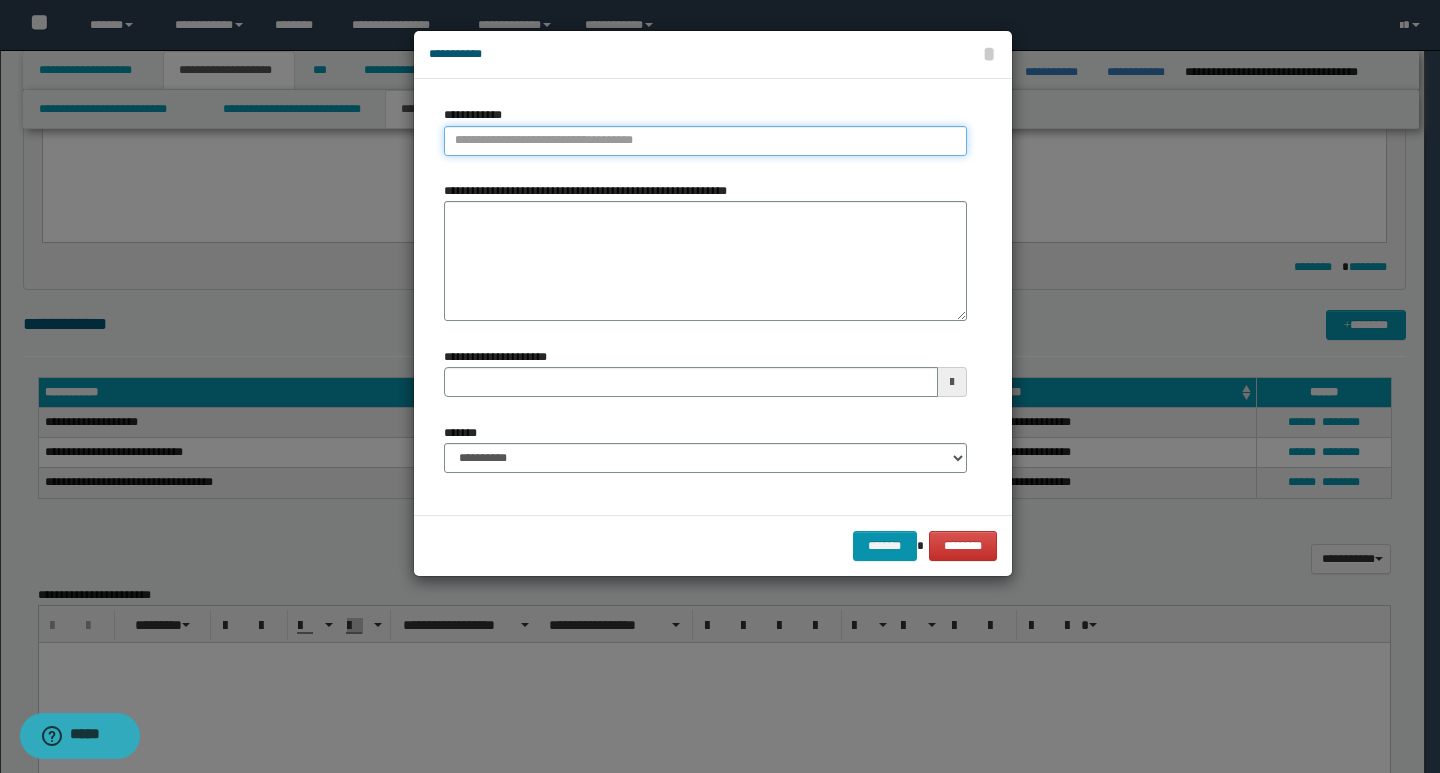 click on "**********" at bounding box center [705, 141] 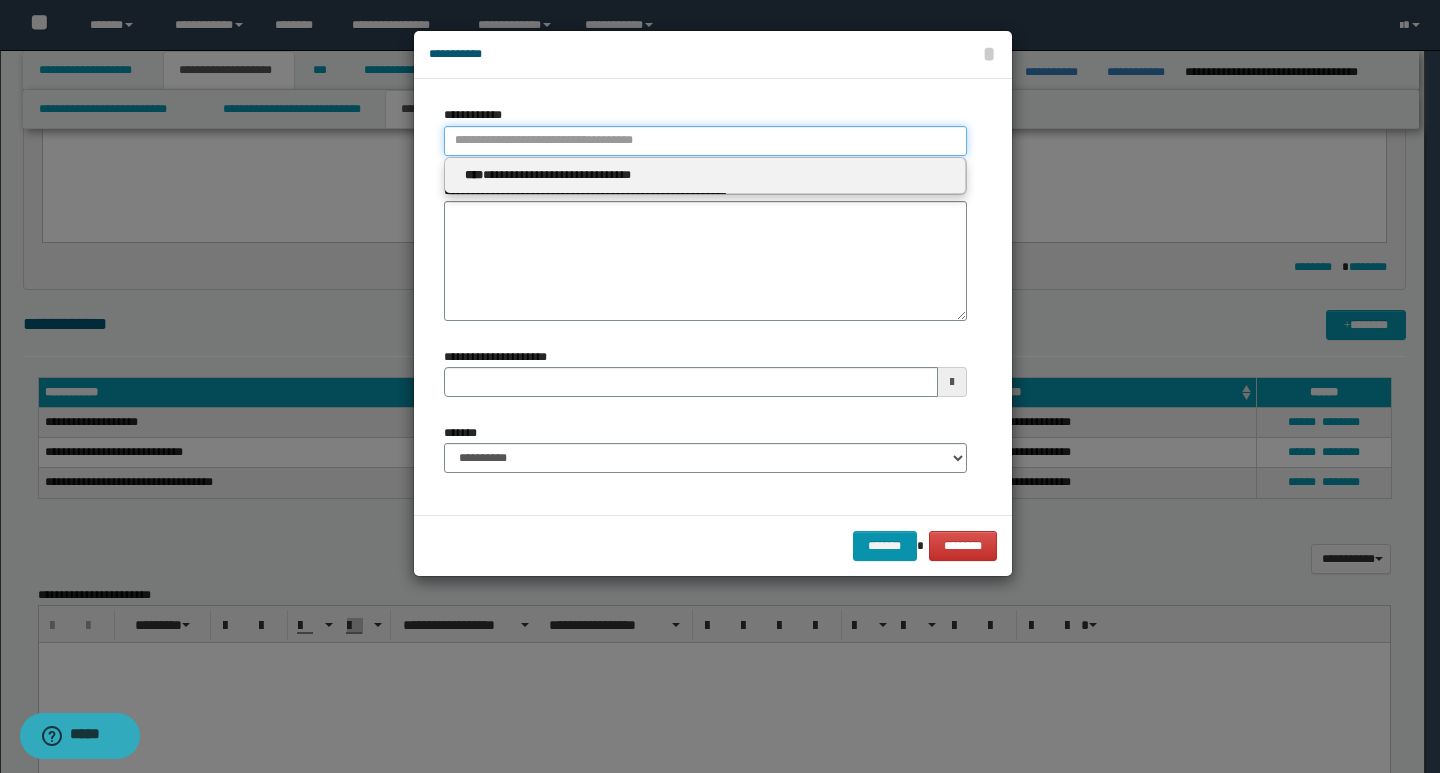 paste on "**********" 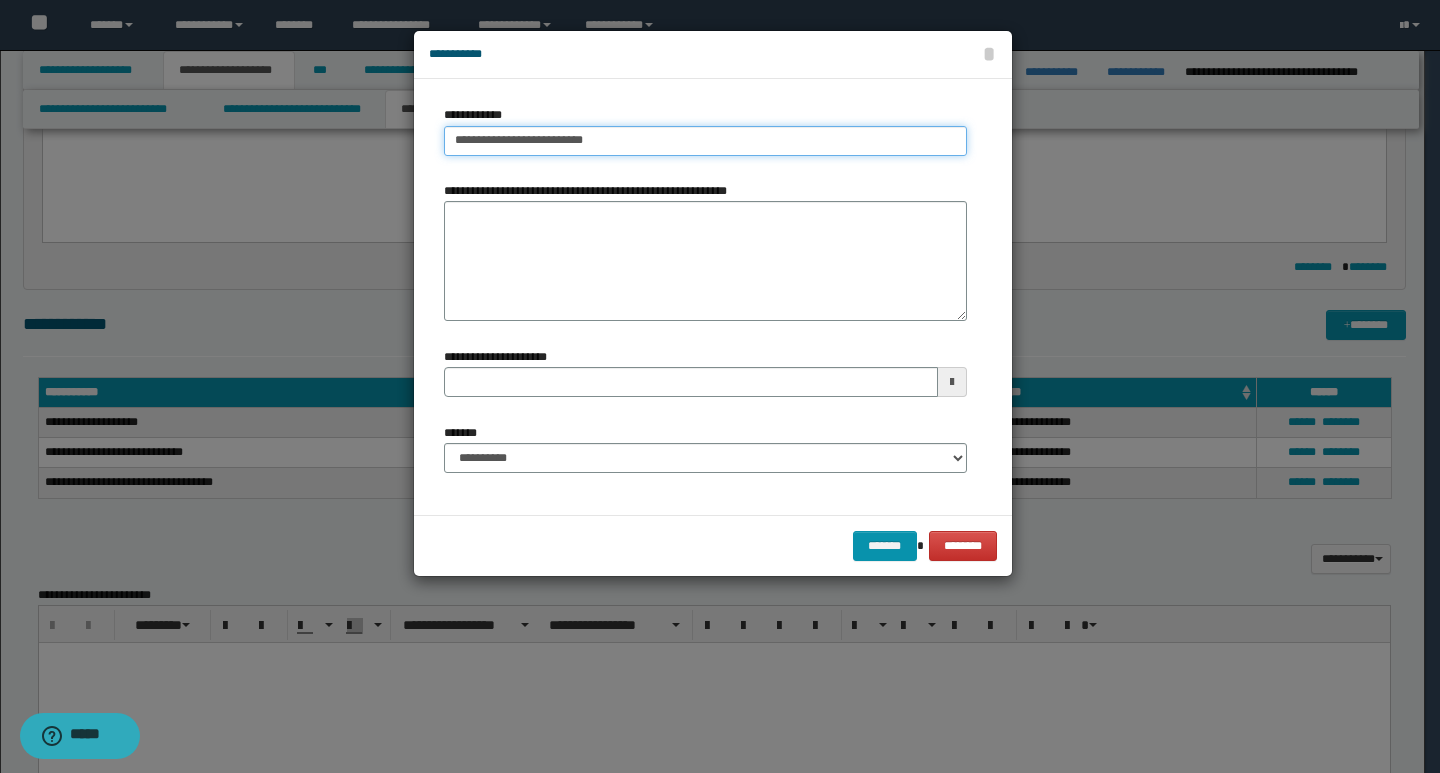 type on "**********" 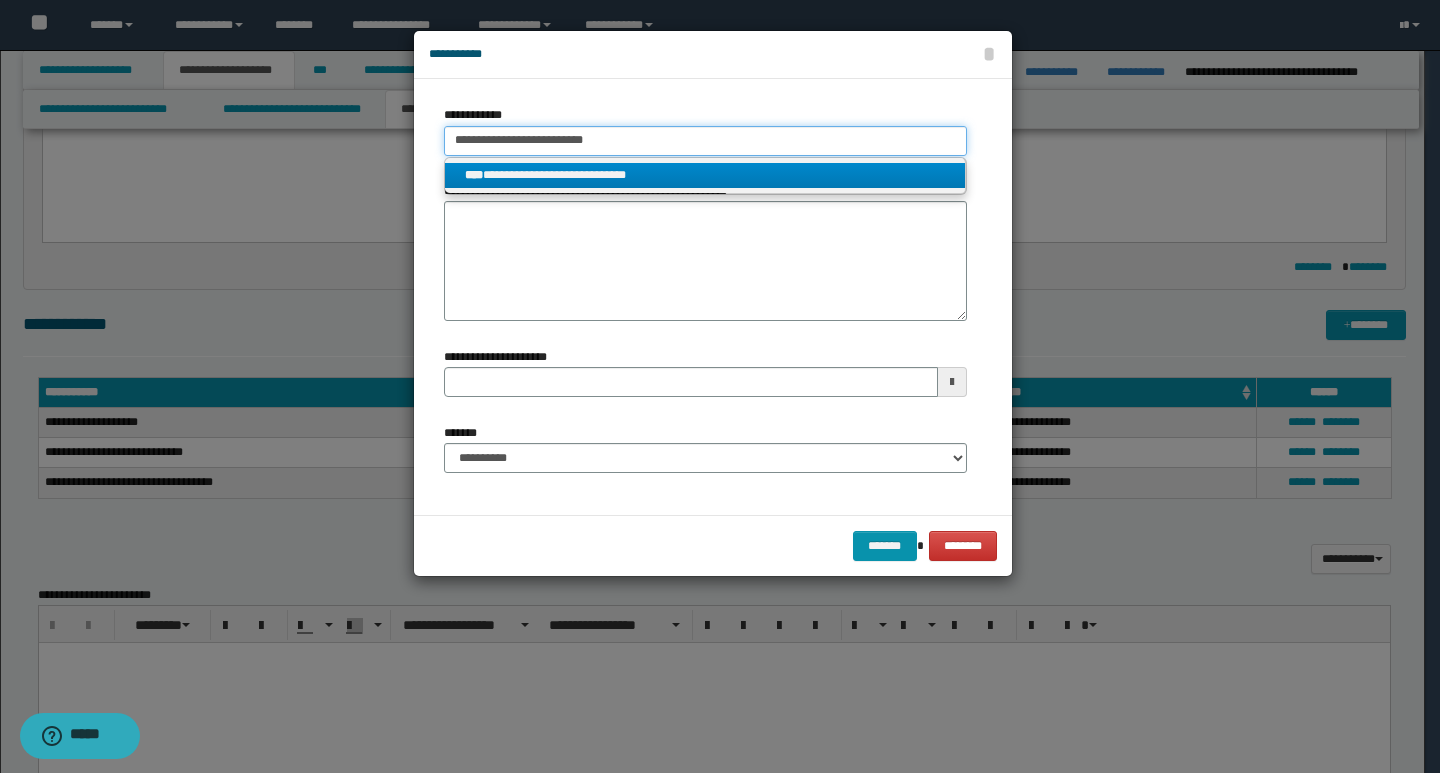 type on "**********" 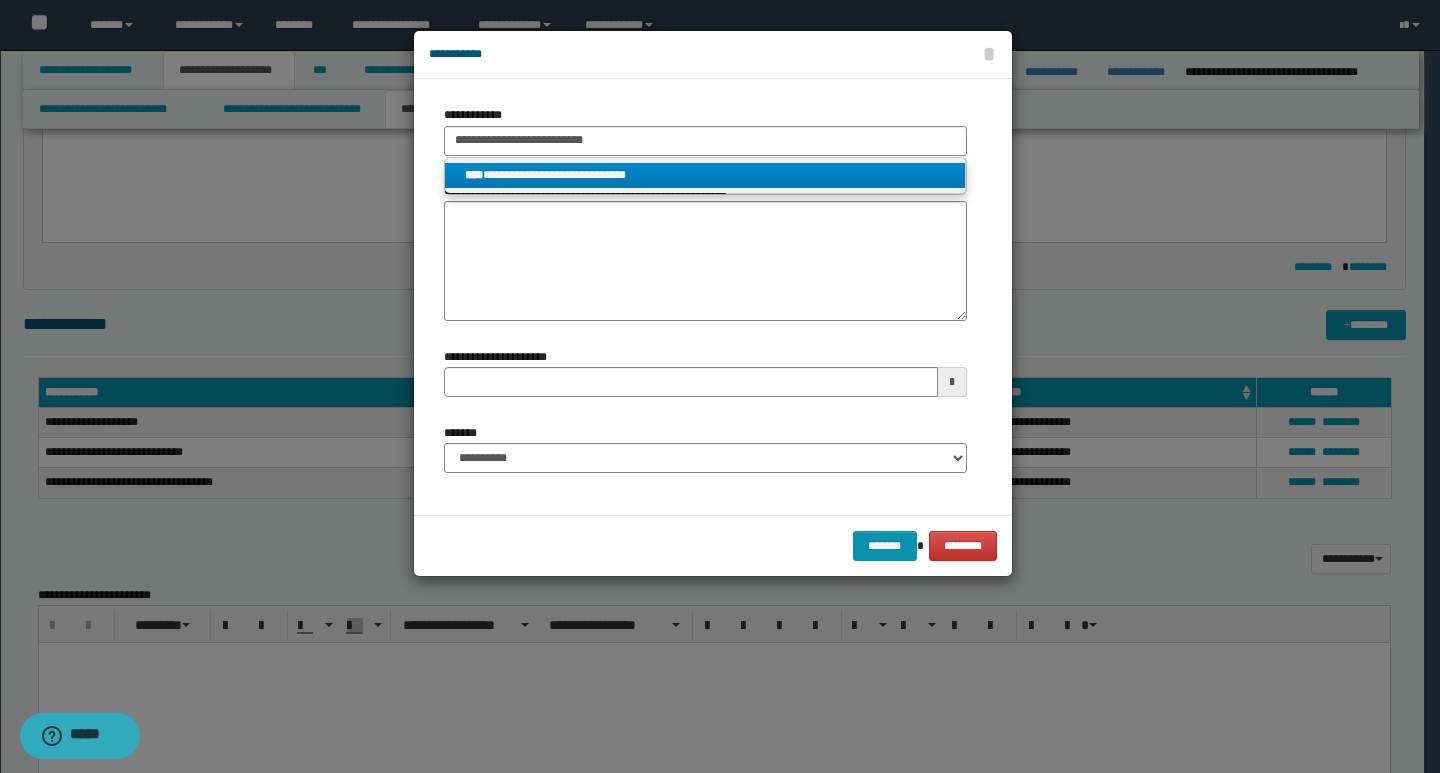 click on "**********" at bounding box center [705, 175] 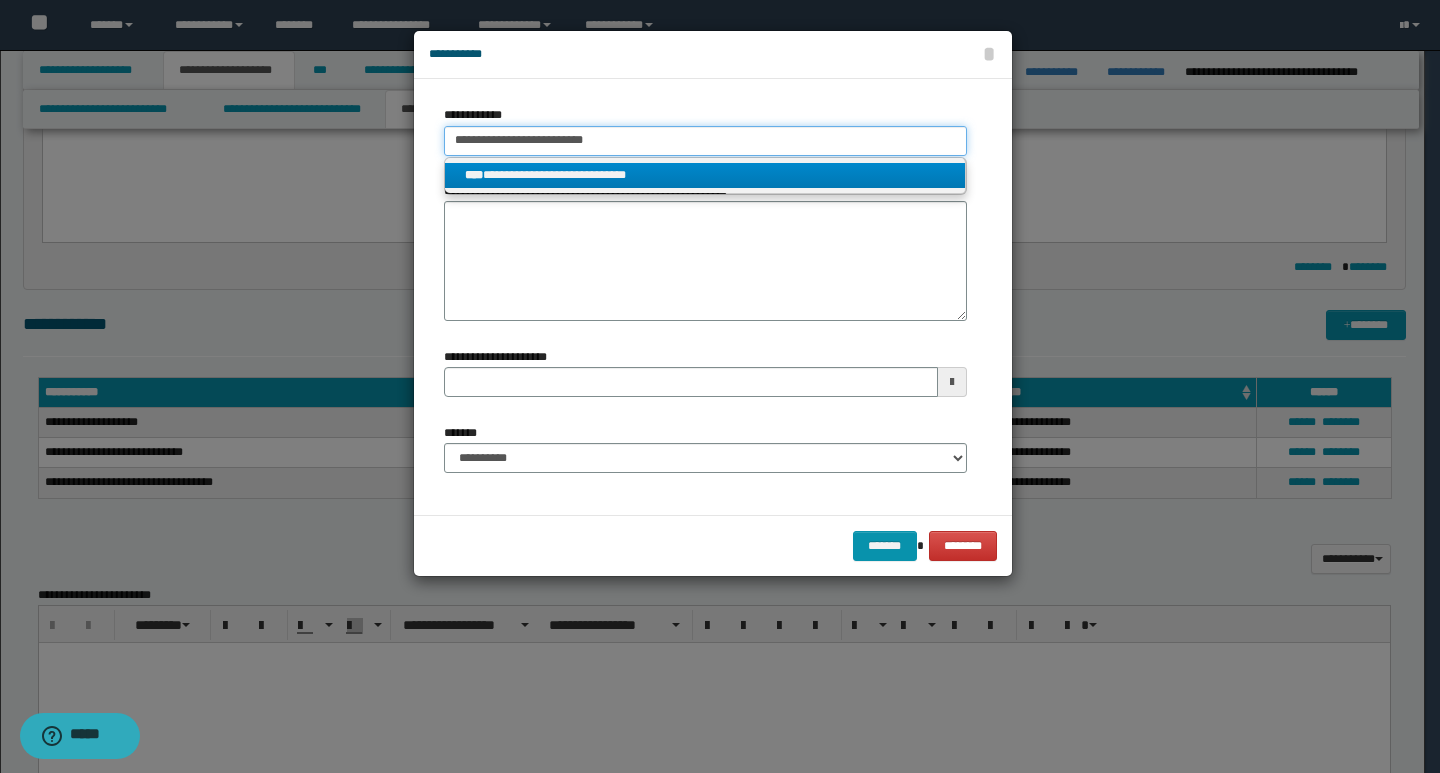 type 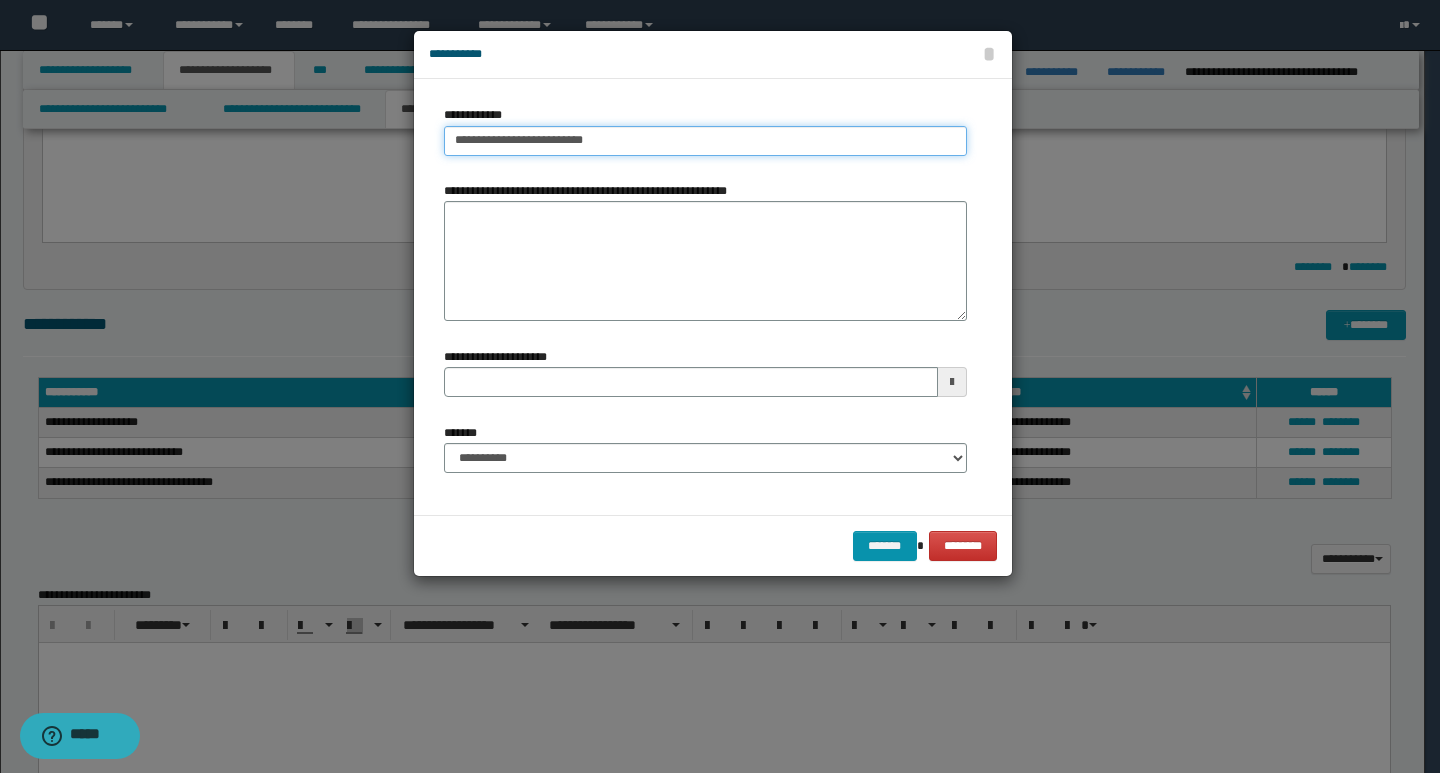 type 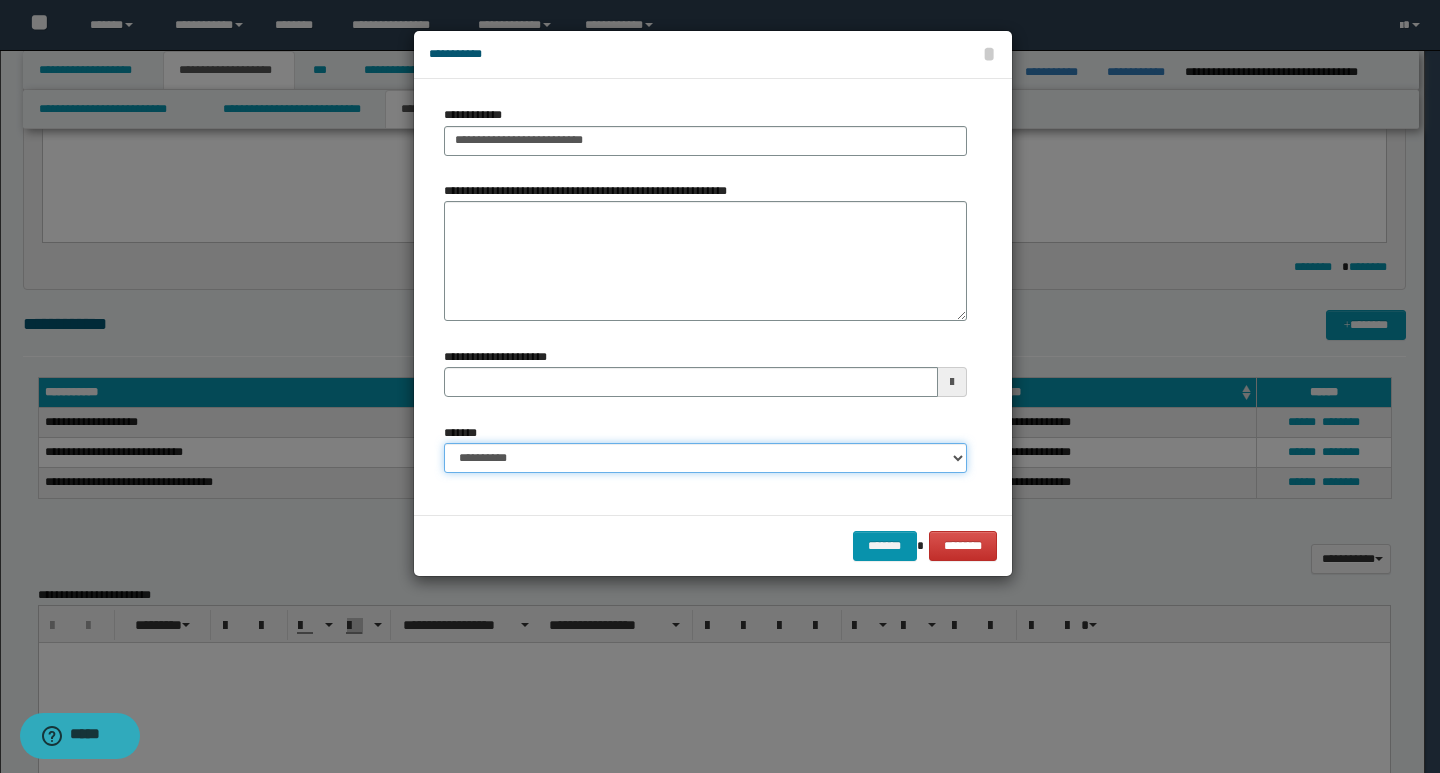 click on "**********" at bounding box center [705, 458] 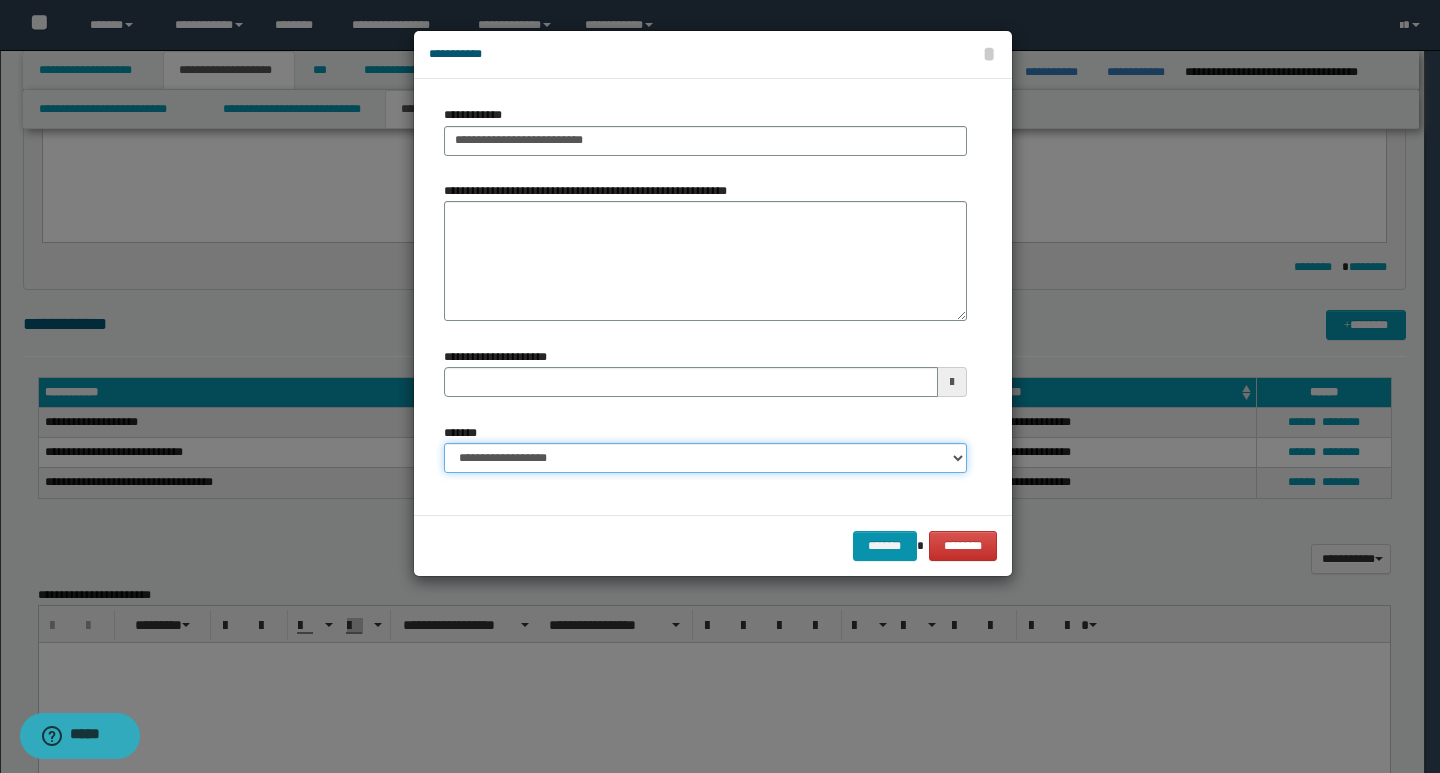 click on "**********" at bounding box center (705, 458) 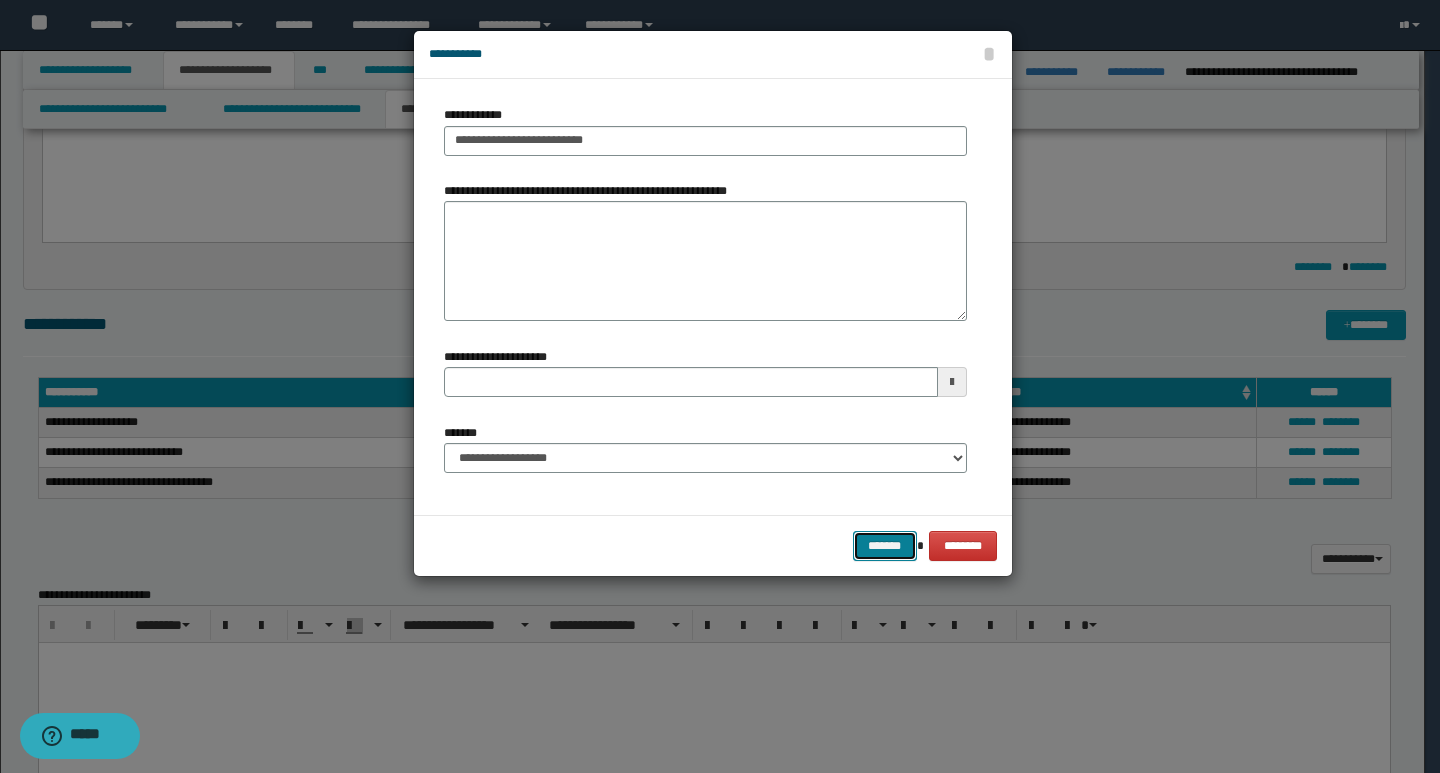 click on "*******" at bounding box center (885, 546) 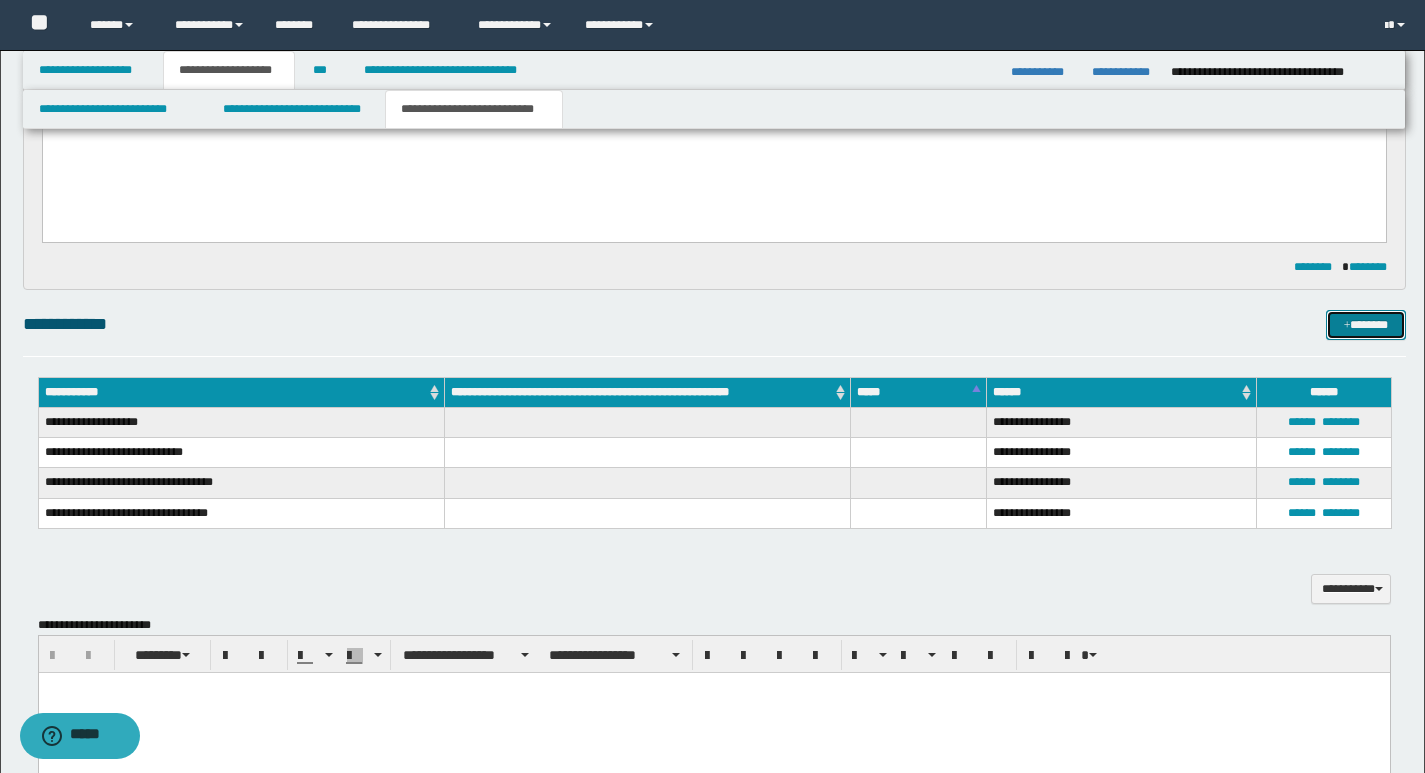 click on "*******" at bounding box center (1366, 325) 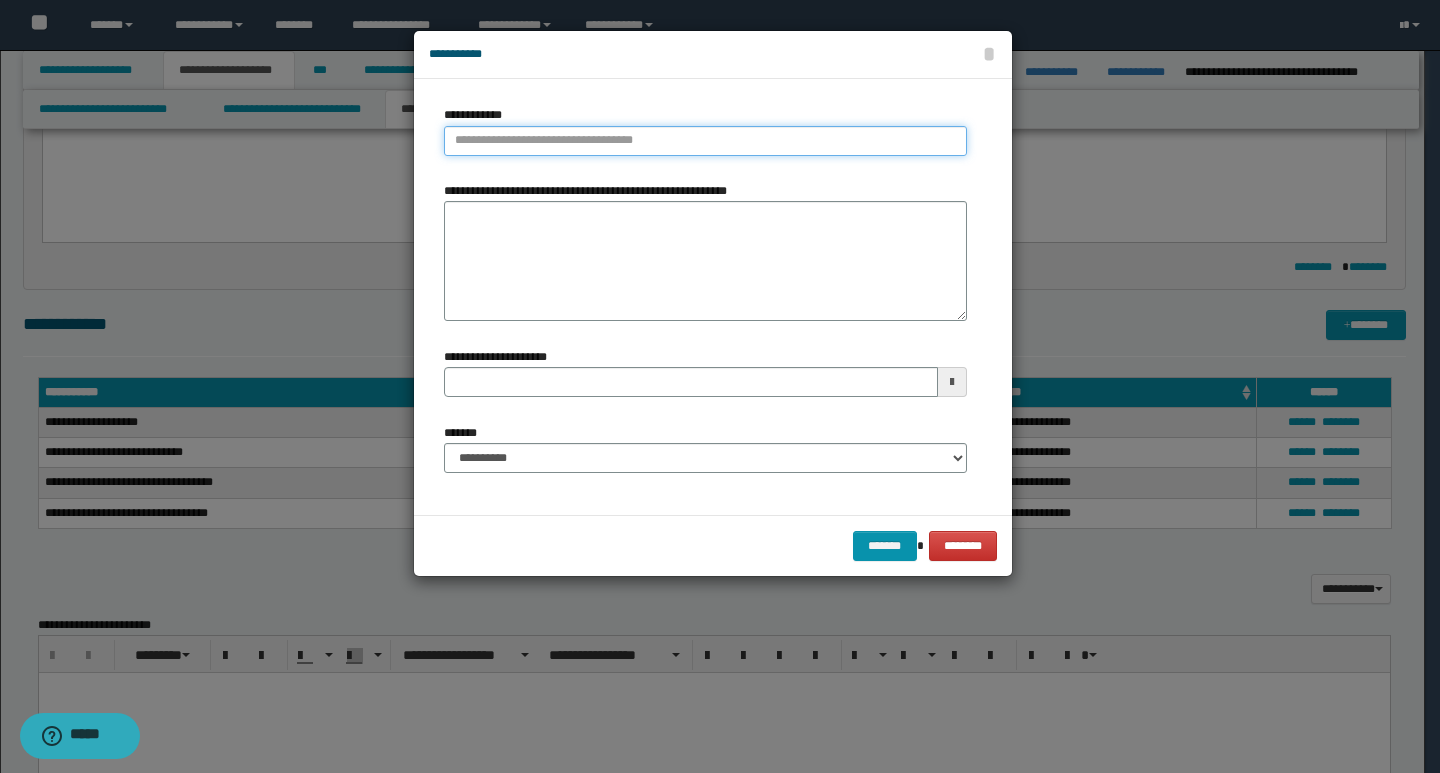 type on "**********" 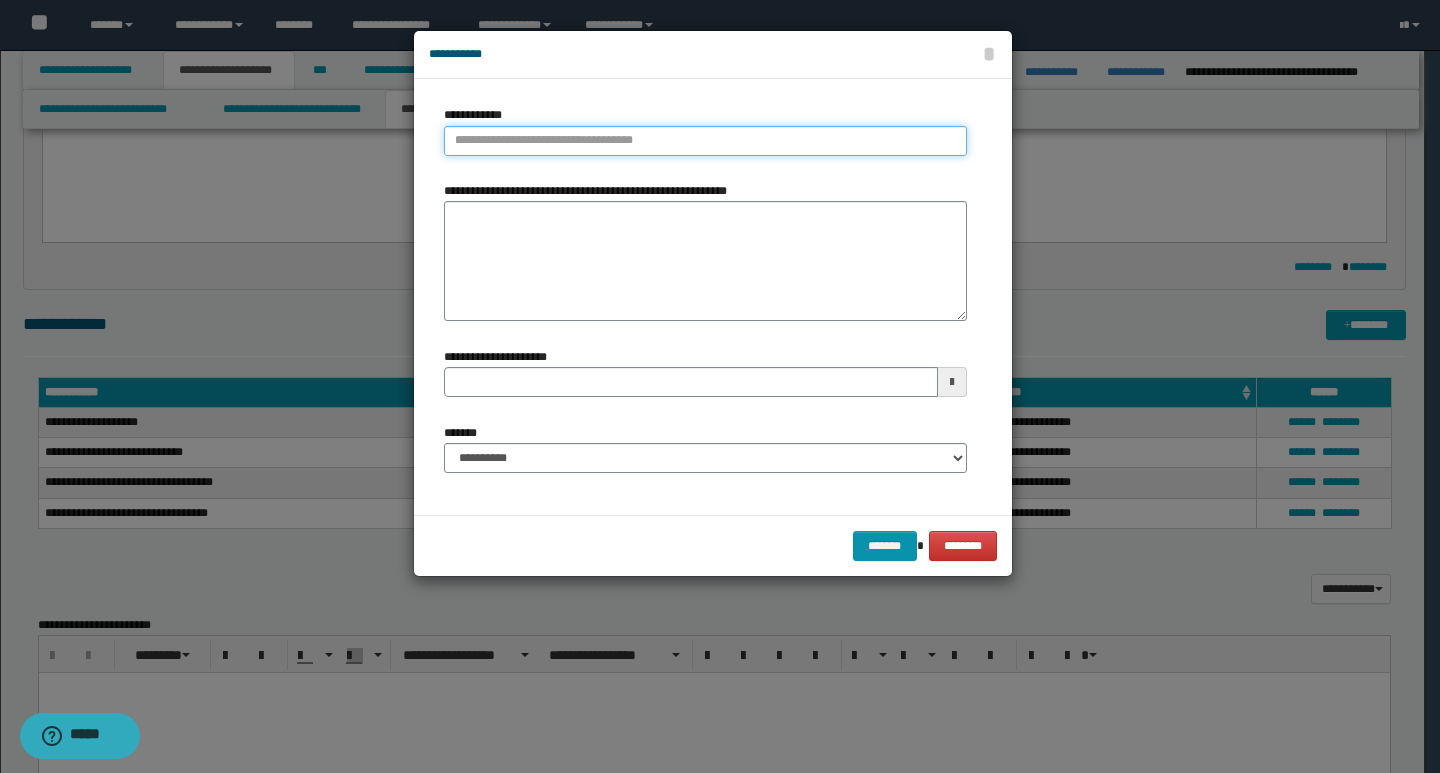 click on "**********" at bounding box center (705, 141) 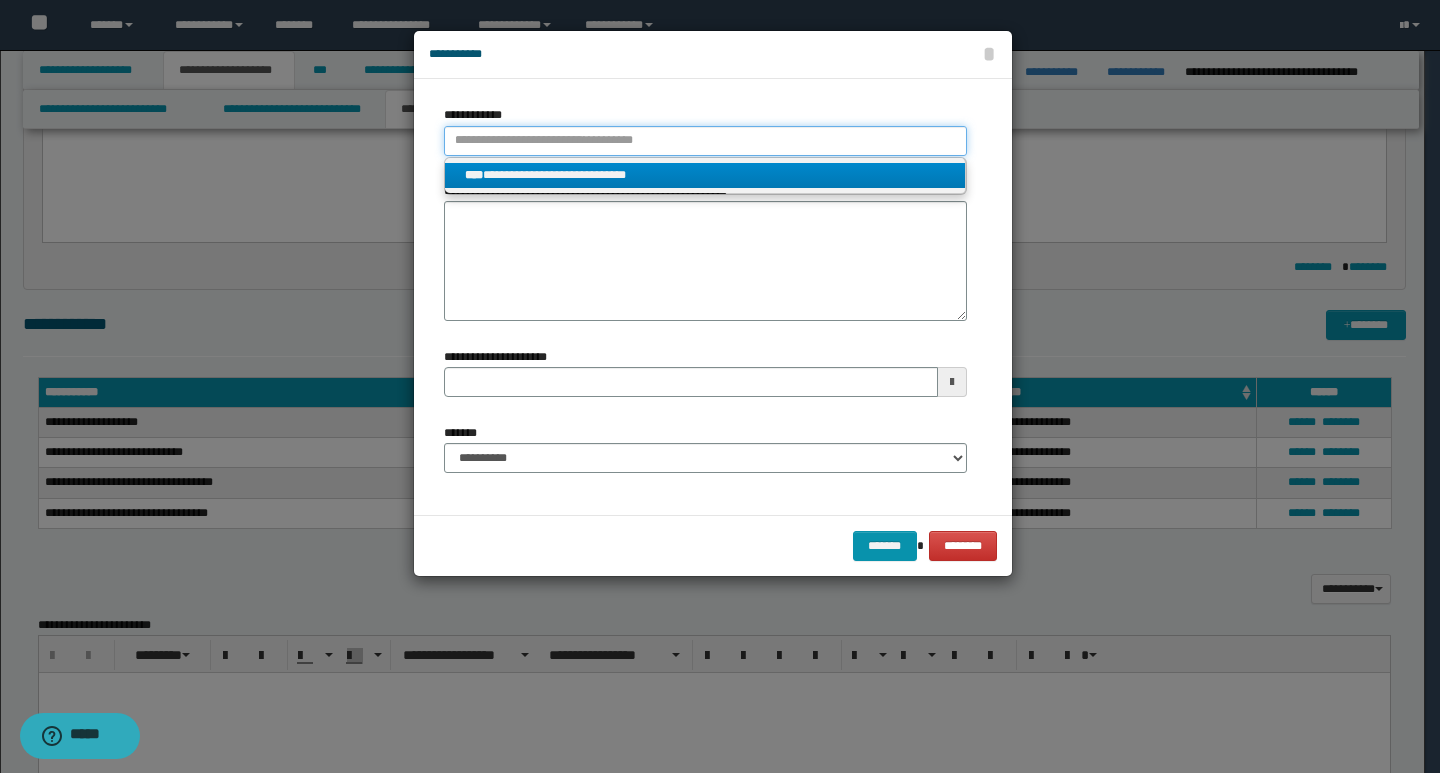 paste on "**********" 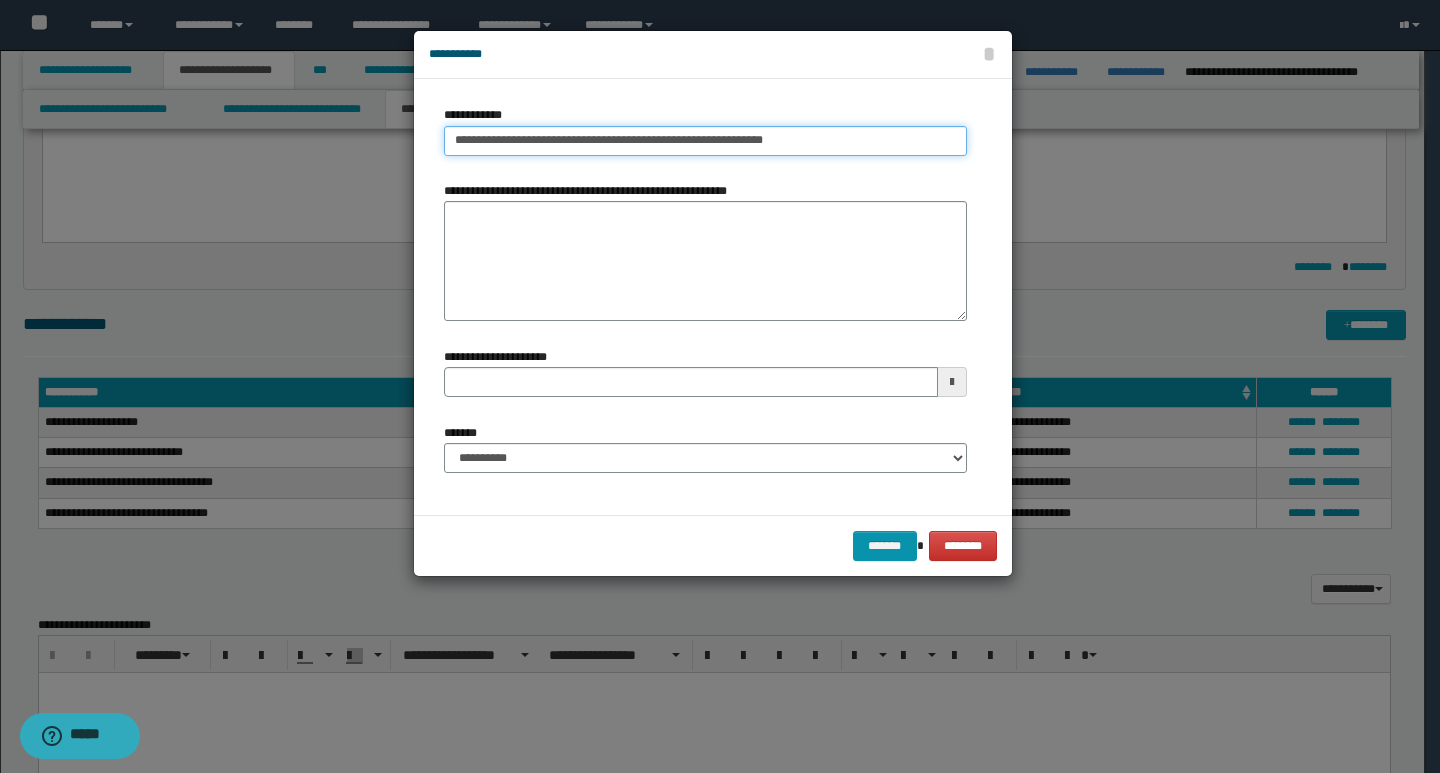 drag, startPoint x: 687, startPoint y: 144, endPoint x: 797, endPoint y: 140, distance: 110.0727 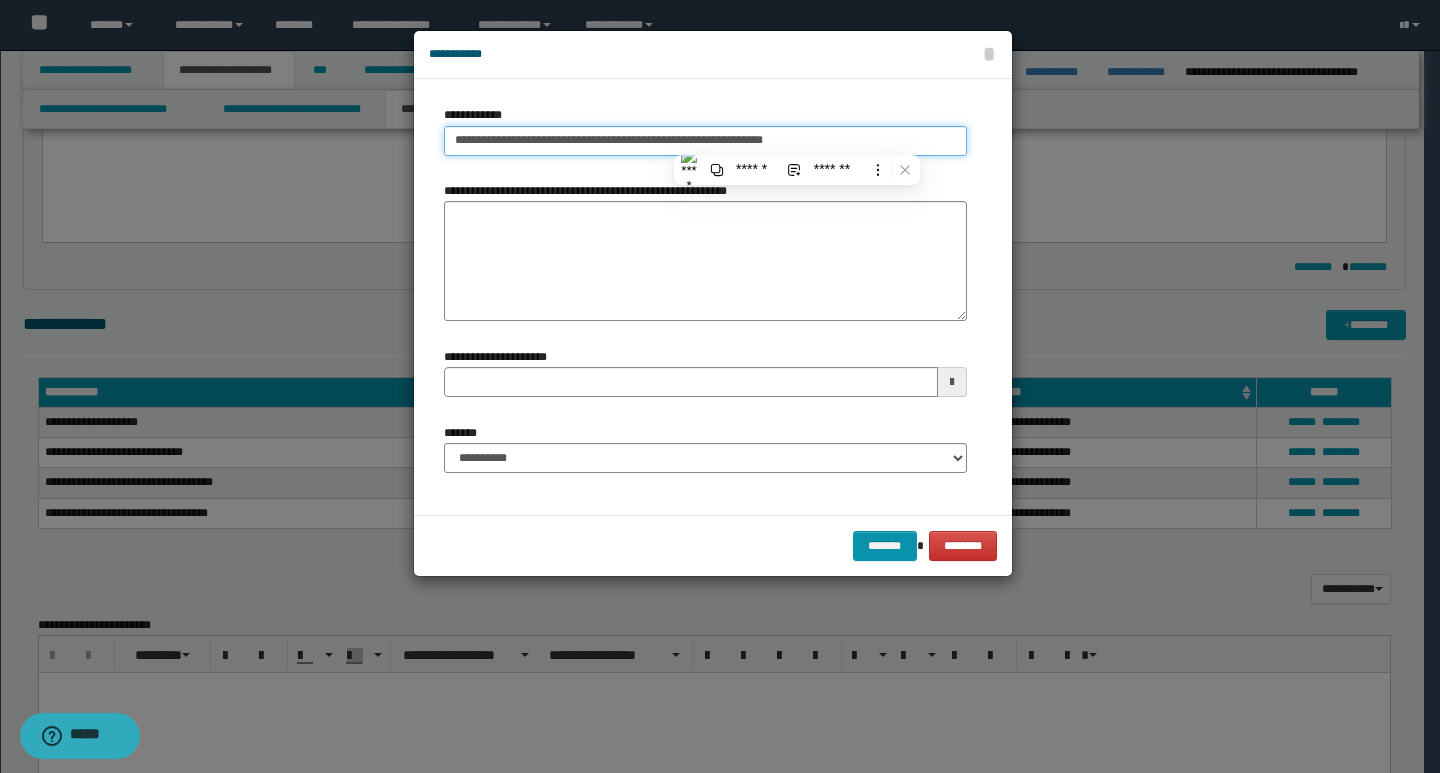 type on "**********" 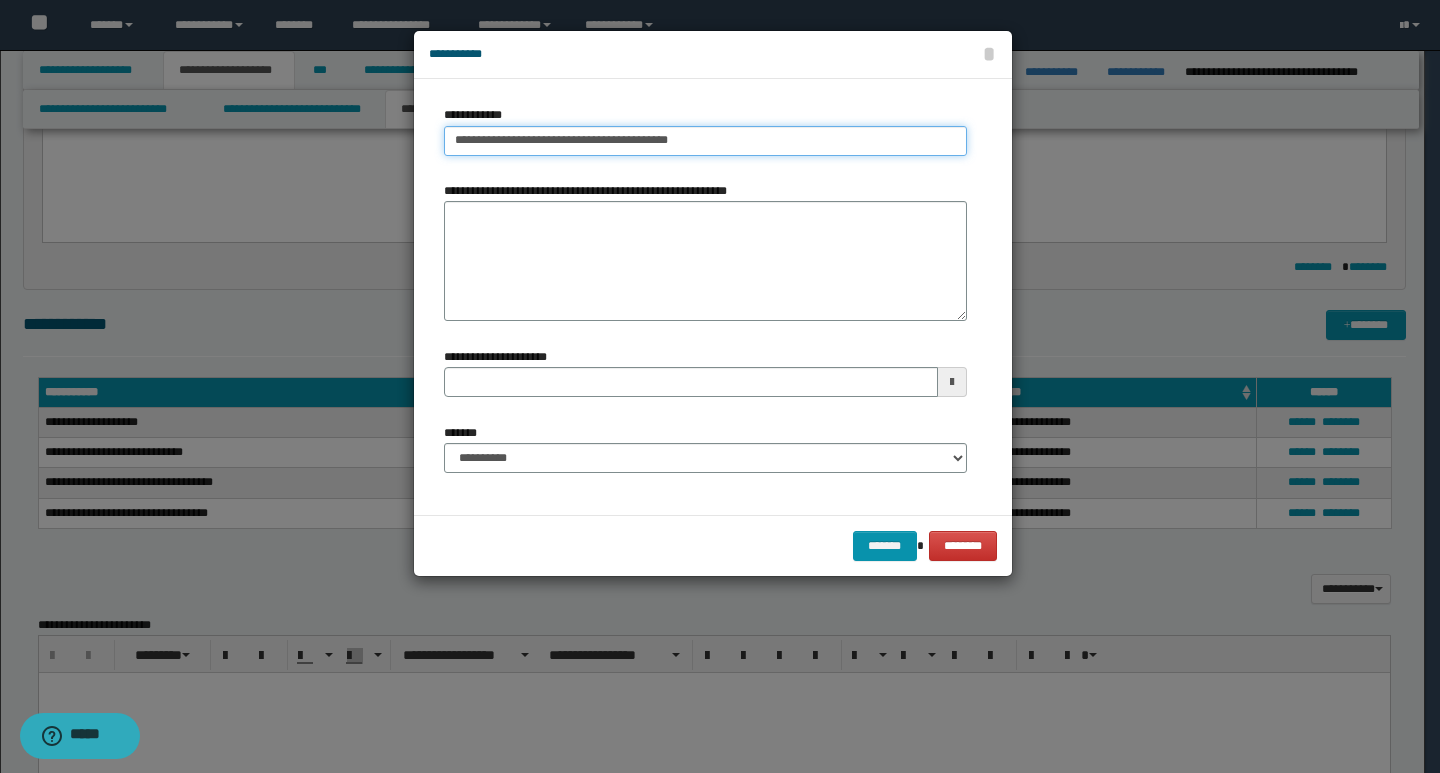 type on "**********" 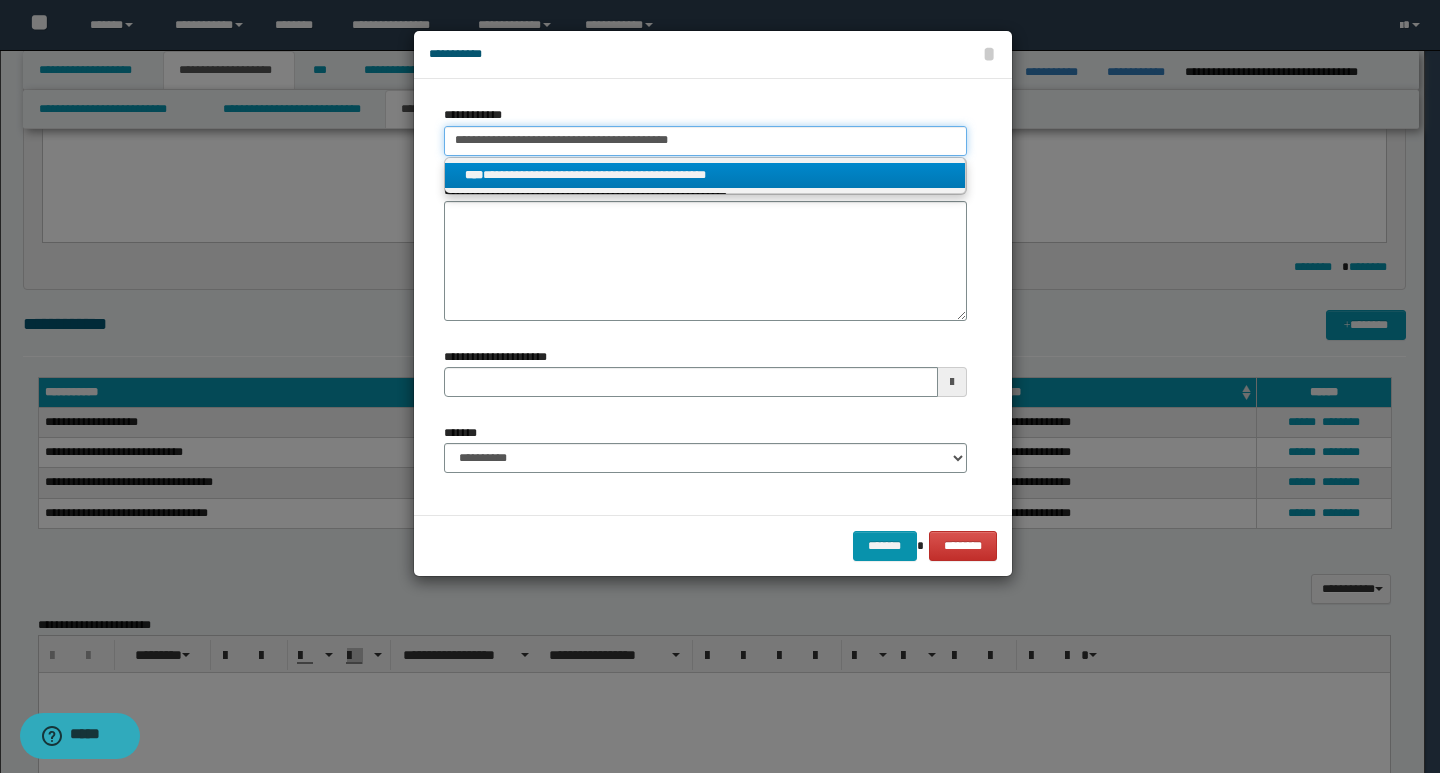 type on "**********" 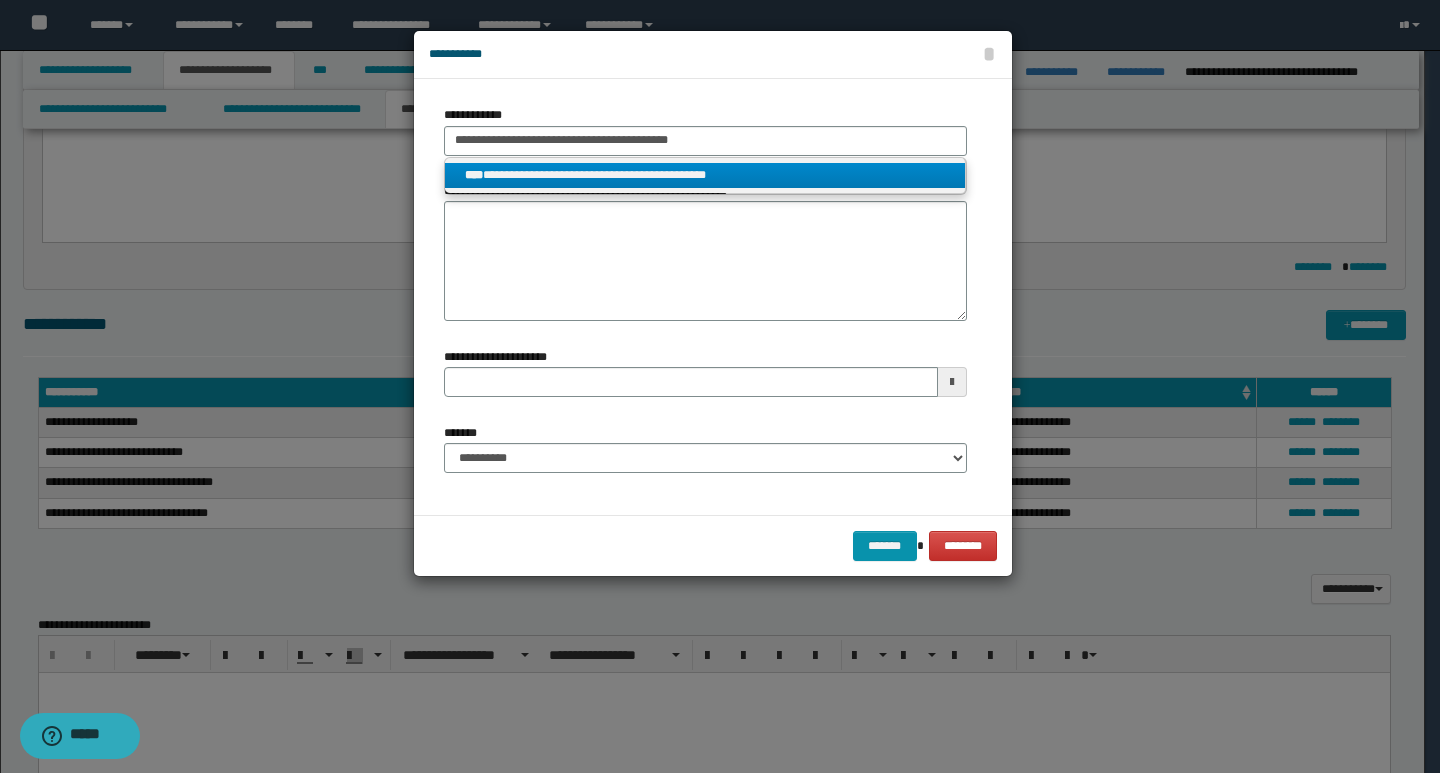 click on "**********" at bounding box center [705, 175] 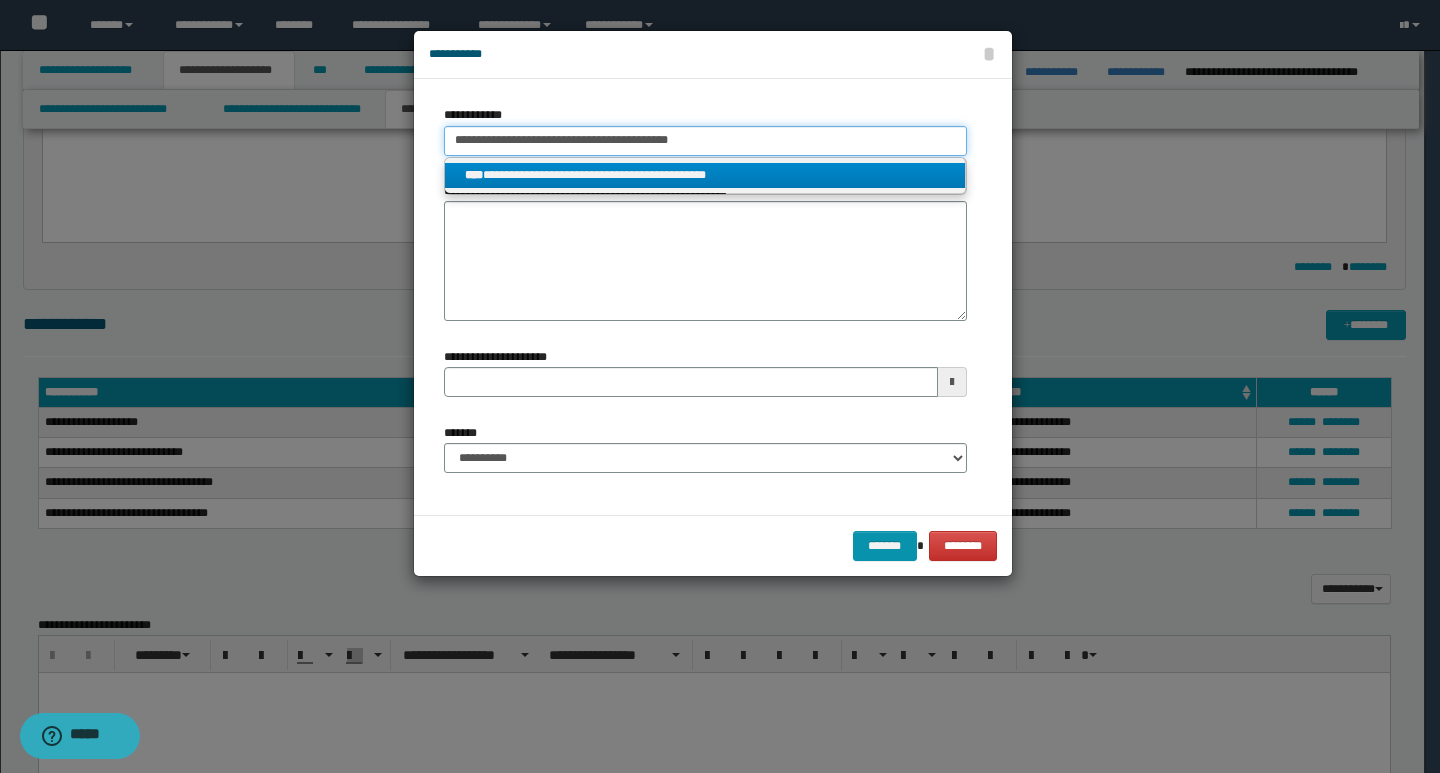 type 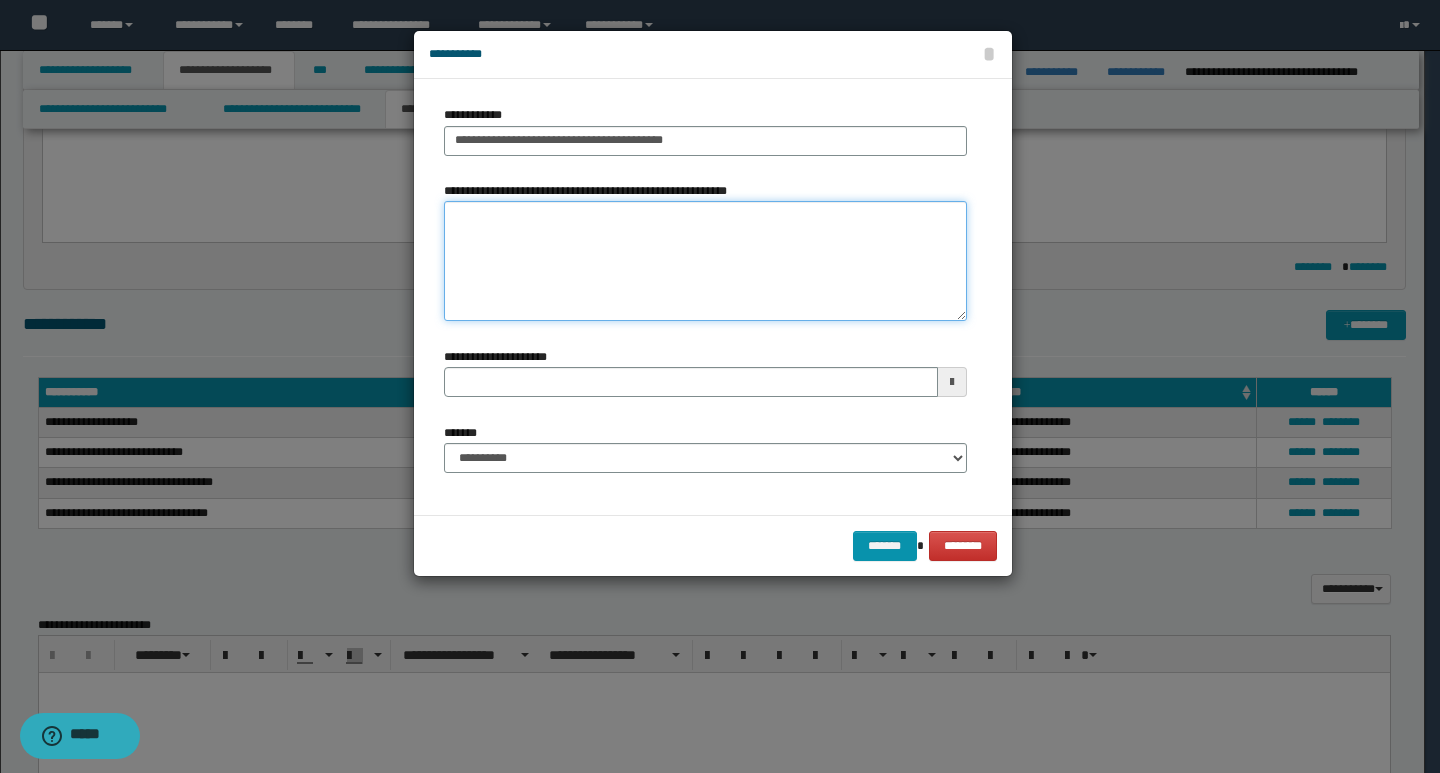 click on "**********" at bounding box center [705, 261] 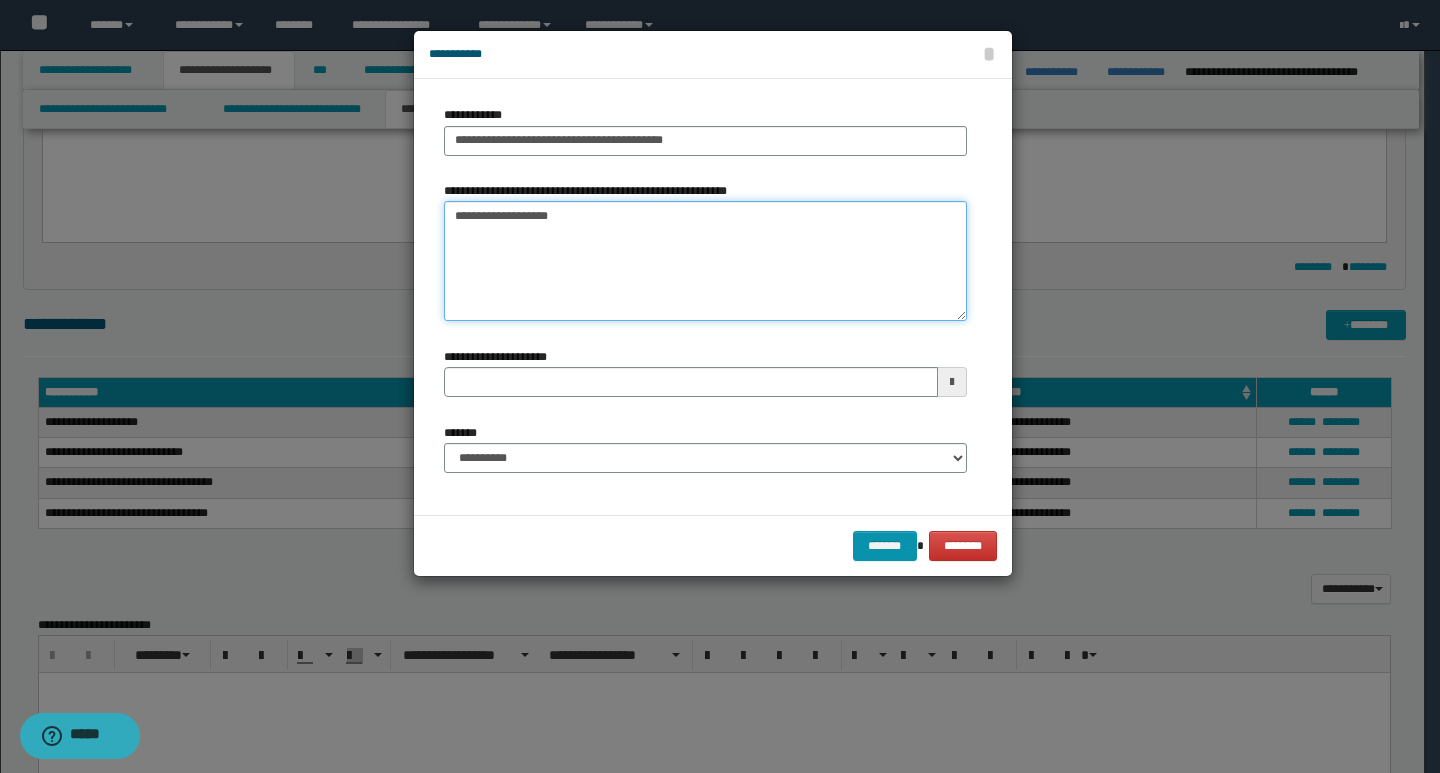type 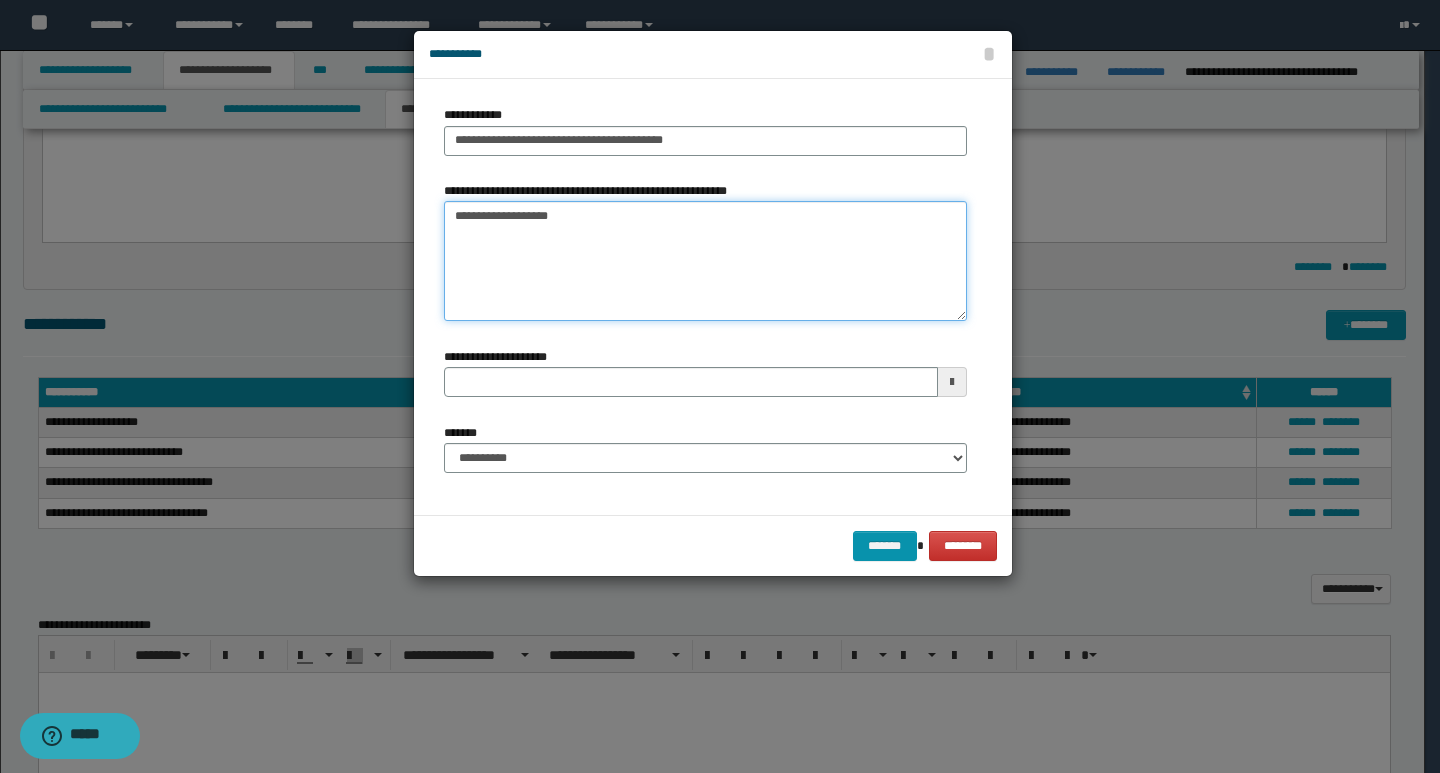 type on "**********" 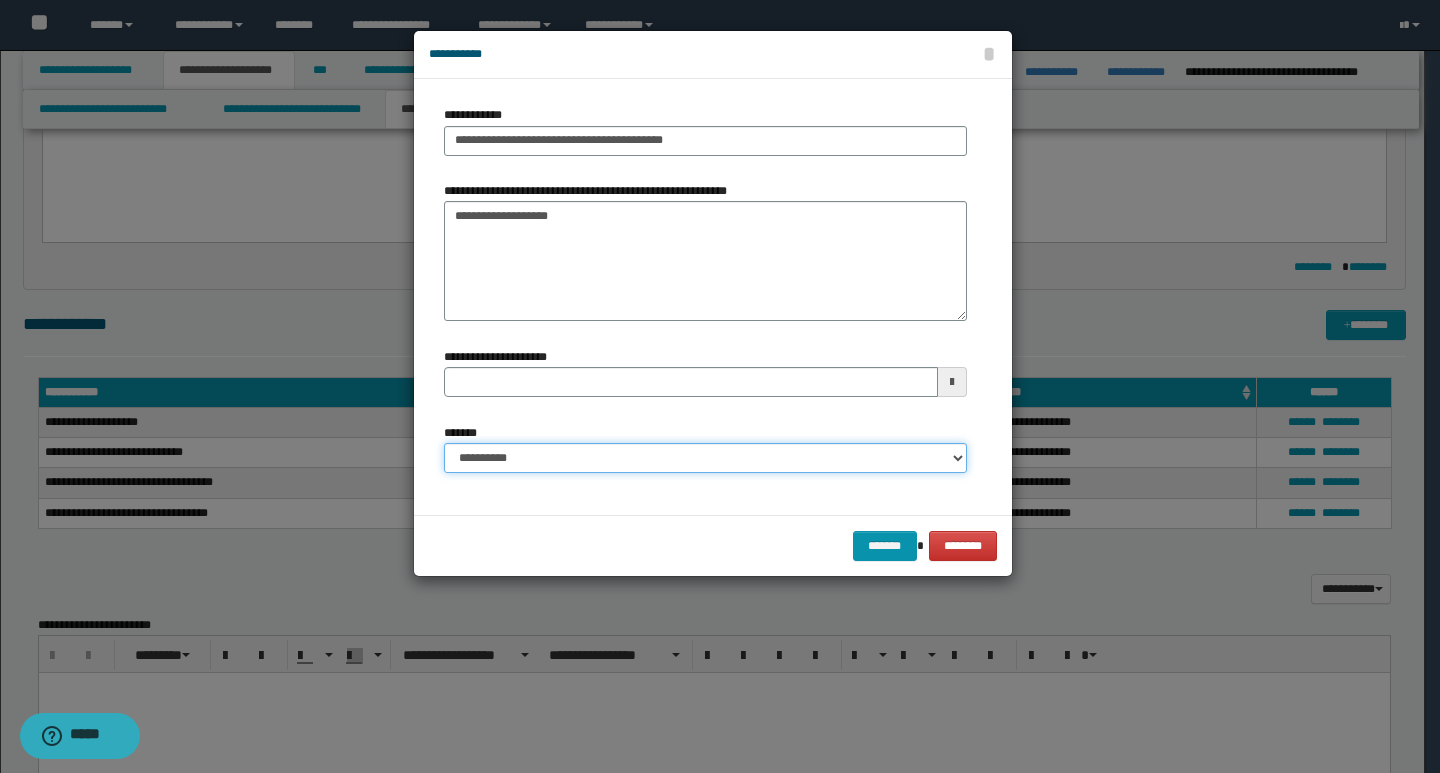 click on "**********" at bounding box center [705, 458] 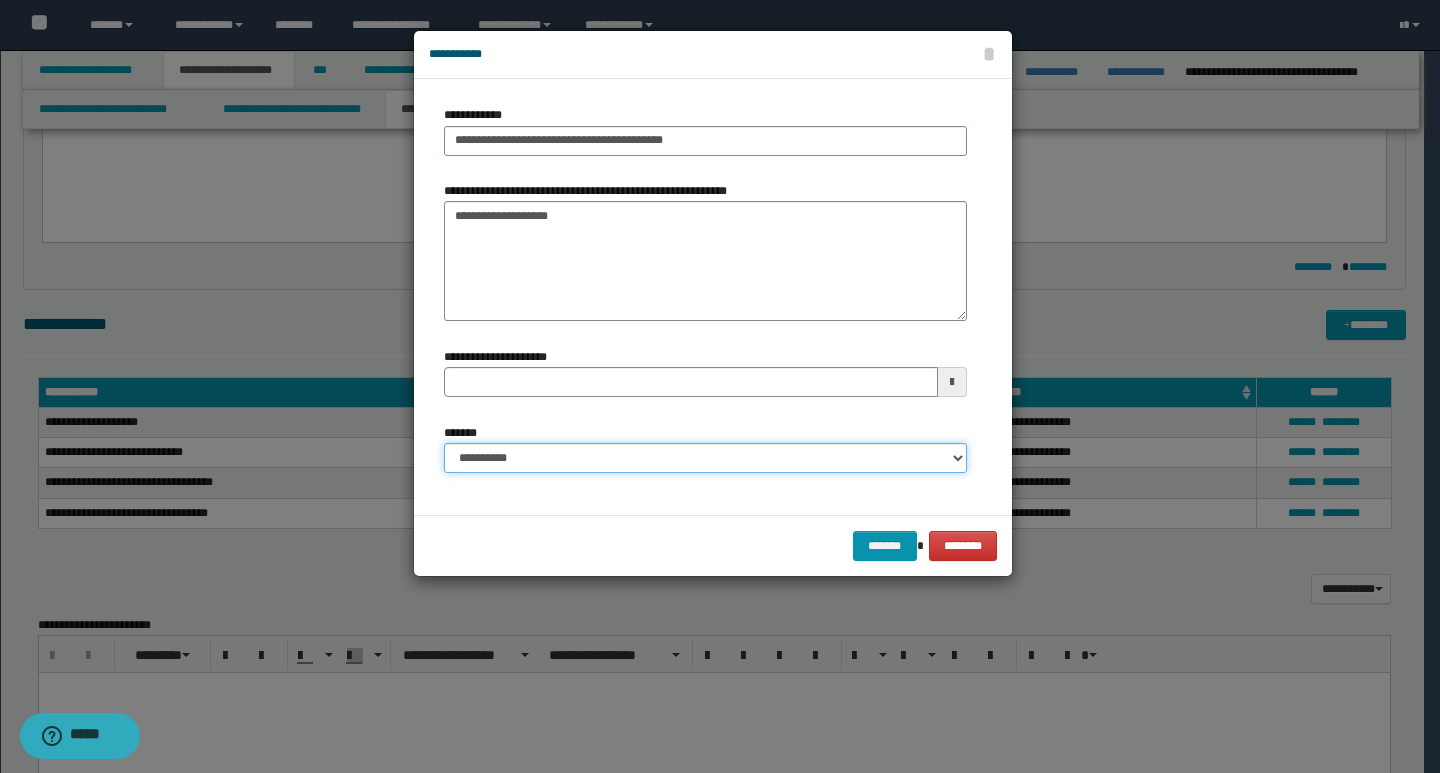 select on "*" 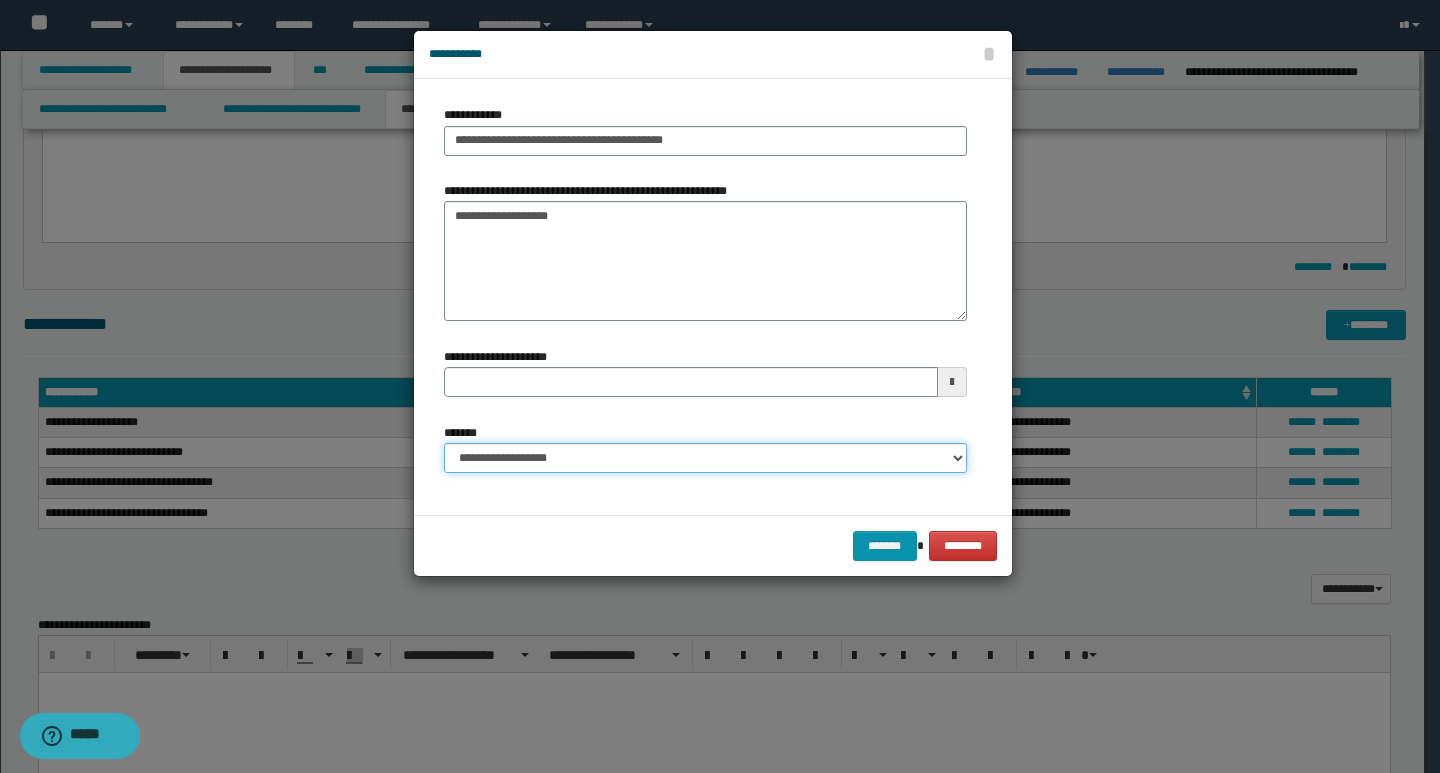 click on "**********" at bounding box center [705, 458] 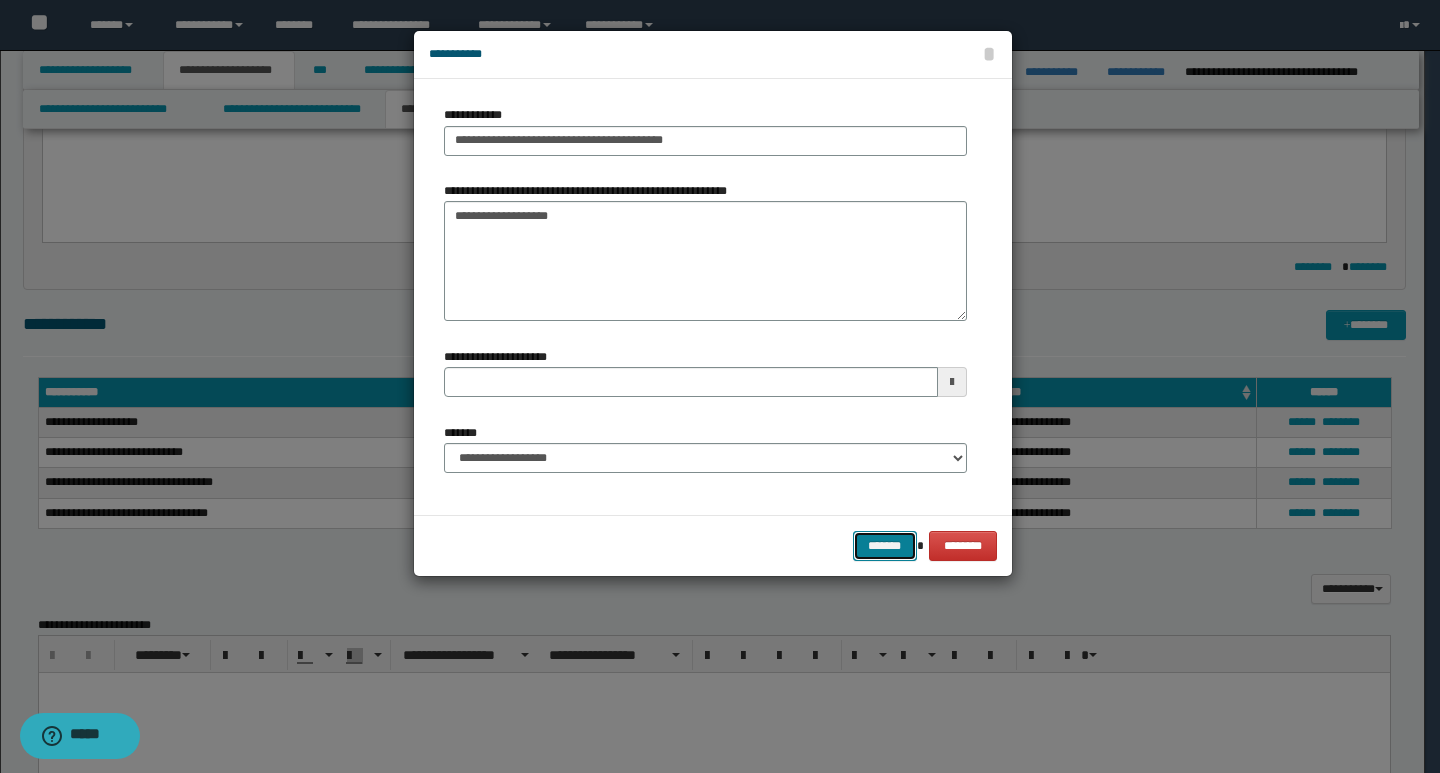 click on "*******" at bounding box center (885, 546) 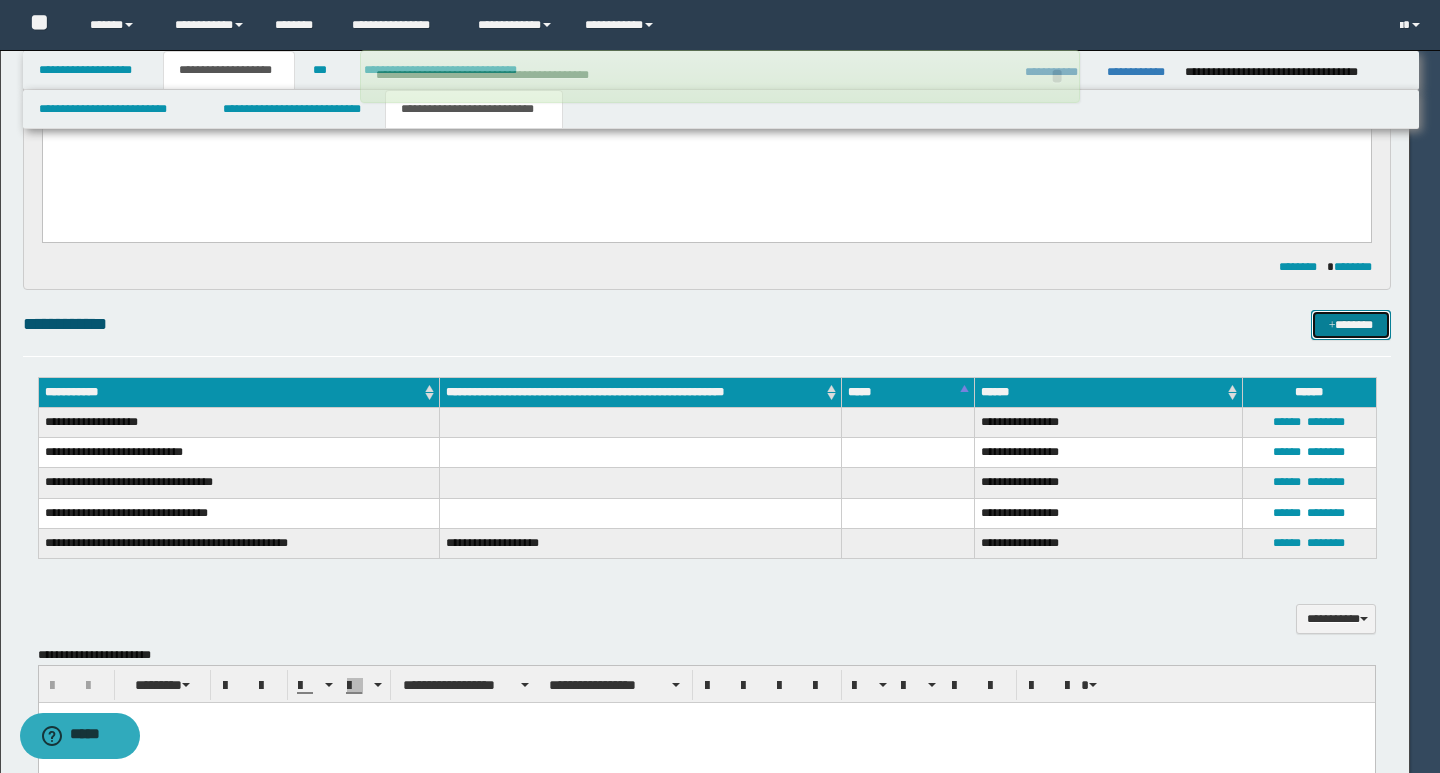 type 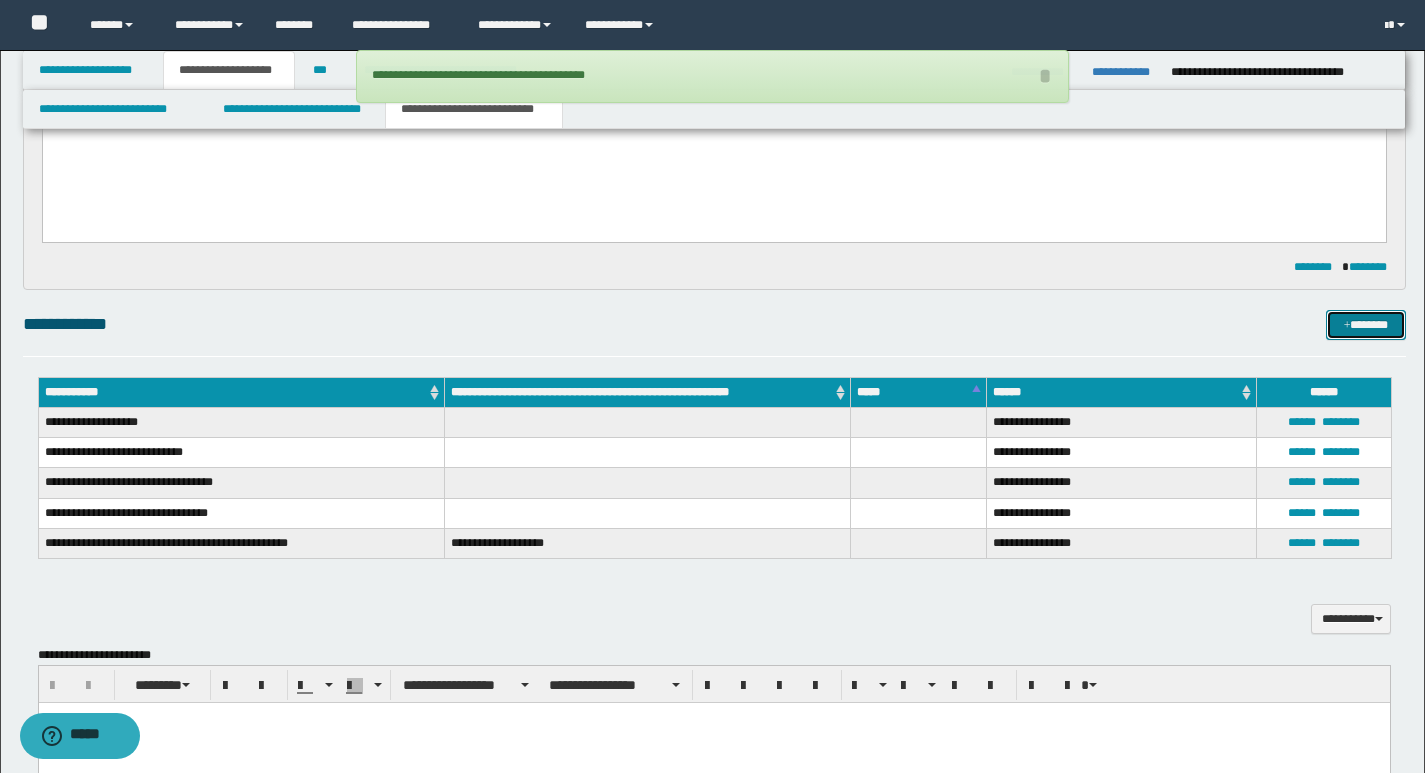 click on "*******" at bounding box center (1366, 325) 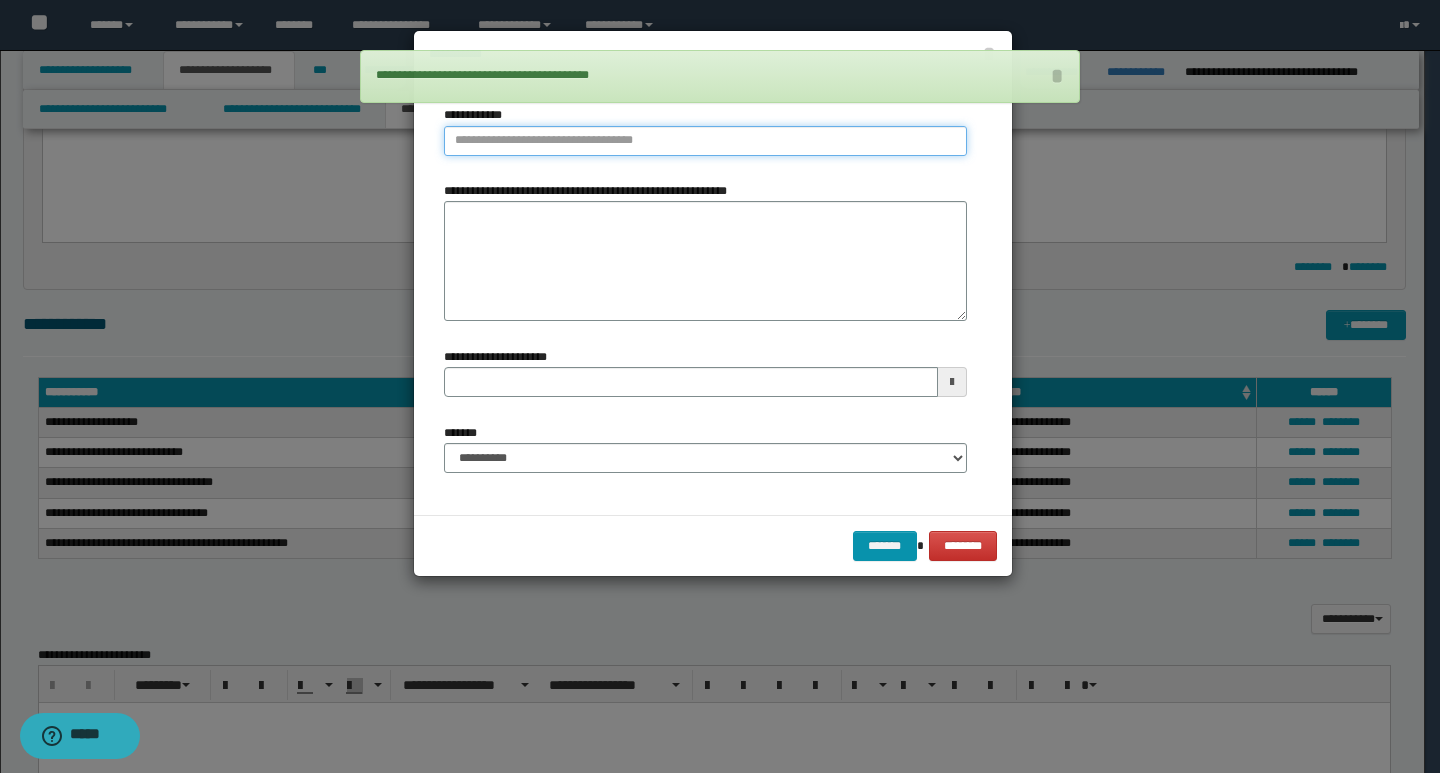 type on "**********" 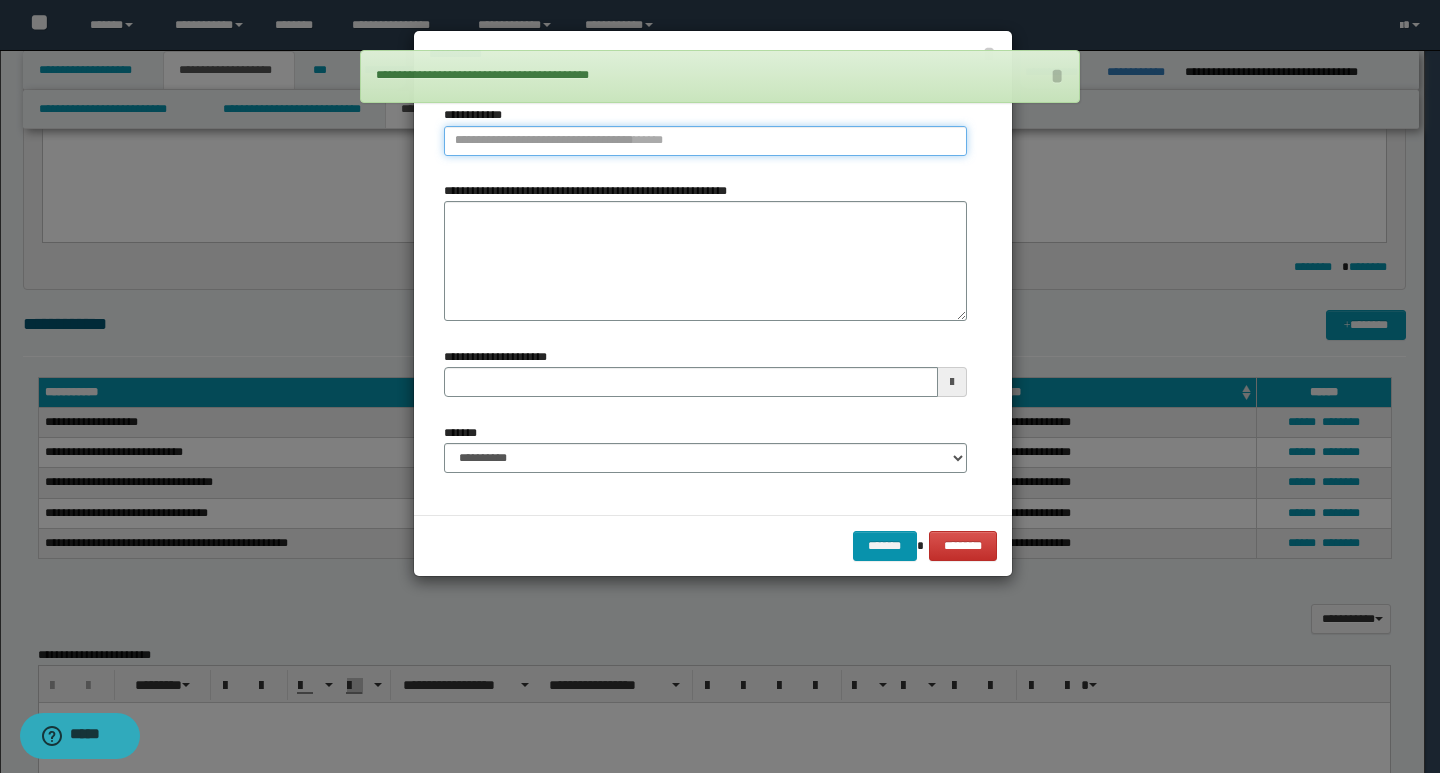 click on "**********" at bounding box center (705, 141) 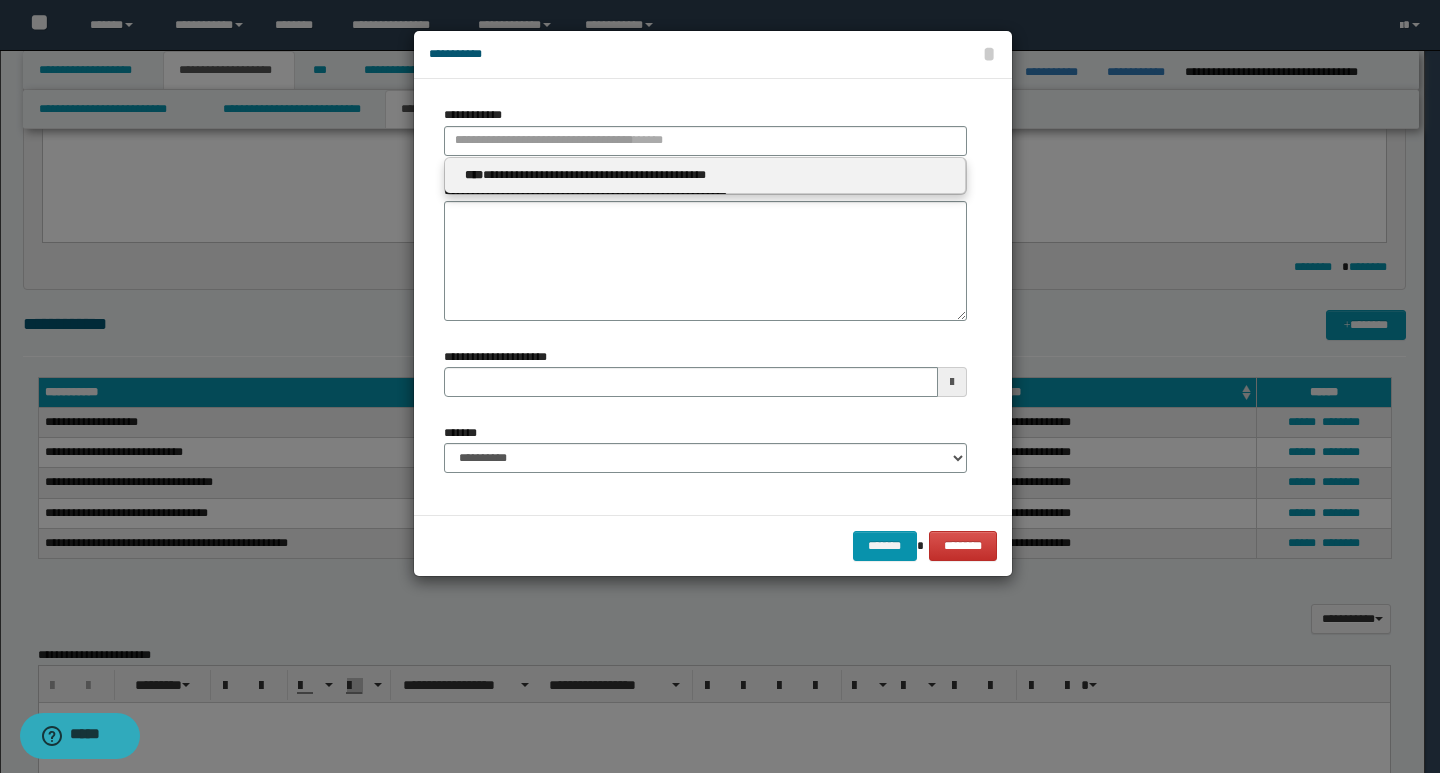 type 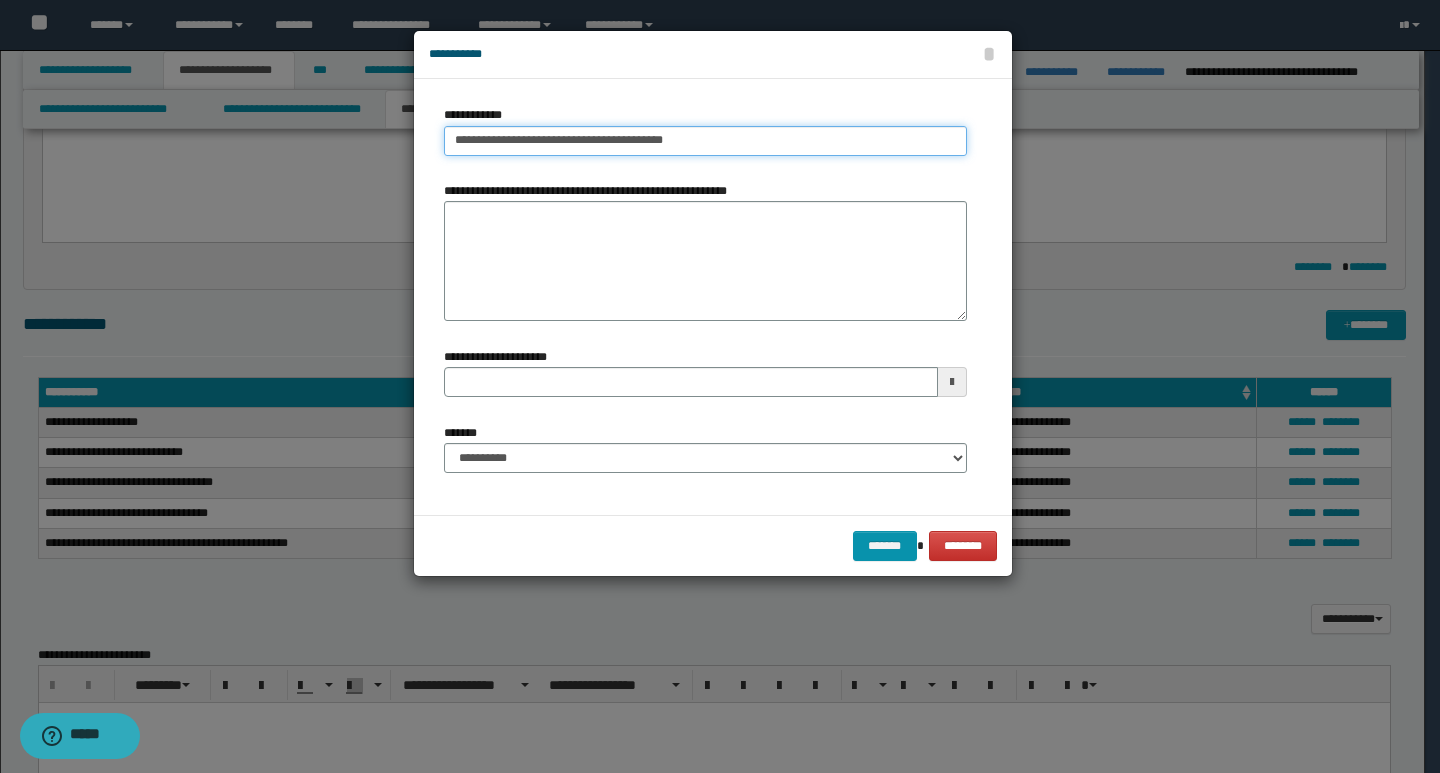 type on "**********" 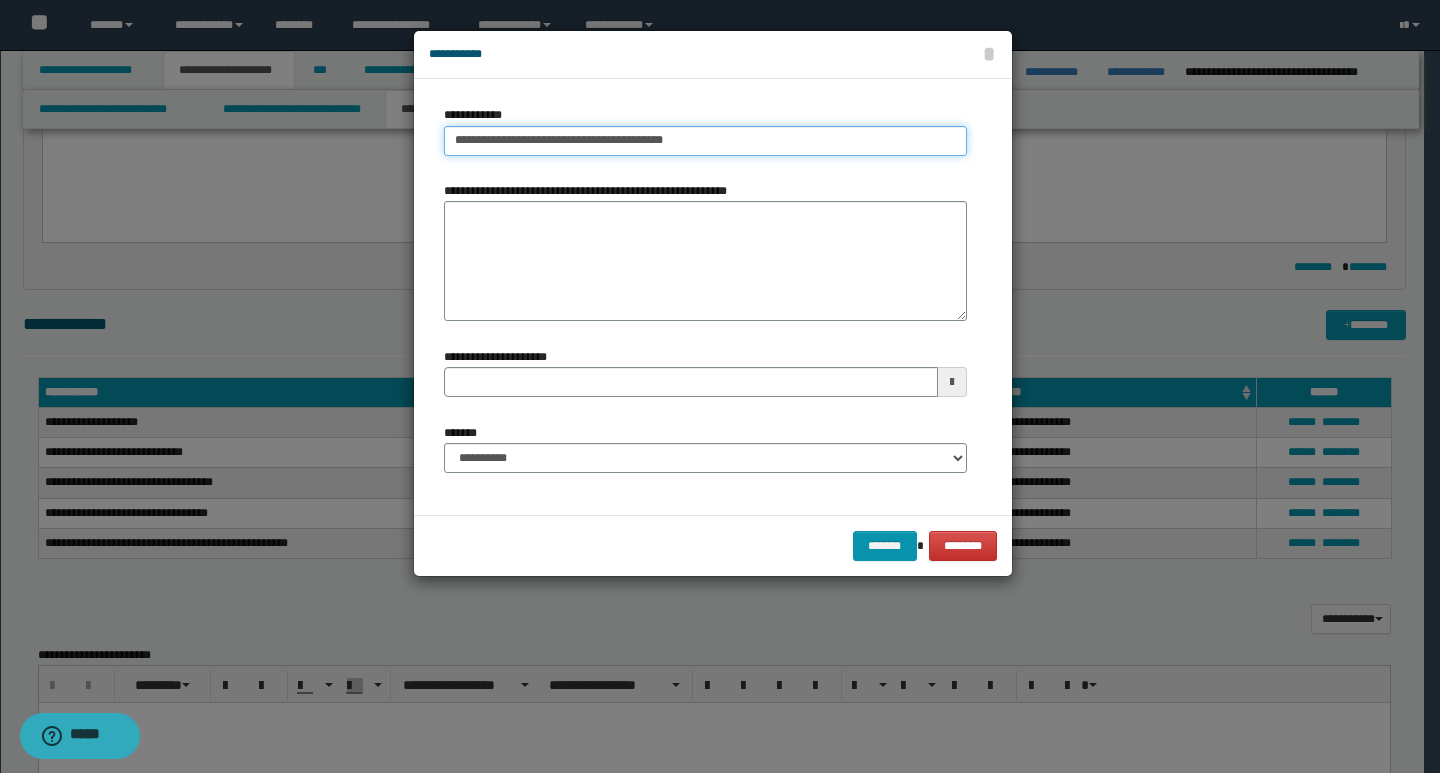 click on "**********" at bounding box center (705, 141) 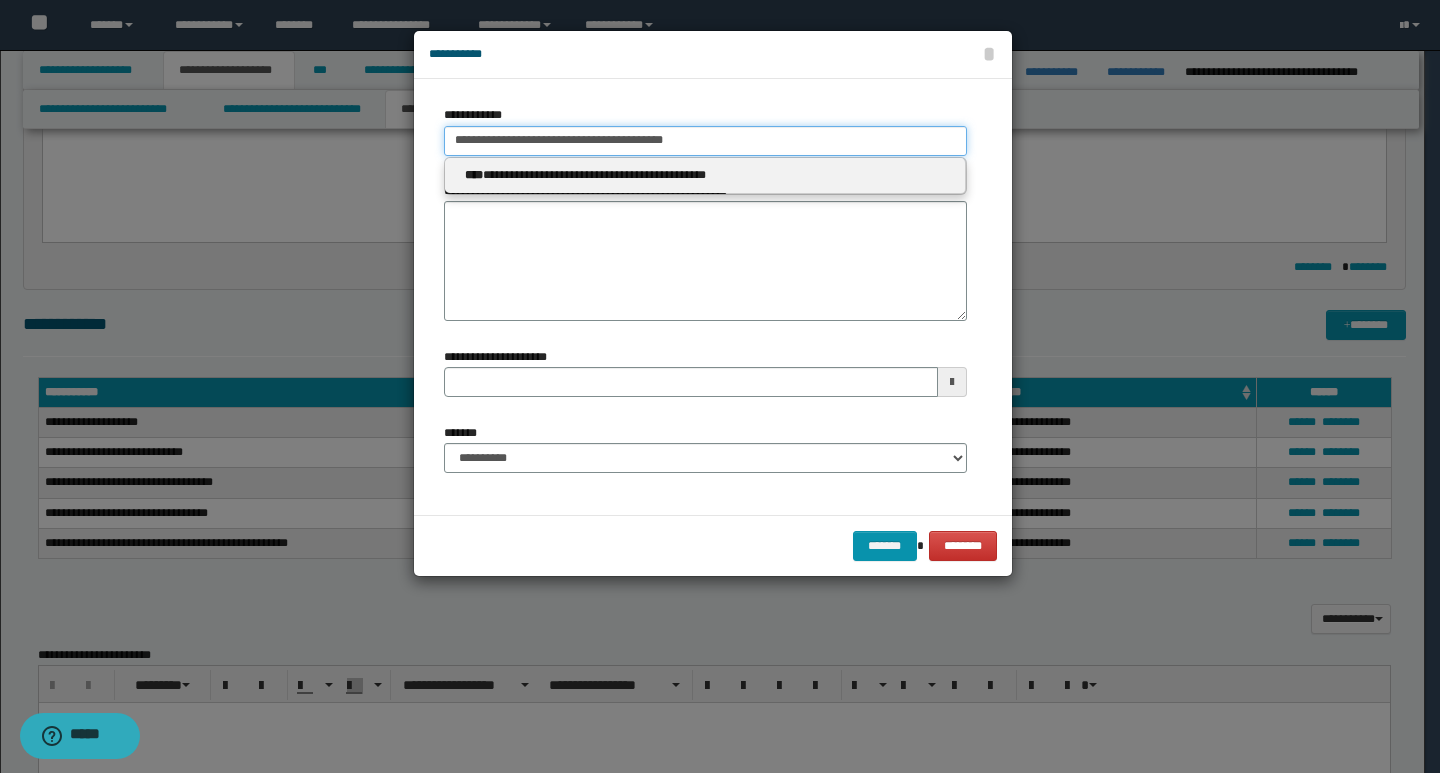 drag, startPoint x: 455, startPoint y: 138, endPoint x: 690, endPoint y: 140, distance: 235.00851 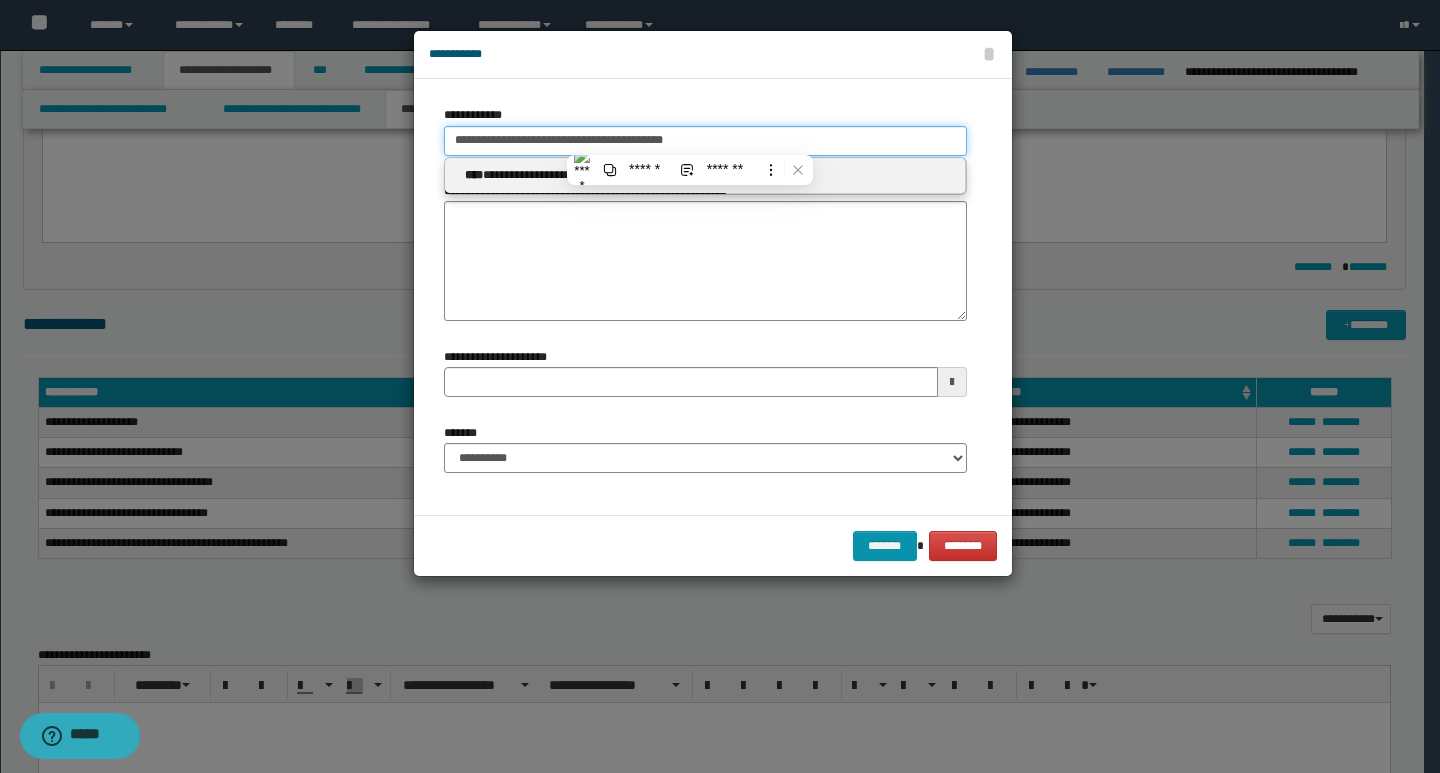paste 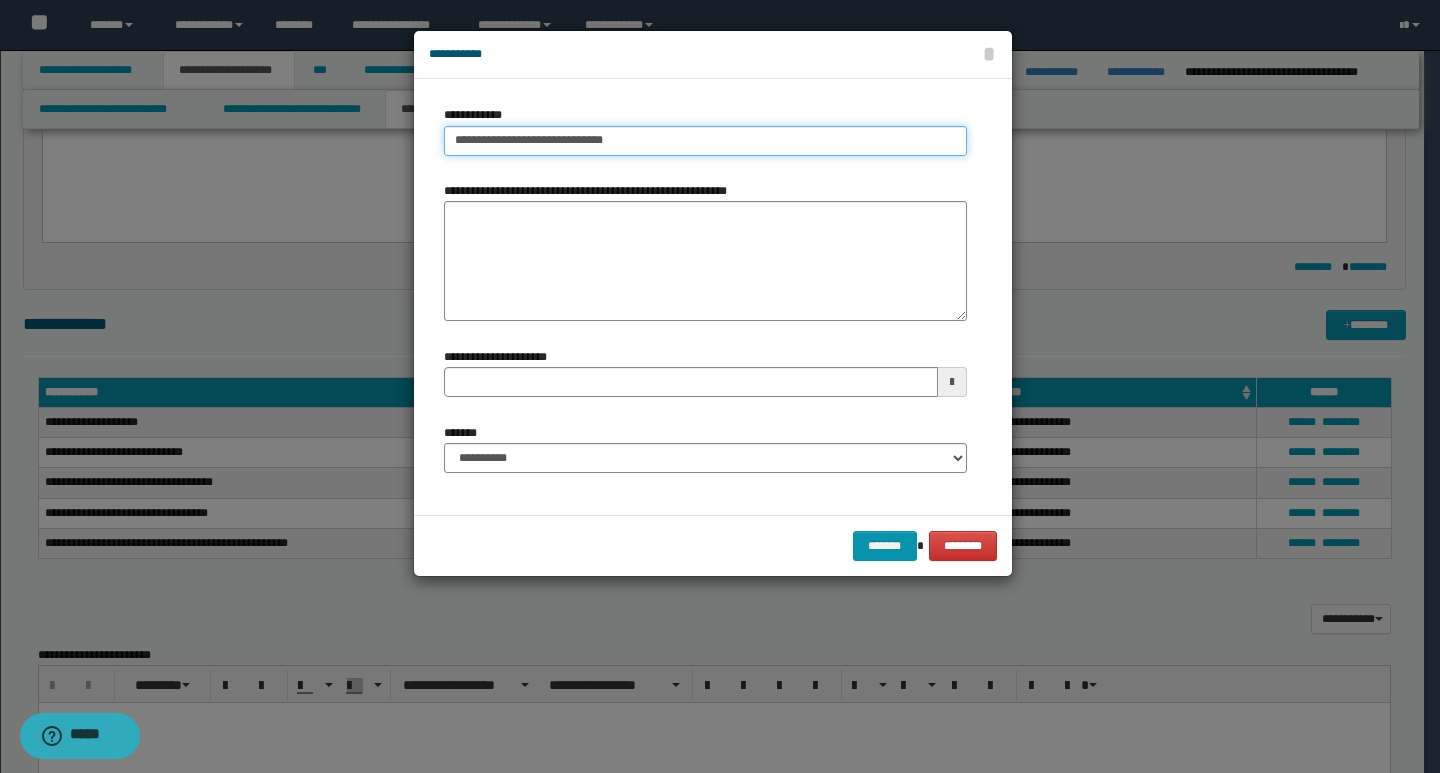 type on "**********" 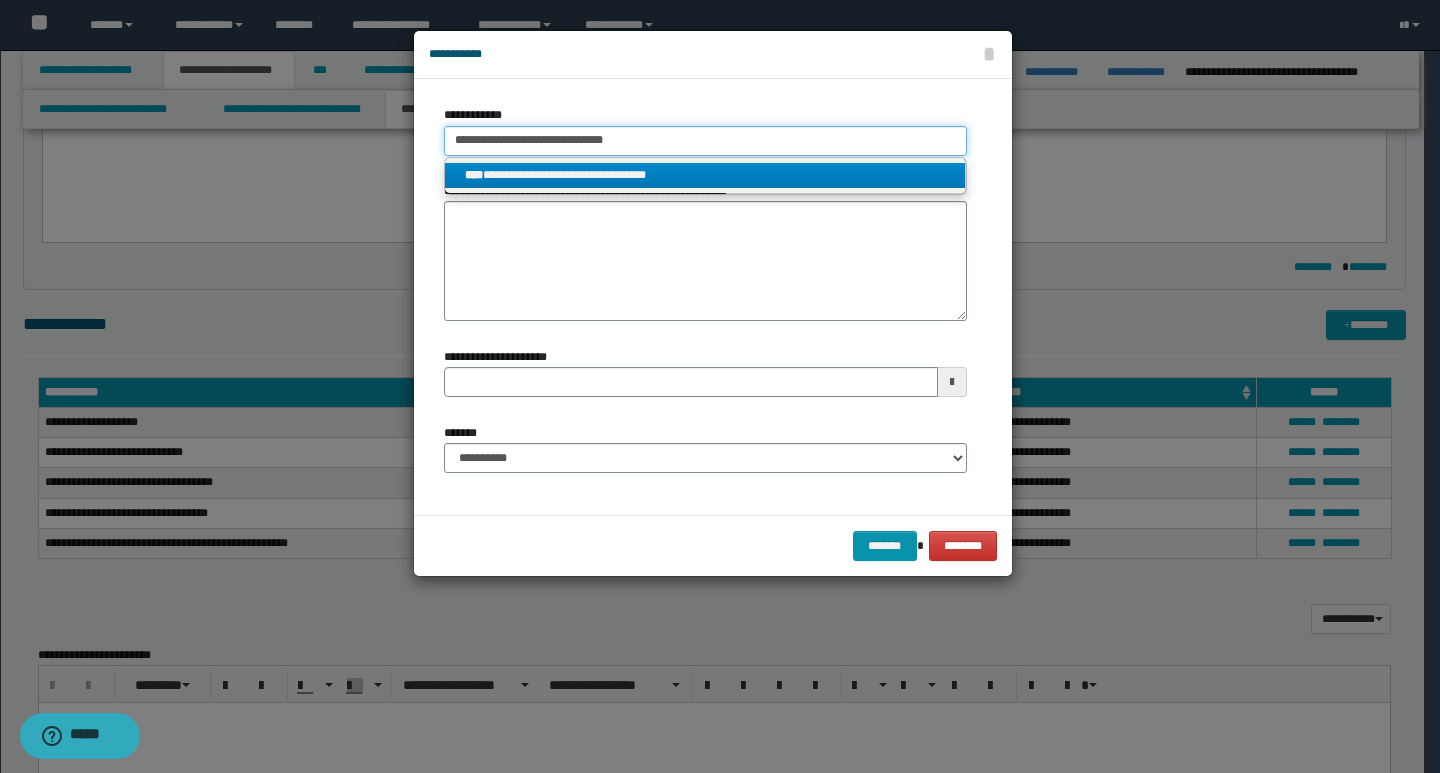 type on "**********" 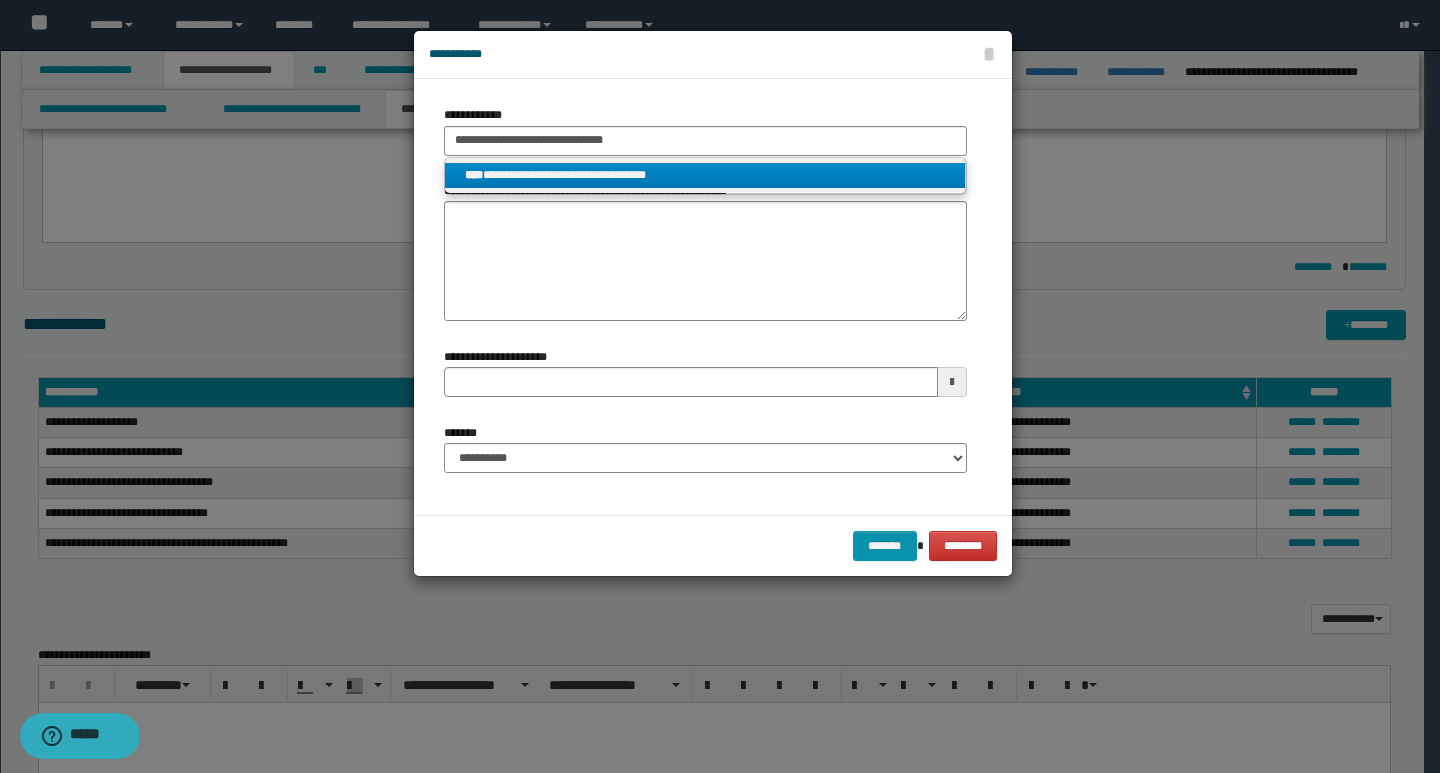 click on "**********" at bounding box center [705, 175] 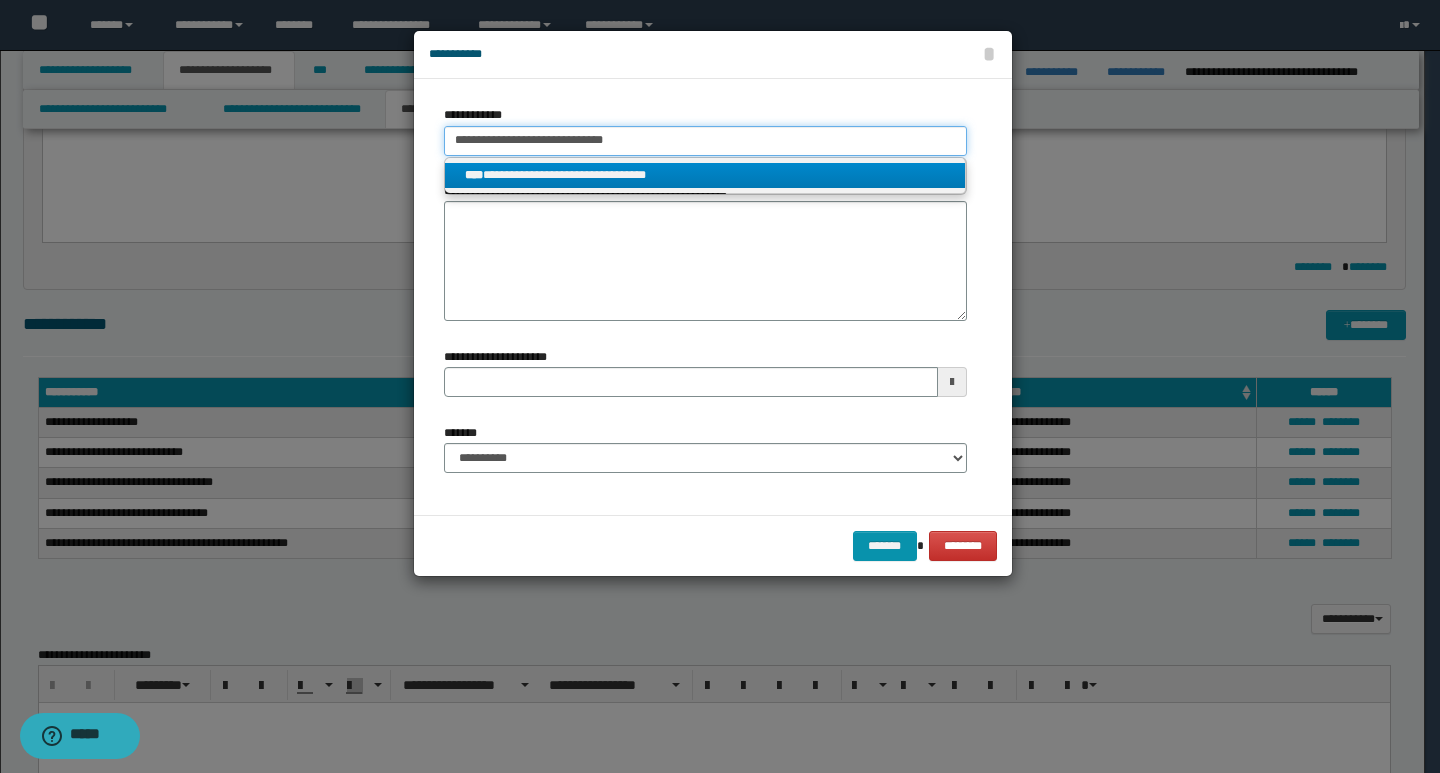 type 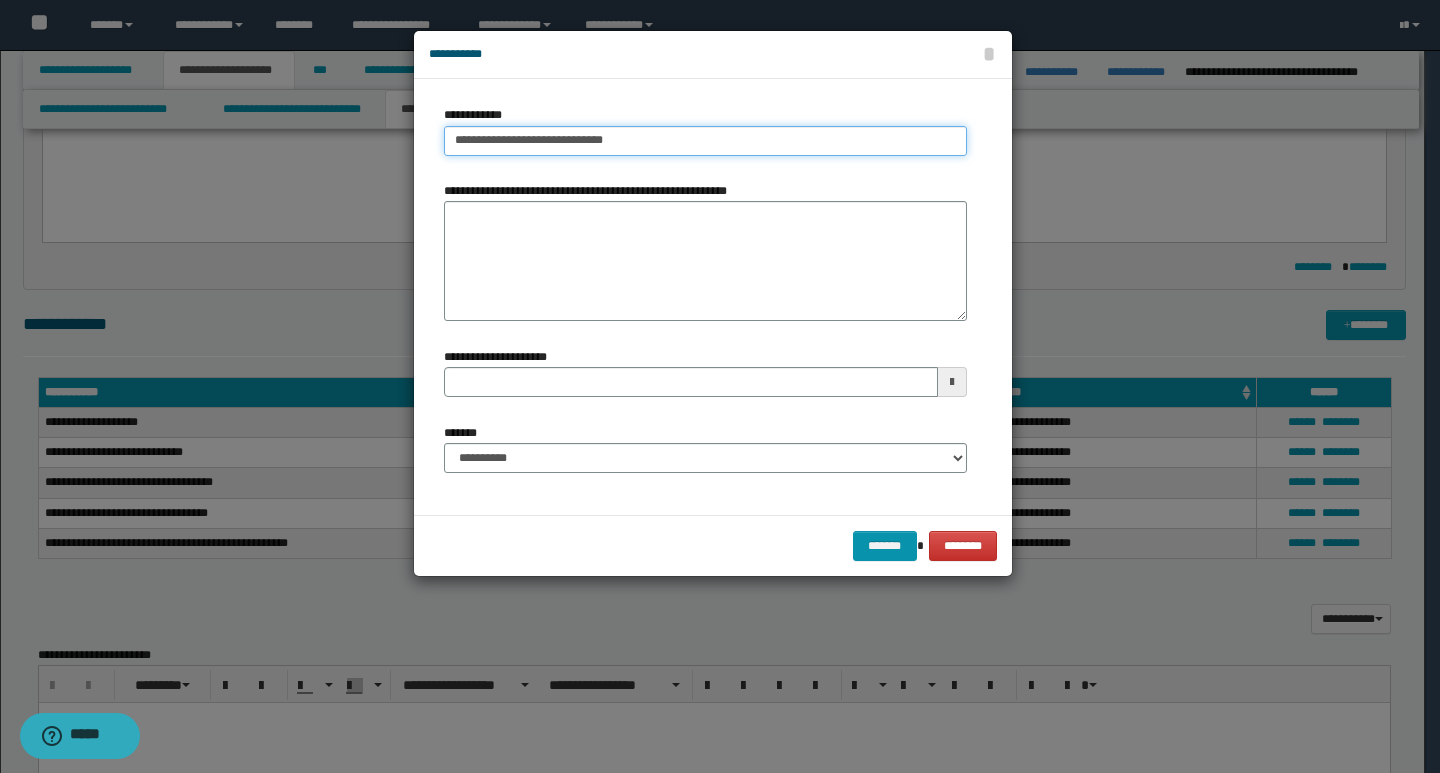 type 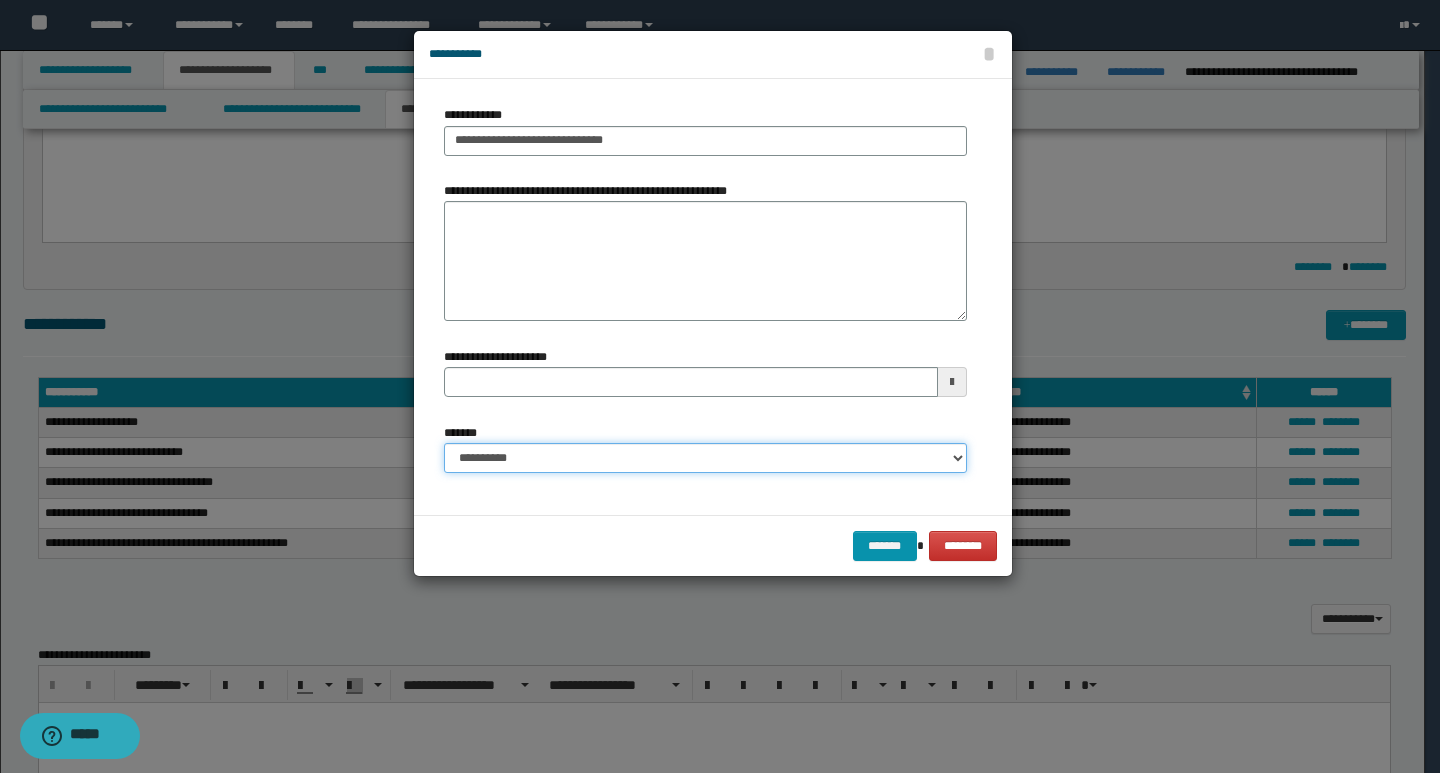 click on "**********" at bounding box center [705, 458] 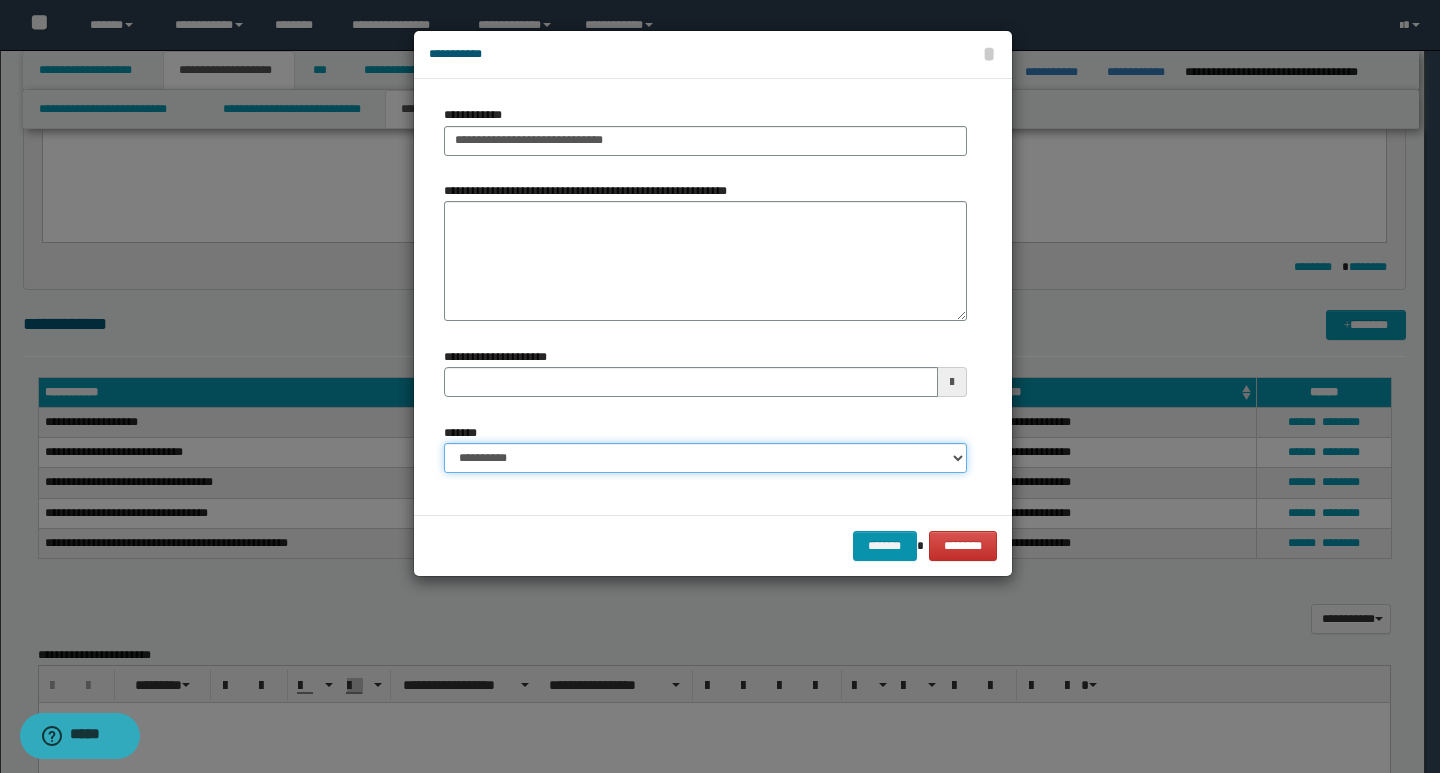 select on "*" 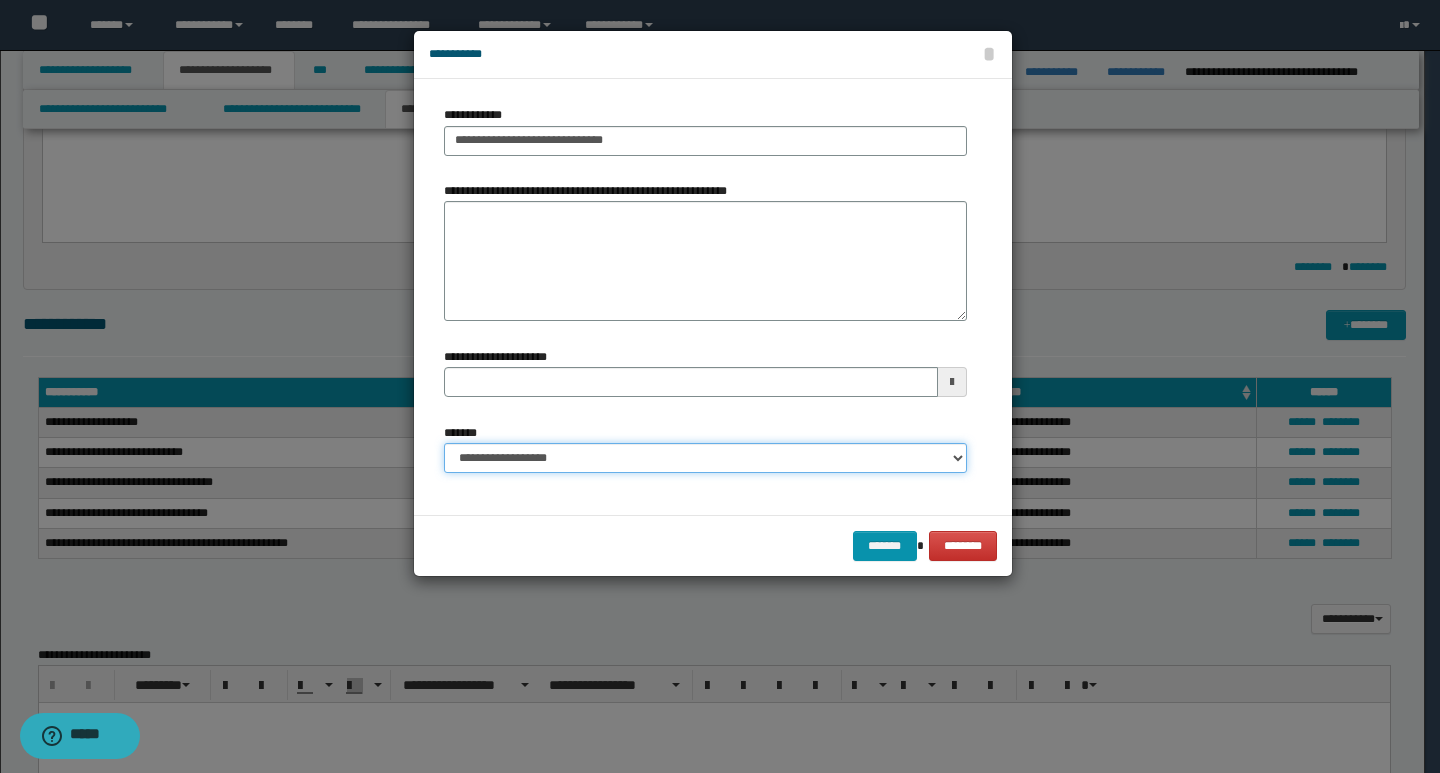 click on "**********" at bounding box center (705, 458) 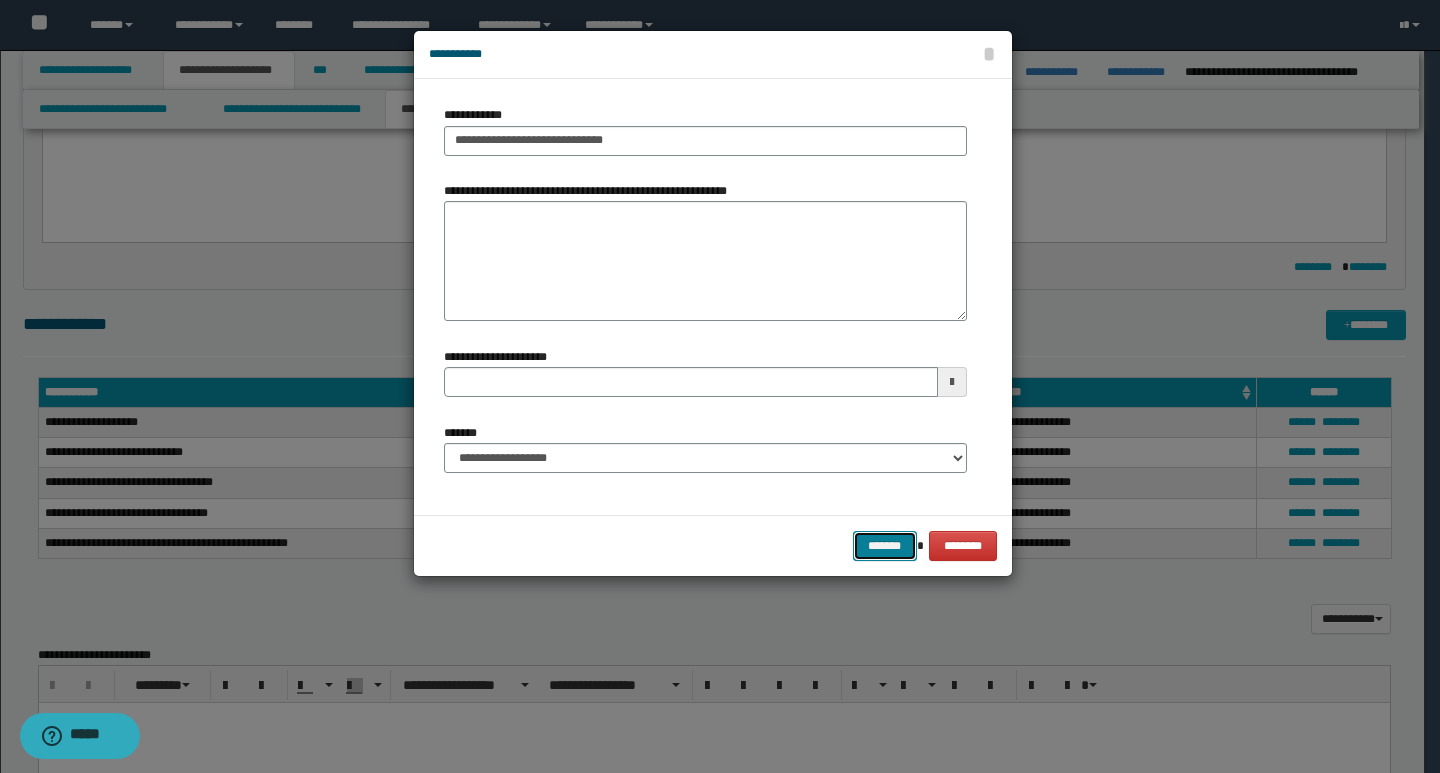 click on "*******" at bounding box center [885, 546] 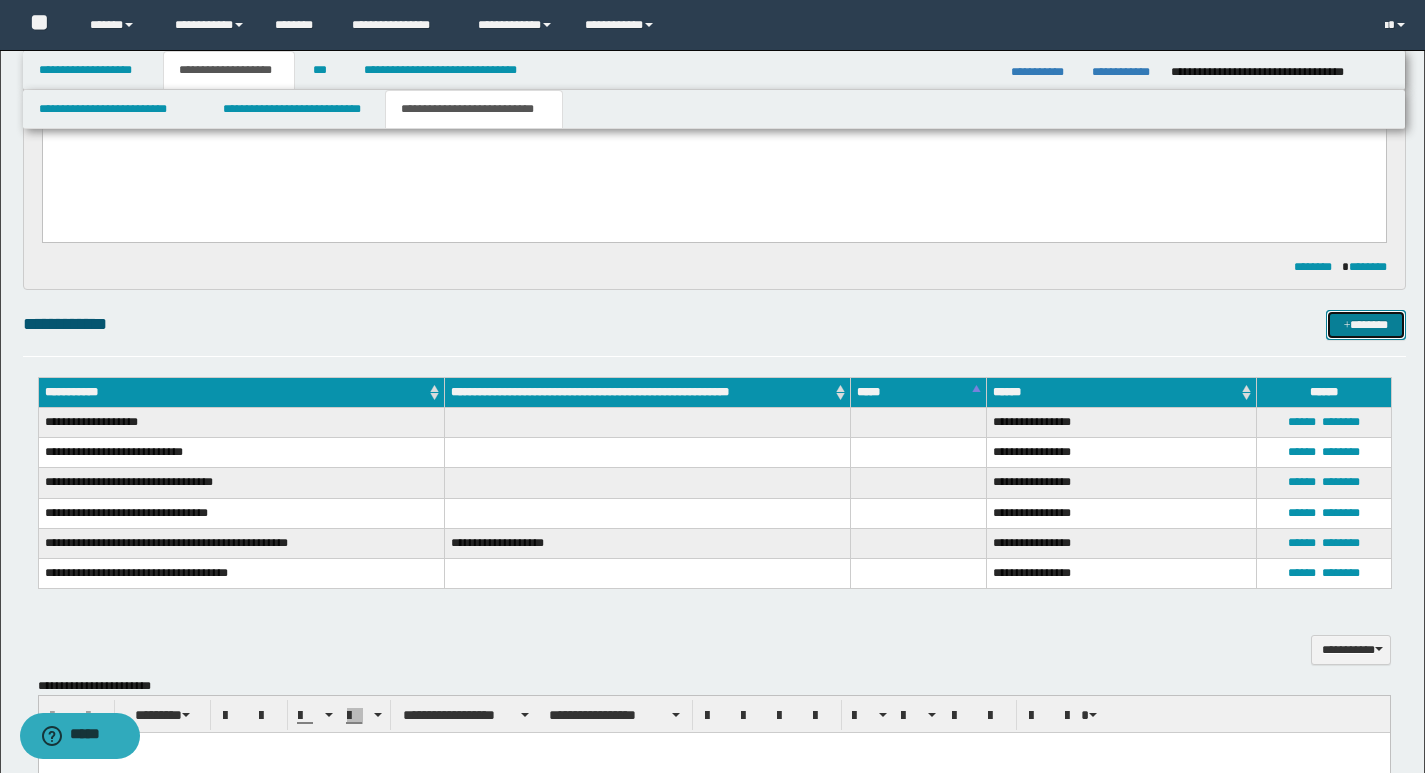 click on "*******" at bounding box center [1366, 325] 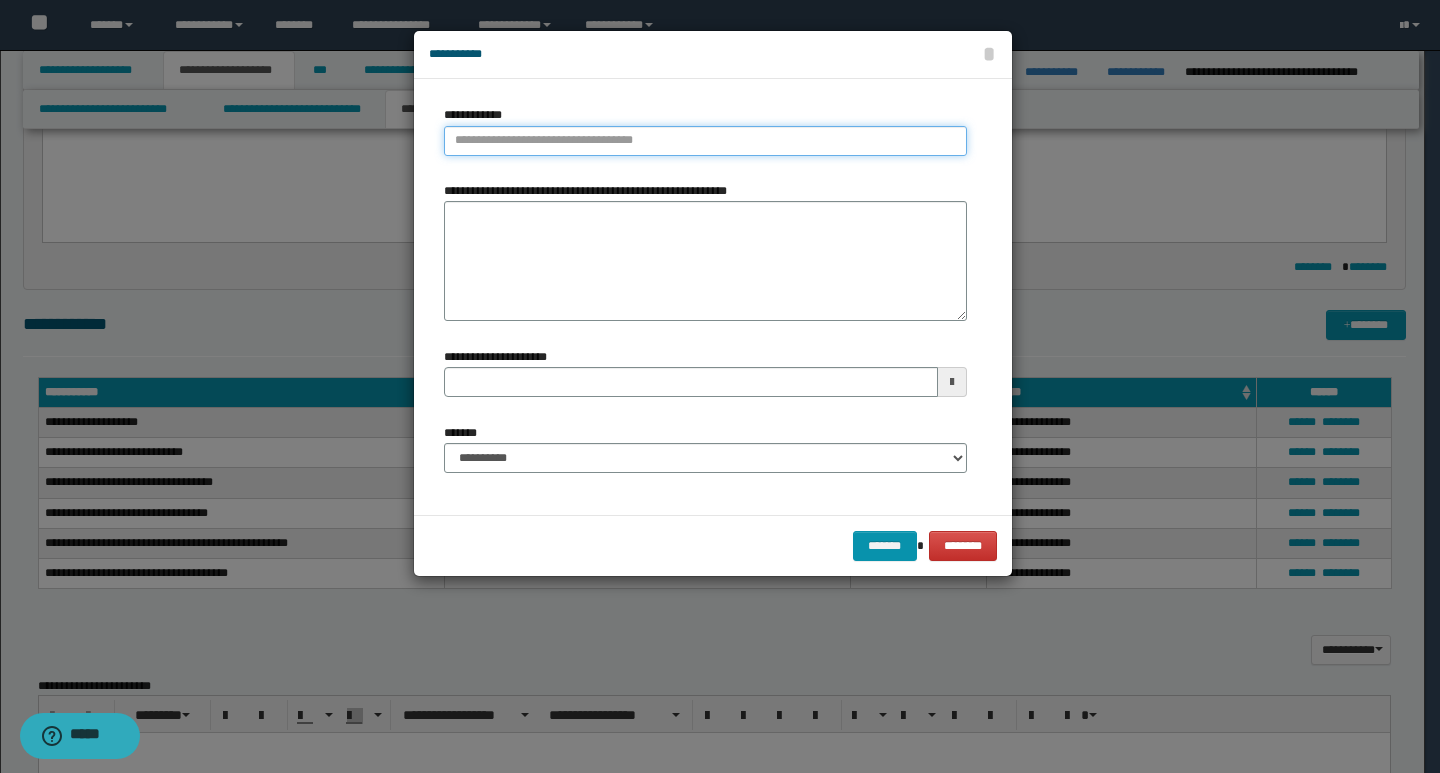 type on "**********" 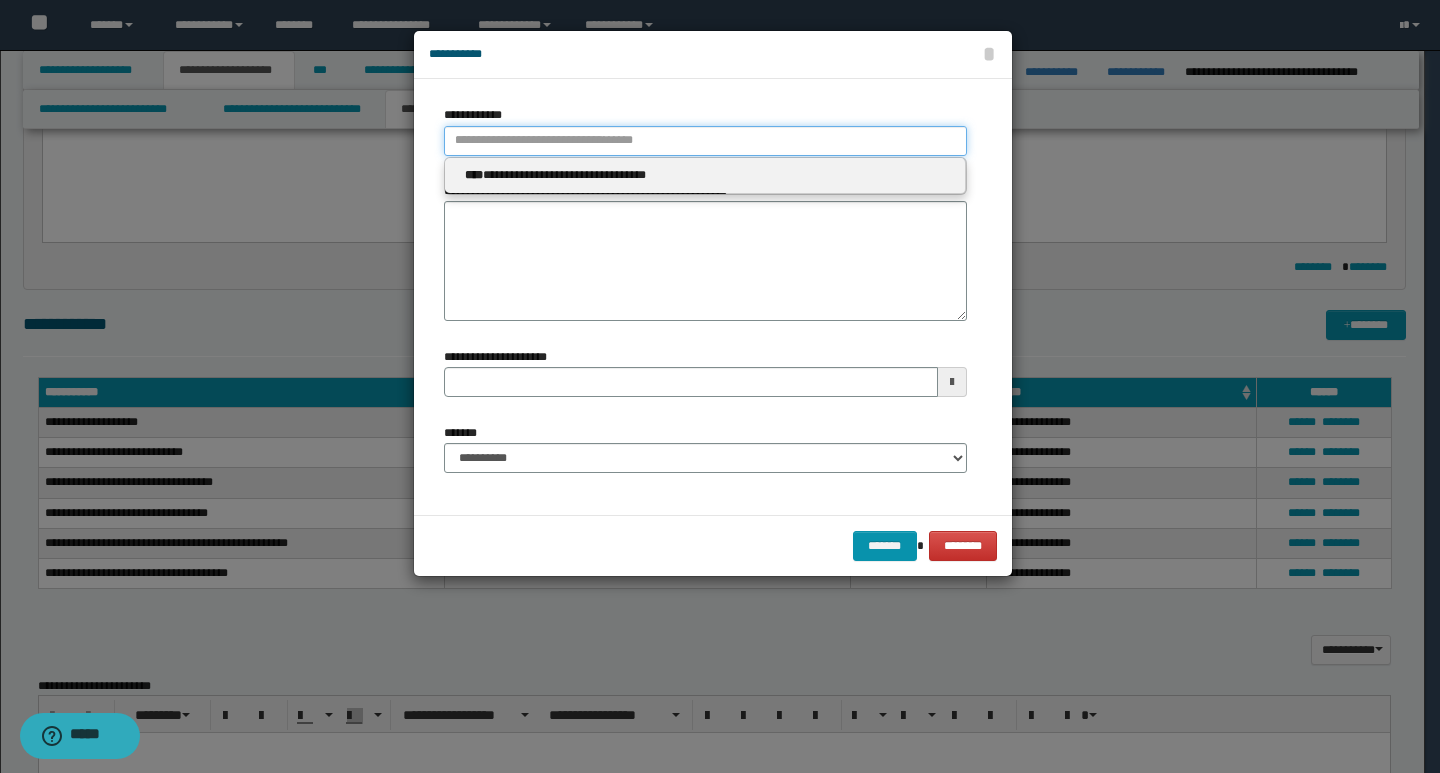 click on "**********" at bounding box center [705, 141] 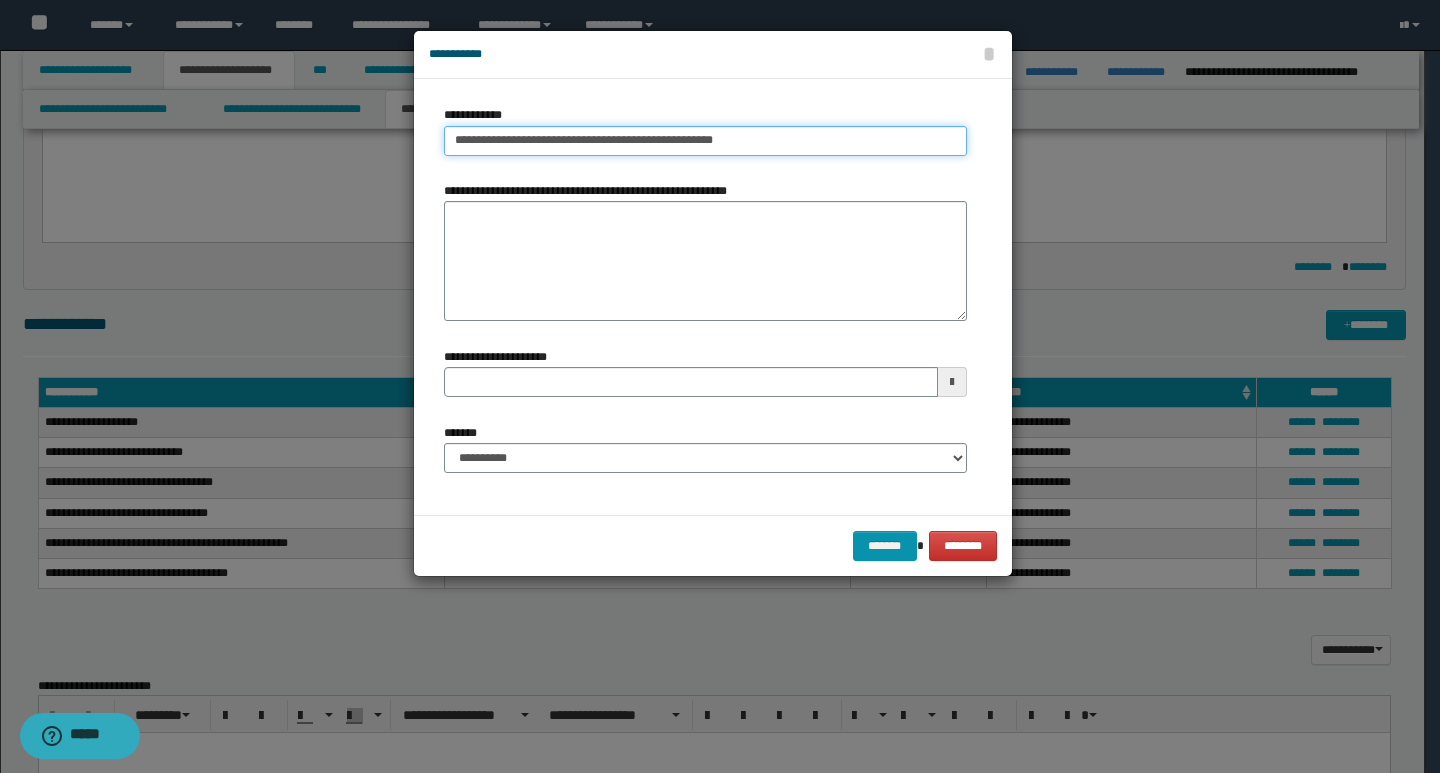 type on "**********" 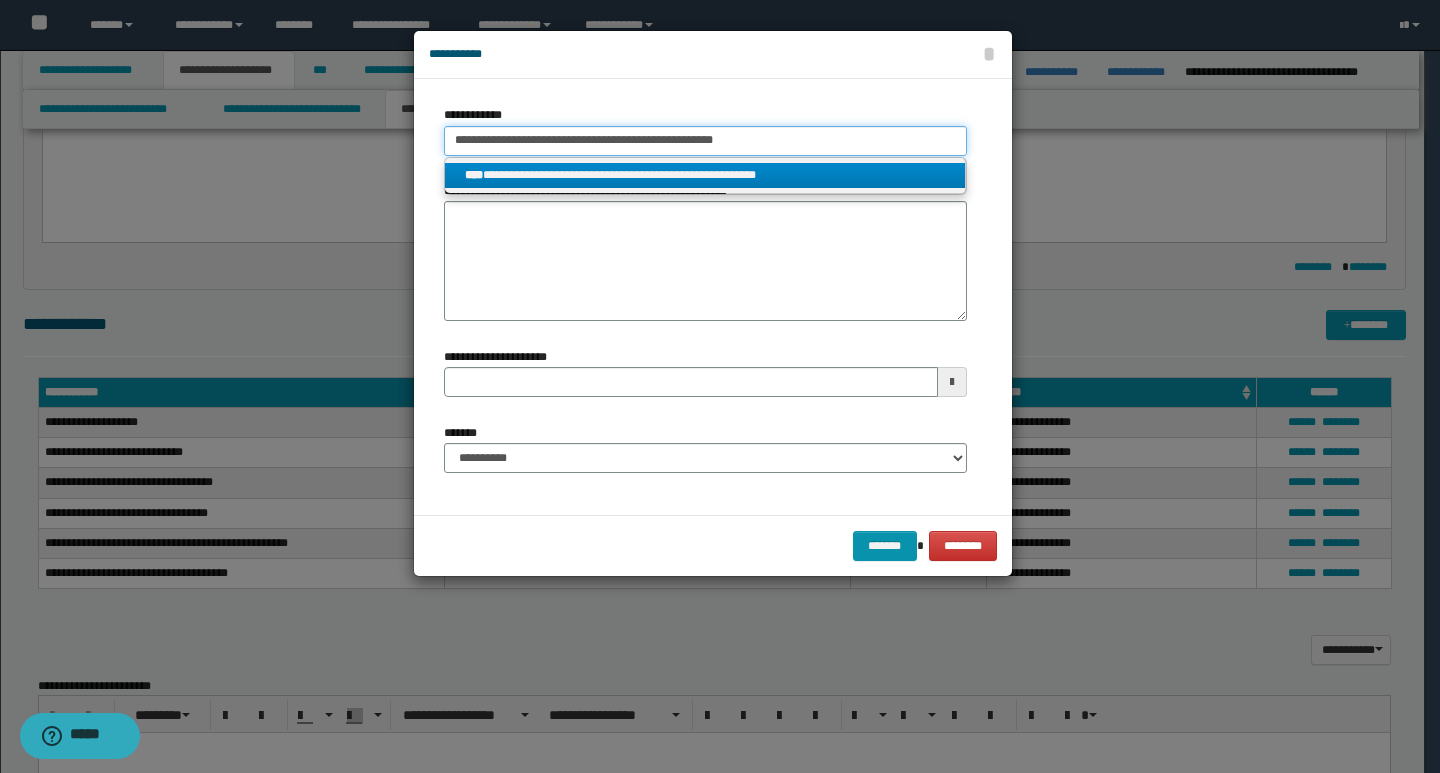 type on "**********" 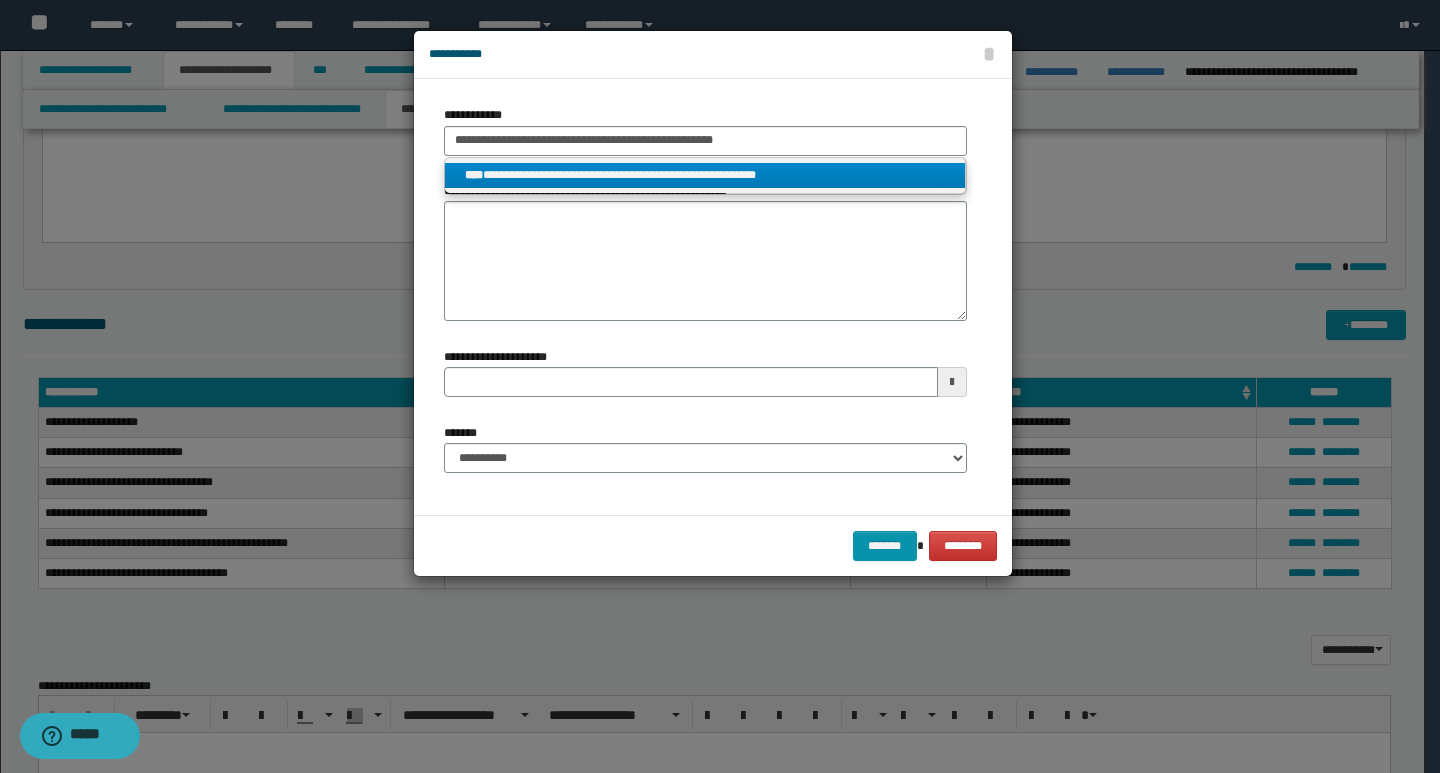 click on "**********" at bounding box center (705, 175) 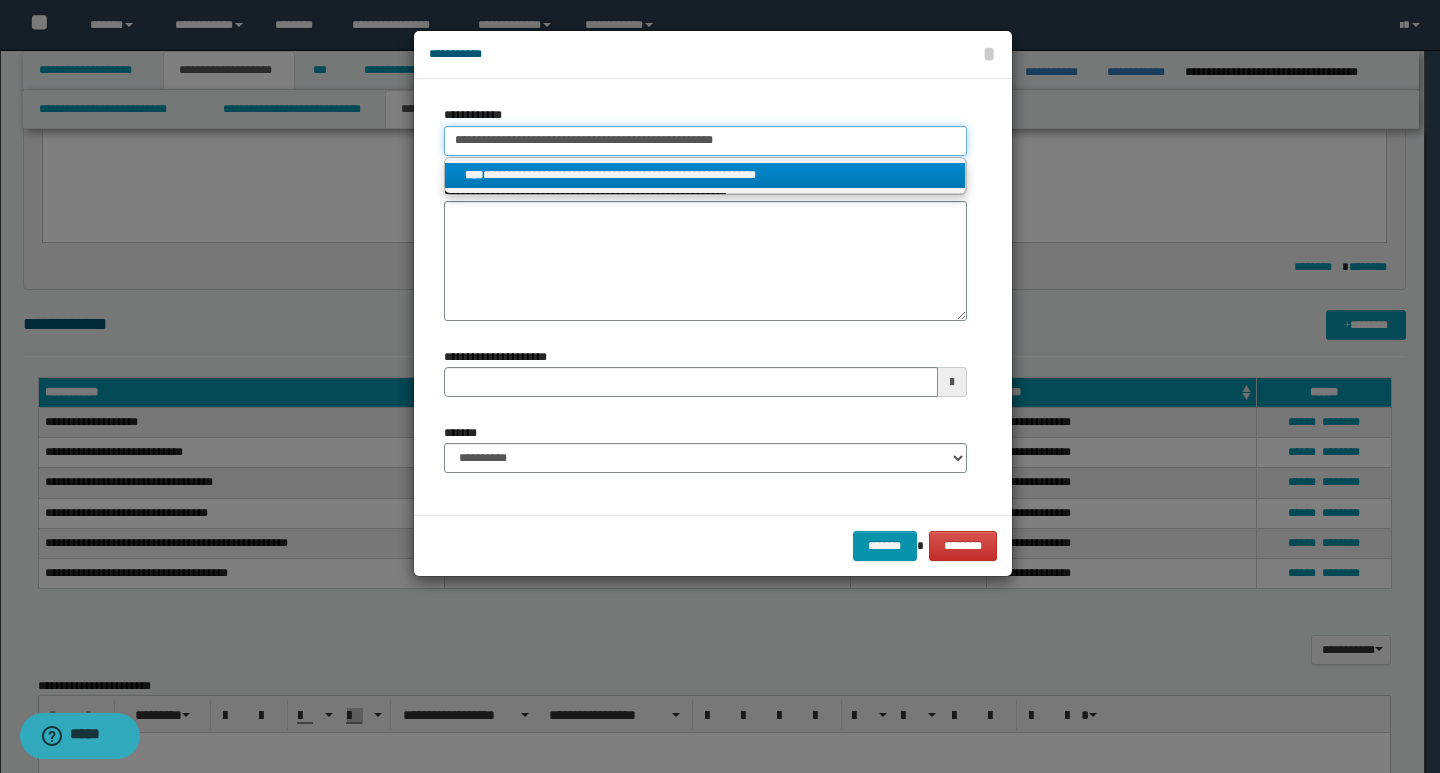 type 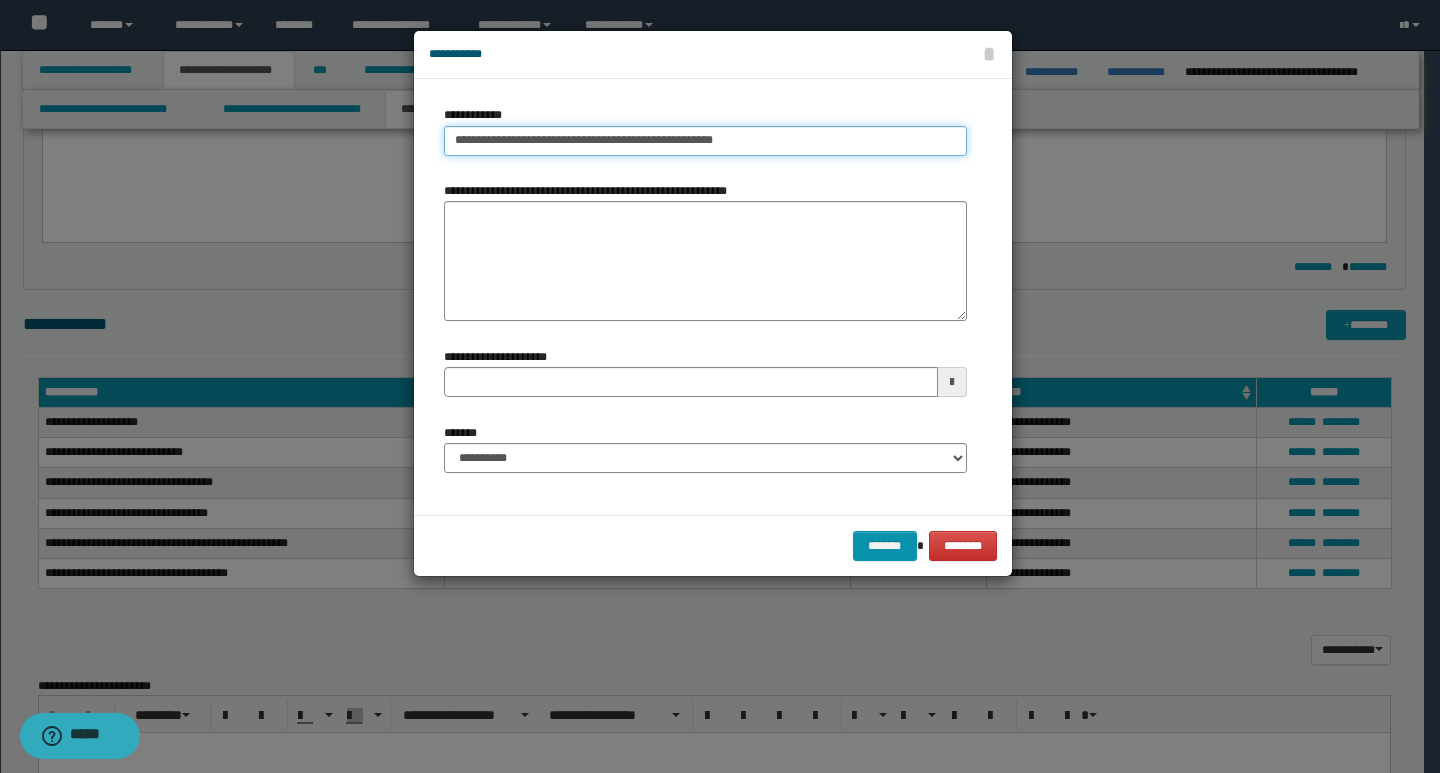 type 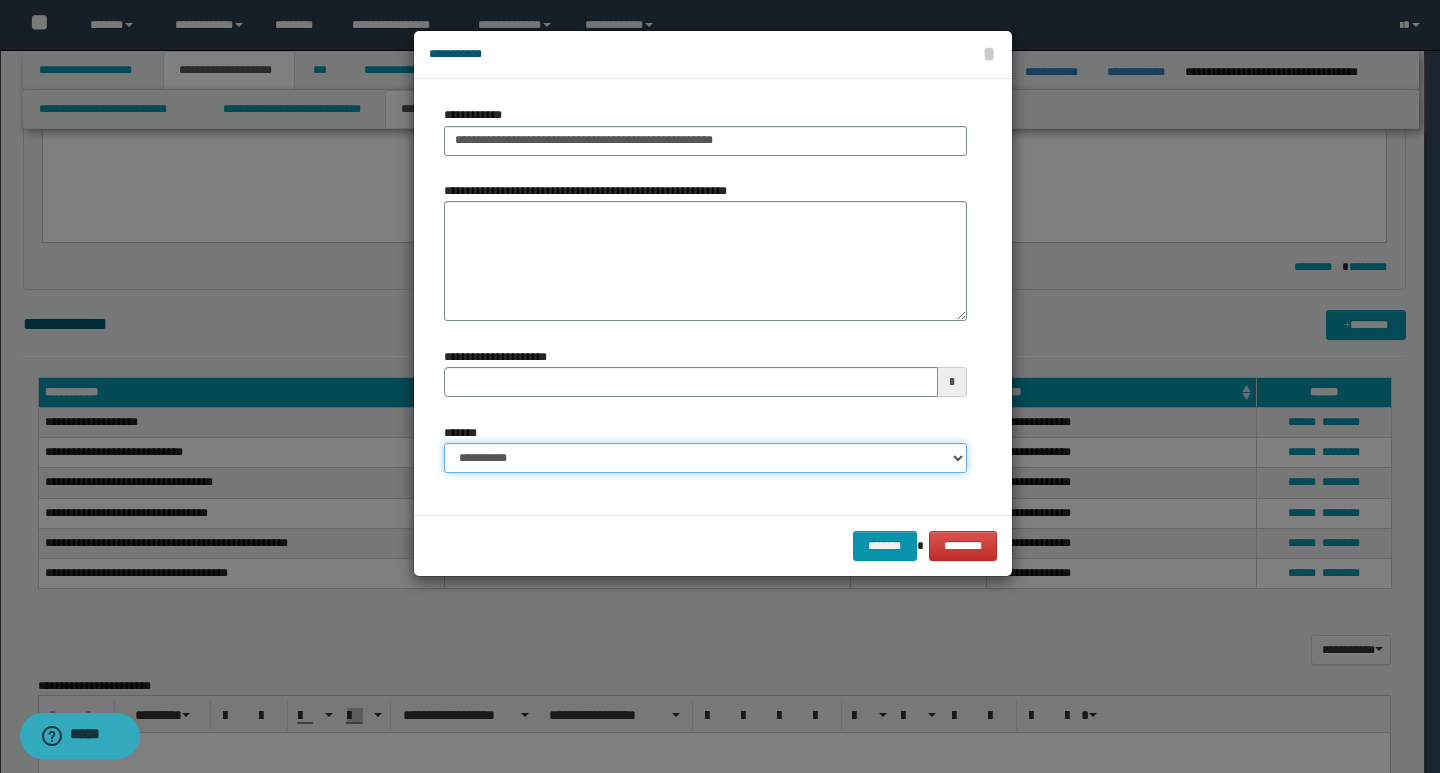 click on "**********" at bounding box center [705, 458] 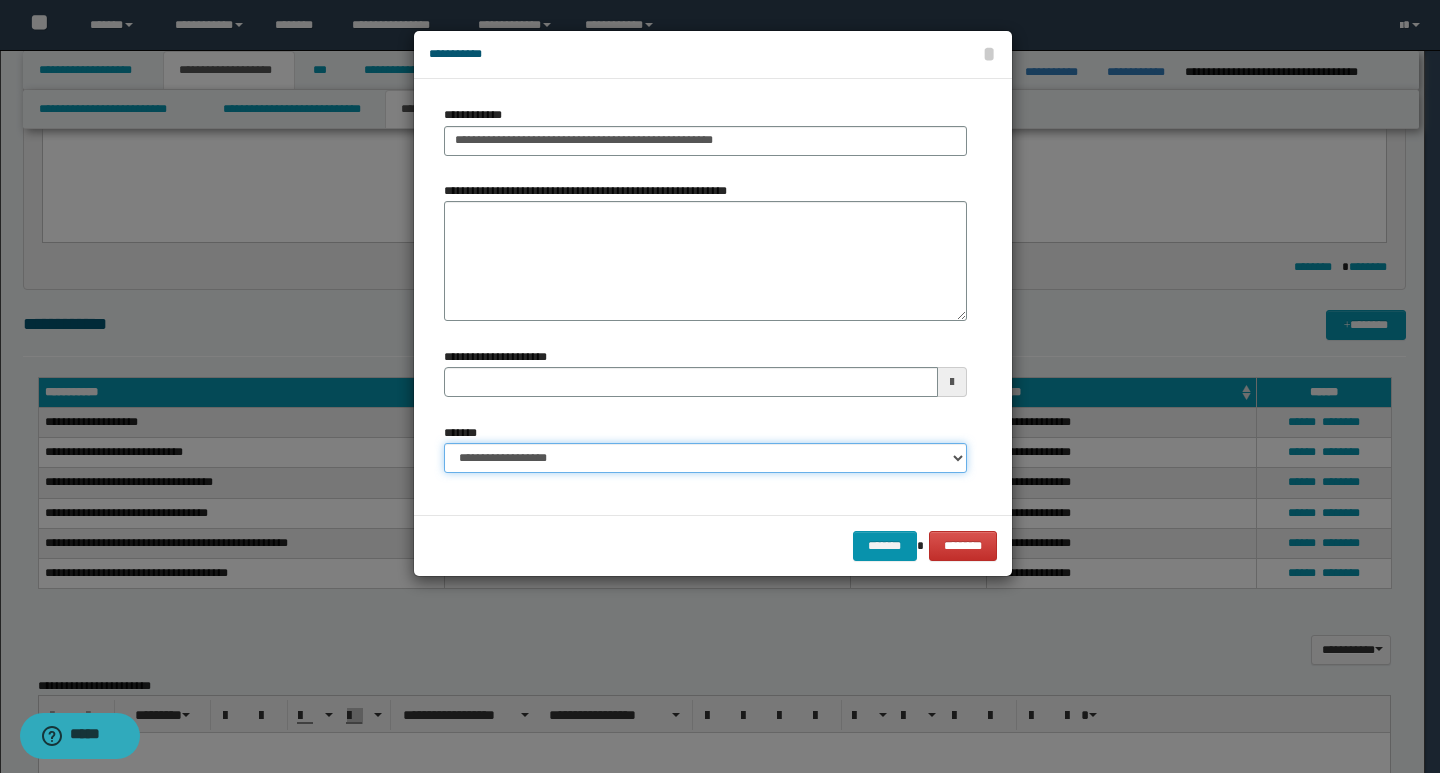 click on "**********" at bounding box center [705, 458] 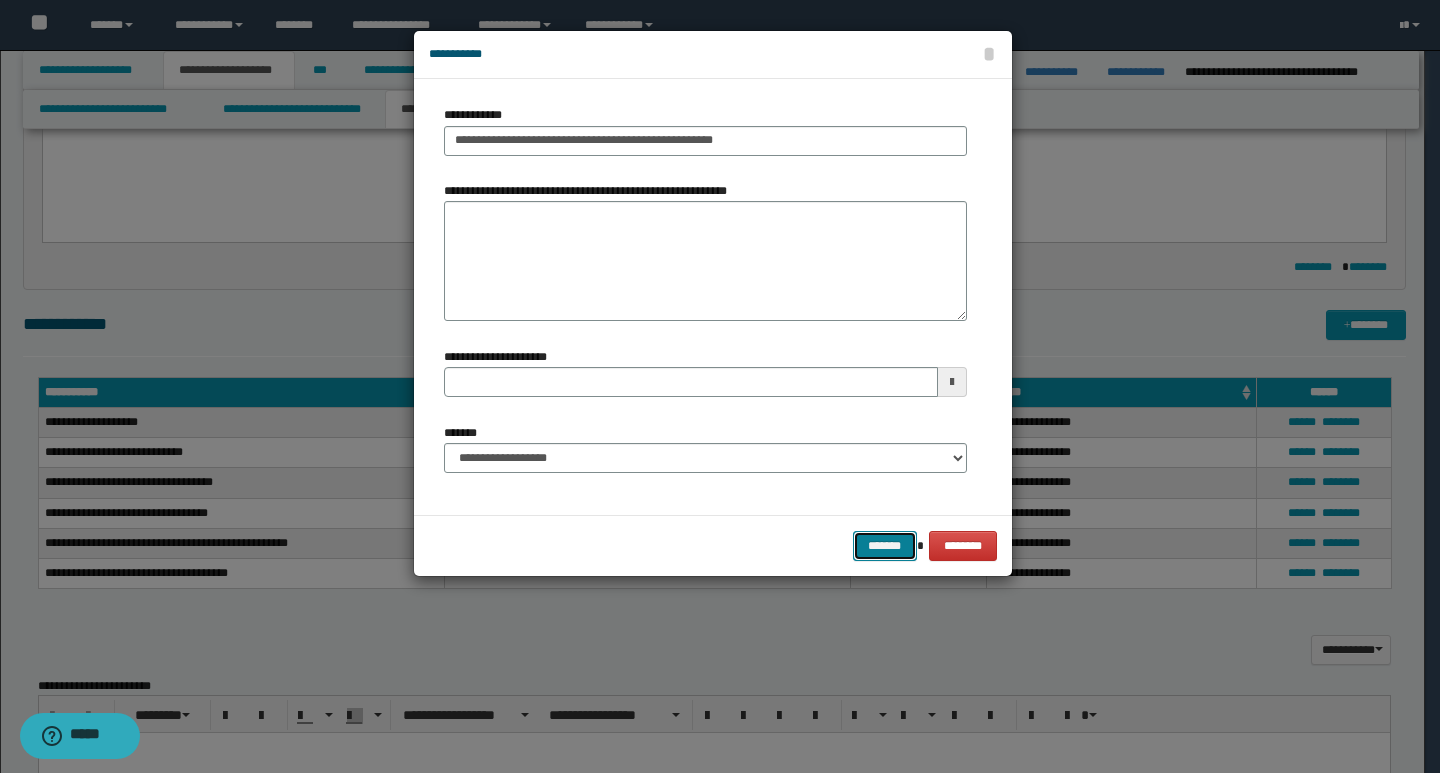 click on "*******" at bounding box center [885, 546] 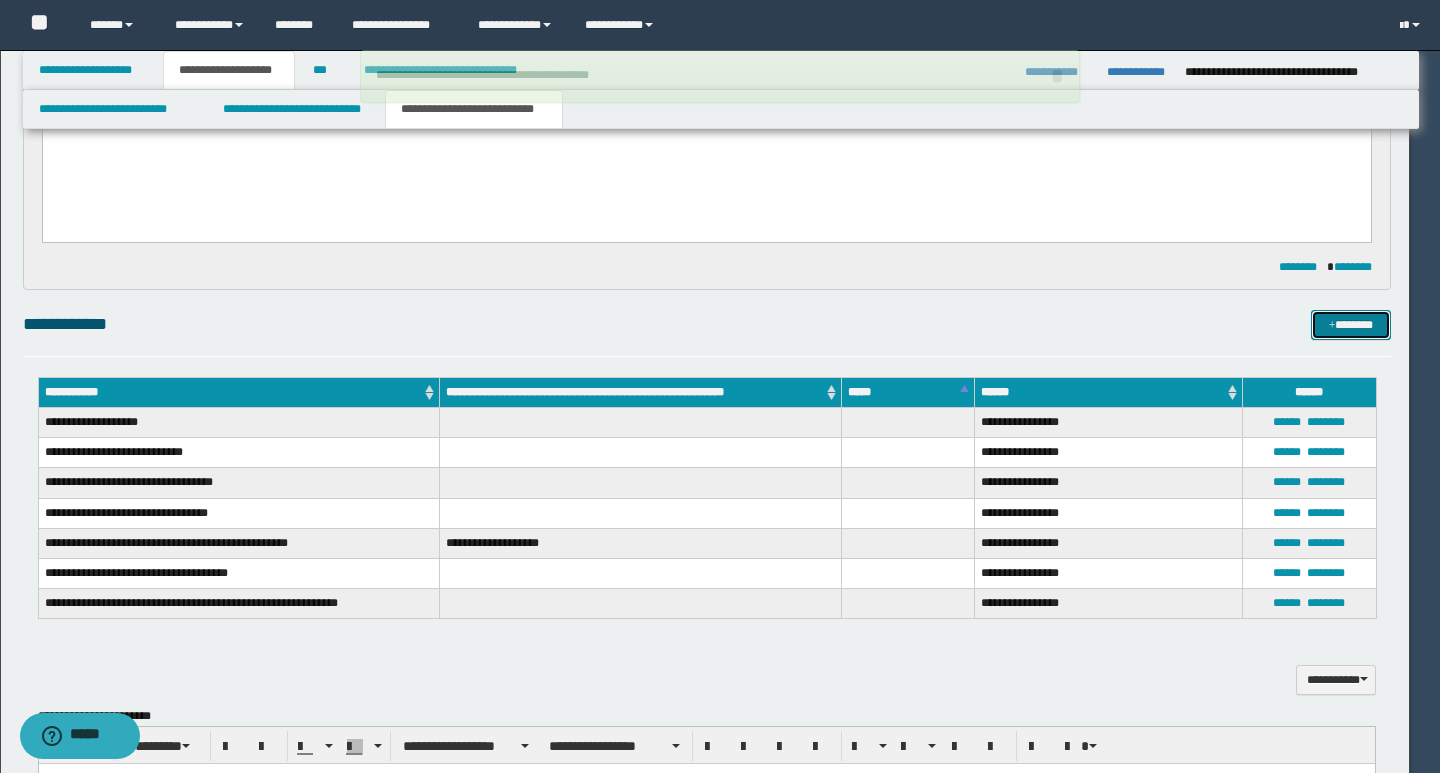 type 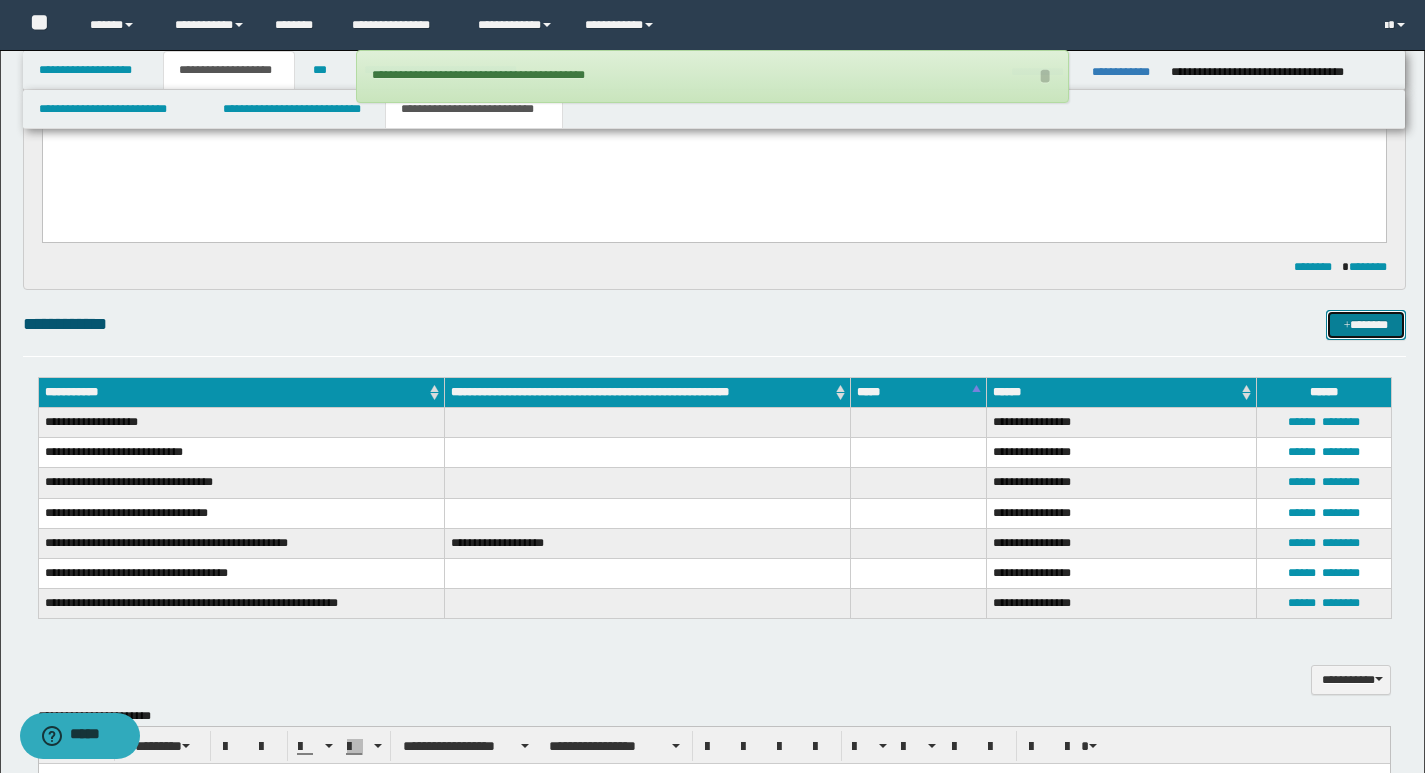 click on "*******" at bounding box center [1366, 325] 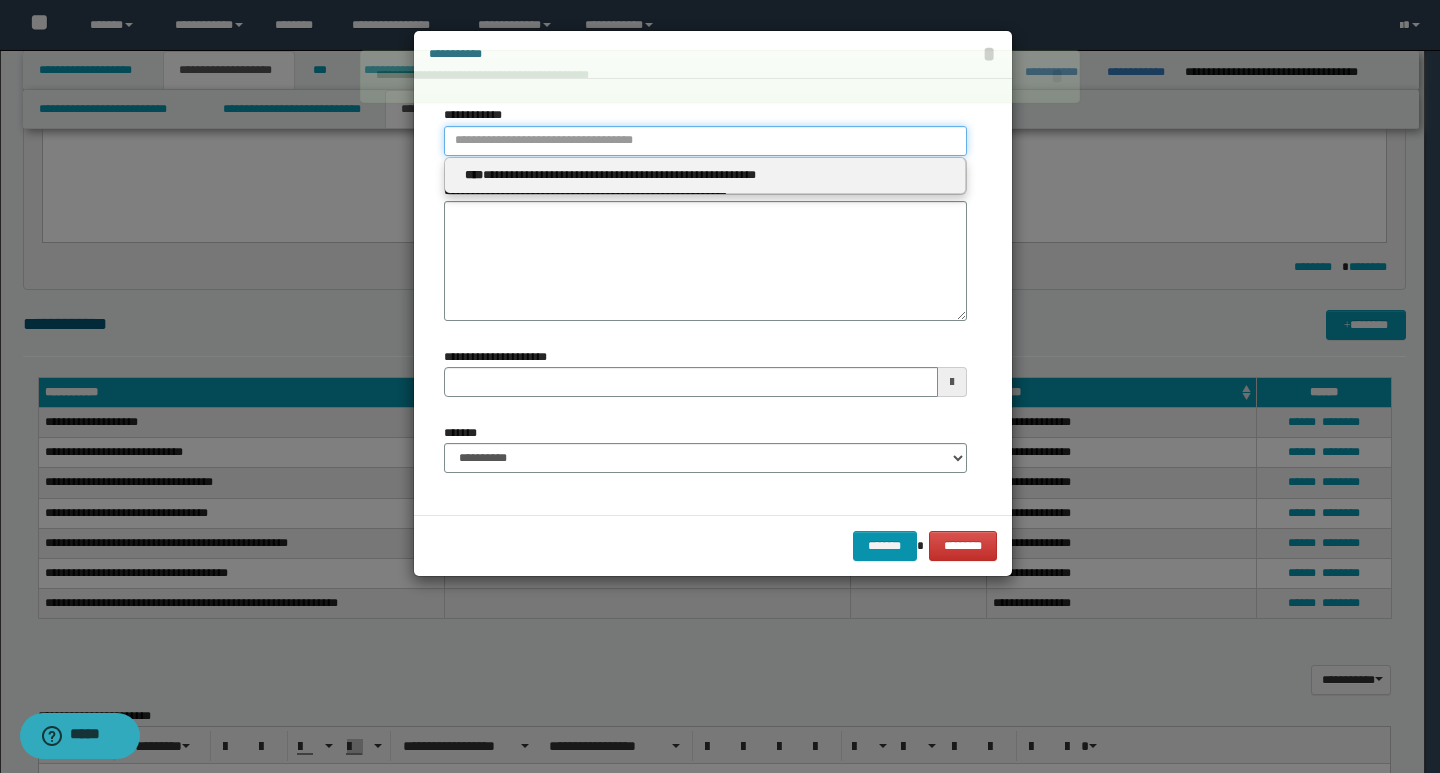 type on "**********" 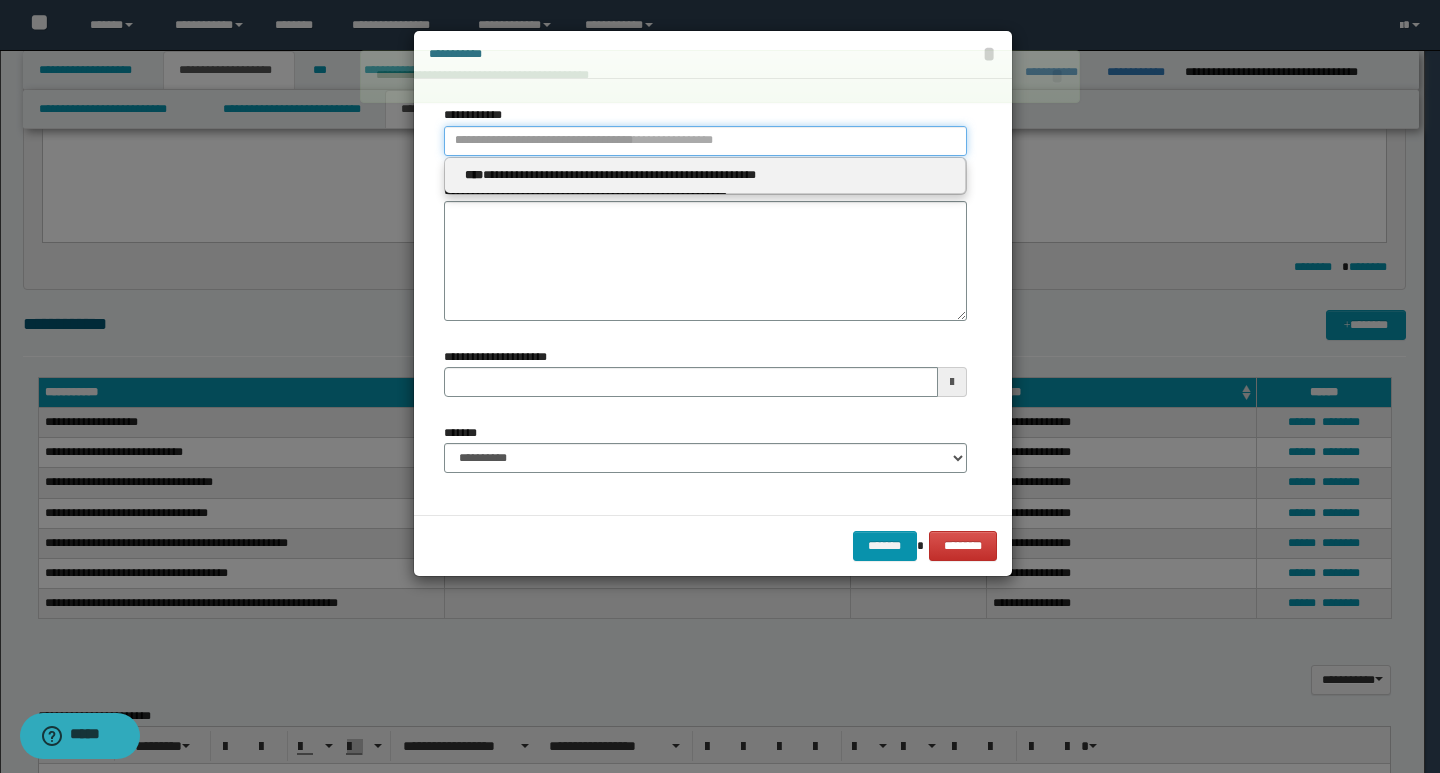 click on "**********" at bounding box center (705, 141) 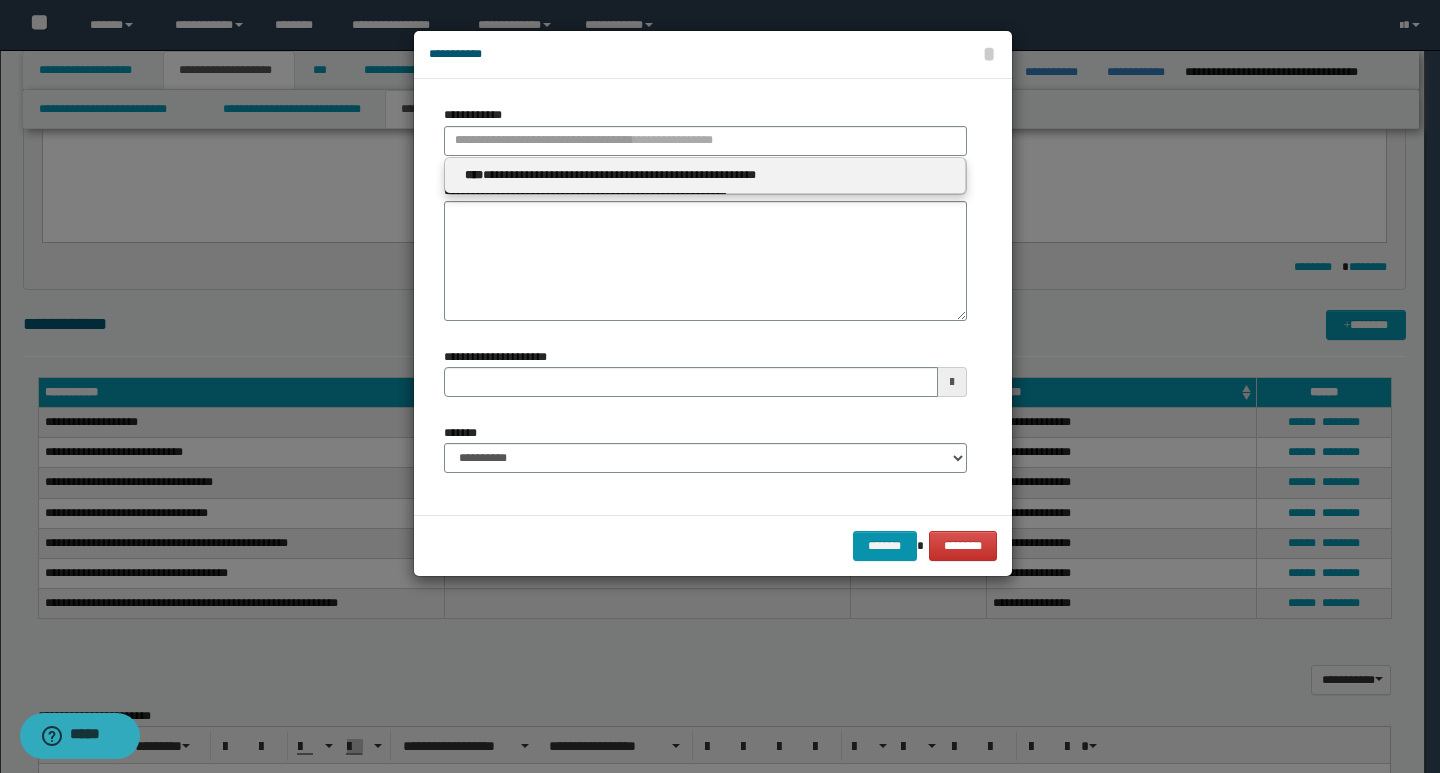 type 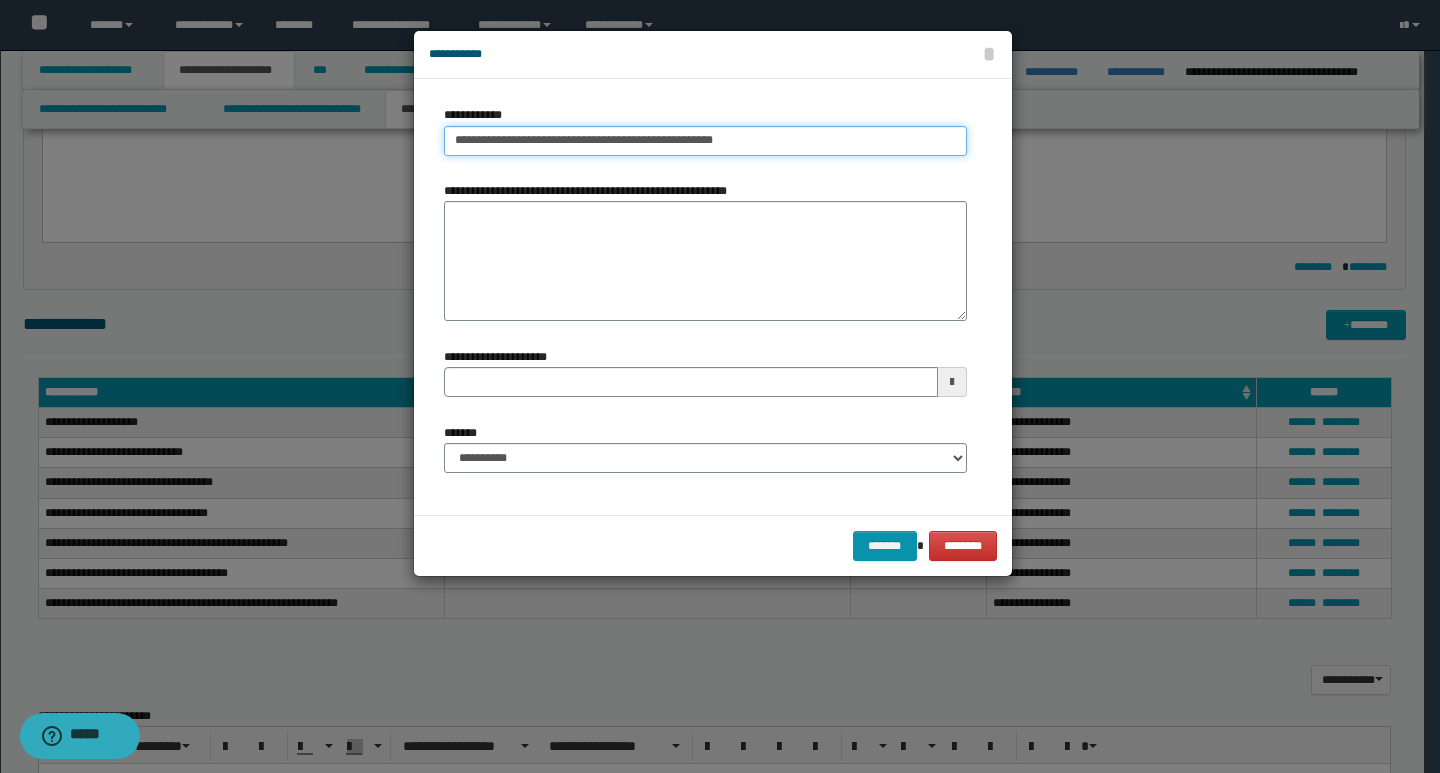 type on "**********" 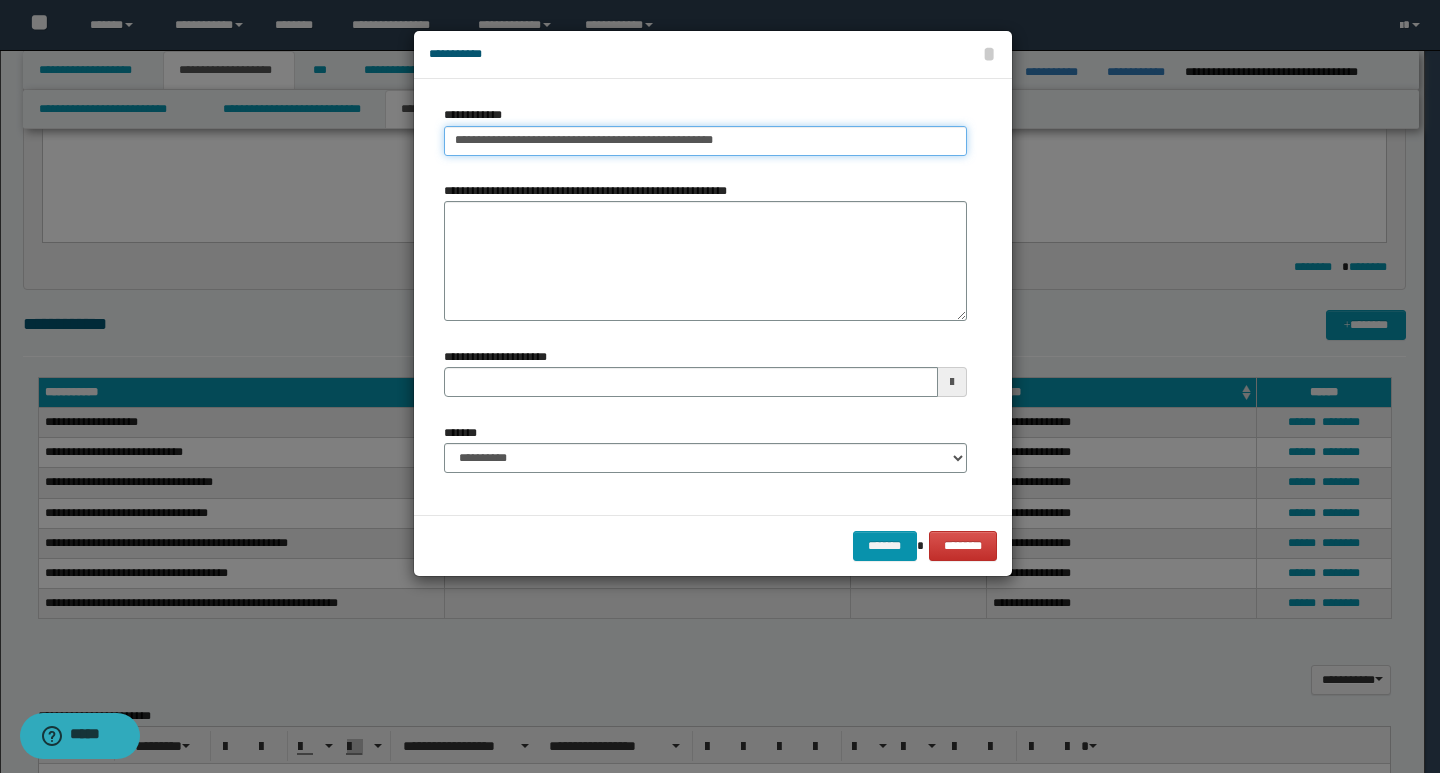 click on "**********" at bounding box center [705, 141] 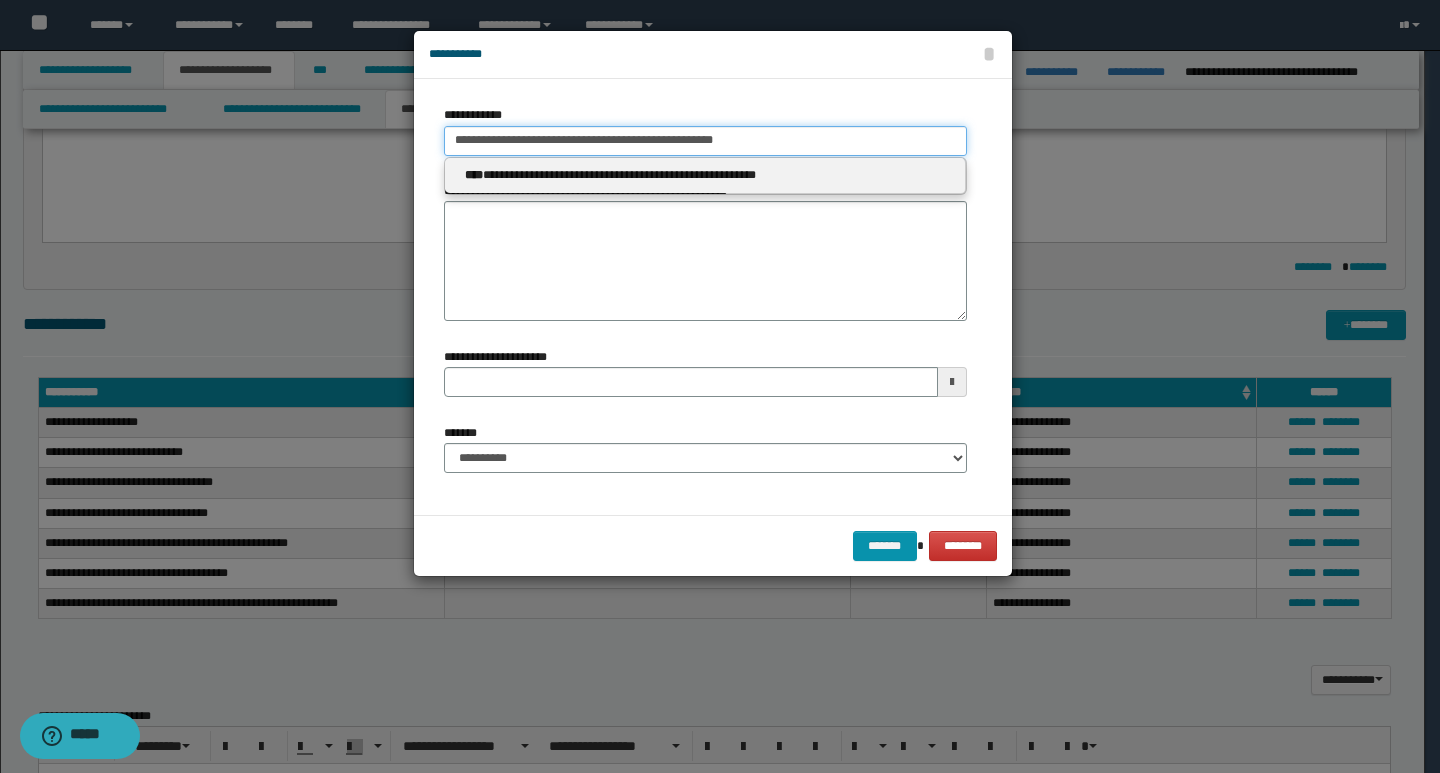 drag, startPoint x: 453, startPoint y: 142, endPoint x: 802, endPoint y: 140, distance: 349.00574 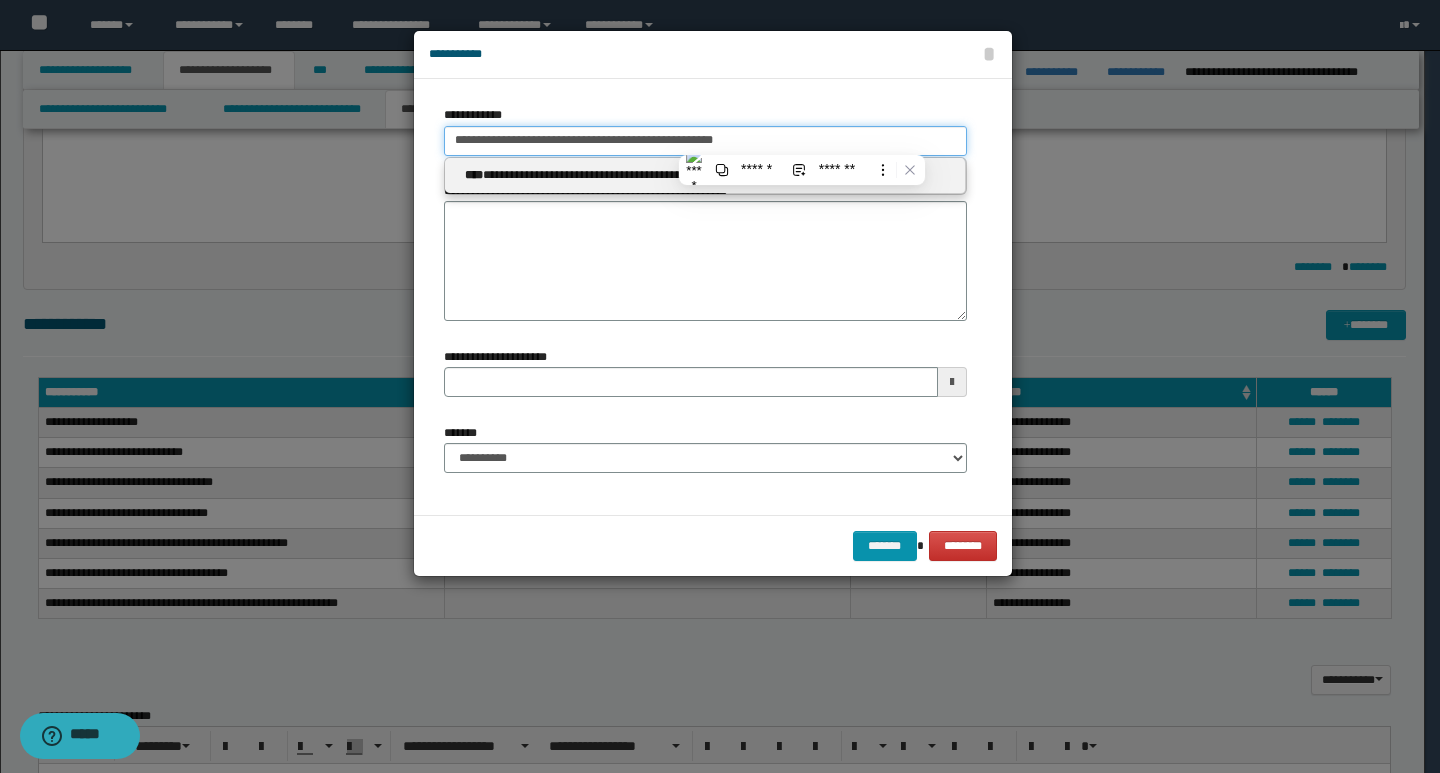 paste 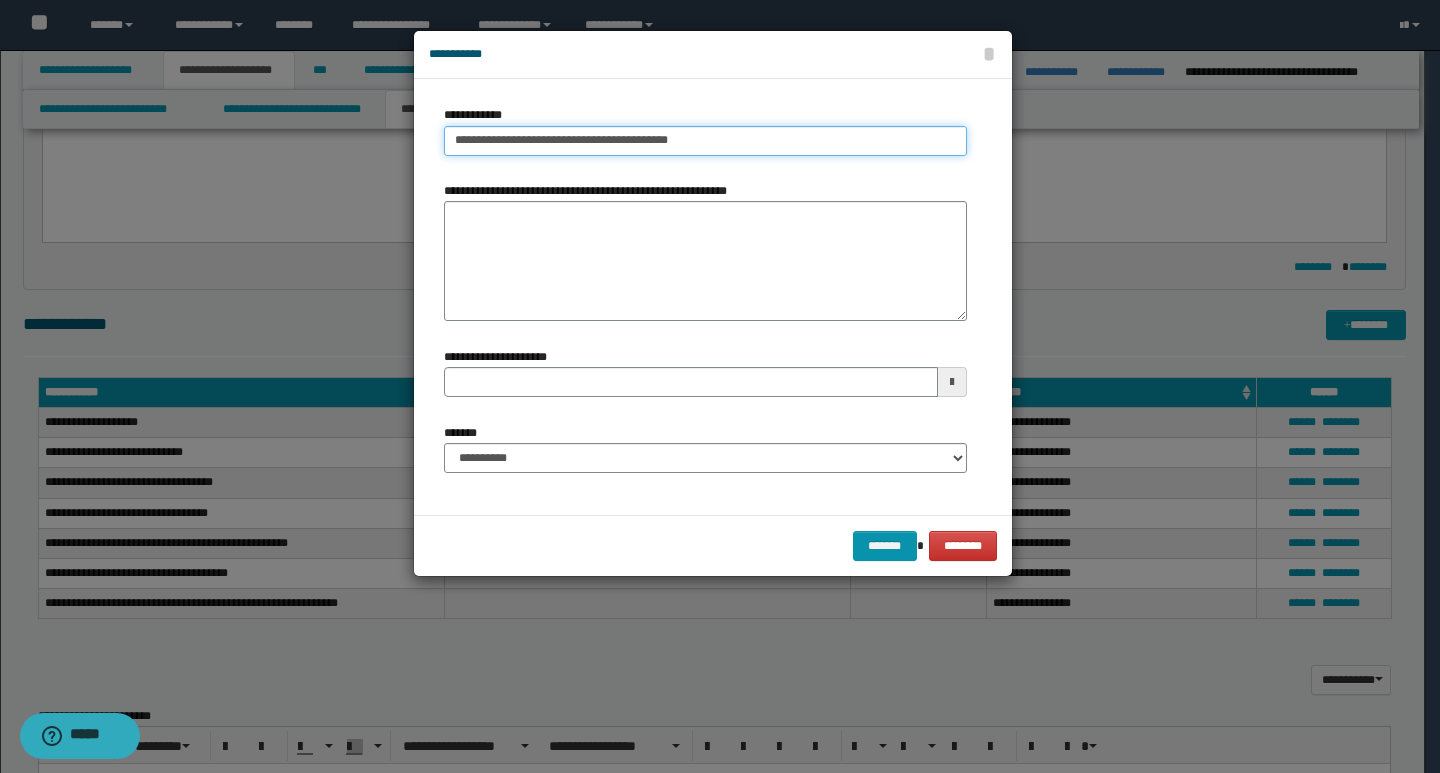 type on "**********" 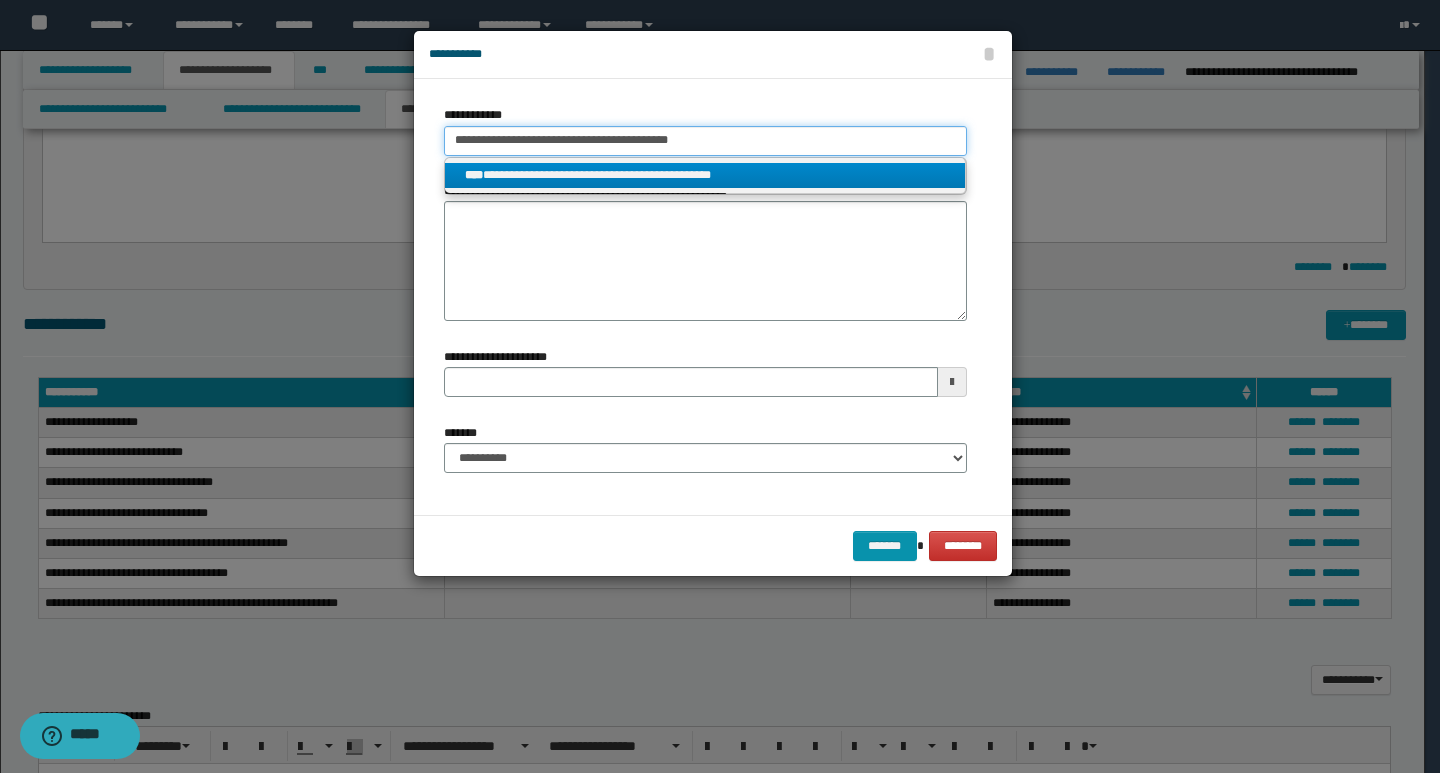 type on "**********" 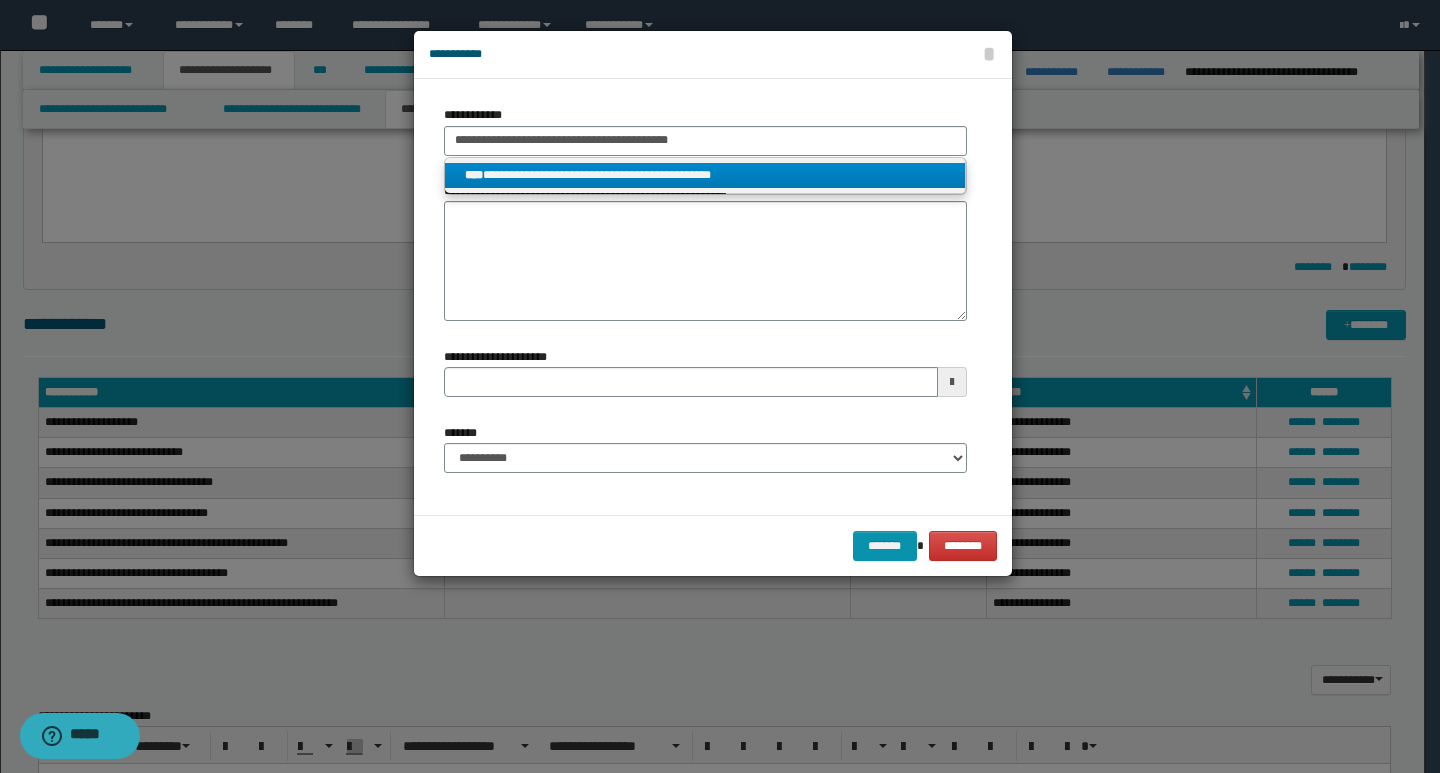 click on "**********" at bounding box center (705, 175) 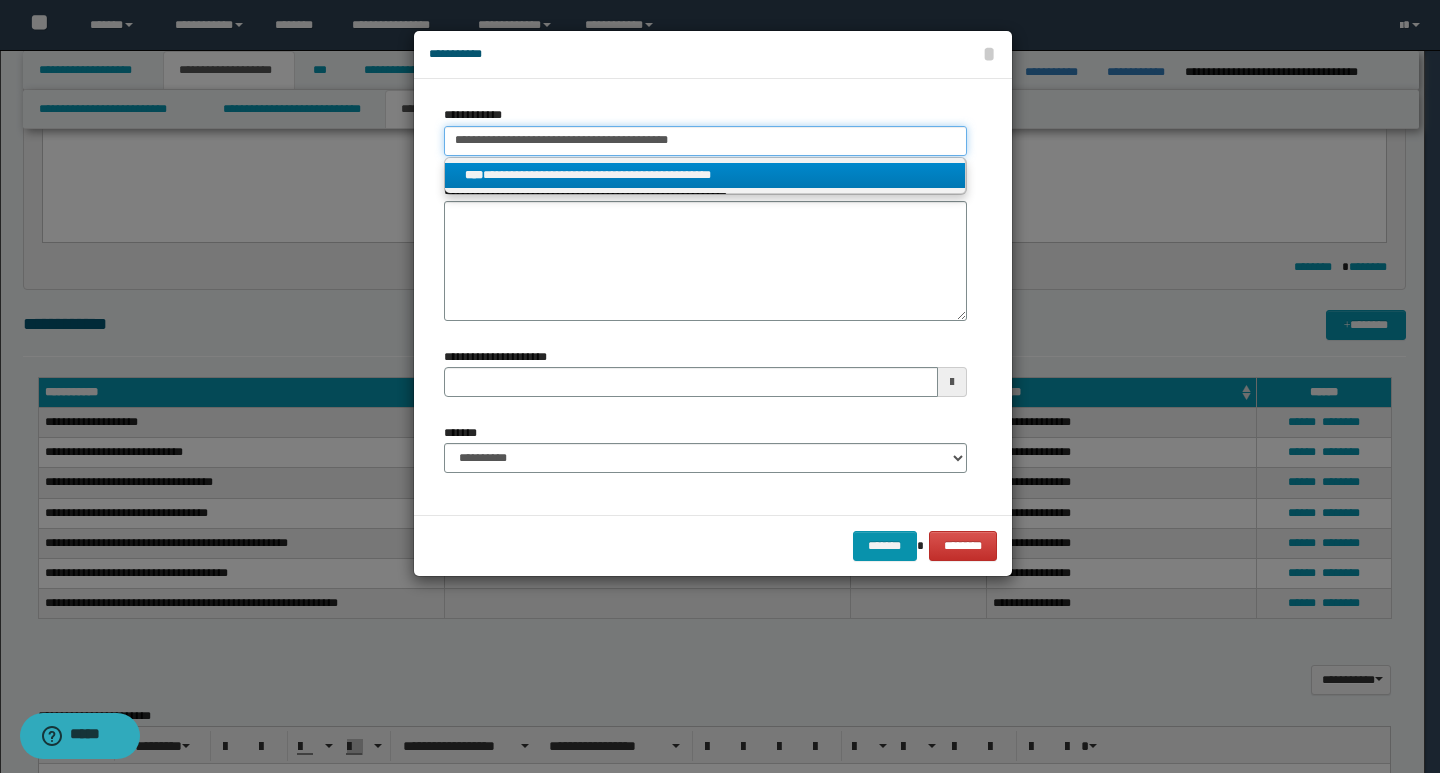 type 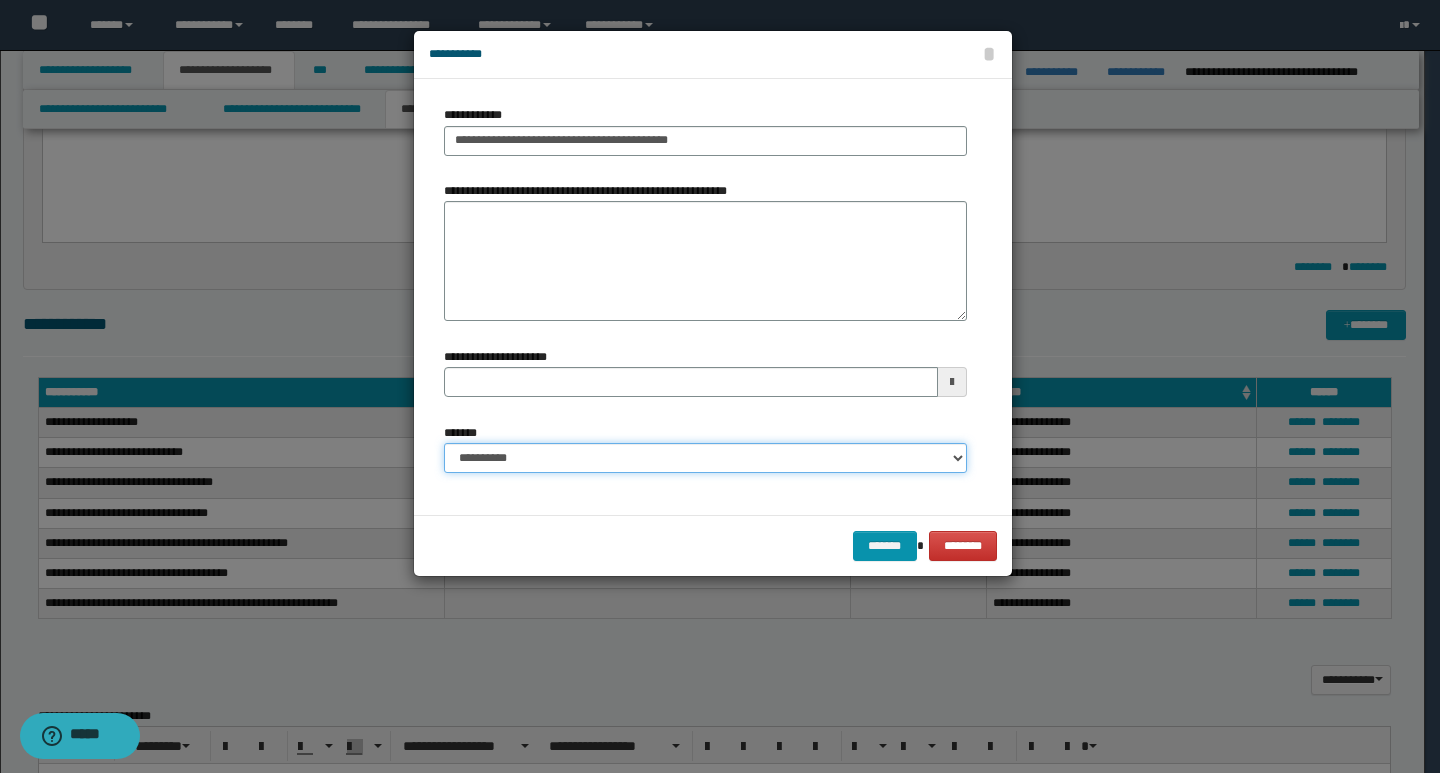 click on "**********" at bounding box center [705, 458] 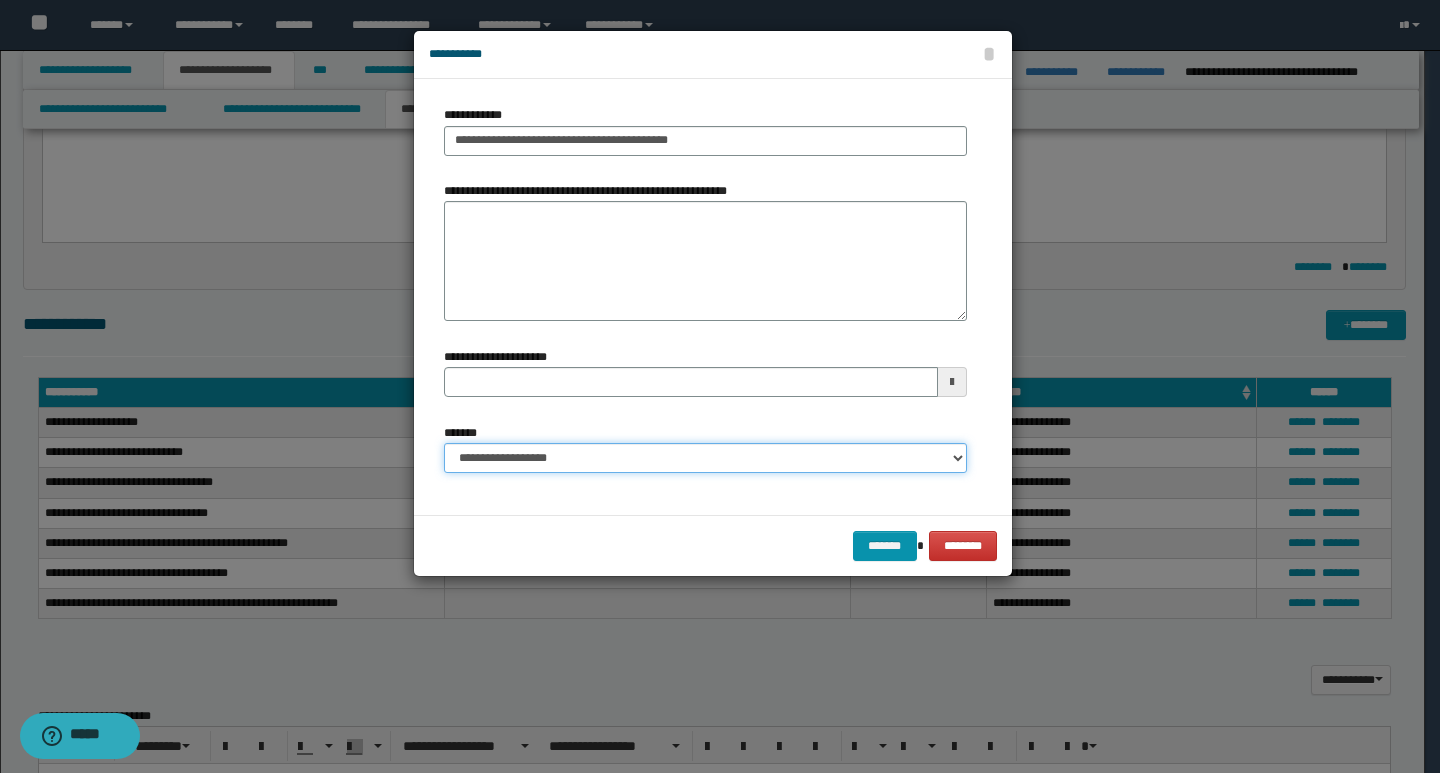 click on "**********" at bounding box center (705, 458) 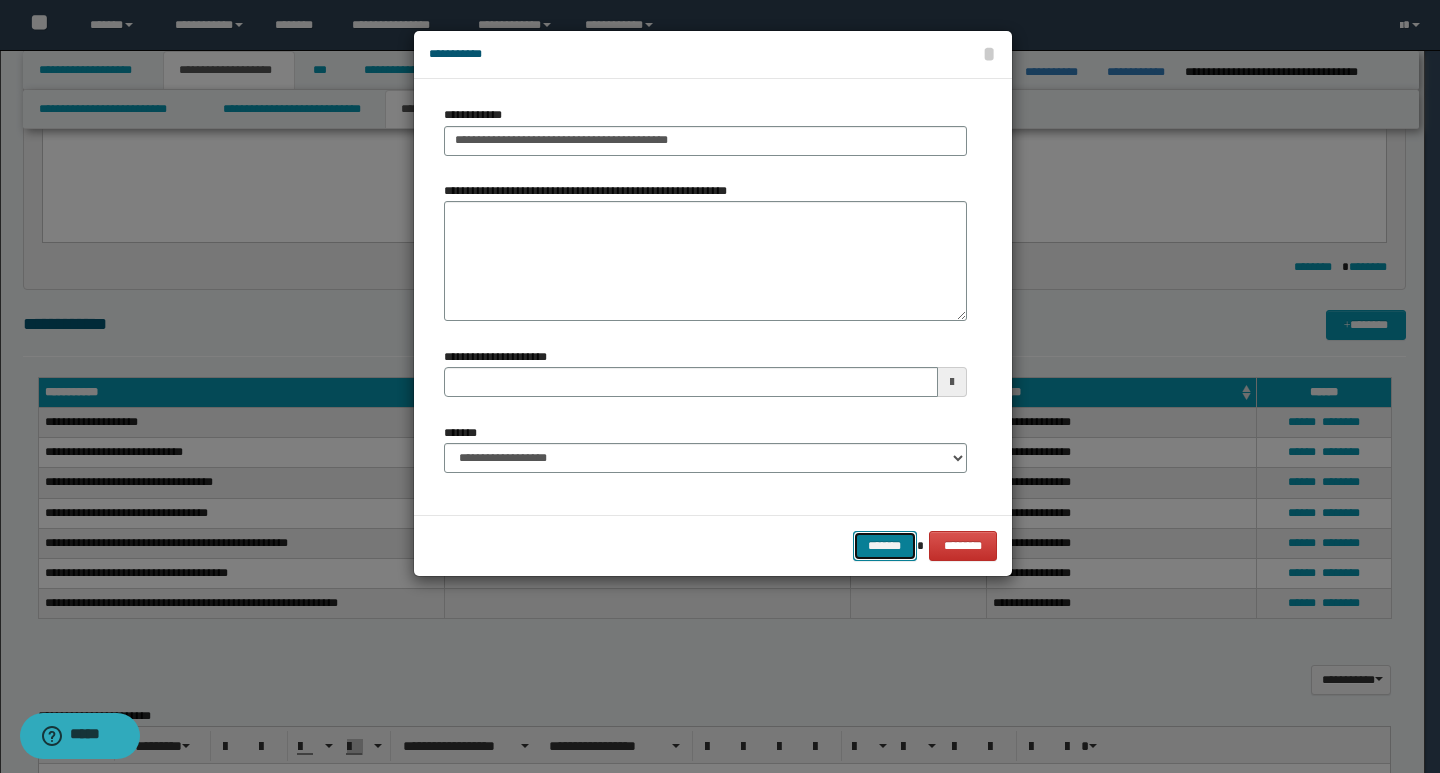 click on "*******" at bounding box center (885, 546) 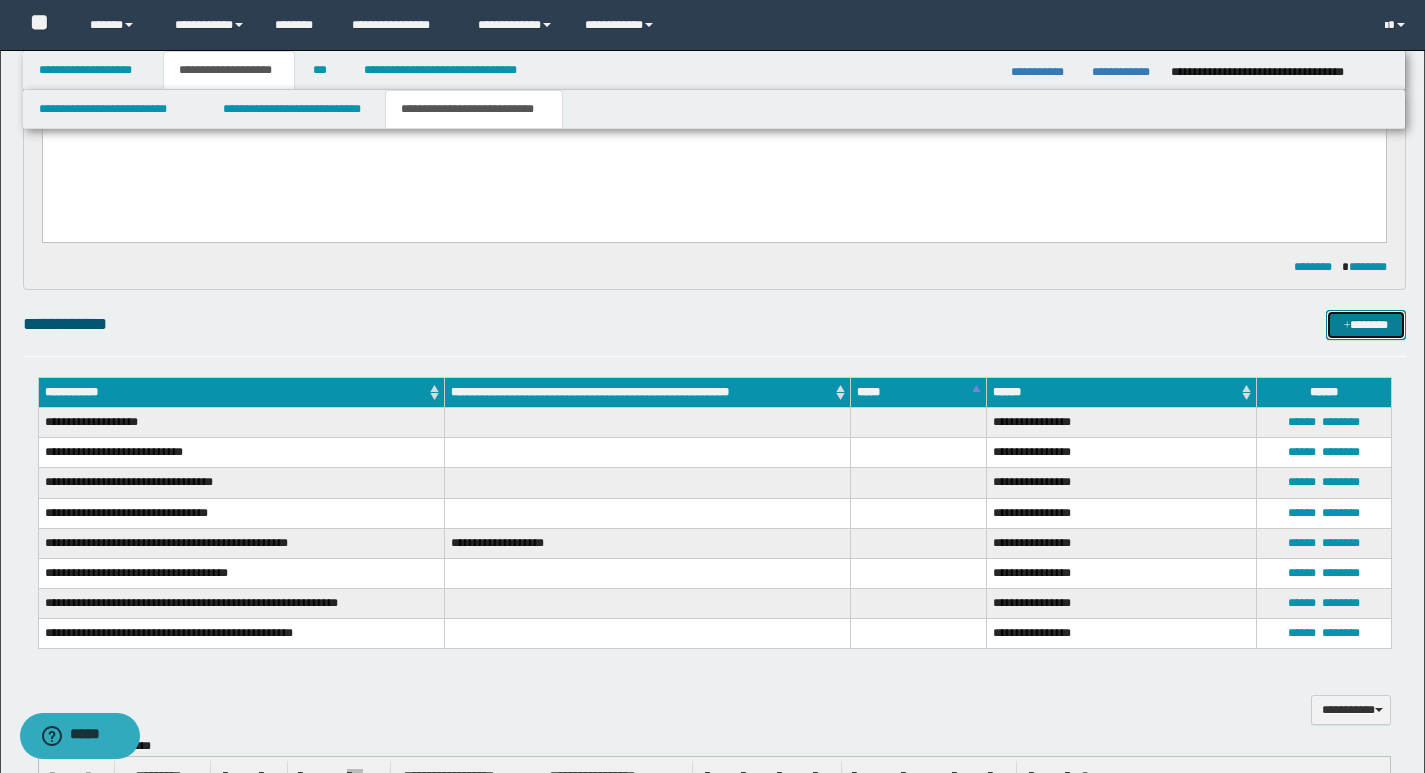 click on "*******" at bounding box center (1366, 325) 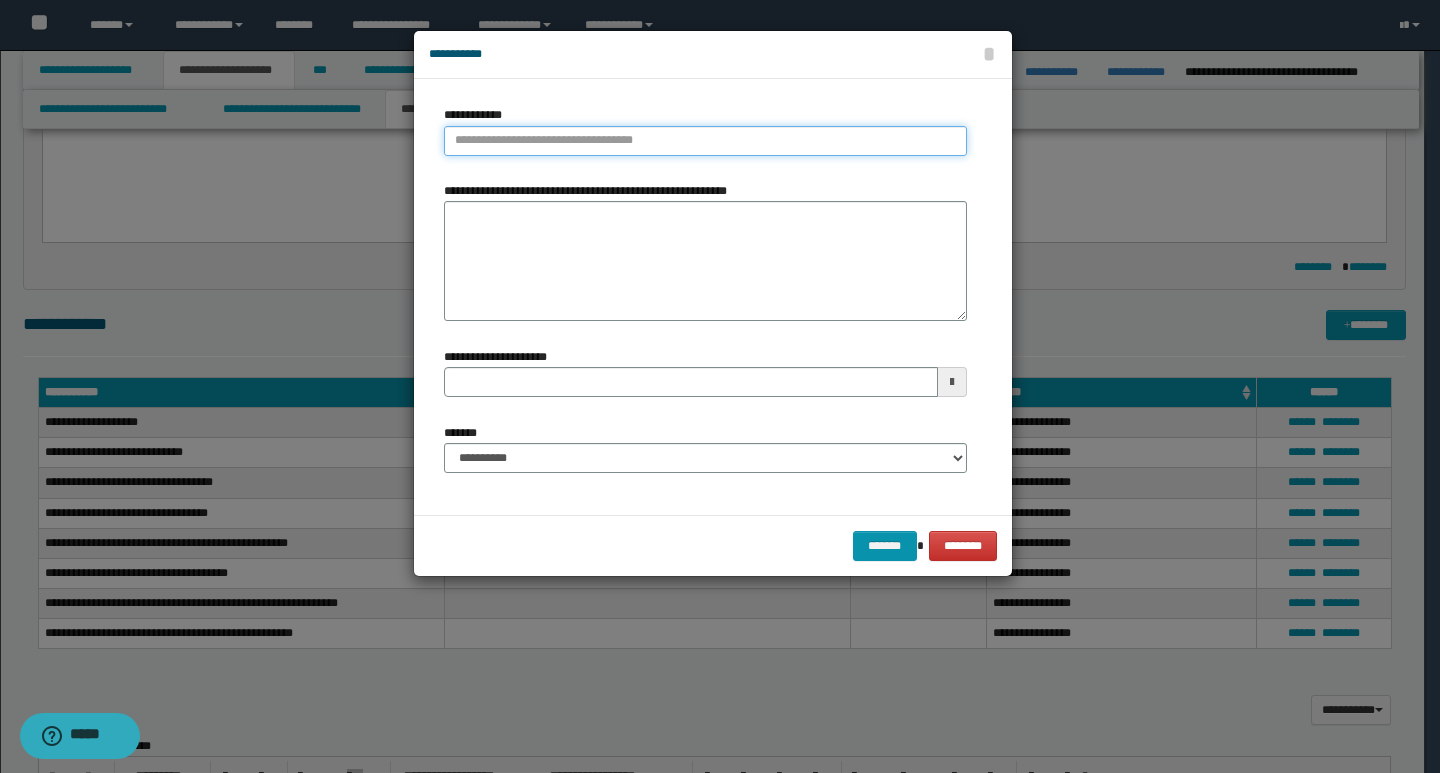 type on "**********" 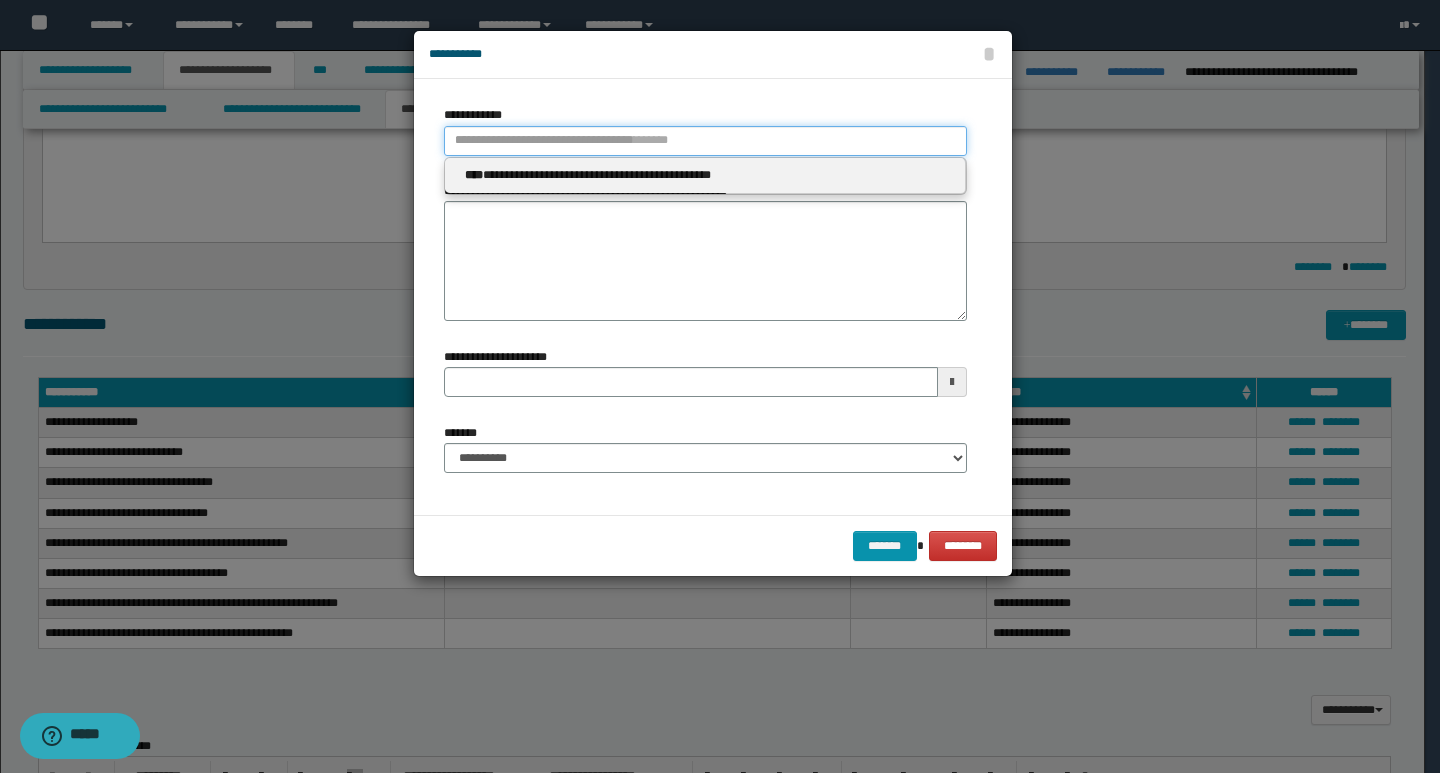 click on "**********" at bounding box center [705, 141] 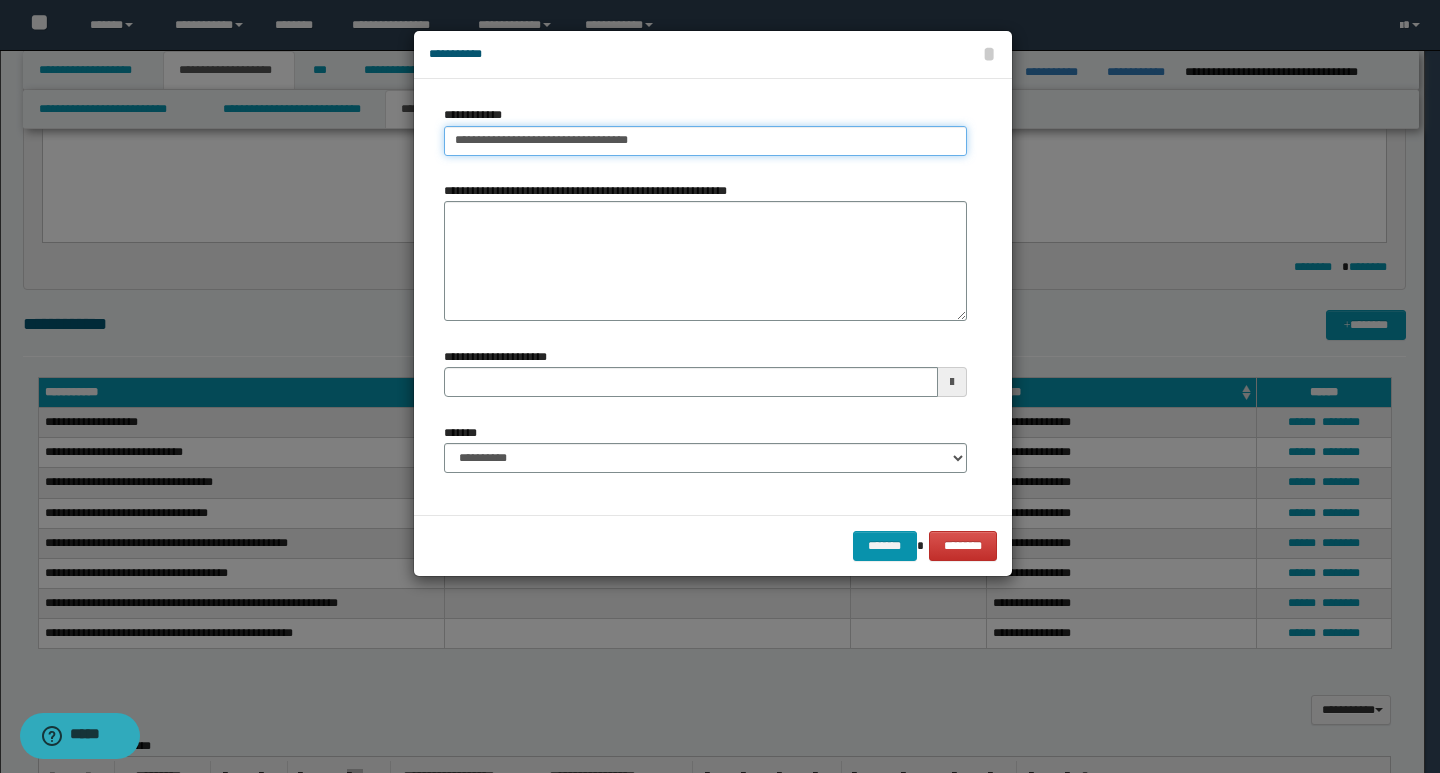 type on "**********" 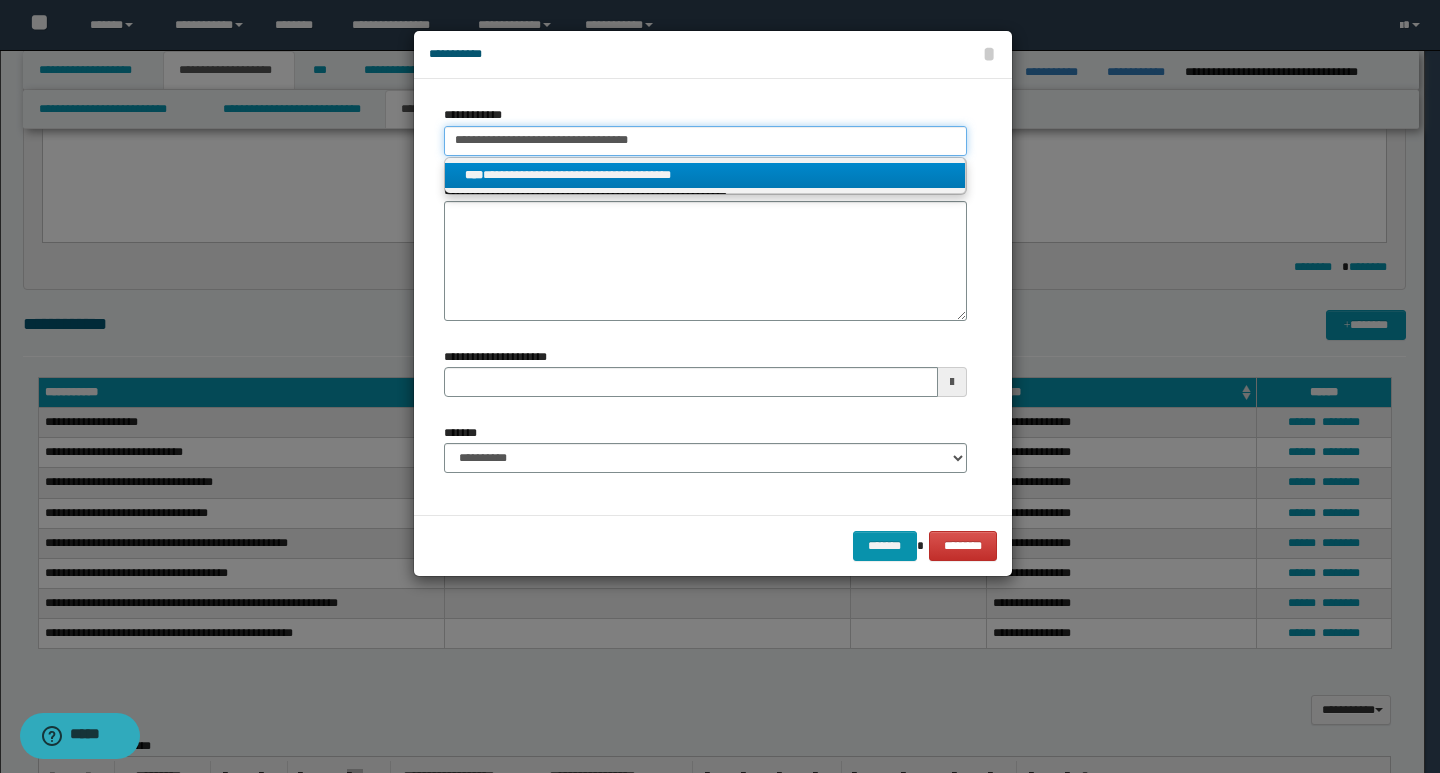 type on "**********" 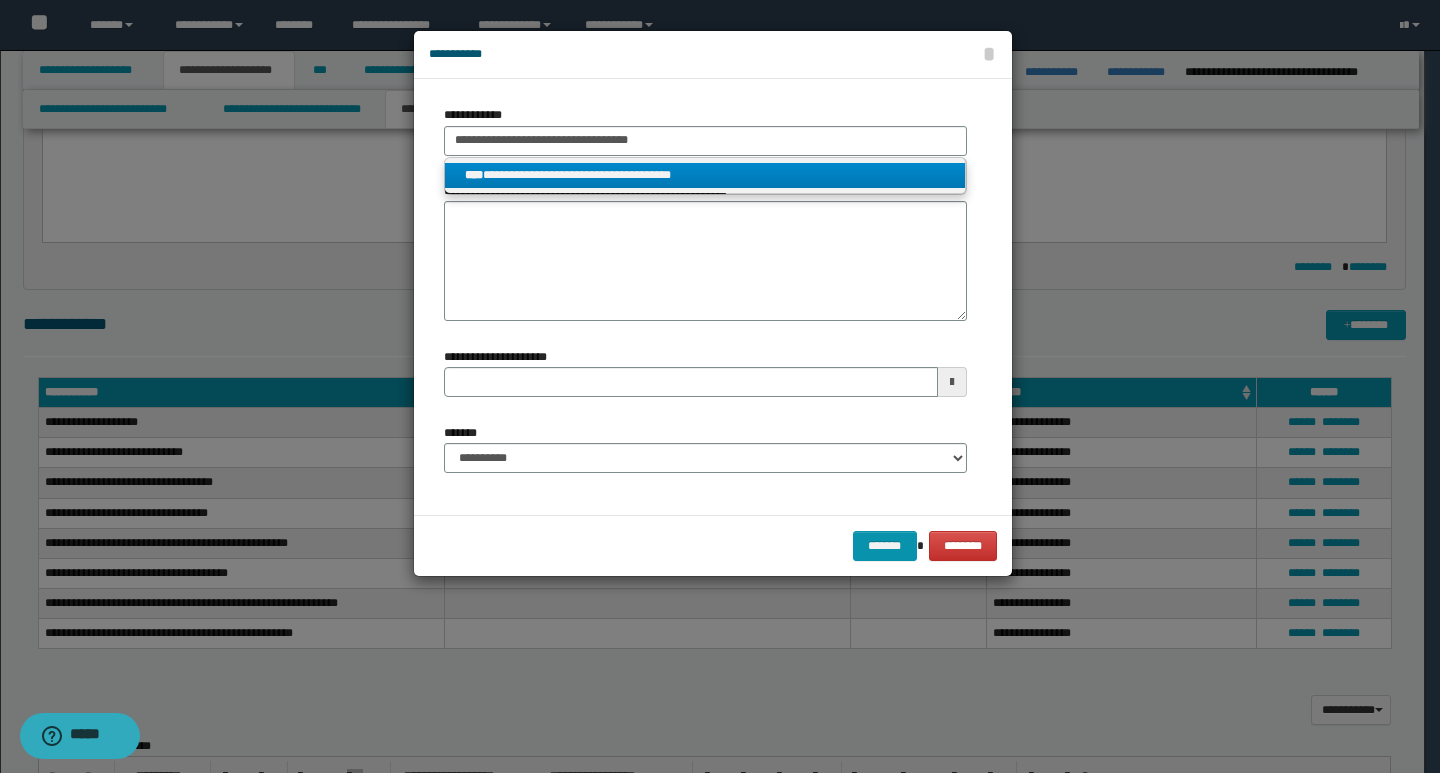 click on "**********" at bounding box center [705, 175] 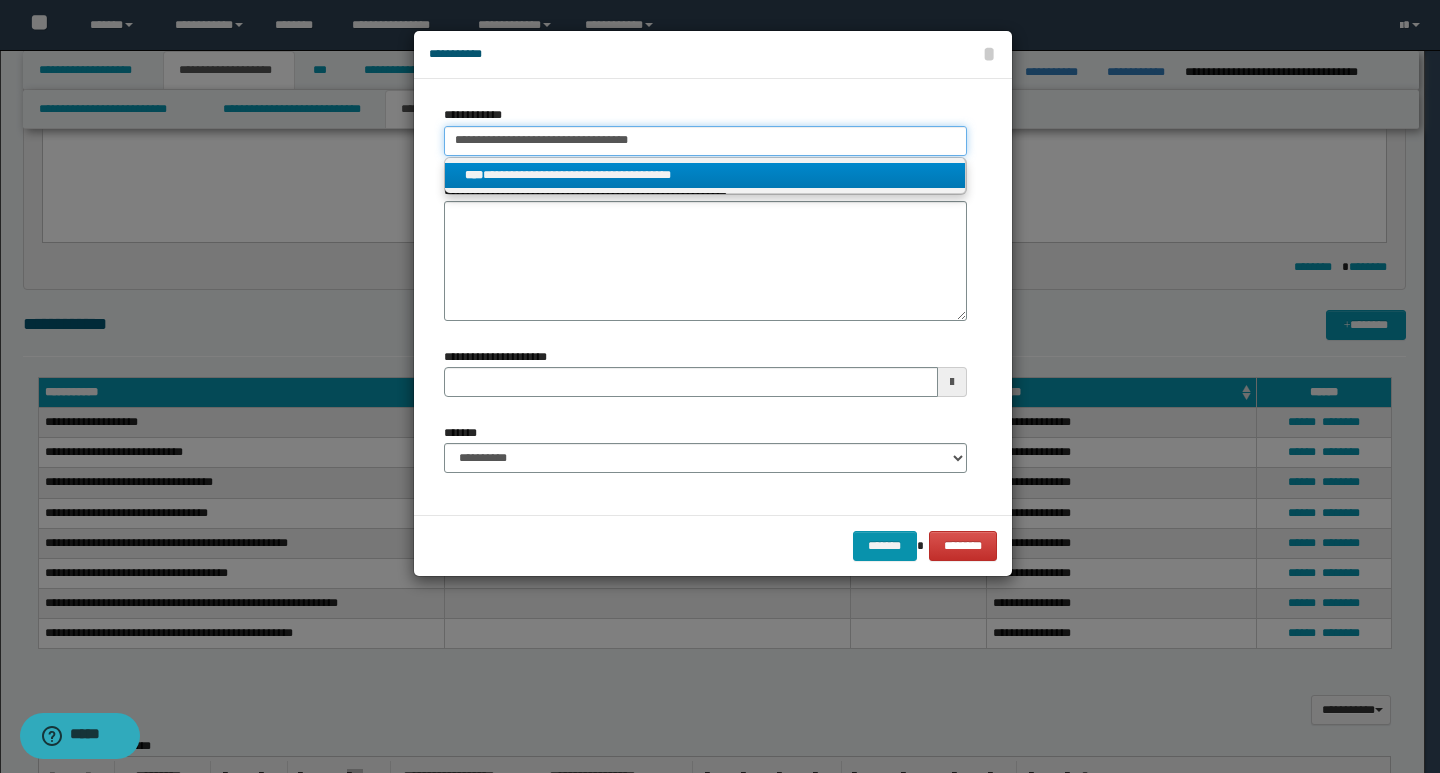 type 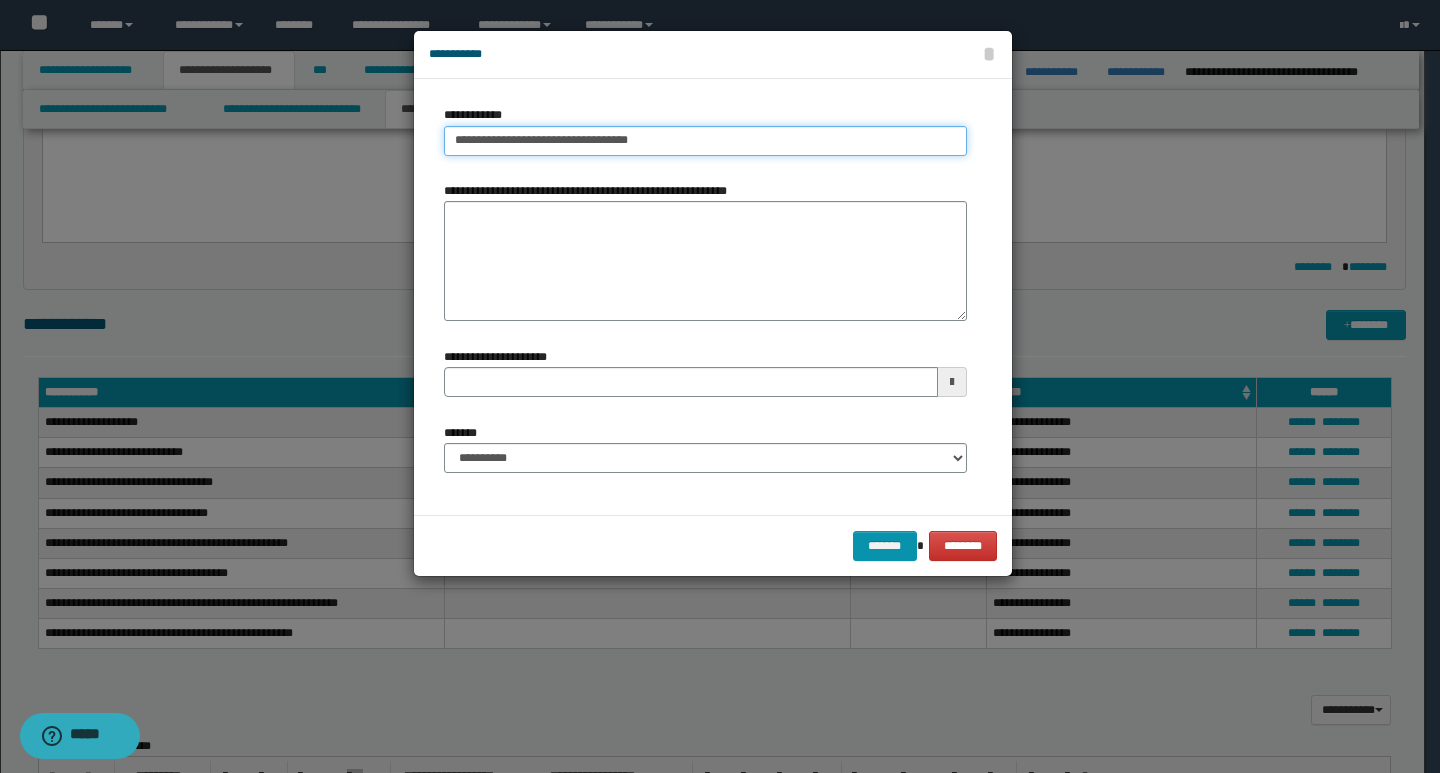 type 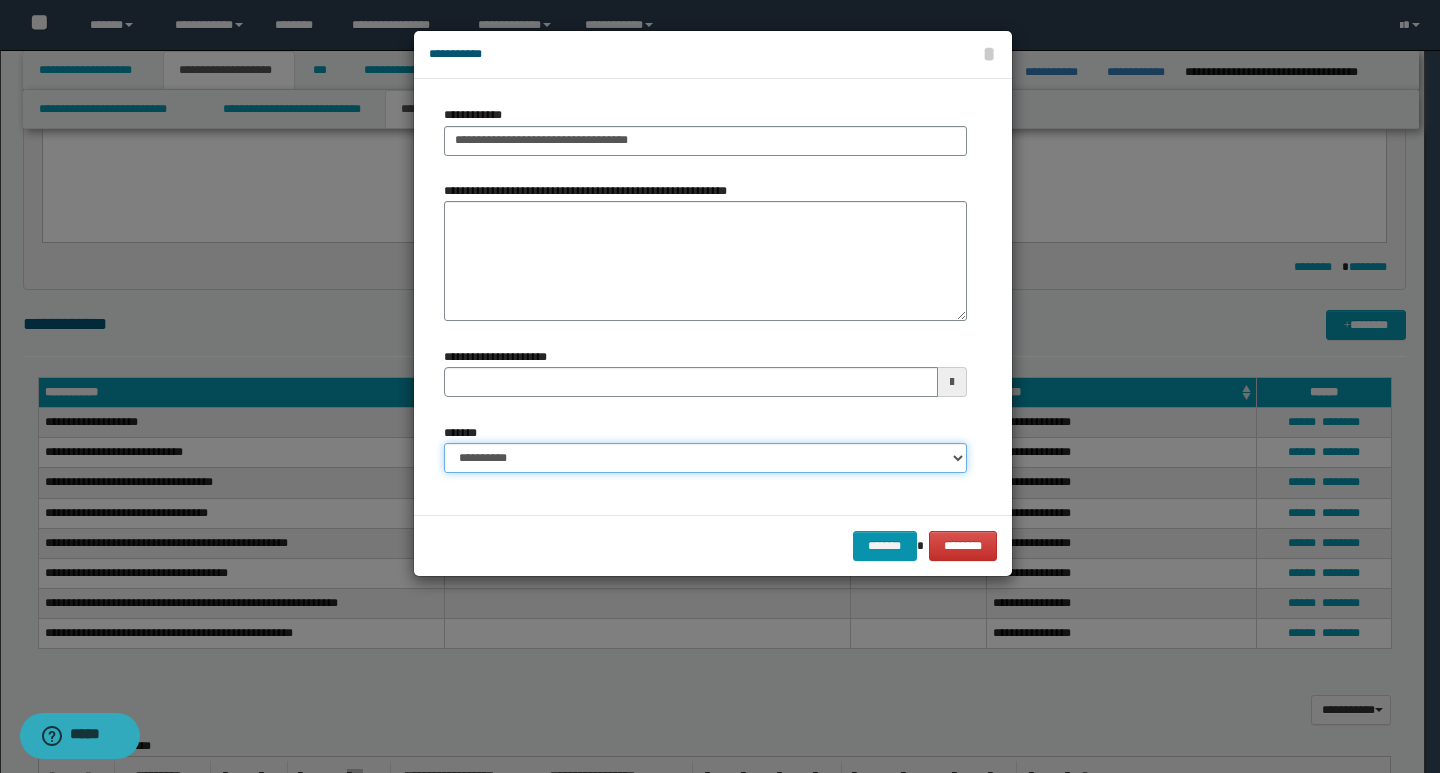 click on "**********" at bounding box center (705, 458) 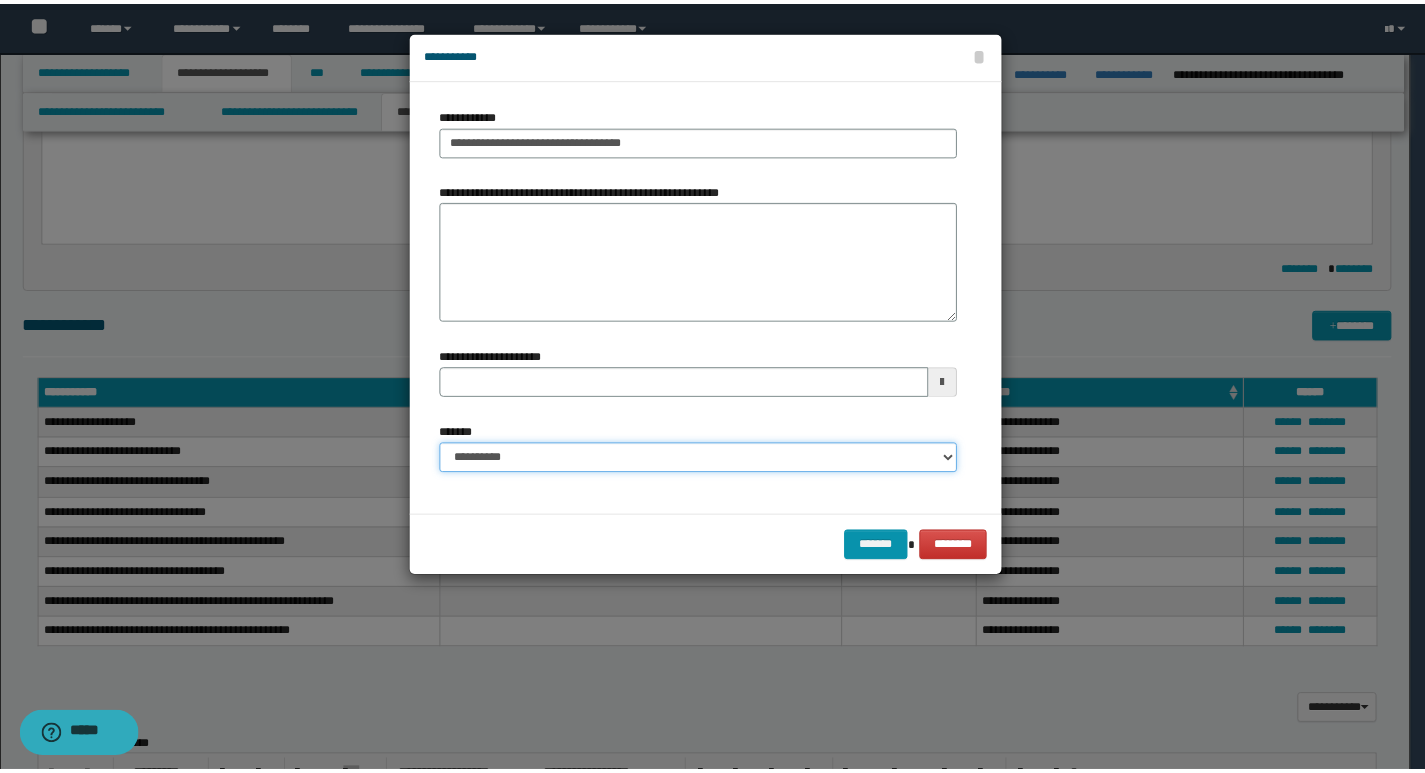 type 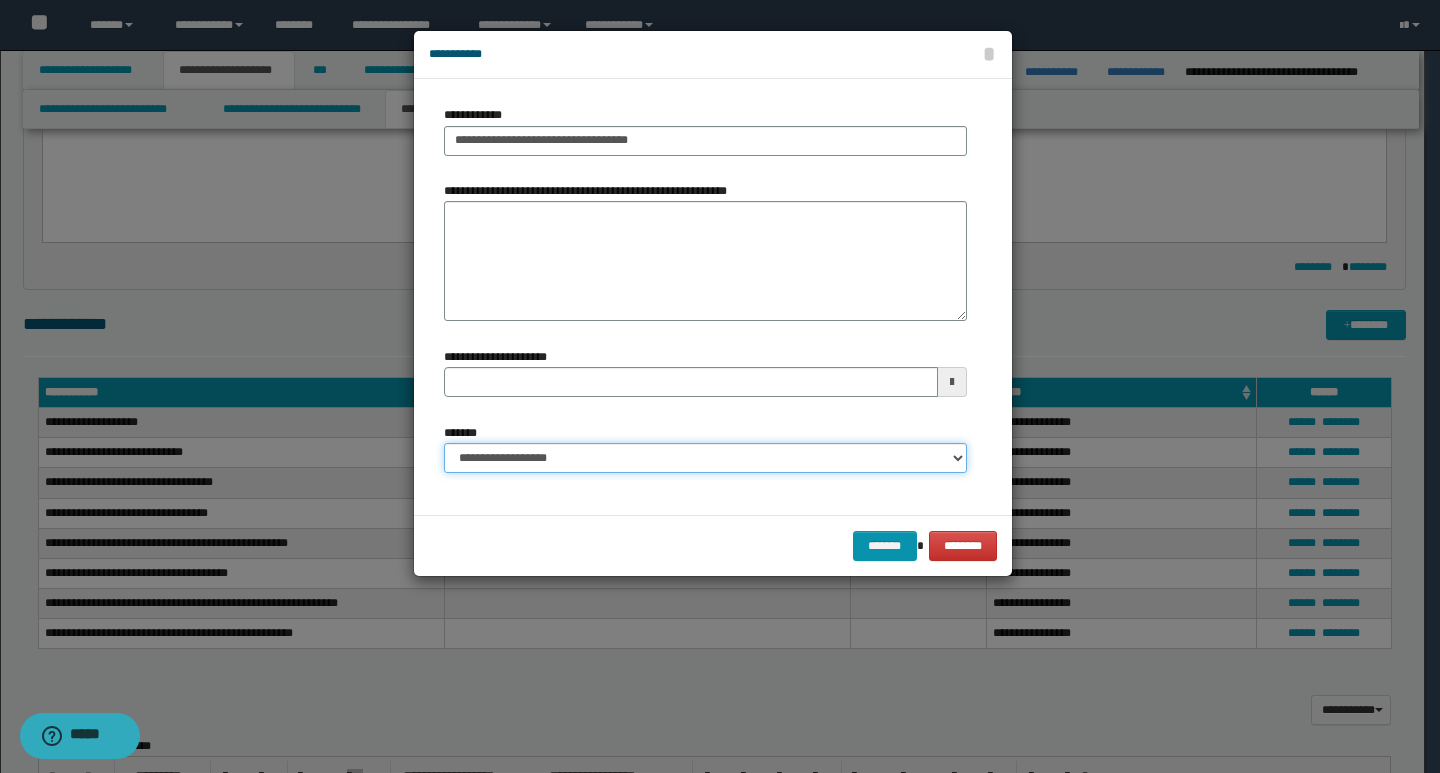click on "**********" at bounding box center (705, 458) 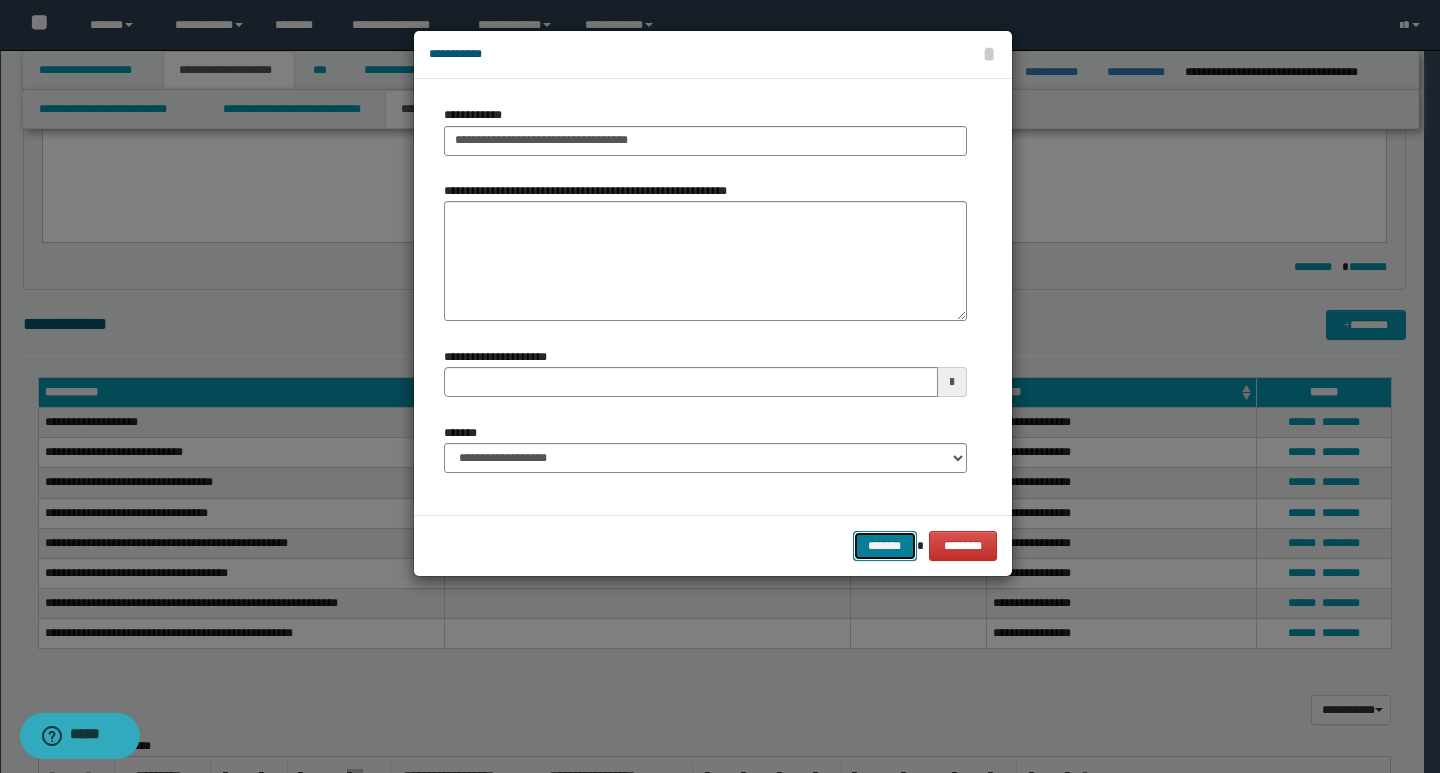 click on "*******" at bounding box center (885, 546) 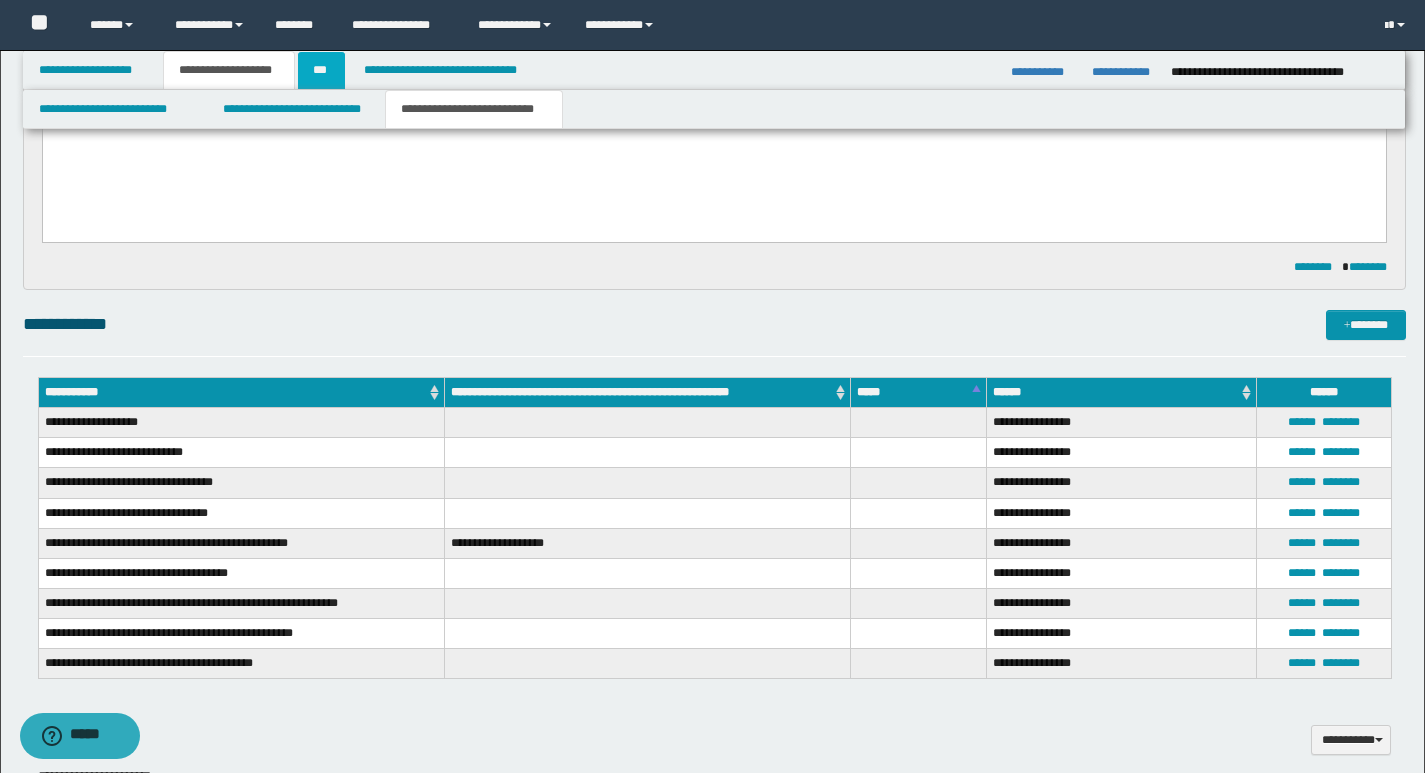 click on "***" at bounding box center [321, 70] 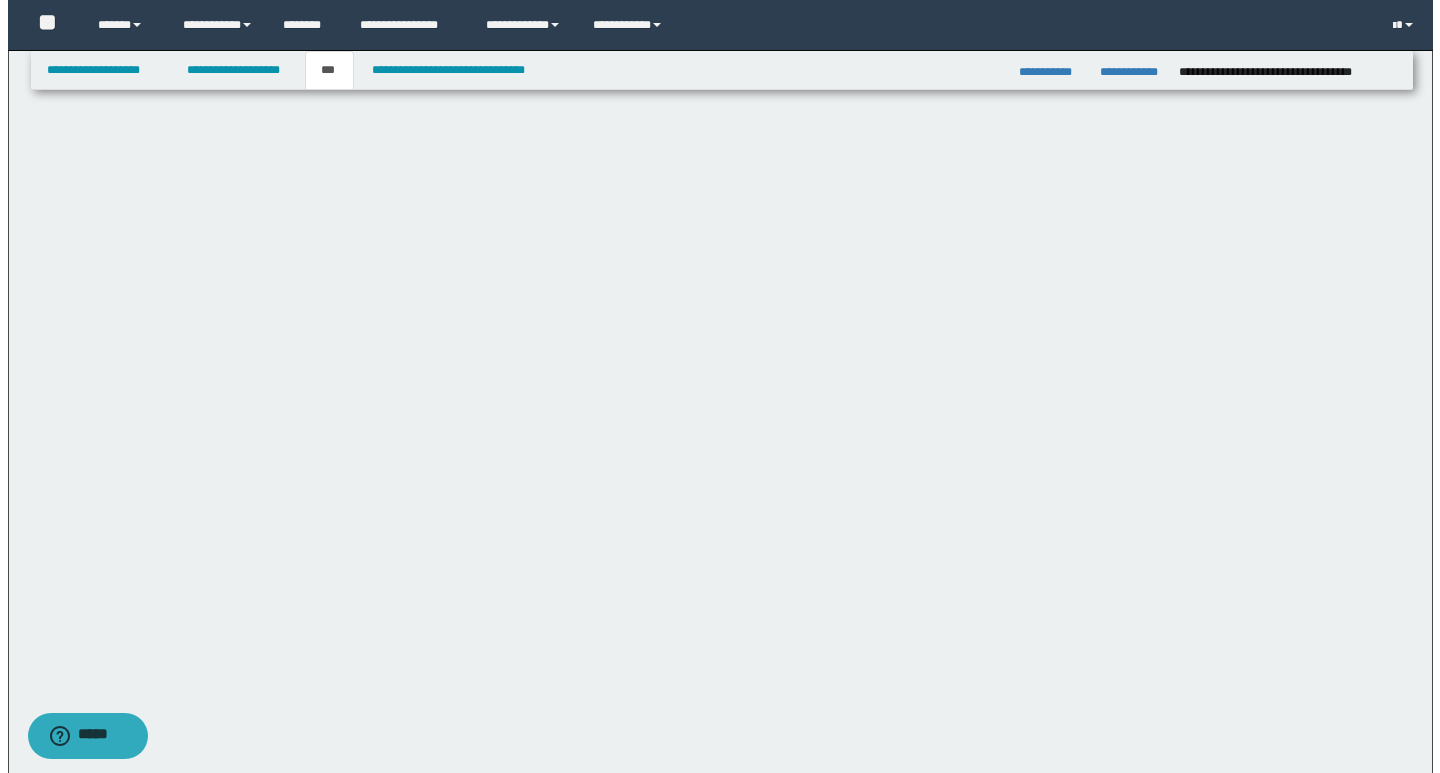 scroll, scrollTop: 0, scrollLeft: 0, axis: both 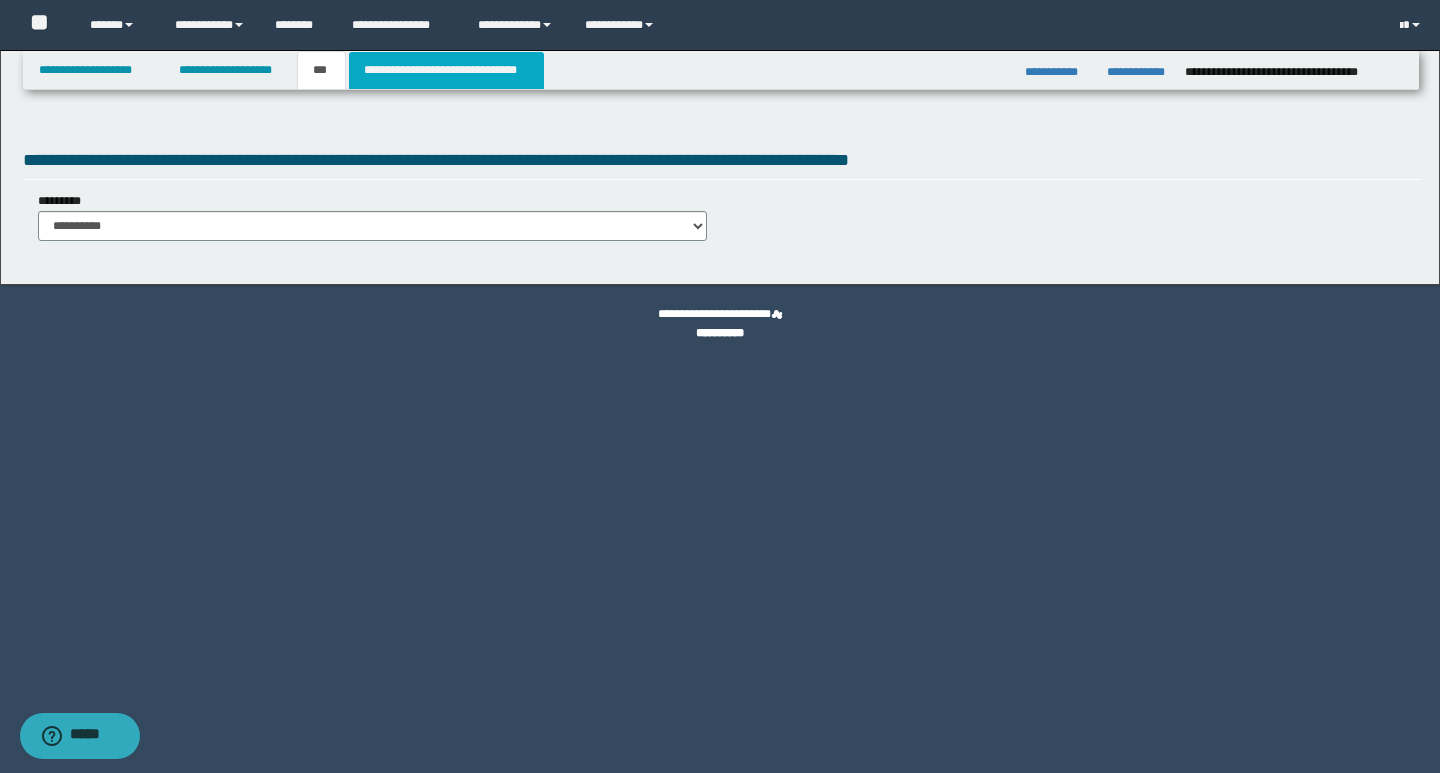 click on "**********" at bounding box center (446, 70) 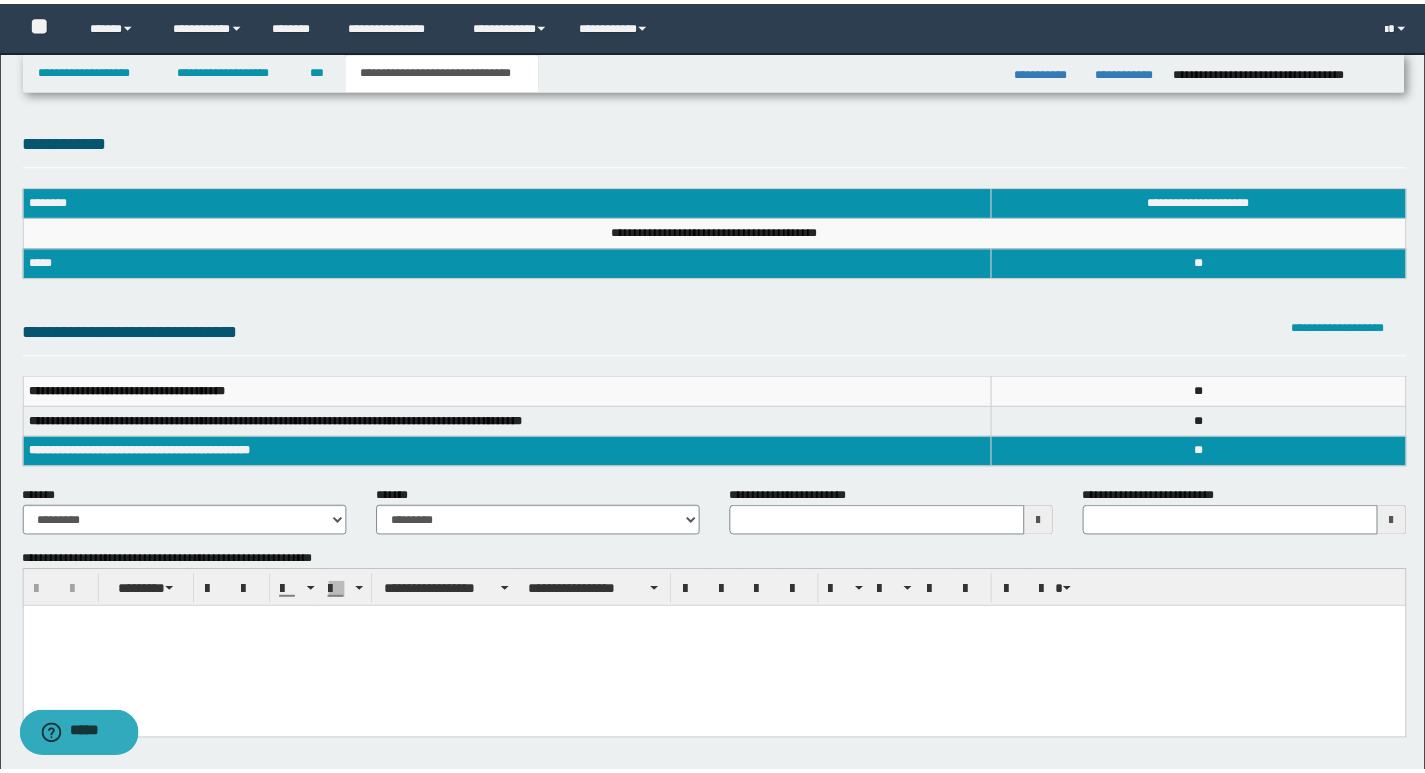 scroll, scrollTop: 0, scrollLeft: 0, axis: both 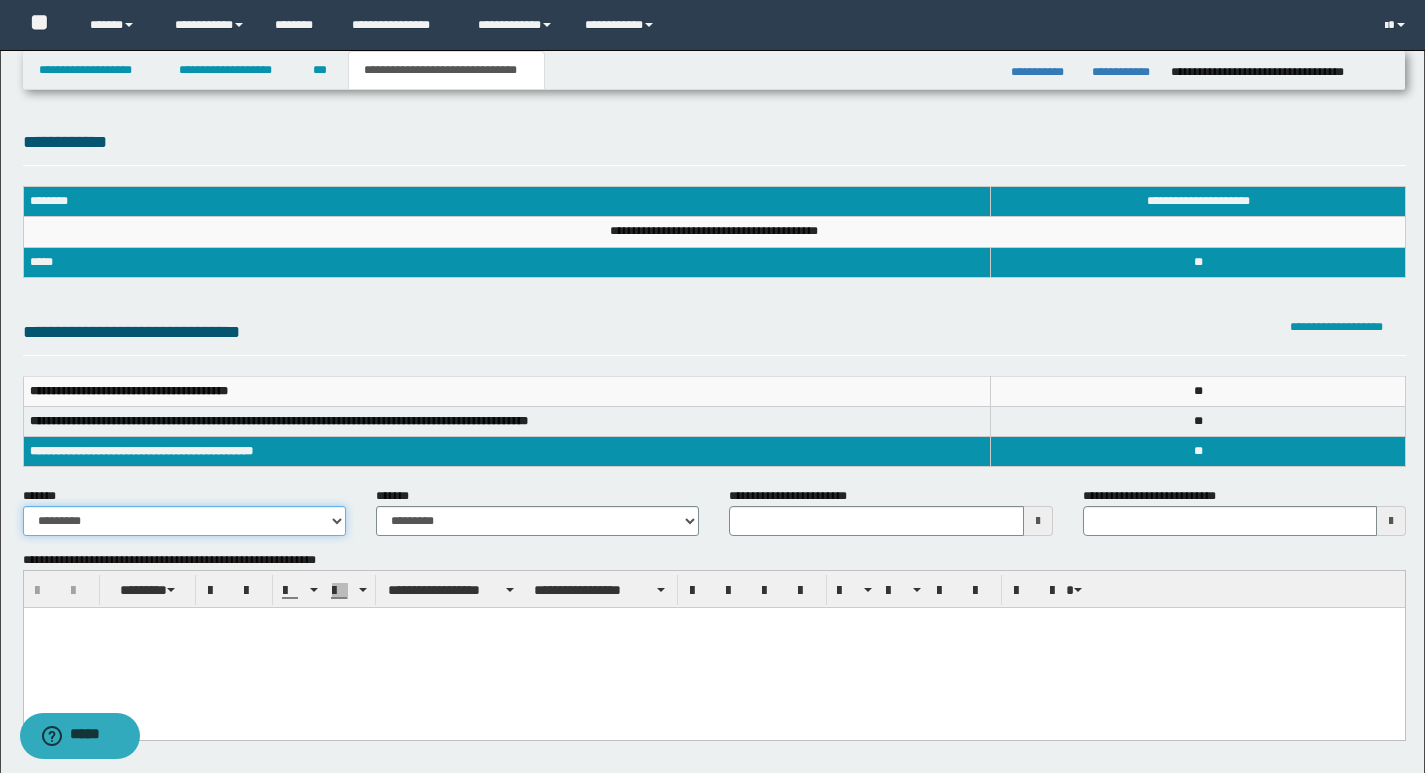 click on "**********" at bounding box center [184, 521] 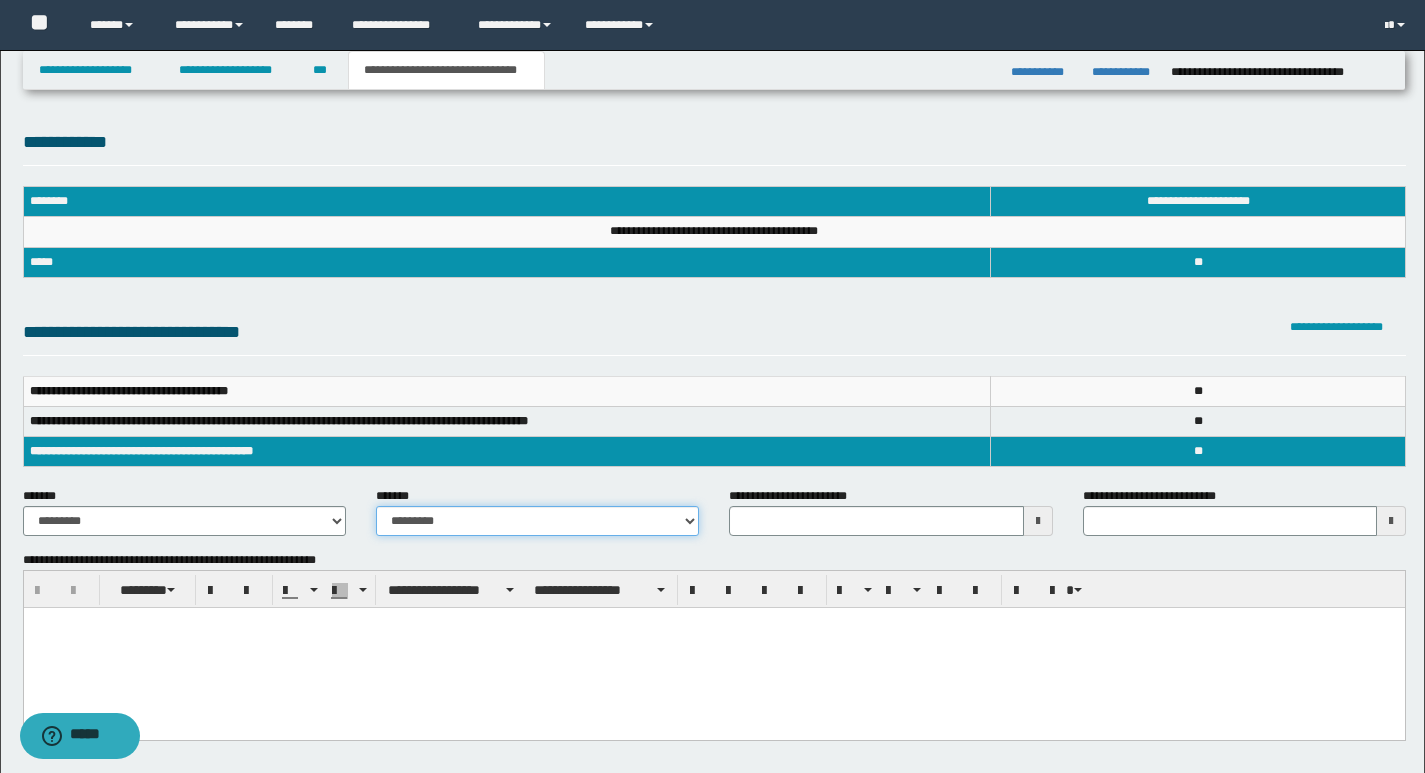 click on "**********" at bounding box center [537, 521] 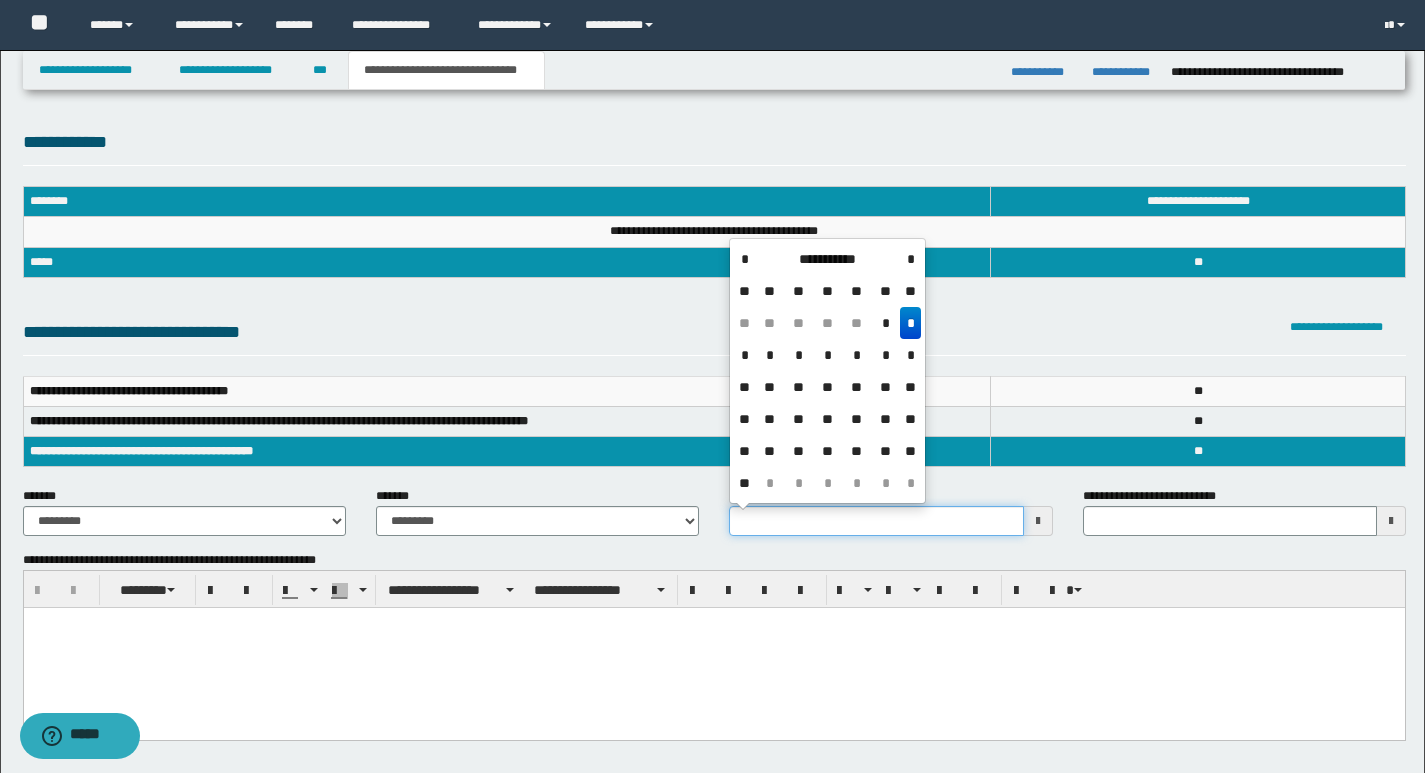 click on "**********" at bounding box center (876, 521) 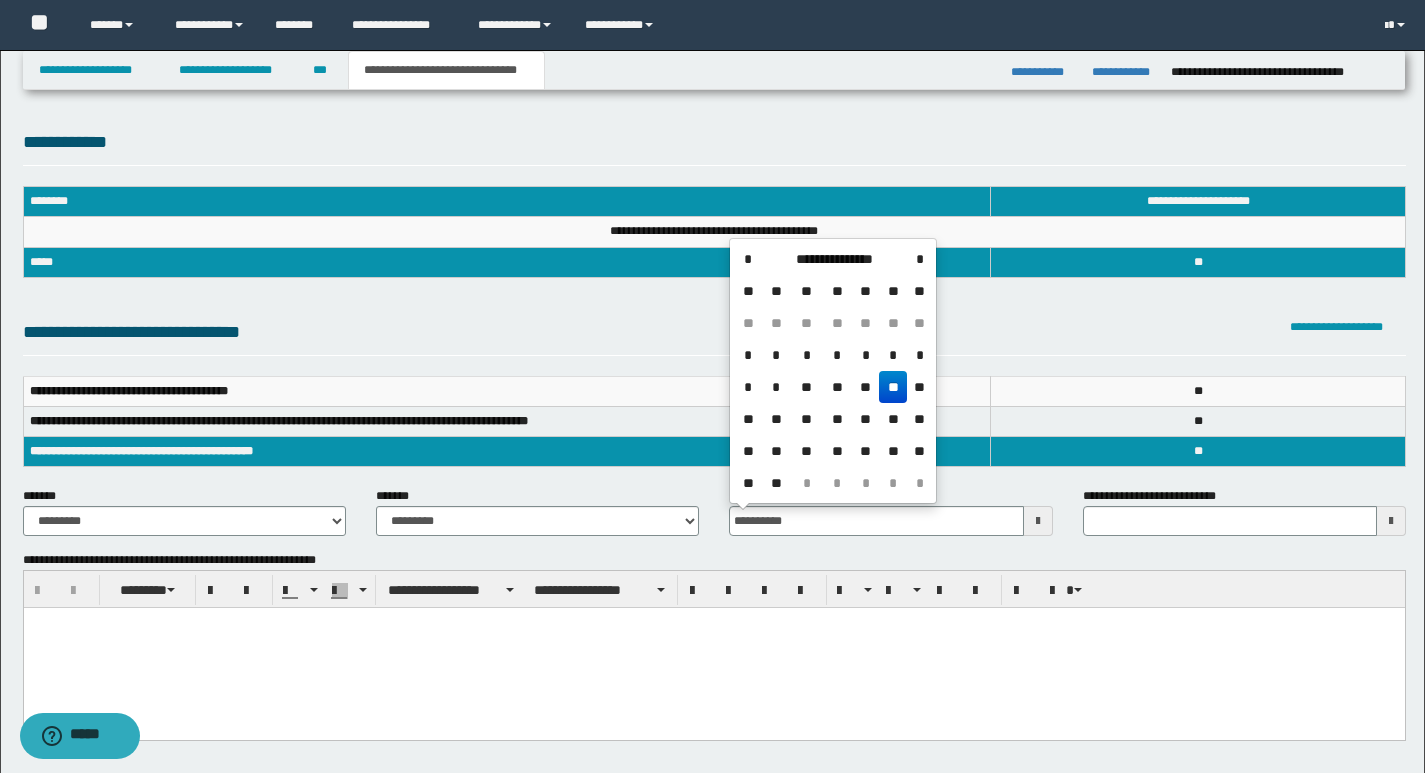 click on "**" at bounding box center (893, 387) 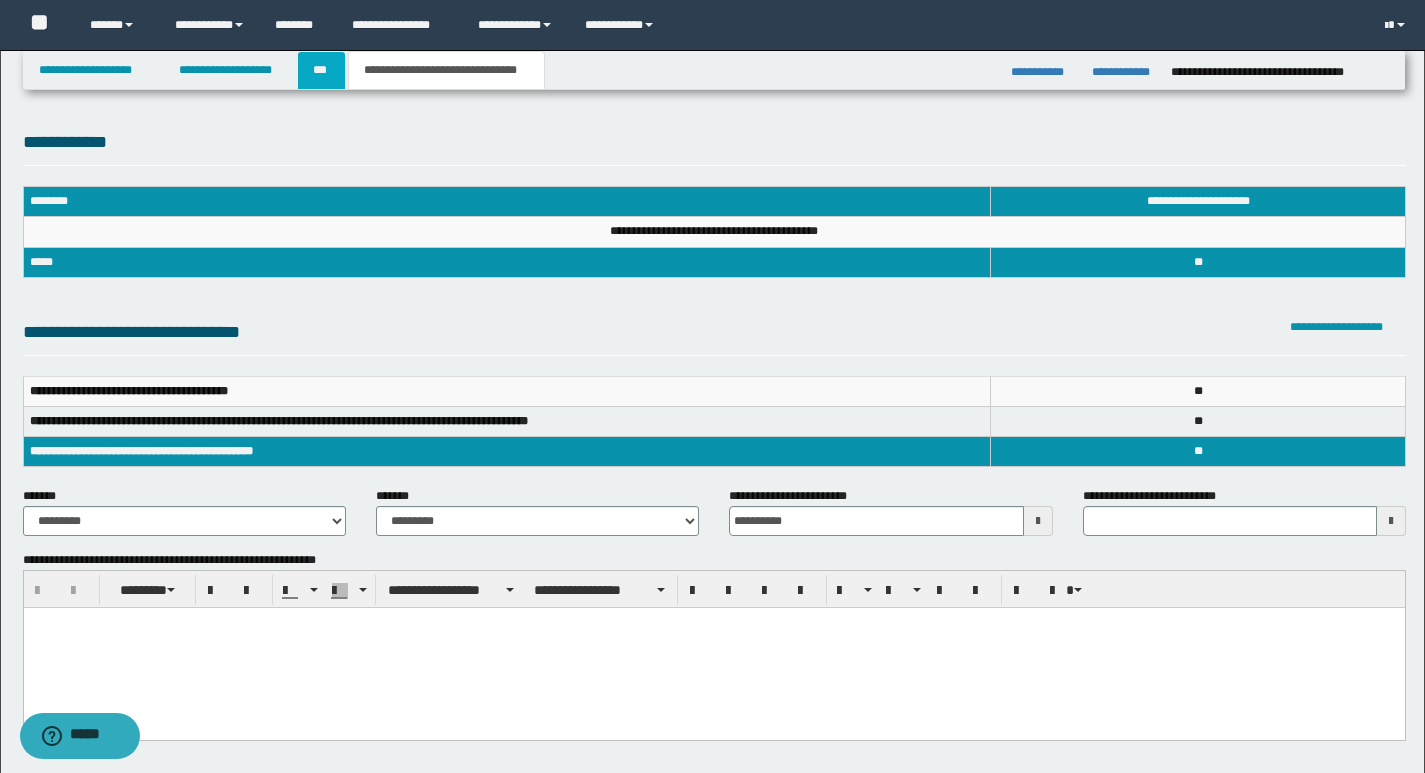 click on "***" at bounding box center (321, 70) 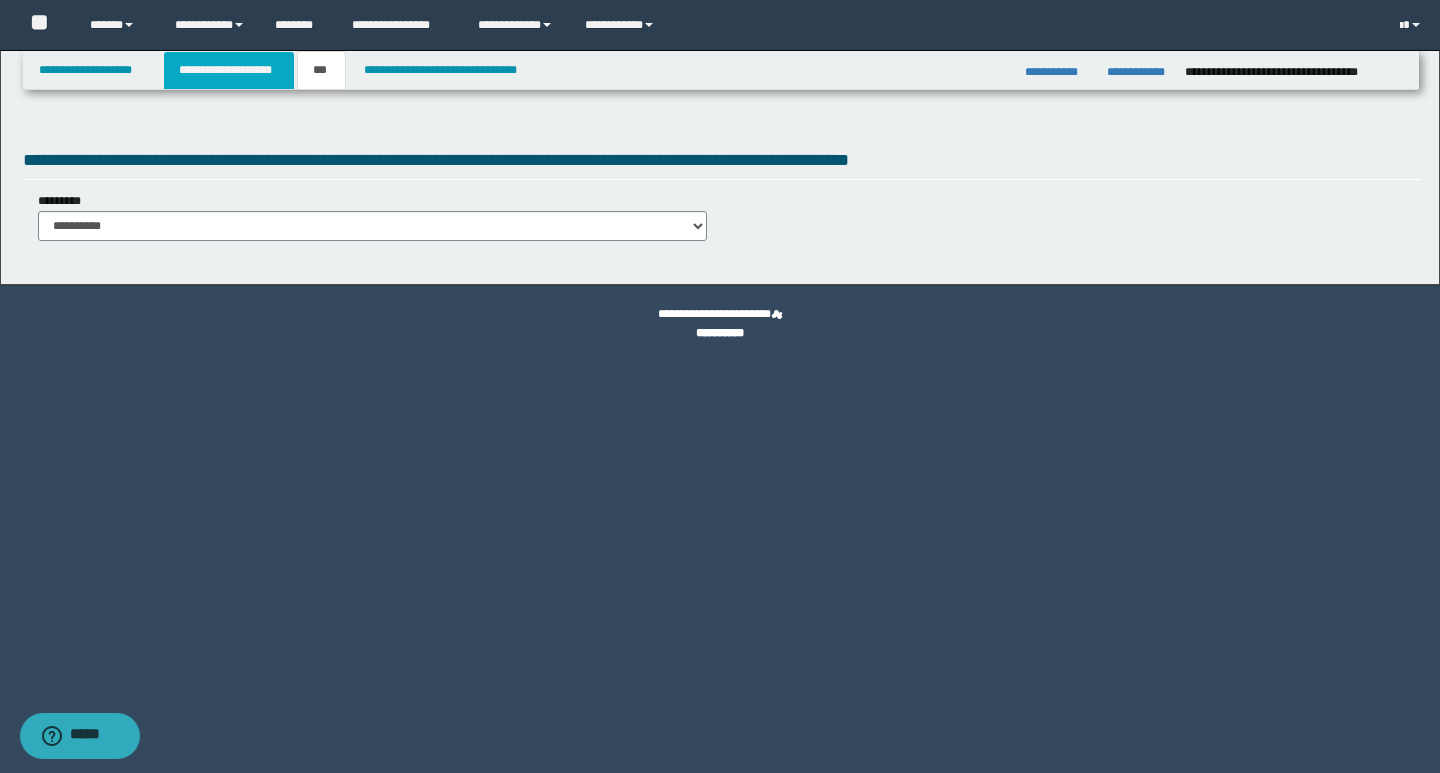 click on "**********" at bounding box center (229, 70) 